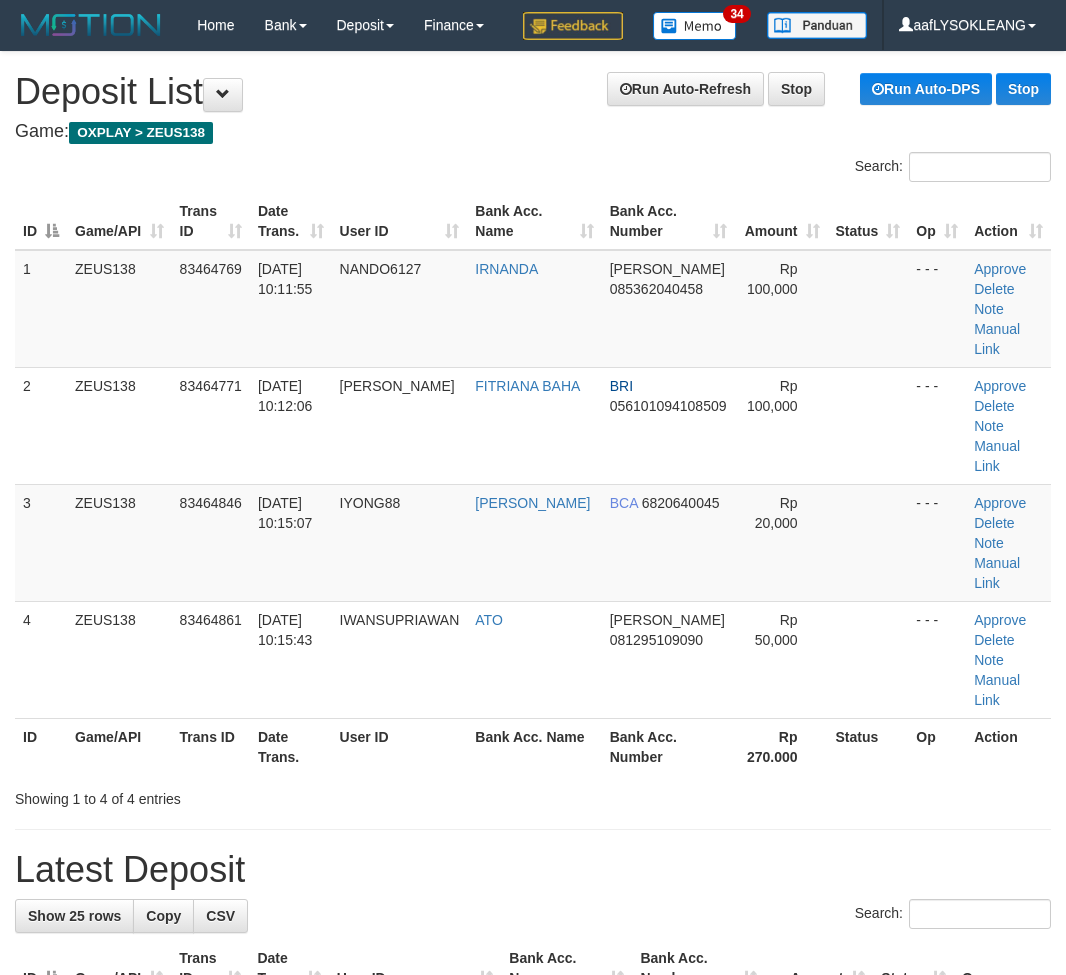 scroll, scrollTop: 33, scrollLeft: 0, axis: vertical 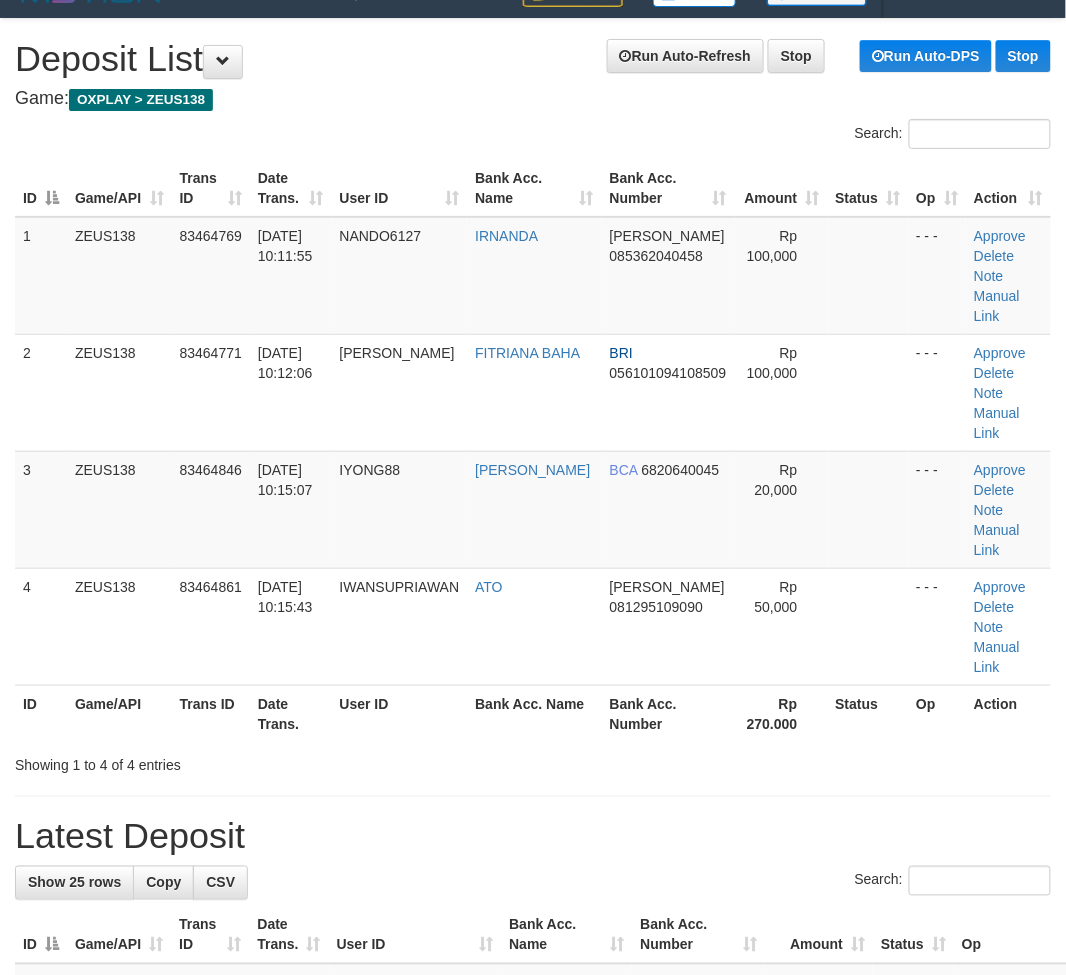 drag, startPoint x: 0, startPoint y: 0, endPoint x: 726, endPoint y: 756, distance: 1048.147 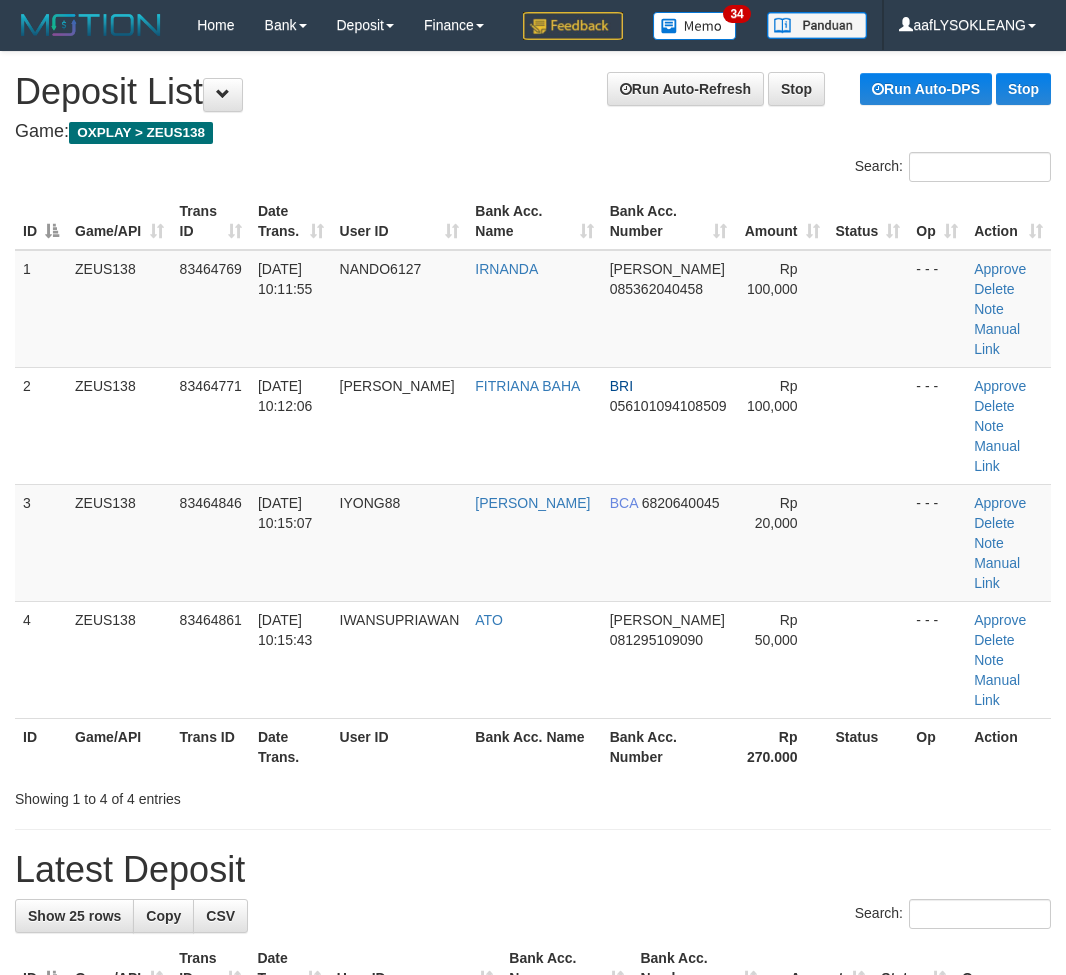scroll, scrollTop: 33, scrollLeft: 0, axis: vertical 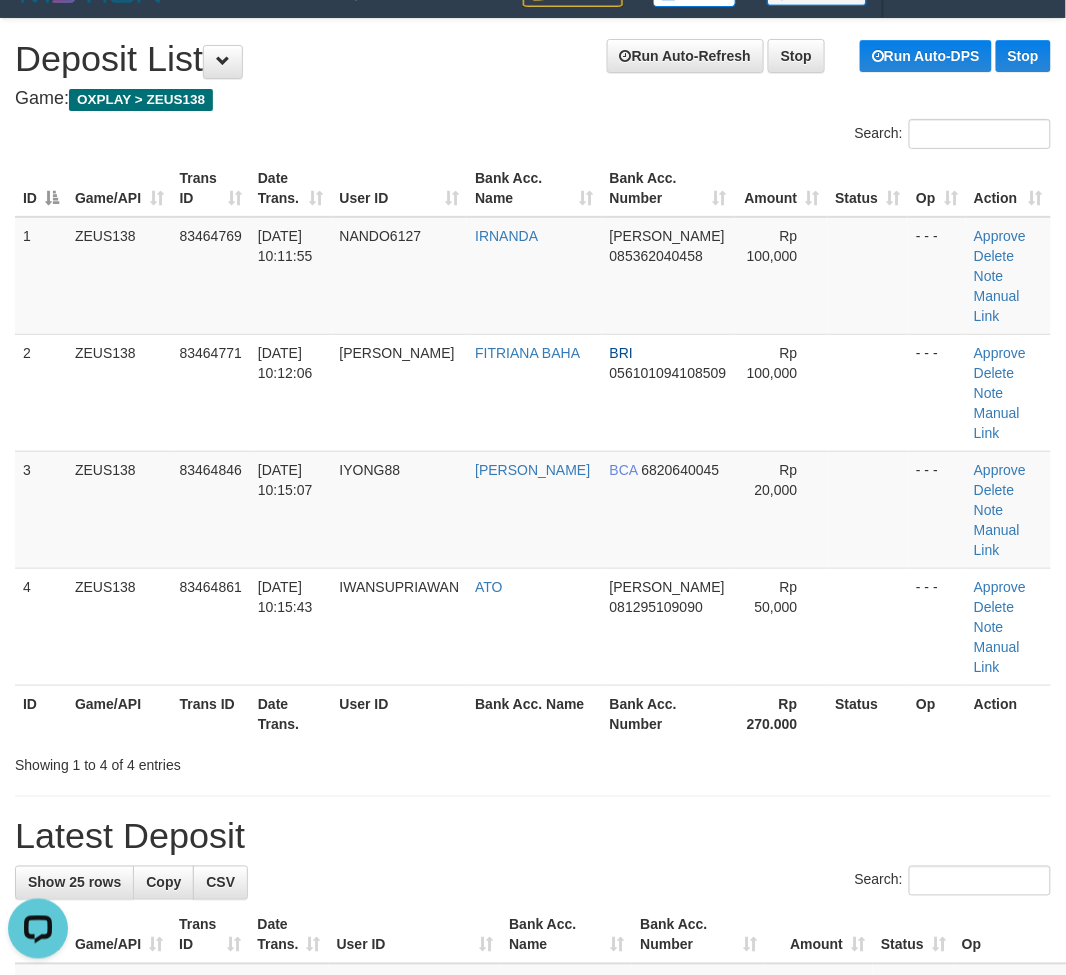 click on "Rp 270.000" at bounding box center [781, 713] 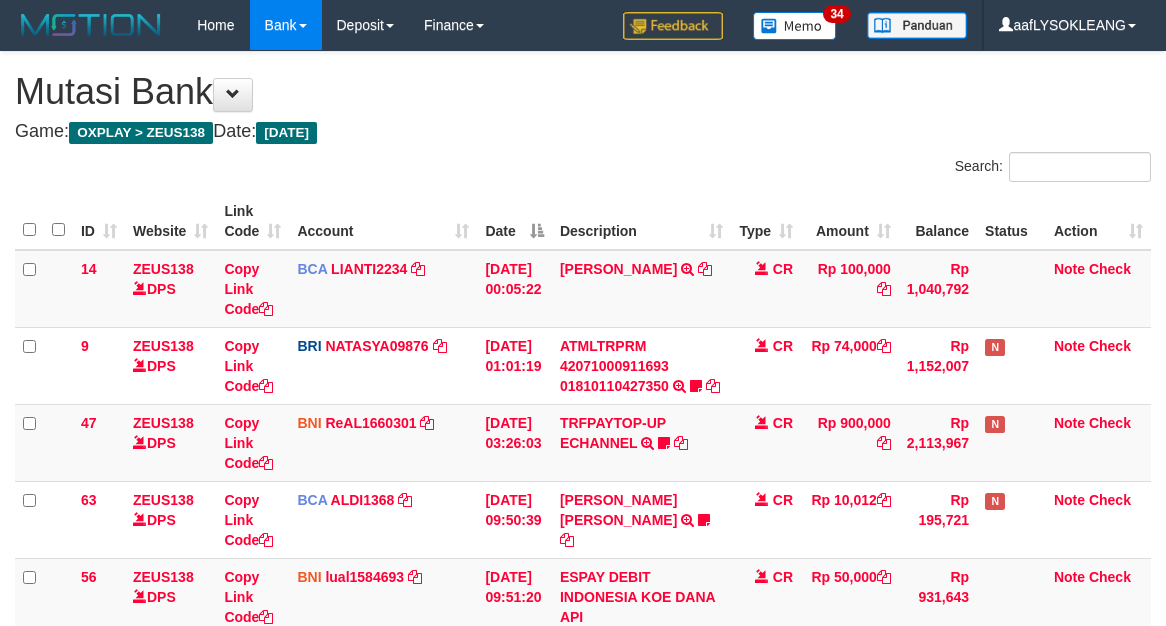 scroll, scrollTop: 514, scrollLeft: 0, axis: vertical 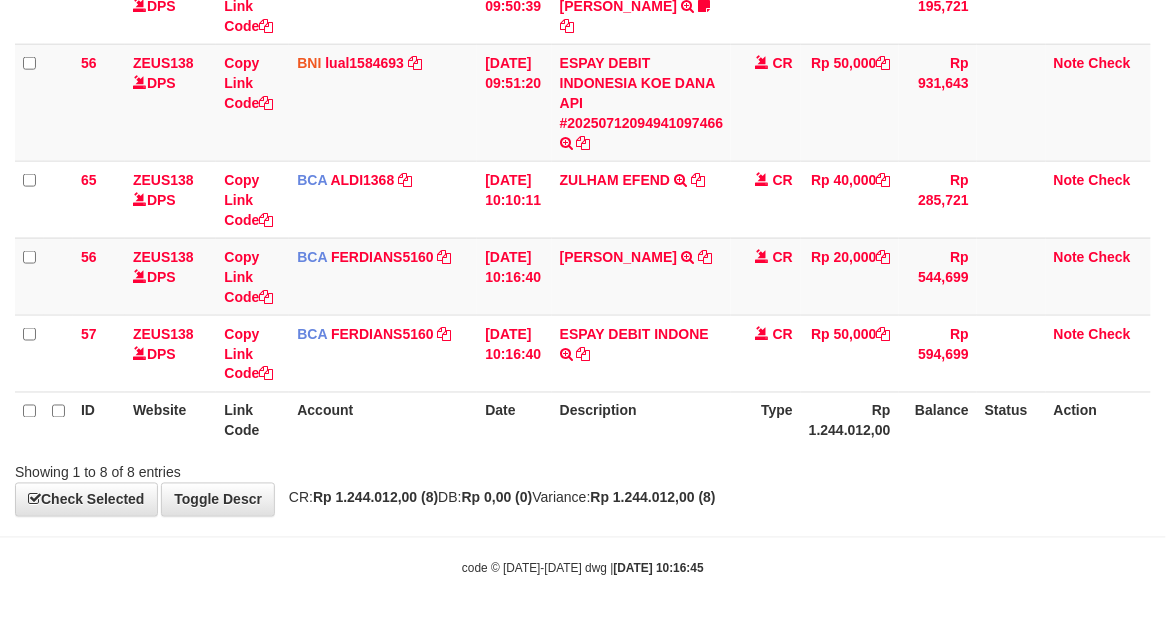 drag, startPoint x: 856, startPoint y: 475, endPoint x: 813, endPoint y: 458, distance: 46.238514 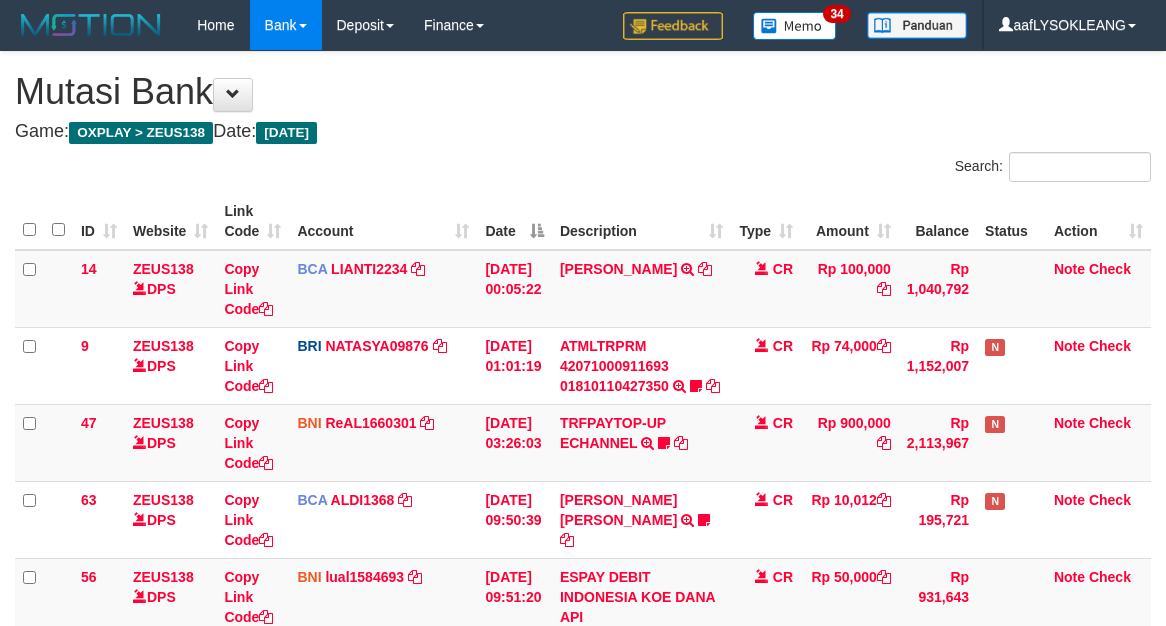 scroll, scrollTop: 514, scrollLeft: 0, axis: vertical 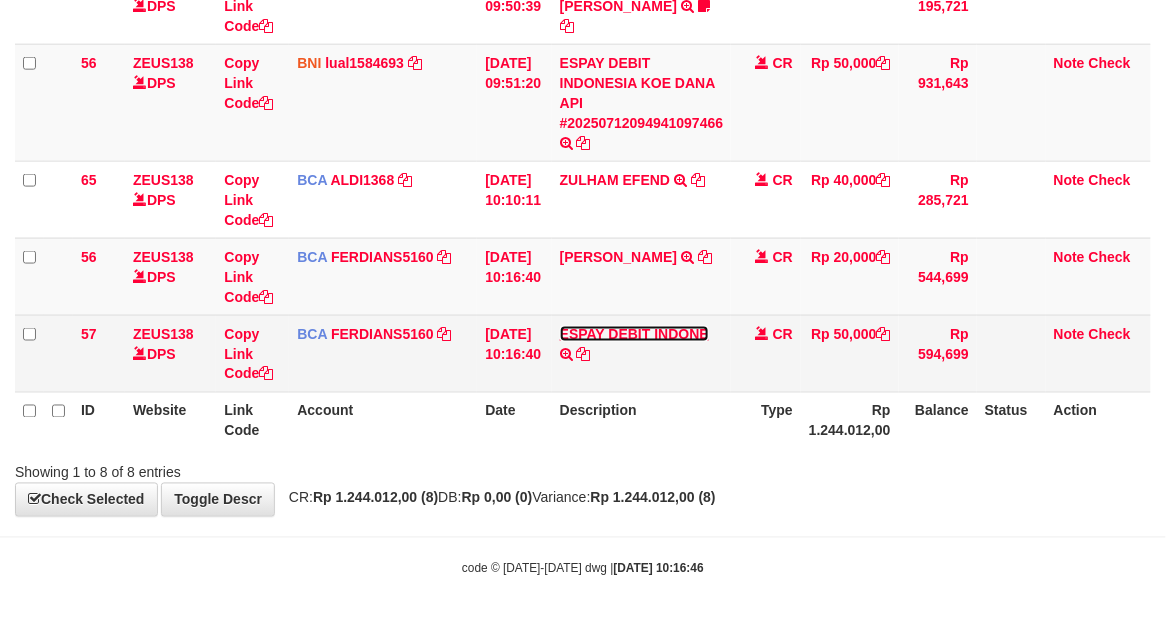 click on "ESPAY DEBIT INDONE" at bounding box center (634, 334) 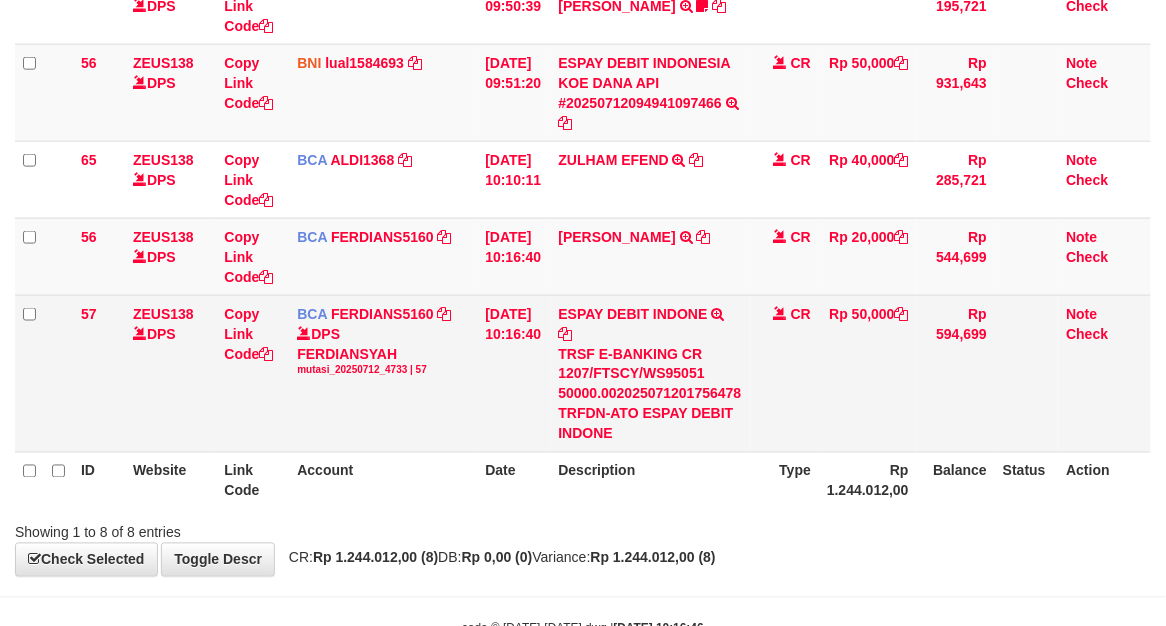 click on "TRSF E-BANKING CR 1207/FTSCY/WS95051
50000.002025071201756478 TRFDN-ATO
ESPAY DEBIT INDONE" at bounding box center (650, 394) 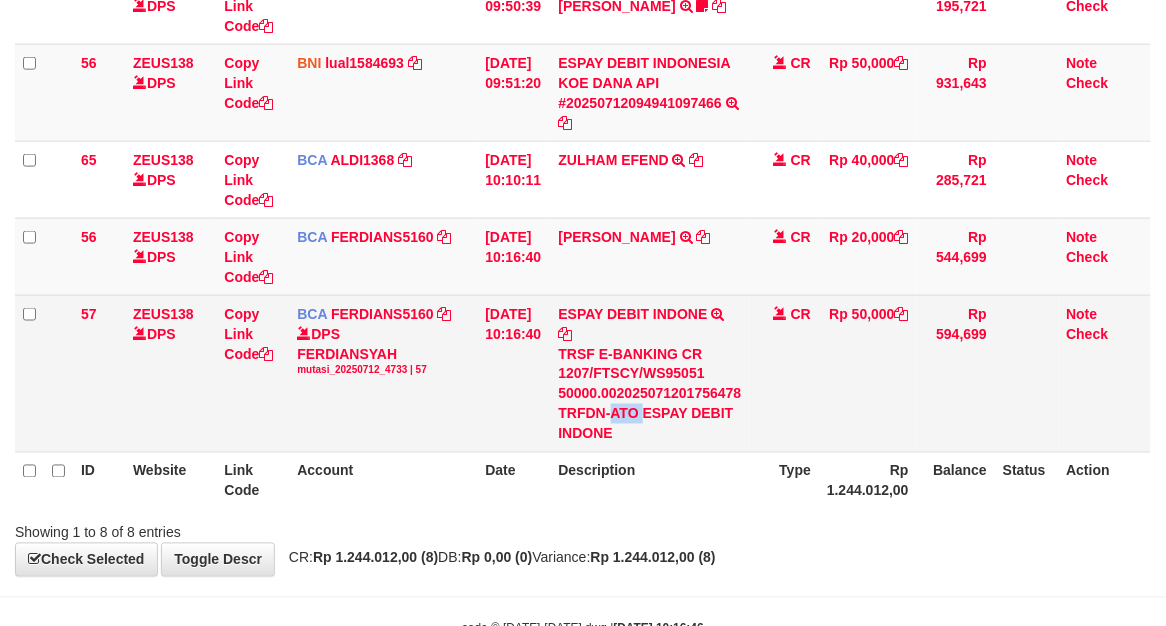click on "TRSF E-BANKING CR 1207/FTSCY/WS95051
50000.002025071201756478 TRFDN-ATO
ESPAY DEBIT INDONE" at bounding box center [650, 394] 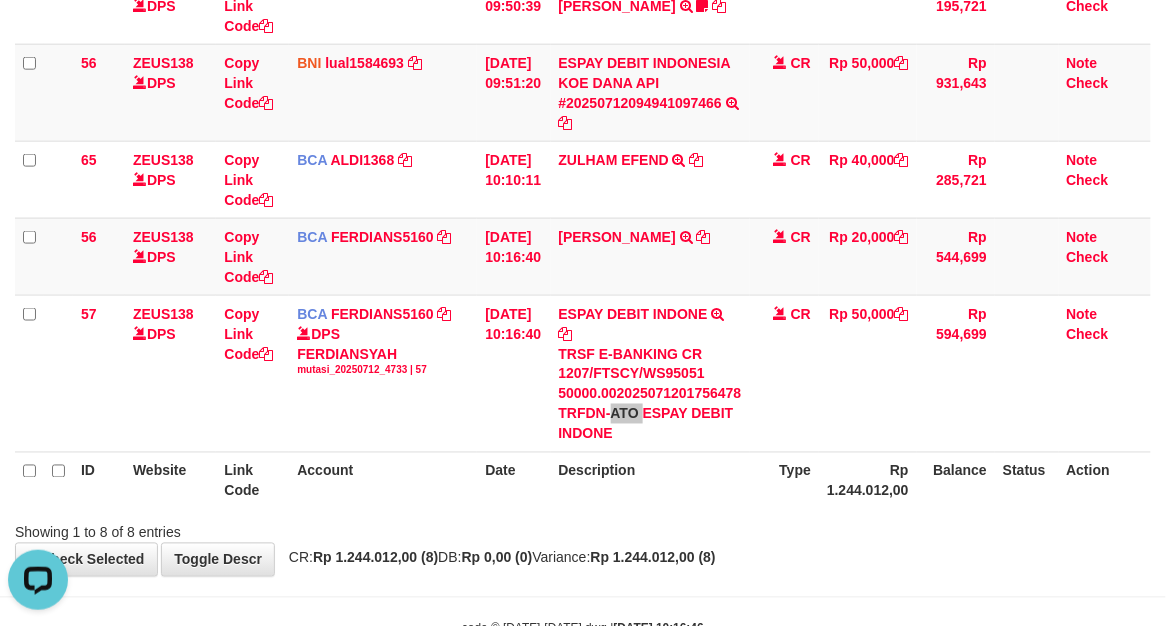scroll, scrollTop: 0, scrollLeft: 0, axis: both 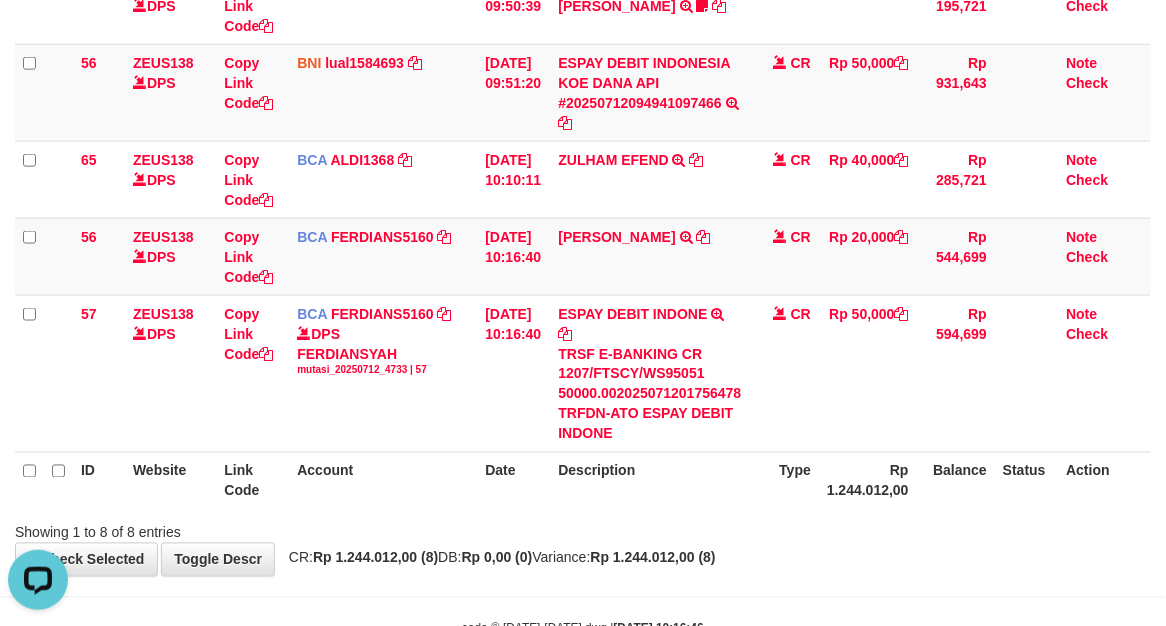 drag, startPoint x: 794, startPoint y: 463, endPoint x: 781, endPoint y: 466, distance: 13.341664 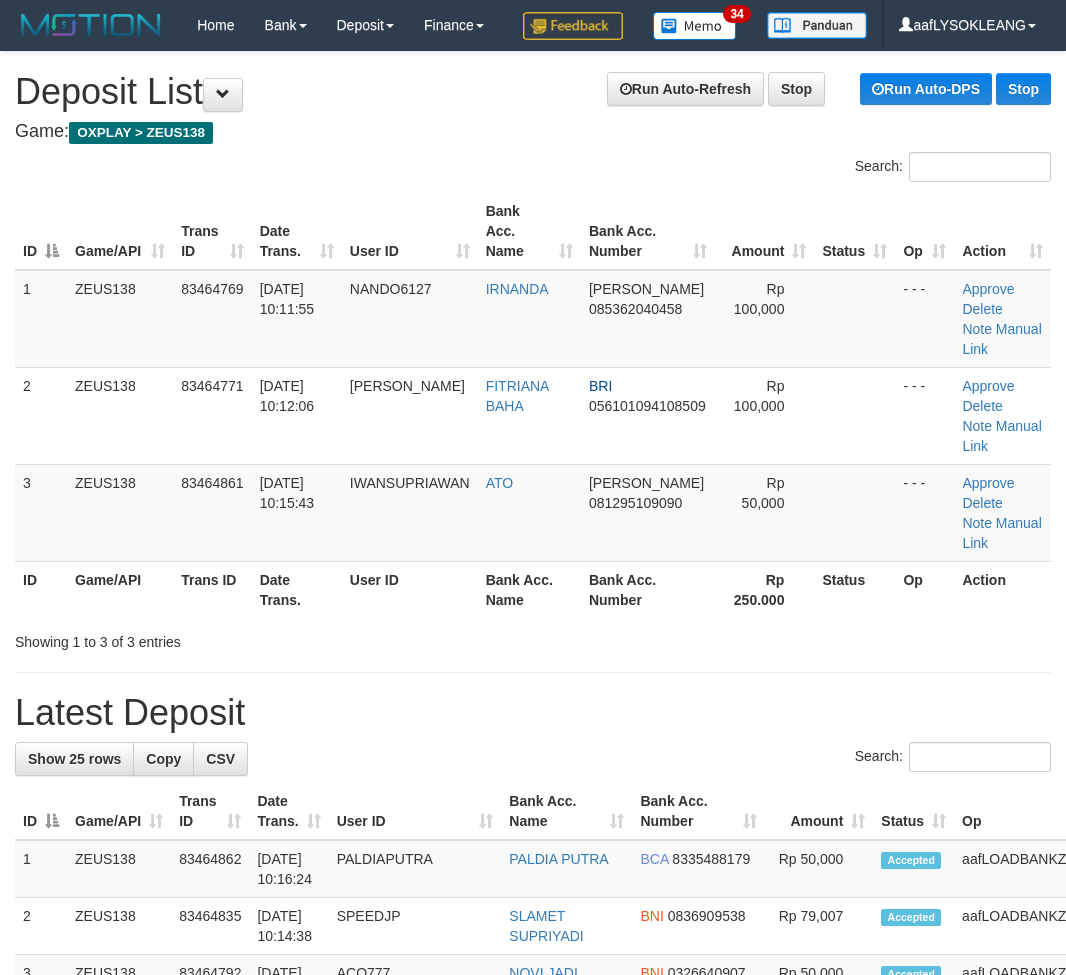 scroll, scrollTop: 33, scrollLeft: 0, axis: vertical 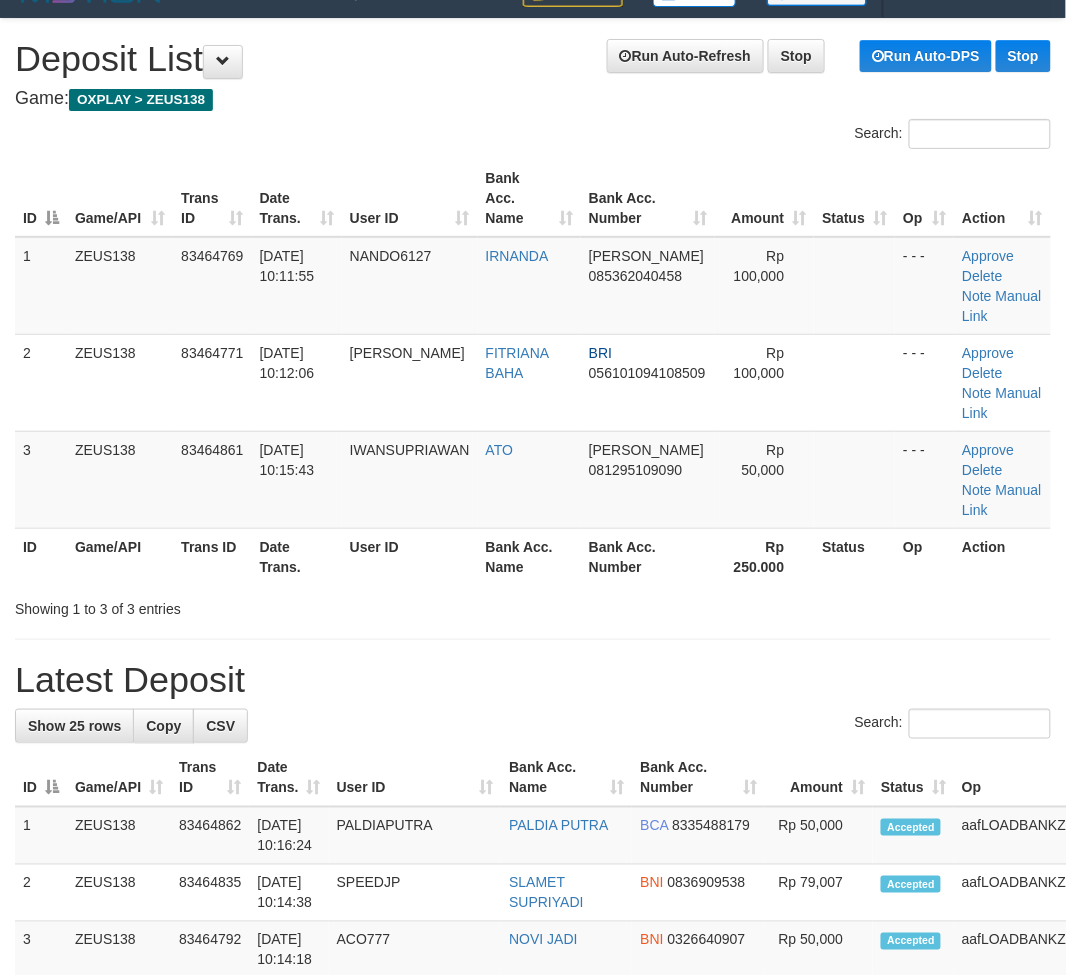 click on "Latest Deposit" at bounding box center (533, 680) 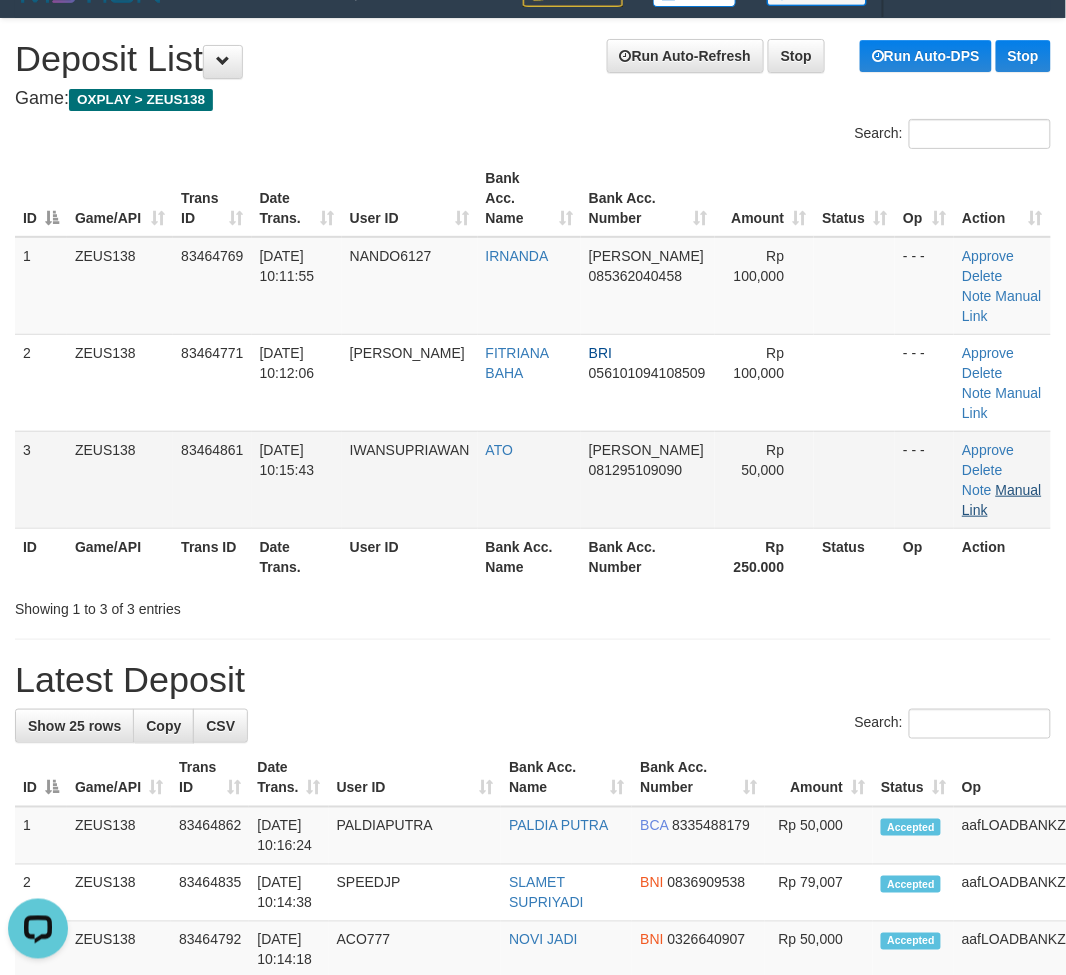 scroll, scrollTop: 0, scrollLeft: 0, axis: both 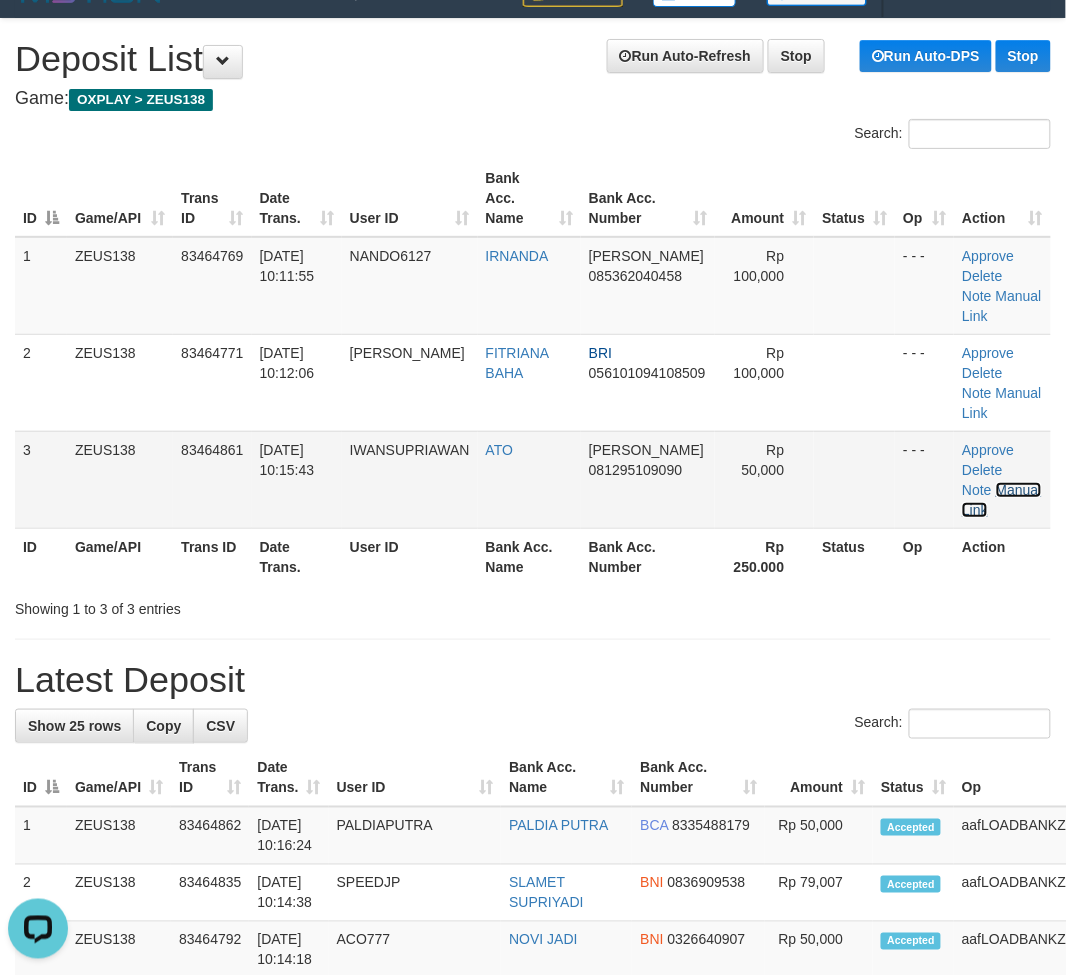click on "Manual Link" at bounding box center (1001, 500) 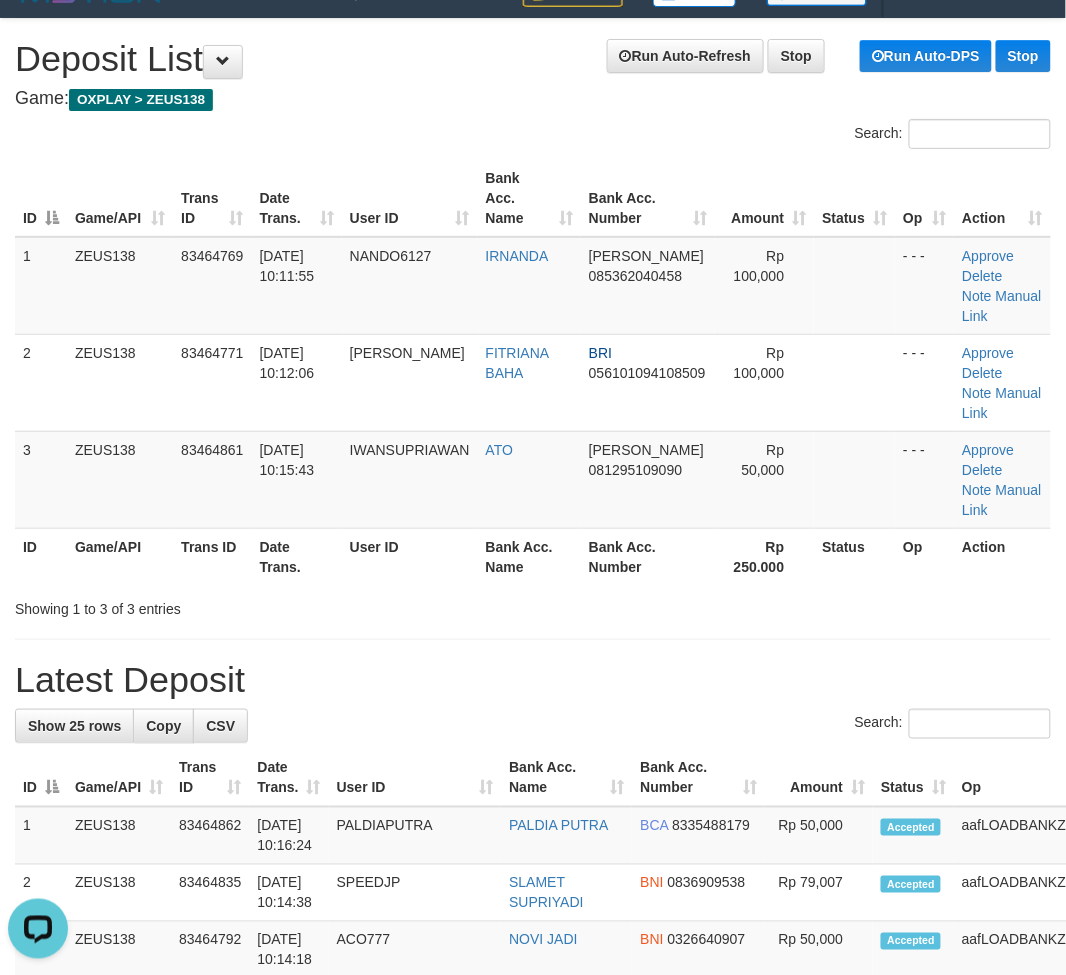 click on "Showing 1 to 3 of 3 entries" at bounding box center (533, 605) 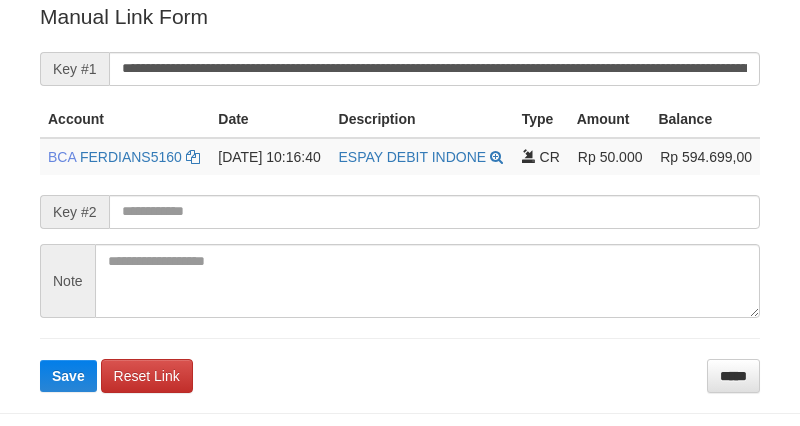 scroll, scrollTop: 404, scrollLeft: 0, axis: vertical 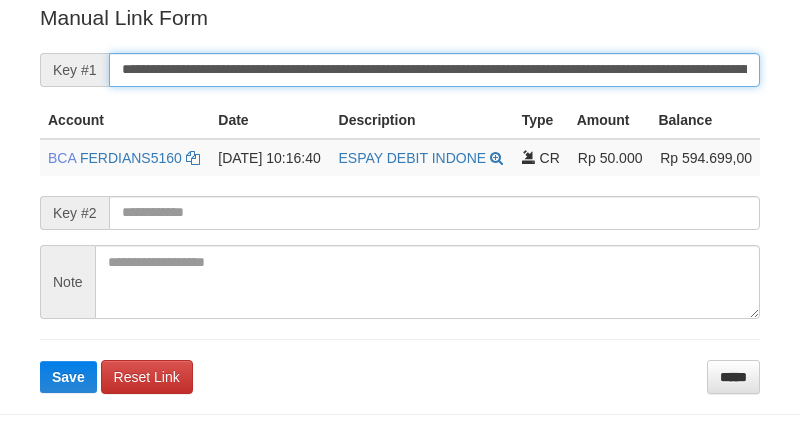 click on "Save" at bounding box center (68, 377) 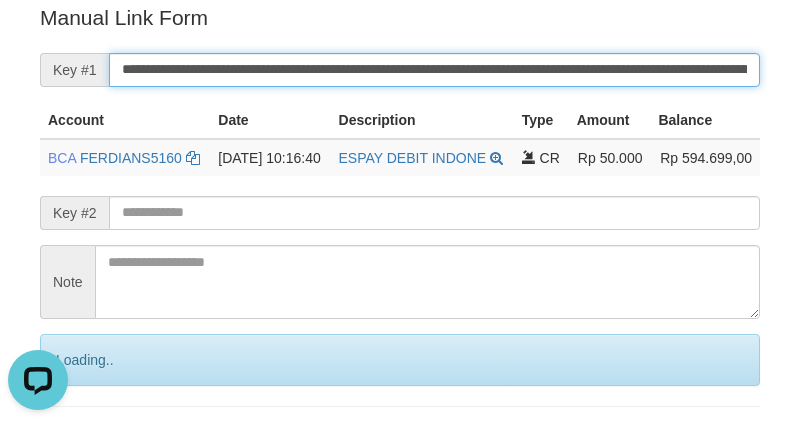 scroll, scrollTop: 0, scrollLeft: 0, axis: both 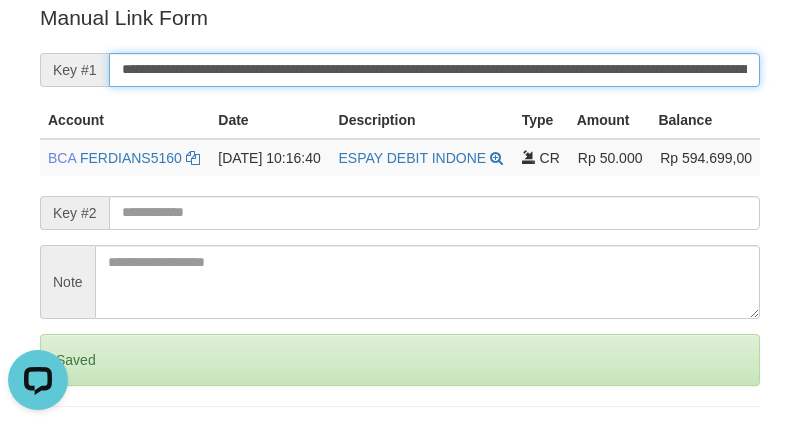 click on "Save" at bounding box center (68, 444) 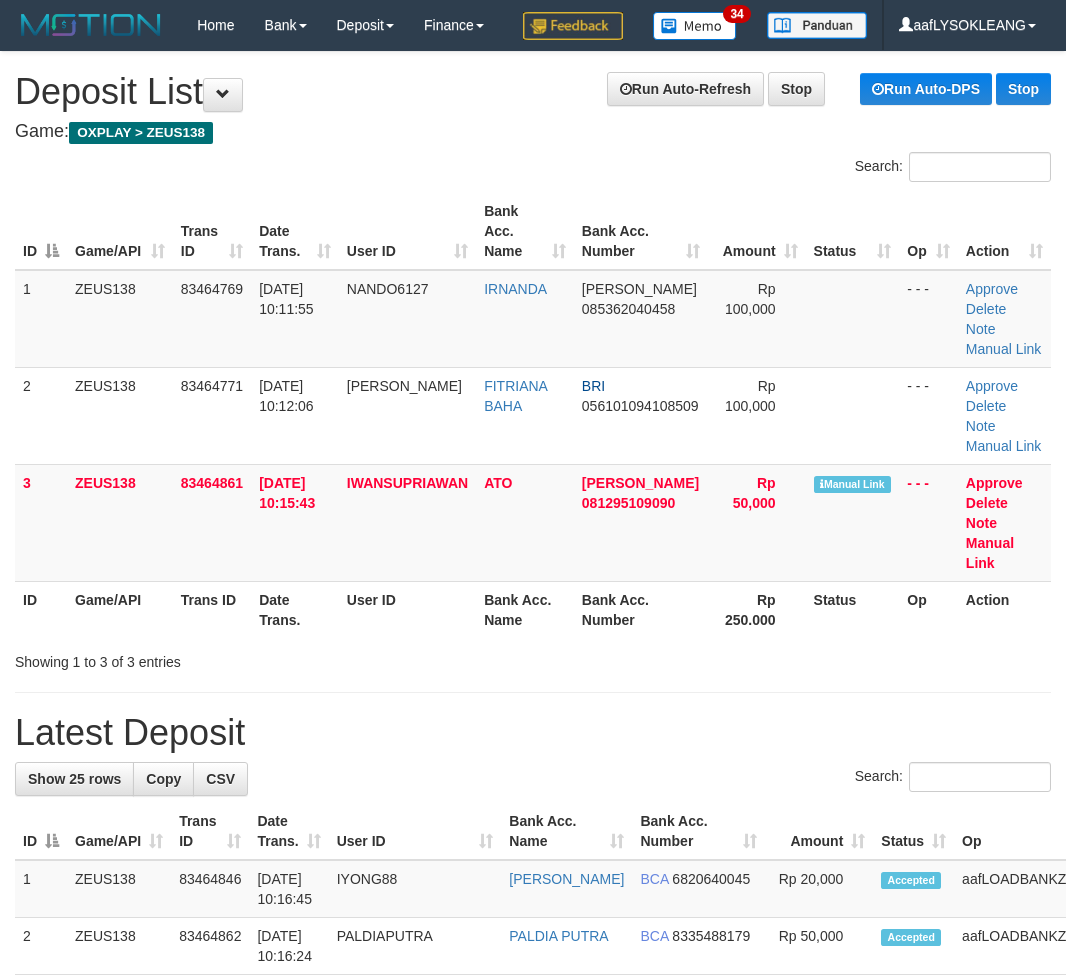 scroll, scrollTop: 33, scrollLeft: 0, axis: vertical 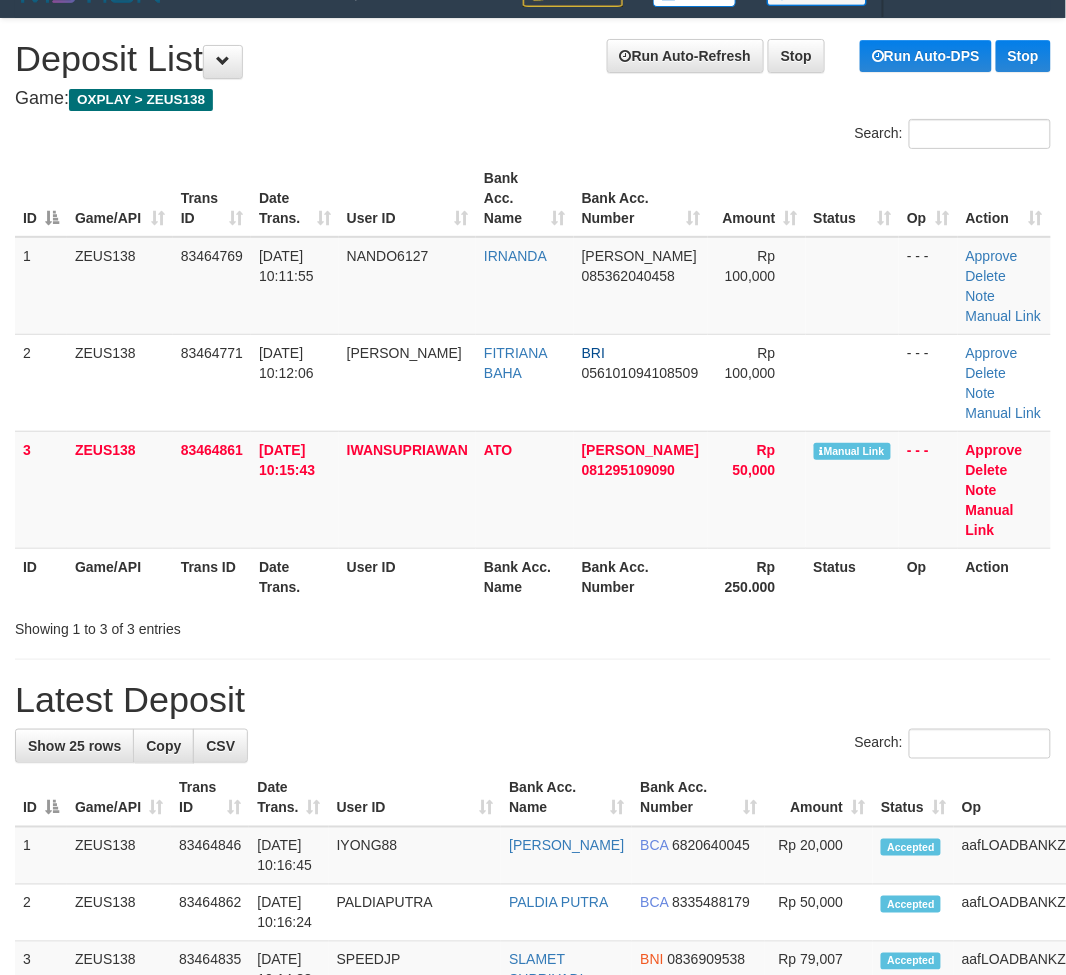 click on "Action" at bounding box center [1004, 576] 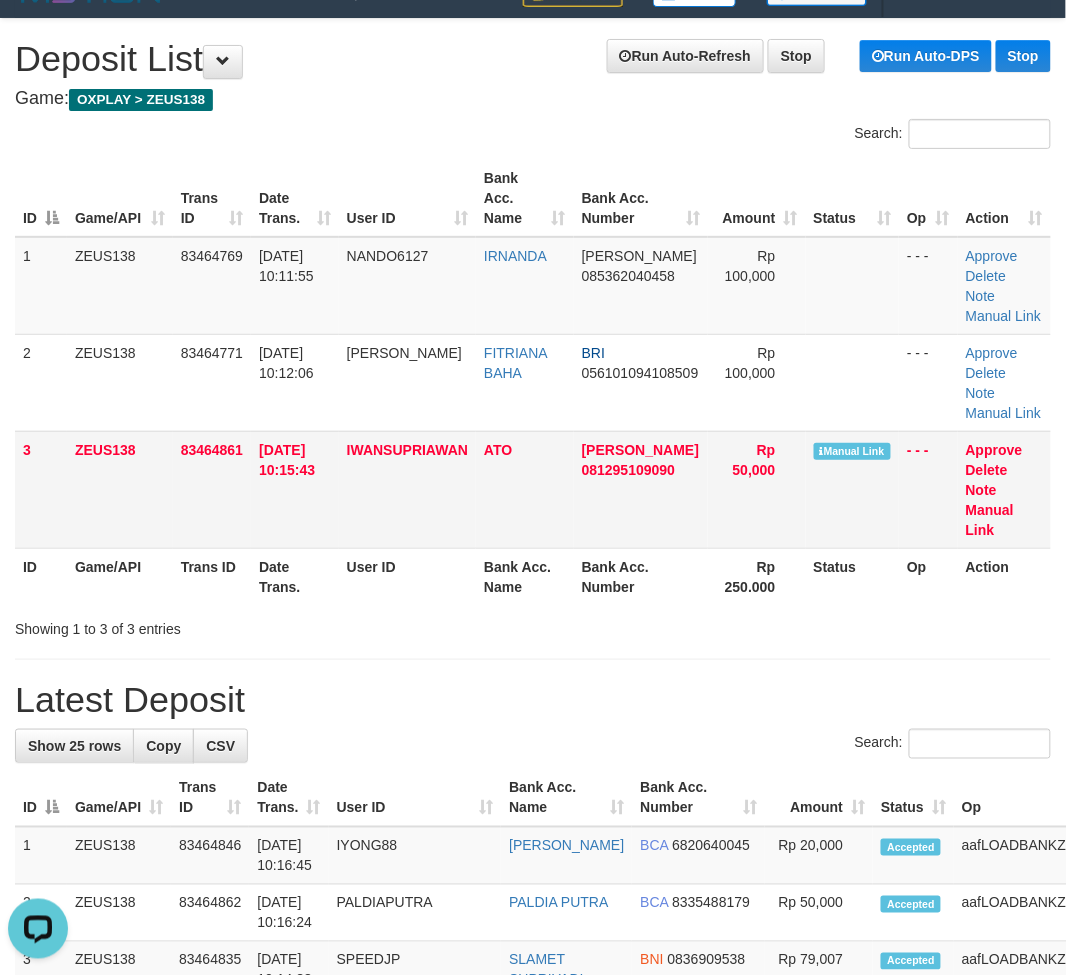 scroll, scrollTop: 0, scrollLeft: 0, axis: both 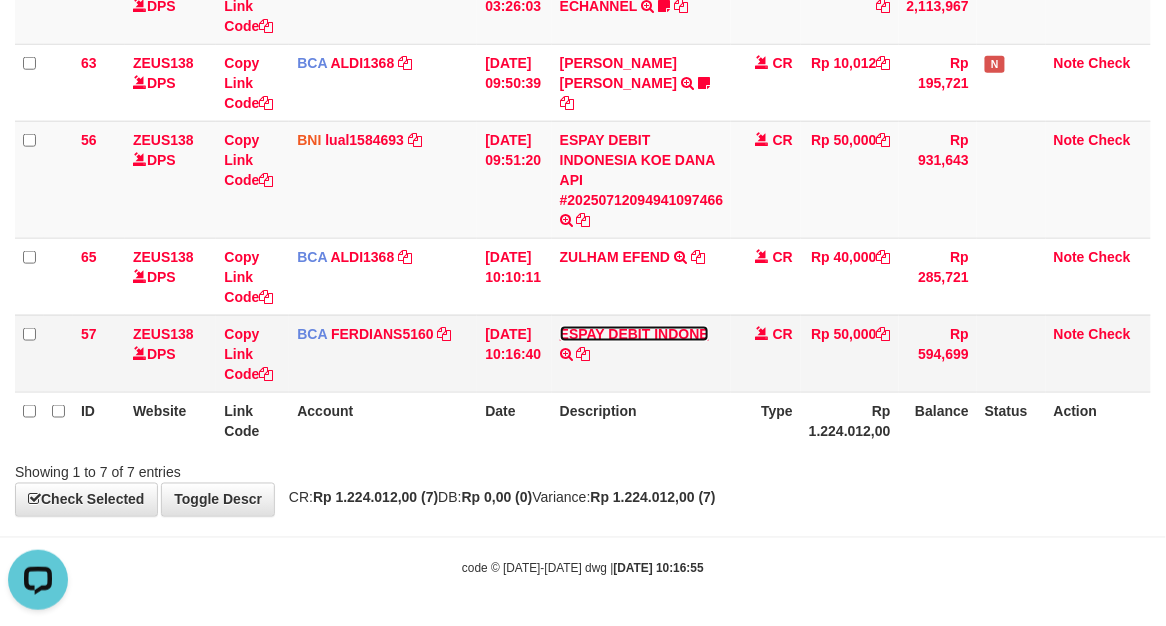 click on "ESPAY DEBIT INDONE" at bounding box center [634, 334] 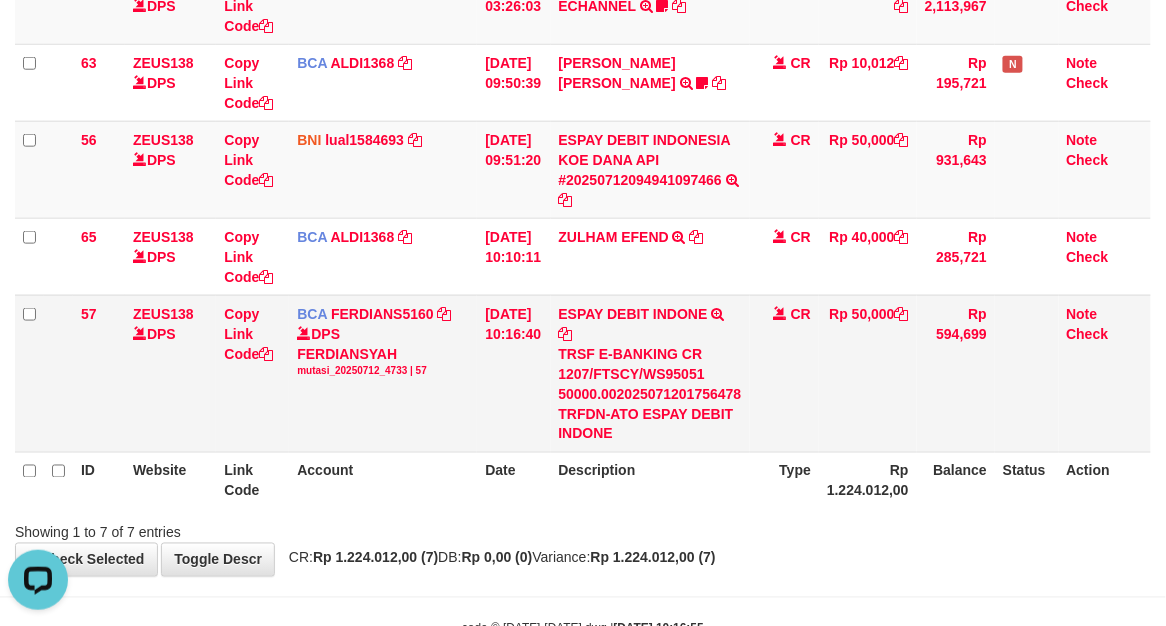 click on "TRSF E-BANKING CR 1207/FTSCY/WS95051
50000.002025071201756478 TRFDN-ATO
ESPAY DEBIT INDONE" at bounding box center (650, 394) 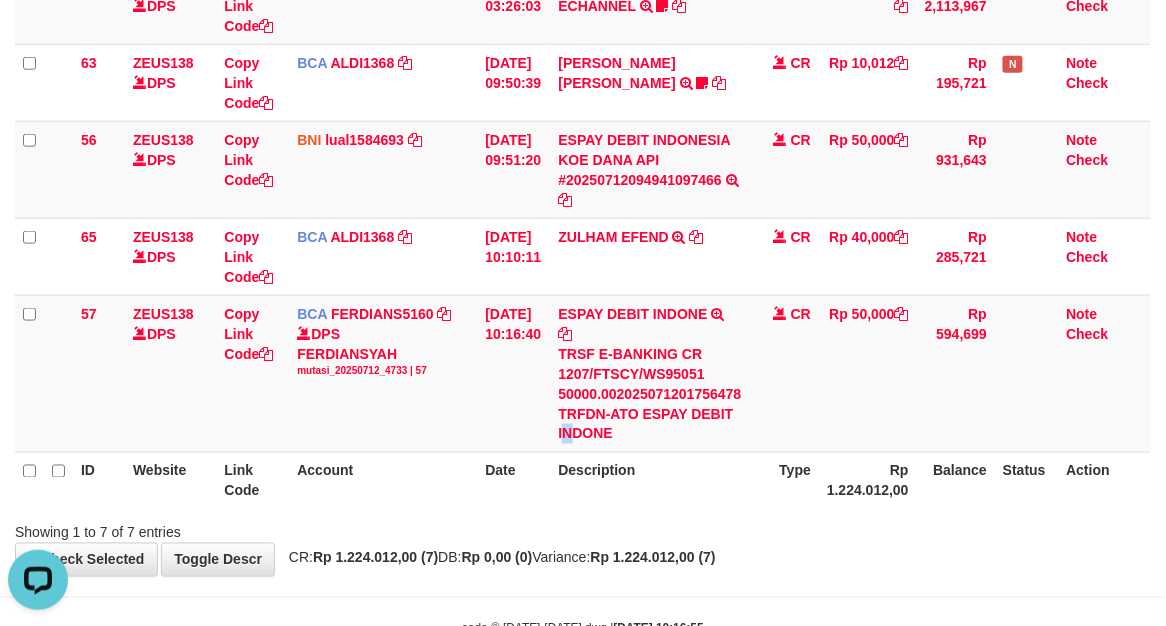 drag, startPoint x: 590, startPoint y: 424, endPoint x: 450, endPoint y: 466, distance: 146.16429 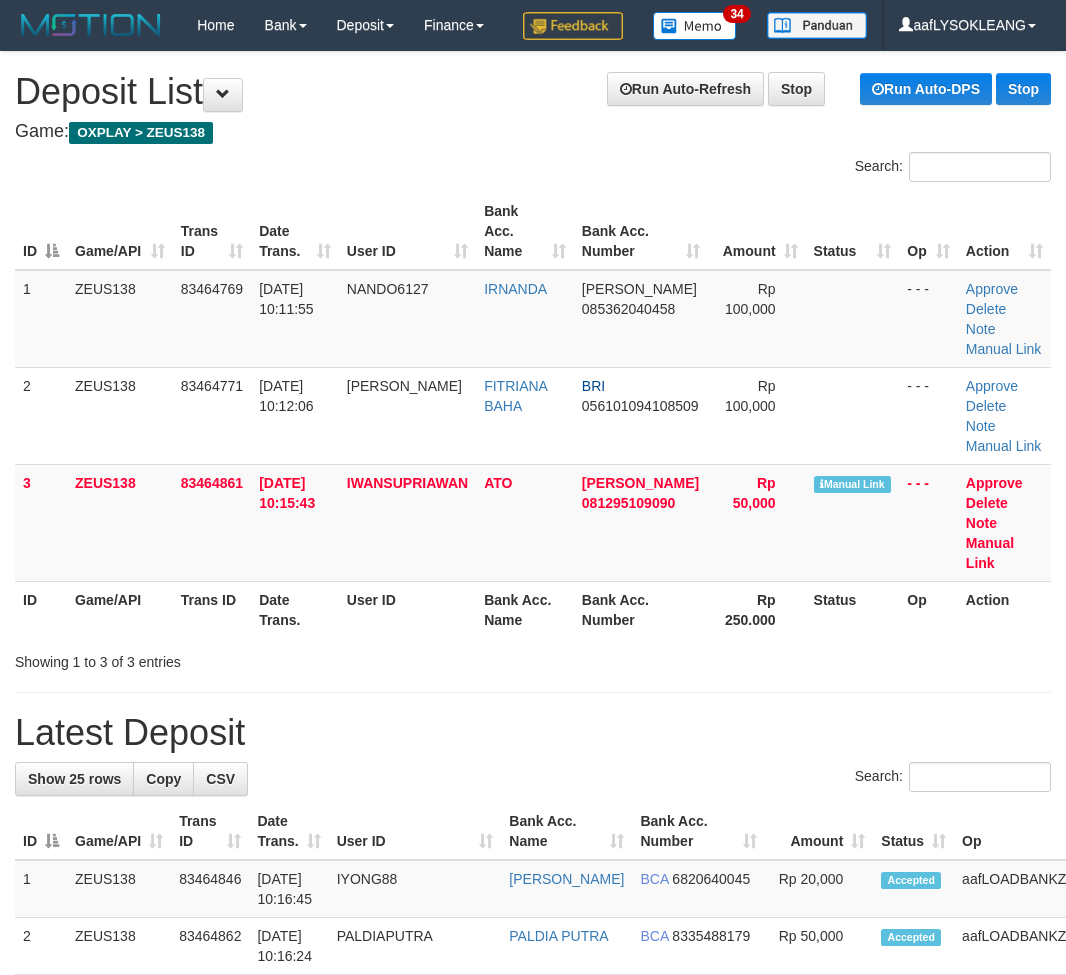 scroll, scrollTop: 33, scrollLeft: 0, axis: vertical 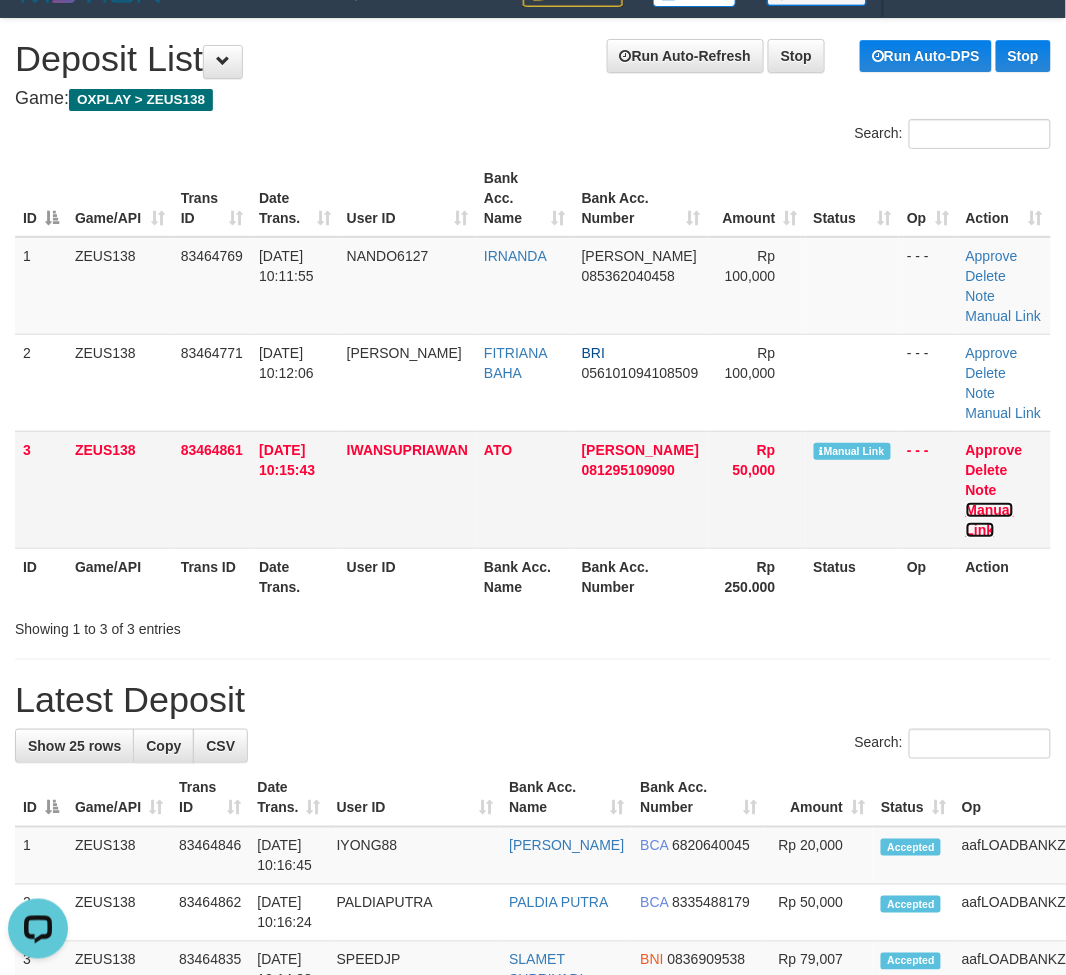 click on "Manual Link" at bounding box center (990, 520) 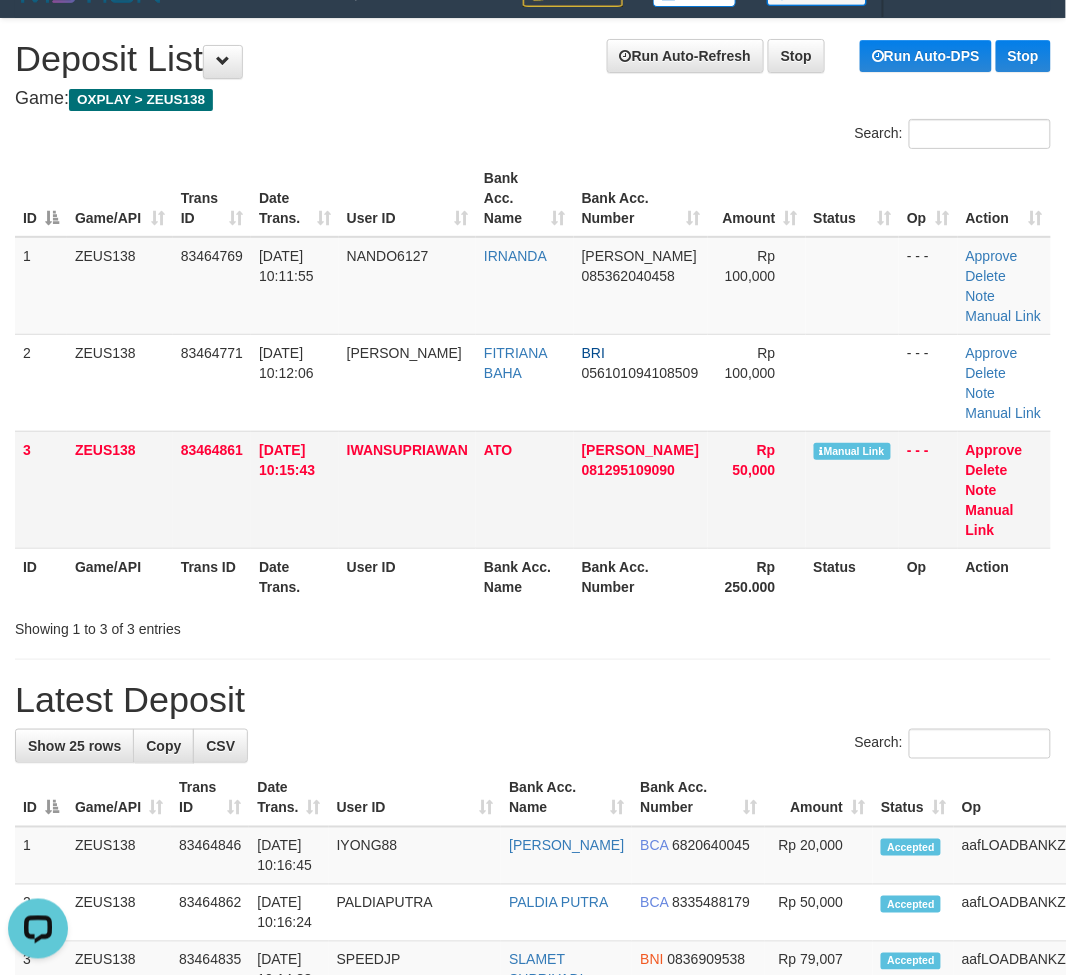 drag, startPoint x: 704, startPoint y: 551, endPoint x: 716, endPoint y: 558, distance: 13.892444 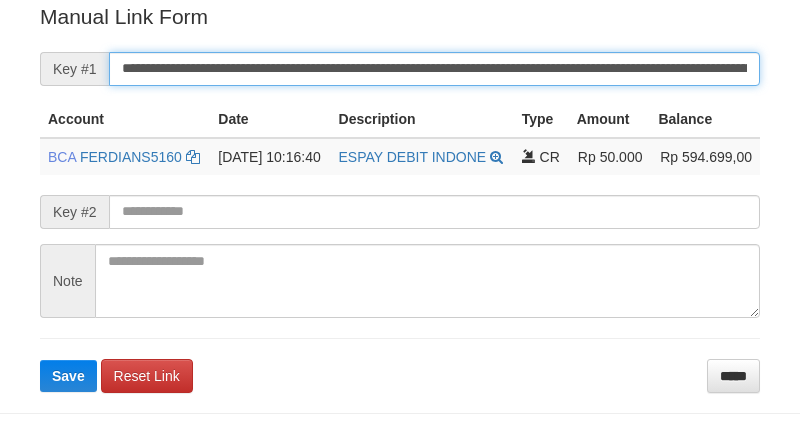 click on "**********" at bounding box center [434, 69] 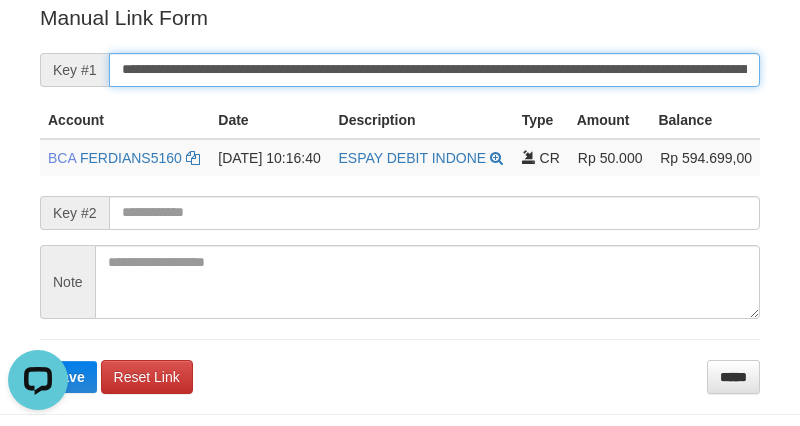 scroll, scrollTop: 0, scrollLeft: 0, axis: both 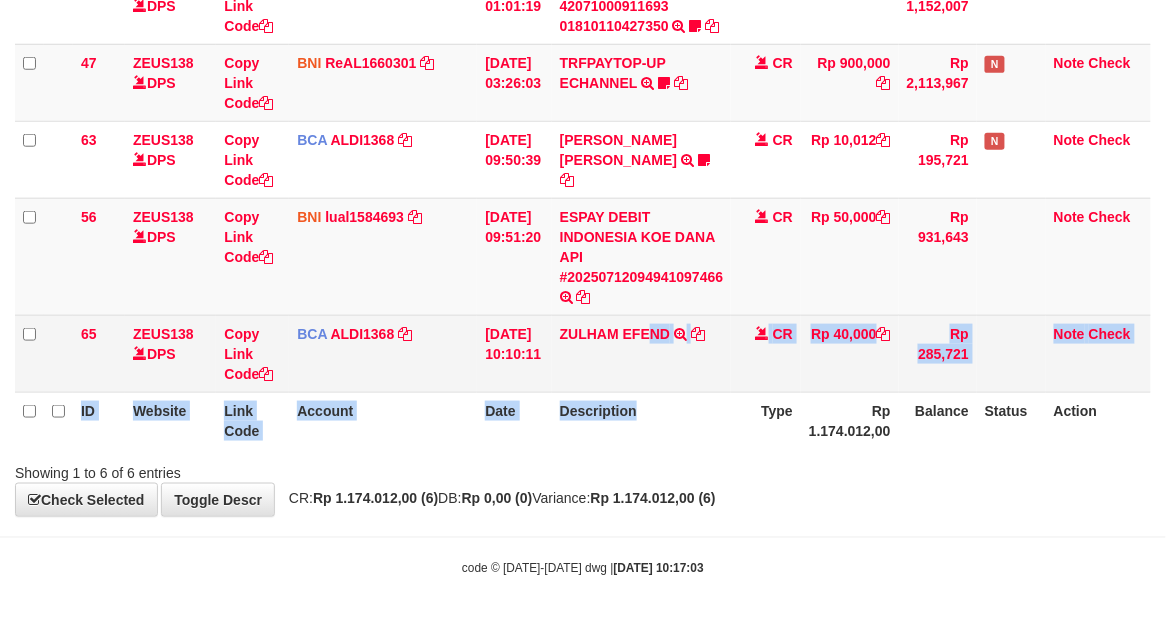 drag, startPoint x: 657, startPoint y: 385, endPoint x: 588, endPoint y: 370, distance: 70.61161 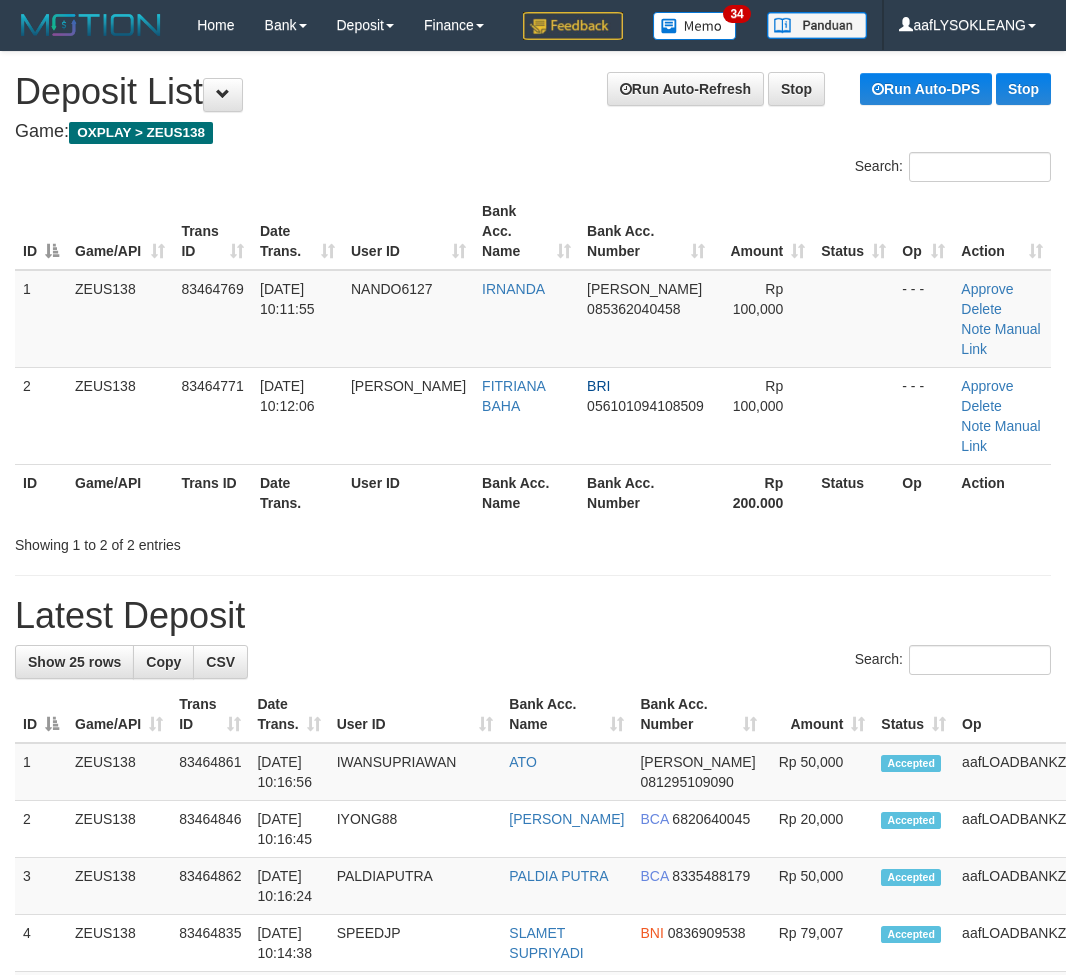 scroll, scrollTop: 33, scrollLeft: 0, axis: vertical 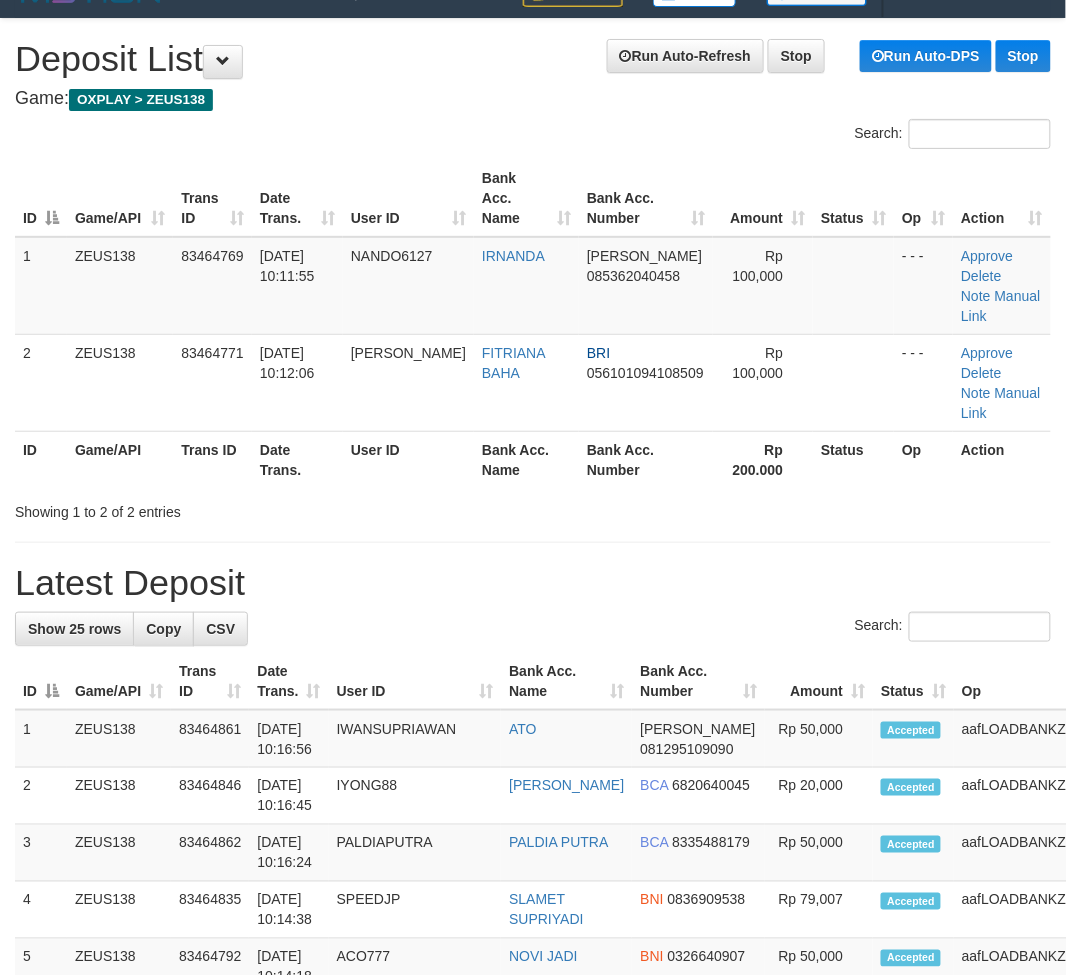 drag, startPoint x: 404, startPoint y: 611, endPoint x: 333, endPoint y: 603, distance: 71.44928 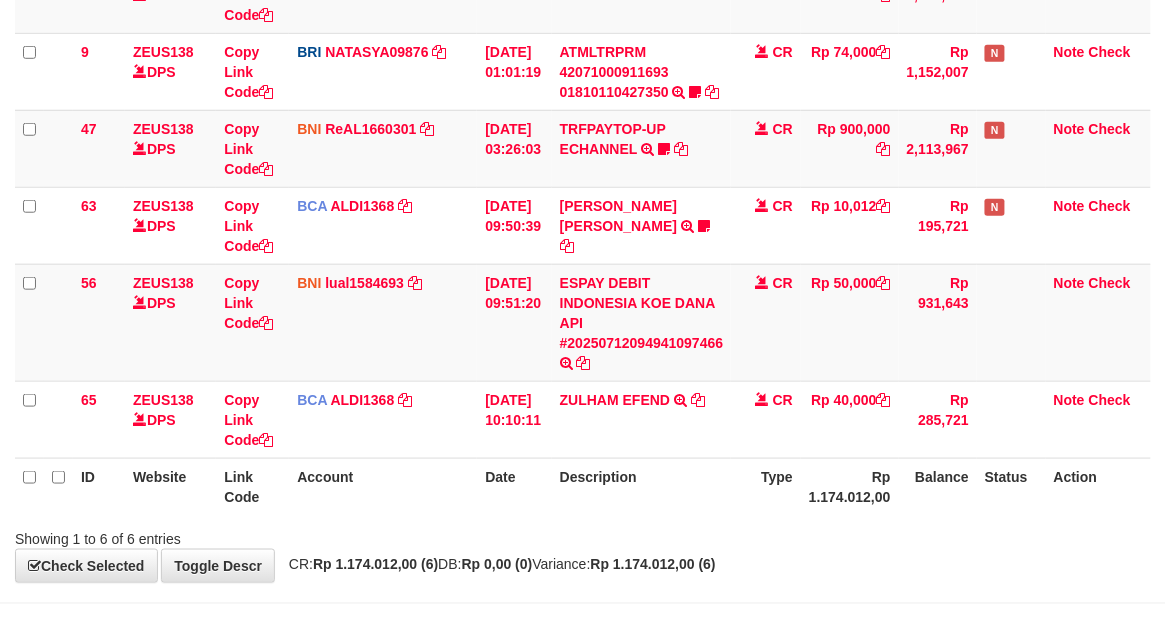 scroll, scrollTop: 360, scrollLeft: 0, axis: vertical 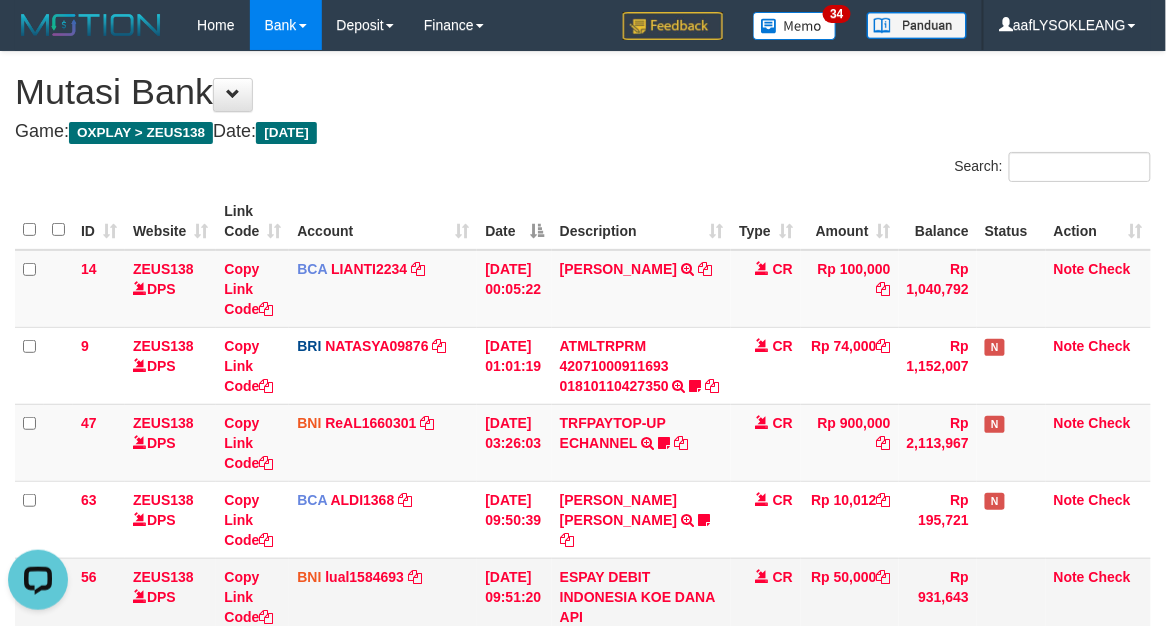 click on "Toggle navigation
Home
Bank
Account List
Load
By Website
Group
[OXPLAY]													ZEUS138
By Load Group (DPS)" at bounding box center (583, 494) 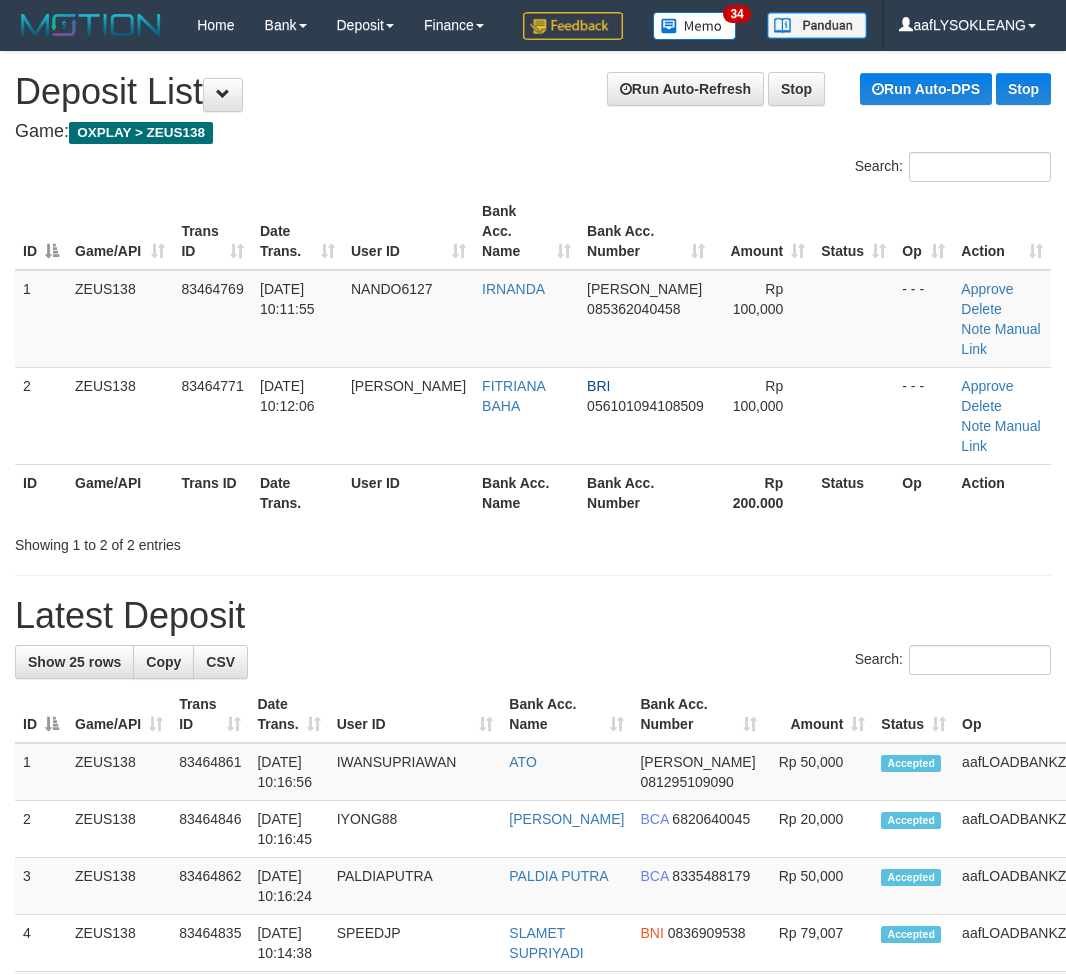 scroll, scrollTop: 33, scrollLeft: 0, axis: vertical 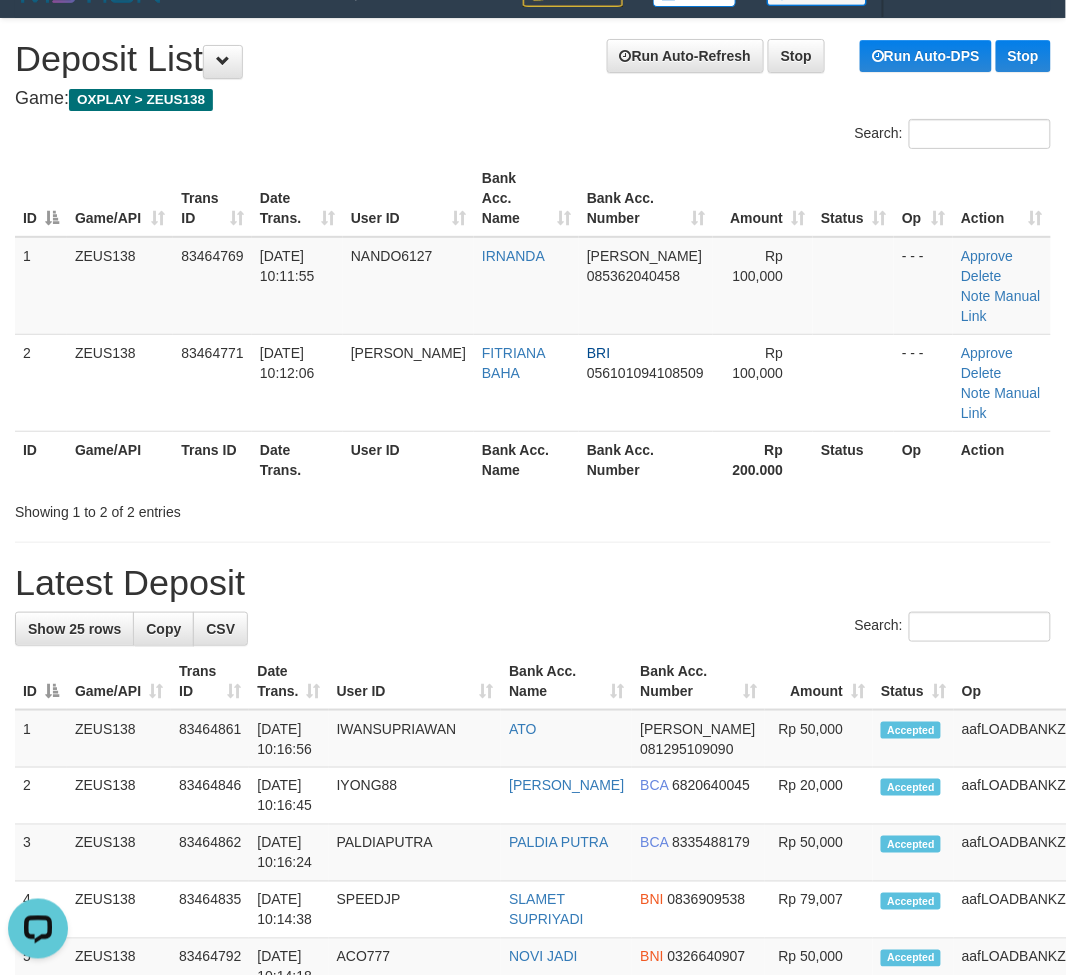click on "Search:" at bounding box center [533, 629] 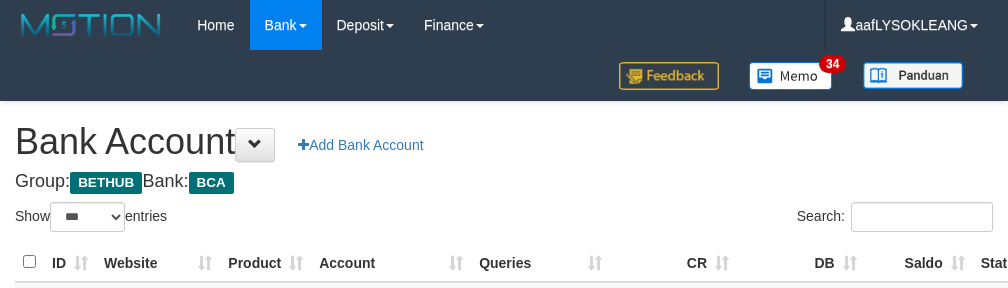 select on "***" 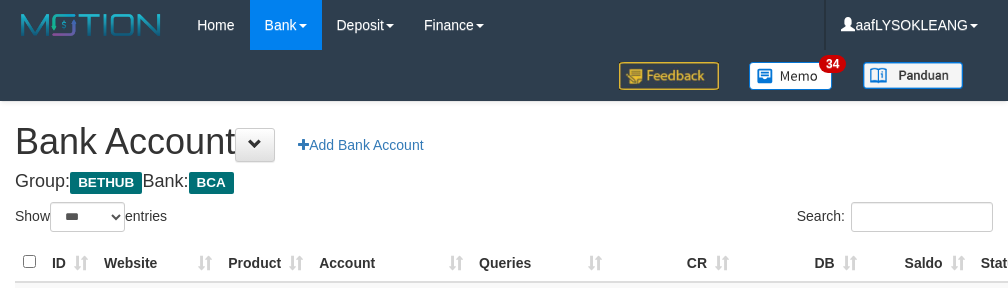 scroll, scrollTop: 222, scrollLeft: 0, axis: vertical 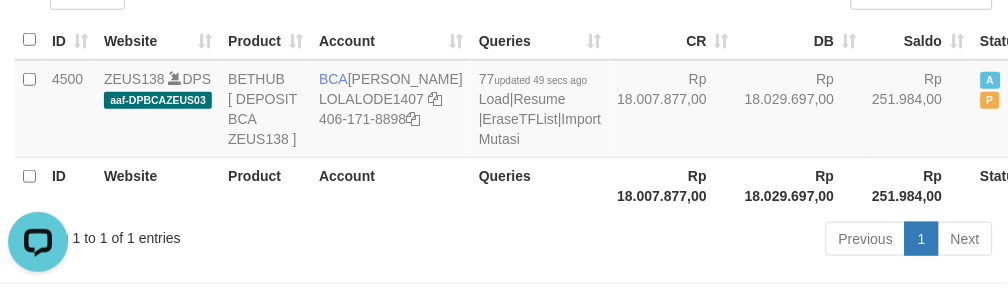 drag, startPoint x: 496, startPoint y: 28, endPoint x: 532, endPoint y: 41, distance: 38.27532 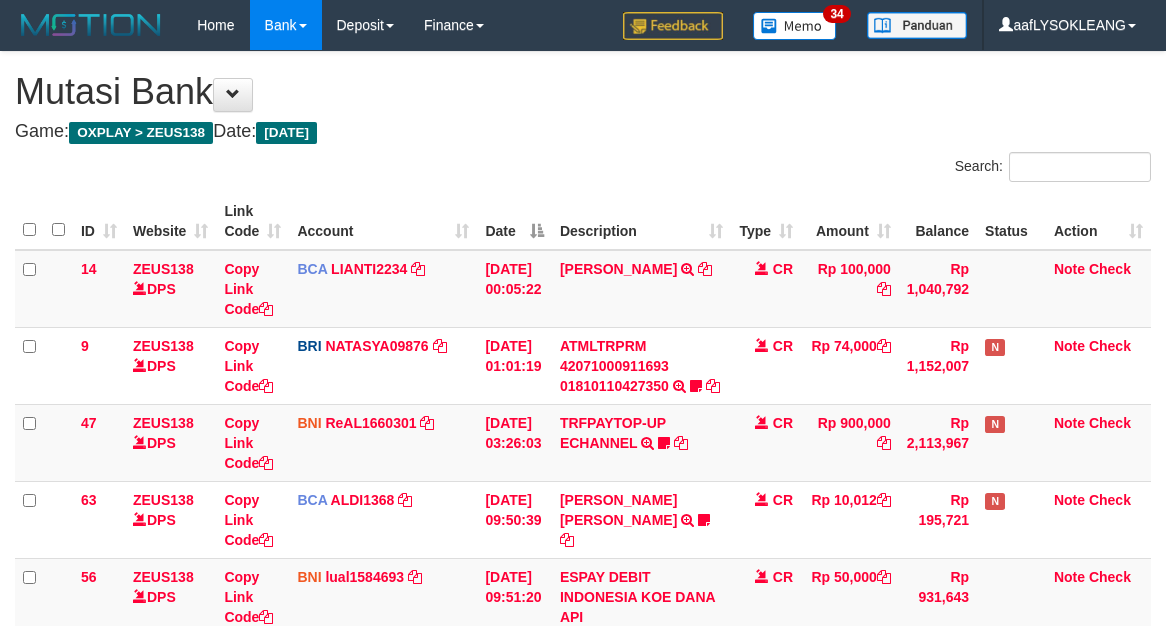 scroll, scrollTop: 360, scrollLeft: 0, axis: vertical 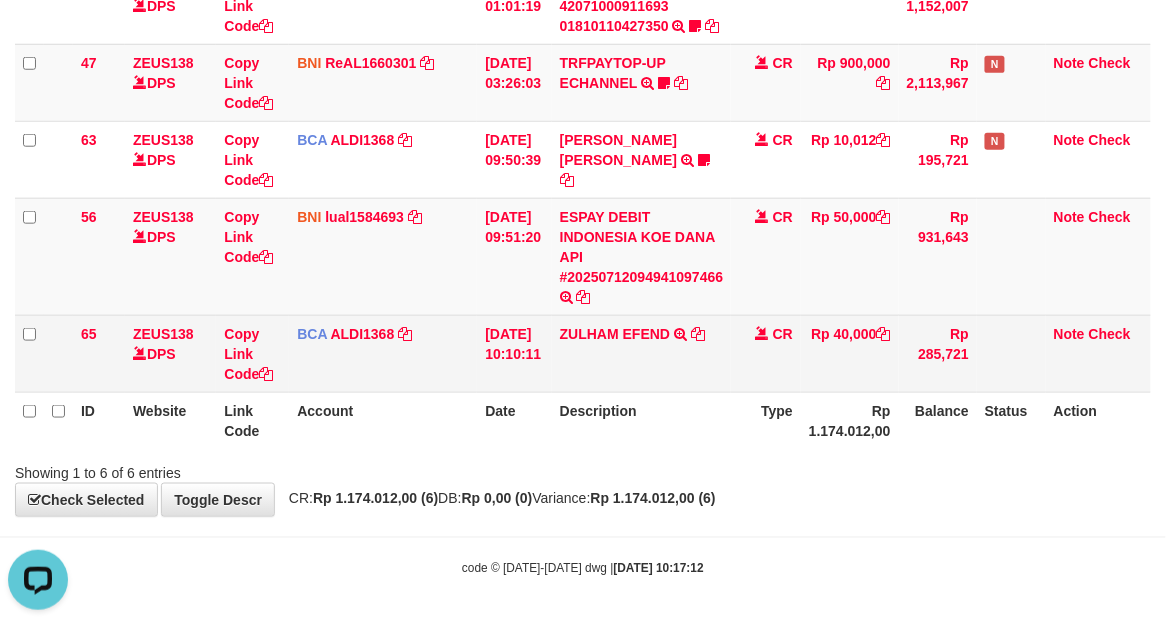 drag, startPoint x: 454, startPoint y: 402, endPoint x: 466, endPoint y: 374, distance: 30.463093 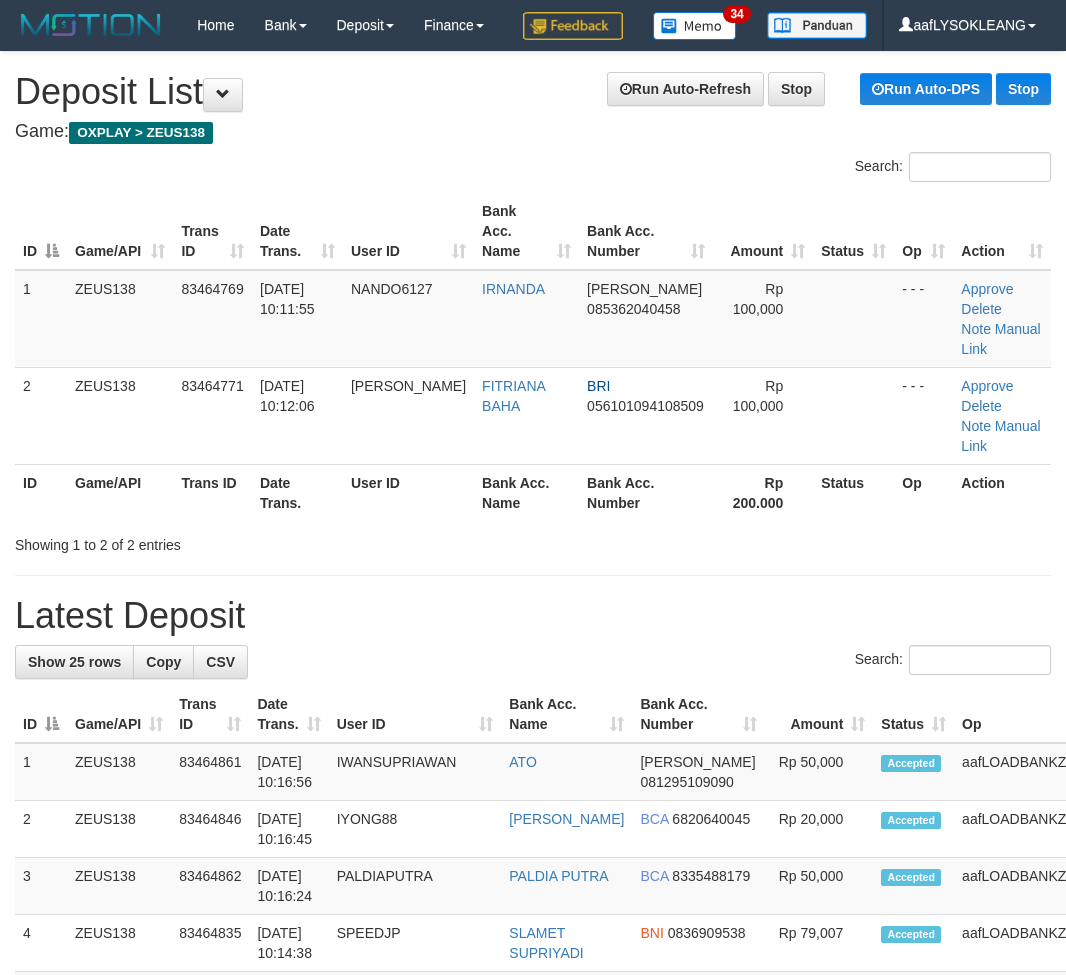 scroll, scrollTop: 33, scrollLeft: 0, axis: vertical 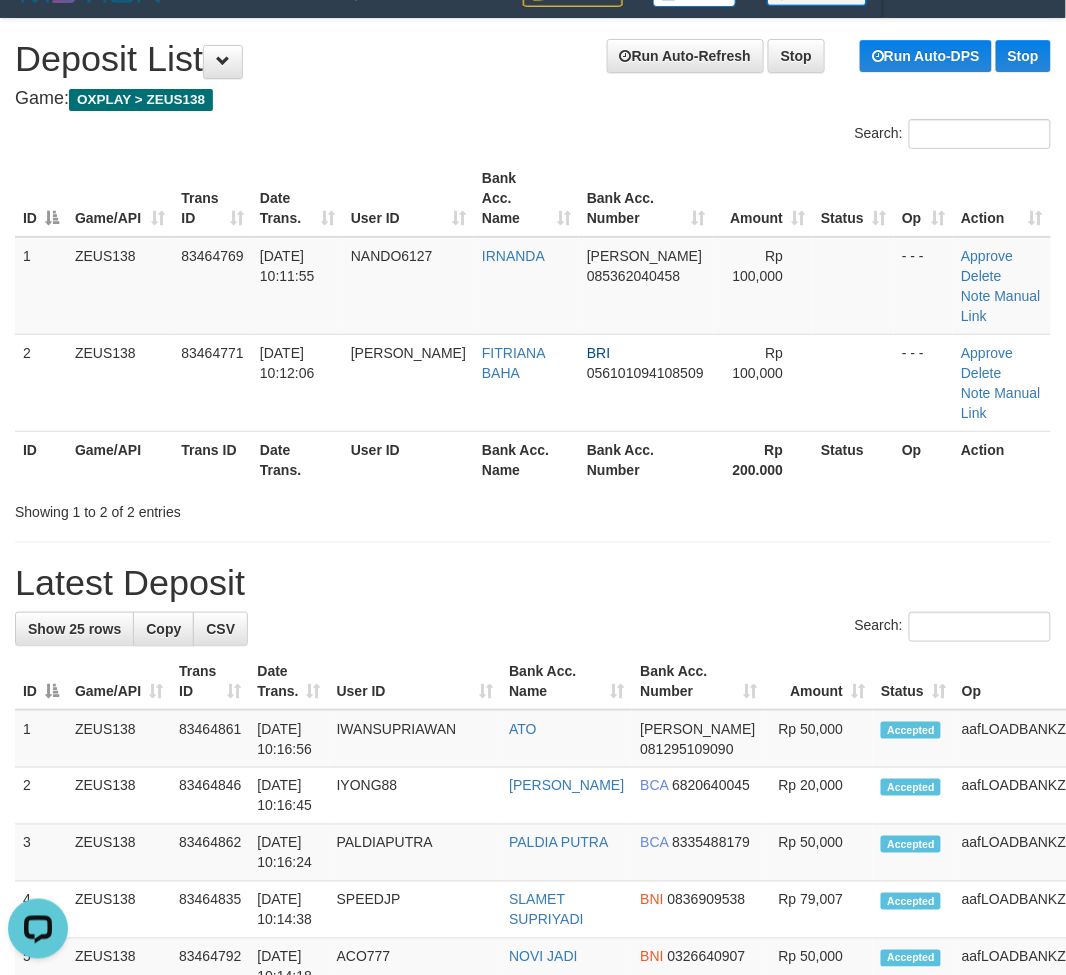 click on "**********" at bounding box center (533, 1164) 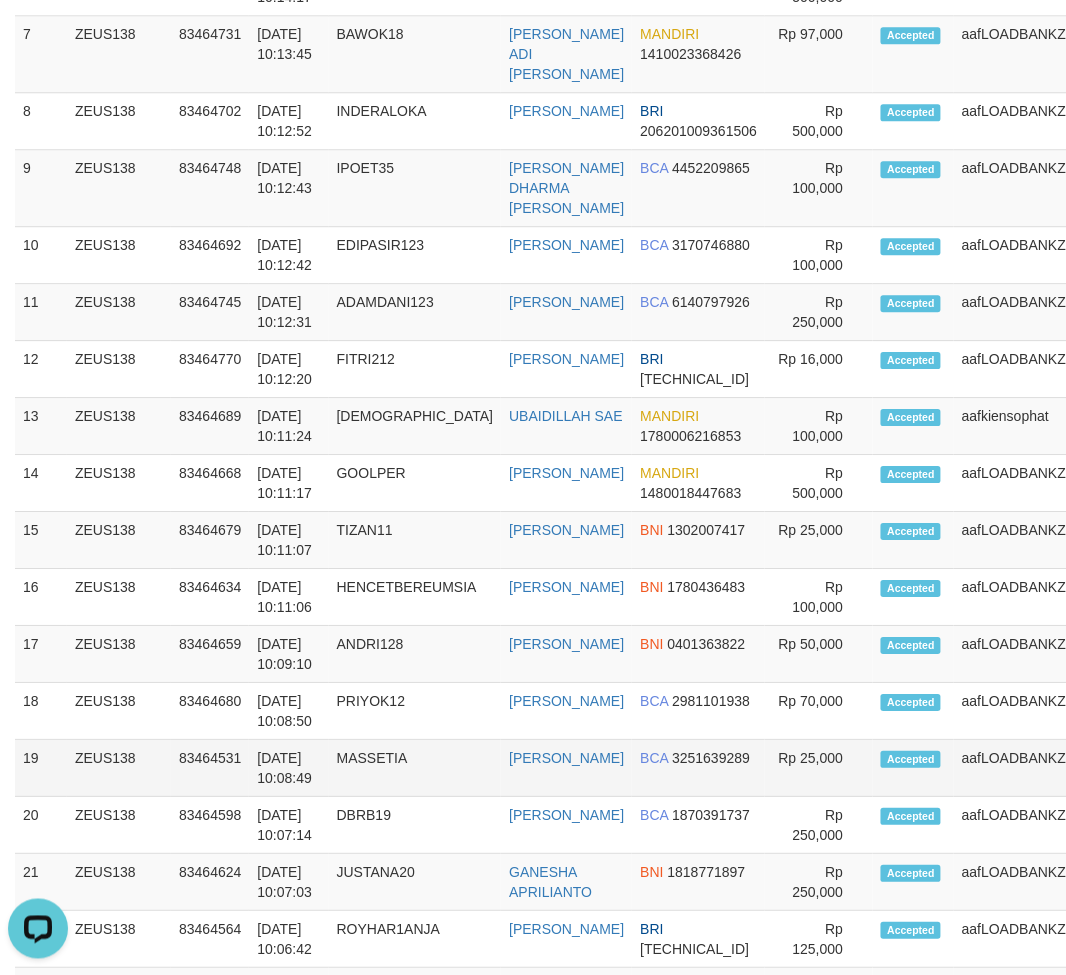 scroll, scrollTop: 1218, scrollLeft: 0, axis: vertical 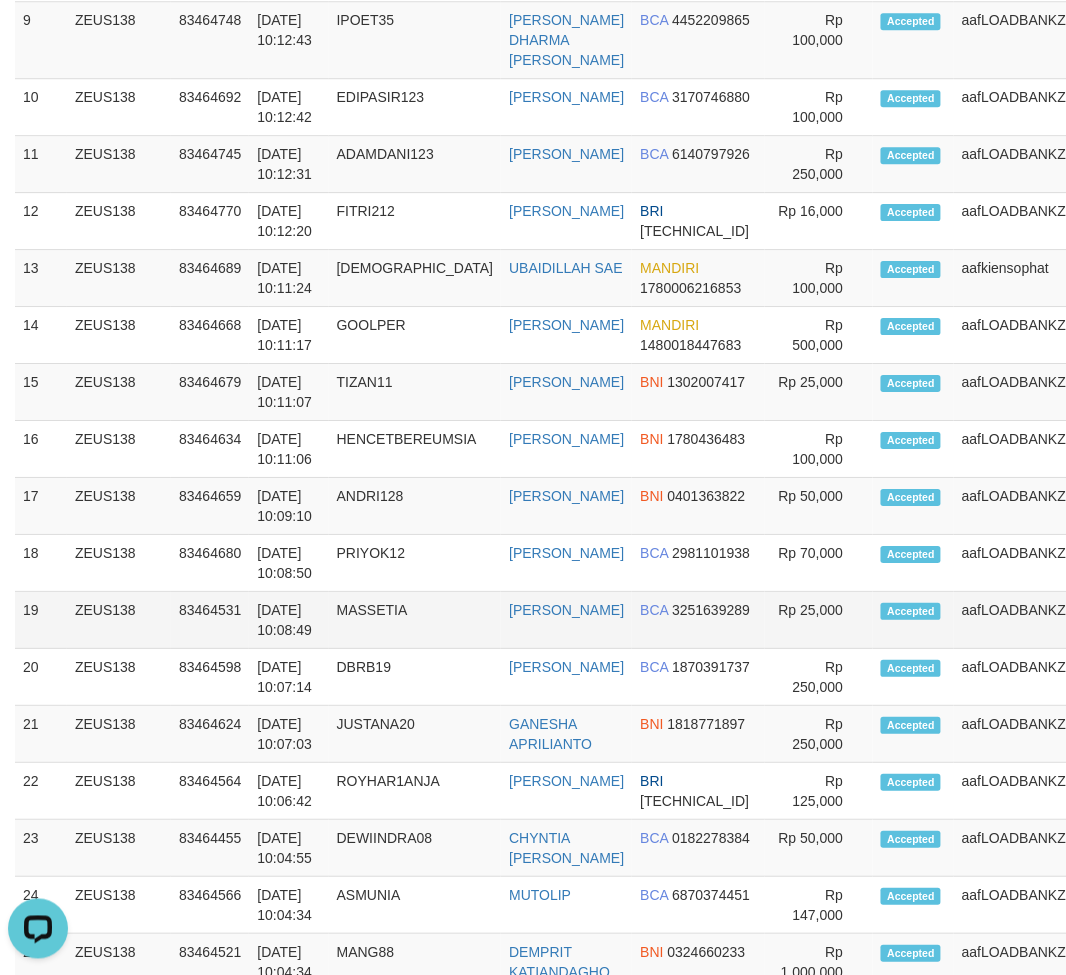 click on "ANDRIYAS SETIAWAN" at bounding box center [566, 620] 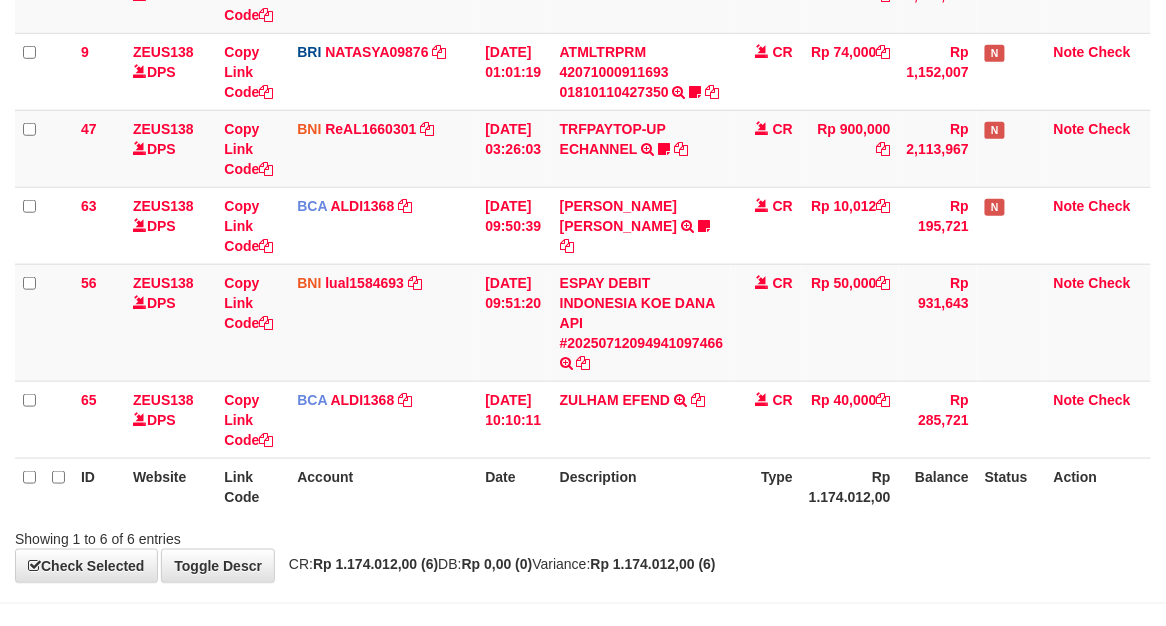 scroll, scrollTop: 360, scrollLeft: 0, axis: vertical 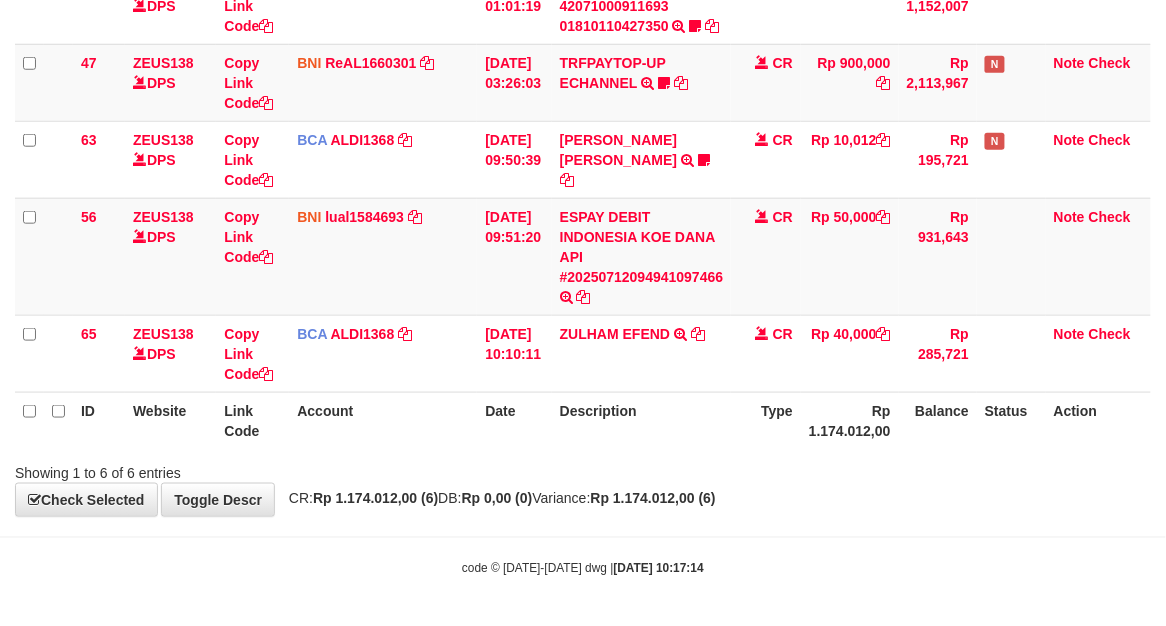 drag, startPoint x: 696, startPoint y: 462, endPoint x: 685, endPoint y: 454, distance: 13.601471 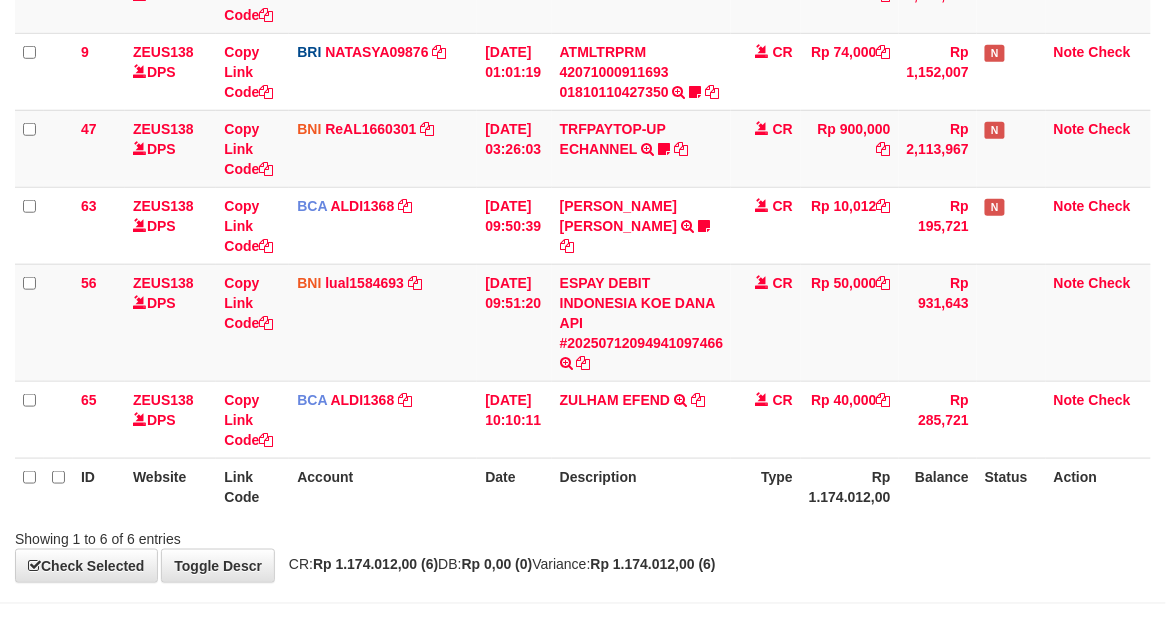 scroll, scrollTop: 360, scrollLeft: 0, axis: vertical 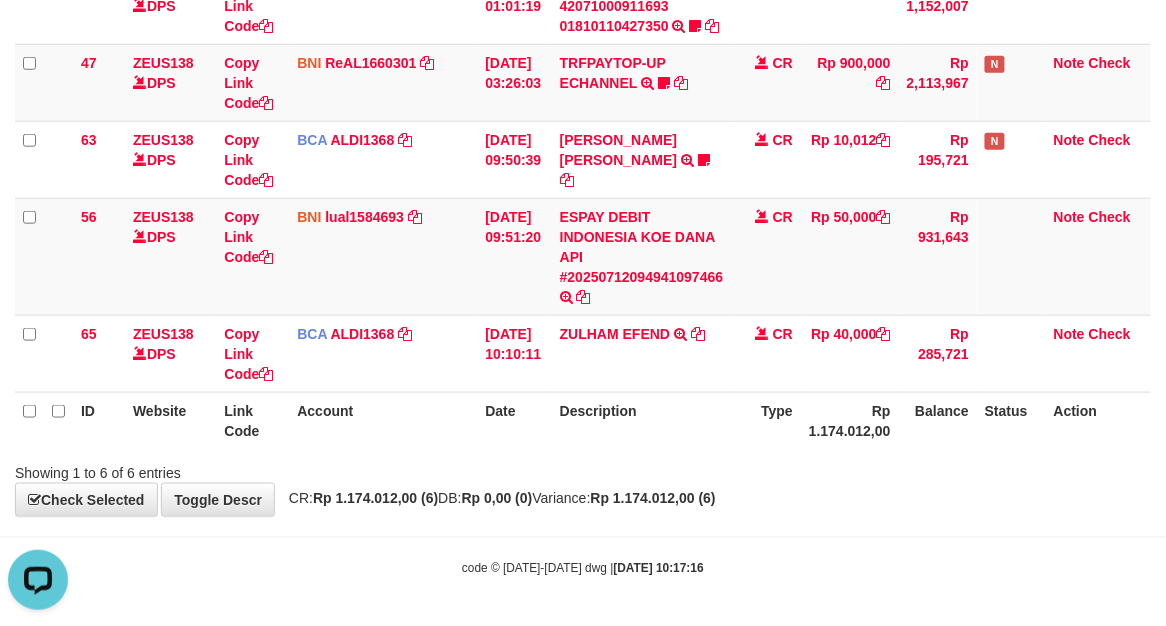 click on "Description" at bounding box center [642, 420] 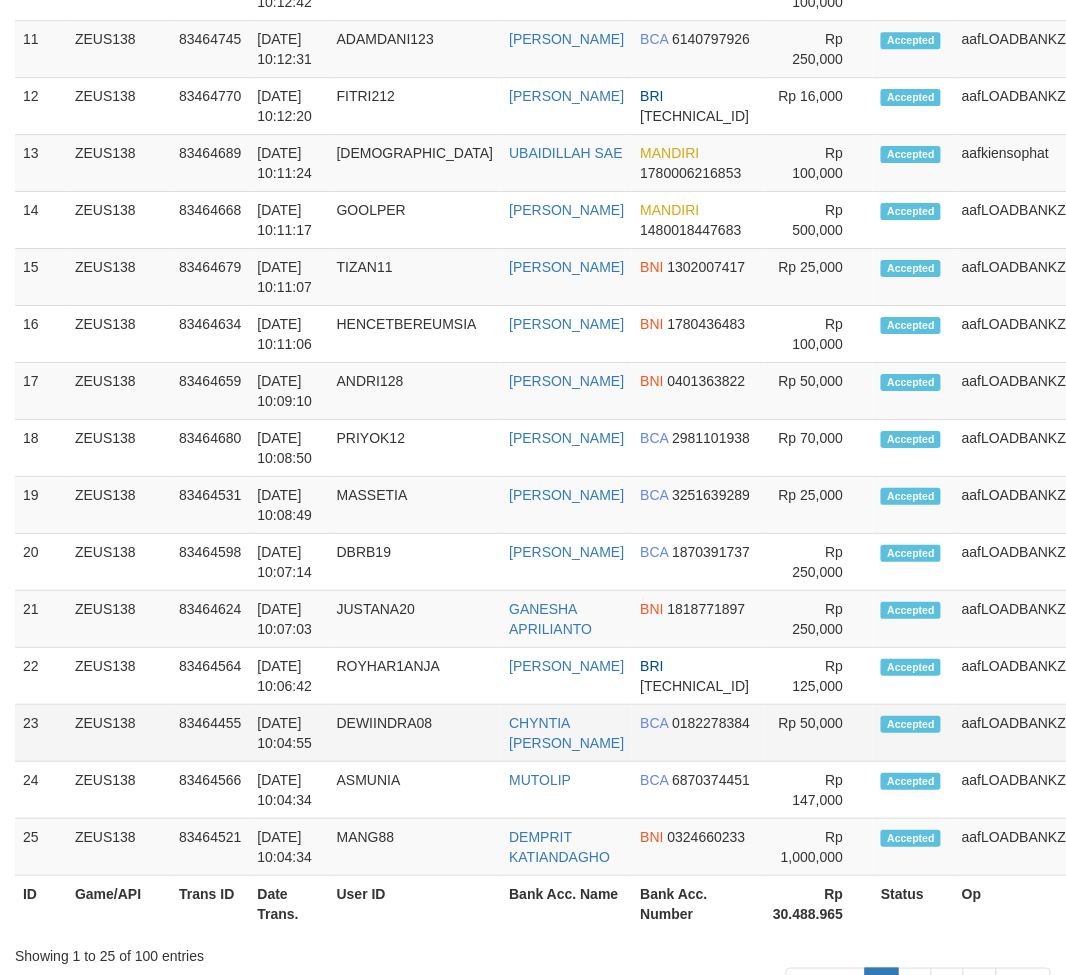scroll, scrollTop: 1218, scrollLeft: 0, axis: vertical 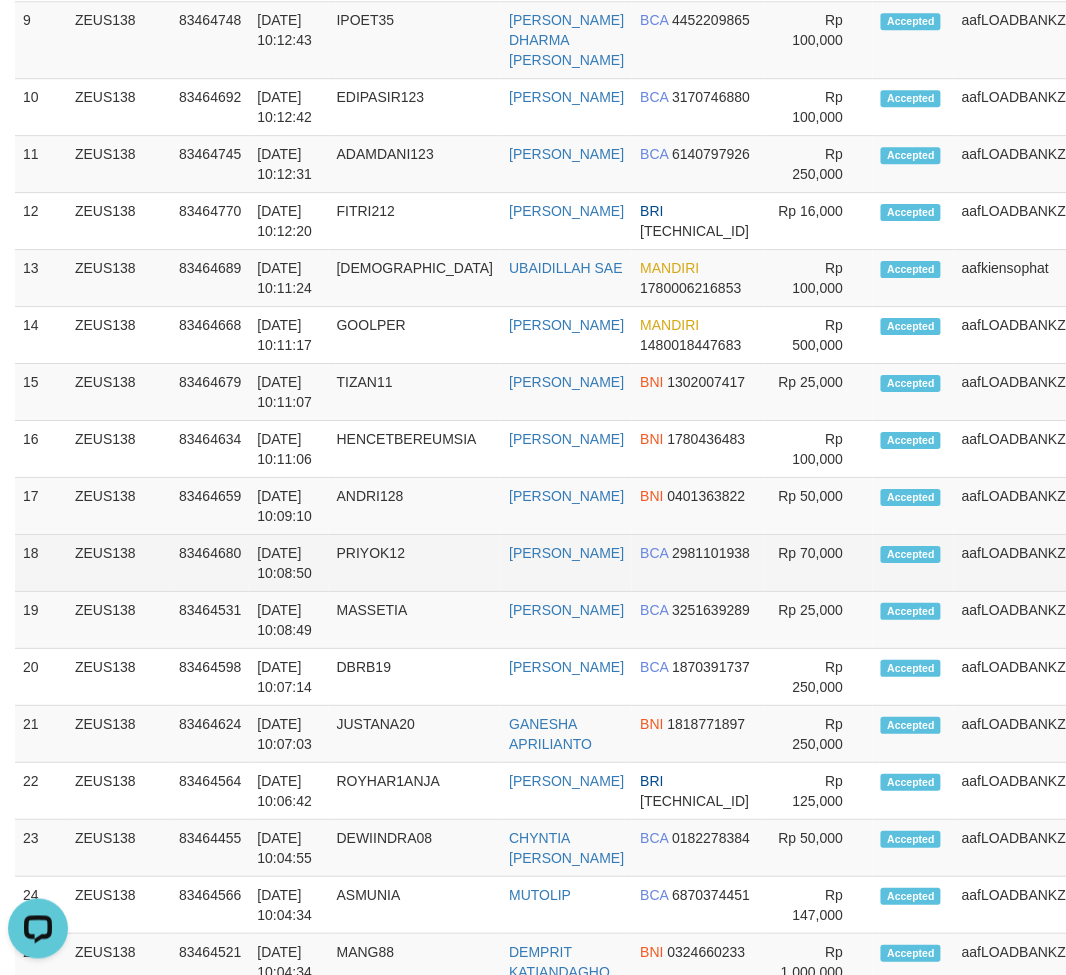 drag, startPoint x: 592, startPoint y: 586, endPoint x: 605, endPoint y: 586, distance: 13 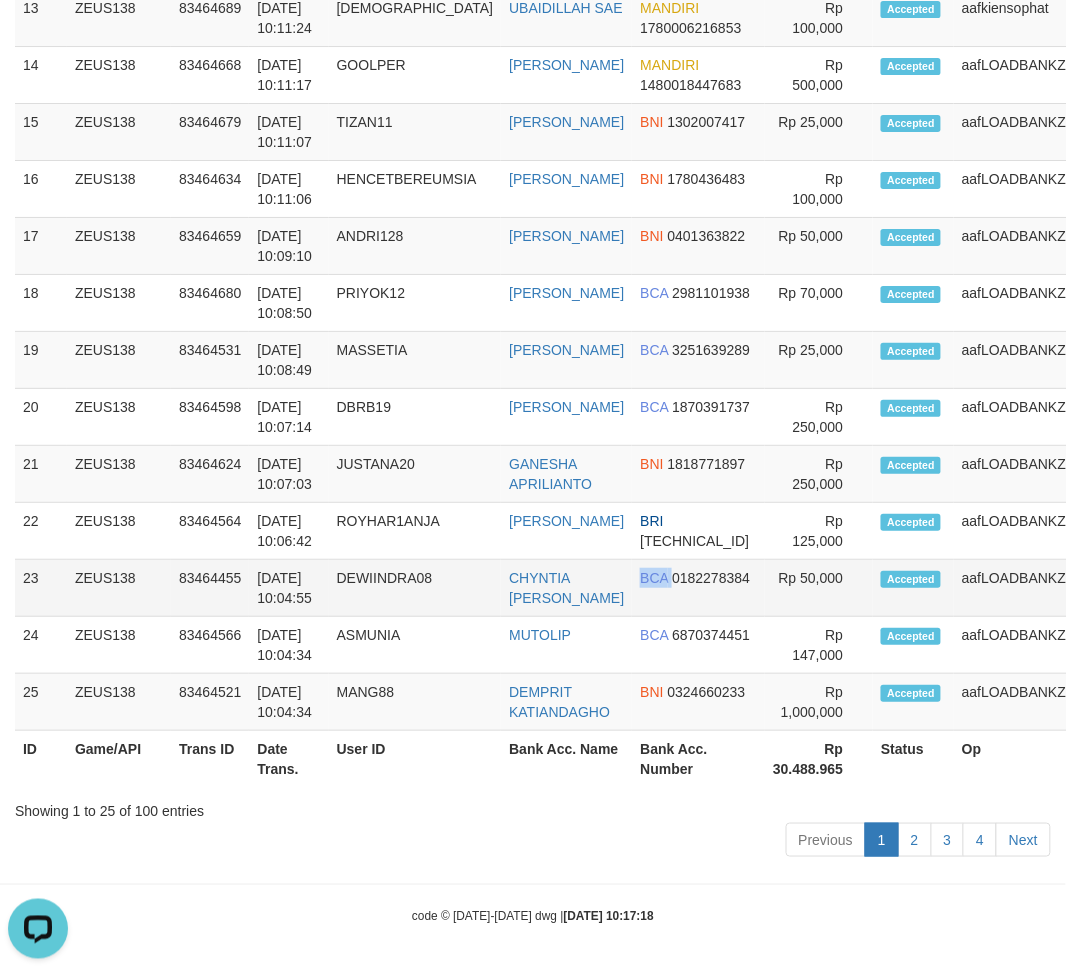 drag, startPoint x: 605, startPoint y: 586, endPoint x: 647, endPoint y: 582, distance: 42.190044 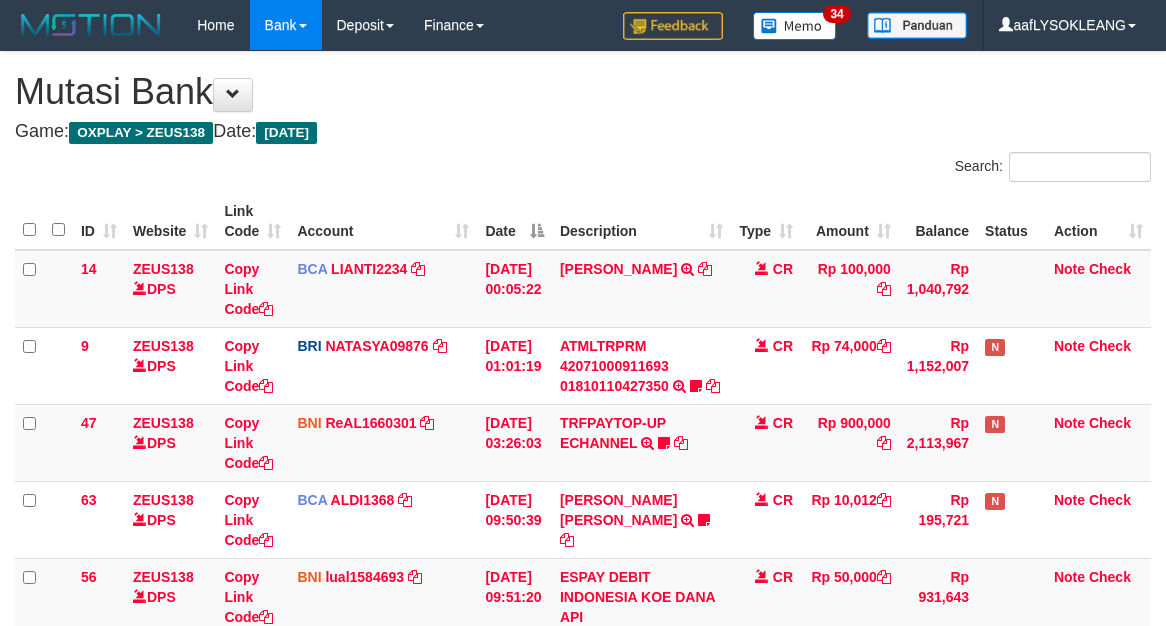scroll, scrollTop: 360, scrollLeft: 0, axis: vertical 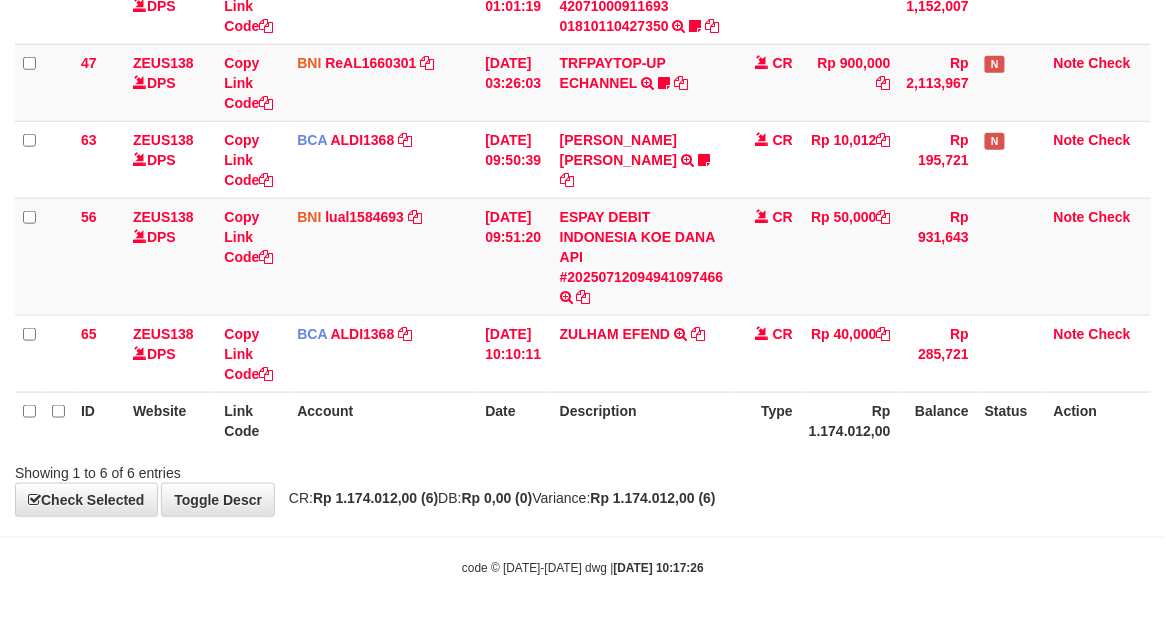 click on "Description" at bounding box center (642, 420) 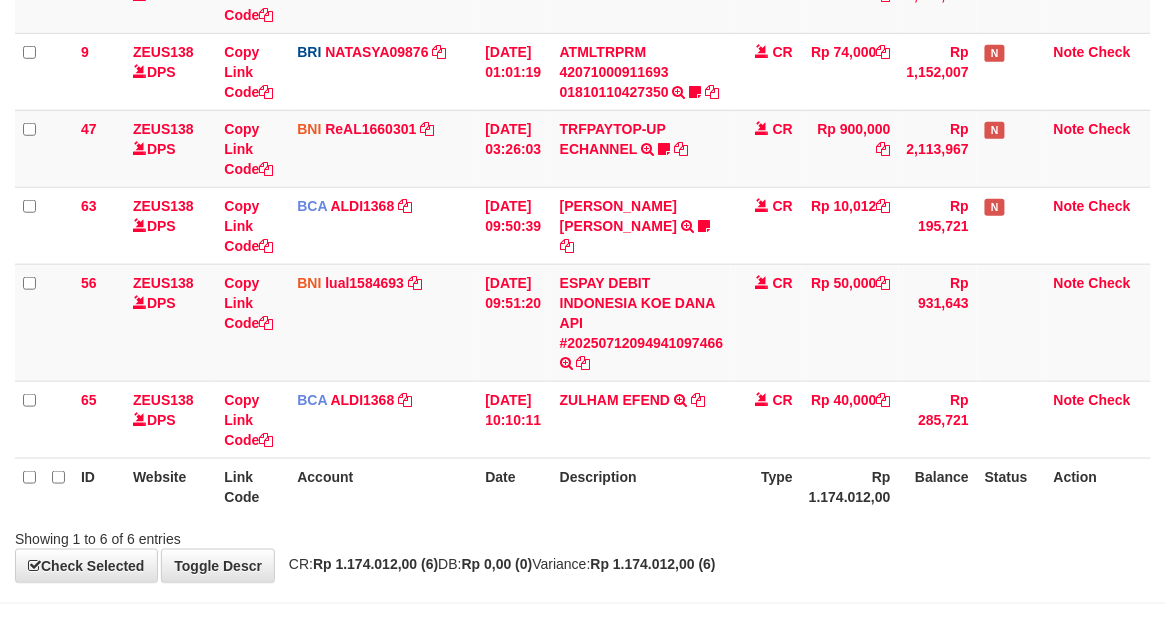scroll, scrollTop: 360, scrollLeft: 0, axis: vertical 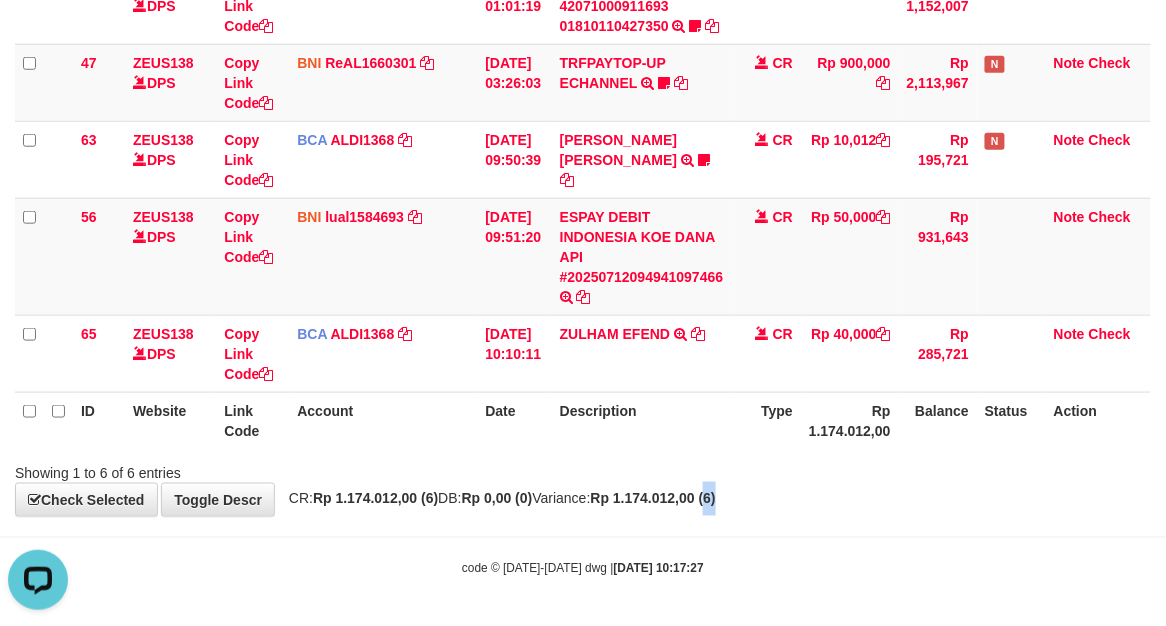 drag, startPoint x: 774, startPoint y: 482, endPoint x: 756, endPoint y: 482, distance: 18 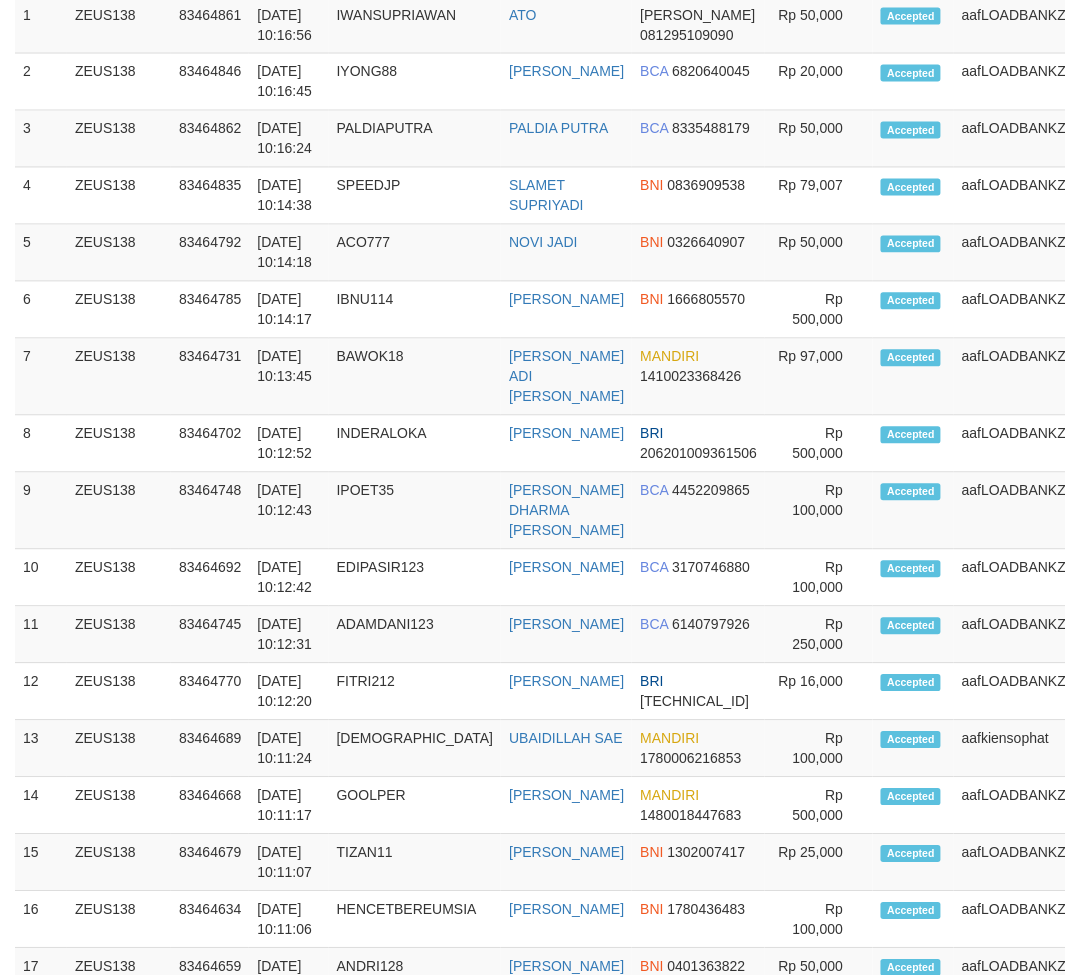 scroll, scrollTop: 7, scrollLeft: 0, axis: vertical 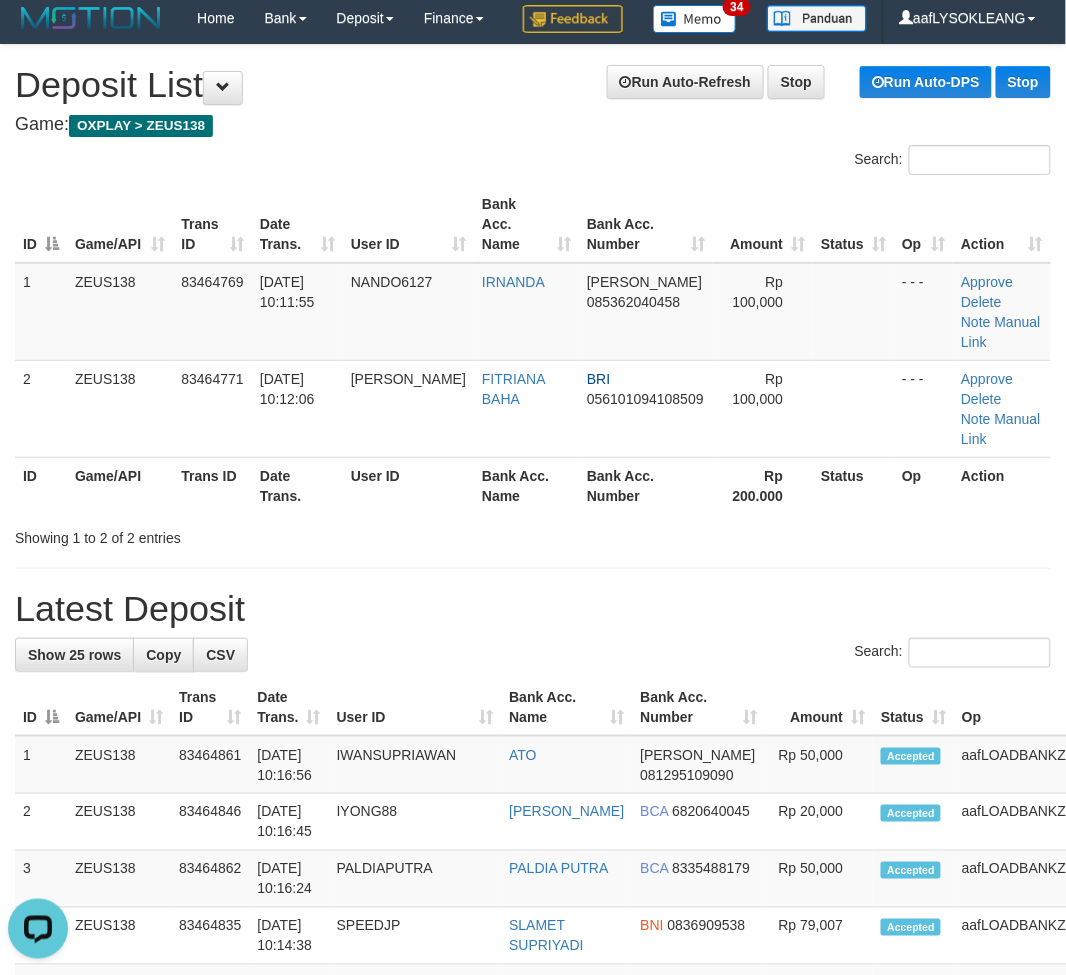 drag, startPoint x: 707, startPoint y: 647, endPoint x: 1076, endPoint y: 528, distance: 387.7138 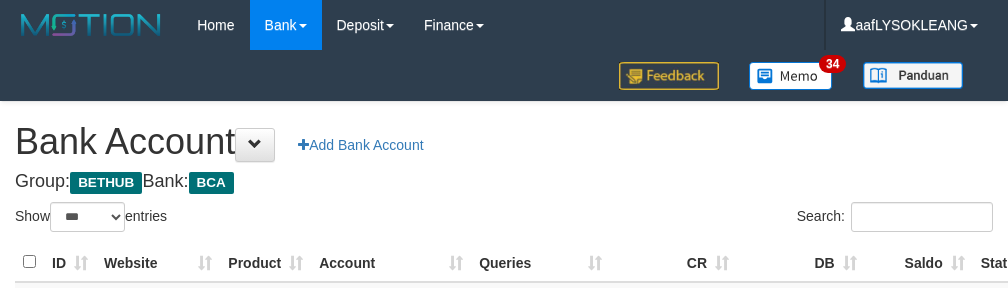 select on "***" 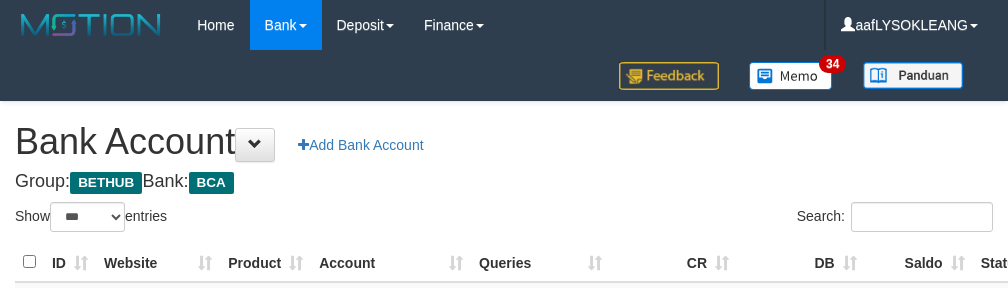 scroll, scrollTop: 222, scrollLeft: 0, axis: vertical 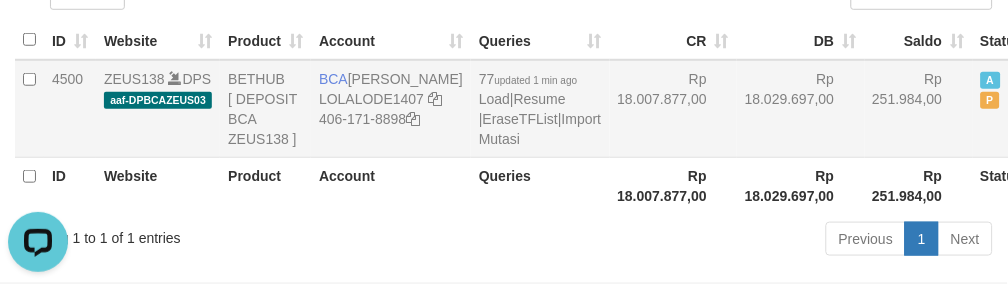 click on "Rp 18.029.697,00" at bounding box center (801, 109) 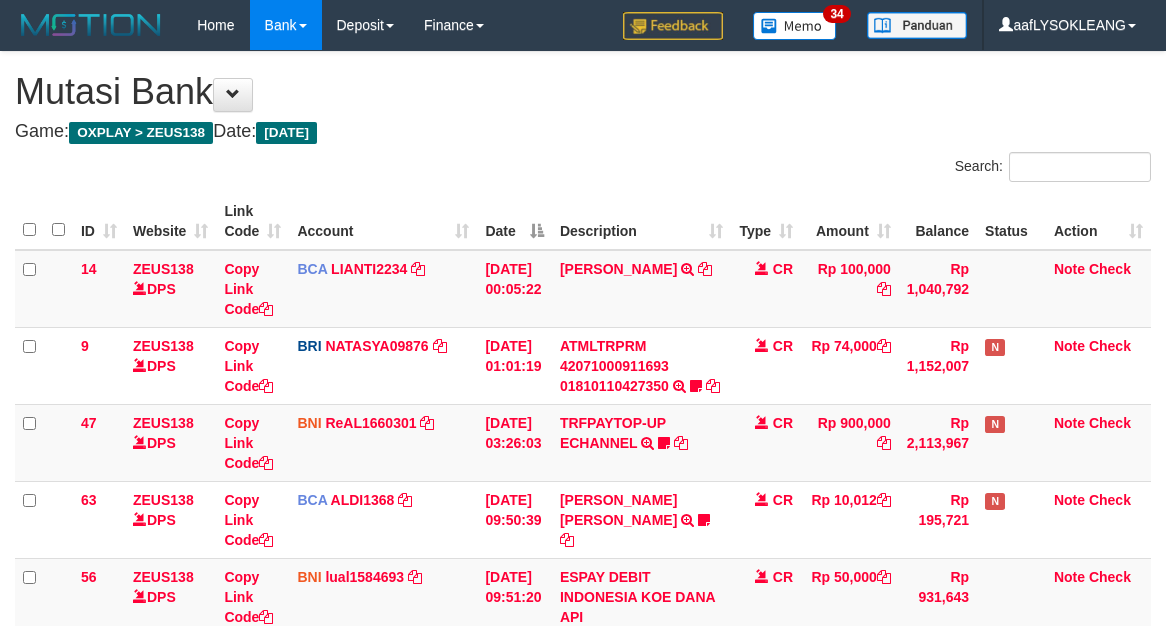 scroll, scrollTop: 146, scrollLeft: 0, axis: vertical 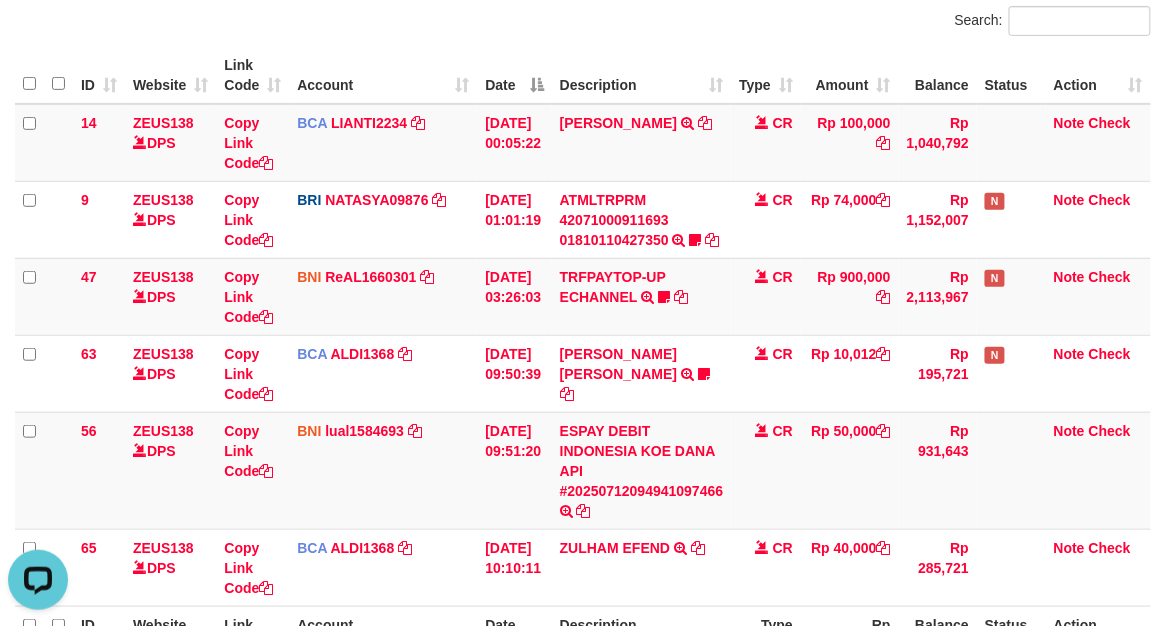 drag, startPoint x: 411, startPoint y: 47, endPoint x: 5, endPoint y: 140, distance: 416.51532 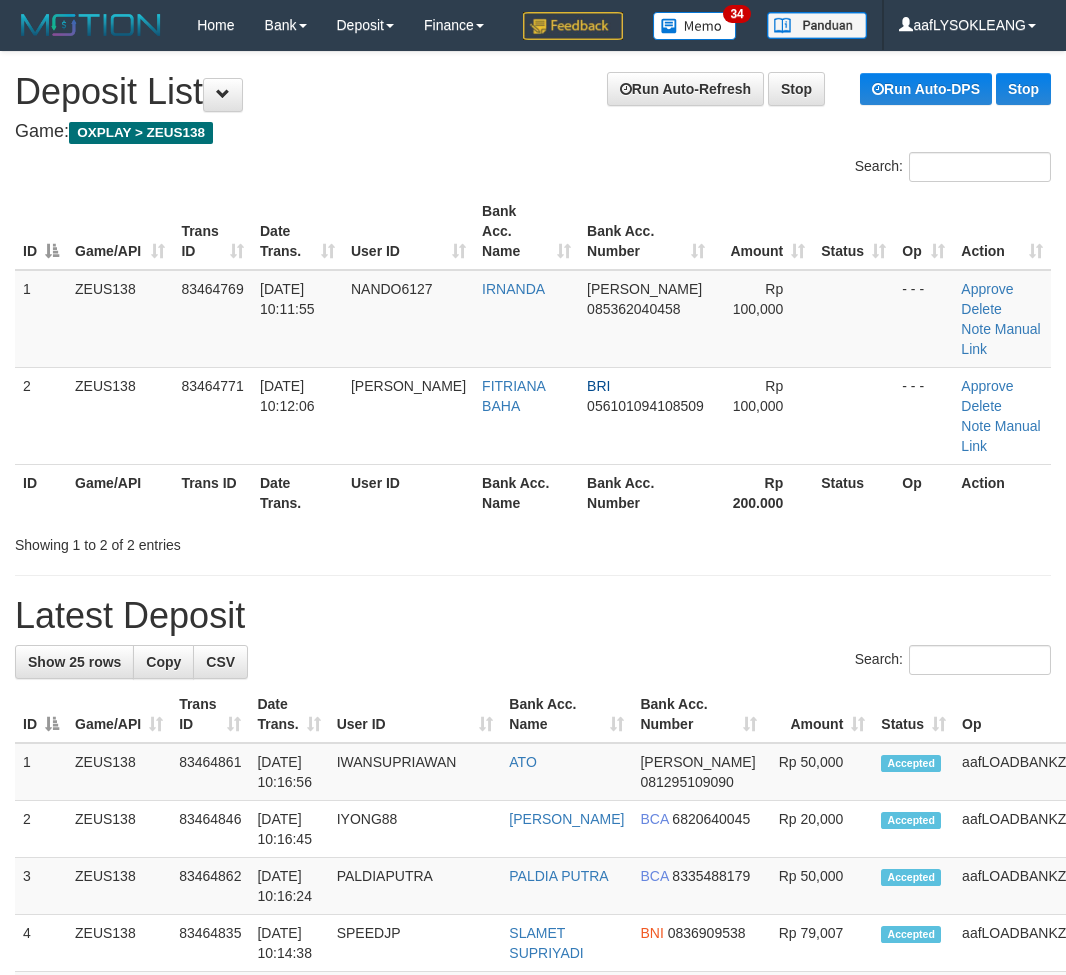 scroll, scrollTop: 7, scrollLeft: 0, axis: vertical 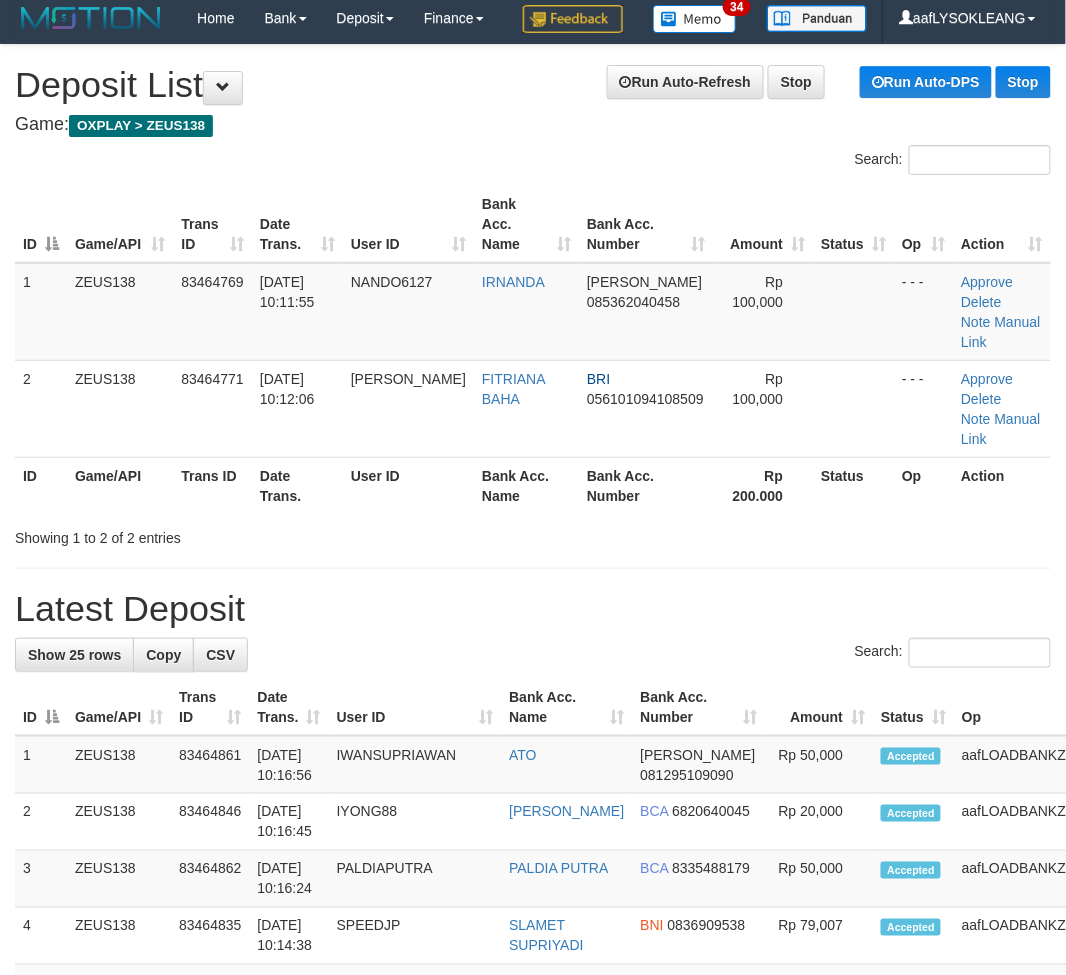 drag, startPoint x: 728, startPoint y: 567, endPoint x: 761, endPoint y: 567, distance: 33 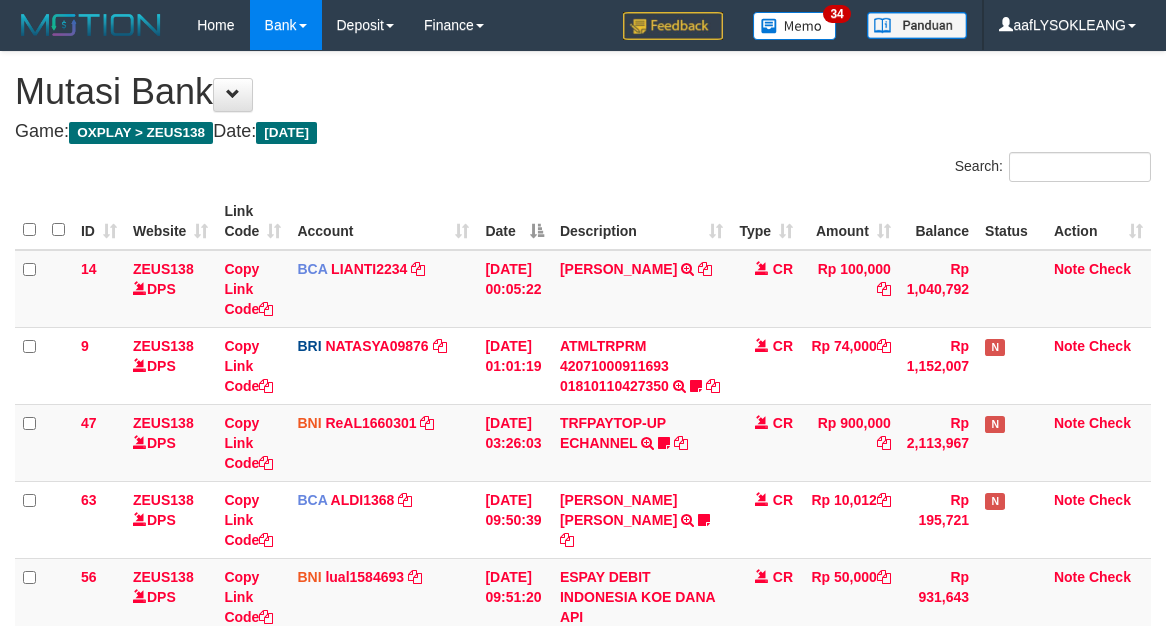 scroll, scrollTop: 360, scrollLeft: 0, axis: vertical 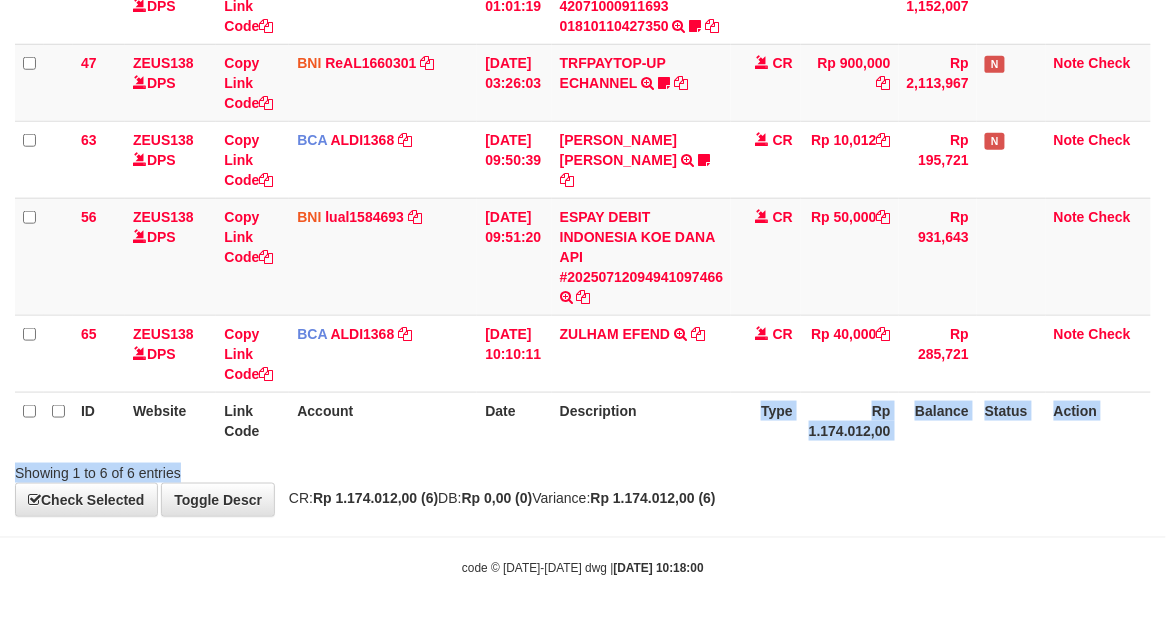 drag, startPoint x: 693, startPoint y: 463, endPoint x: 544, endPoint y: 413, distance: 157.16551 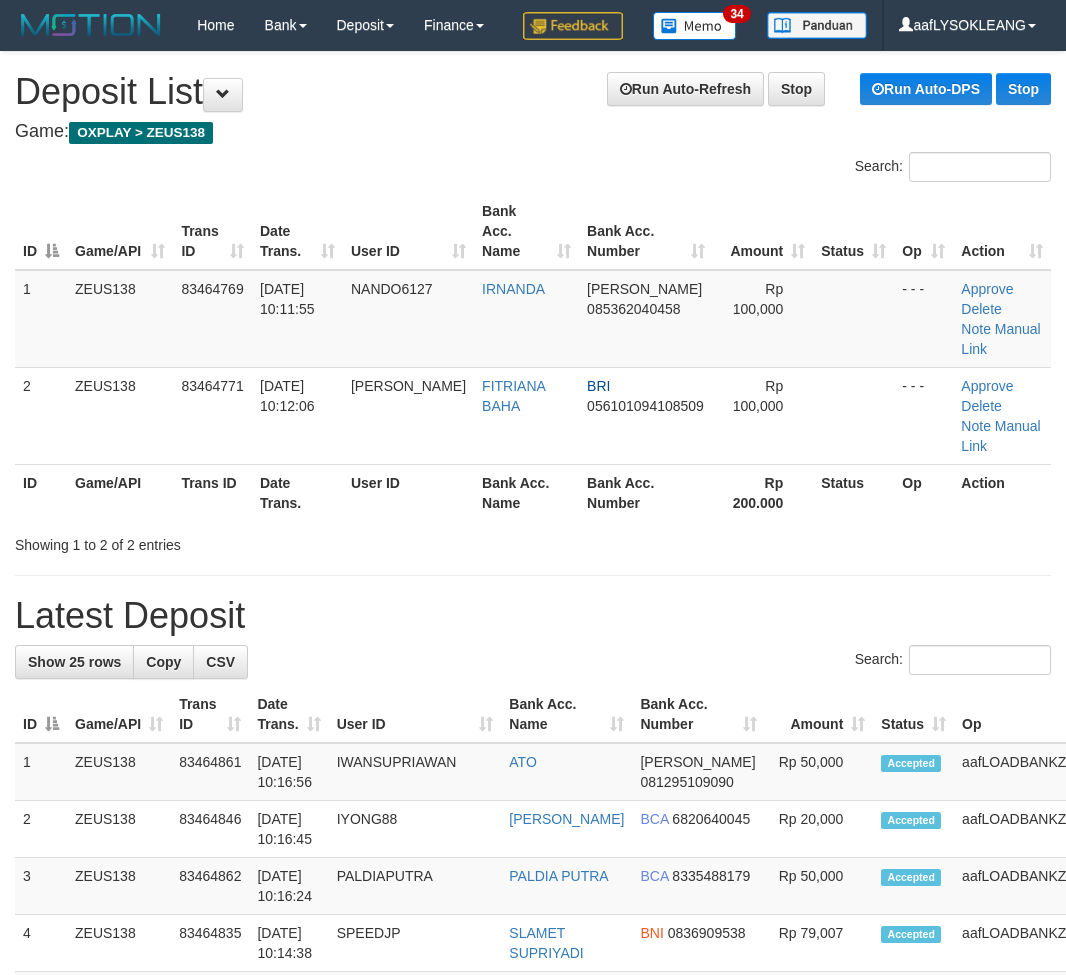 scroll, scrollTop: 7, scrollLeft: 0, axis: vertical 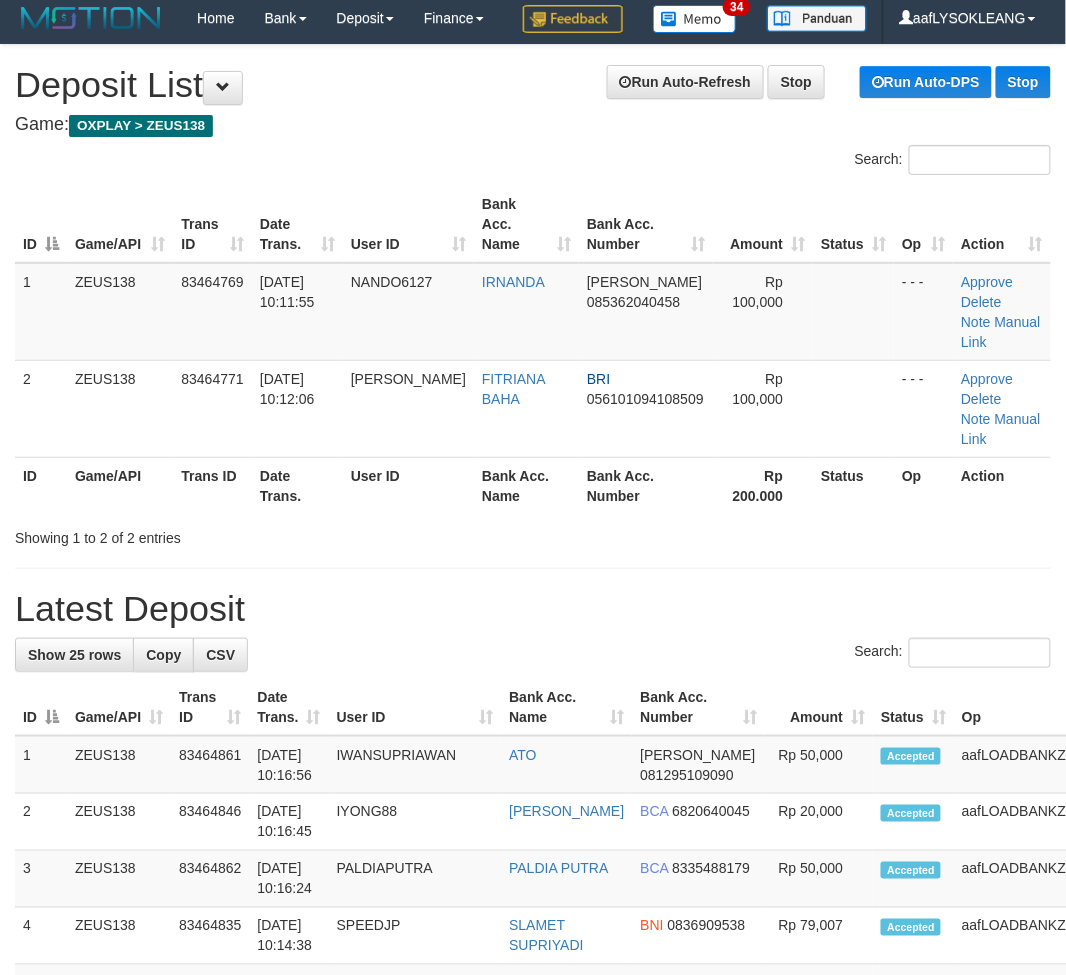 click on "Latest Deposit" at bounding box center [533, 609] 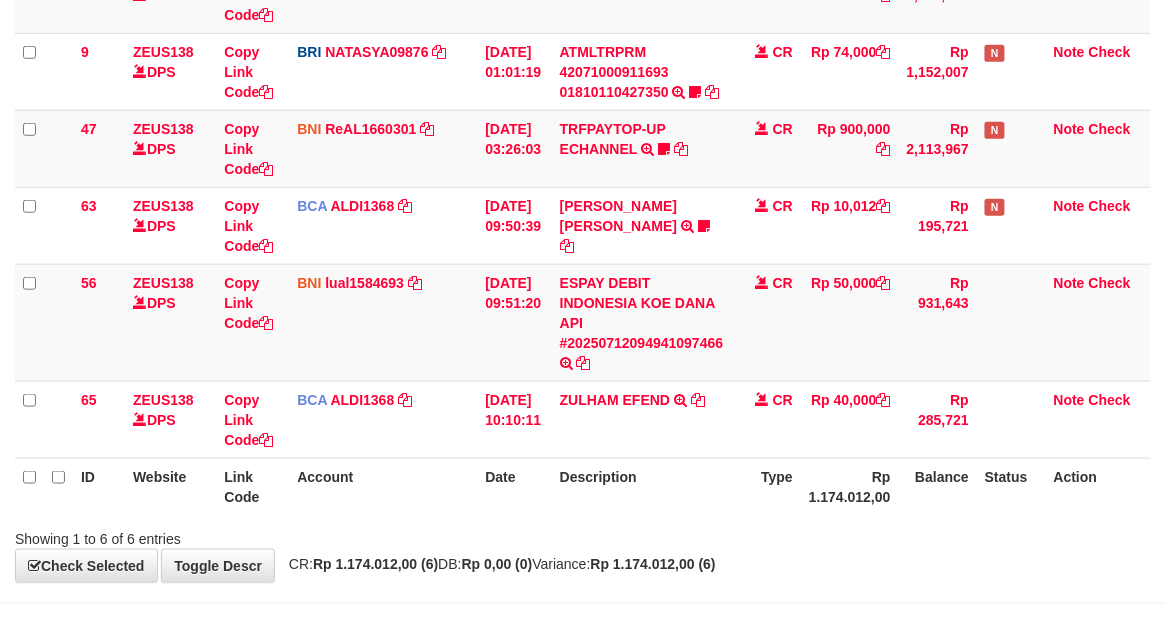 scroll, scrollTop: 360, scrollLeft: 0, axis: vertical 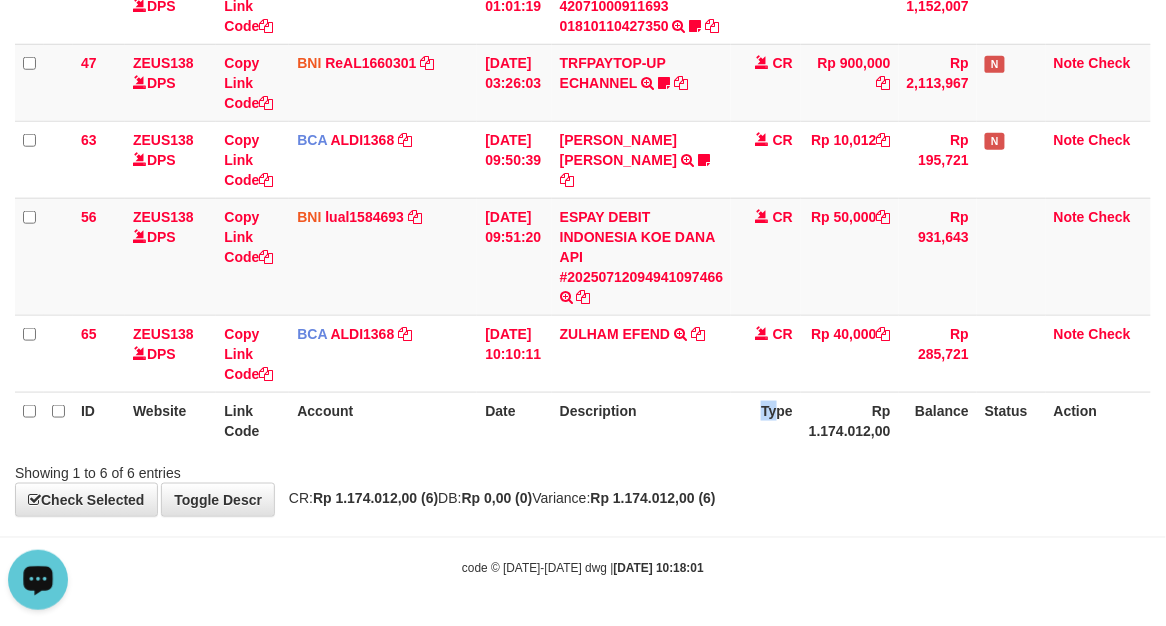 drag, startPoint x: 784, startPoint y: 417, endPoint x: 683, endPoint y: 427, distance: 101.49384 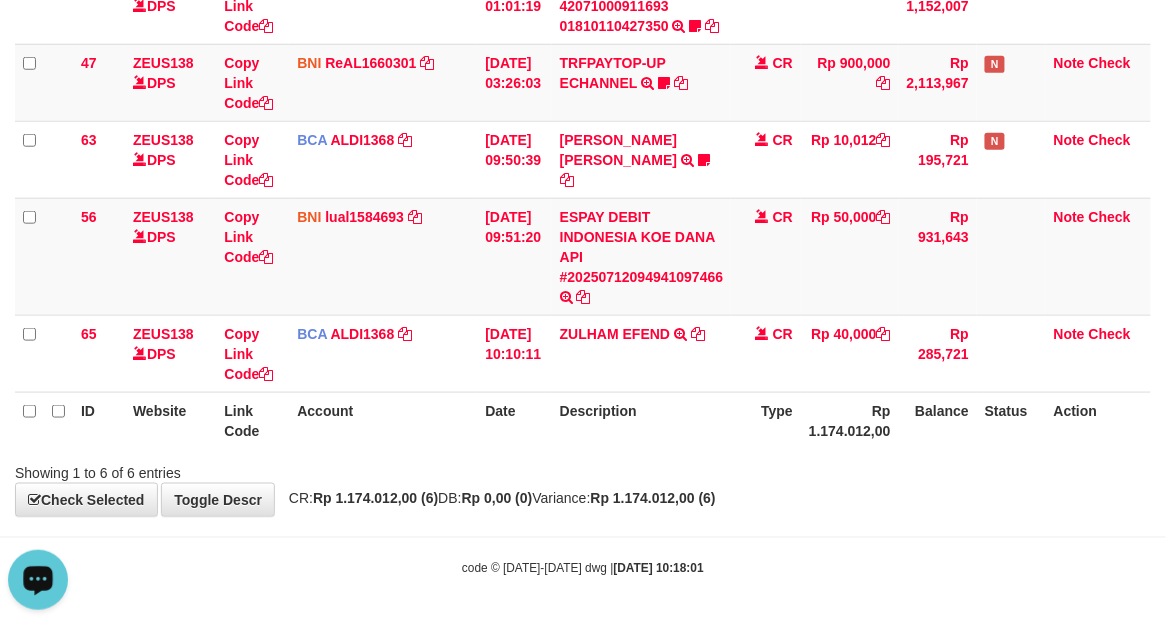 click on "Description" at bounding box center (642, 420) 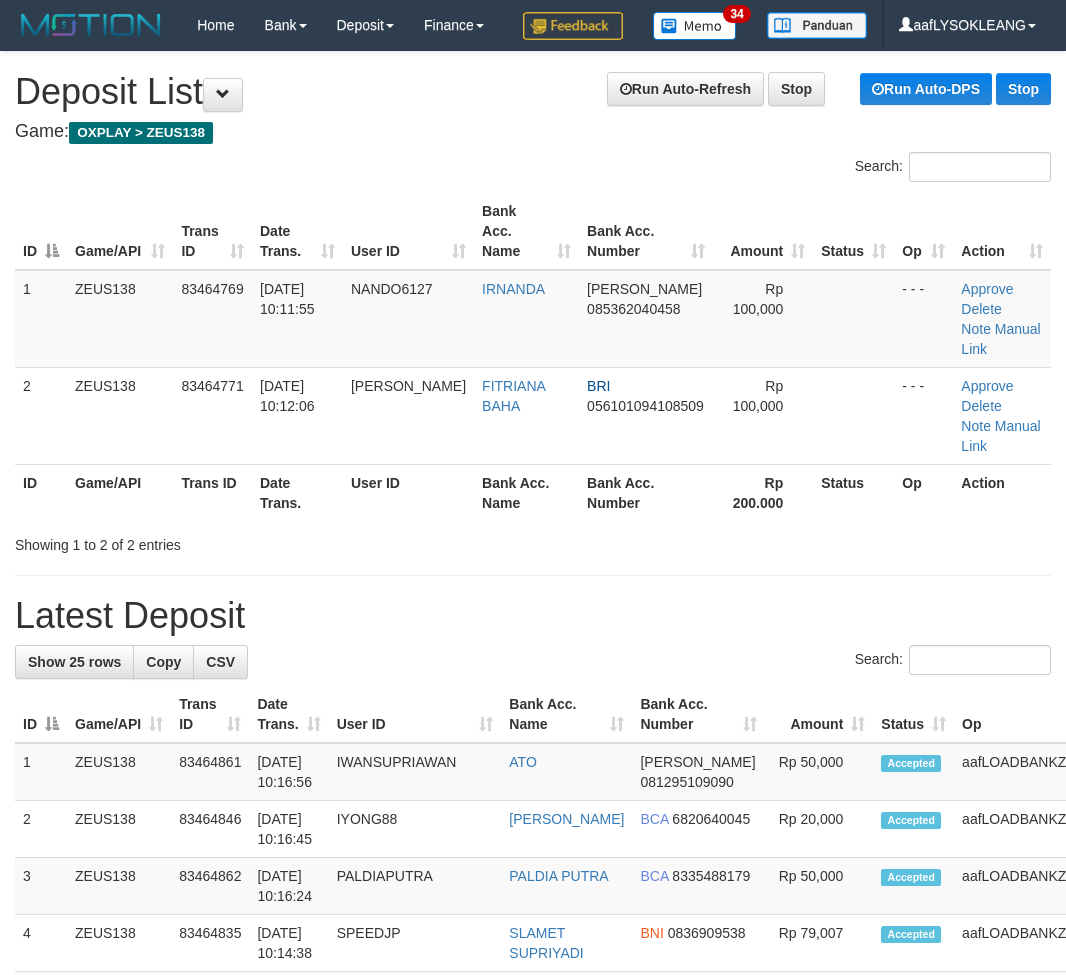 scroll, scrollTop: 7, scrollLeft: 0, axis: vertical 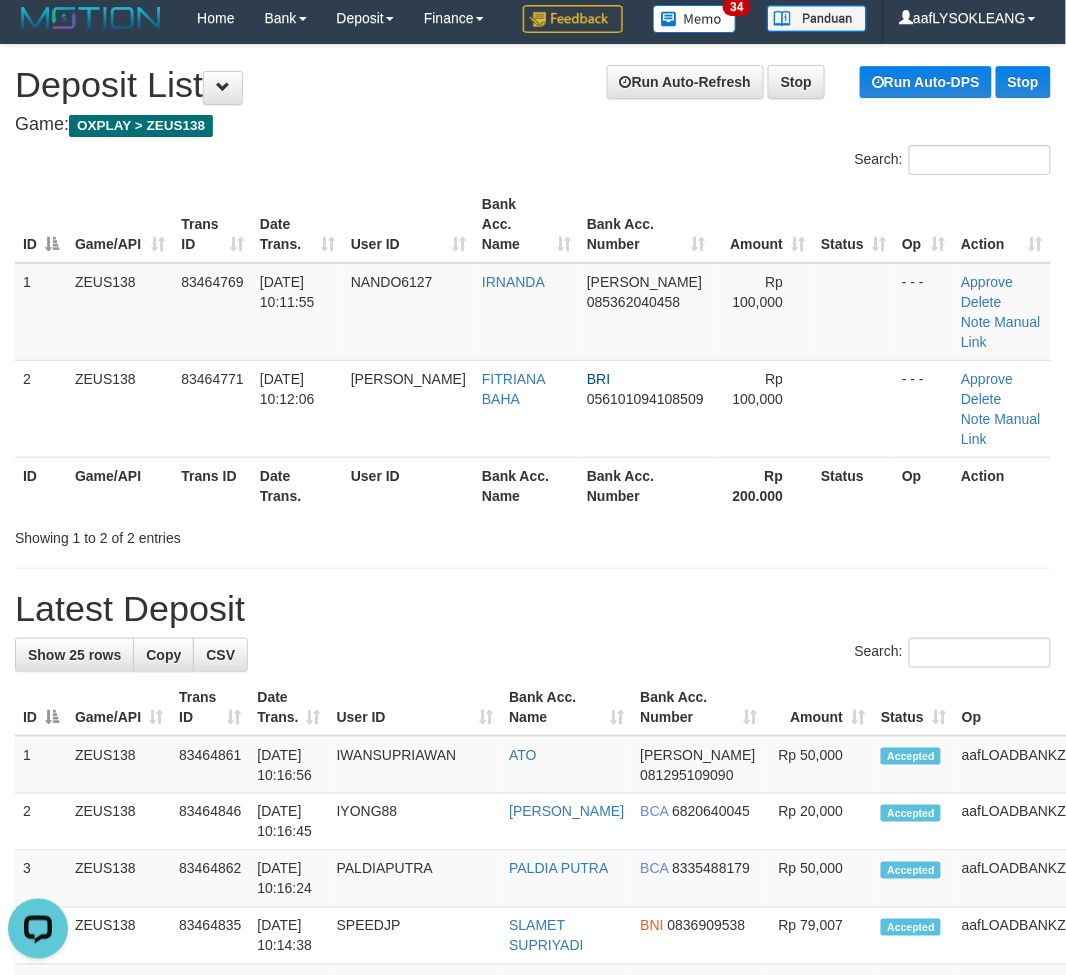 drag, startPoint x: 720, startPoint y: 641, endPoint x: 705, endPoint y: 633, distance: 17 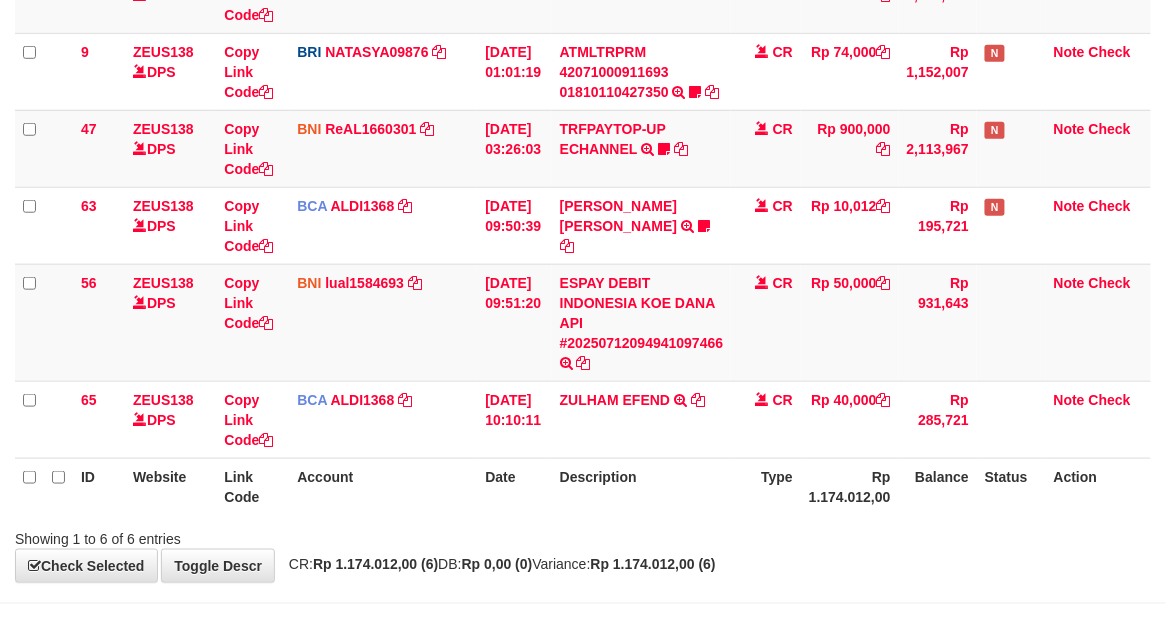 scroll, scrollTop: 360, scrollLeft: 0, axis: vertical 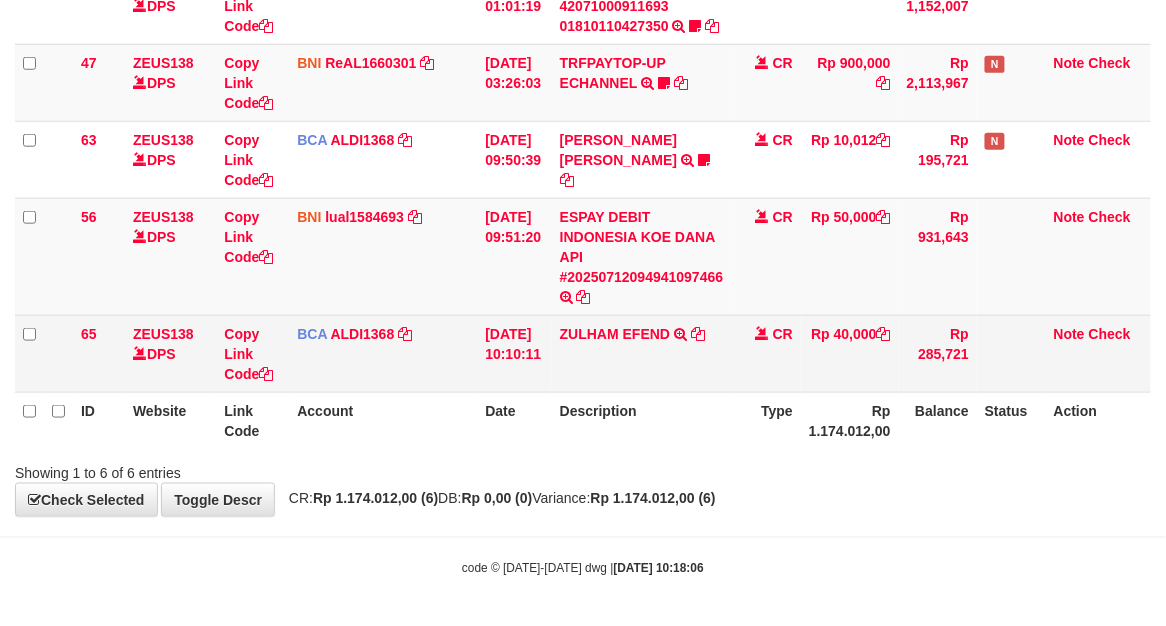 drag, startPoint x: 676, startPoint y: 421, endPoint x: 465, endPoint y: 358, distance: 220.20445 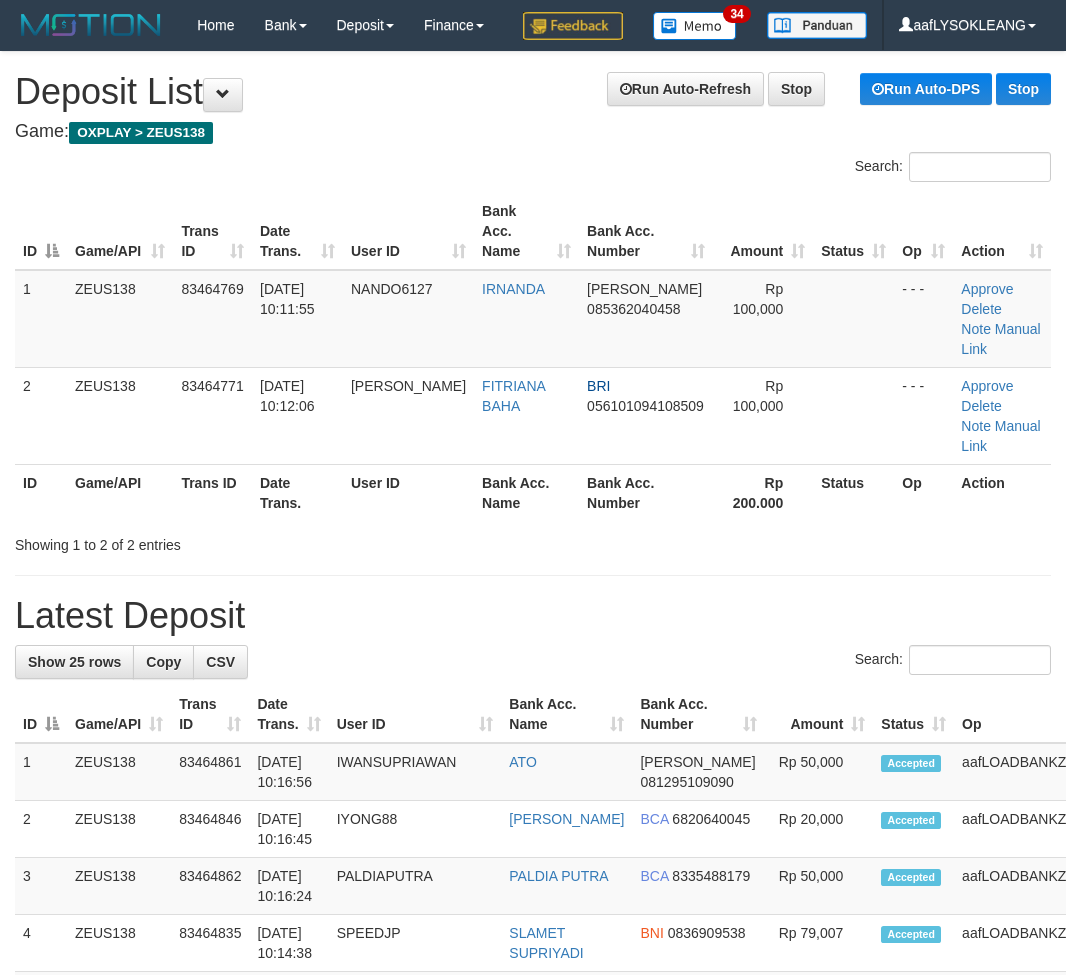 scroll, scrollTop: 155, scrollLeft: 0, axis: vertical 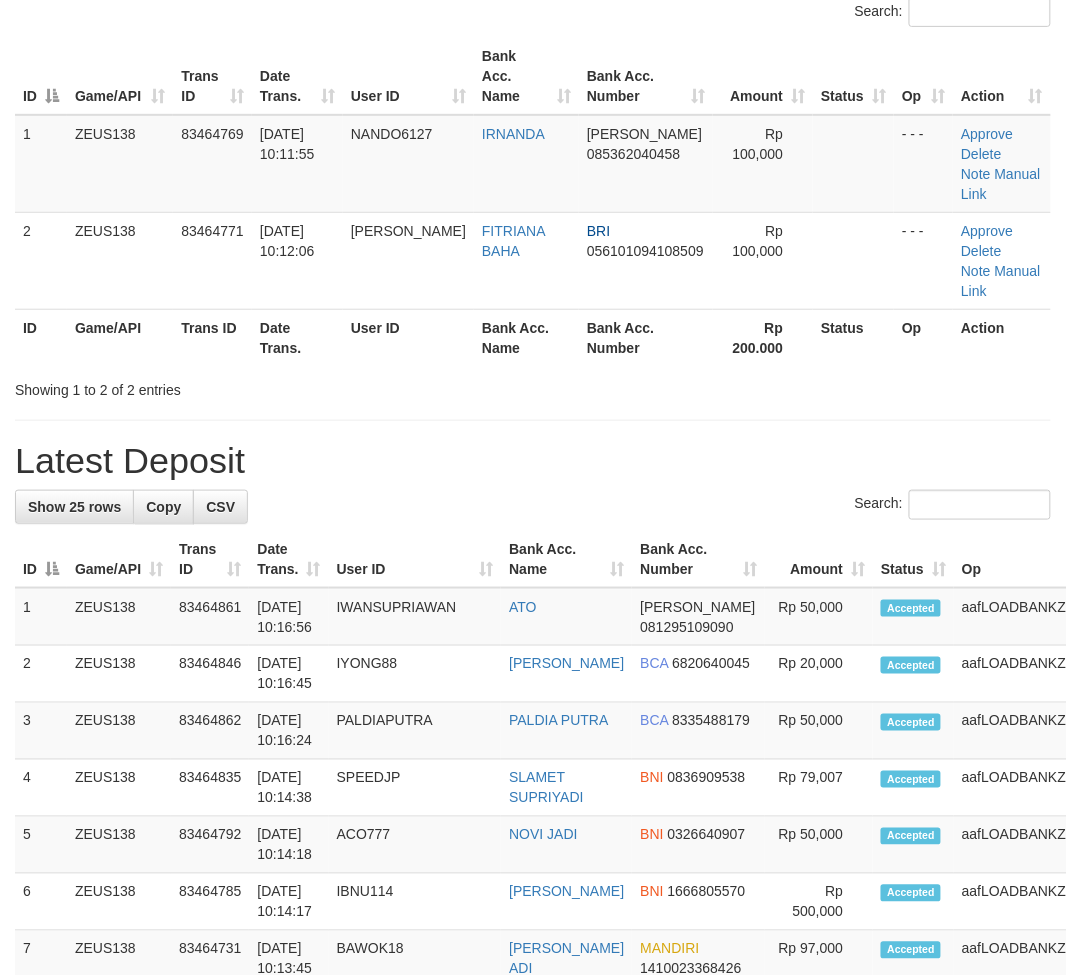 click on "**********" at bounding box center (533, 1042) 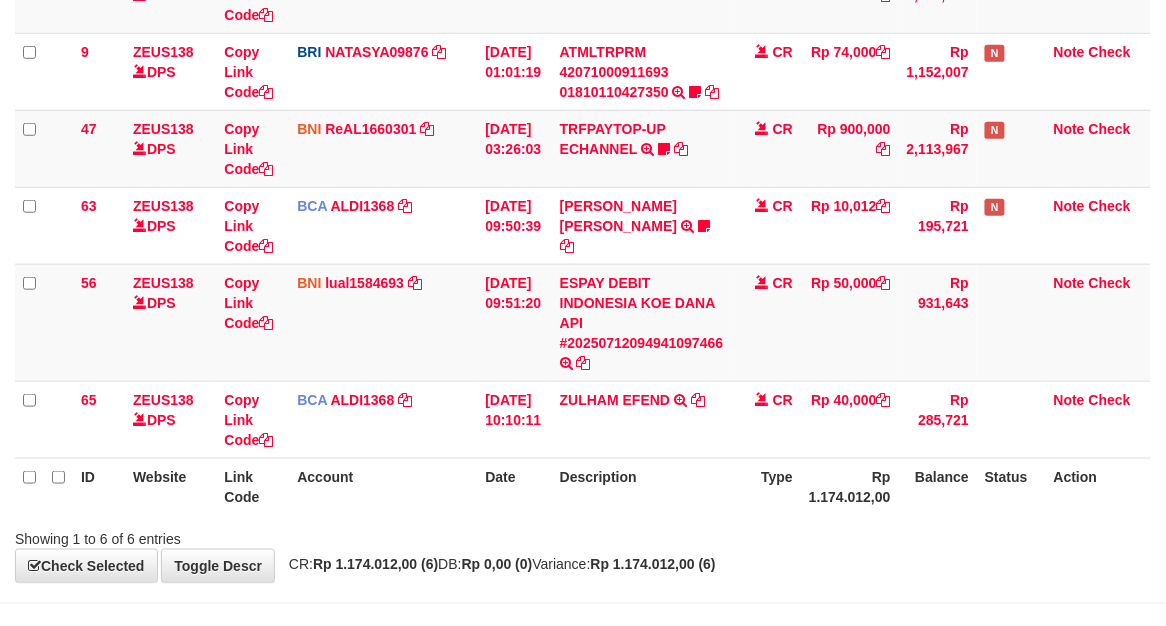 scroll, scrollTop: 360, scrollLeft: 0, axis: vertical 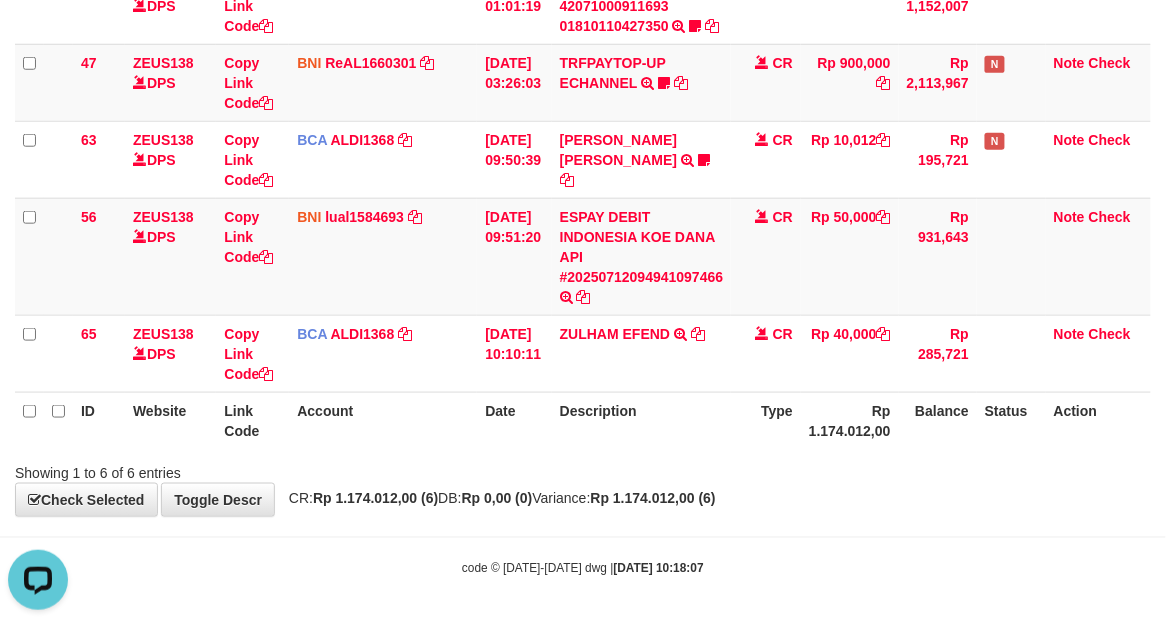 click on "Showing 1 to 6 of 6 entries" at bounding box center (583, 469) 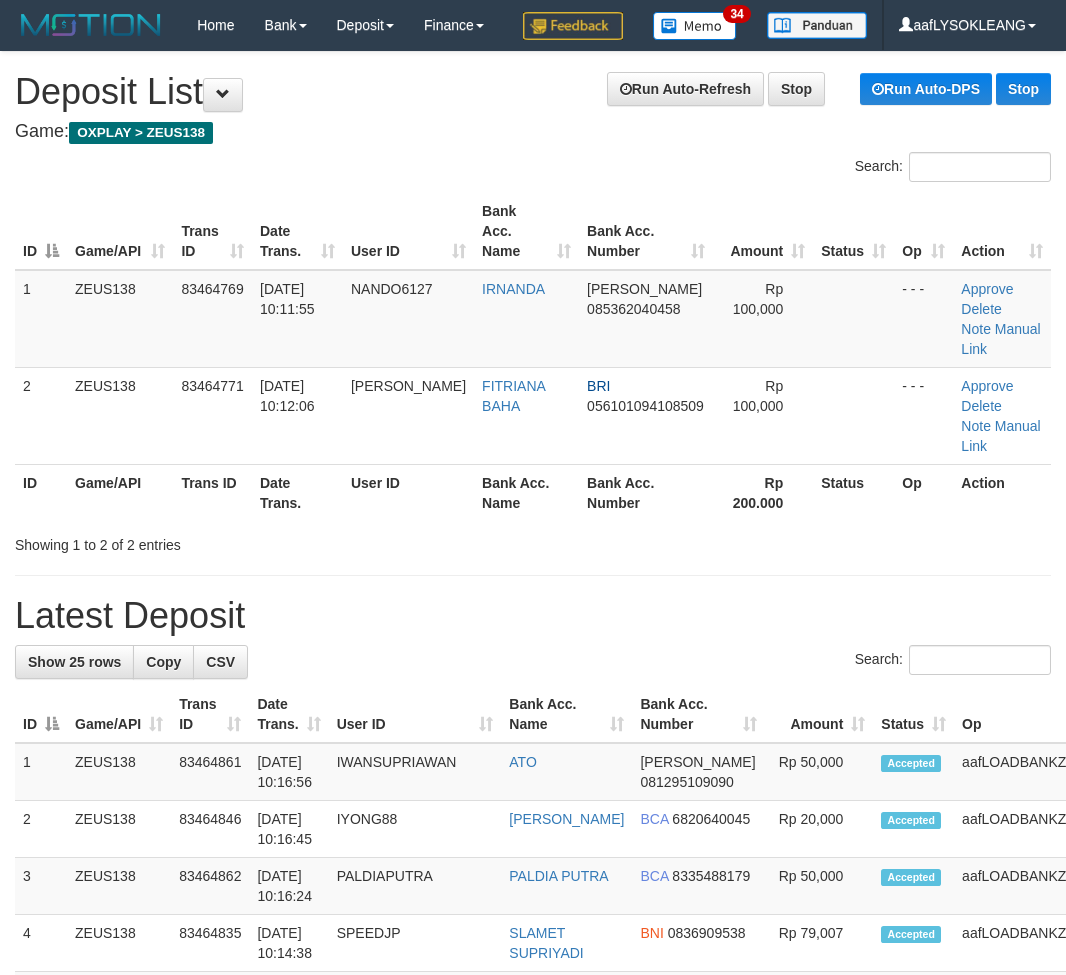 scroll, scrollTop: 155, scrollLeft: 0, axis: vertical 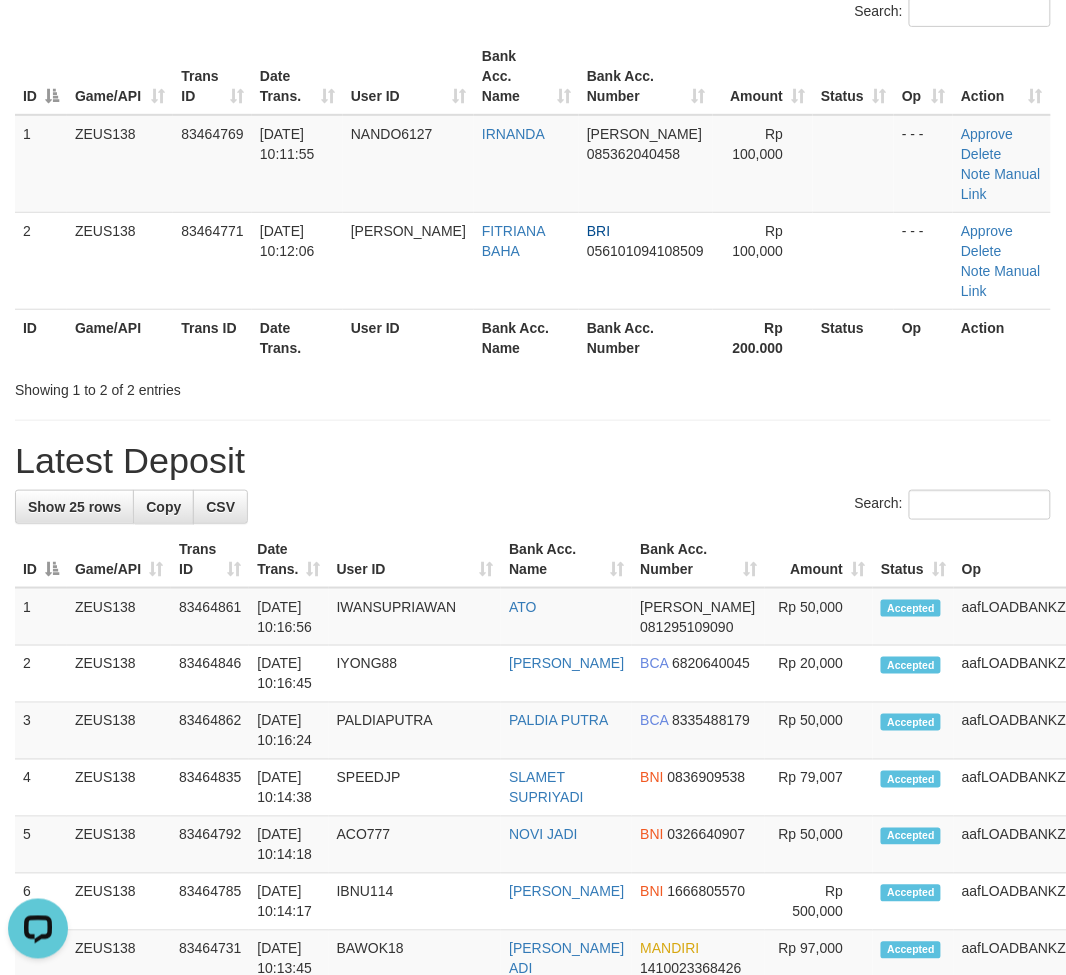 drag, startPoint x: 567, startPoint y: 482, endPoint x: 1075, endPoint y: 650, distance: 535.0589 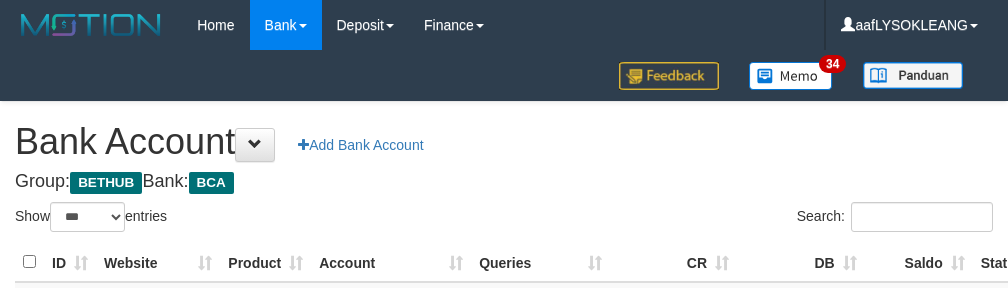 select on "***" 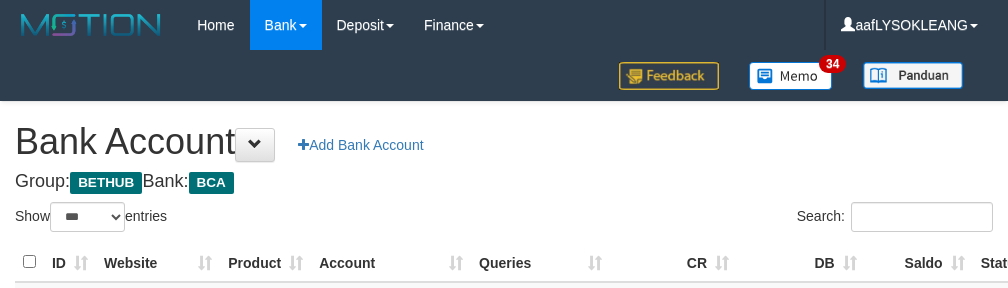 scroll, scrollTop: 222, scrollLeft: 0, axis: vertical 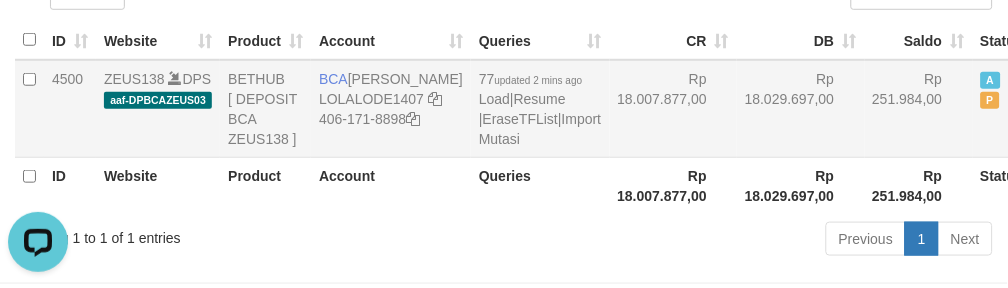 drag, startPoint x: 696, startPoint y: 136, endPoint x: 684, endPoint y: 195, distance: 60.207973 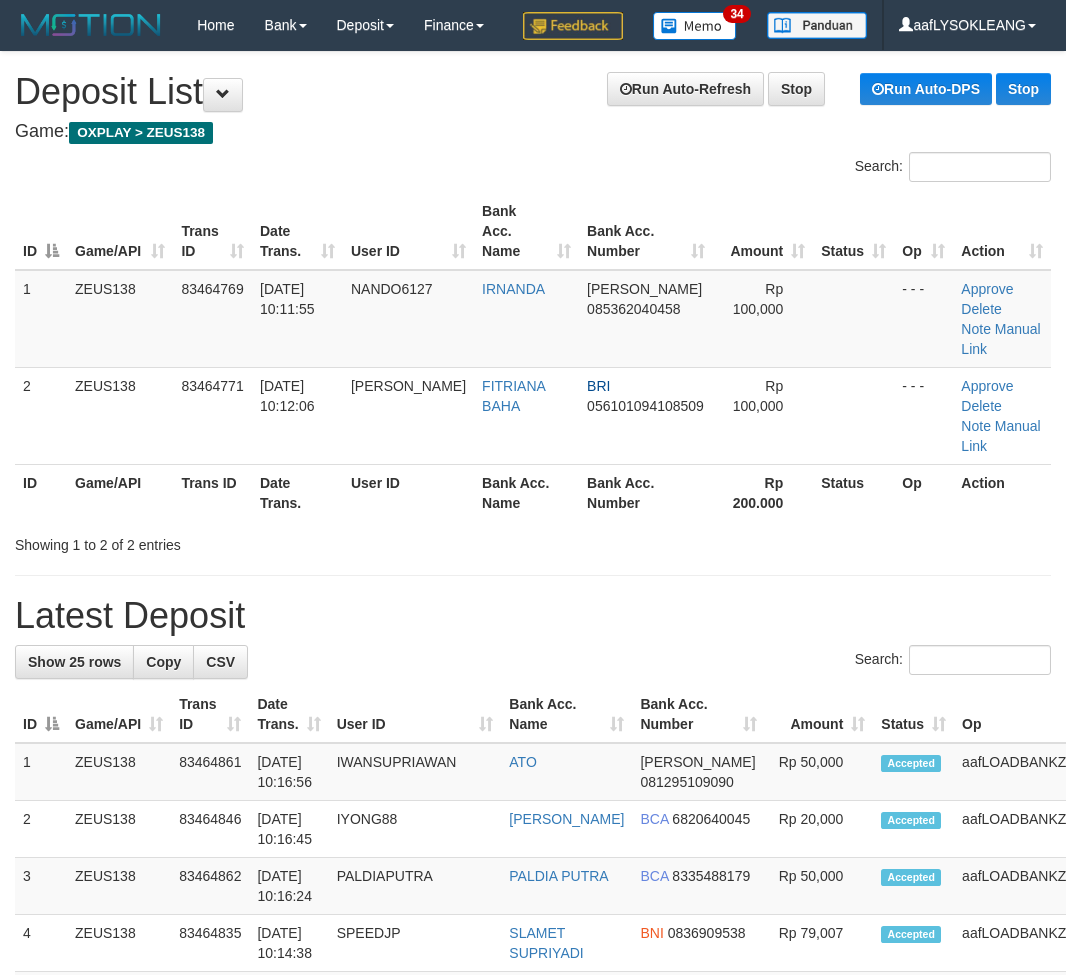 scroll, scrollTop: 155, scrollLeft: 0, axis: vertical 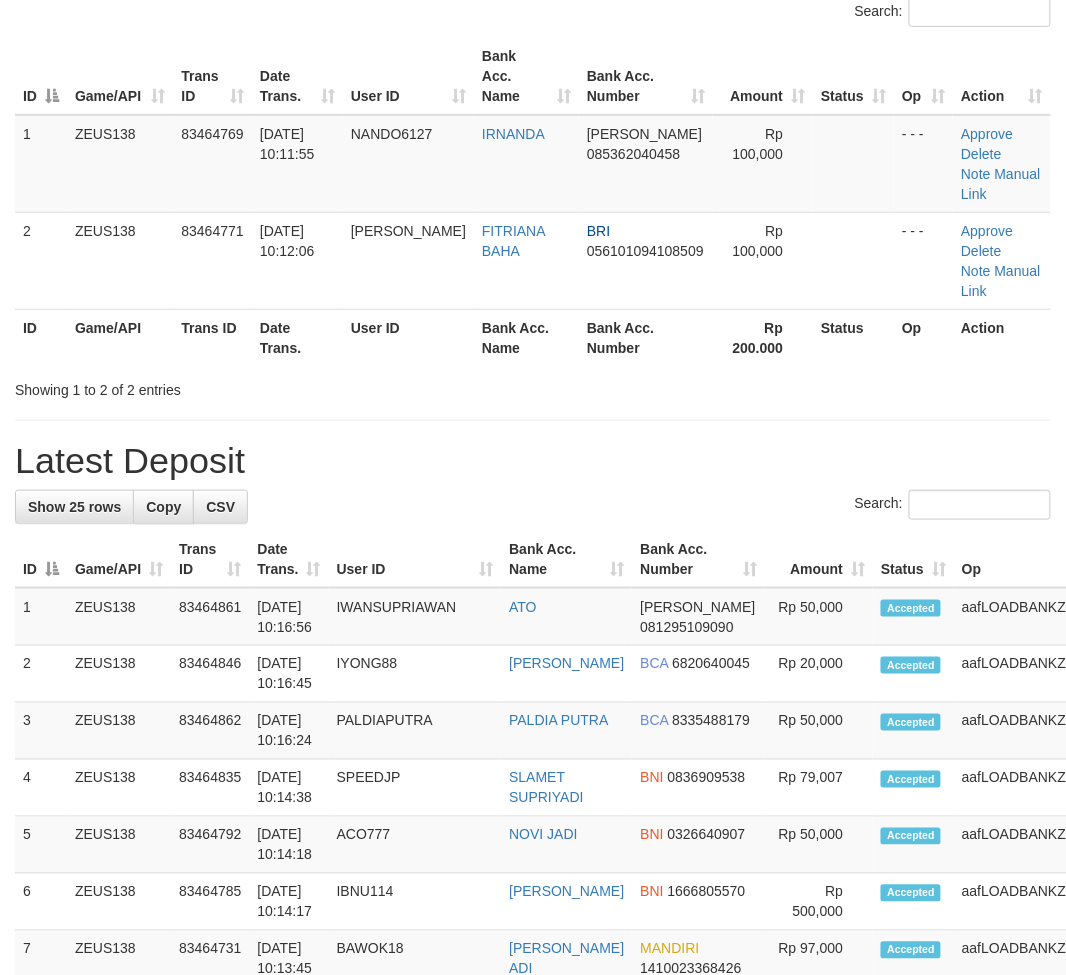 click on "Latest Deposit" at bounding box center [533, 461] 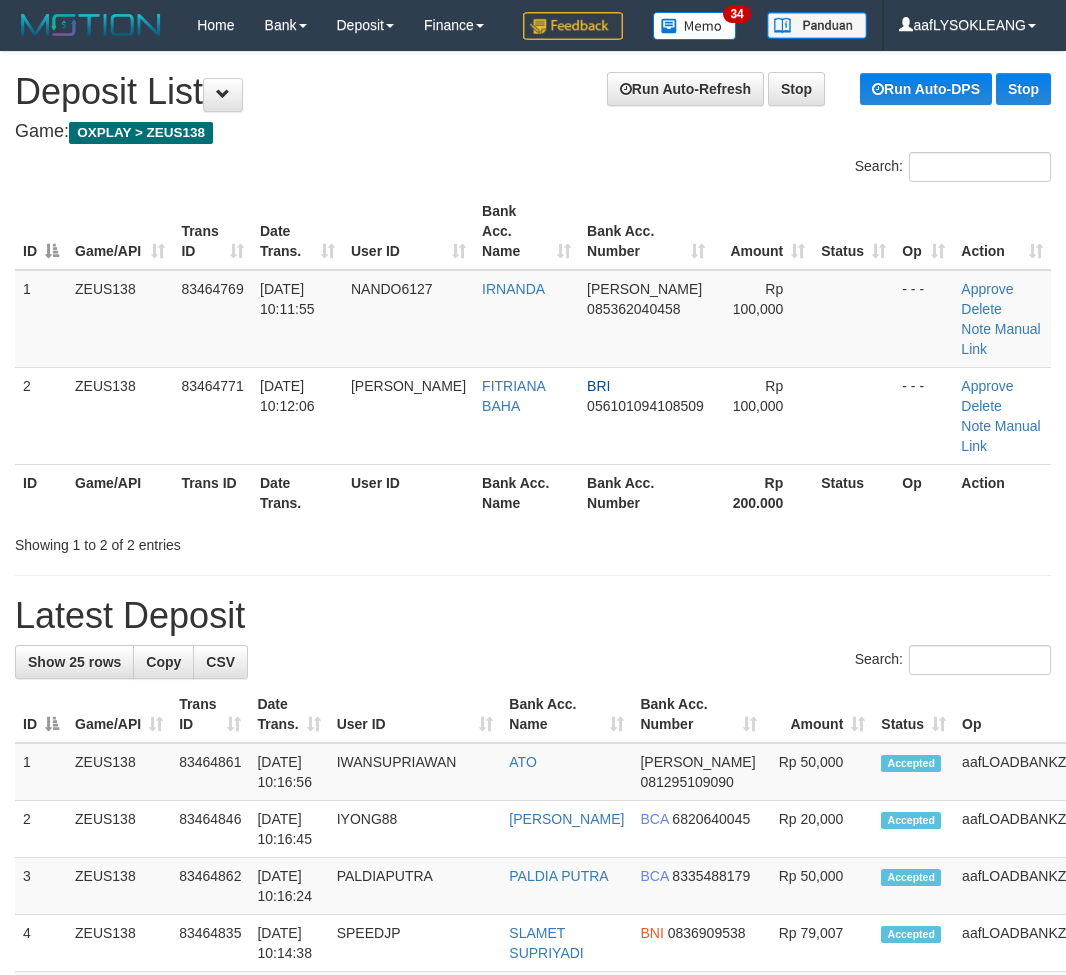 scroll, scrollTop: 155, scrollLeft: 0, axis: vertical 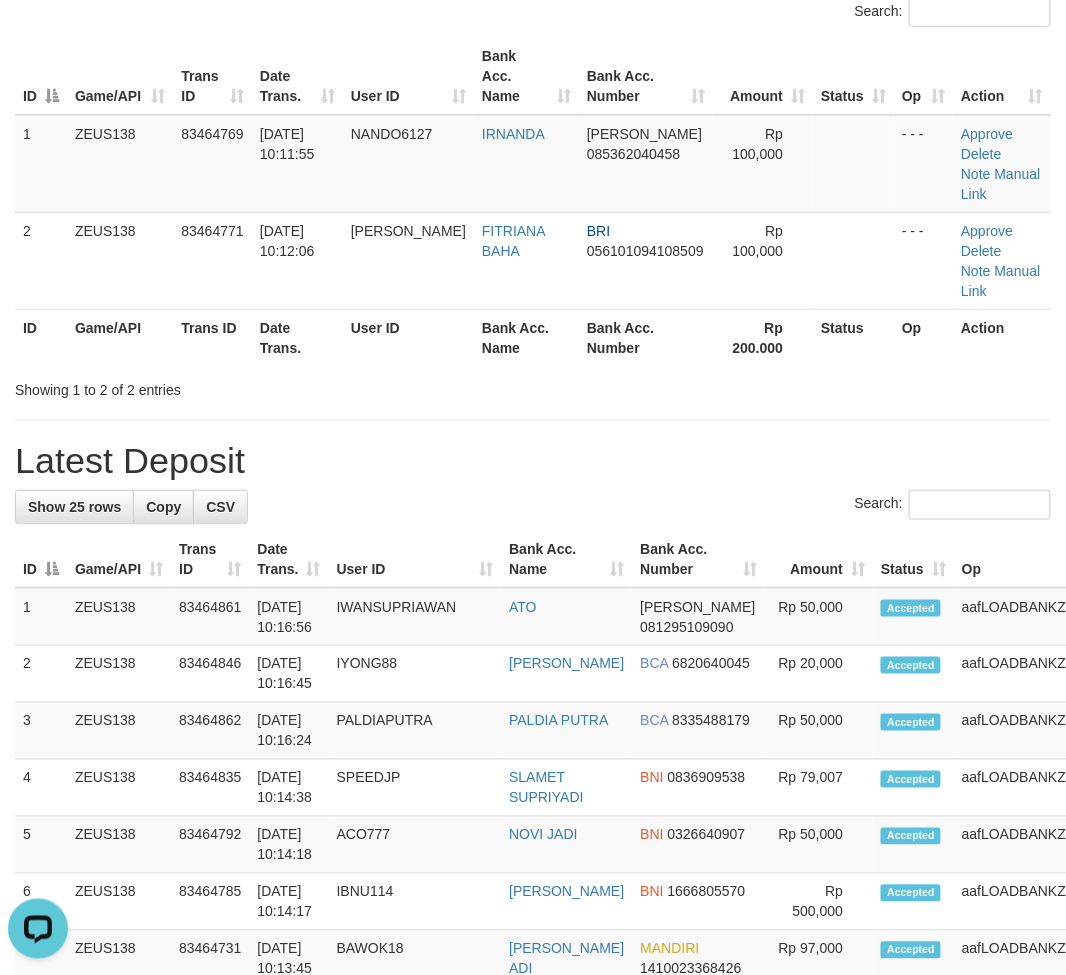 drag, startPoint x: 675, startPoint y: 408, endPoint x: 1074, endPoint y: 478, distance: 405.0938 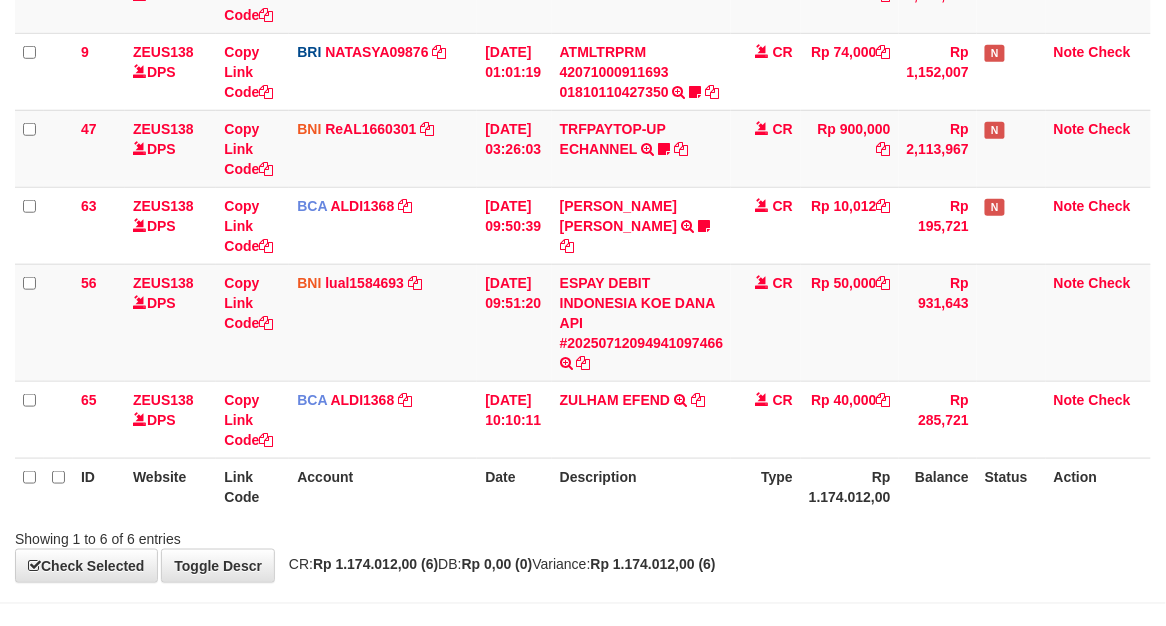 scroll, scrollTop: 360, scrollLeft: 0, axis: vertical 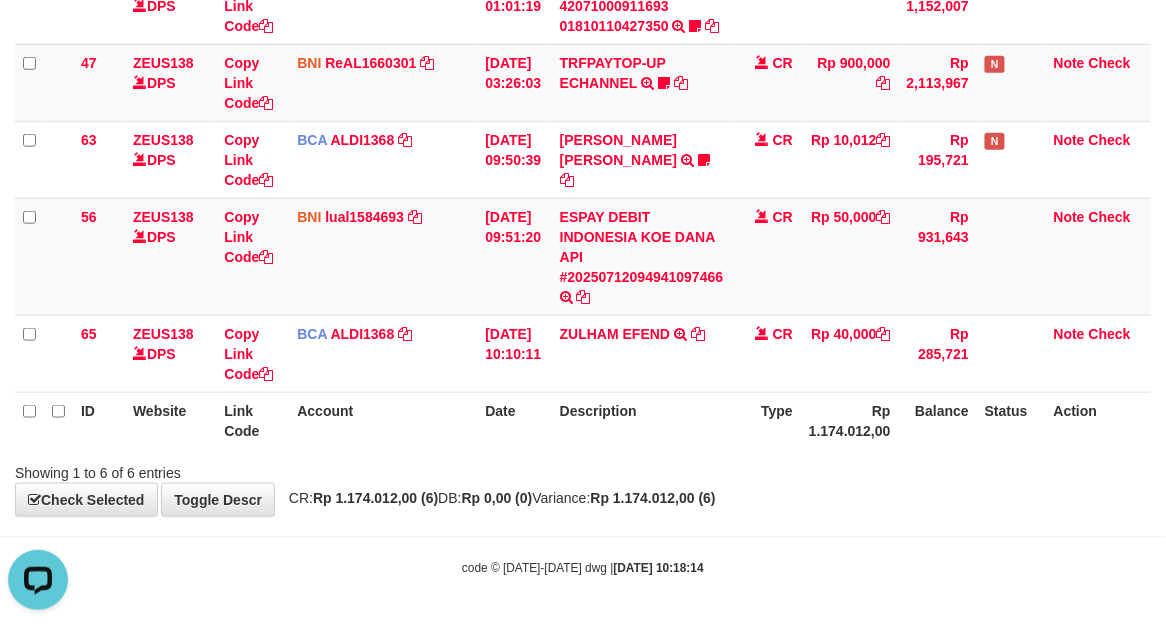 drag, startPoint x: 690, startPoint y: 436, endPoint x: 681, endPoint y: 428, distance: 12.0415945 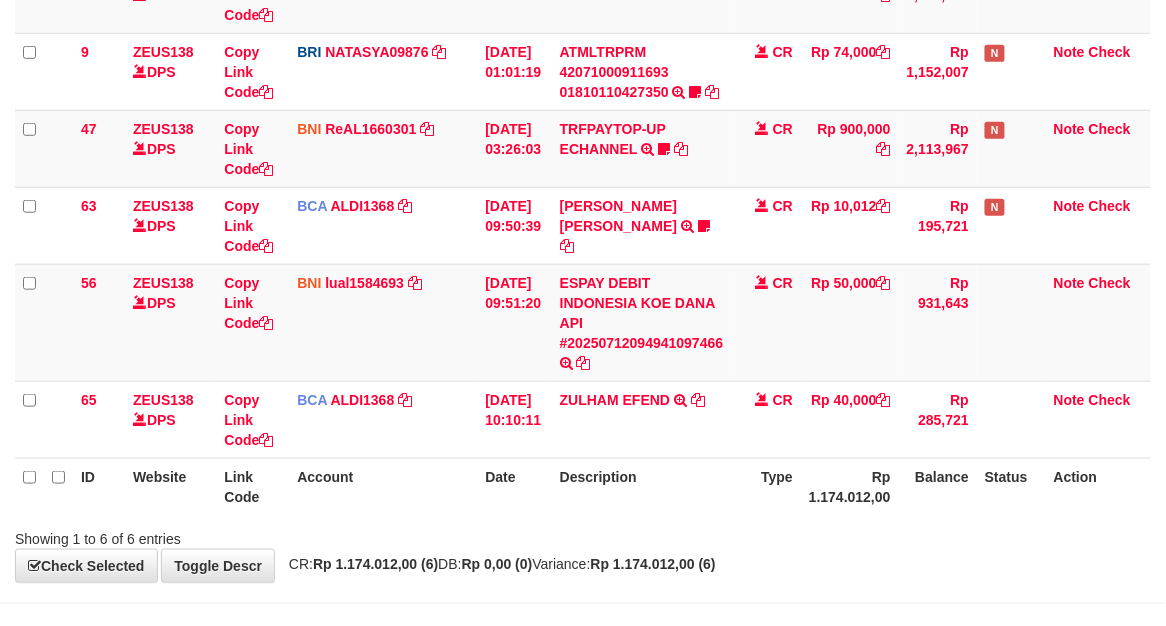 scroll, scrollTop: 360, scrollLeft: 0, axis: vertical 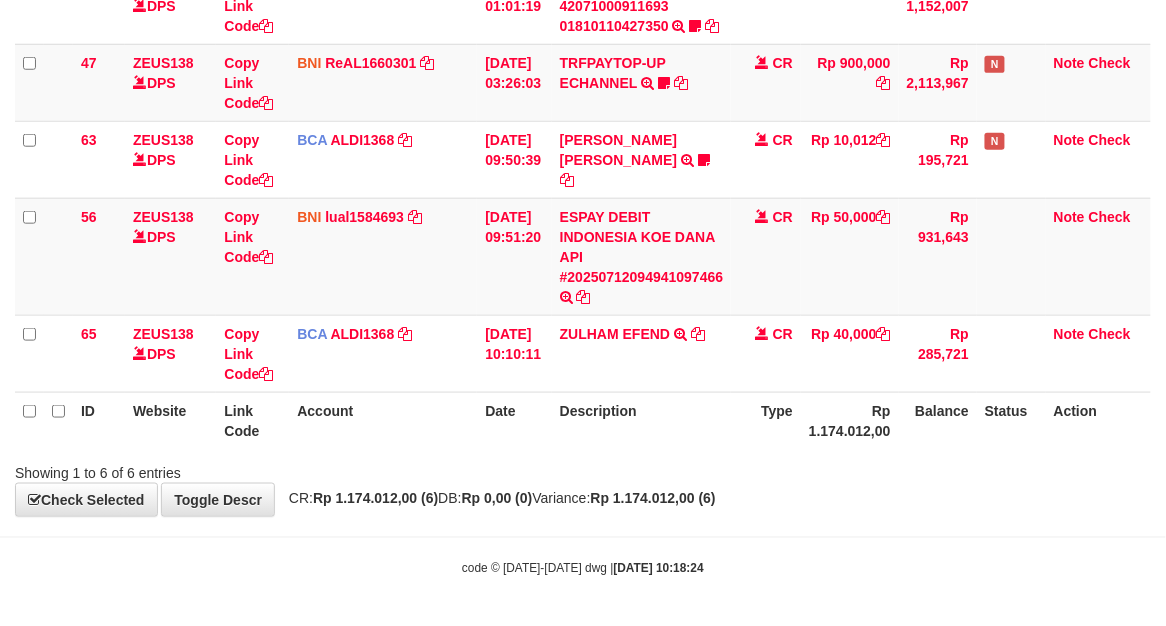 drag, startPoint x: 670, startPoint y: 474, endPoint x: 661, endPoint y: 463, distance: 14.21267 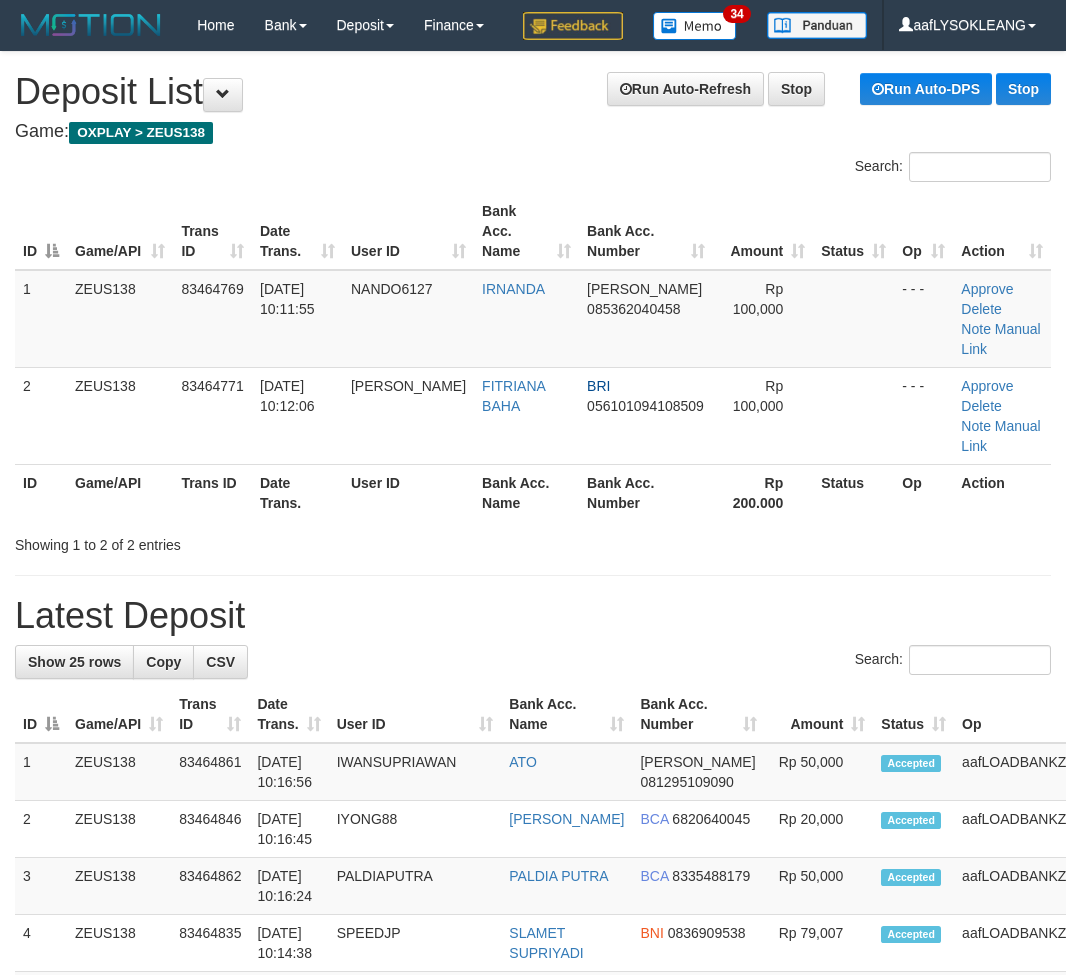 scroll, scrollTop: 155, scrollLeft: 0, axis: vertical 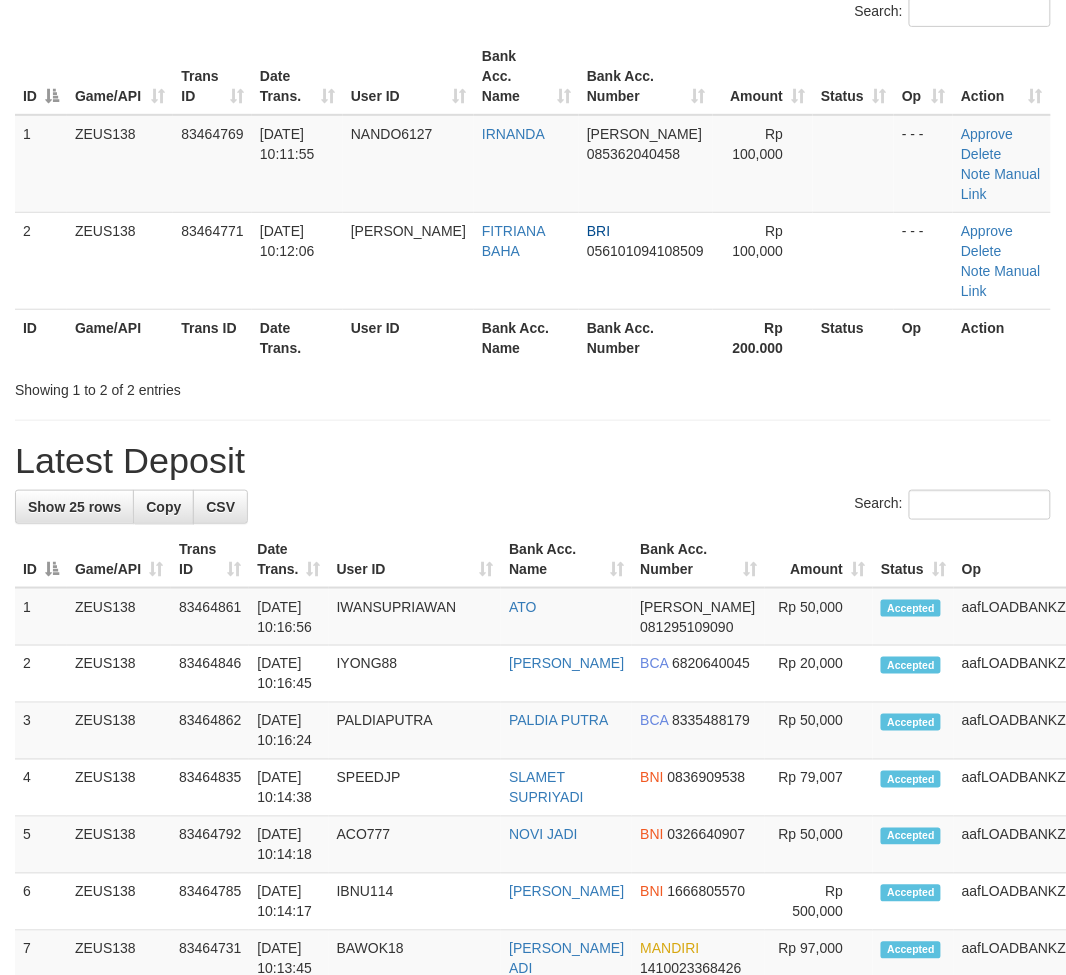 click on "**********" at bounding box center [533, 1042] 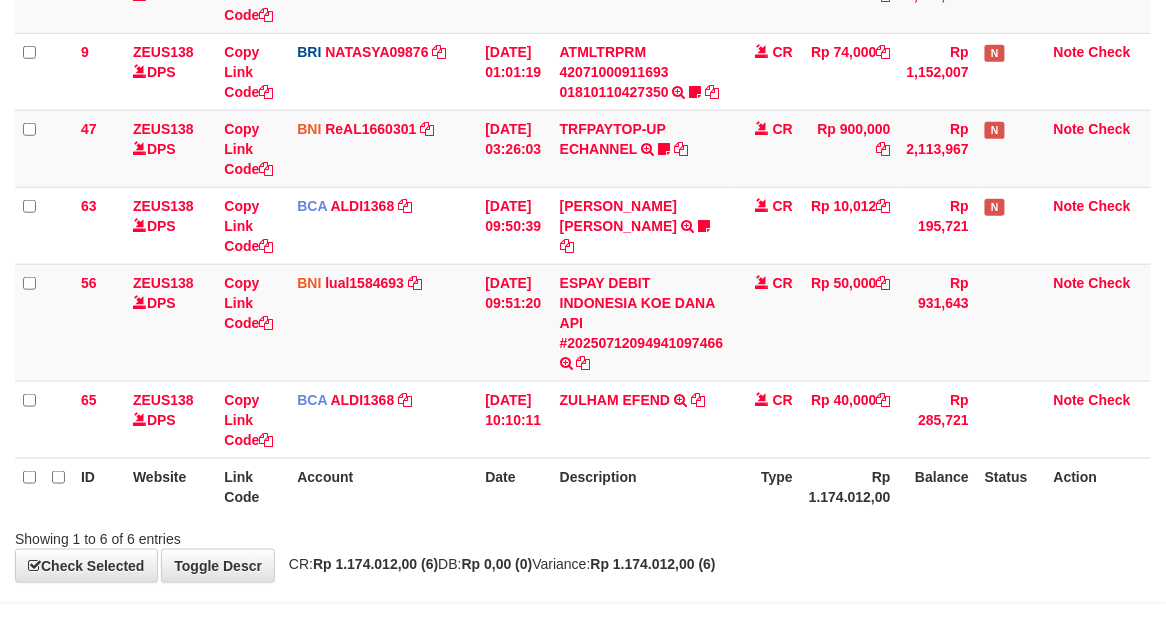 scroll, scrollTop: 360, scrollLeft: 0, axis: vertical 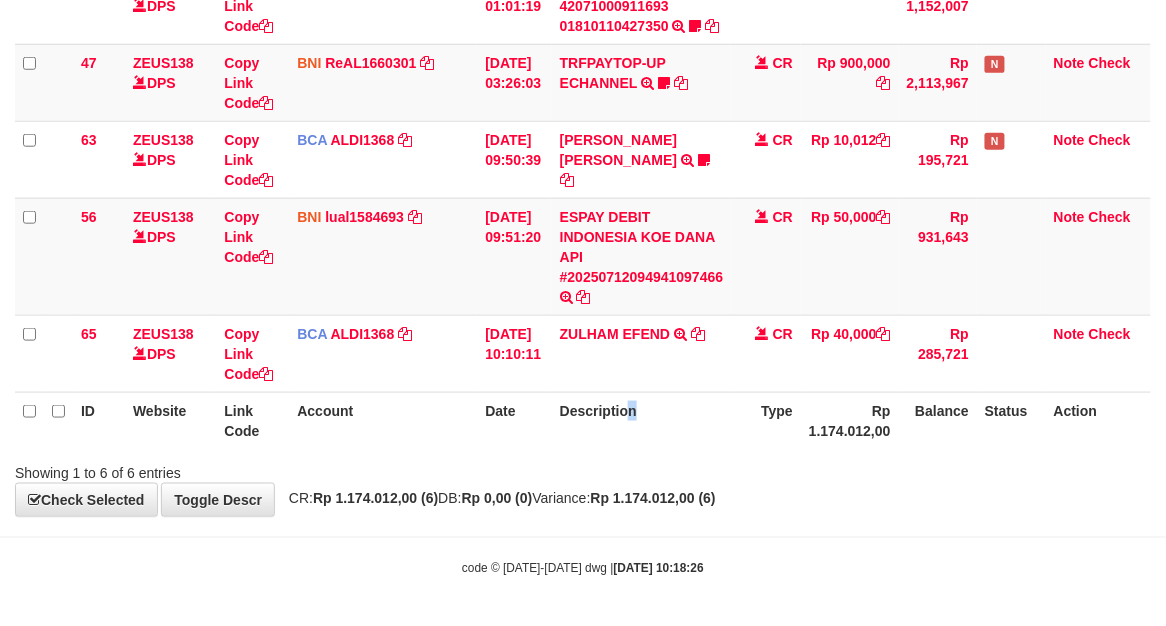 click on "Description" at bounding box center (642, 420) 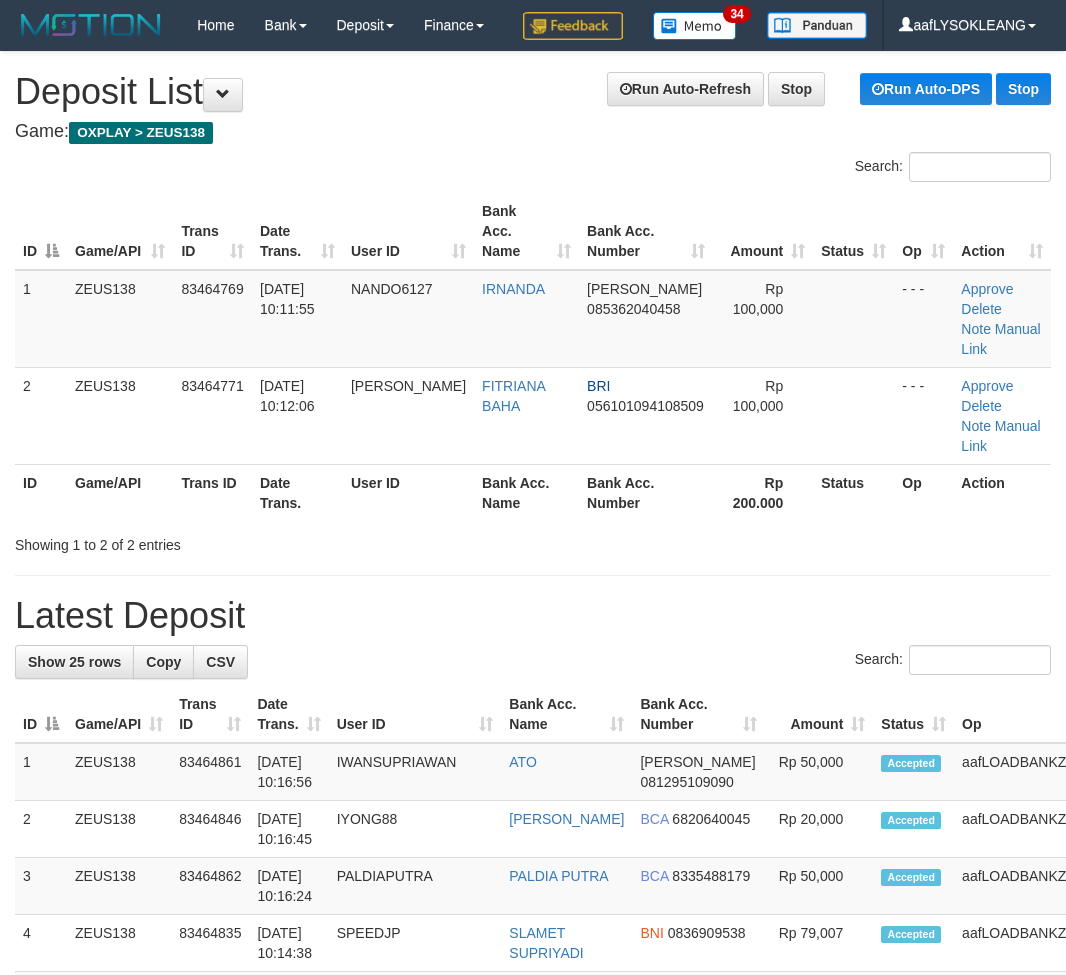 scroll, scrollTop: 155, scrollLeft: 0, axis: vertical 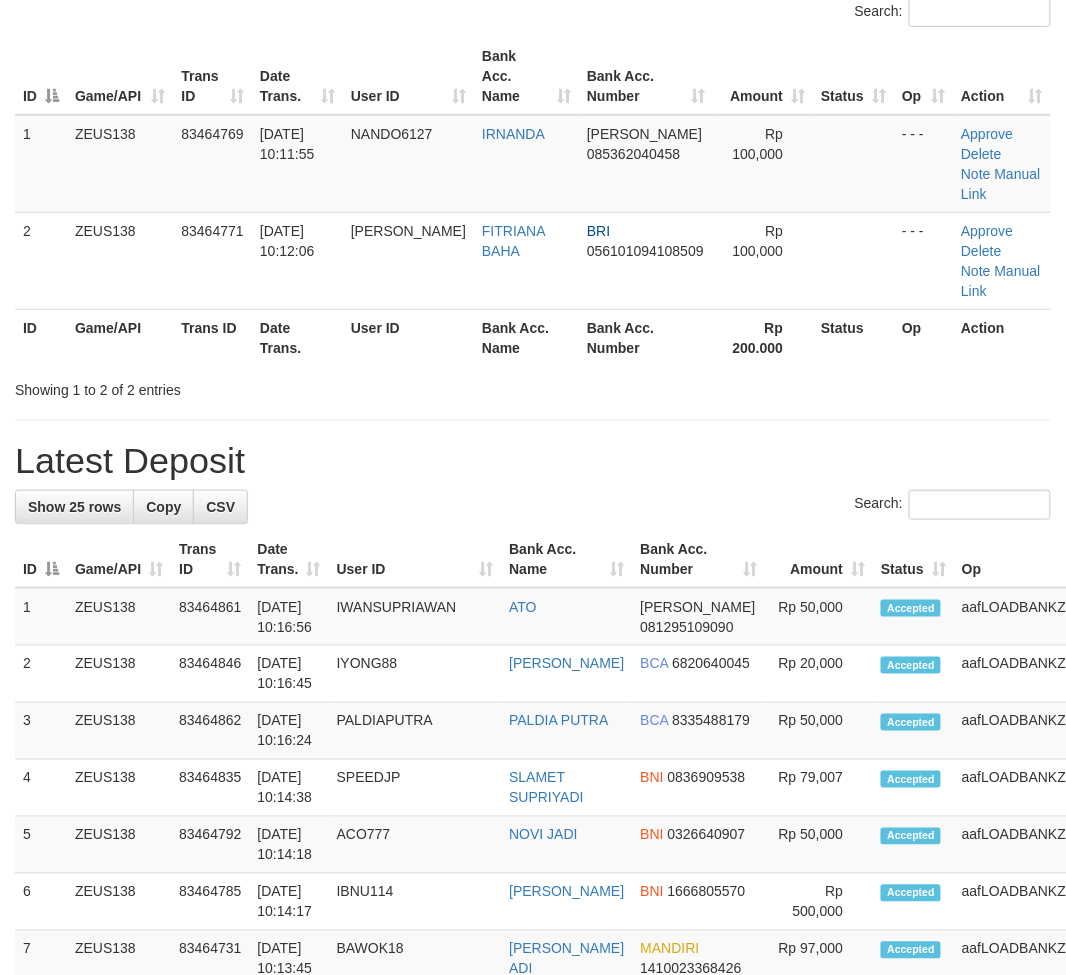 drag, startPoint x: 602, startPoint y: 465, endPoint x: 1078, endPoint y: 565, distance: 486.39078 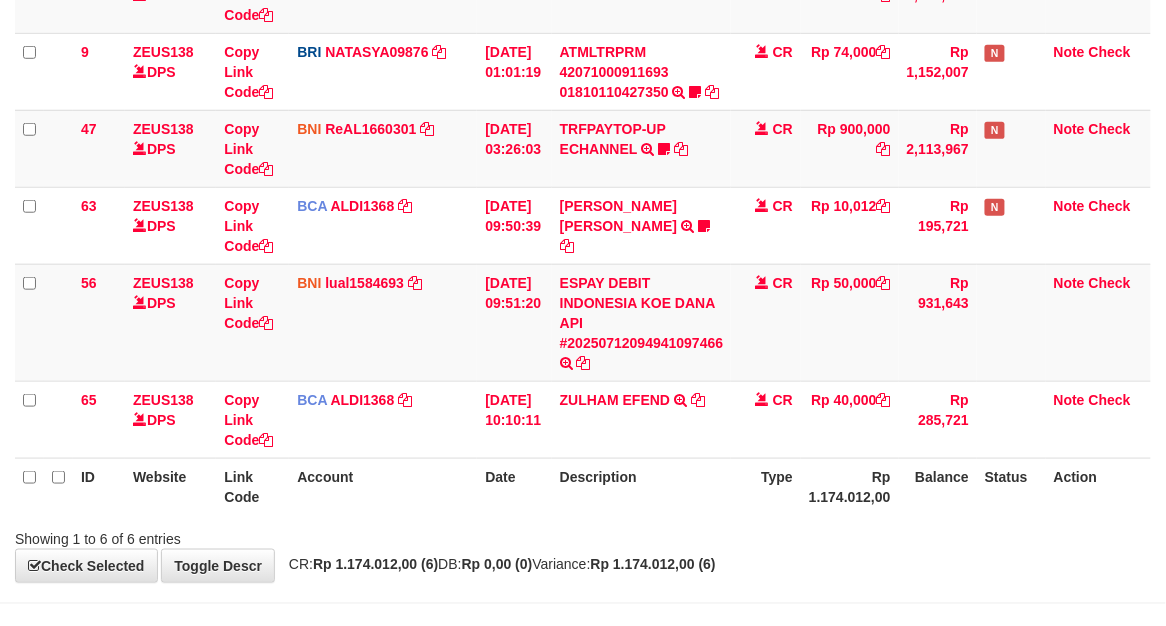 scroll, scrollTop: 360, scrollLeft: 0, axis: vertical 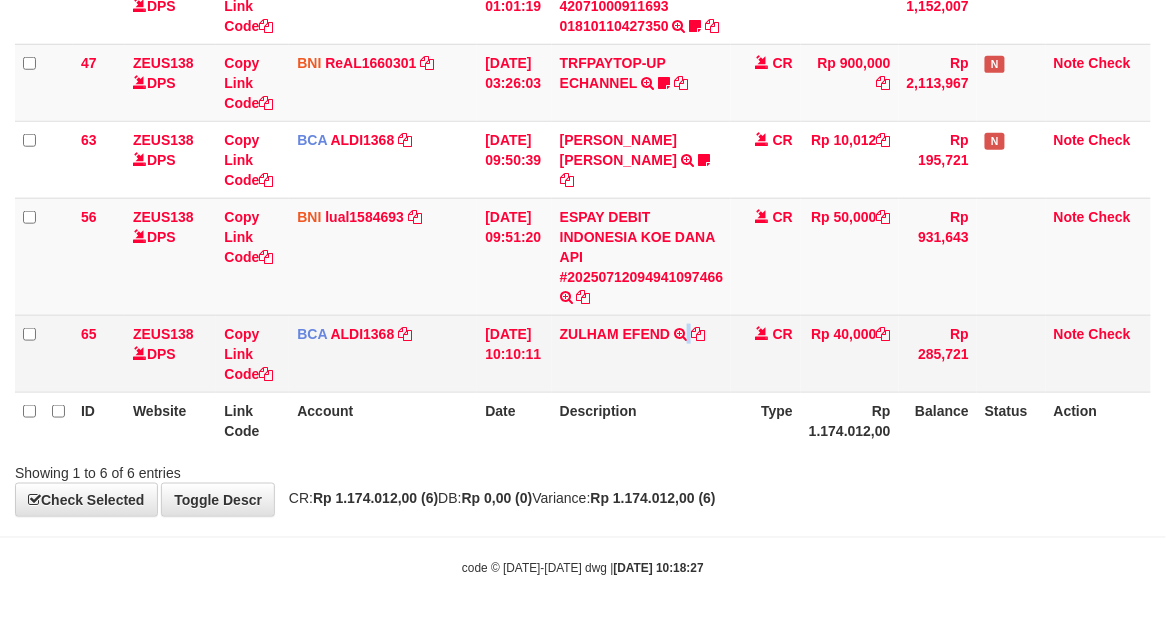 drag, startPoint x: 703, startPoint y: 385, endPoint x: 657, endPoint y: 375, distance: 47.07441 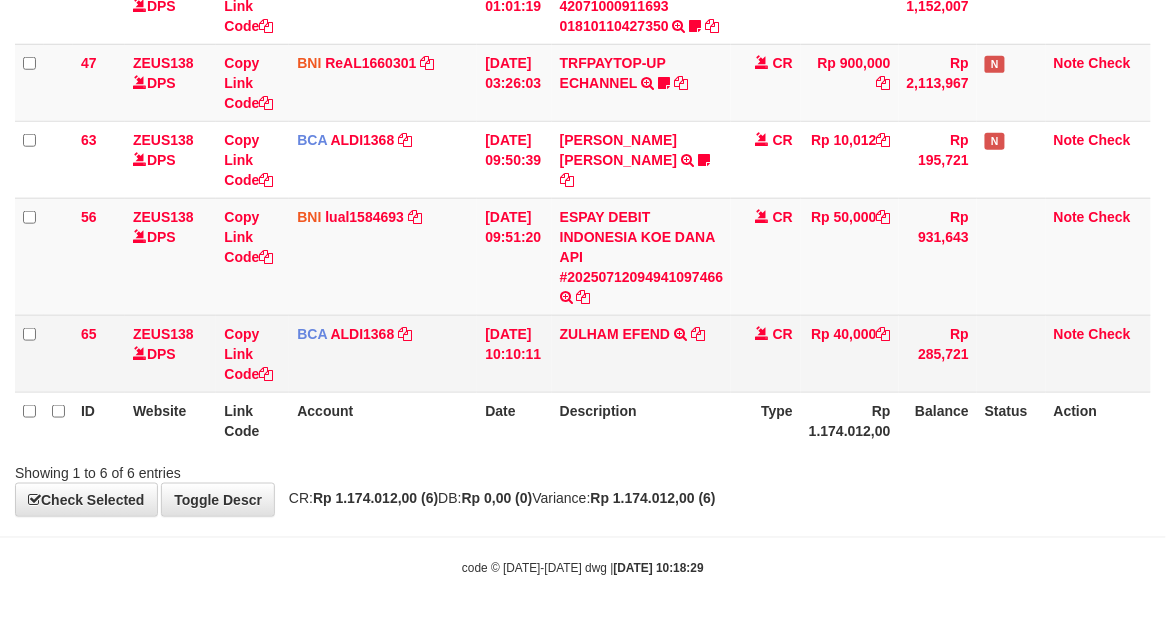 scroll, scrollTop: 360, scrollLeft: 0, axis: vertical 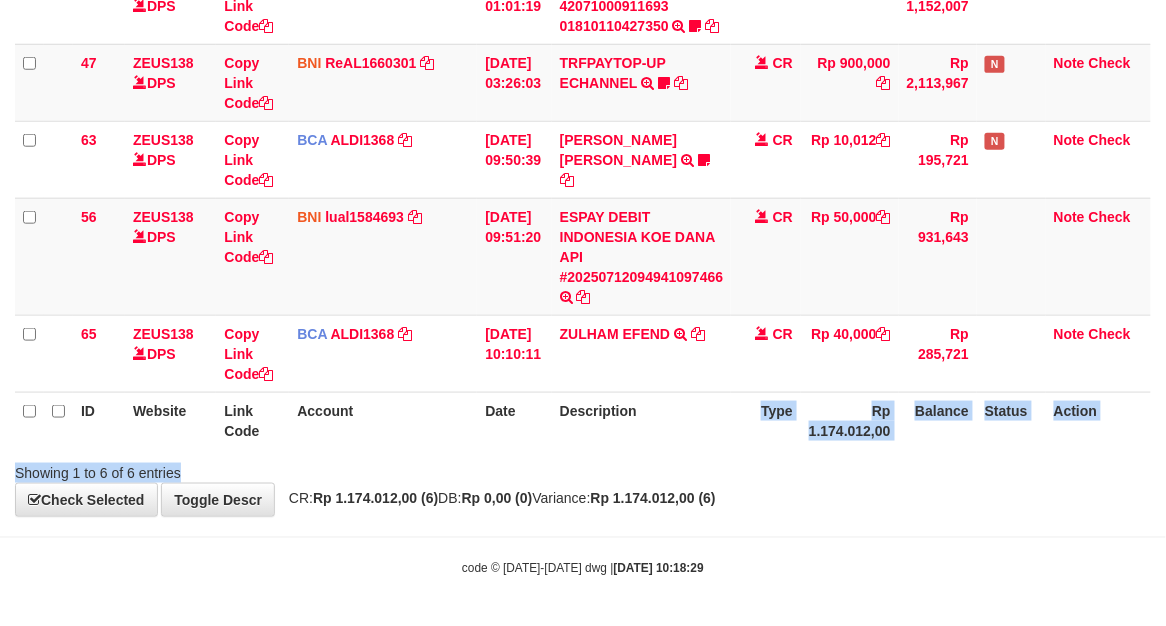 click on "Search:
ID Website Link Code Account Date Description Type Amount Balance Status Action
14
ZEUS138    DPS
Copy Link Code
BCA
LIANTI2234
DPS
YULIANTI
mutasi_20250712_4646 | 14
mutasi_20250712_4646 | 14
[DATE] 00:05:22
[PERSON_NAME]         TRSF E-BANKING CR 1207/FTSCY/WS95051
100000.002025071262819090 TRFDN-YUSUP MAULANESPAY DEBIT INDONE
CR
Rp 100,000
Rp 1,040,792
Note
Check
9
ZEUS138    DPS
Copy Link Code
BRI
NATASYA09876" at bounding box center (583, 137) 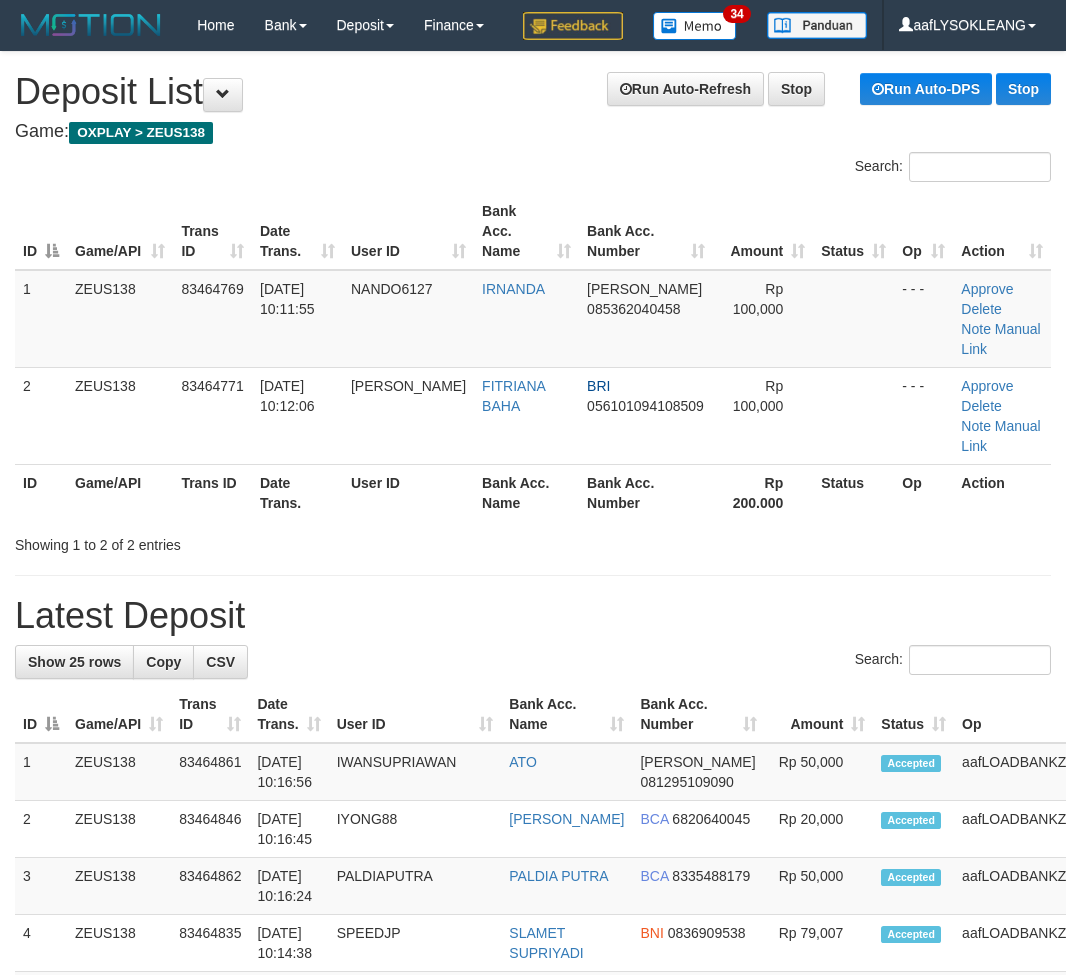 scroll, scrollTop: 155, scrollLeft: 0, axis: vertical 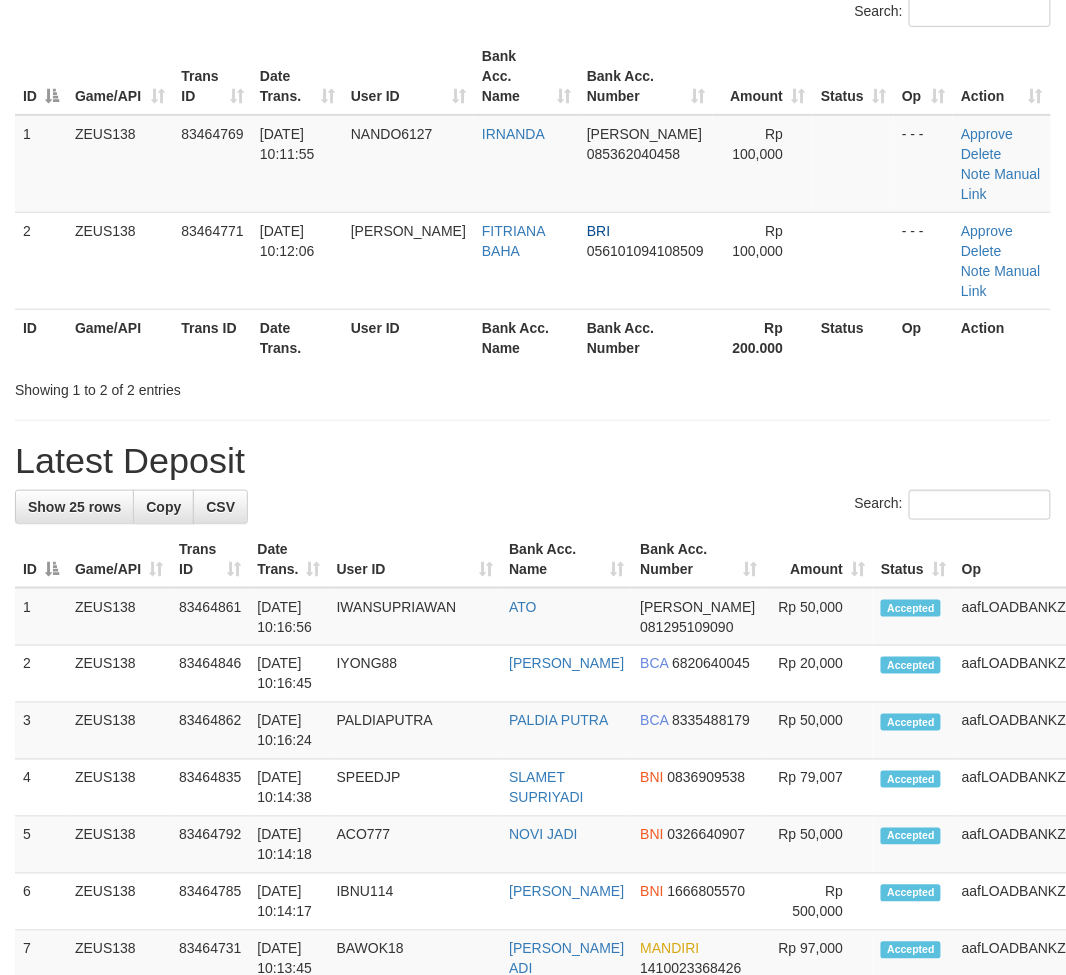 drag, startPoint x: 691, startPoint y: 453, endPoint x: 1081, endPoint y: 588, distance: 412.7045 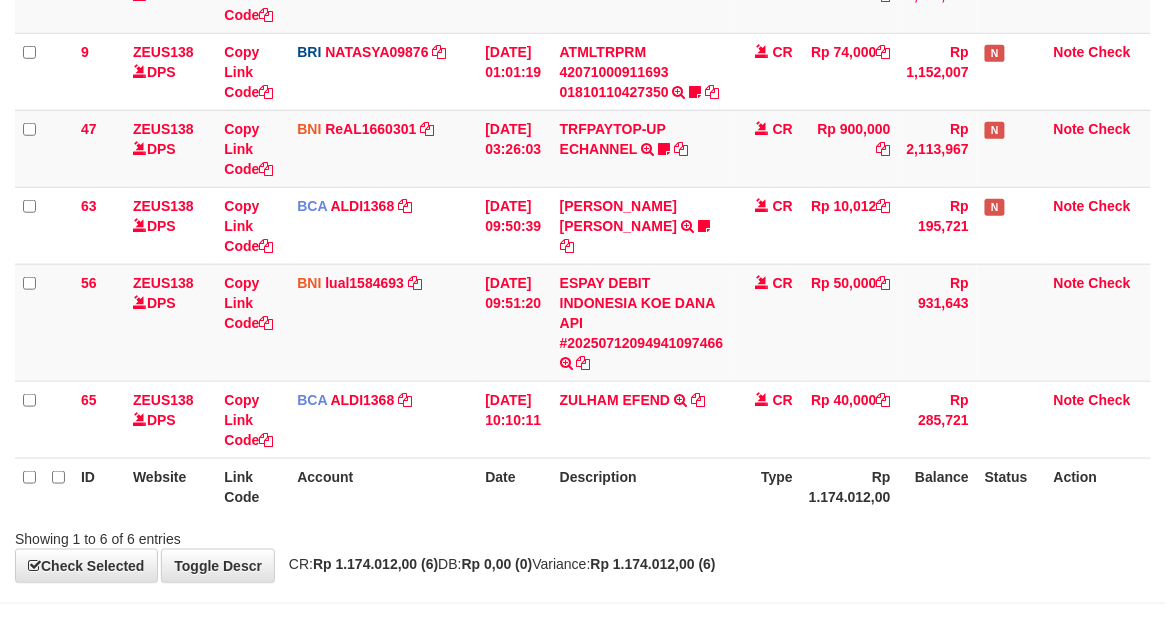 scroll, scrollTop: 360, scrollLeft: 0, axis: vertical 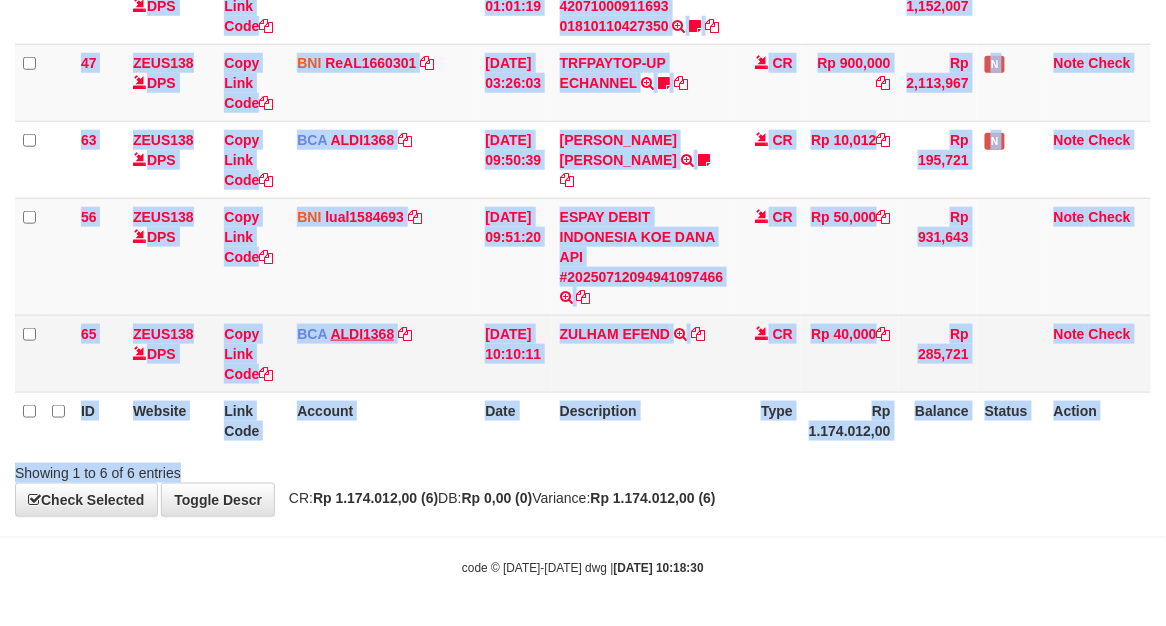 drag, startPoint x: 691, startPoint y: 455, endPoint x: 387, endPoint y: 337, distance: 326.09814 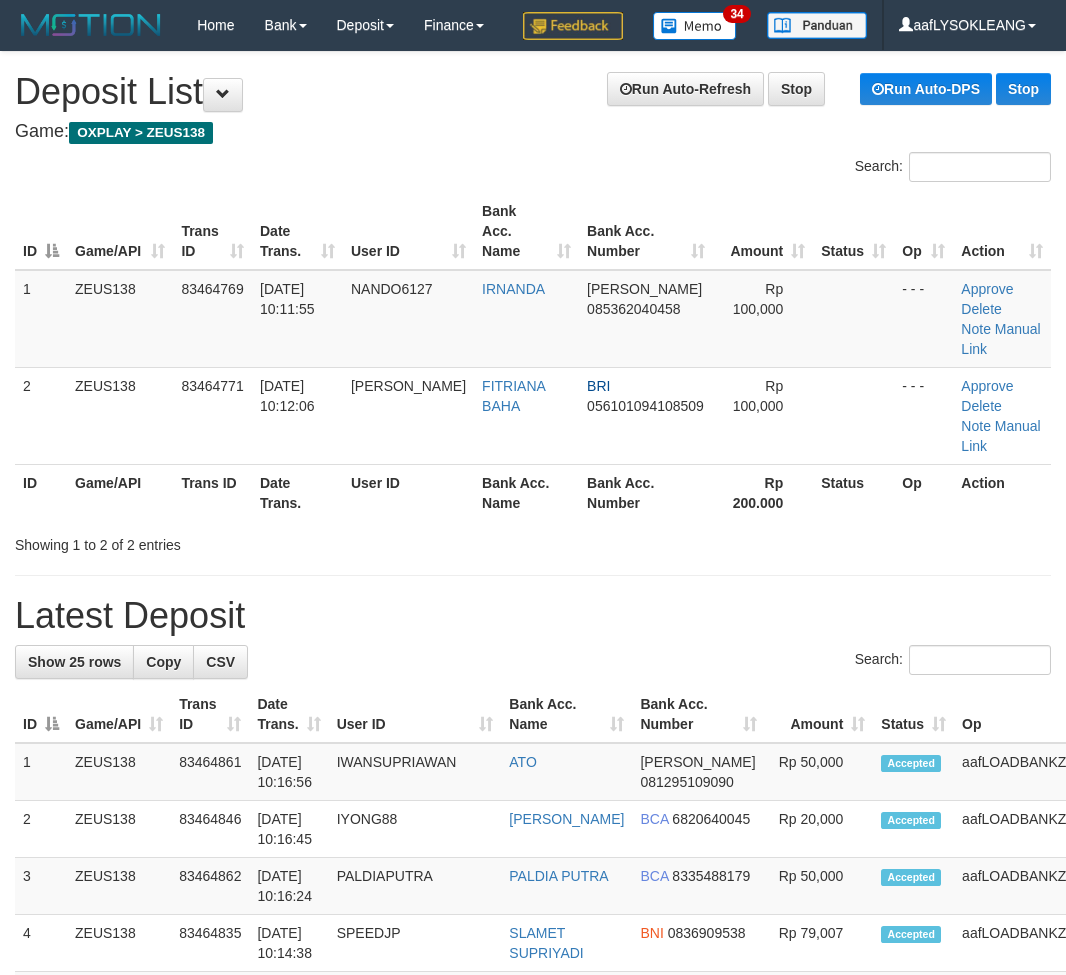 scroll, scrollTop: 155, scrollLeft: 0, axis: vertical 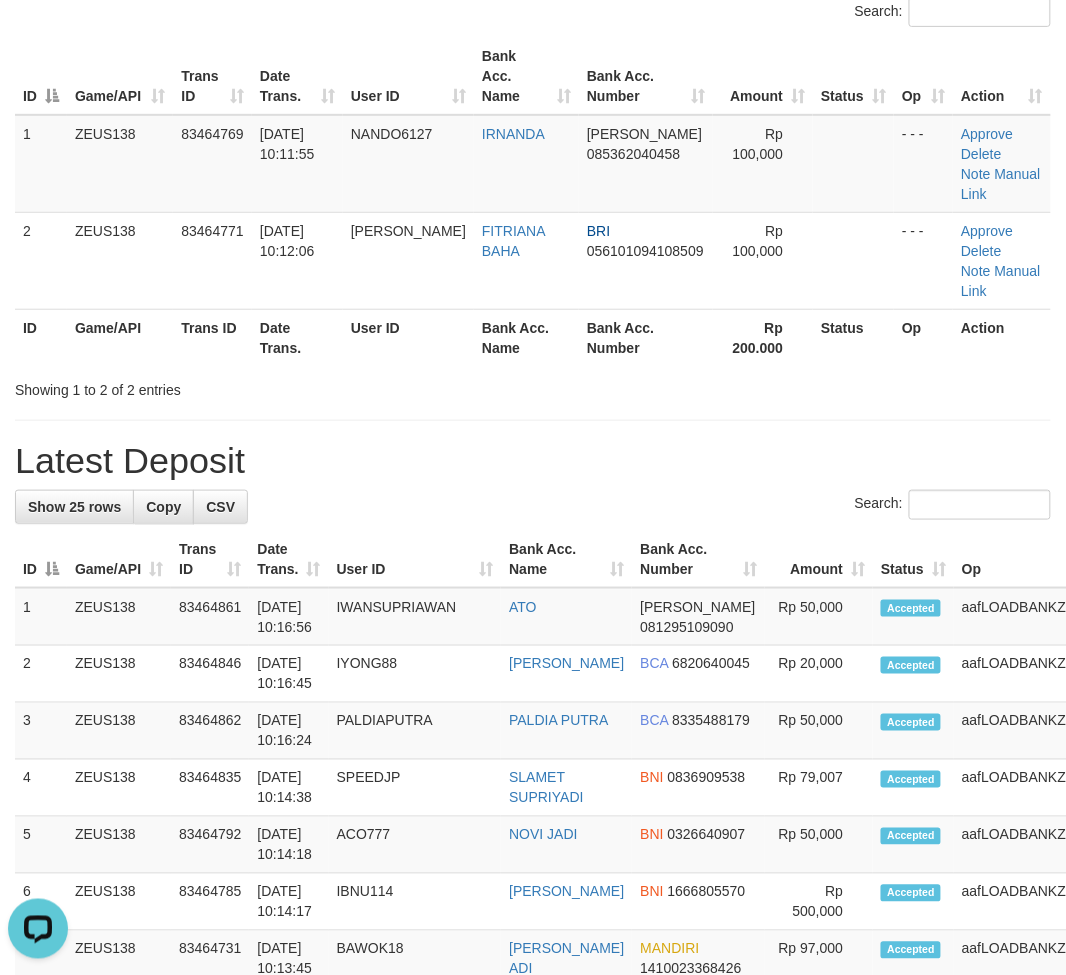 drag, startPoint x: 671, startPoint y: 457, endPoint x: 1075, endPoint y: 552, distance: 415.0193 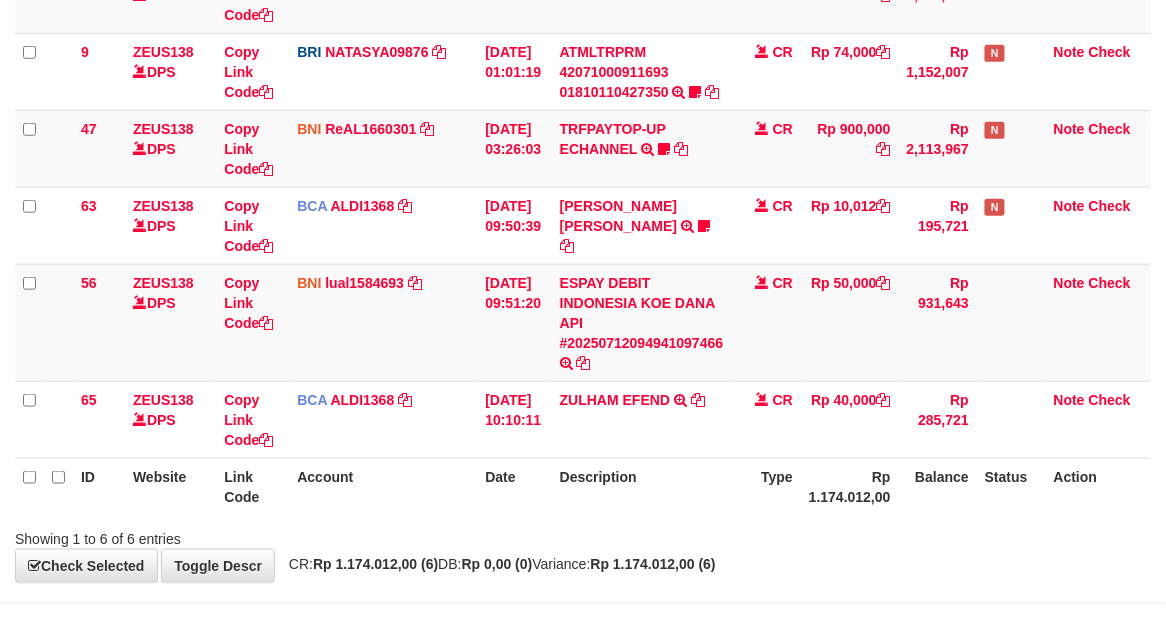 scroll, scrollTop: 360, scrollLeft: 0, axis: vertical 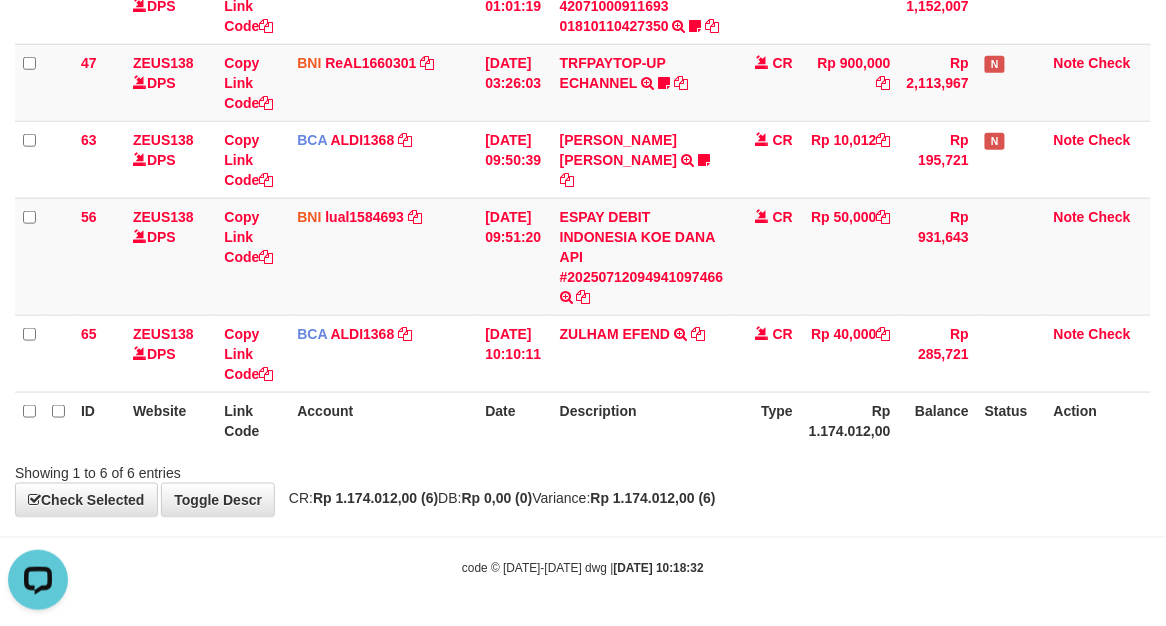 drag, startPoint x: 697, startPoint y: 425, endPoint x: 2, endPoint y: 217, distance: 725.45776 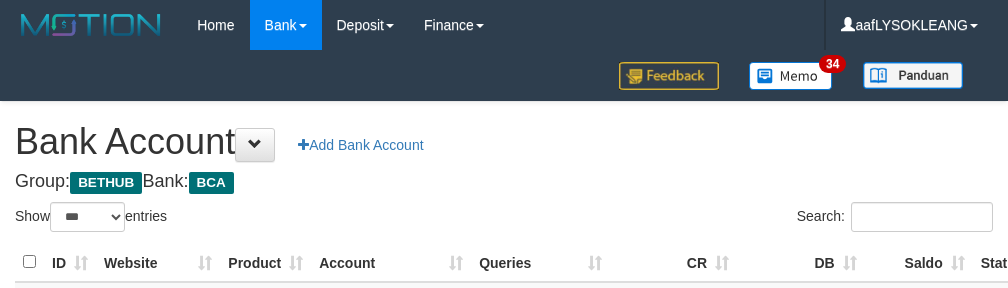 select on "***" 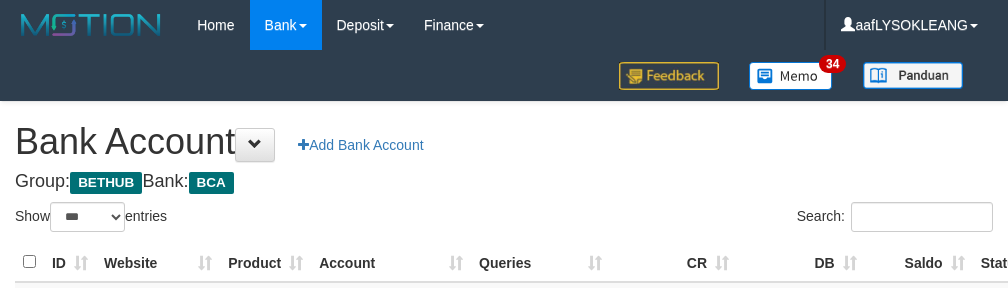 scroll, scrollTop: 222, scrollLeft: 0, axis: vertical 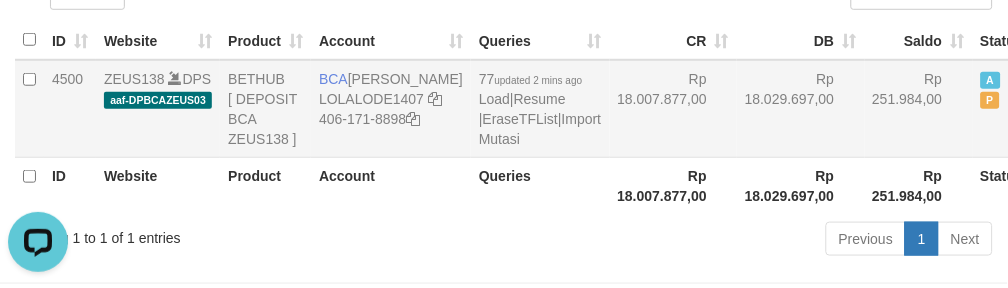 click on "Rp 18.007.877,00" at bounding box center (674, 109) 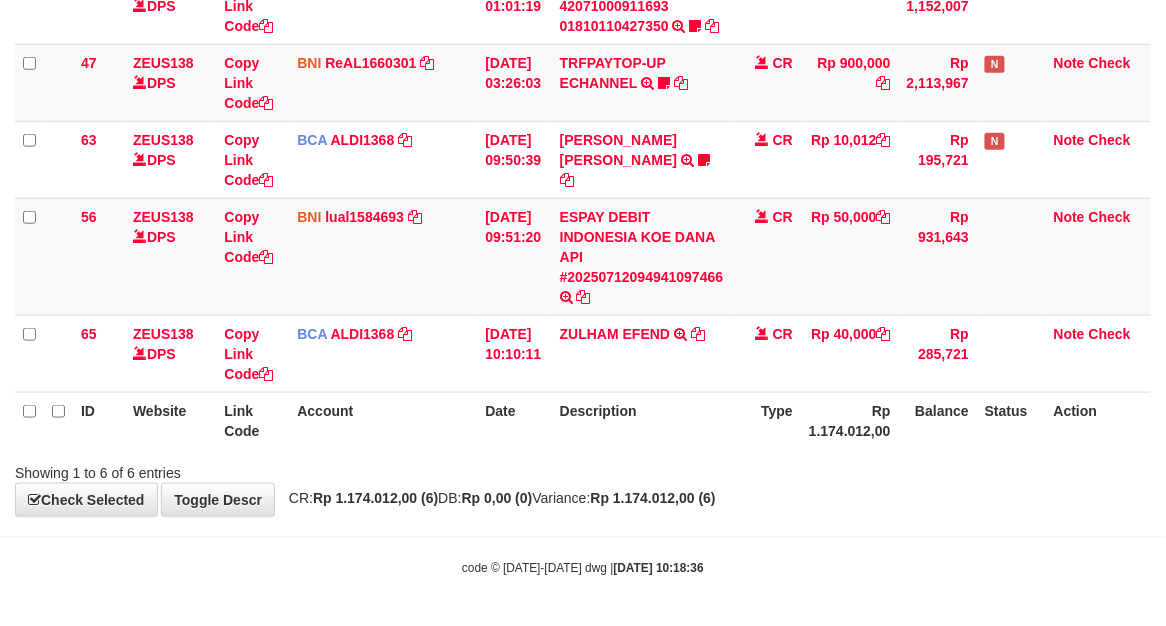 scroll, scrollTop: 360, scrollLeft: 0, axis: vertical 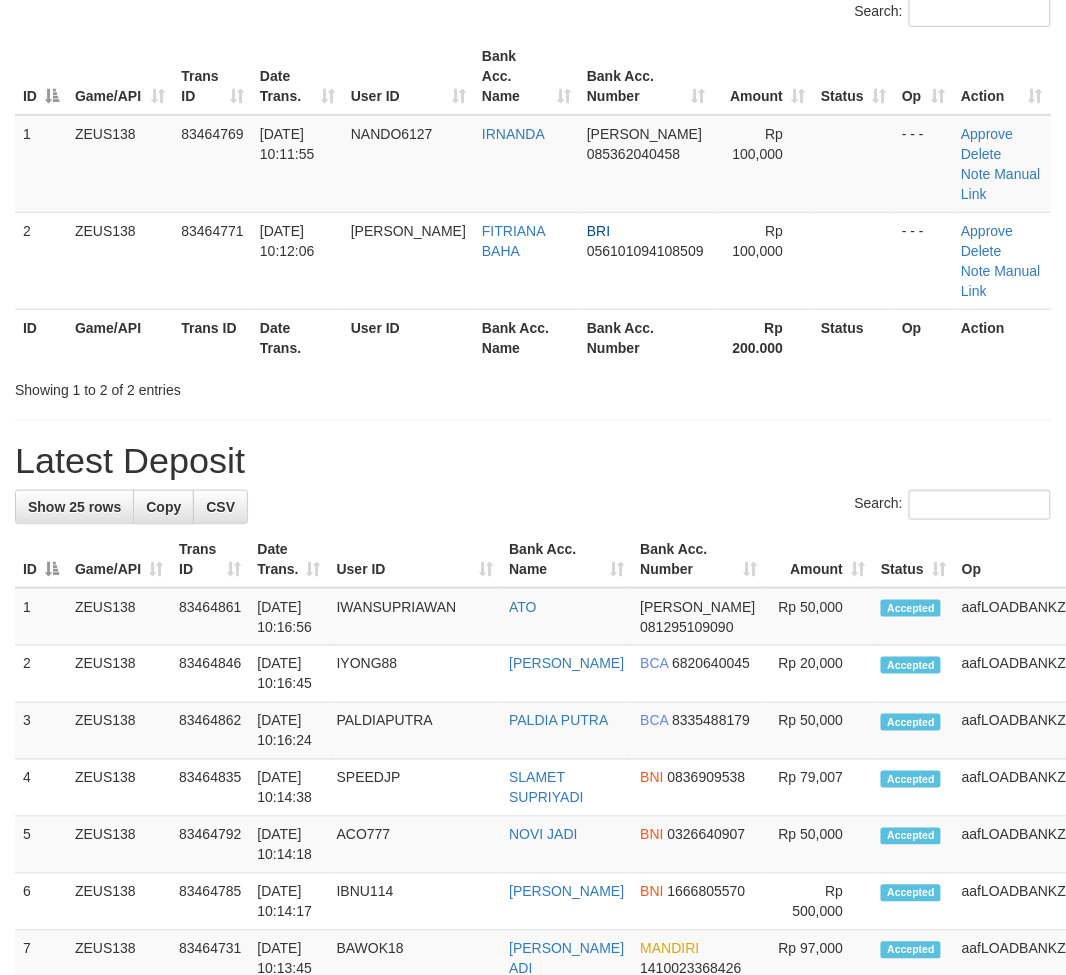 drag, startPoint x: 637, startPoint y: 444, endPoint x: 1082, endPoint y: 641, distance: 486.65594 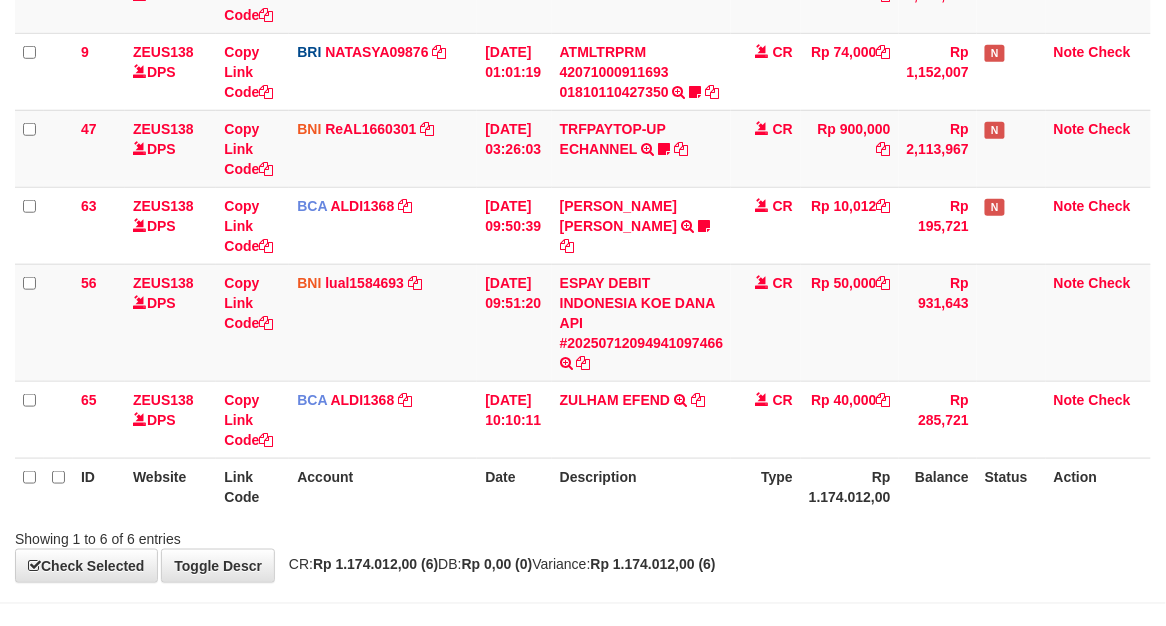 scroll, scrollTop: 360, scrollLeft: 0, axis: vertical 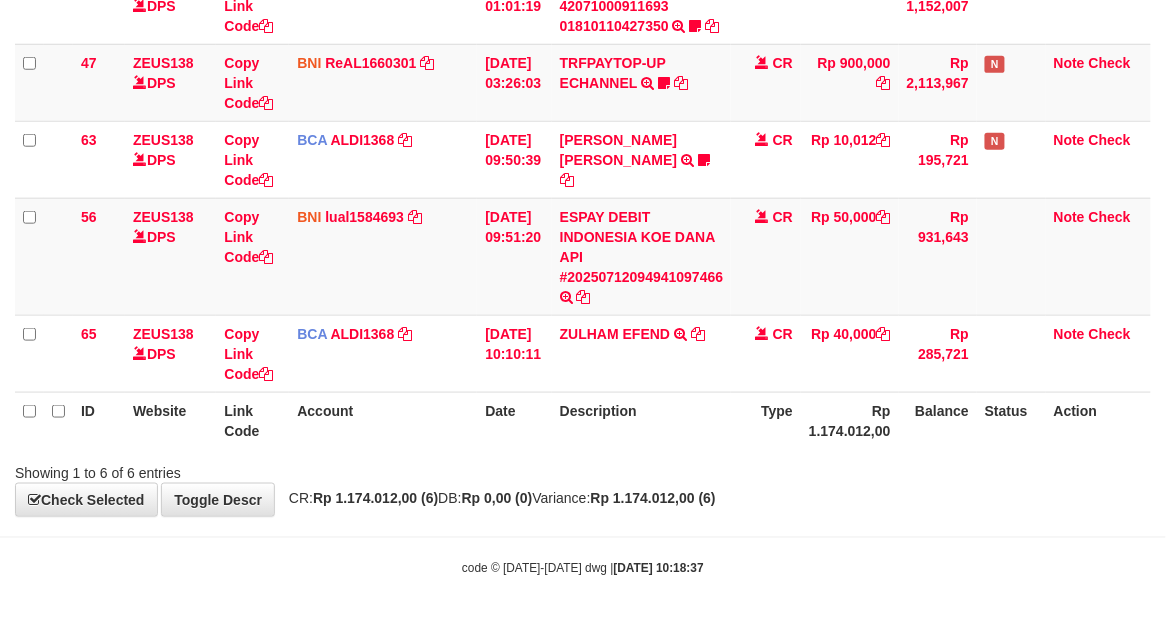 click on "Showing 1 to 6 of 6 entries" at bounding box center [583, 469] 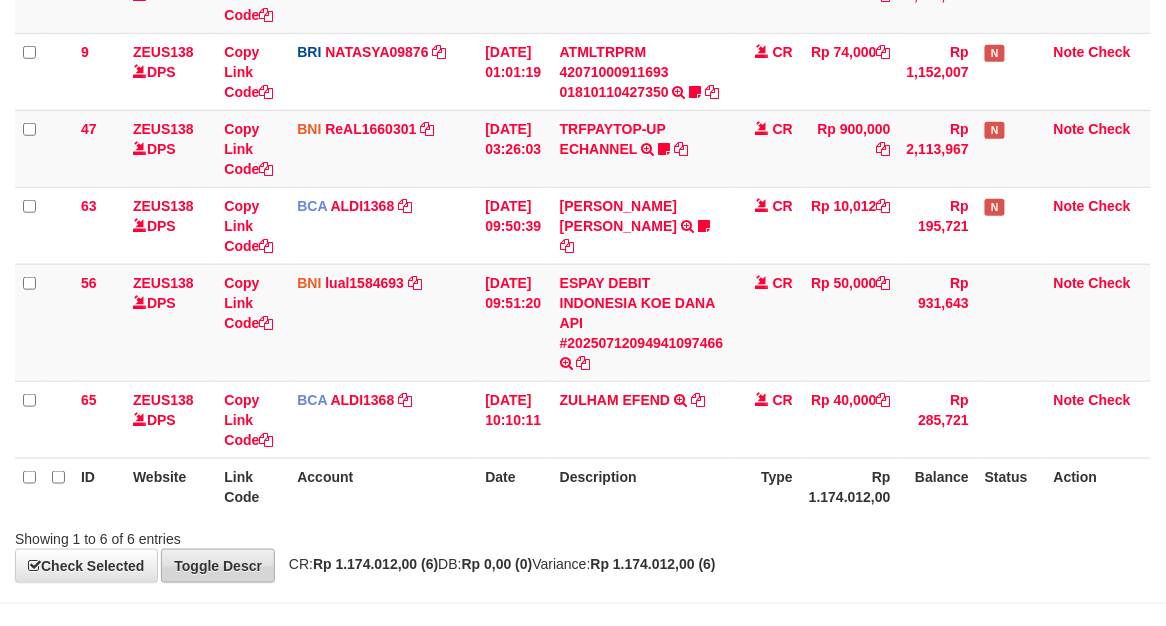 scroll, scrollTop: 360, scrollLeft: 0, axis: vertical 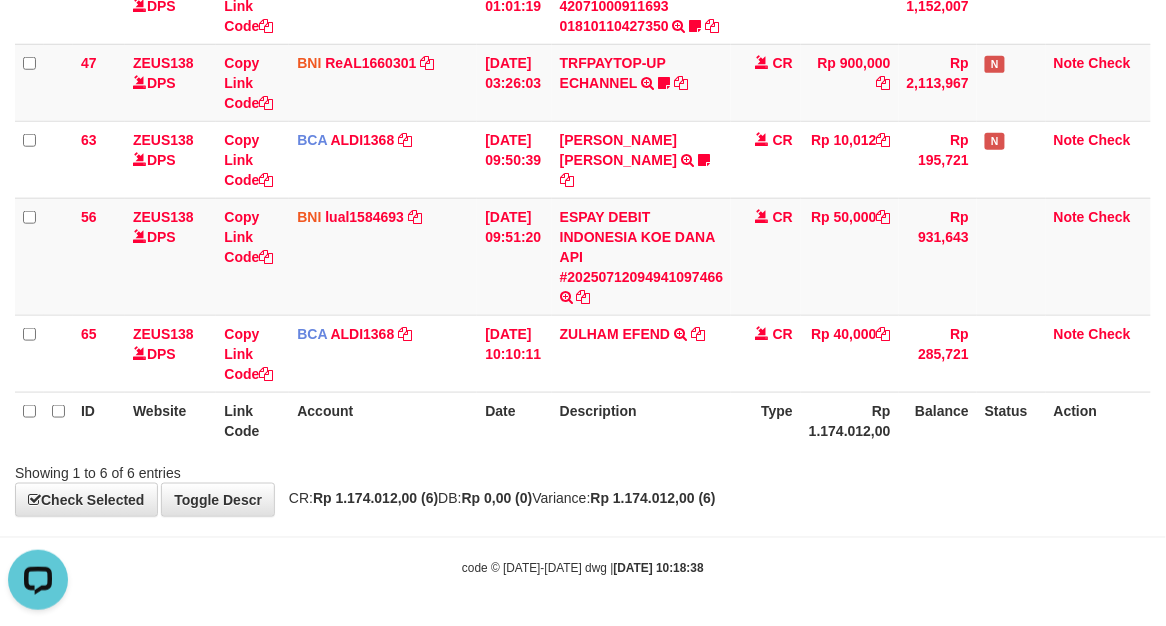 drag, startPoint x: 625, startPoint y: 491, endPoint x: 5, endPoint y: 355, distance: 634.7409 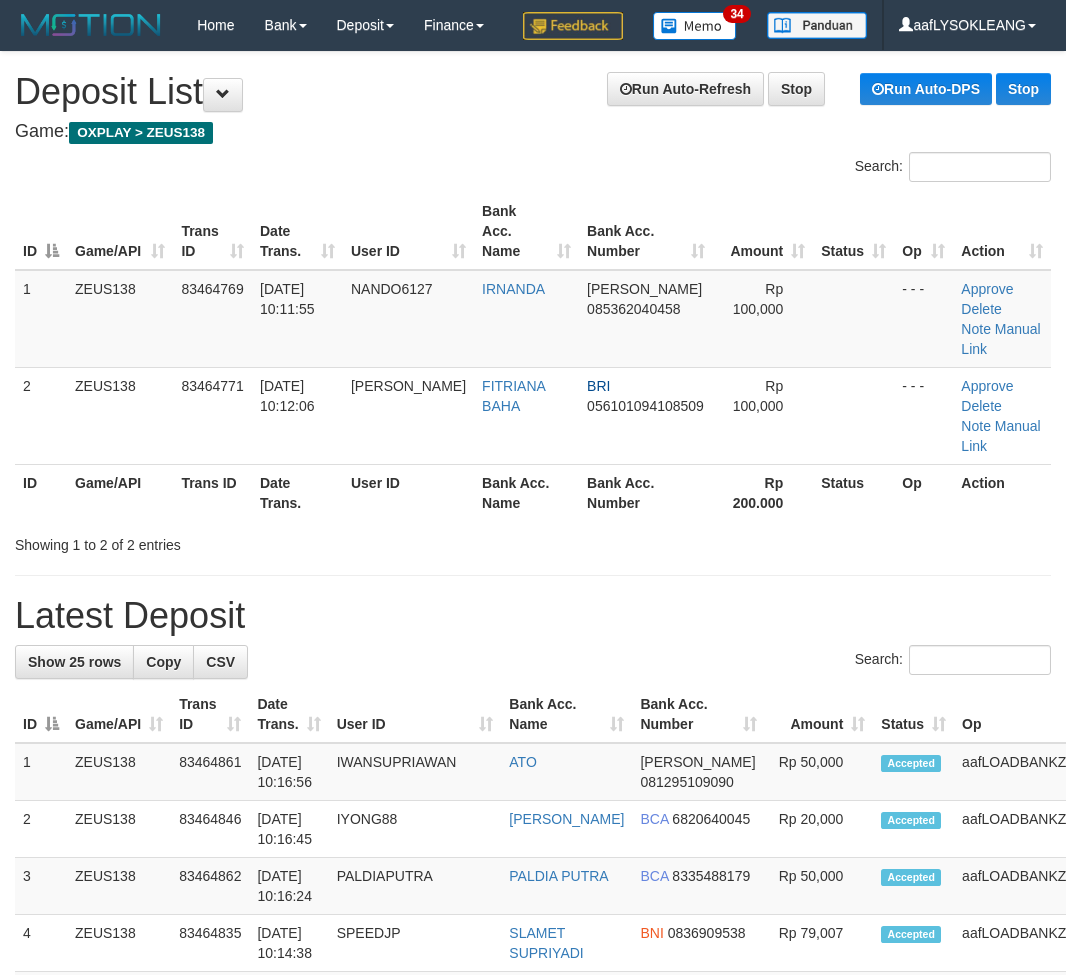 scroll, scrollTop: 155, scrollLeft: 0, axis: vertical 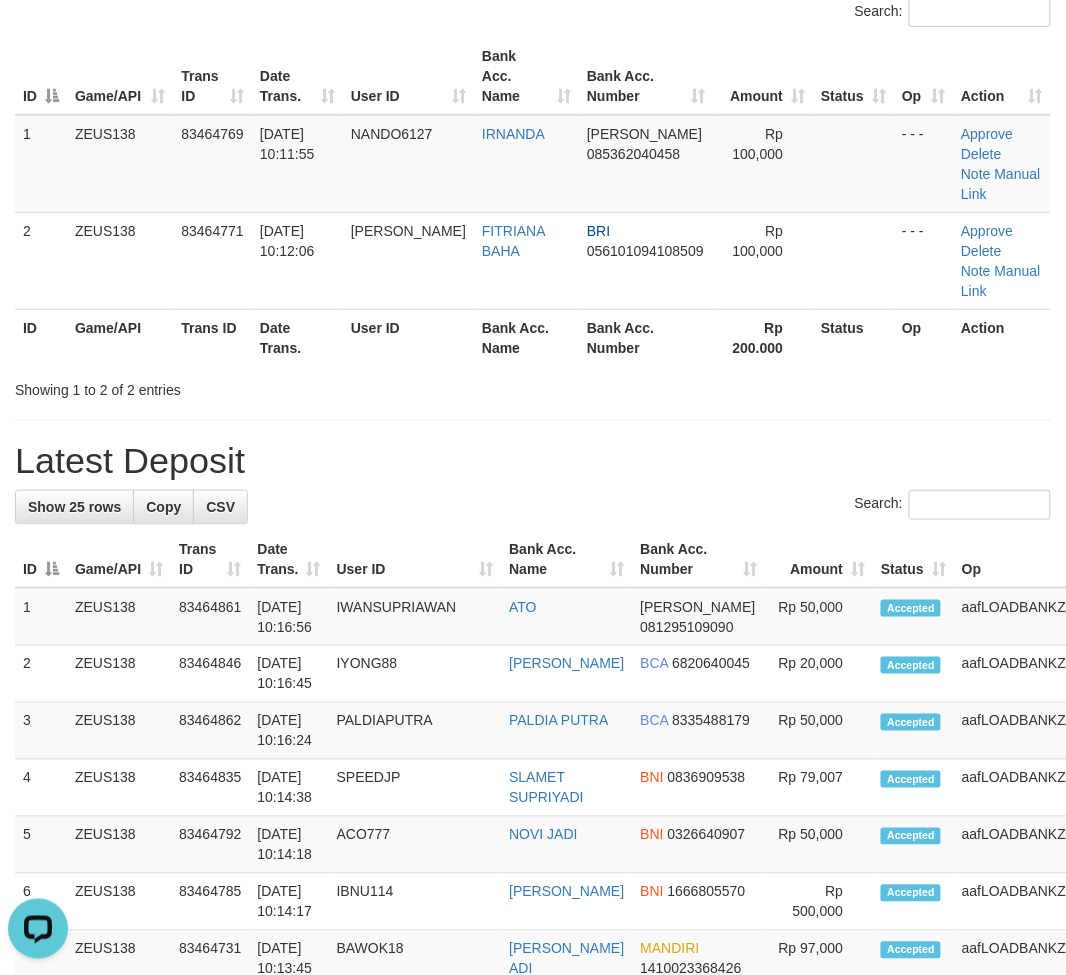 click on "**********" at bounding box center (533, 1042) 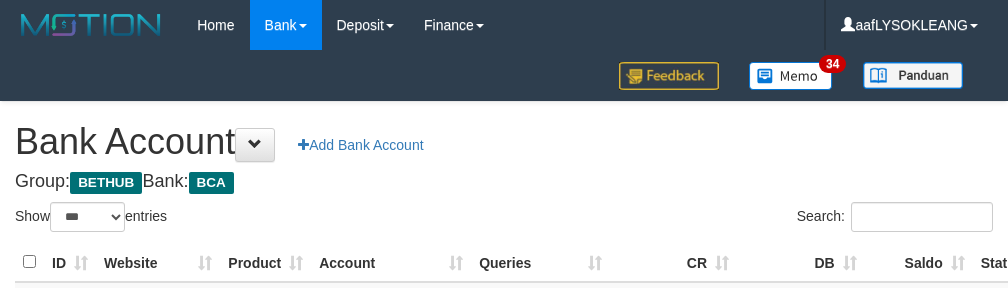 select on "***" 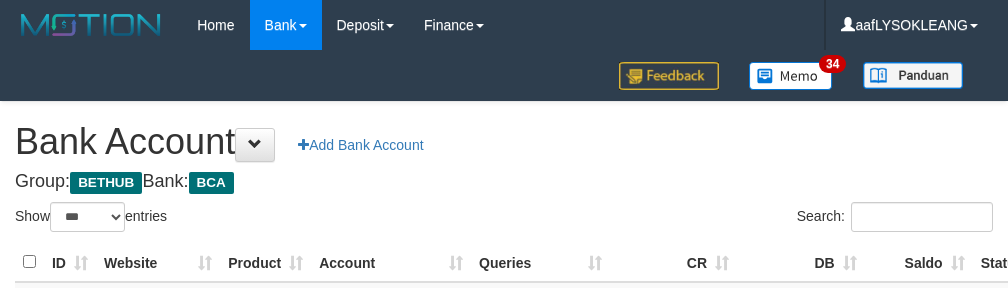 scroll, scrollTop: 222, scrollLeft: 0, axis: vertical 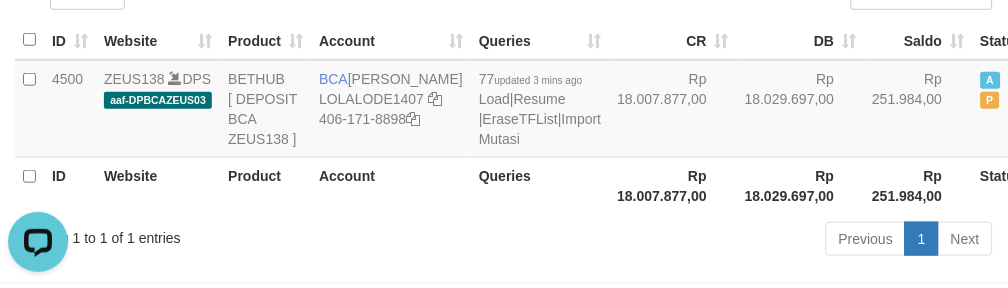 drag, startPoint x: 707, startPoint y: 126, endPoint x: 667, endPoint y: 267, distance: 146.56398 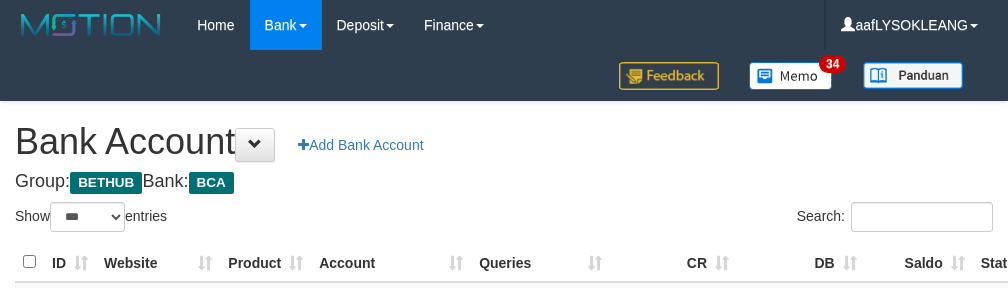 select on "***" 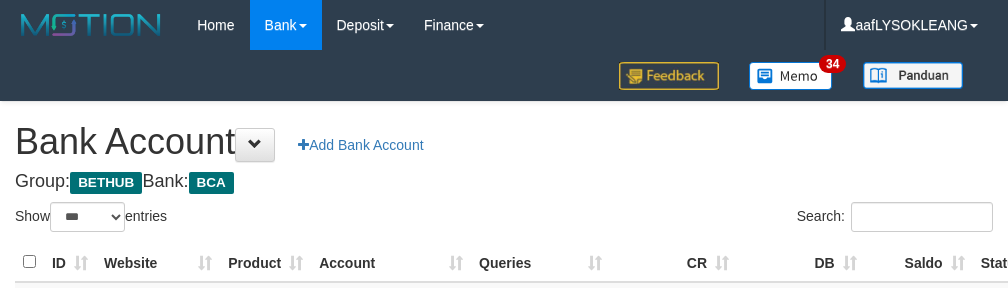 scroll, scrollTop: 222, scrollLeft: 0, axis: vertical 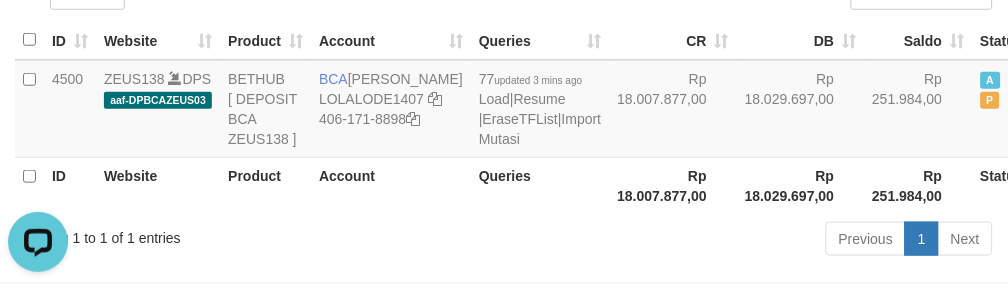 drag, startPoint x: 523, startPoint y: 26, endPoint x: 680, endPoint y: 286, distance: 303.72522 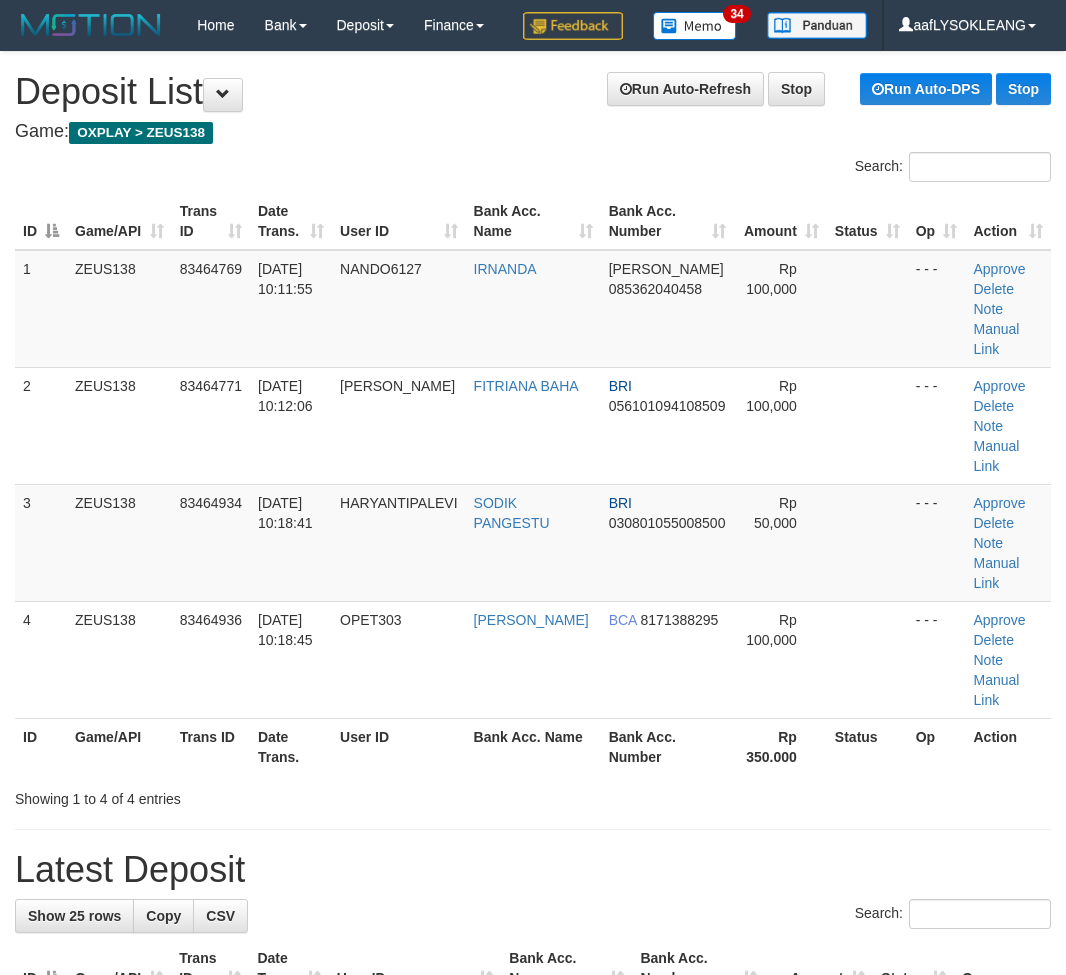 scroll, scrollTop: 155, scrollLeft: 0, axis: vertical 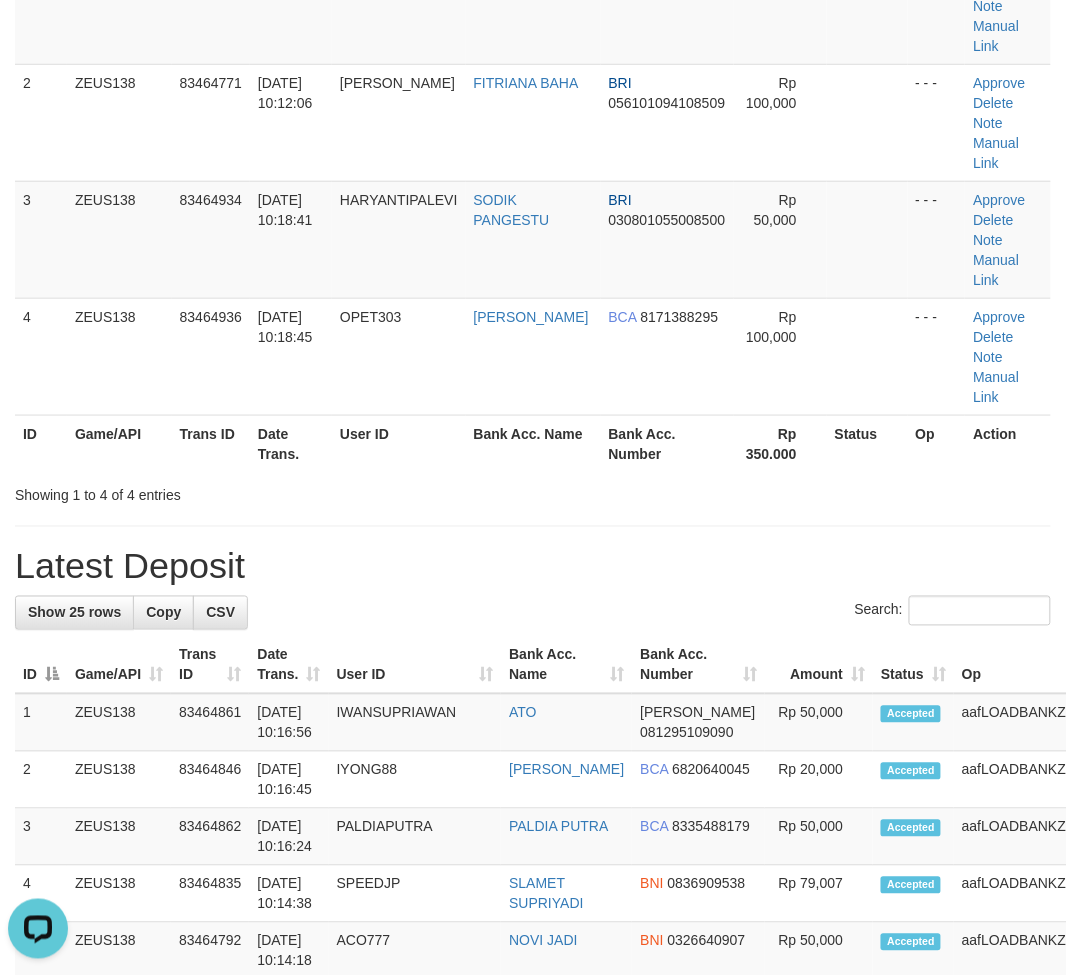 drag, startPoint x: 721, startPoint y: 607, endPoint x: 685, endPoint y: 575, distance: 48.166378 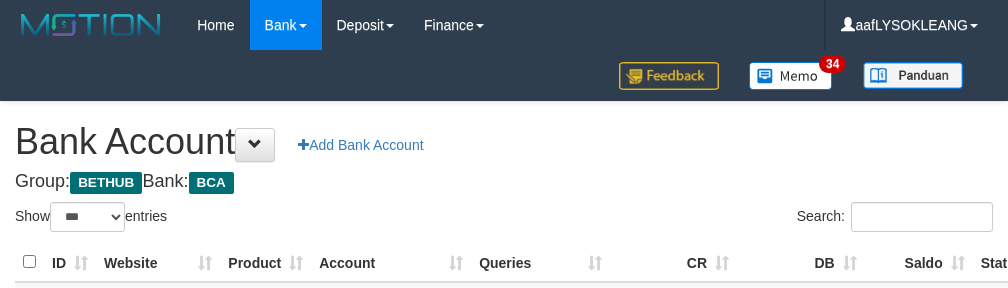 select on "***" 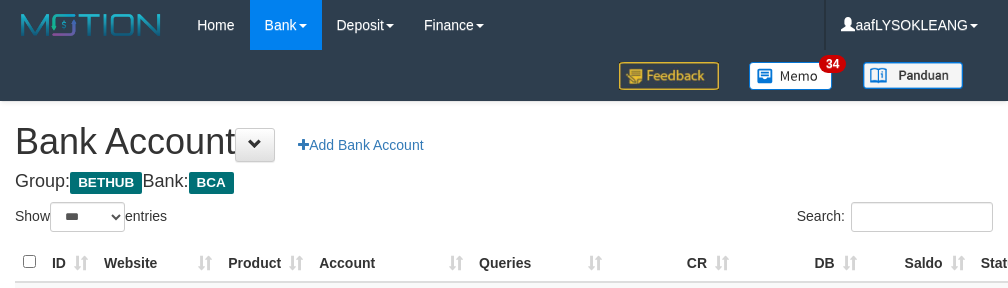 scroll, scrollTop: 222, scrollLeft: 0, axis: vertical 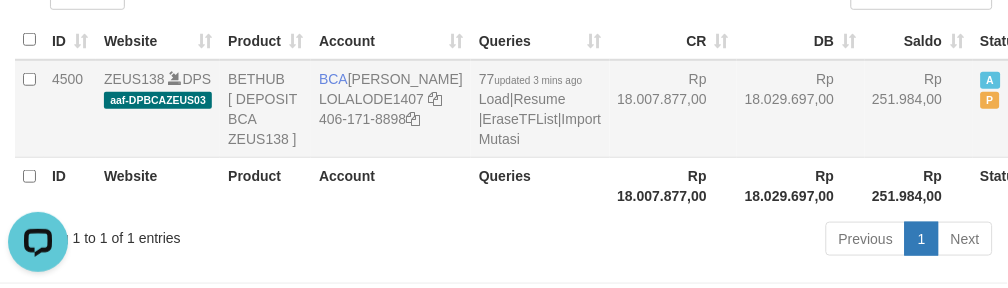 drag, startPoint x: 632, startPoint y: 123, endPoint x: 637, endPoint y: 157, distance: 34.36568 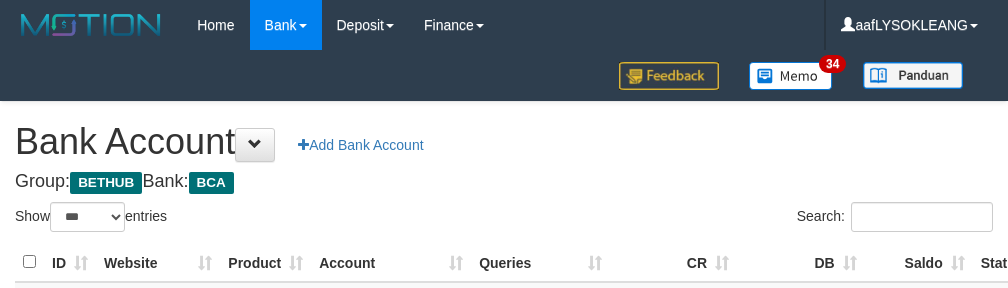 select on "***" 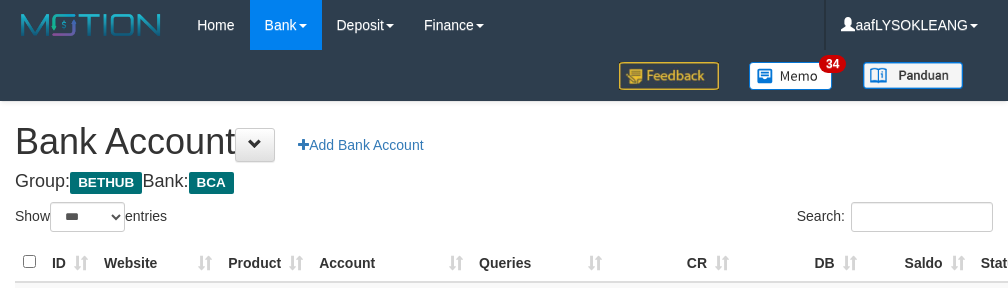 scroll, scrollTop: 222, scrollLeft: 0, axis: vertical 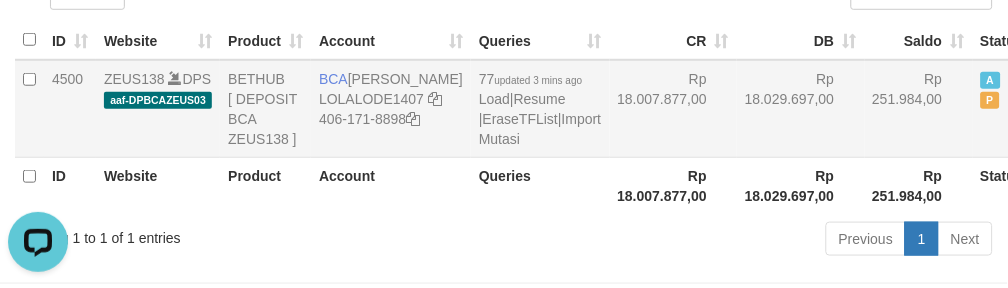 drag, startPoint x: 606, startPoint y: 134, endPoint x: 630, endPoint y: 140, distance: 24.738634 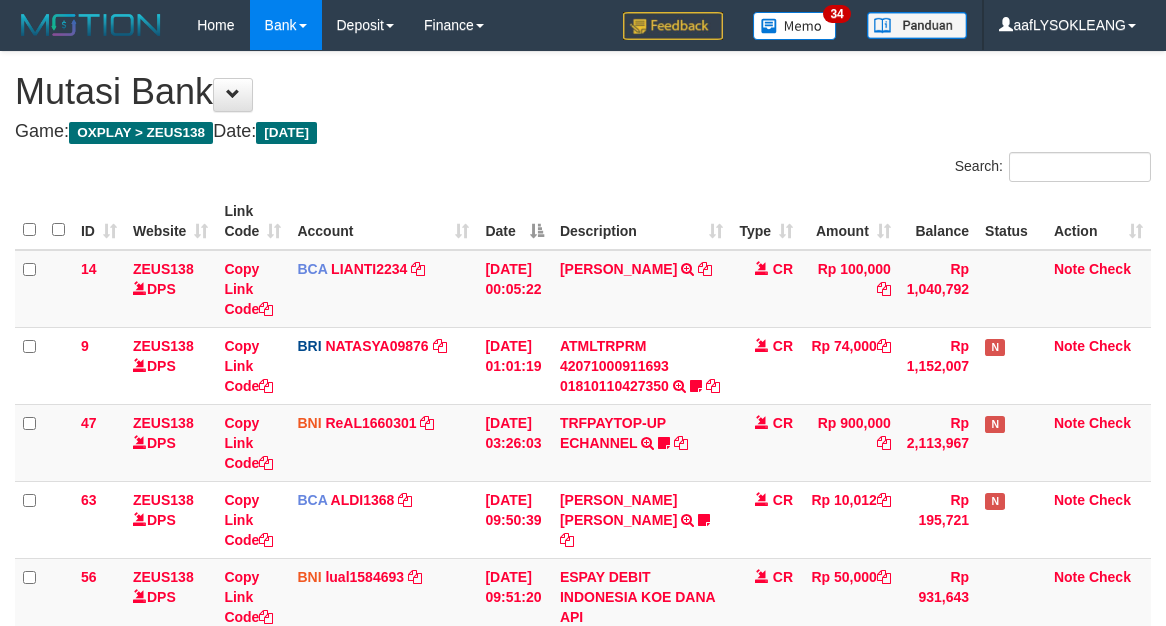 scroll, scrollTop: 437, scrollLeft: 0, axis: vertical 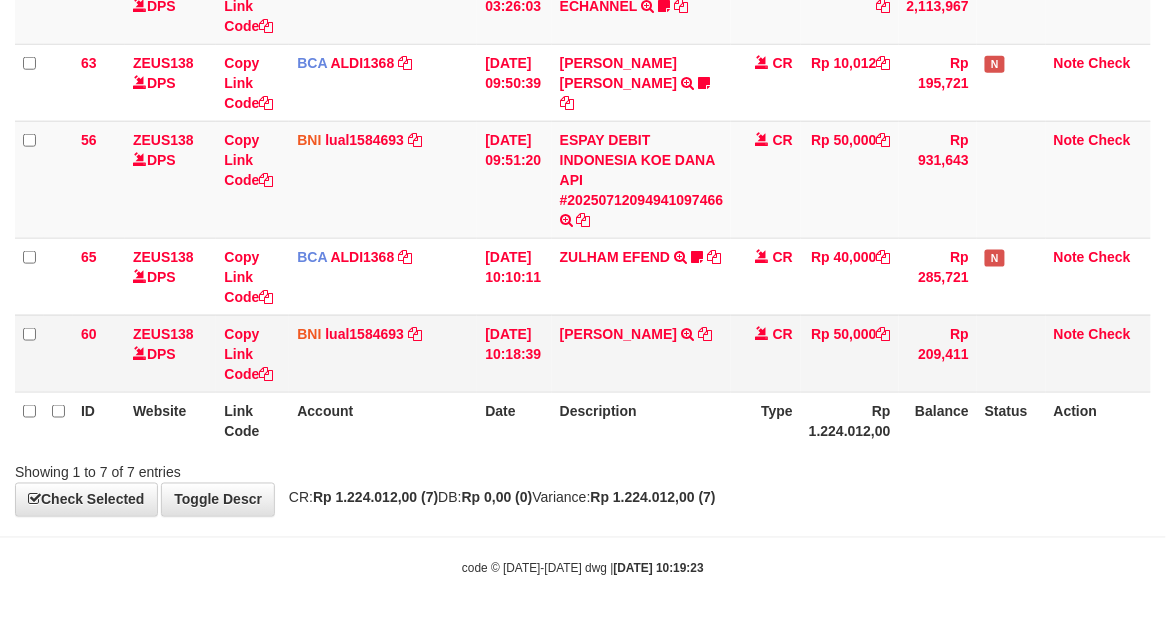 click on "ANDRI SARAKHSI         TRANSFER DARI SDR ANDRI SARAKHSI" at bounding box center [642, 353] 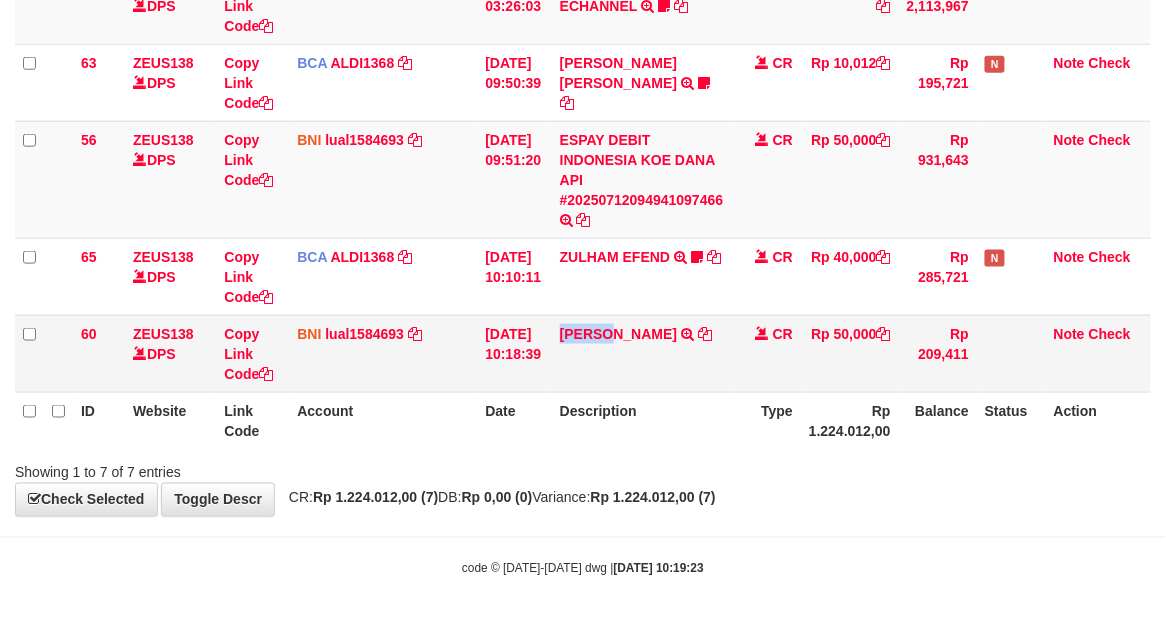 click on "ANDRI SARAKHSI         TRANSFER DARI SDR ANDRI SARAKHSI" at bounding box center (642, 353) 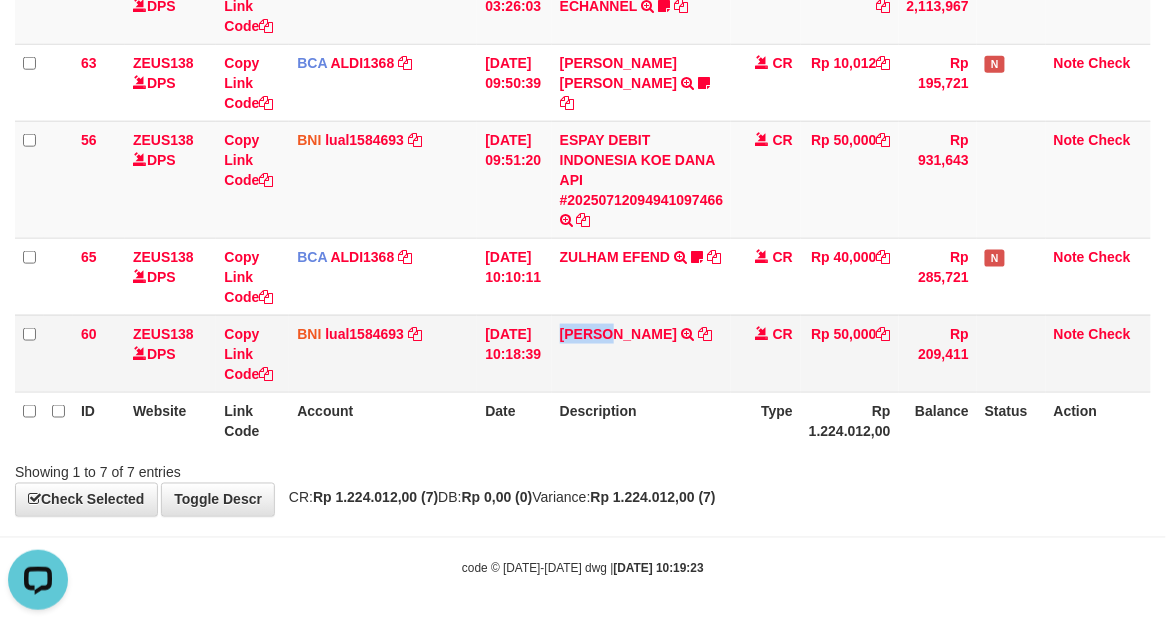 scroll, scrollTop: 0, scrollLeft: 0, axis: both 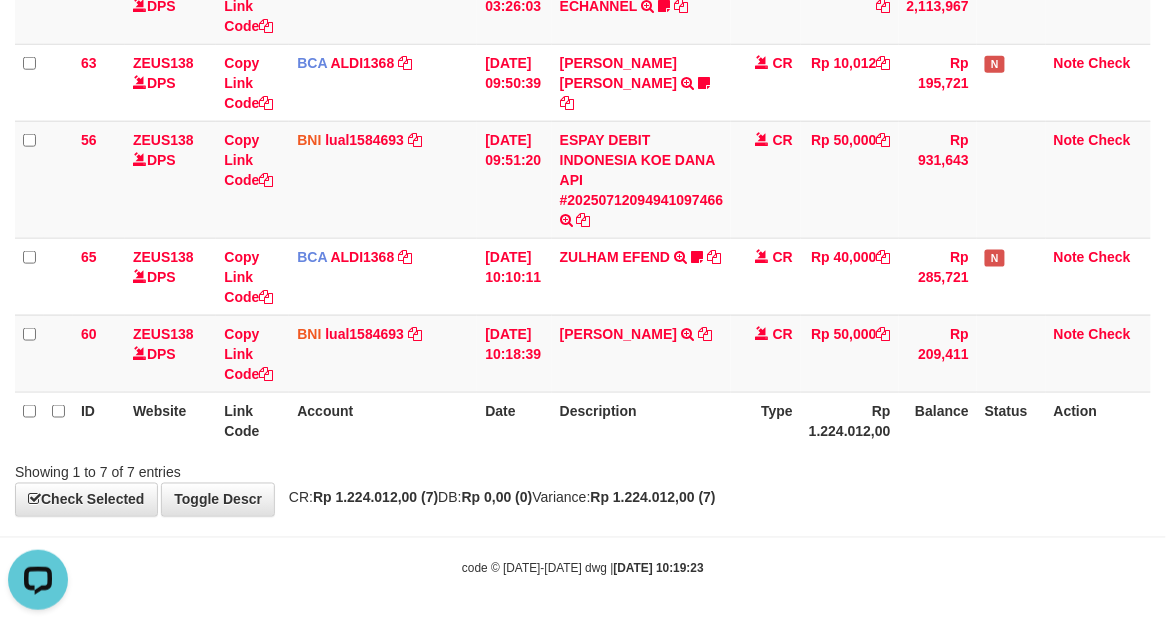 drag, startPoint x: 924, startPoint y: 527, endPoint x: 933, endPoint y: 517, distance: 13.453624 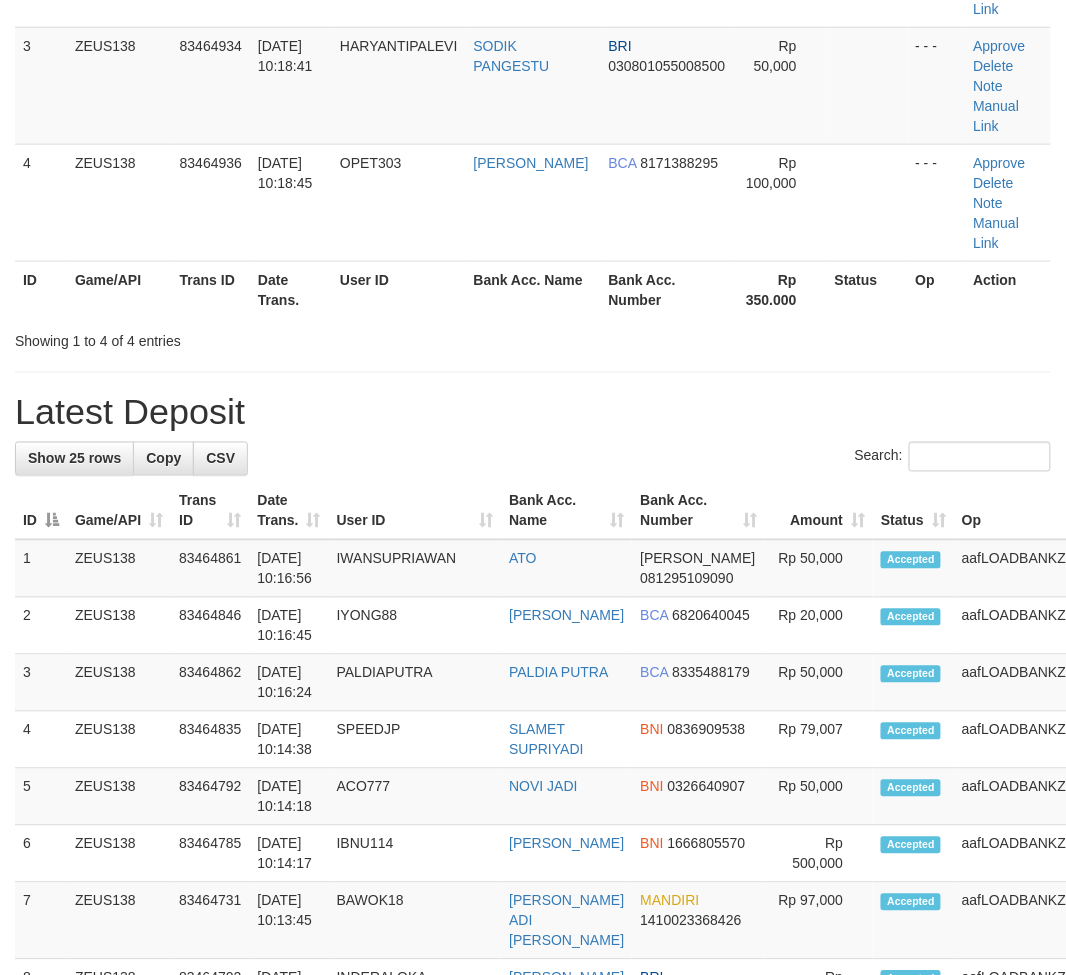scroll, scrollTop: 303, scrollLeft: 0, axis: vertical 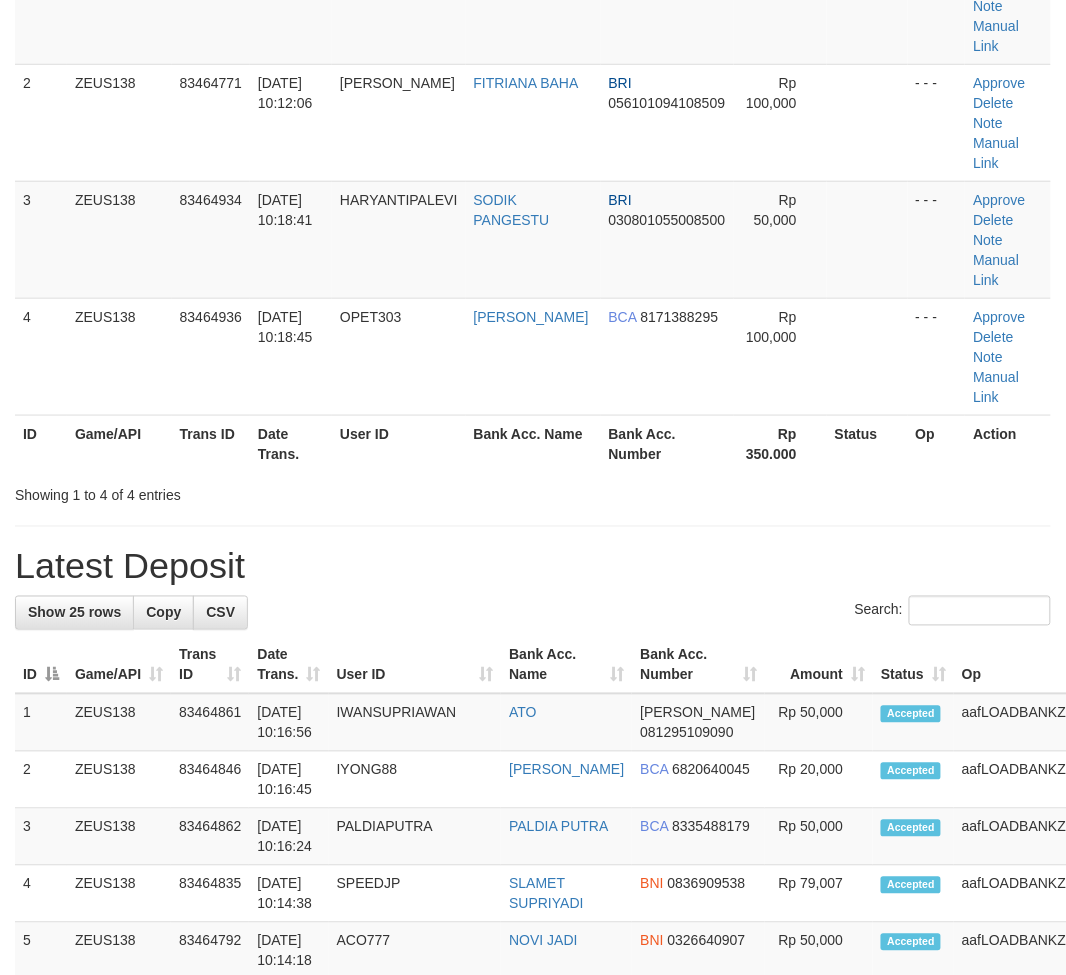 click on "Showing 1 to 4 of 4 entries" at bounding box center [533, 492] 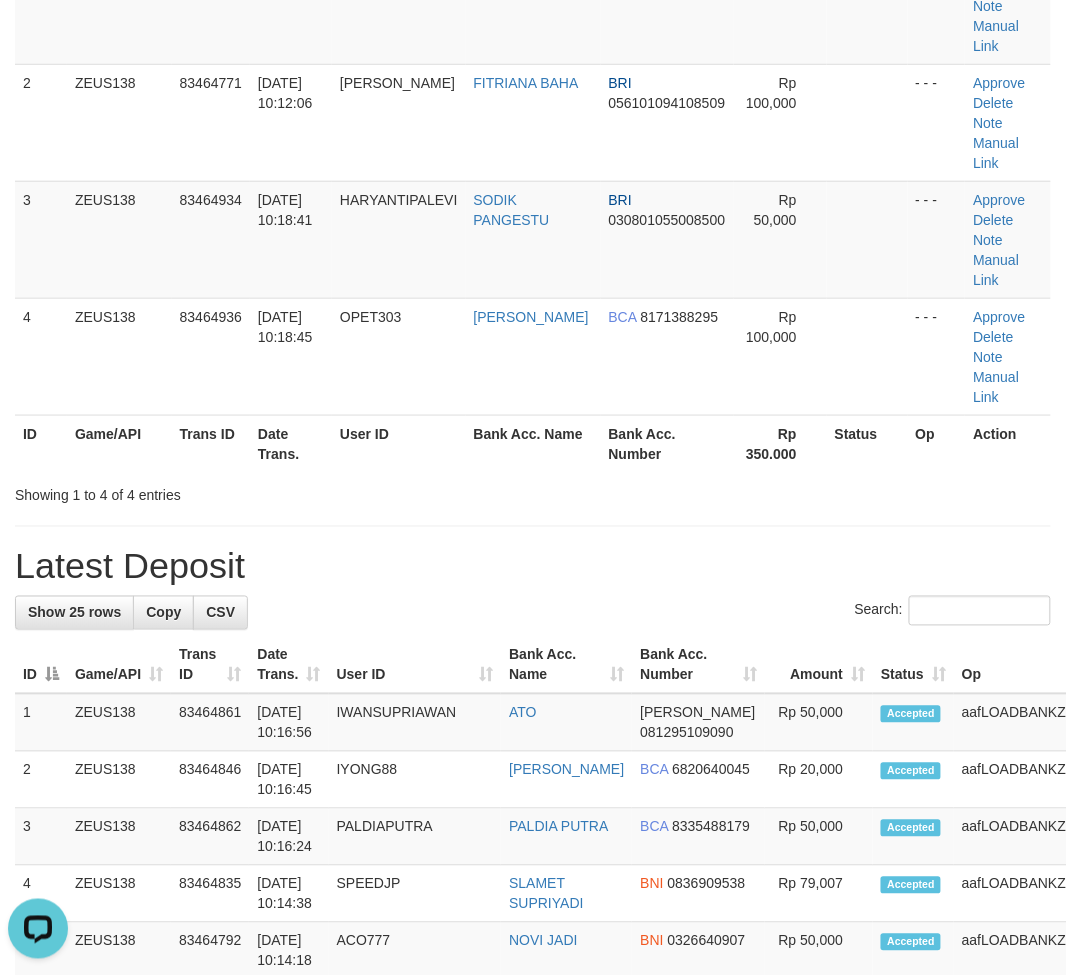 scroll, scrollTop: 0, scrollLeft: 0, axis: both 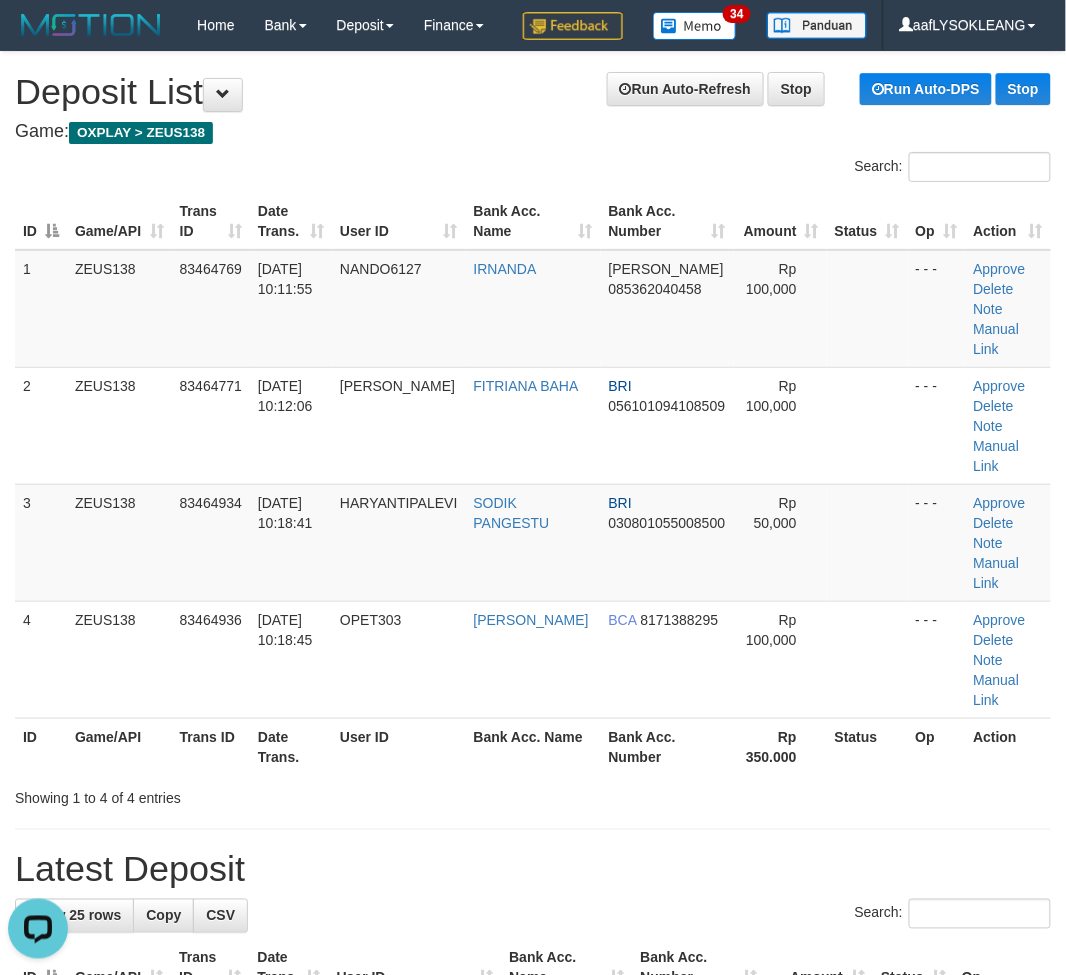 click on "**********" at bounding box center [533, 1324] 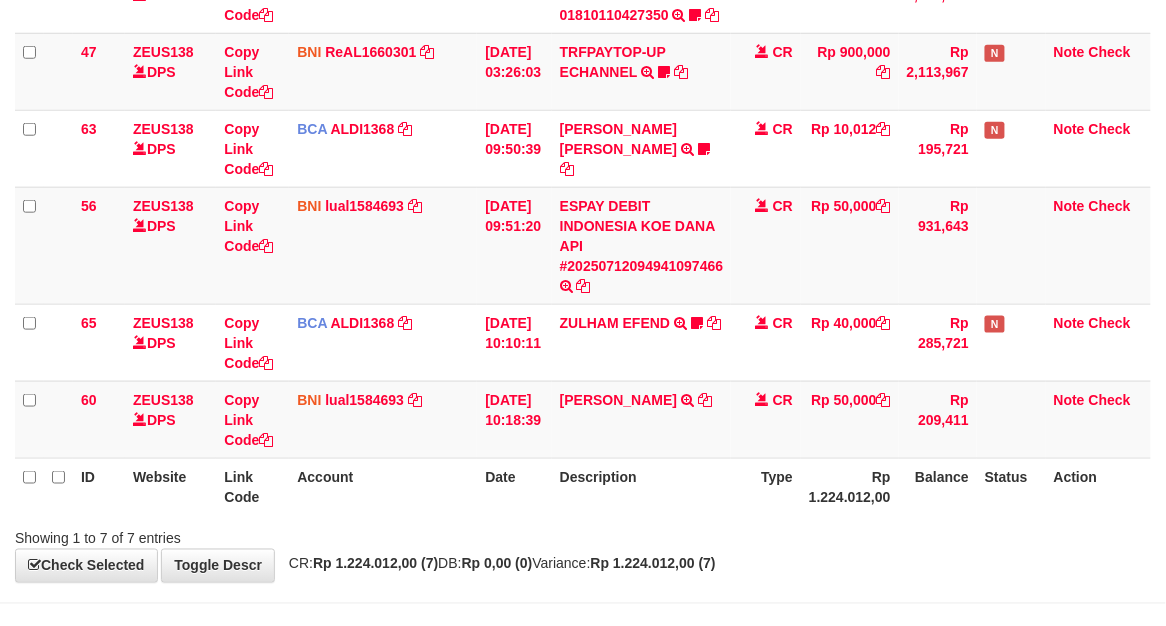 scroll, scrollTop: 437, scrollLeft: 0, axis: vertical 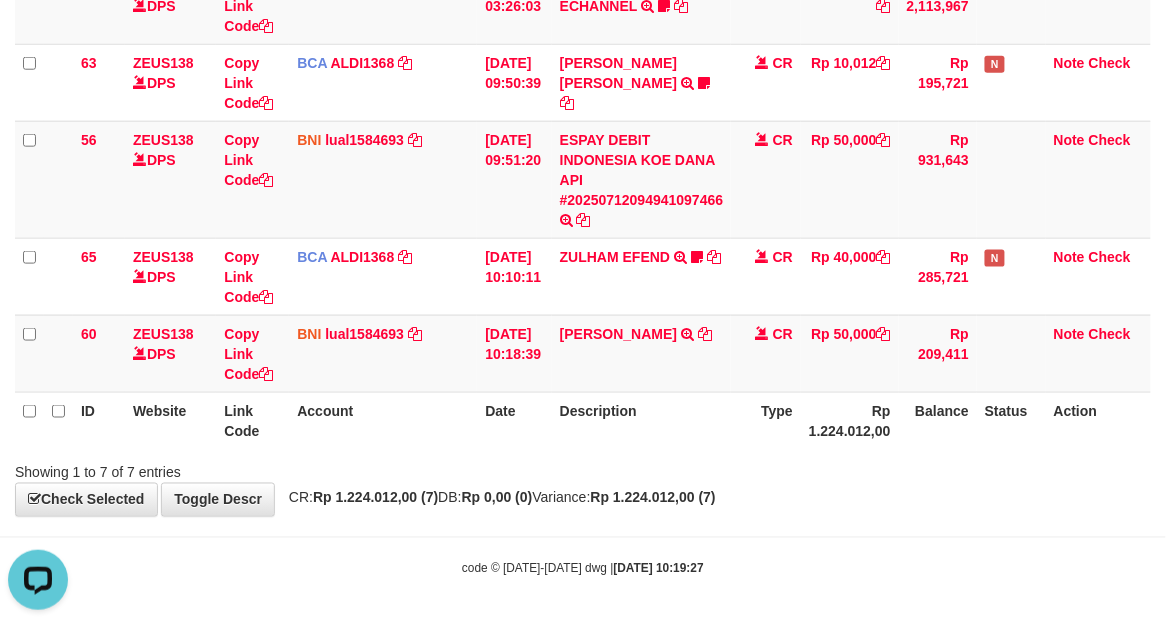 click on "**********" at bounding box center (583, 65) 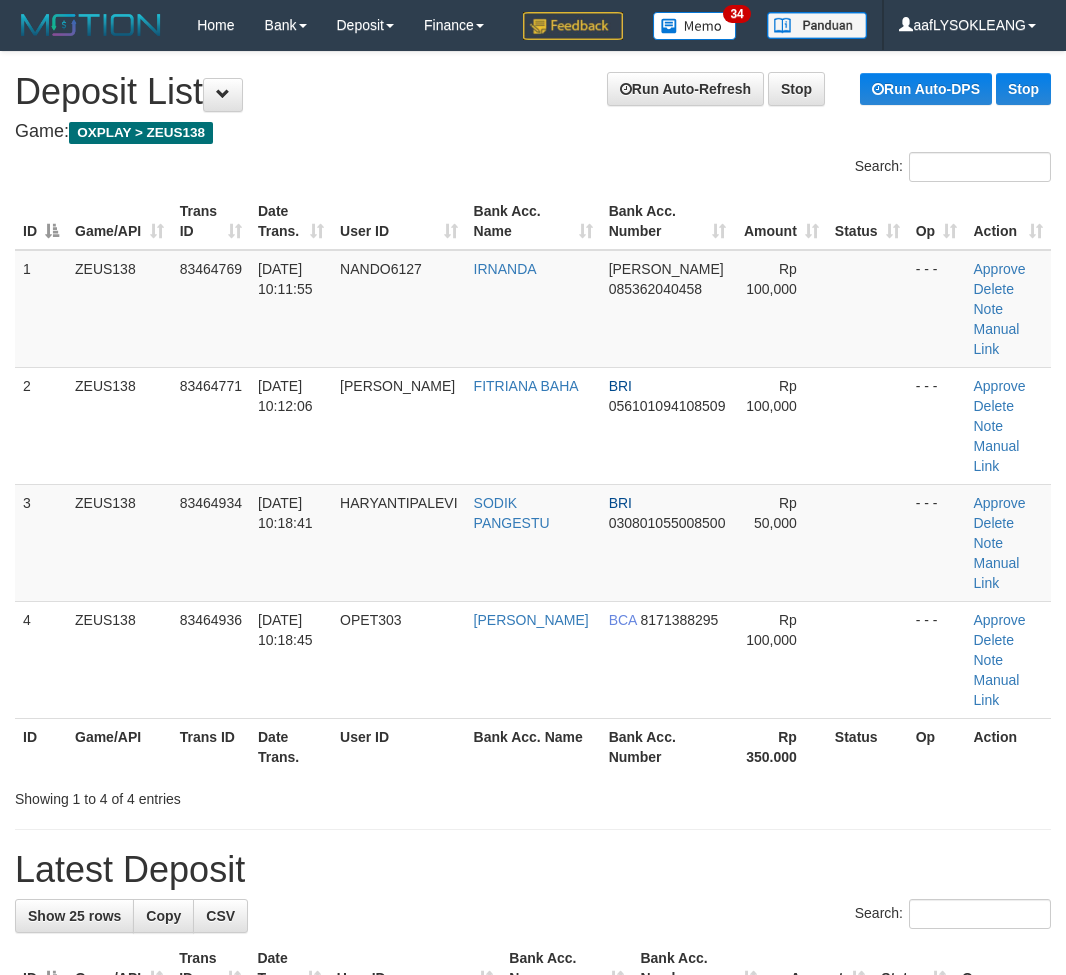 scroll, scrollTop: 0, scrollLeft: 0, axis: both 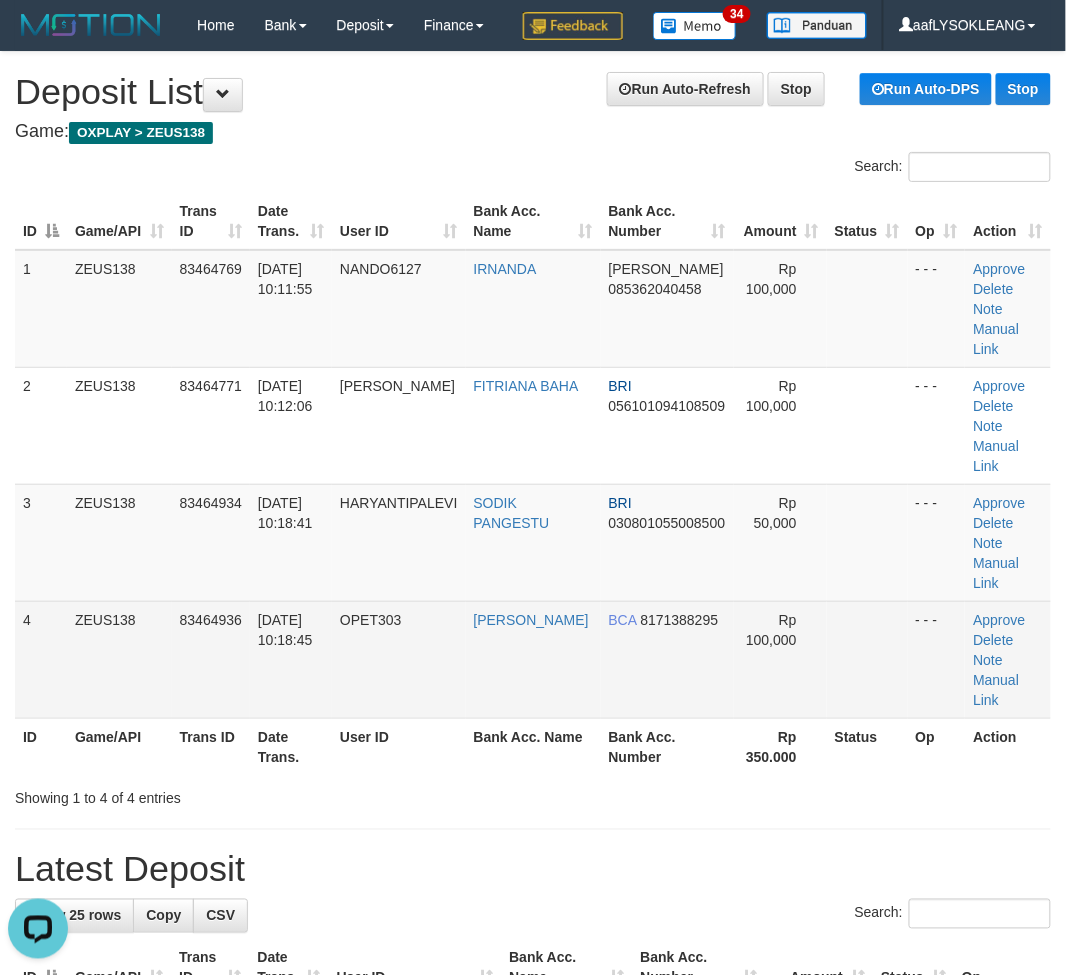 click on "4
ZEUS138
83464936
[DATE] 10:18:45
OPET303
[PERSON_NAME]
BCA
8171388295
Rp 100,000
- - -
Approve
[GEOGRAPHIC_DATA]
Note
Manual Link" at bounding box center [533, 659] 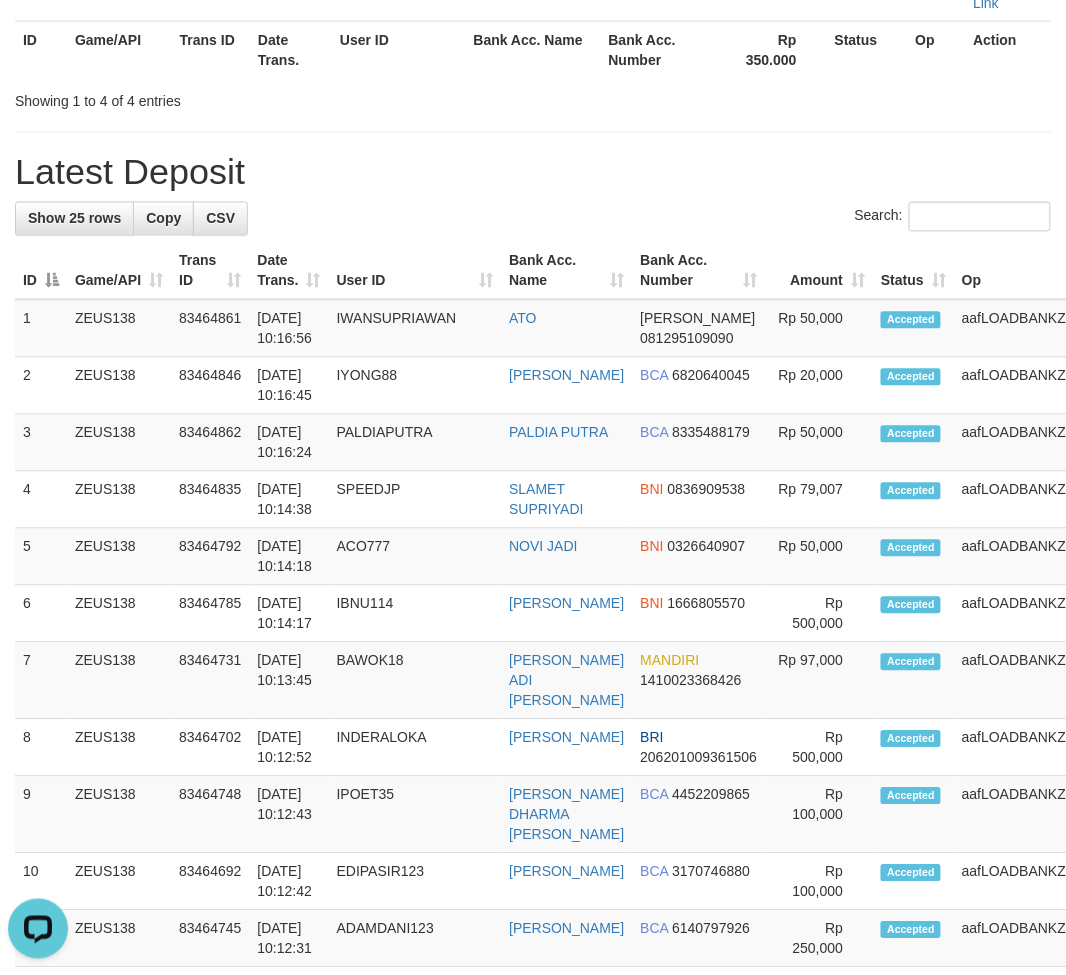 scroll, scrollTop: 105, scrollLeft: 0, axis: vertical 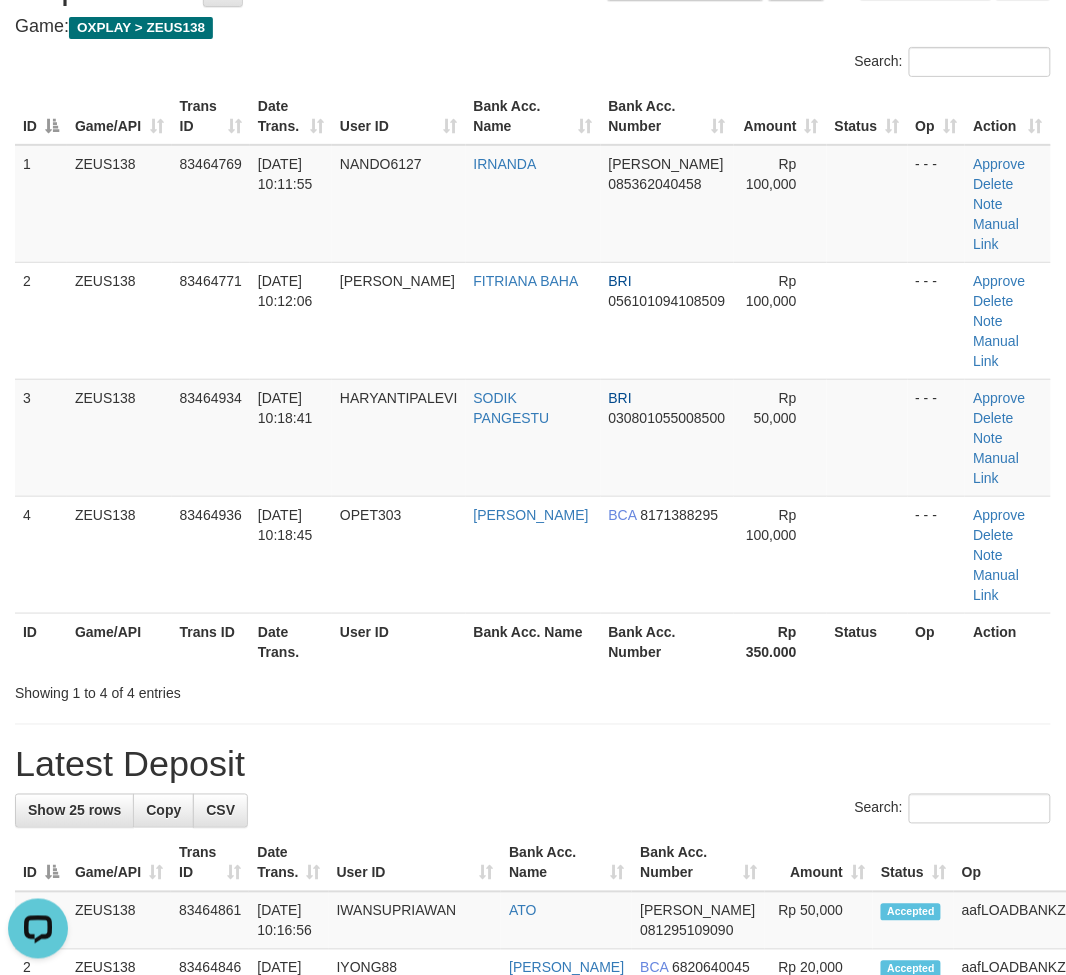 drag, startPoint x: 913, startPoint y: 695, endPoint x: 1081, endPoint y: 698, distance: 168.02678 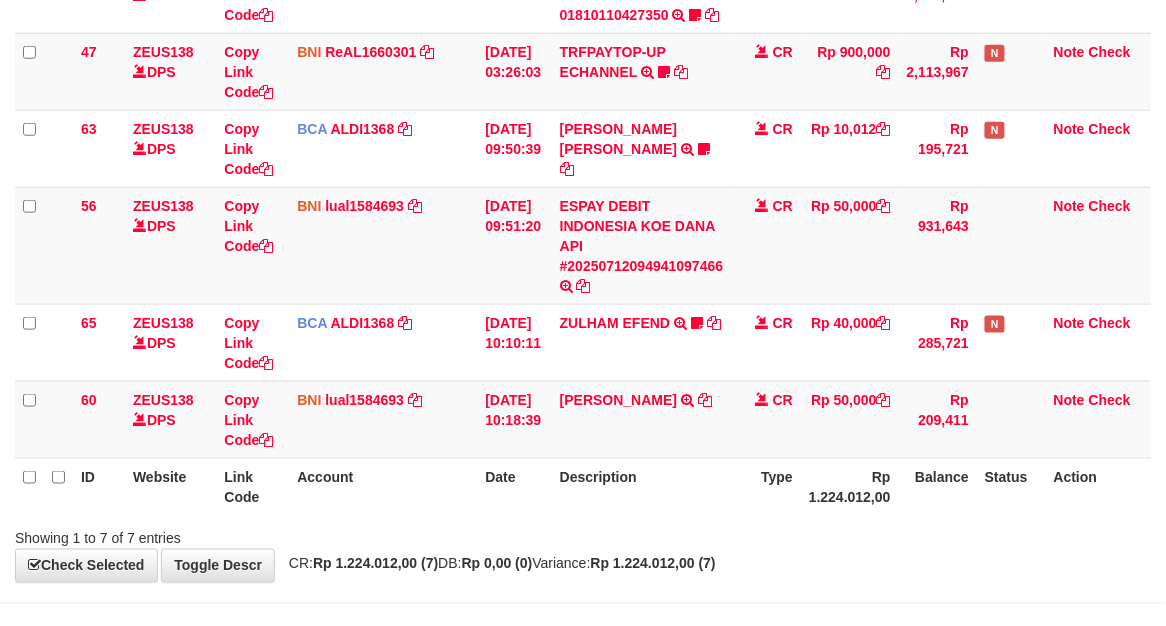 scroll, scrollTop: 437, scrollLeft: 0, axis: vertical 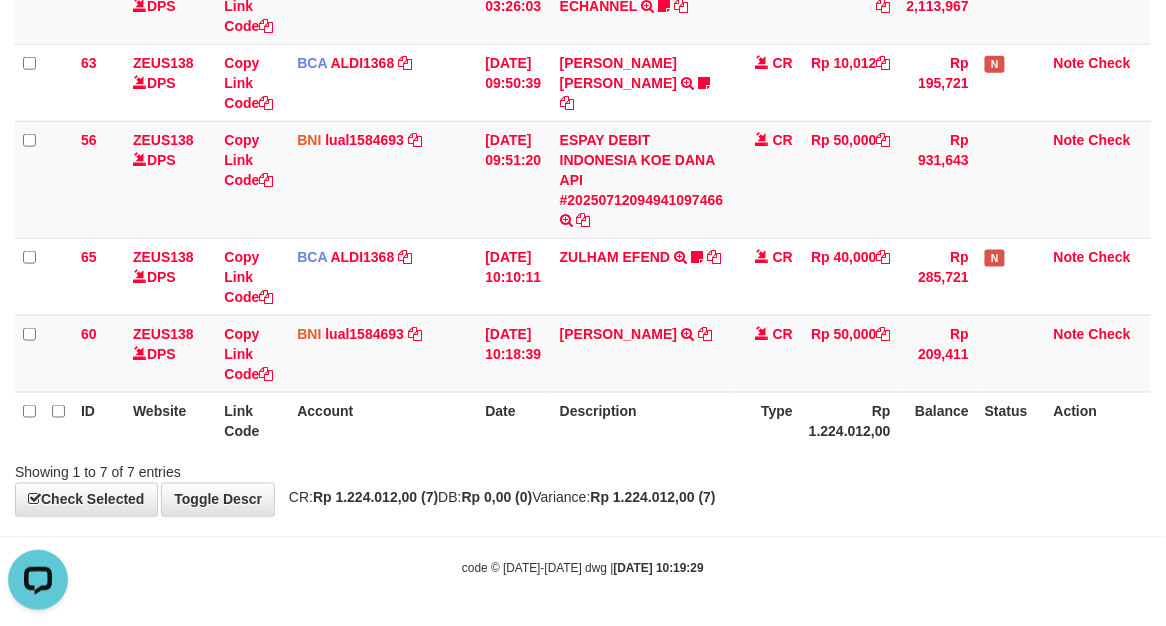 click on "Description" at bounding box center (642, 420) 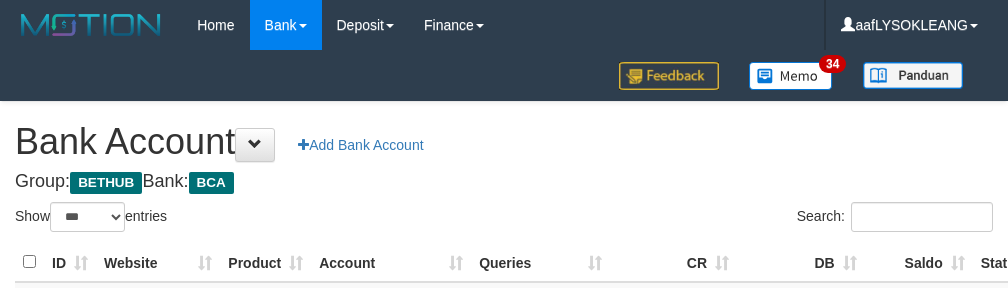 select on "***" 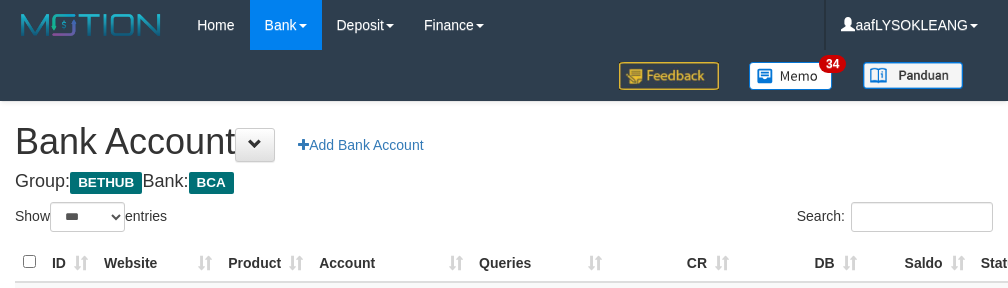 scroll, scrollTop: 222, scrollLeft: 0, axis: vertical 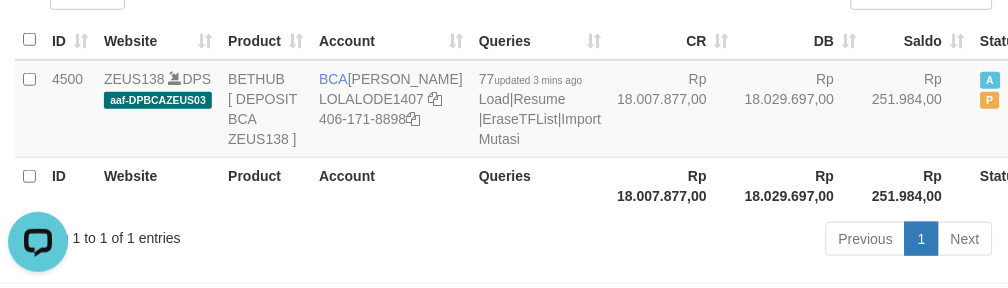 drag, startPoint x: 594, startPoint y: 127, endPoint x: 634, endPoint y: 280, distance: 158.14233 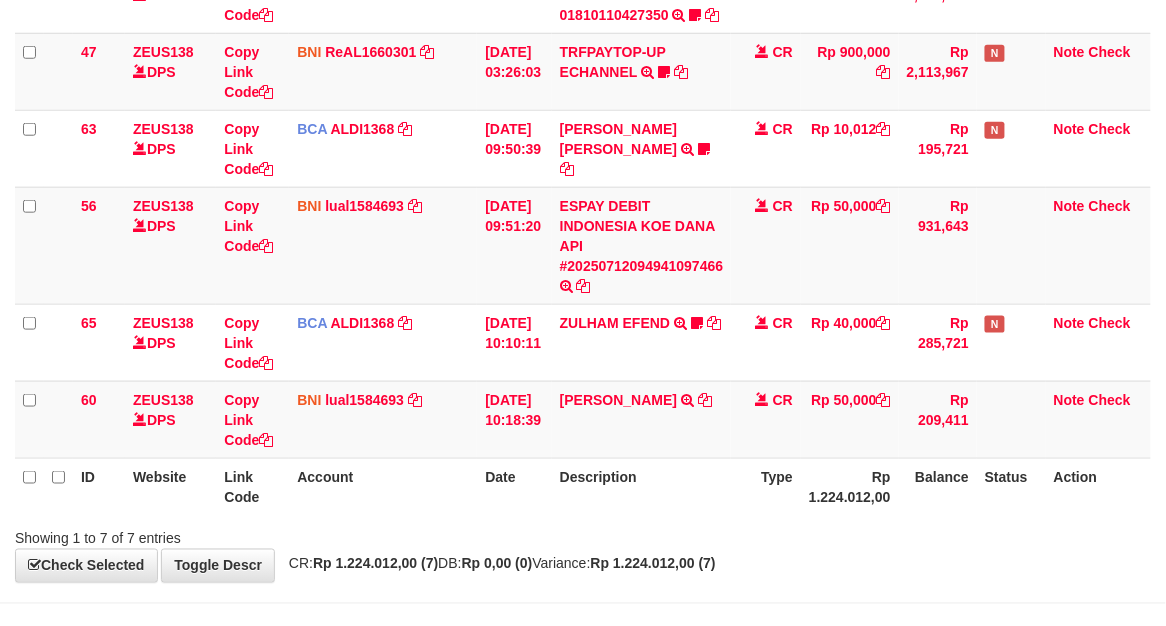 scroll, scrollTop: 437, scrollLeft: 0, axis: vertical 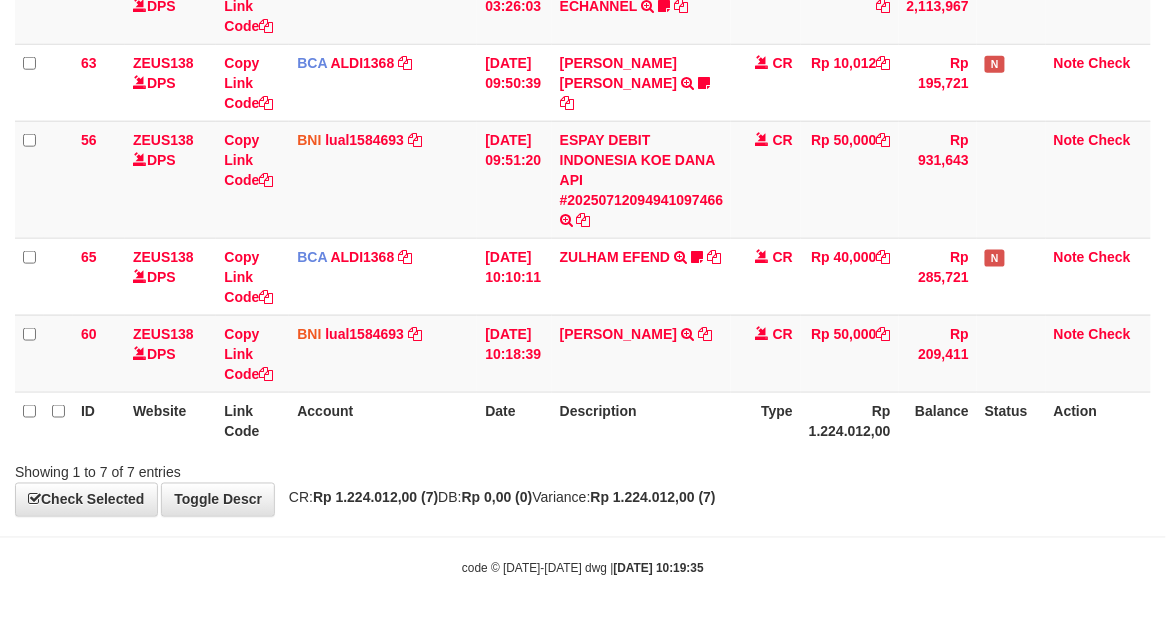 click on "Description" at bounding box center (642, 420) 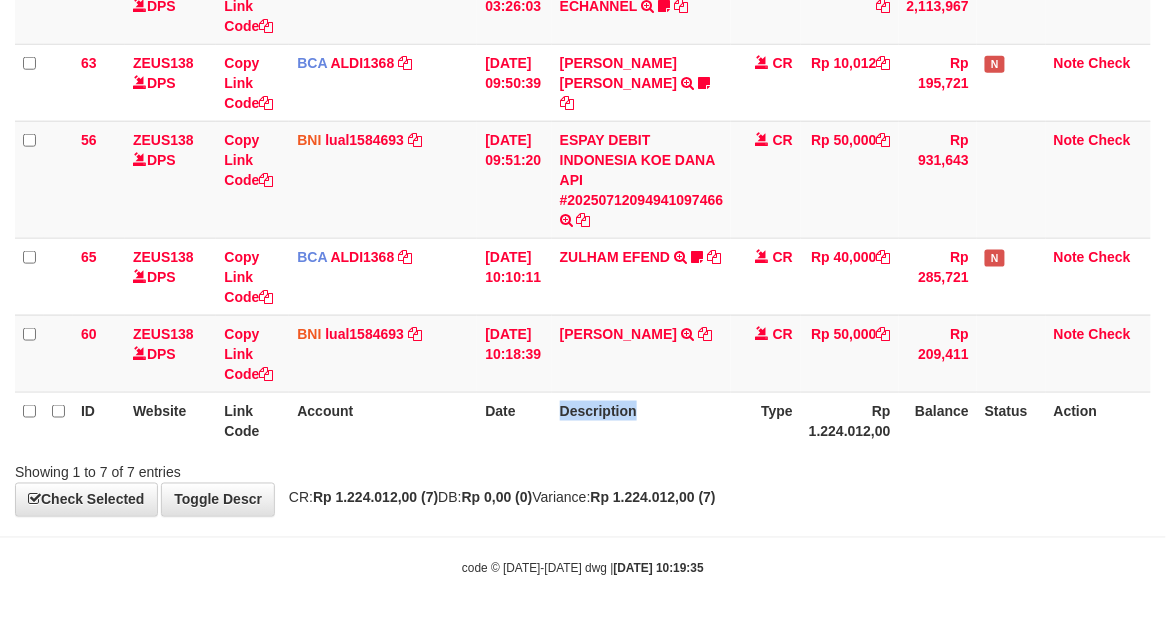 click on "Description" at bounding box center (642, 420) 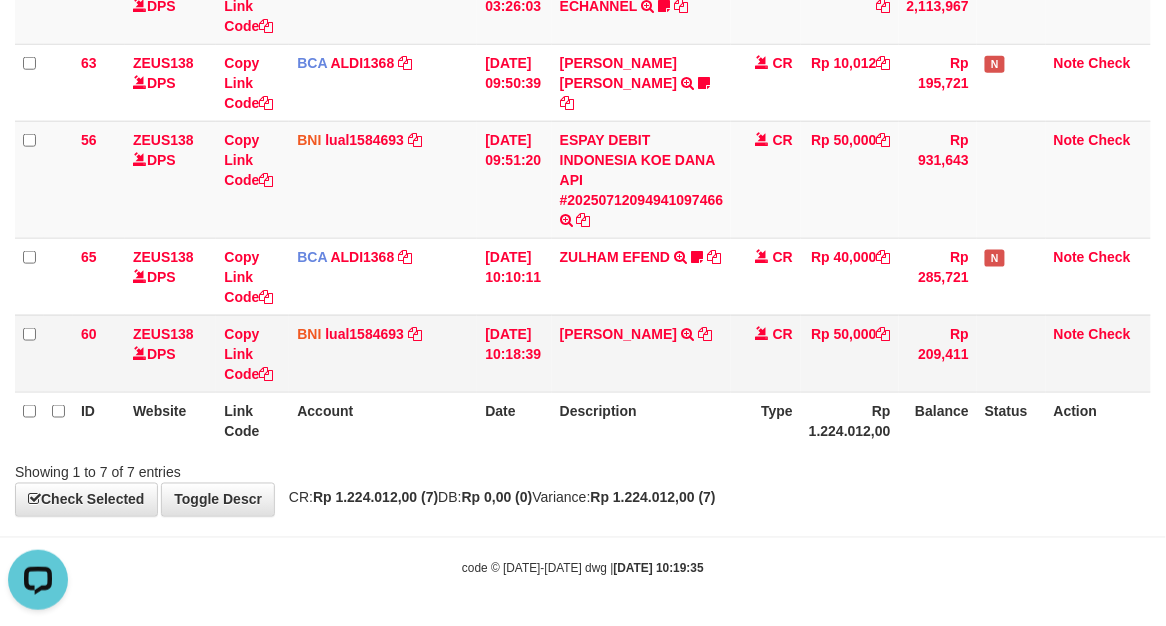 scroll, scrollTop: 0, scrollLeft: 0, axis: both 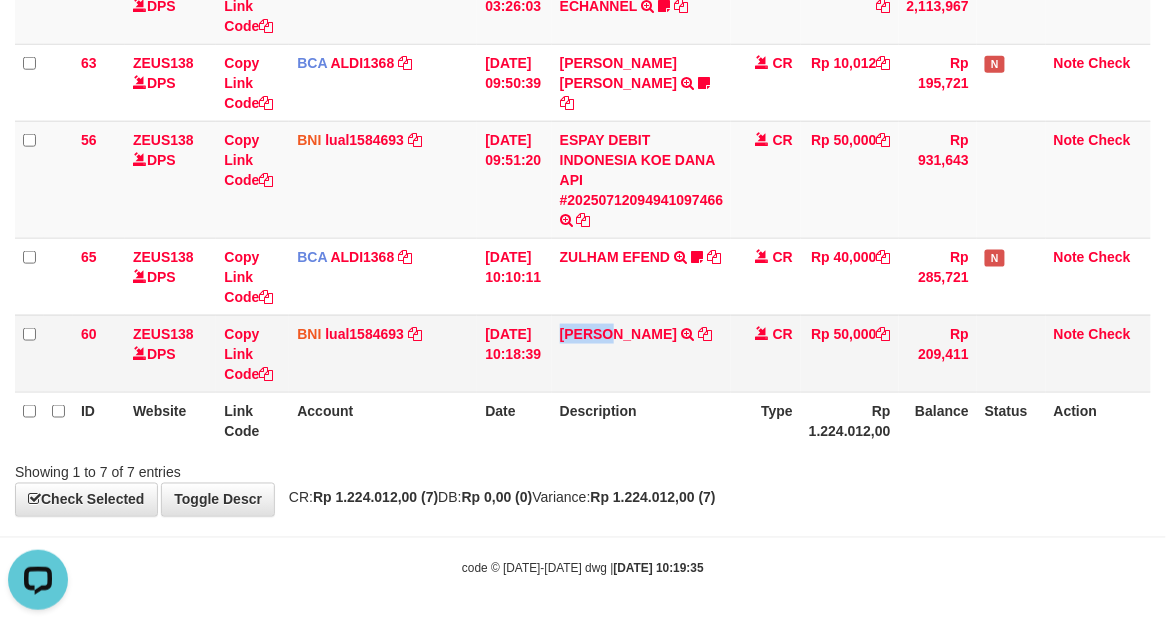 click on "ANDRI SARAKHSI         TRANSFER DARI SDR ANDRI SARAKHSI" at bounding box center [642, 353] 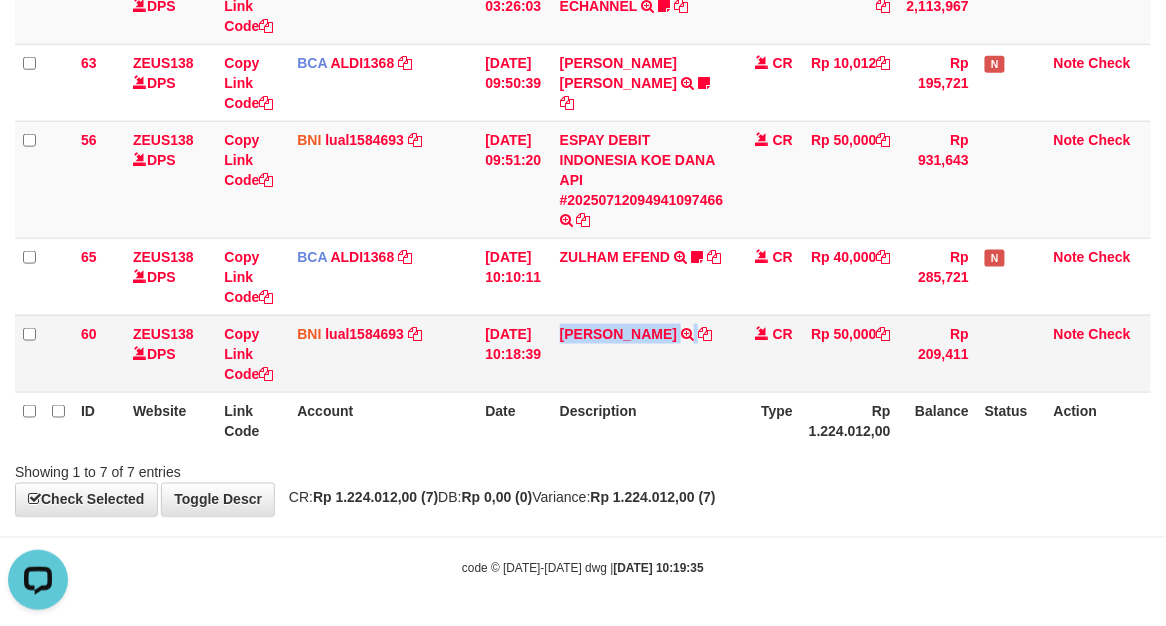 copy on "[PERSON_NAME]" 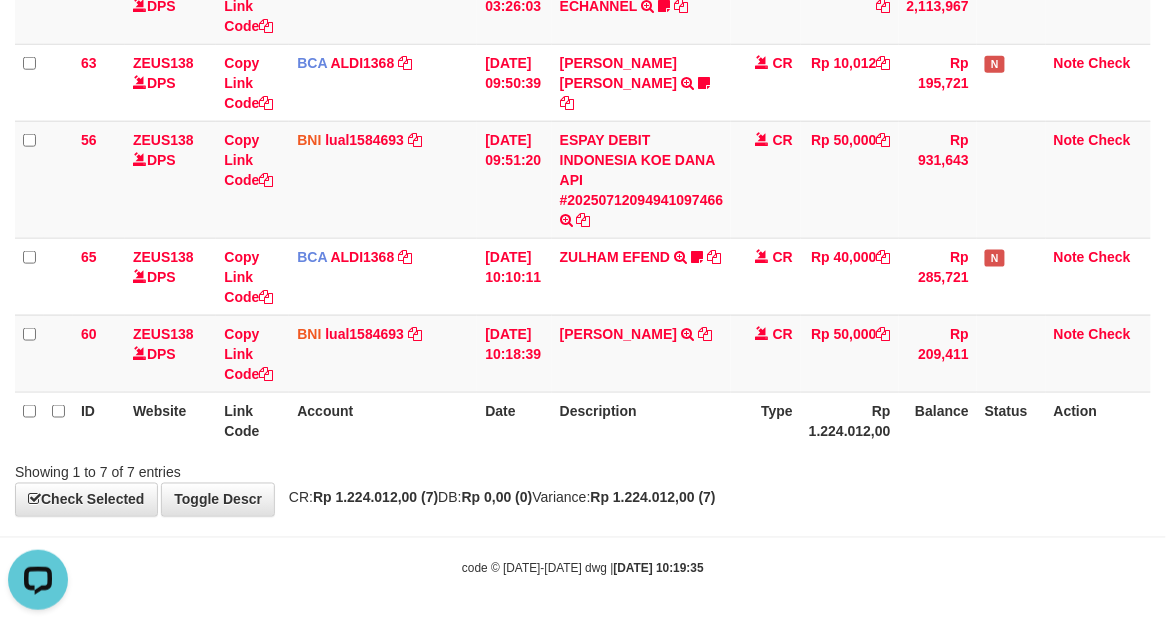 drag, startPoint x: 711, startPoint y: 452, endPoint x: 11, endPoint y: 332, distance: 710.21124 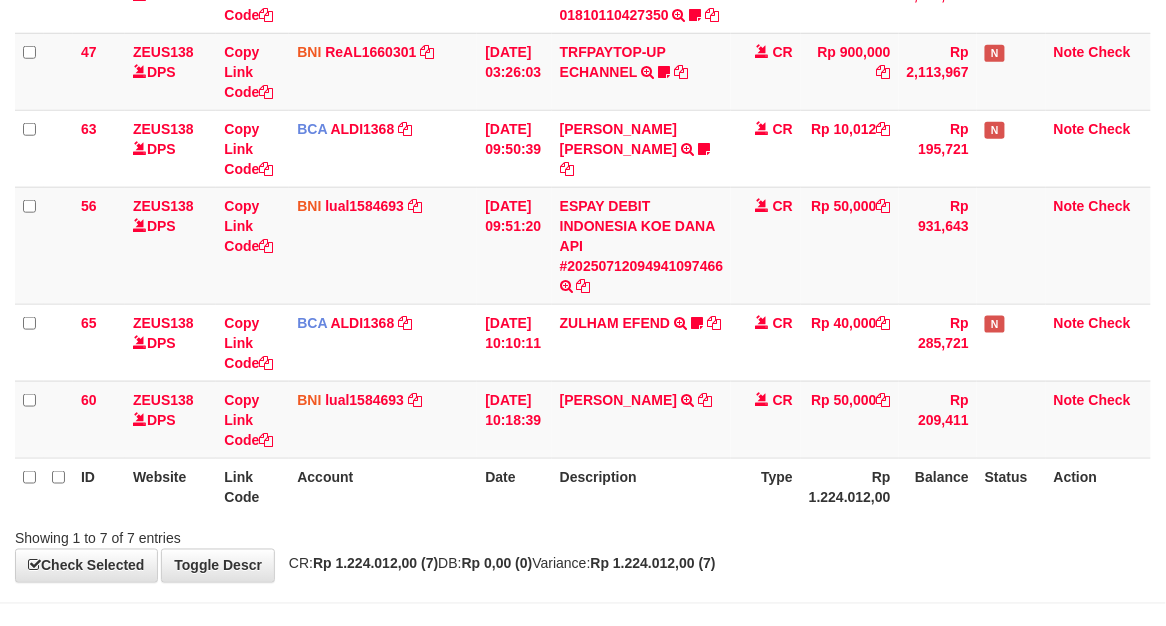 scroll, scrollTop: 437, scrollLeft: 0, axis: vertical 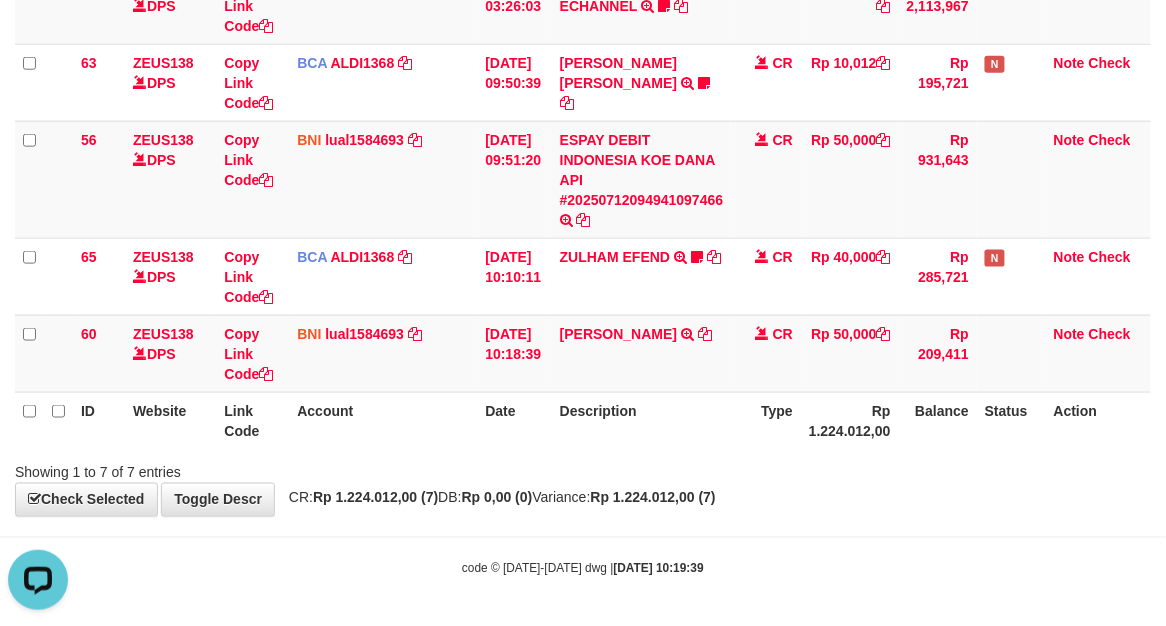 drag, startPoint x: 454, startPoint y: 398, endPoint x: 6, endPoint y: 245, distance: 473.40573 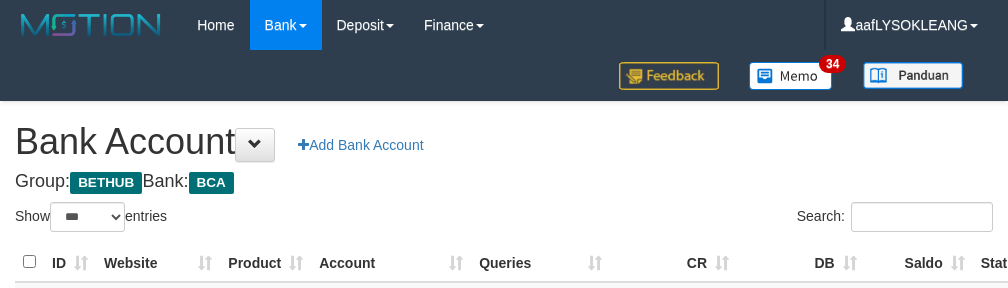 select on "***" 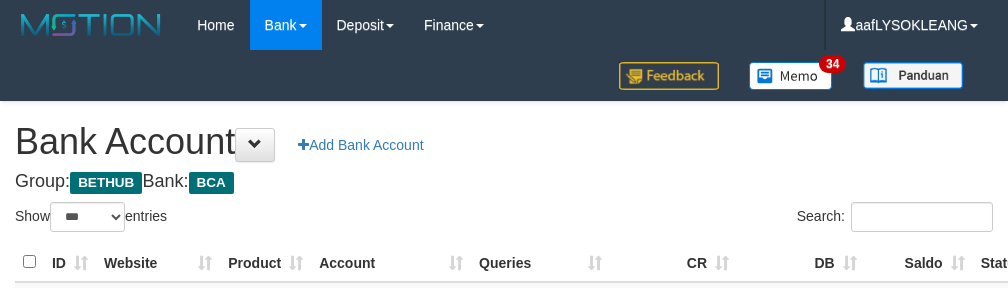 scroll, scrollTop: 222, scrollLeft: 0, axis: vertical 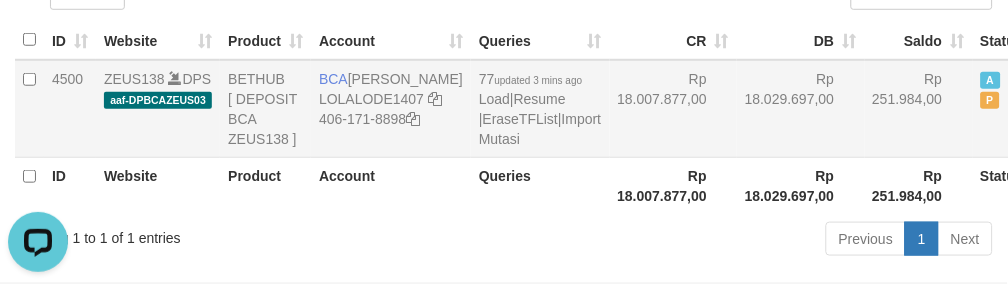 drag, startPoint x: 663, startPoint y: 140, endPoint x: 674, endPoint y: 145, distance: 12.083046 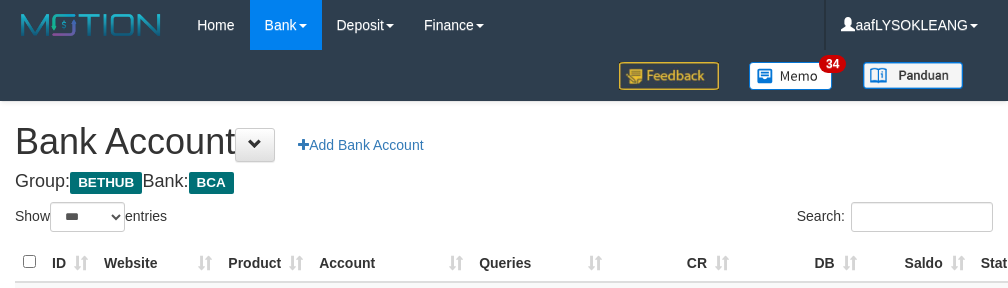 select on "***" 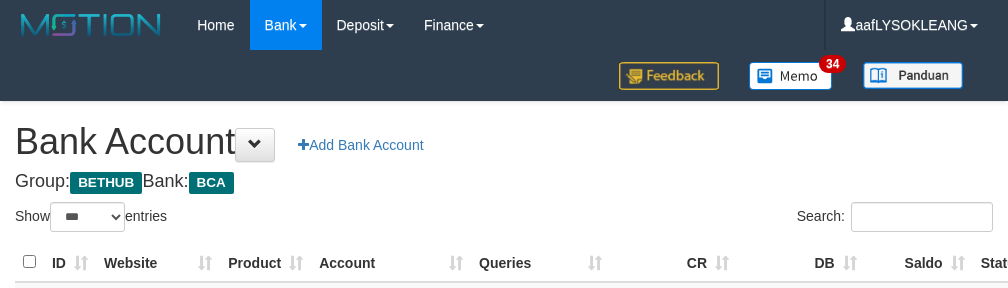 scroll, scrollTop: 222, scrollLeft: 0, axis: vertical 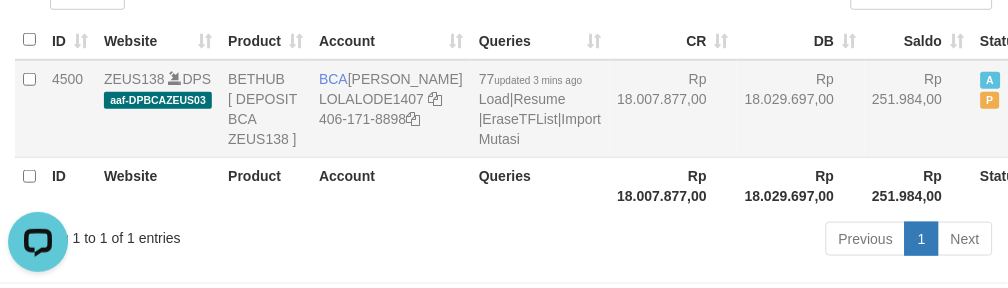 click on "Rp 18.007.877,00" at bounding box center [674, 109] 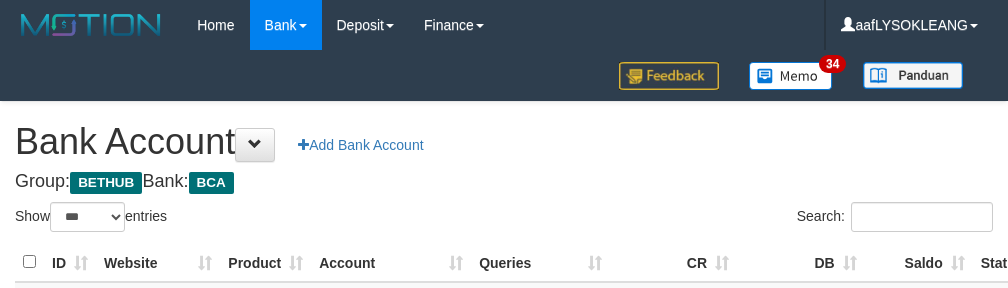 select on "***" 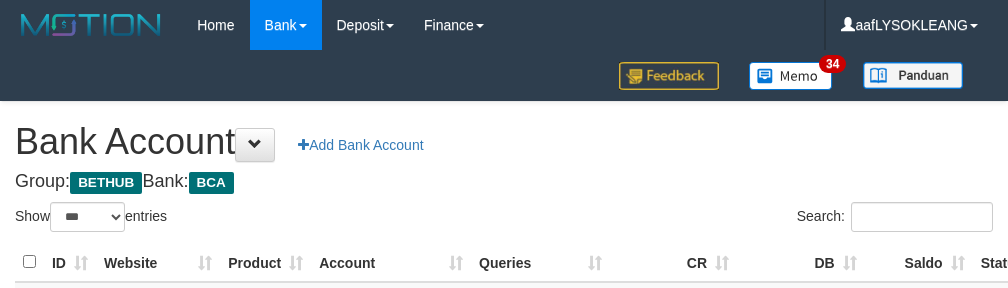 scroll, scrollTop: 222, scrollLeft: 0, axis: vertical 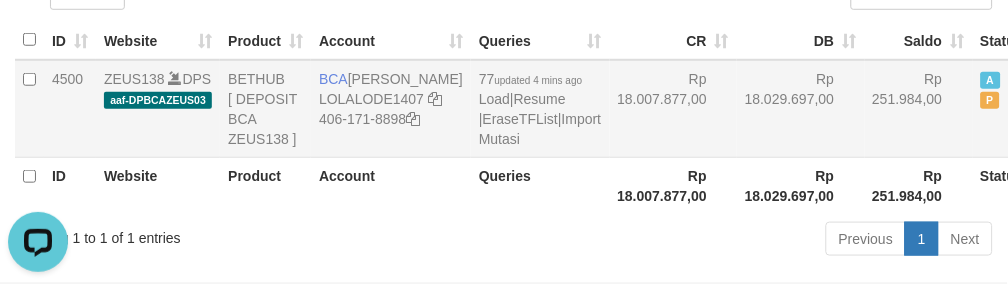 drag, startPoint x: 553, startPoint y: 116, endPoint x: 527, endPoint y: 115, distance: 26.019224 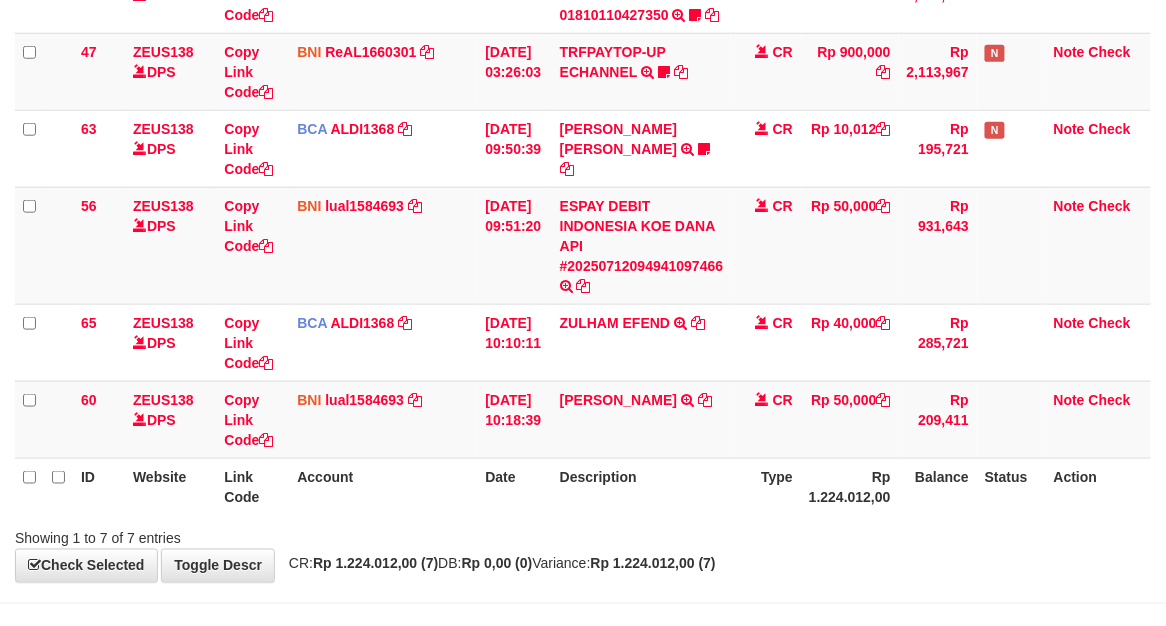 scroll, scrollTop: 437, scrollLeft: 0, axis: vertical 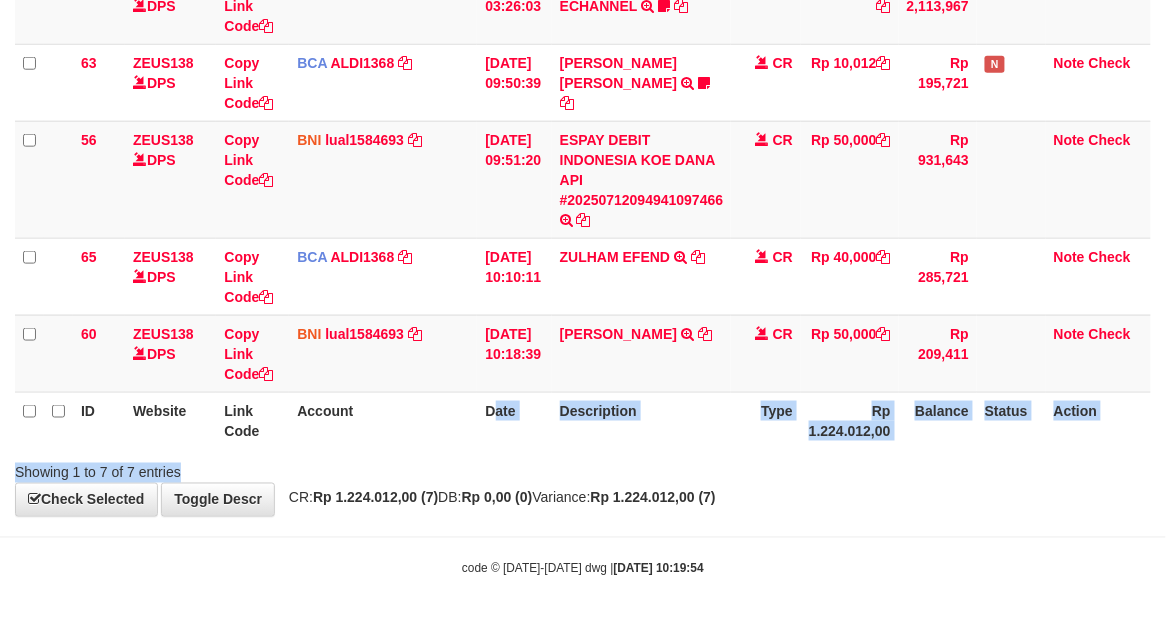 drag, startPoint x: 502, startPoint y: 447, endPoint x: 445, endPoint y: 430, distance: 59.48109 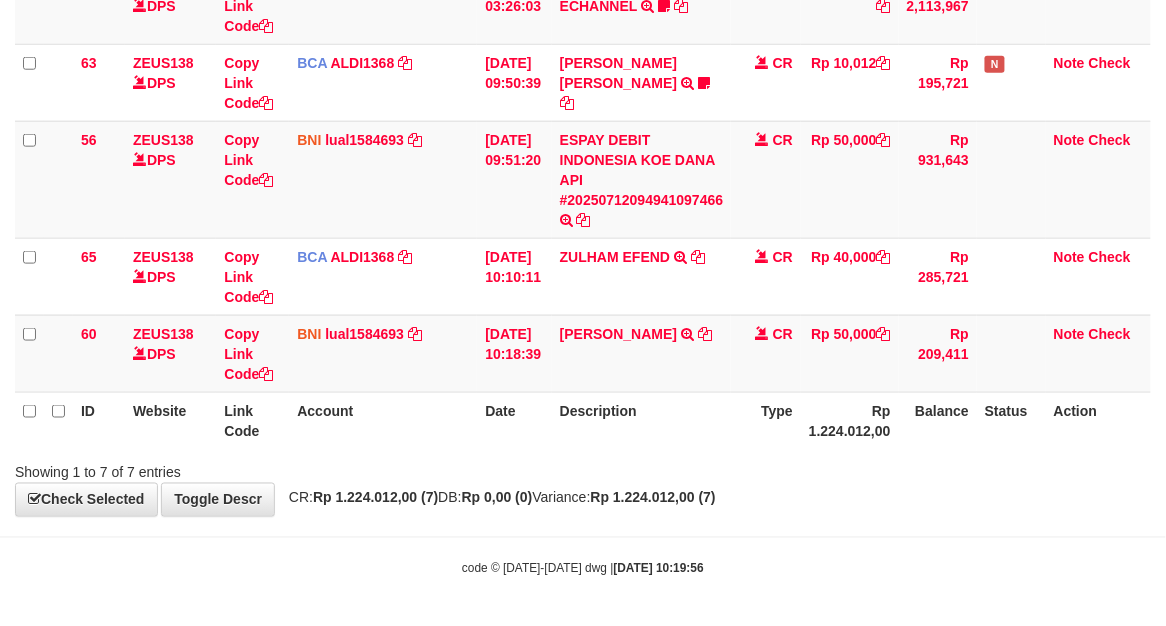 scroll, scrollTop: 437, scrollLeft: 0, axis: vertical 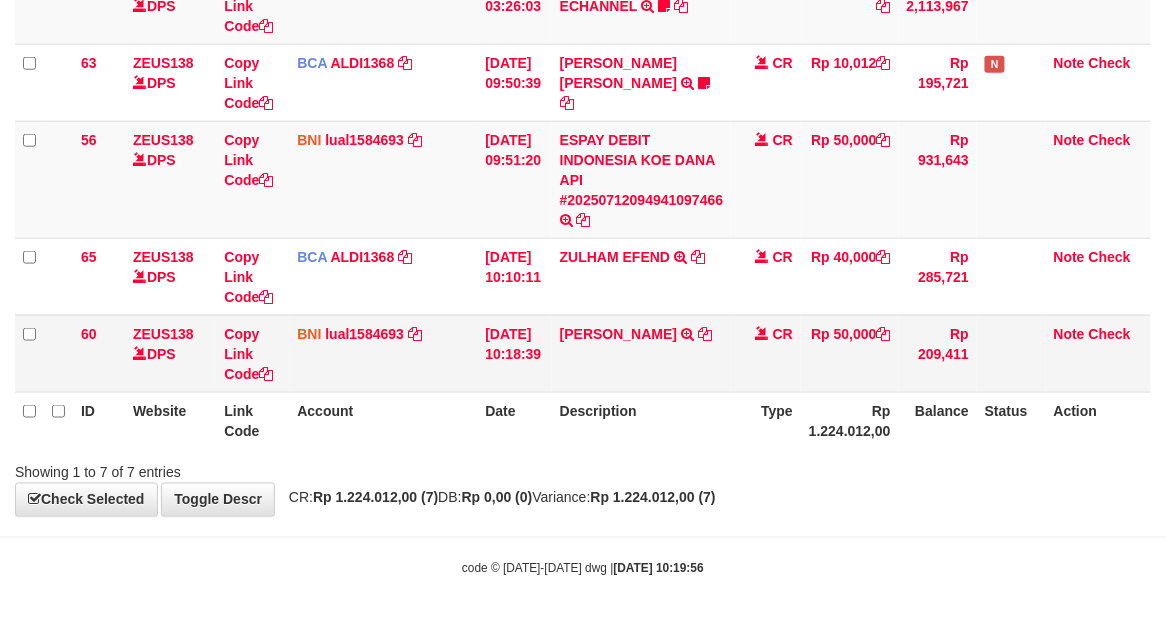 click on "ANDRI SARAKHSI         TRANSFER DARI SDR ANDRI SARAKHSI" at bounding box center (642, 353) 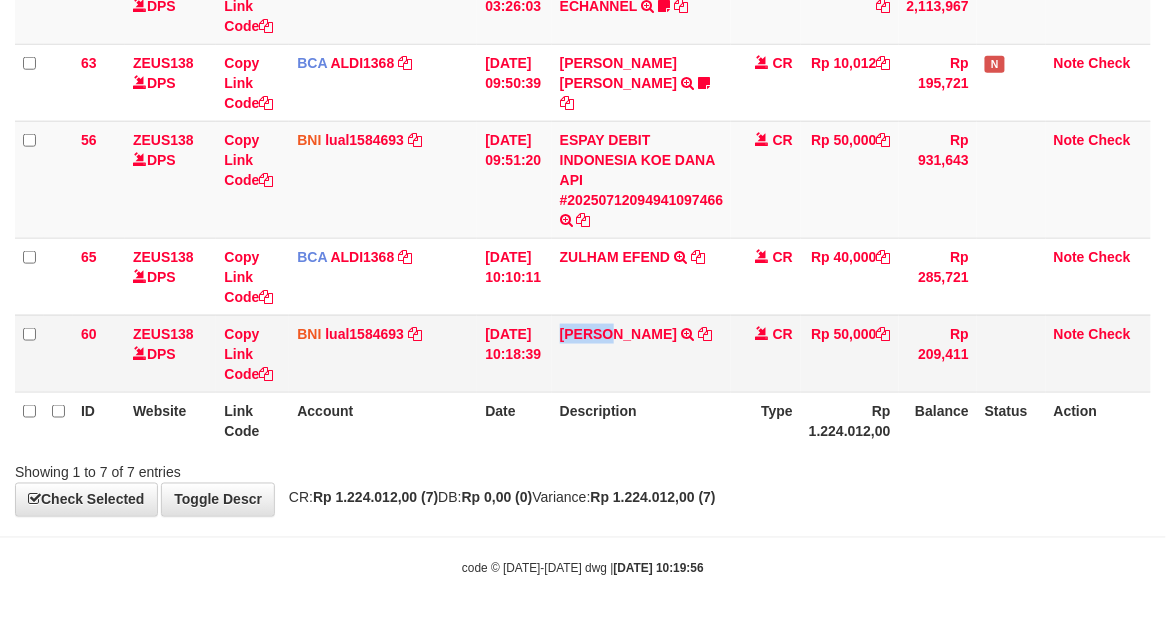 click on "ANDRI SARAKHSI         TRANSFER DARI SDR ANDRI SARAKHSI" at bounding box center [642, 353] 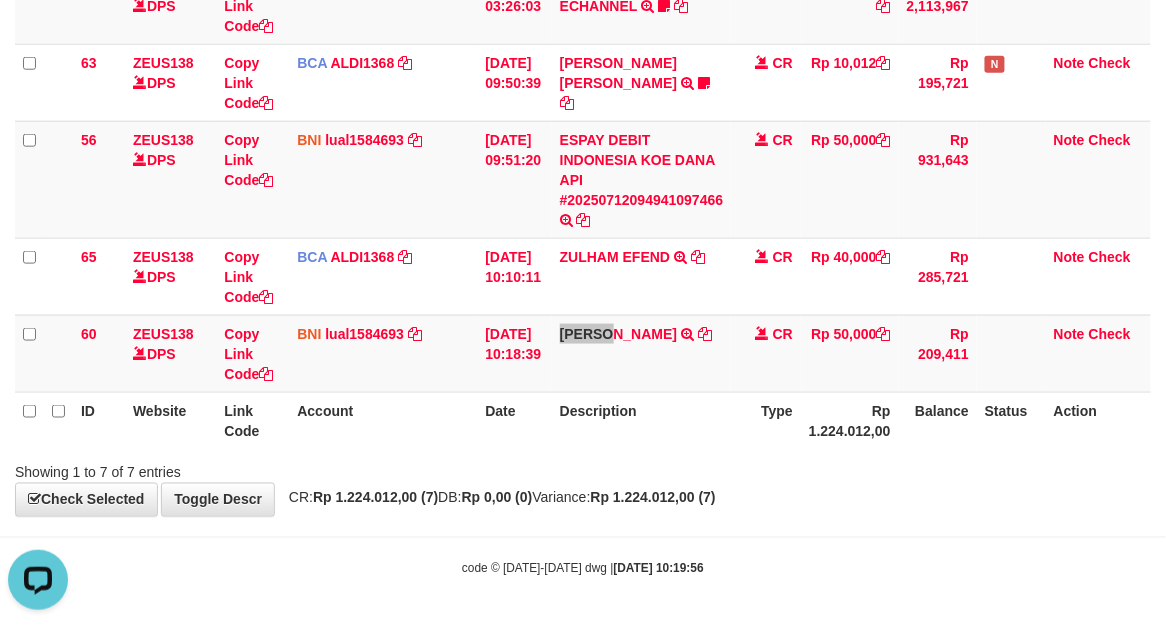 scroll, scrollTop: 0, scrollLeft: 0, axis: both 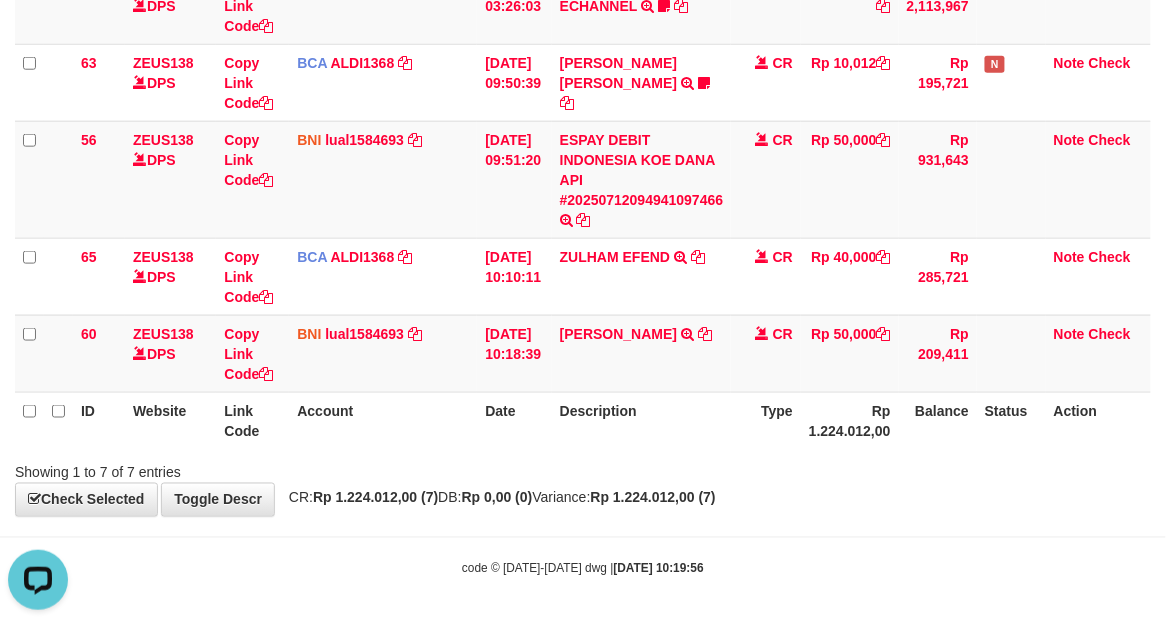 drag, startPoint x: 633, startPoint y: 442, endPoint x: 1177, endPoint y: 392, distance: 546.29297 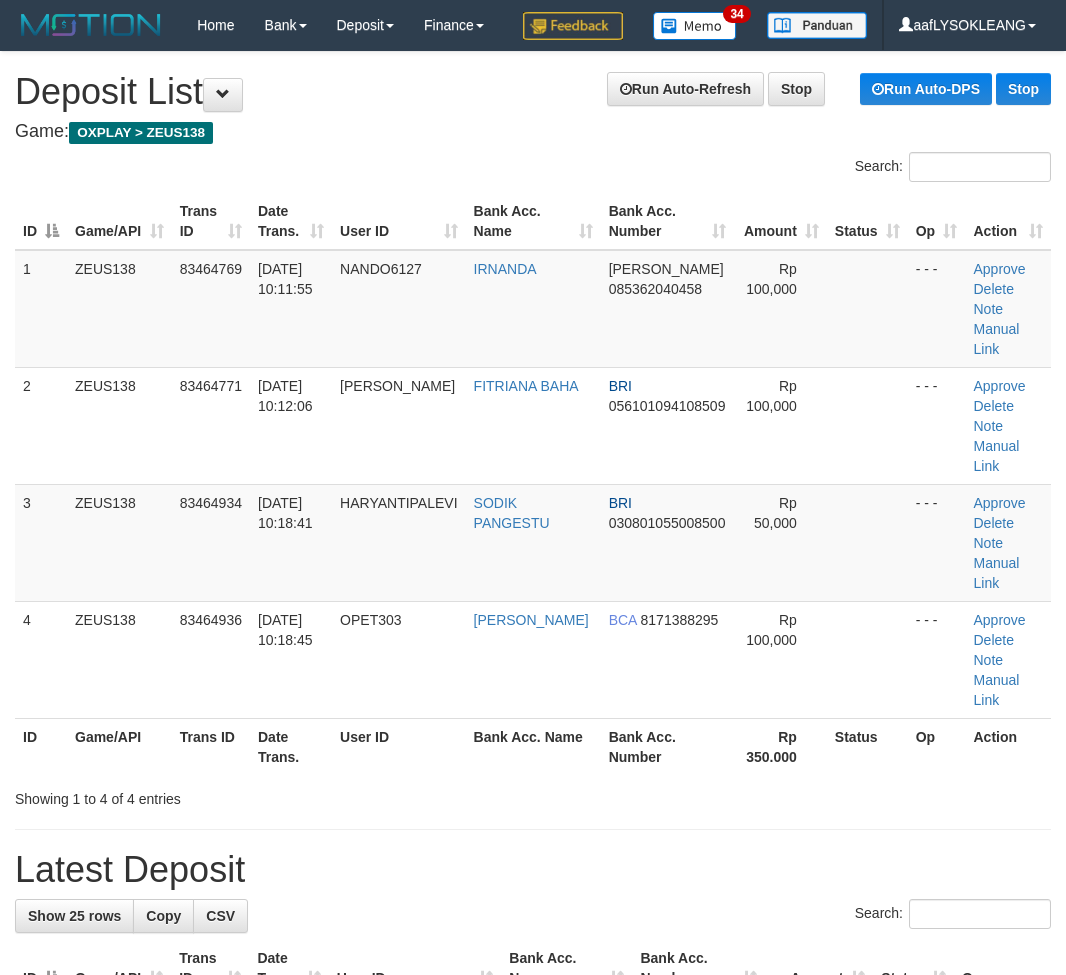 scroll, scrollTop: 105, scrollLeft: 0, axis: vertical 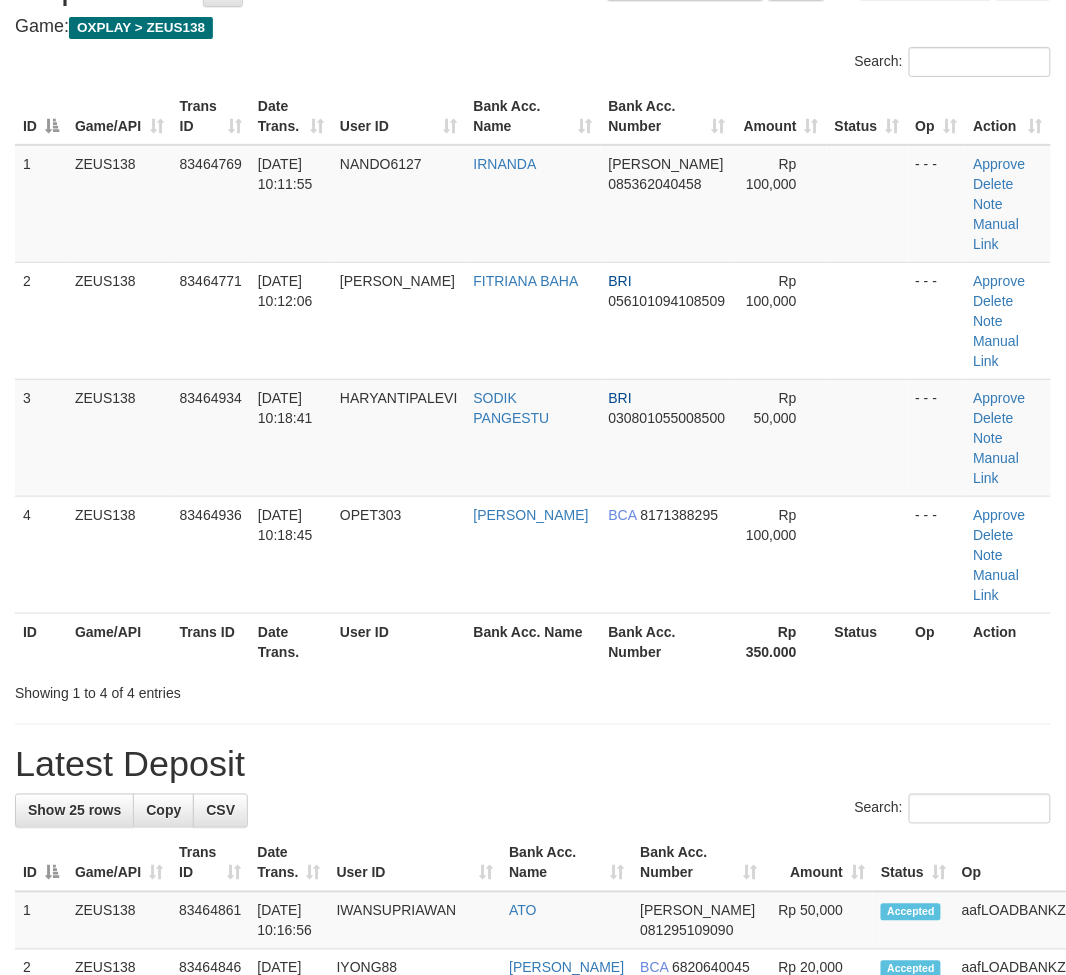 click on "**********" at bounding box center [533, 1219] 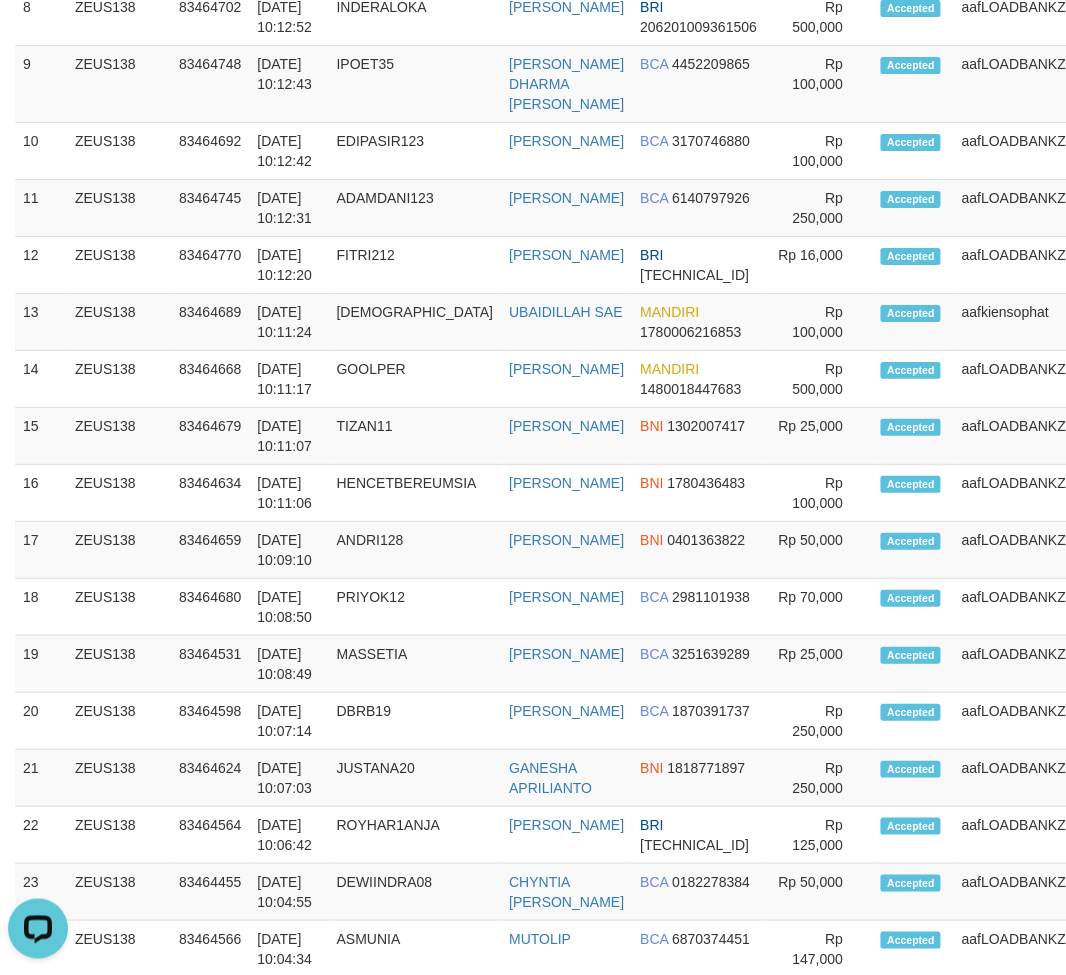 scroll, scrollTop: 0, scrollLeft: 0, axis: both 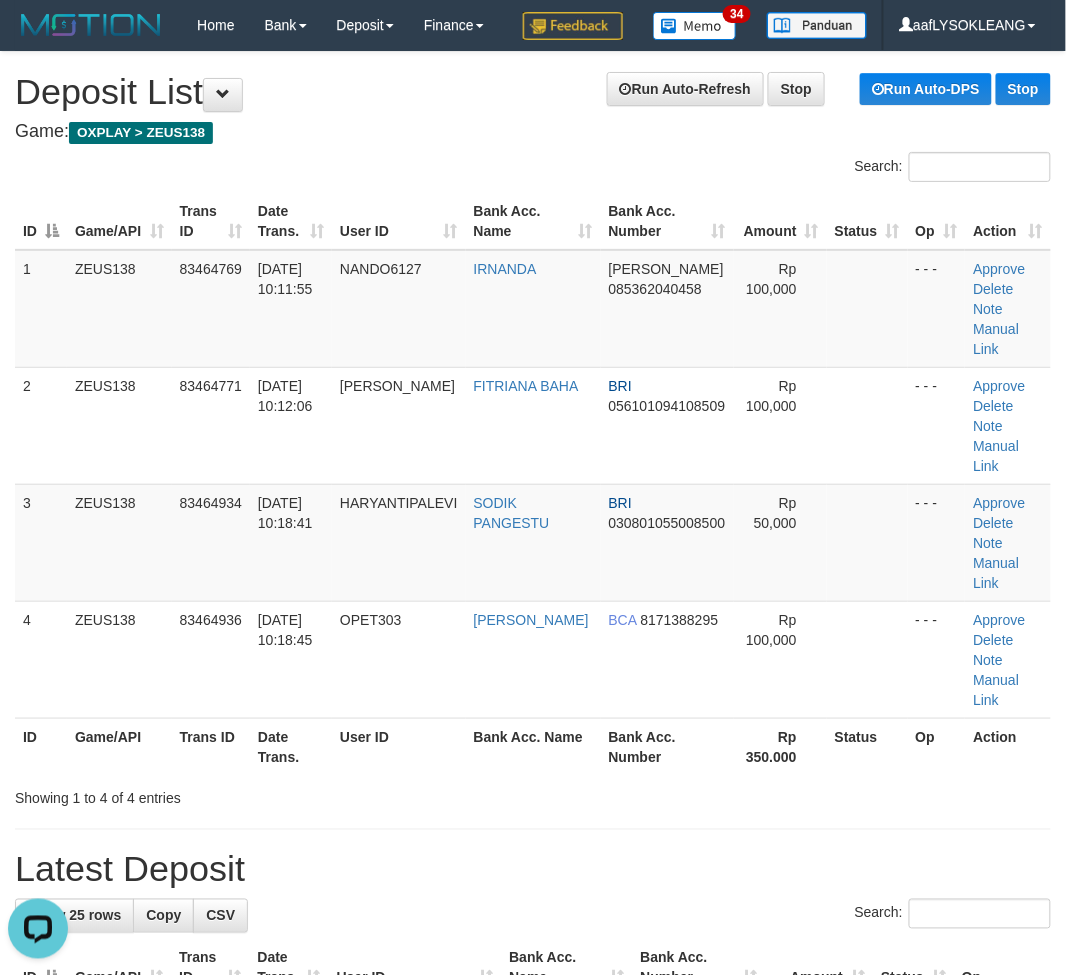 drag, startPoint x: 831, startPoint y: 784, endPoint x: 1082, endPoint y: 773, distance: 251.24092 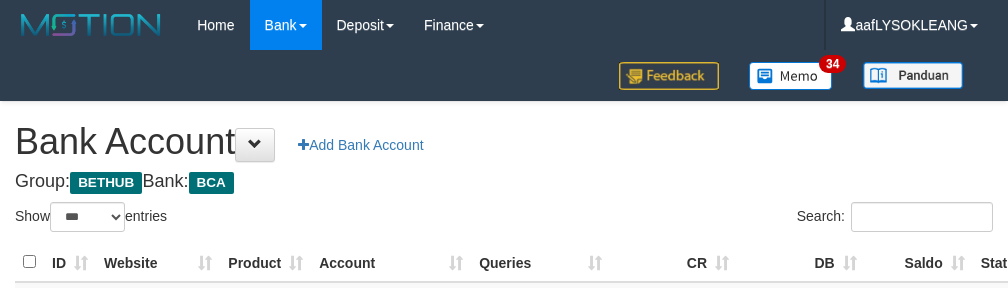 select on "***" 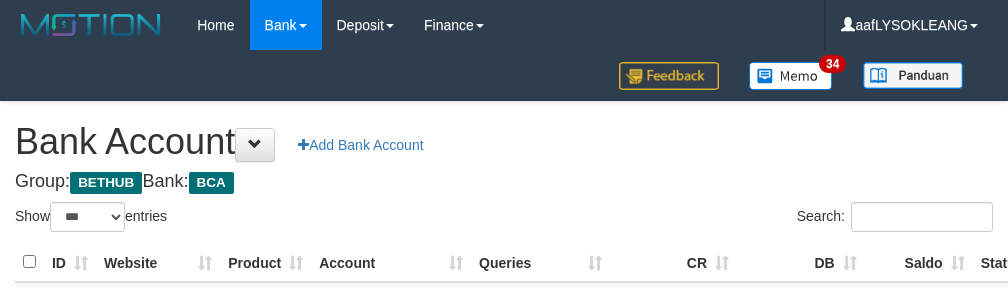scroll, scrollTop: 222, scrollLeft: 0, axis: vertical 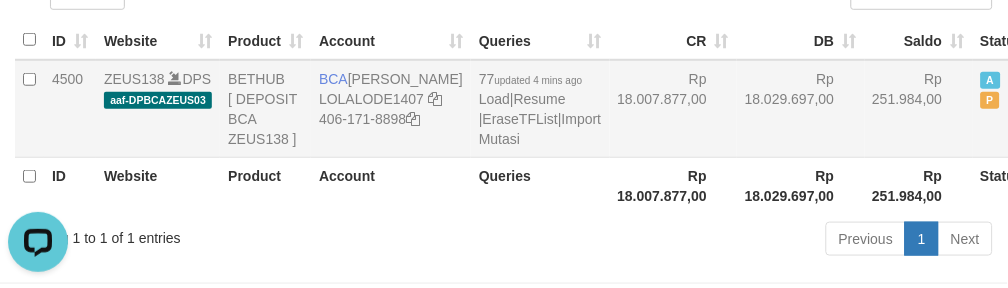 drag, startPoint x: 673, startPoint y: 176, endPoint x: 701, endPoint y: 207, distance: 41.773197 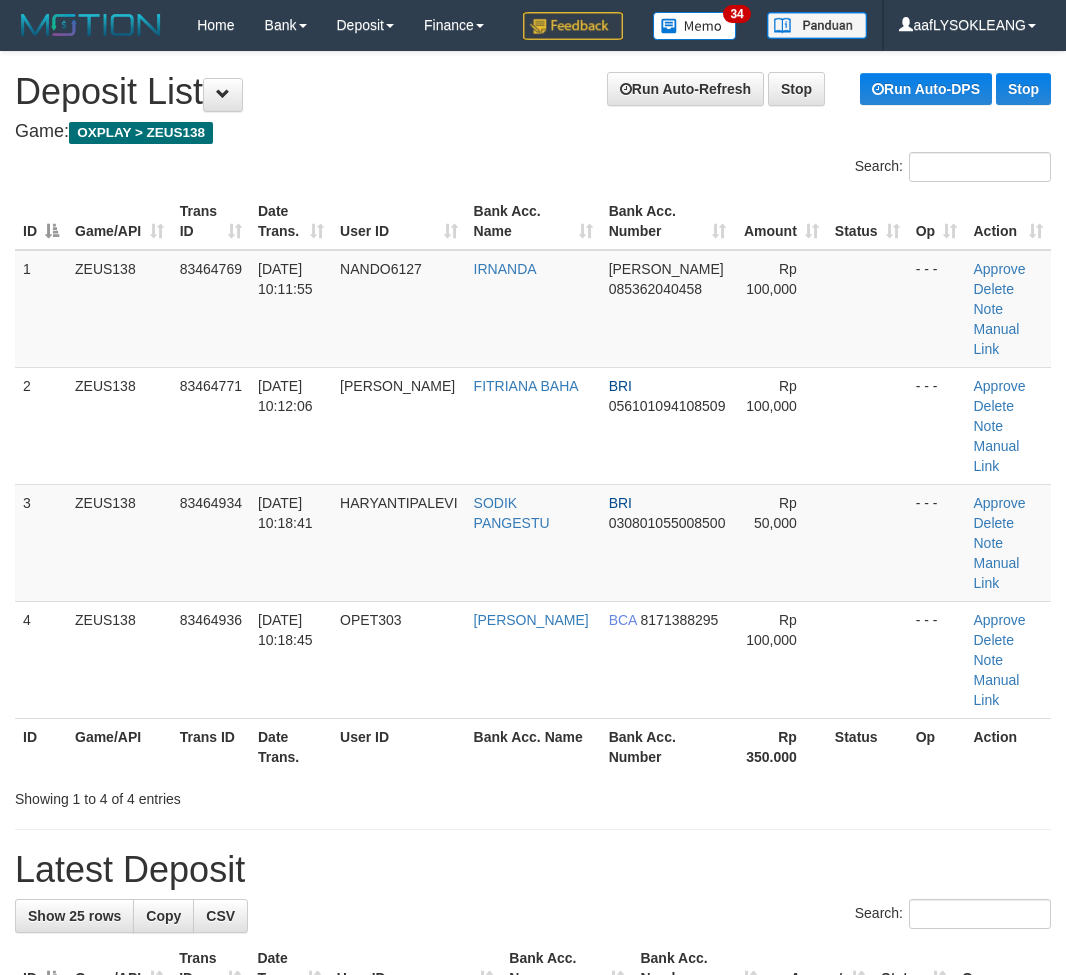 scroll, scrollTop: 0, scrollLeft: 0, axis: both 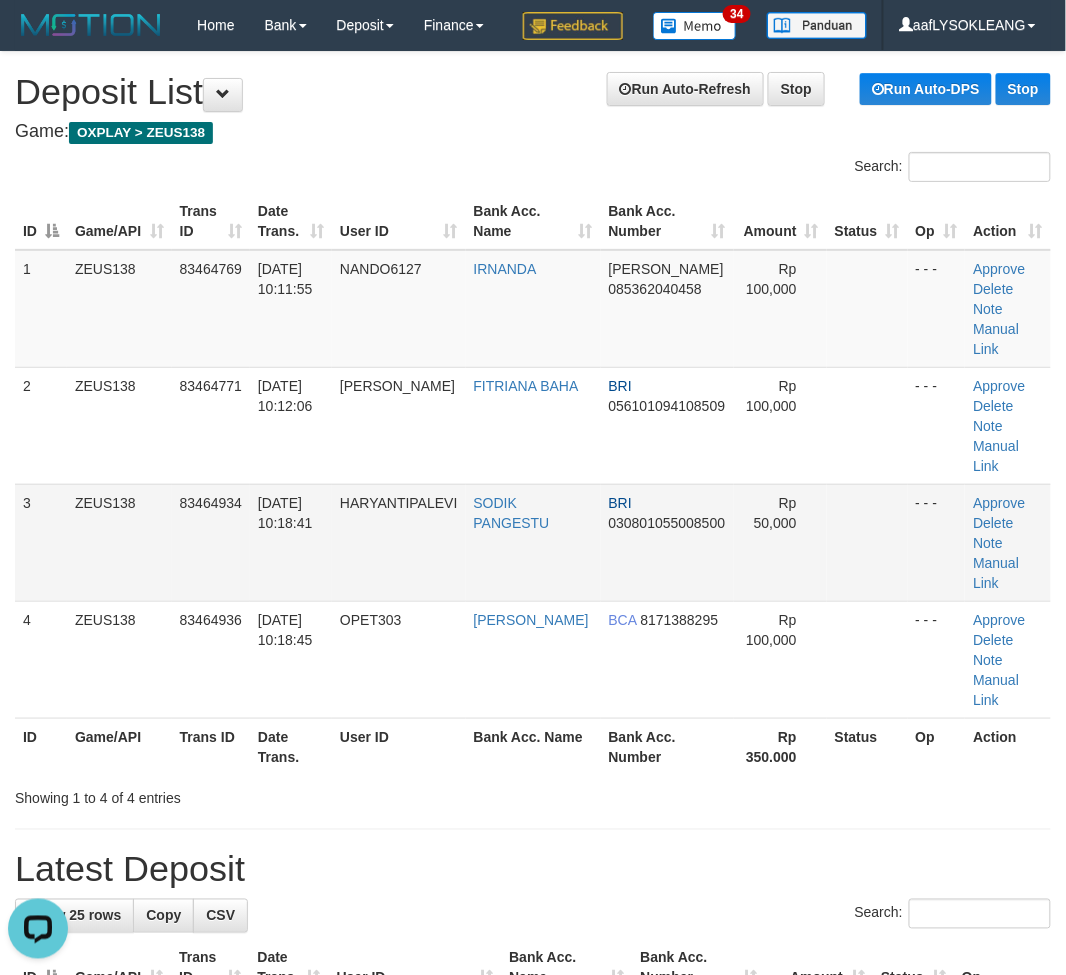 drag, startPoint x: 843, startPoint y: 573, endPoint x: 868, endPoint y: 572, distance: 25.019993 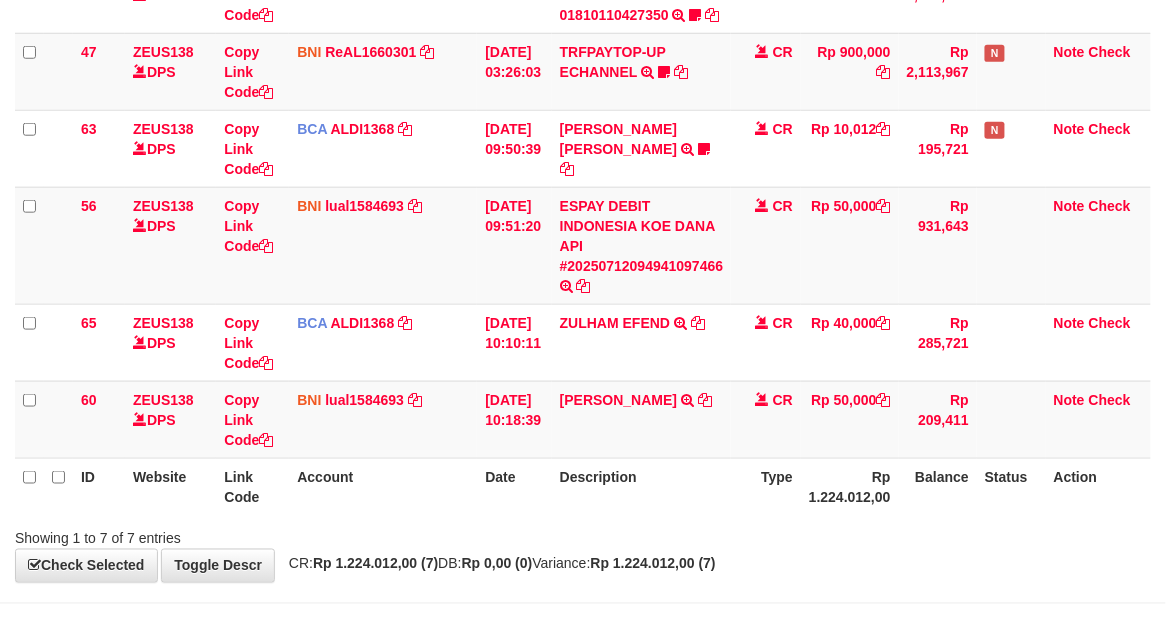 scroll, scrollTop: 437, scrollLeft: 0, axis: vertical 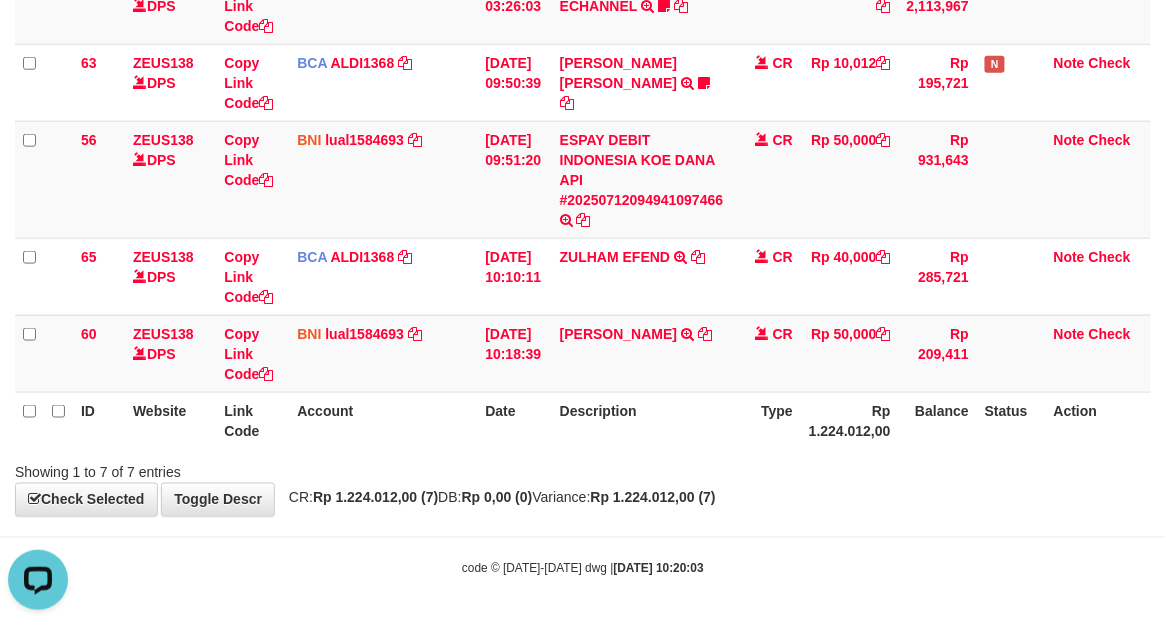 drag, startPoint x: 1015, startPoint y: 523, endPoint x: 726, endPoint y: 450, distance: 298.07718 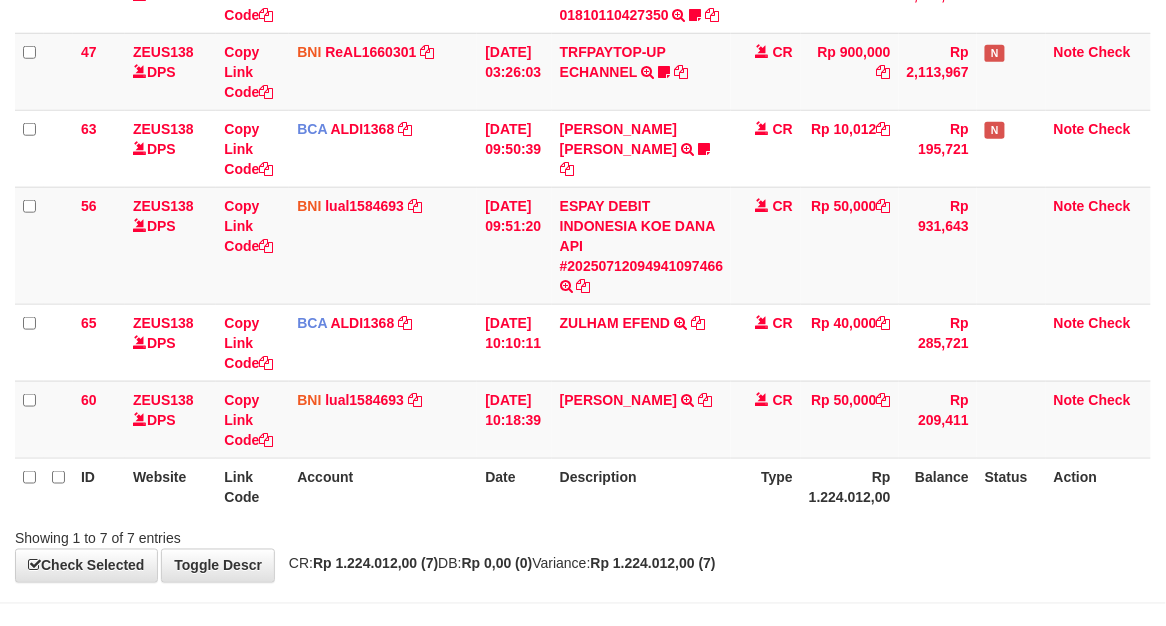 scroll, scrollTop: 437, scrollLeft: 0, axis: vertical 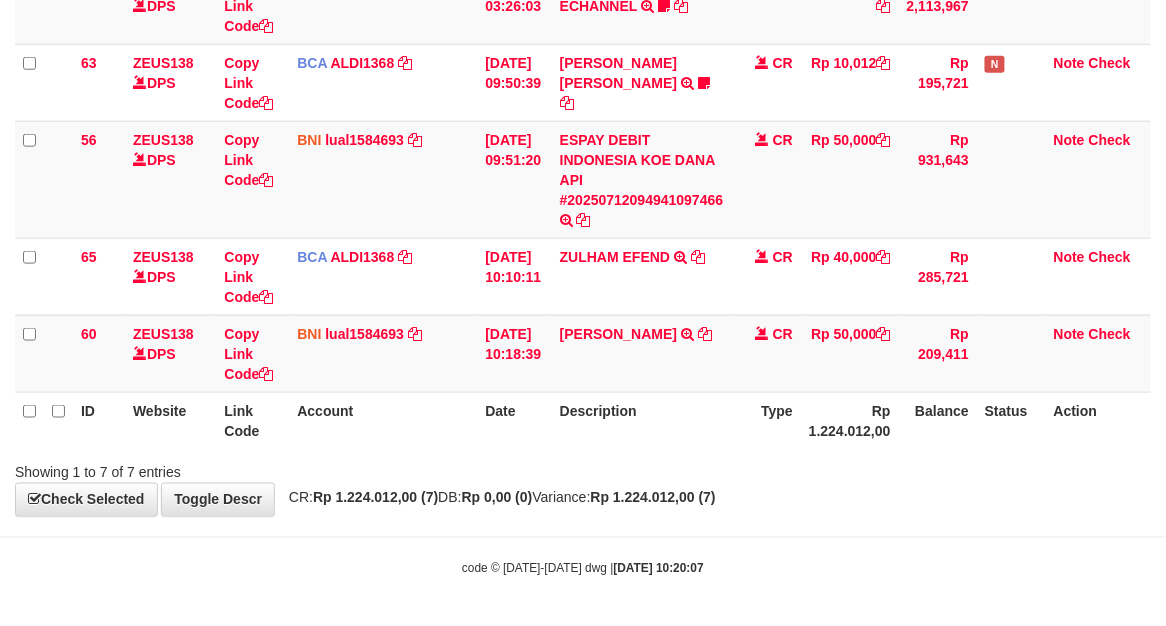 drag, startPoint x: 888, startPoint y: 496, endPoint x: 670, endPoint y: 460, distance: 220.95248 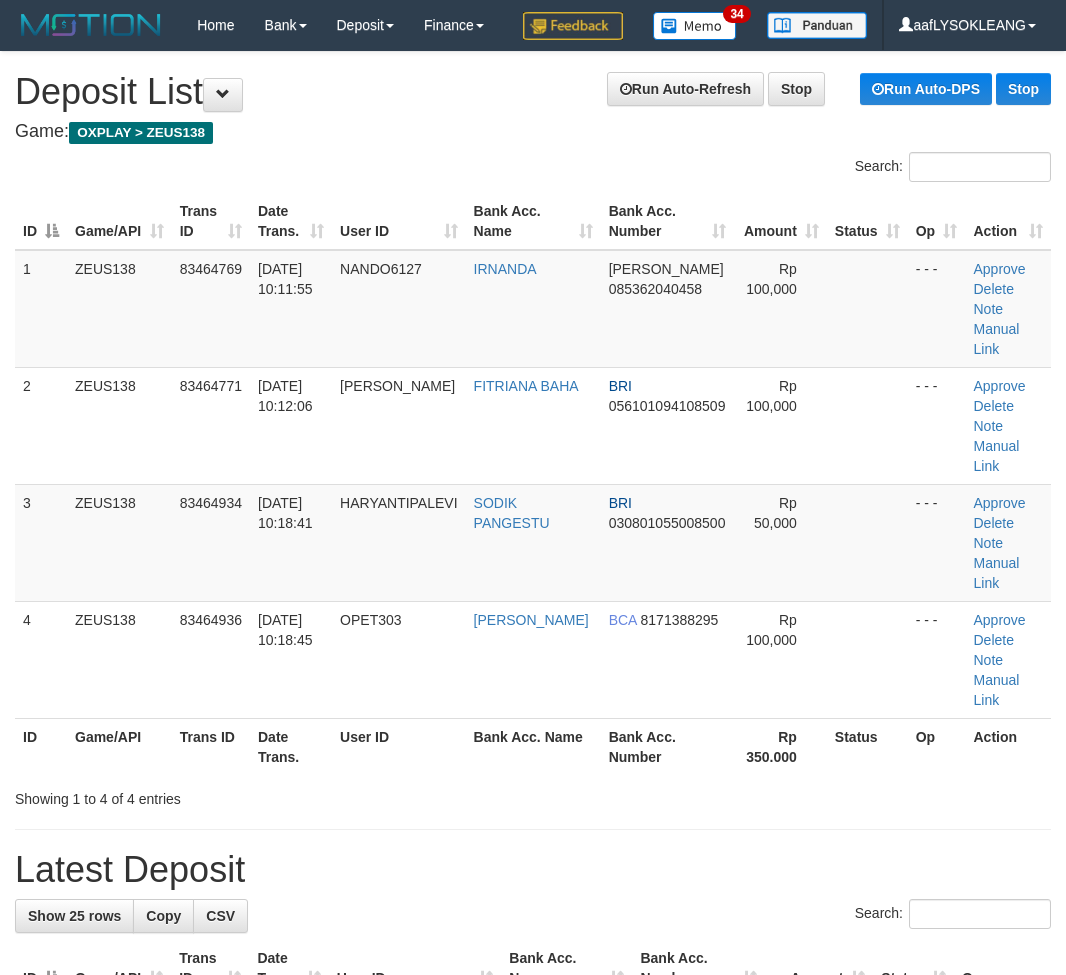 scroll, scrollTop: 0, scrollLeft: 0, axis: both 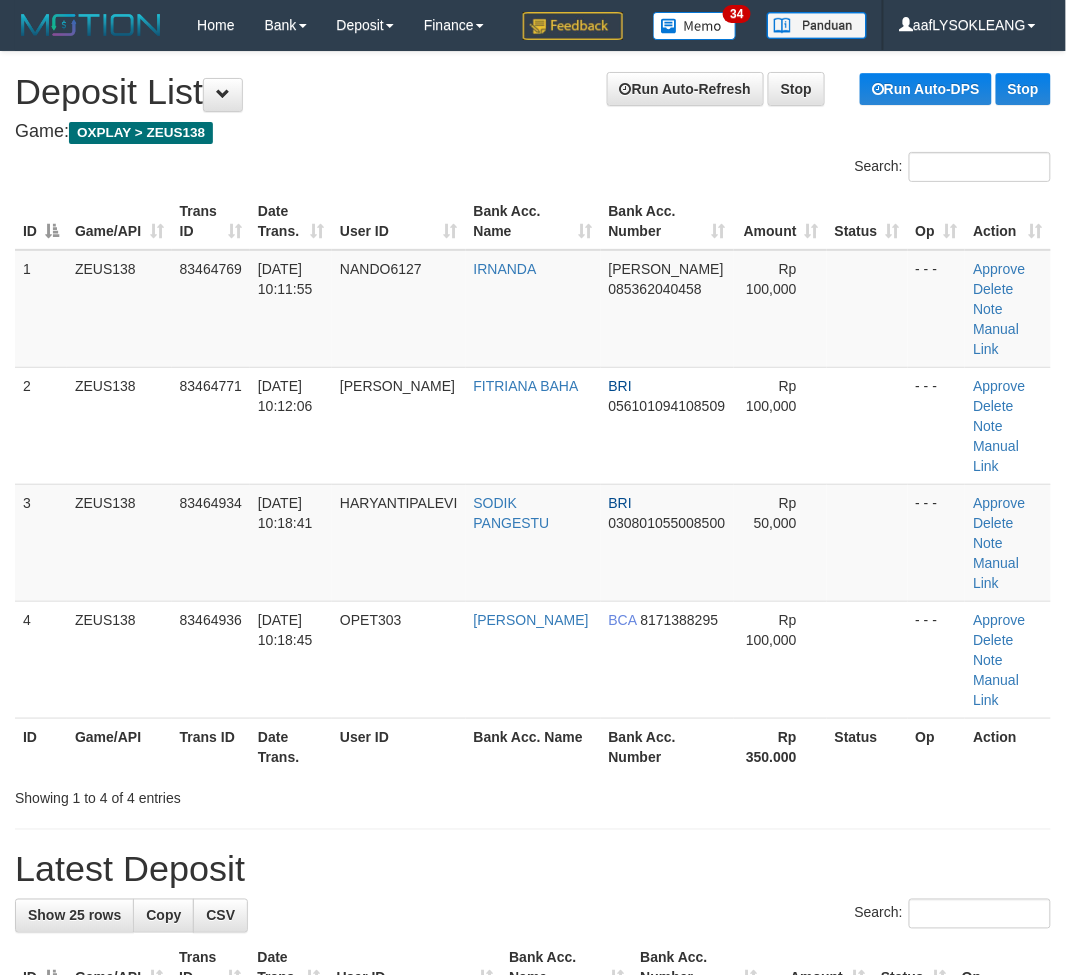 drag, startPoint x: 664, startPoint y: 754, endPoint x: 907, endPoint y: 775, distance: 243.90572 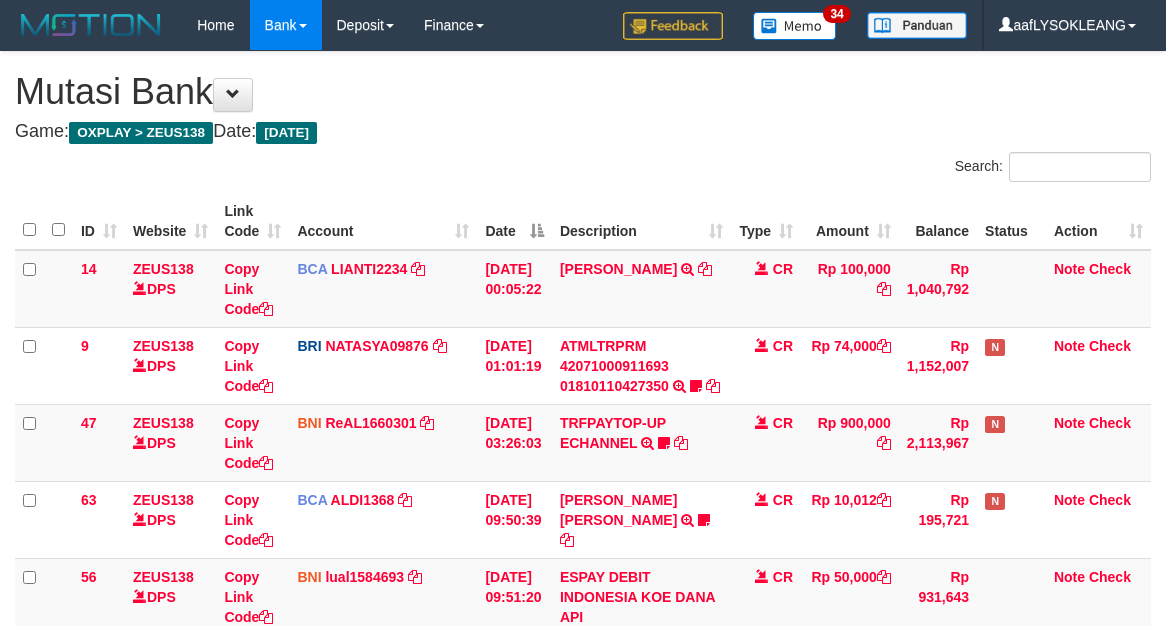 scroll, scrollTop: 437, scrollLeft: 0, axis: vertical 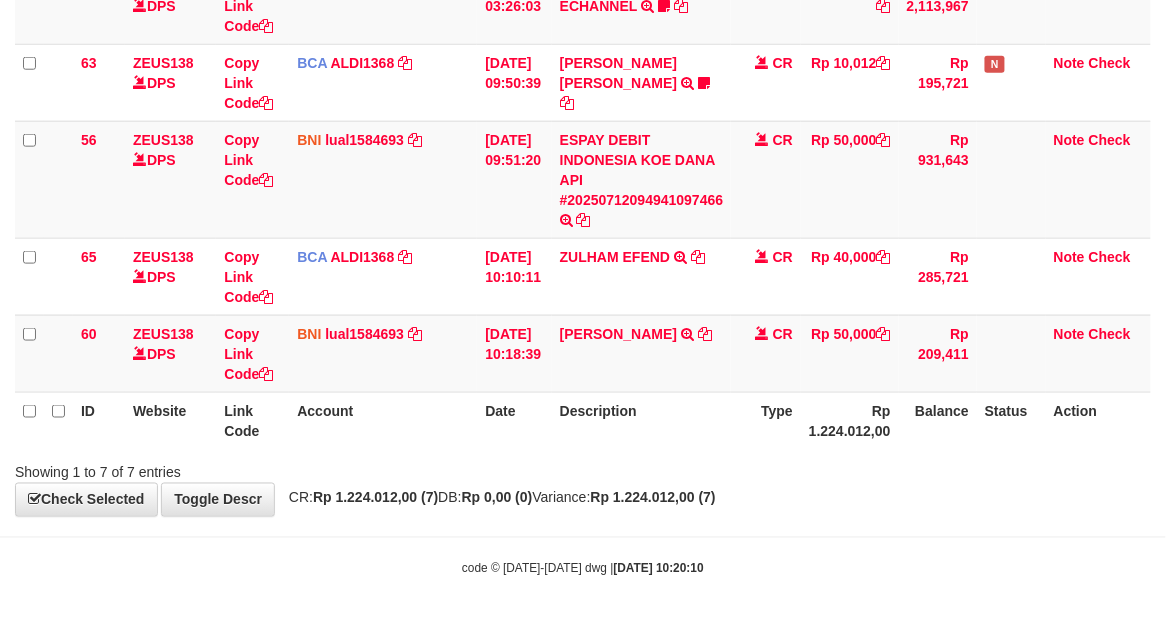 drag, startPoint x: 704, startPoint y: 414, endPoint x: 4, endPoint y: 415, distance: 700.00073 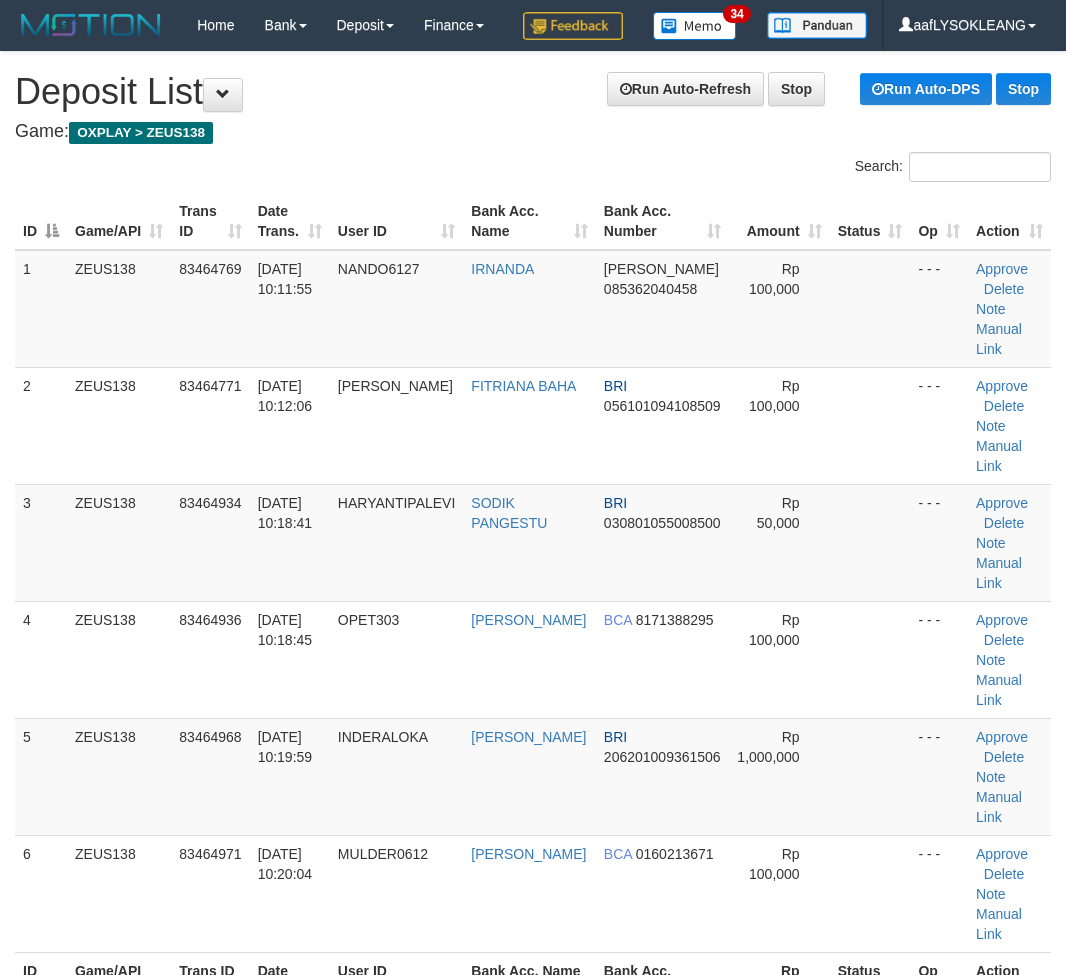 scroll, scrollTop: 0, scrollLeft: 0, axis: both 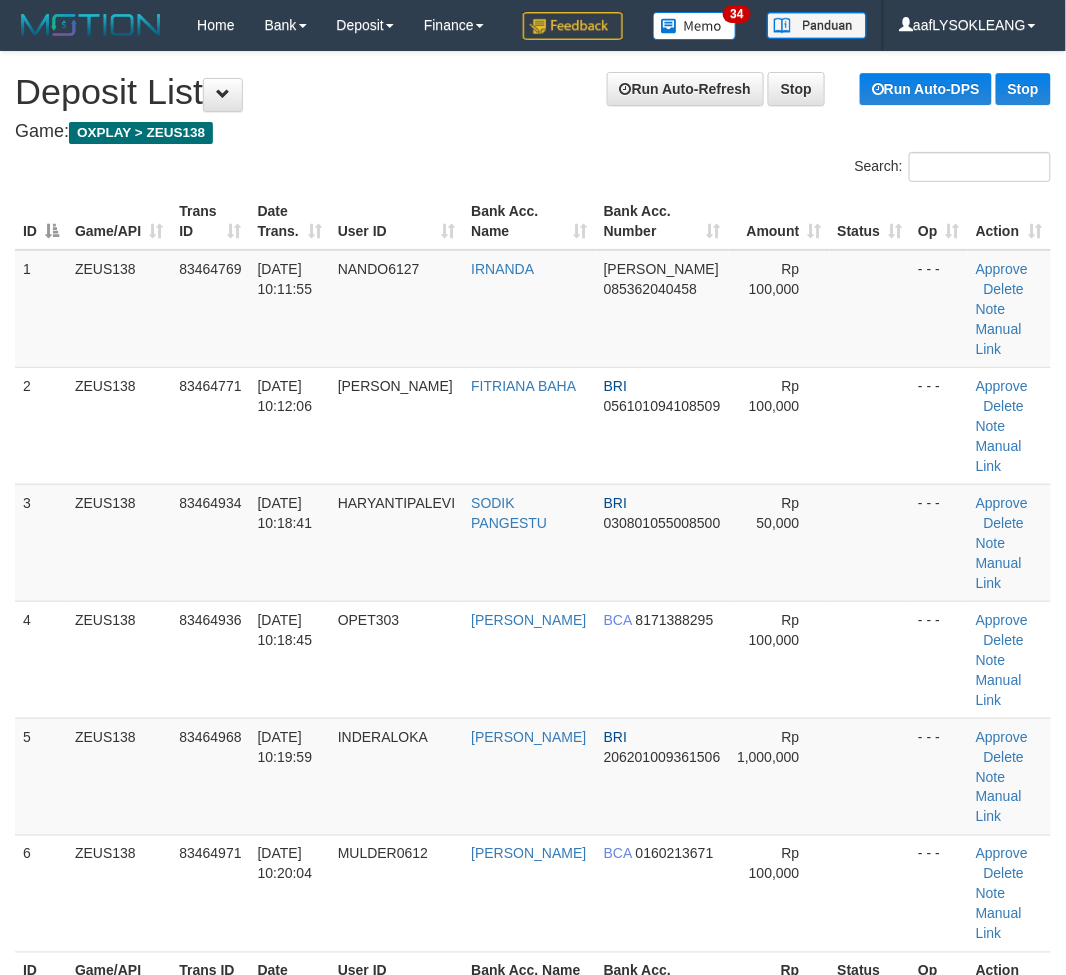 click at bounding box center (870, 659) 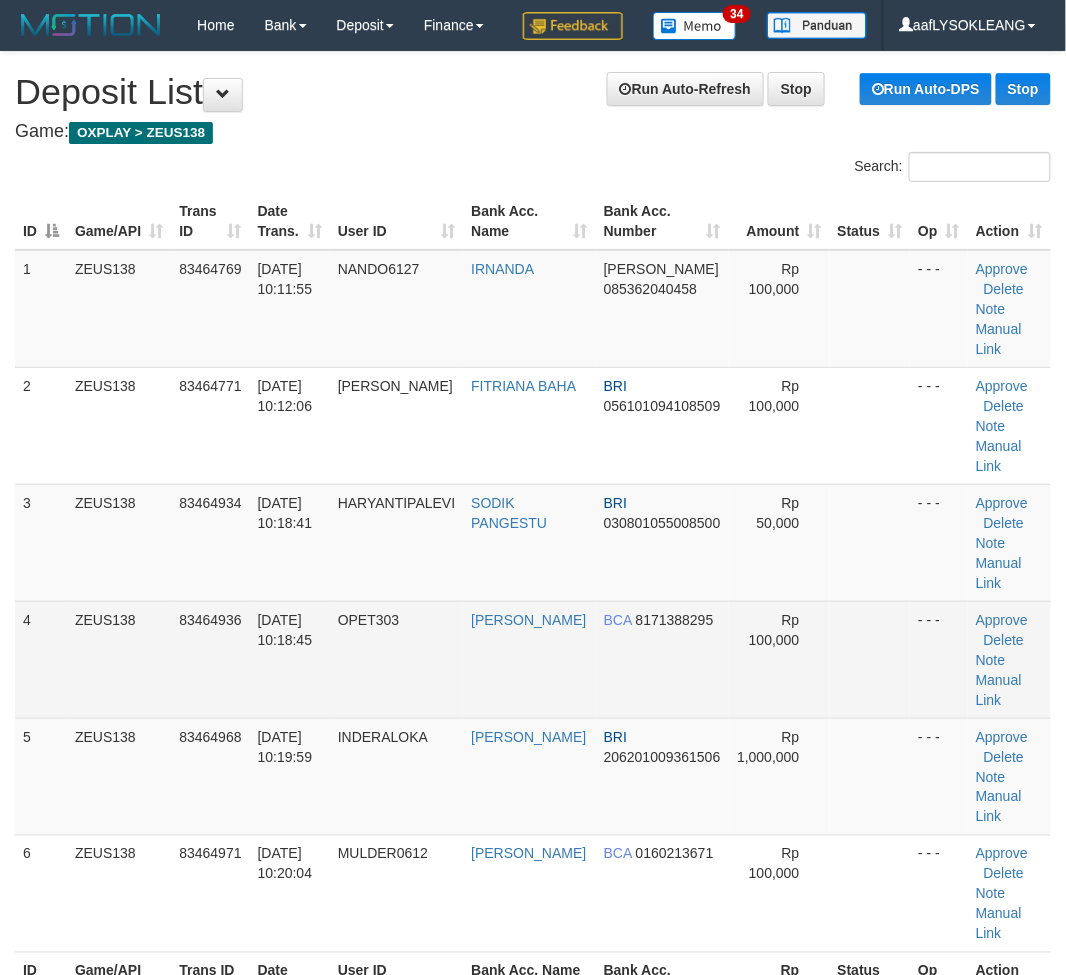scroll, scrollTop: 741, scrollLeft: 0, axis: vertical 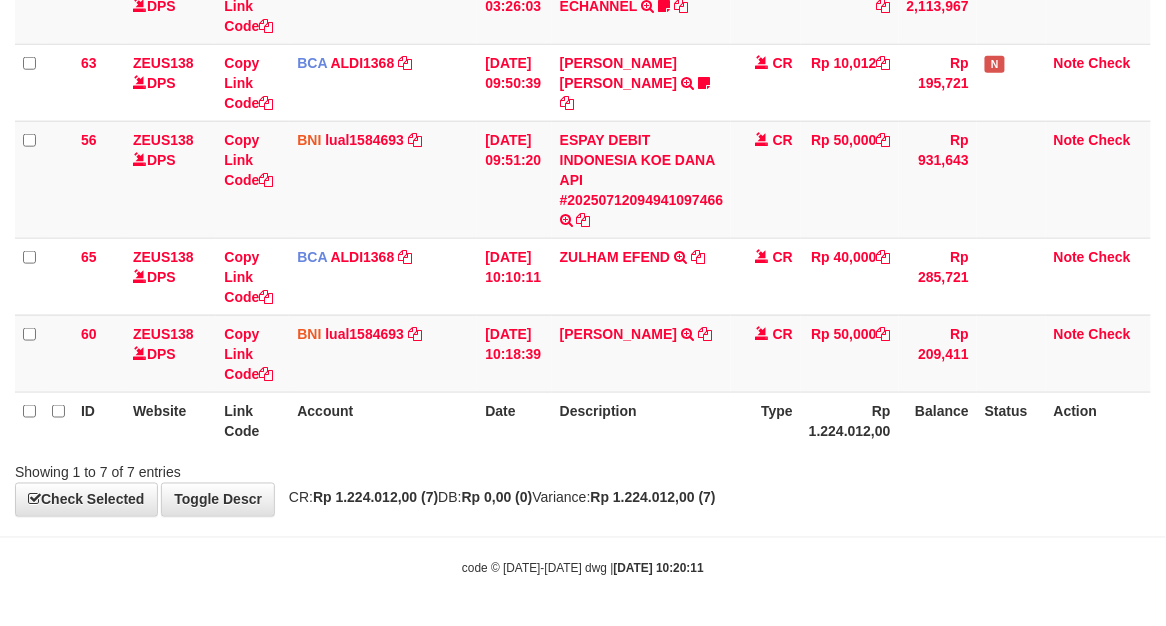 drag, startPoint x: 693, startPoint y: 417, endPoint x: 491, endPoint y: 390, distance: 203.79646 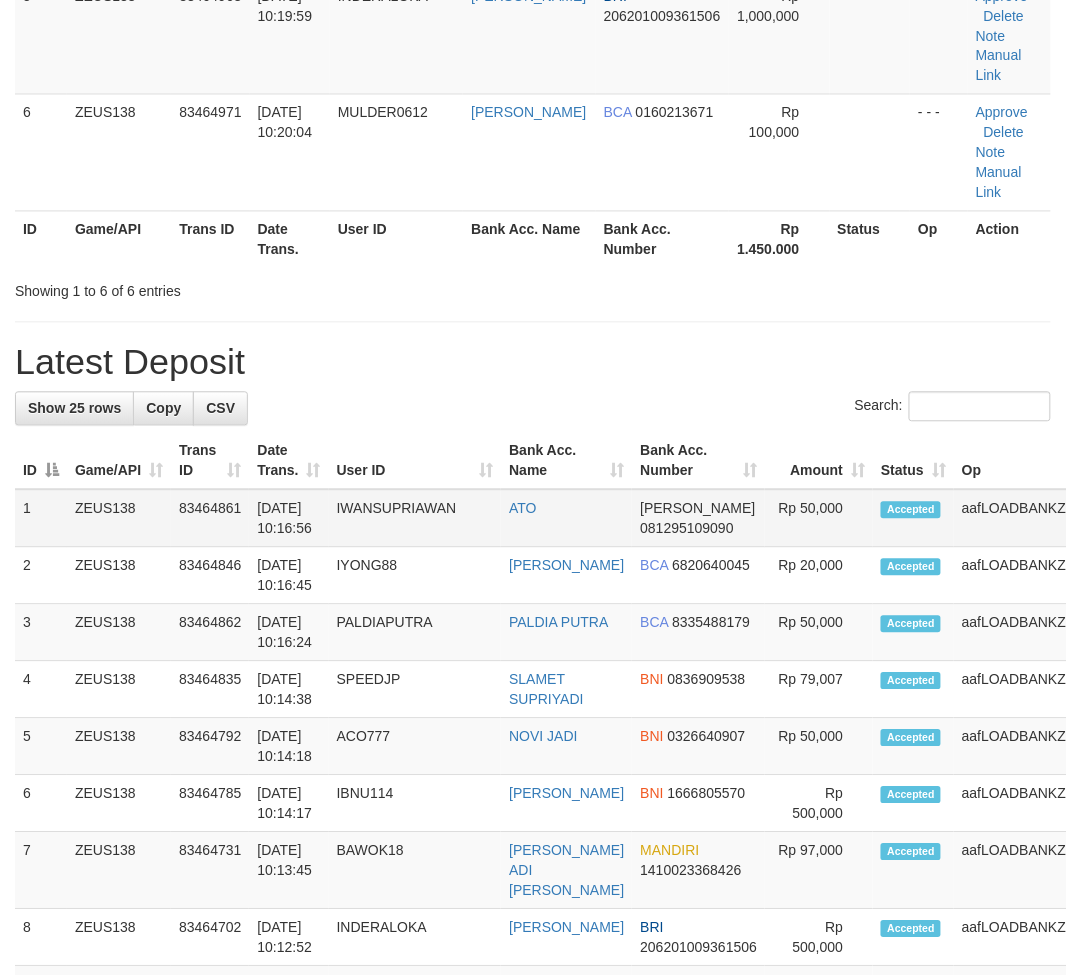 scroll, scrollTop: 593, scrollLeft: 0, axis: vertical 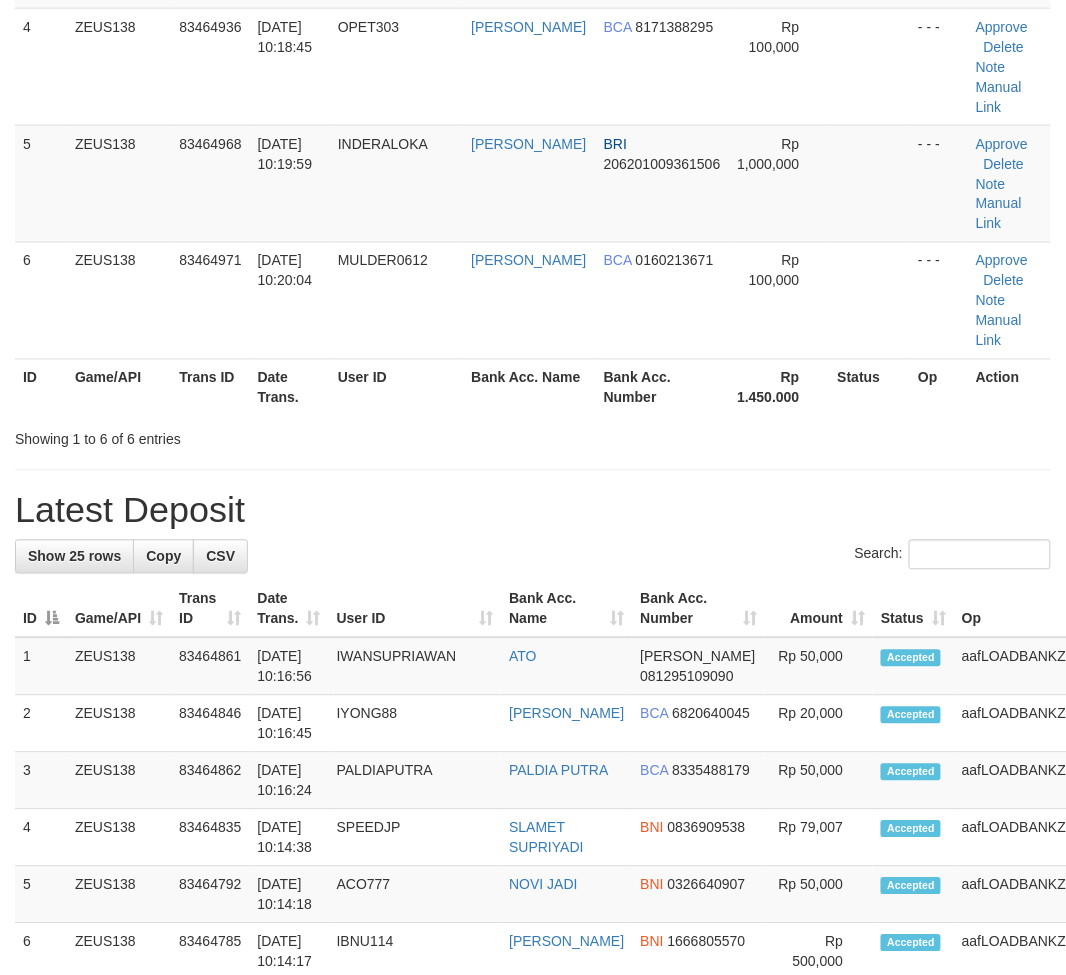 click on "**********" at bounding box center [533, 848] 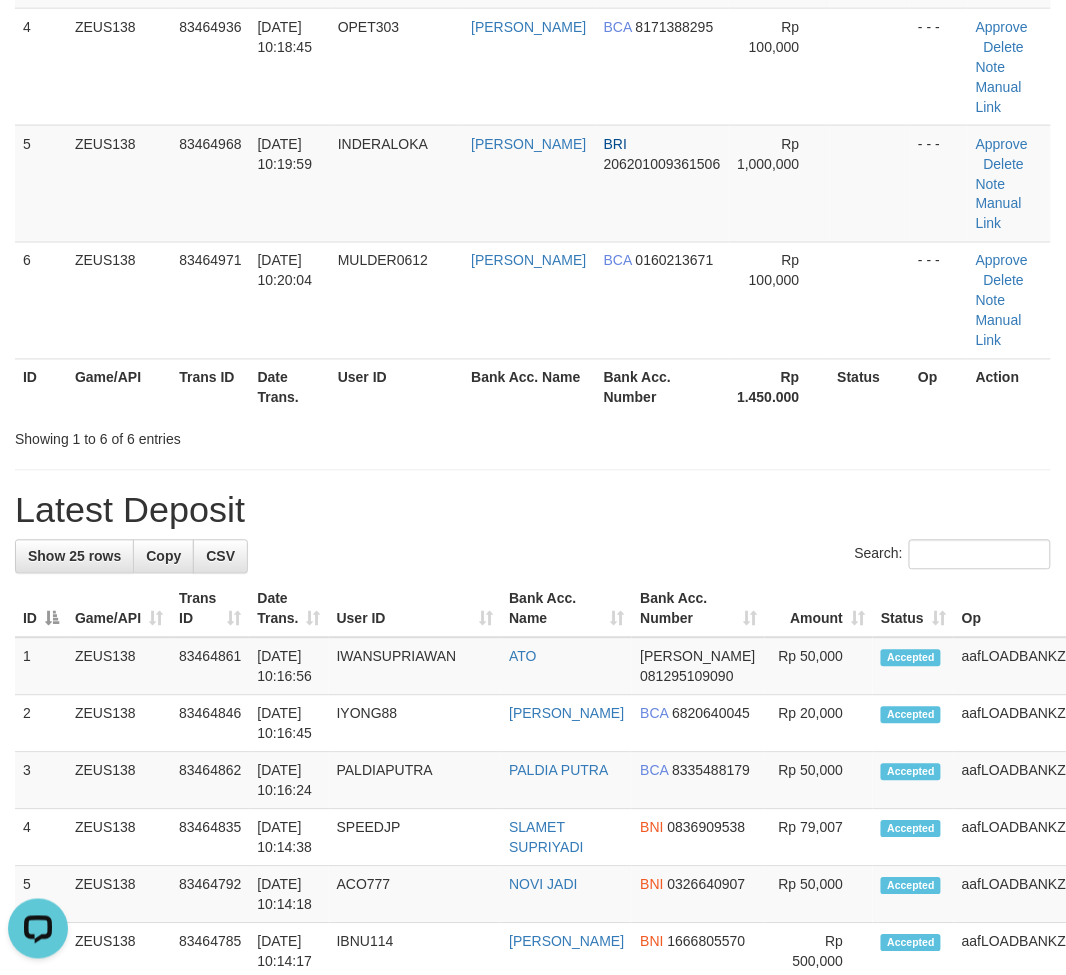 scroll, scrollTop: 0, scrollLeft: 0, axis: both 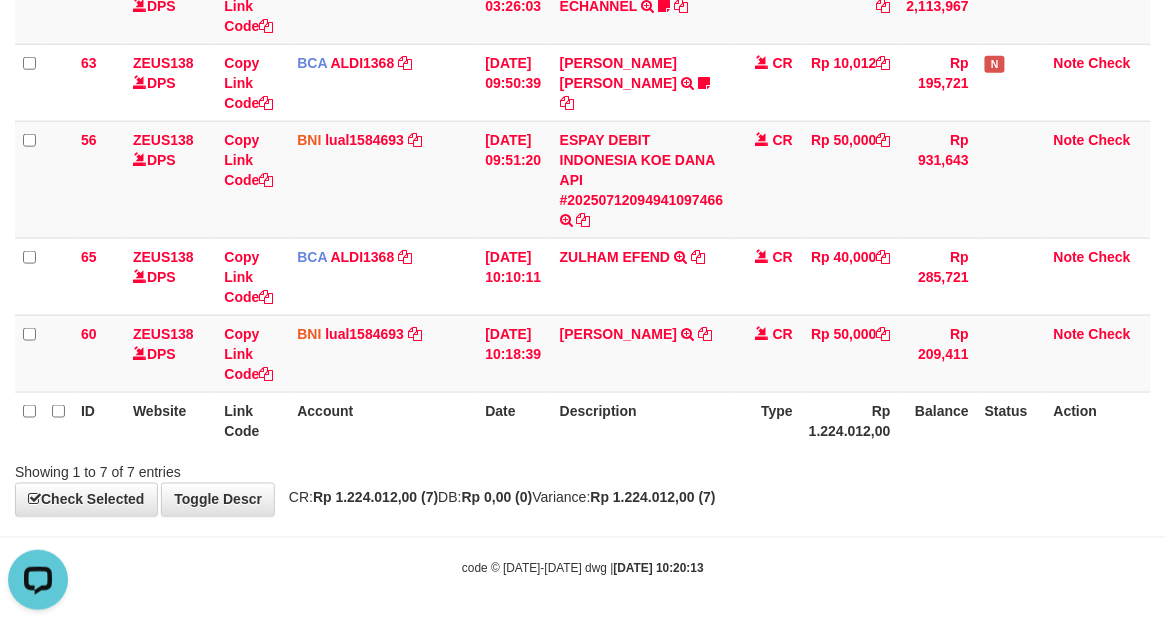drag, startPoint x: 767, startPoint y: 504, endPoint x: 785, endPoint y: 515, distance: 21.095022 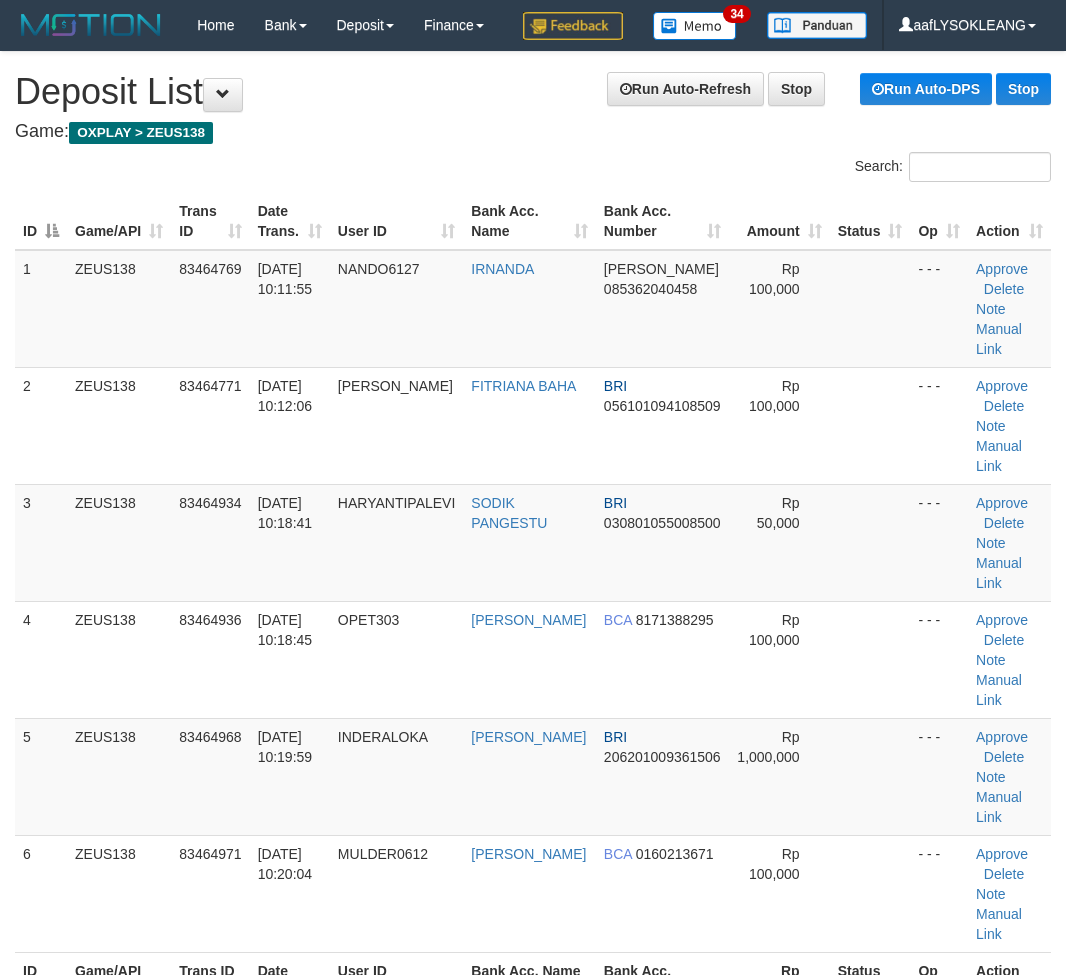 scroll, scrollTop: 0, scrollLeft: 0, axis: both 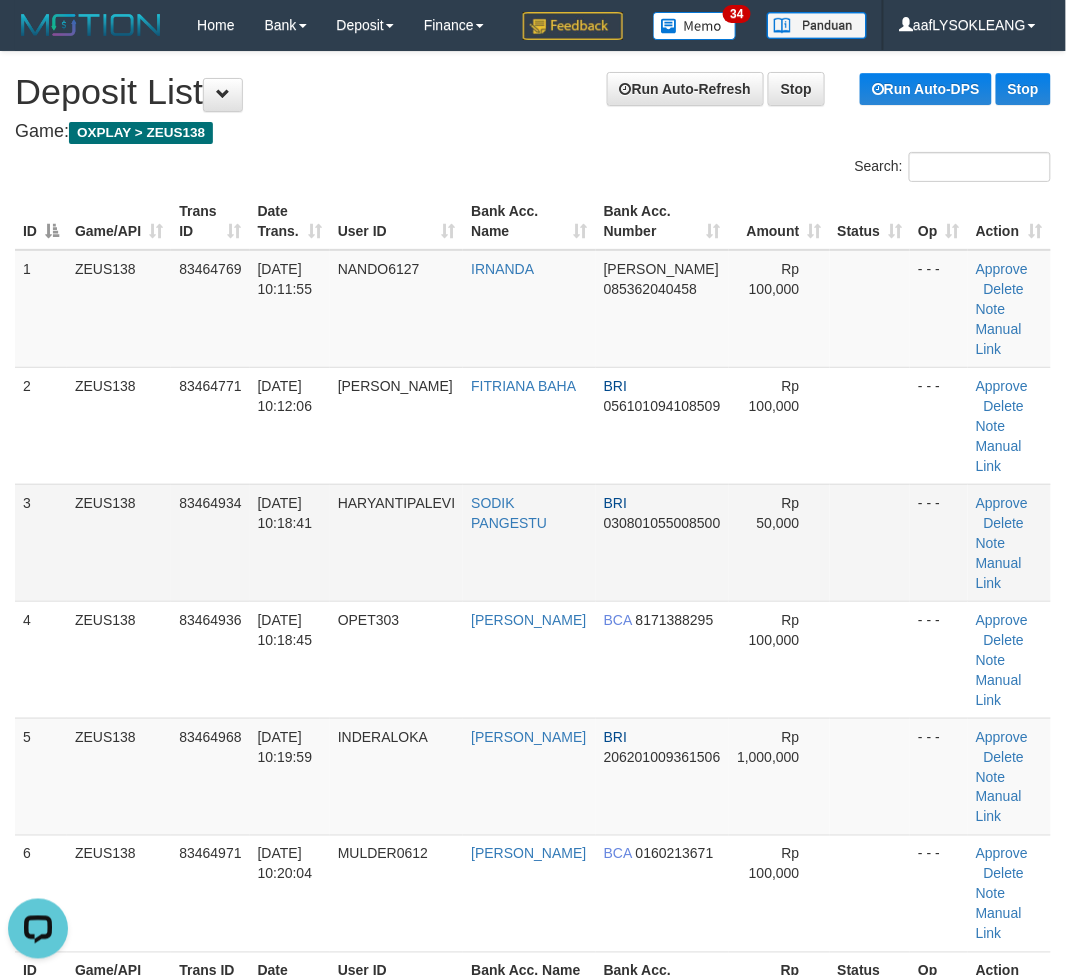 drag, startPoint x: 818, startPoint y: 621, endPoint x: 917, endPoint y: 630, distance: 99.40825 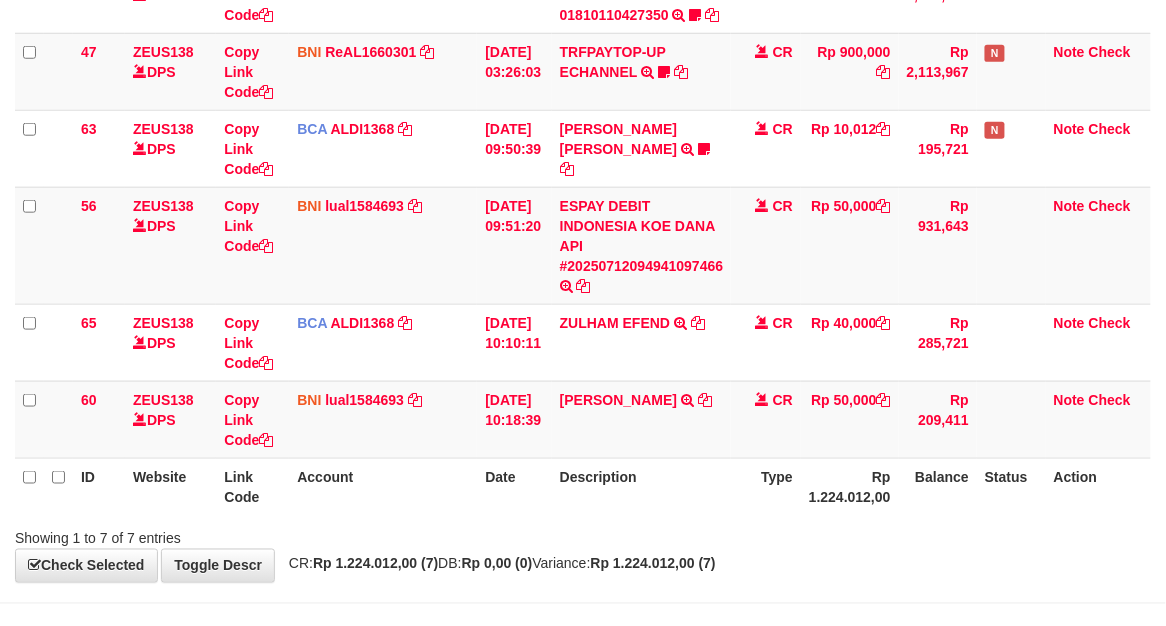 scroll, scrollTop: 437, scrollLeft: 0, axis: vertical 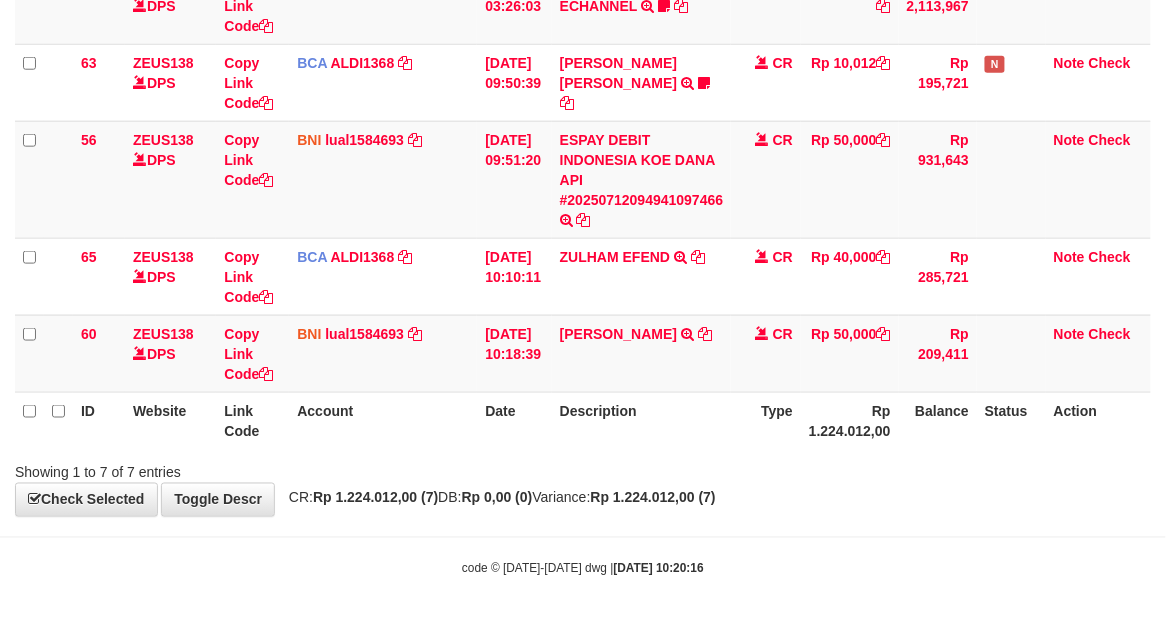 drag, startPoint x: 833, startPoint y: 538, endPoint x: 661, endPoint y: 515, distance: 173.53098 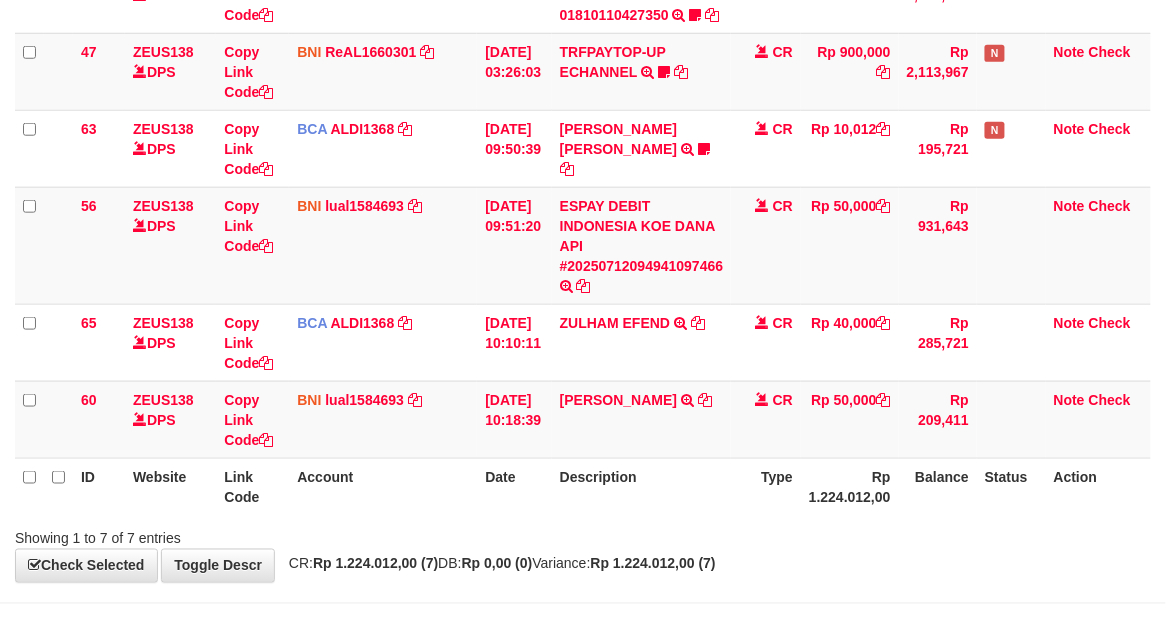 scroll, scrollTop: 437, scrollLeft: 0, axis: vertical 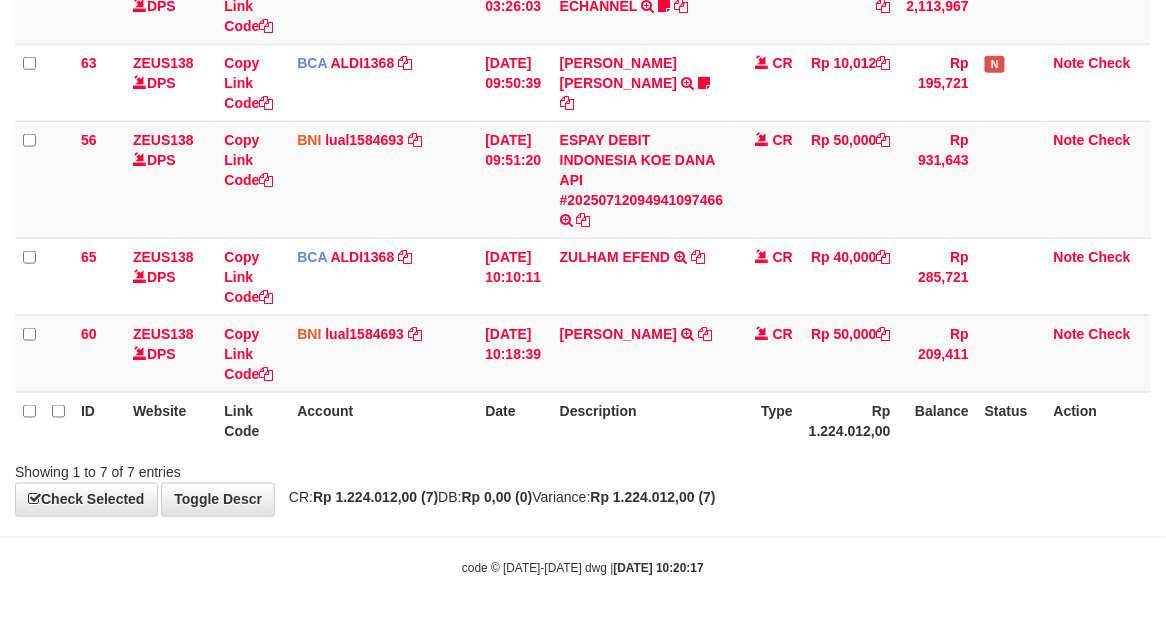 drag, startPoint x: 715, startPoint y: 457, endPoint x: 682, endPoint y: 447, distance: 34.48188 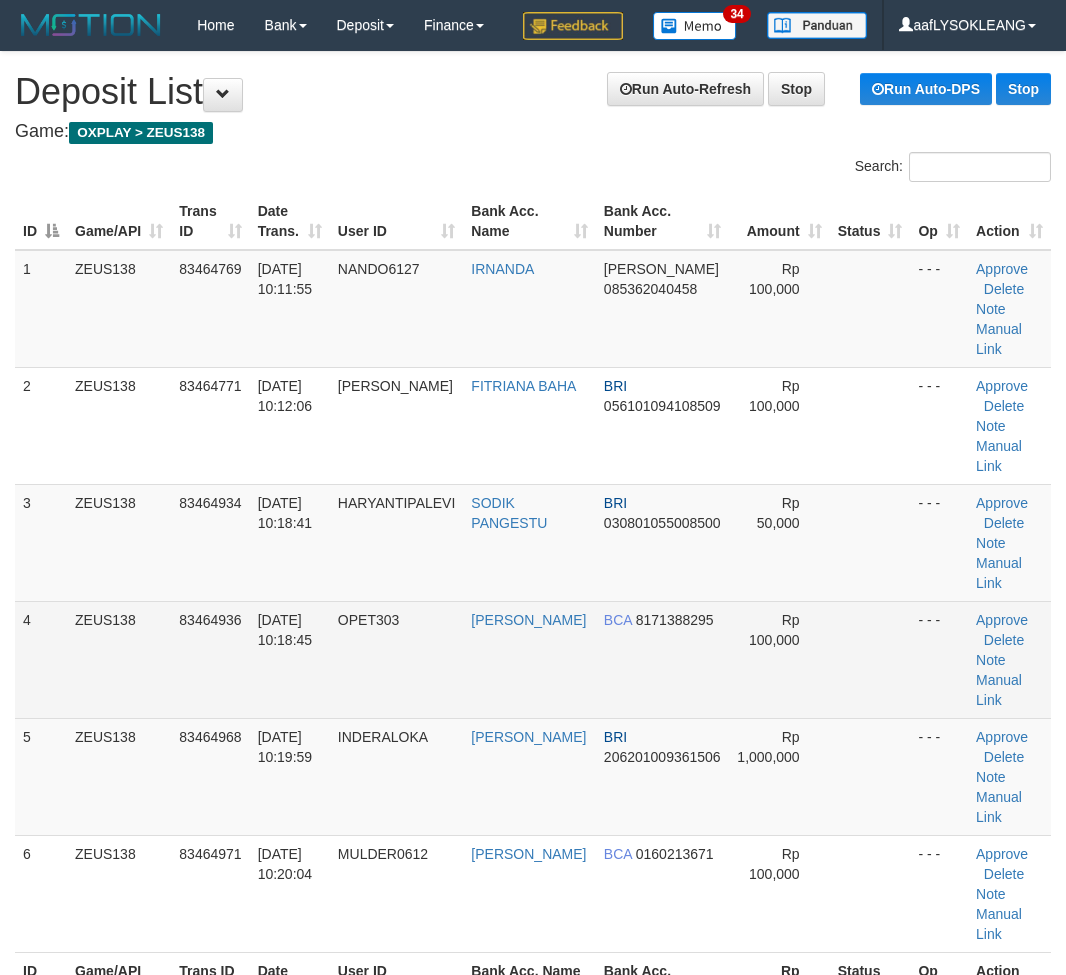 scroll, scrollTop: 0, scrollLeft: 0, axis: both 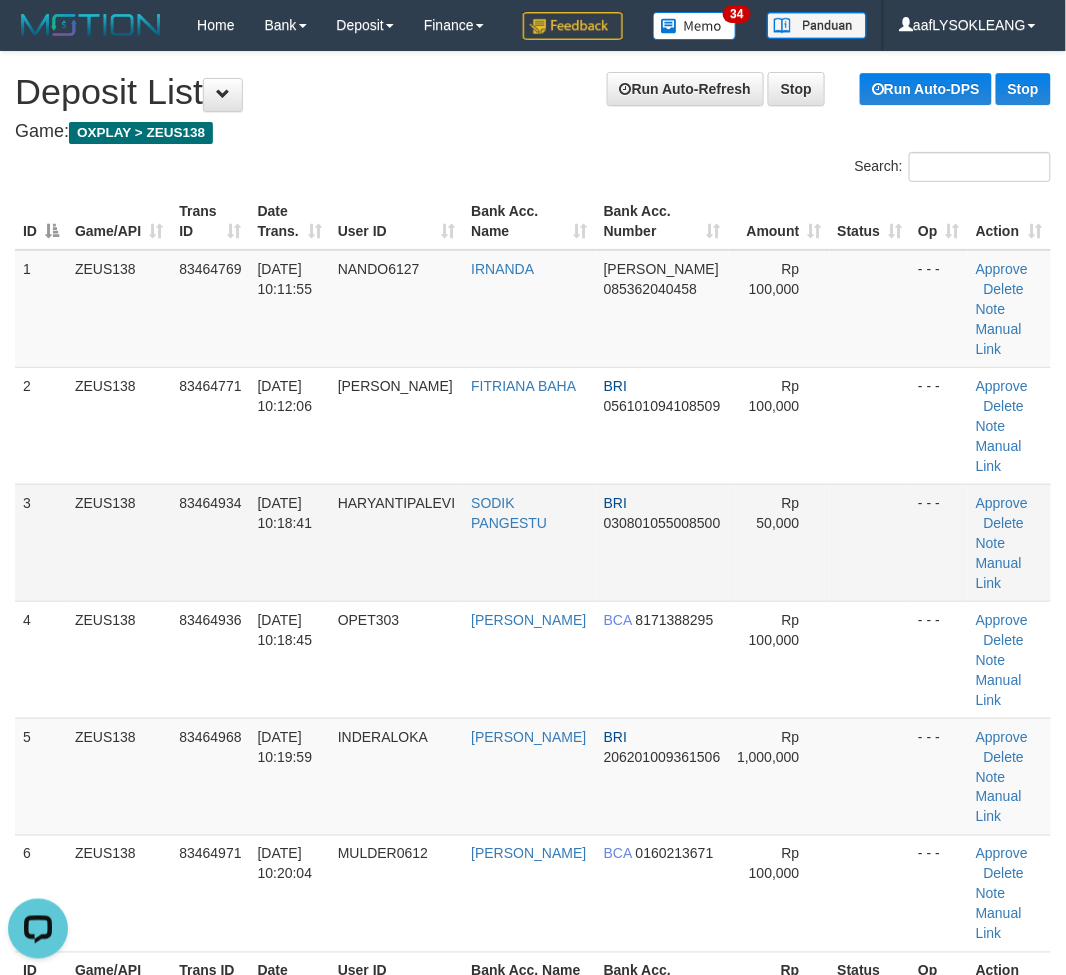 drag, startPoint x: 867, startPoint y: 573, endPoint x: 893, endPoint y: 588, distance: 30.016663 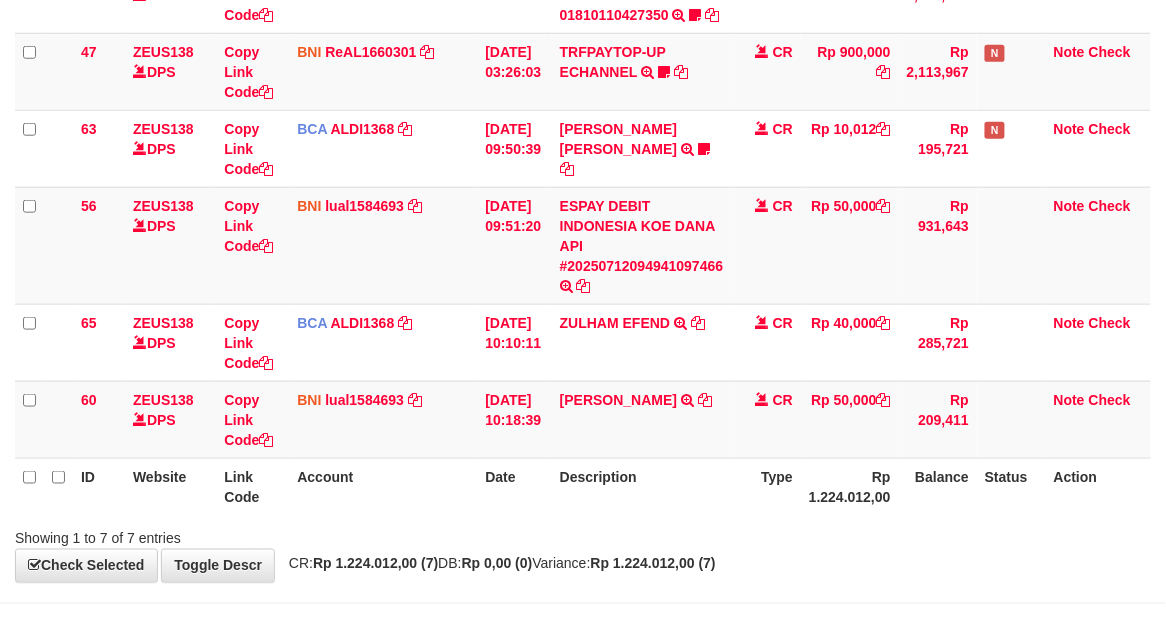 scroll, scrollTop: 437, scrollLeft: 0, axis: vertical 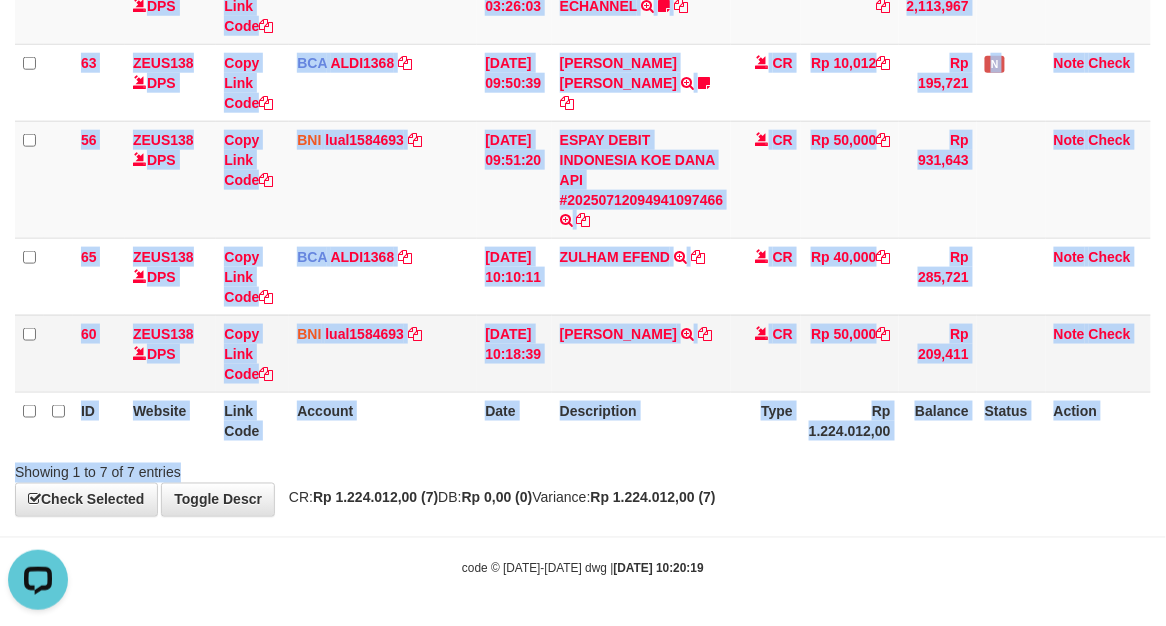 drag, startPoint x: 650, startPoint y: 462, endPoint x: 16, endPoint y: 365, distance: 641.37744 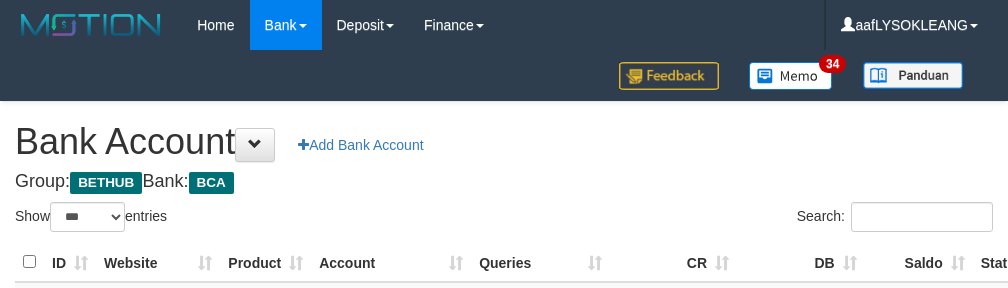 select on "***" 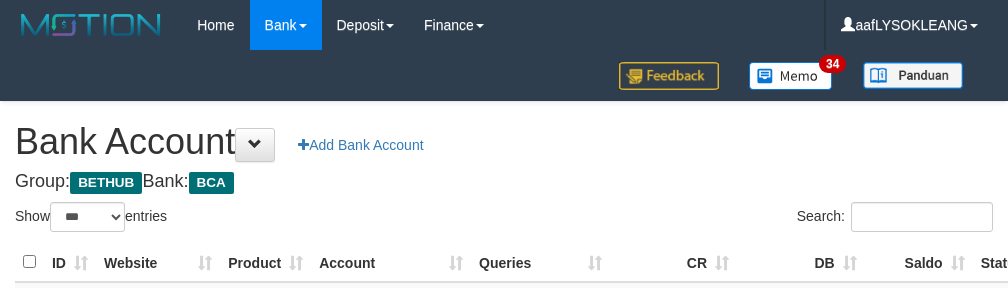scroll, scrollTop: 222, scrollLeft: 0, axis: vertical 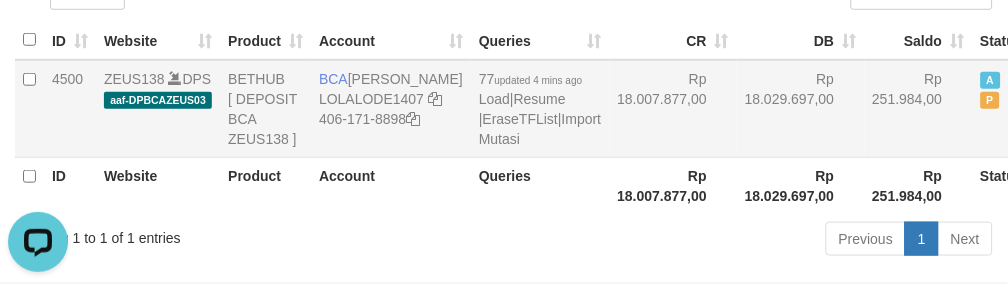 drag, startPoint x: 604, startPoint y: 128, endPoint x: 620, endPoint y: 142, distance: 21.260292 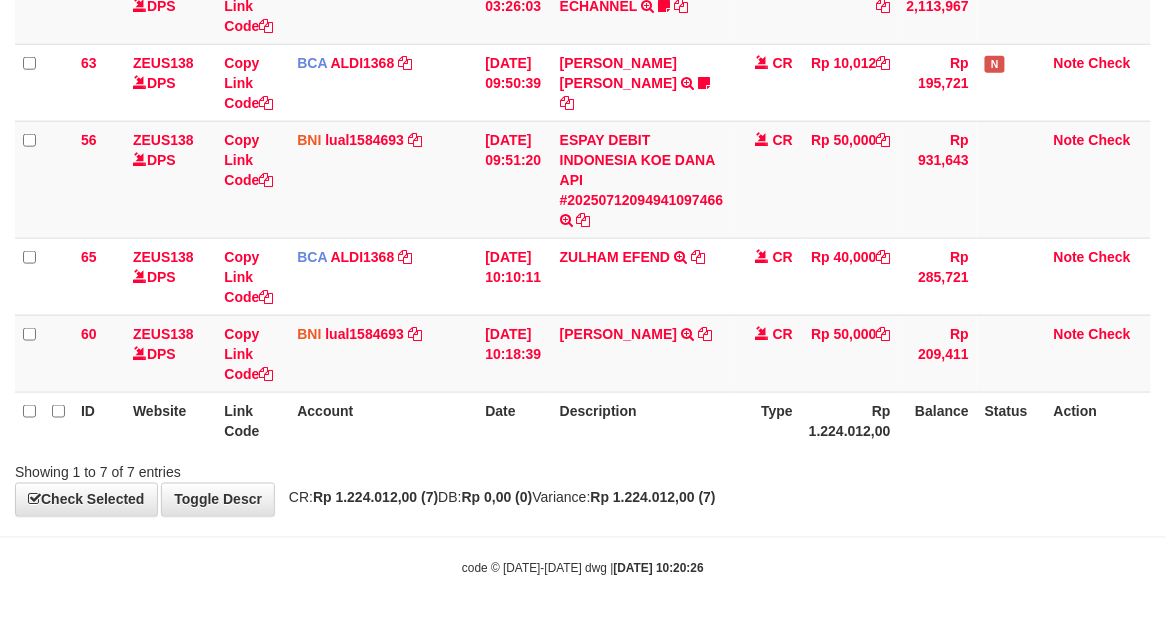 scroll, scrollTop: 437, scrollLeft: 0, axis: vertical 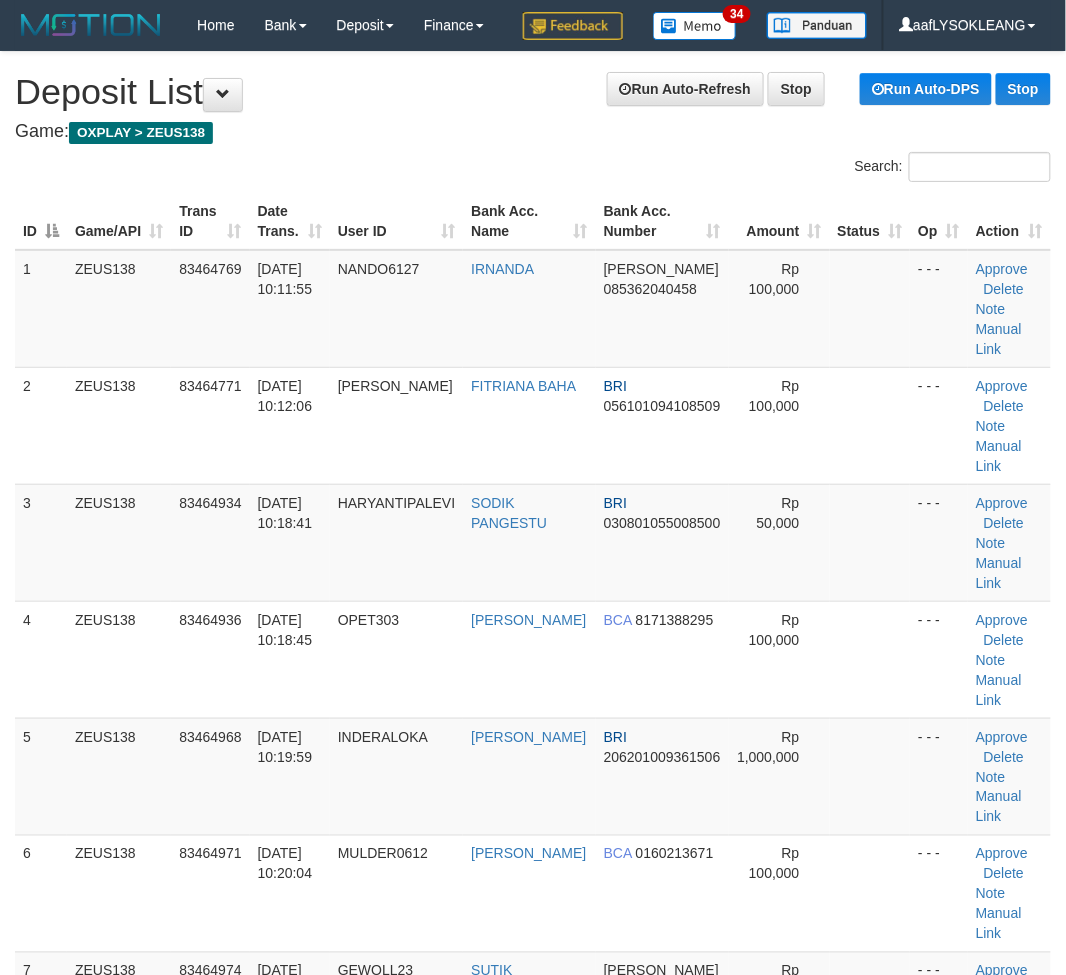 drag, startPoint x: 892, startPoint y: 613, endPoint x: 1082, endPoint y: 625, distance: 190.37857 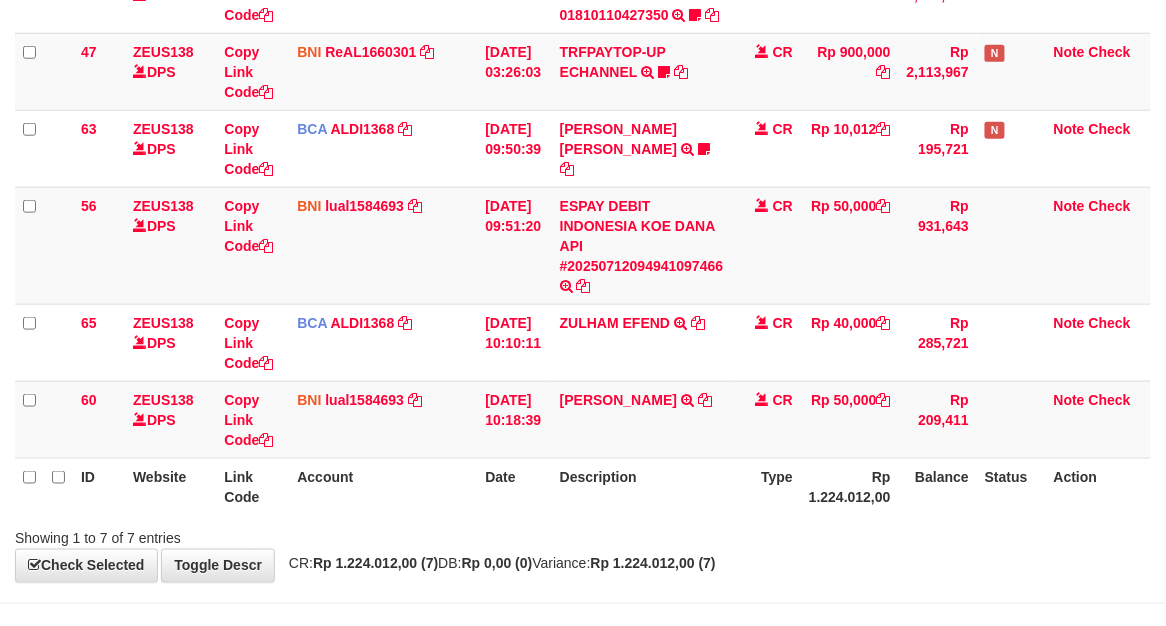 scroll, scrollTop: 437, scrollLeft: 0, axis: vertical 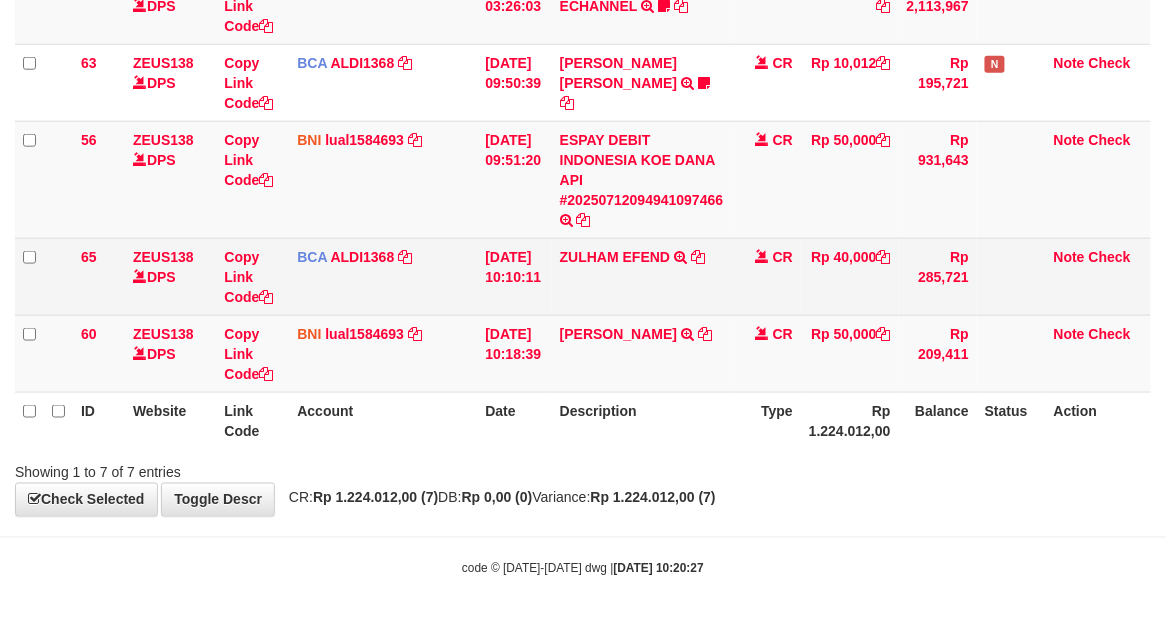click on "ZULHAM EFEND         TRSF E-BANKING CR 1207/FTSCY/WS95051
40000.002025071255133322 TRFDN-ZULHAM EFENDESPAY DEBIT INDONE" at bounding box center (642, 276) 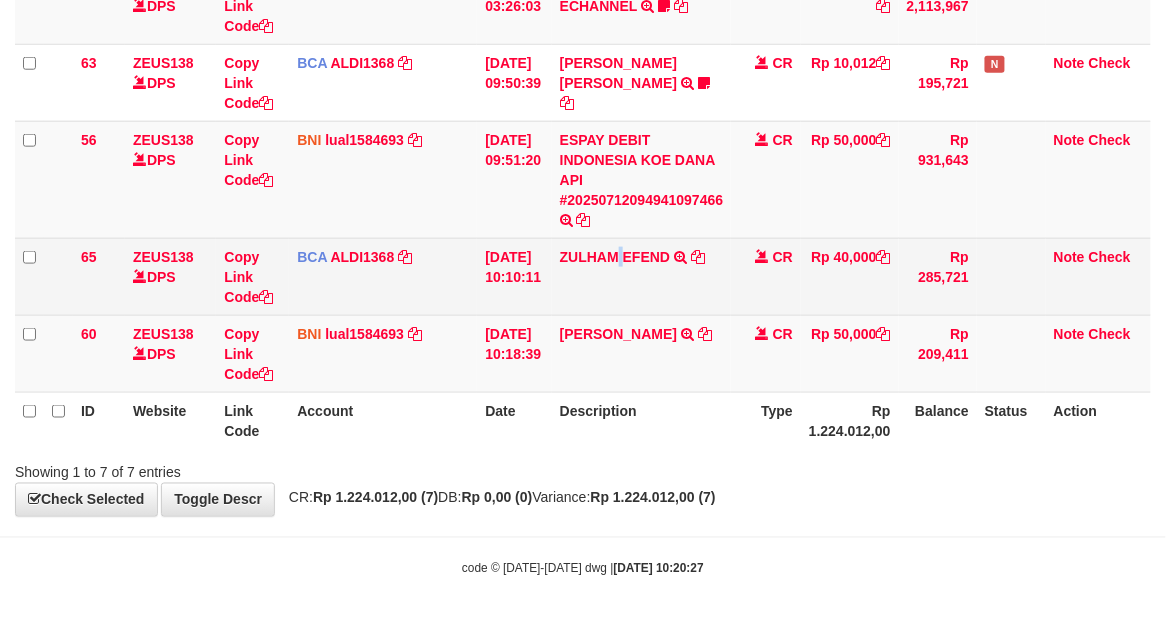 click on "ZULHAM EFEND         TRSF E-BANKING CR 1207/FTSCY/WS95051
40000.002025071255133322 TRFDN-ZULHAM EFENDESPAY DEBIT INDONE" at bounding box center [642, 276] 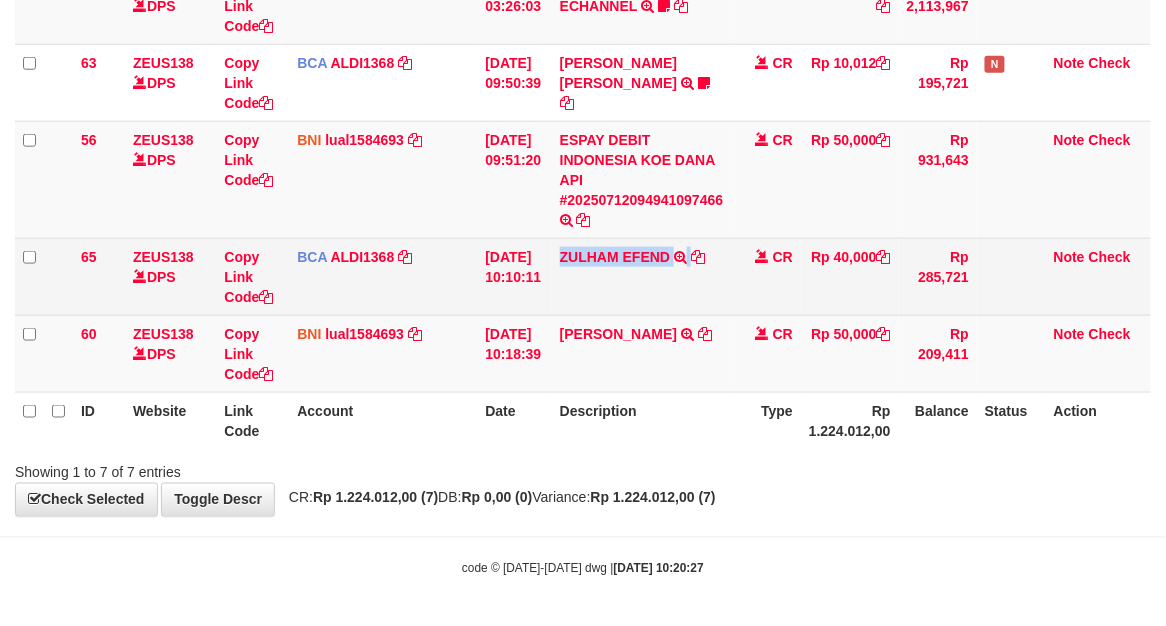 click on "ZULHAM EFEND         TRSF E-BANKING CR 1207/FTSCY/WS95051
40000.002025071255133322 TRFDN-ZULHAM EFENDESPAY DEBIT INDONE" at bounding box center (642, 276) 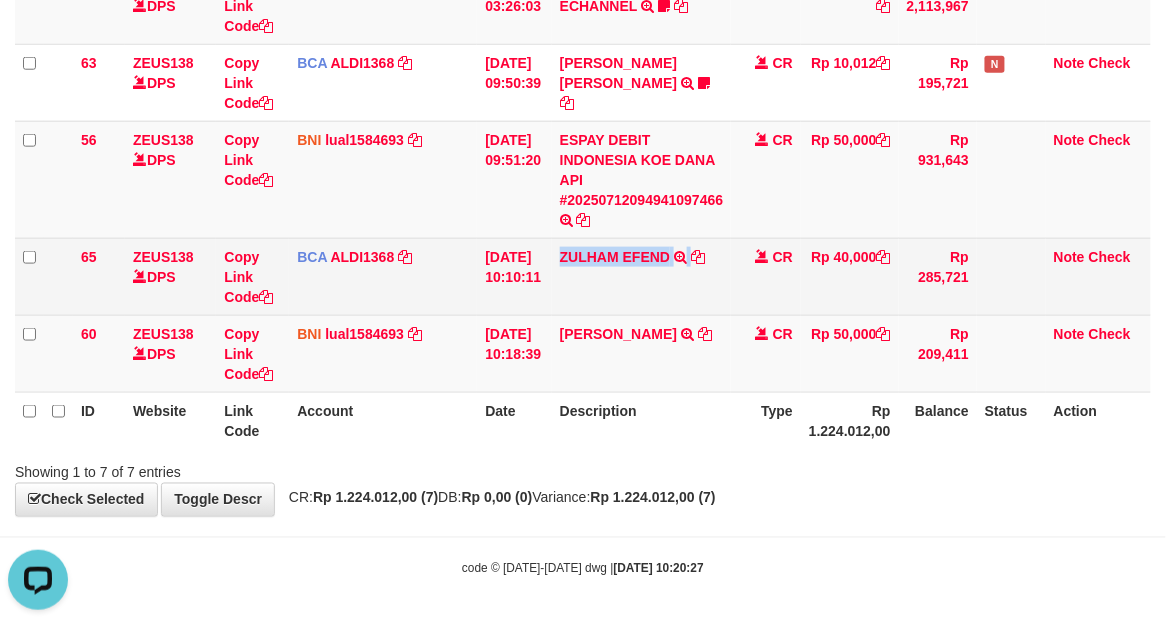 copy on "ZULHAM EFEND" 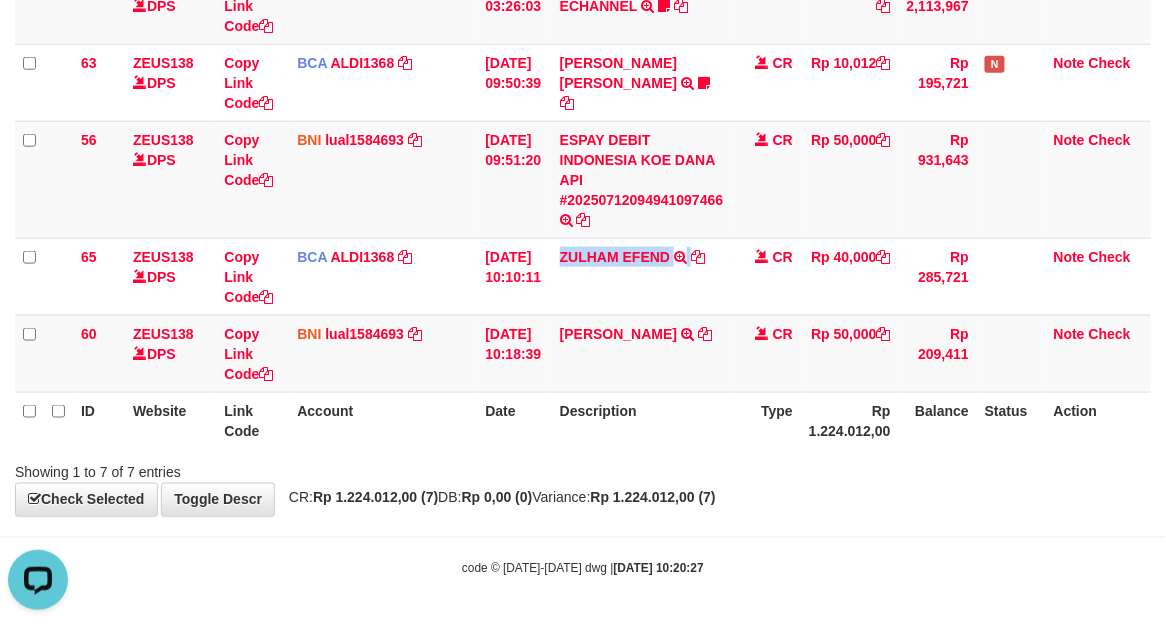 scroll, scrollTop: 0, scrollLeft: 0, axis: both 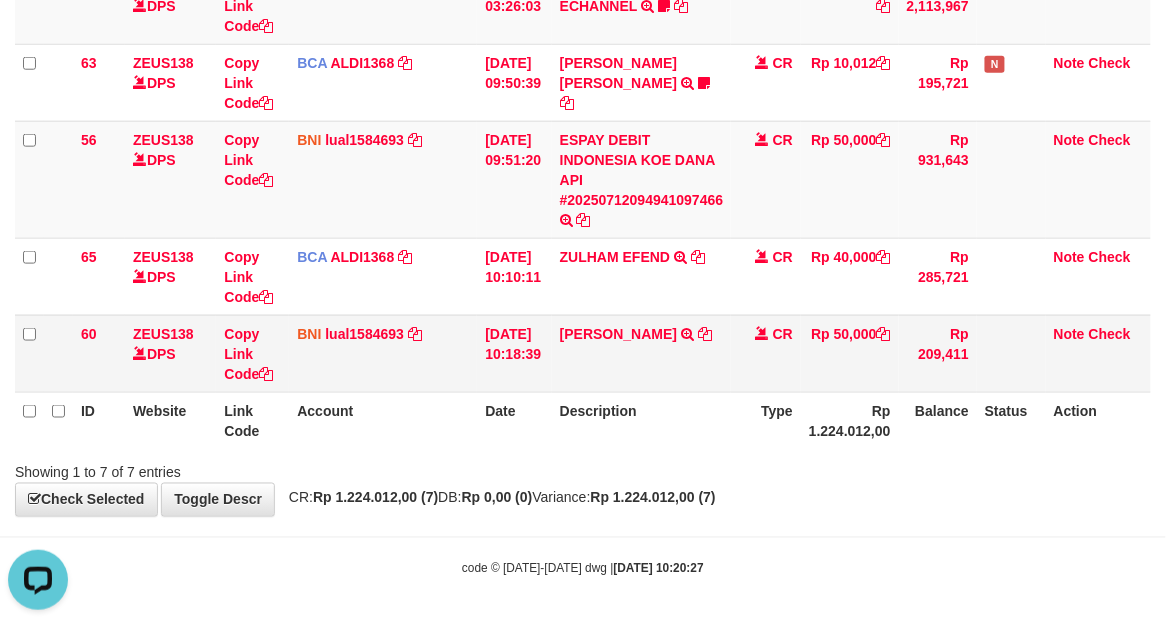 click on "ANDRI SARAKHSI         TRANSFER DARI SDR ANDRI SARAKHSI" at bounding box center [642, 353] 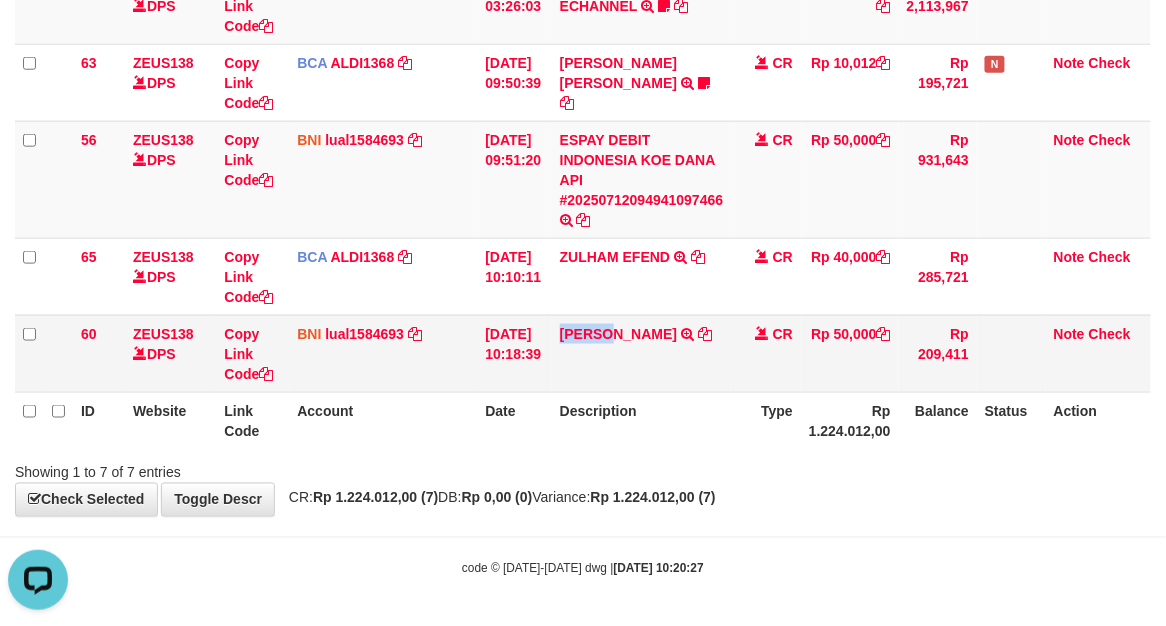 copy on "ANDRI" 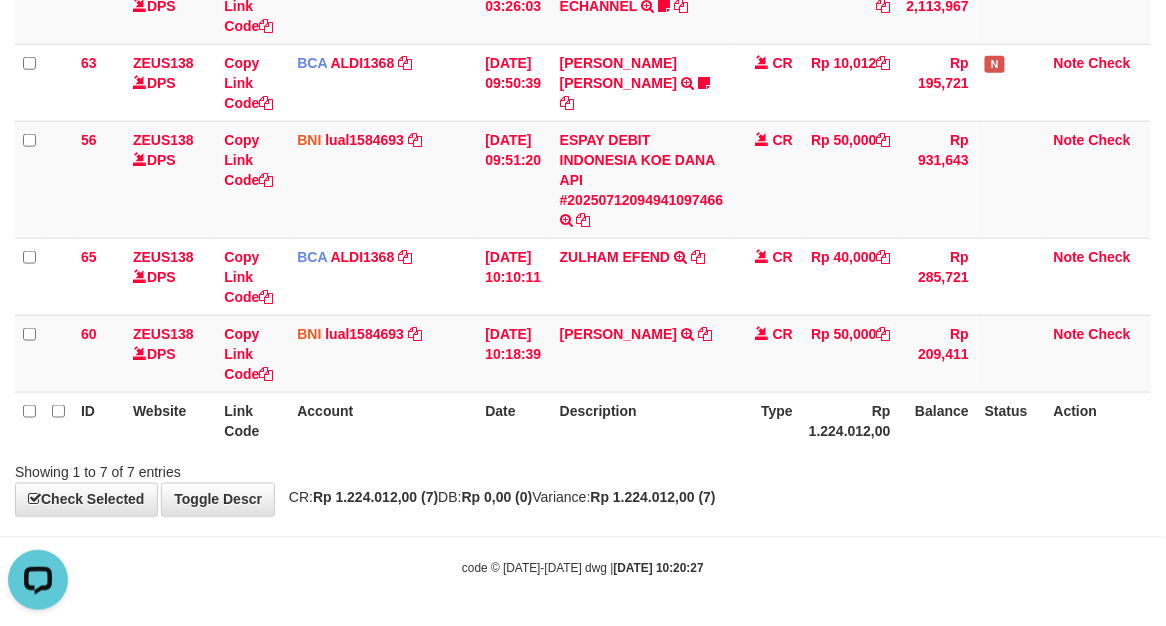 drag, startPoint x: 844, startPoint y: 524, endPoint x: 810, endPoint y: 518, distance: 34.525352 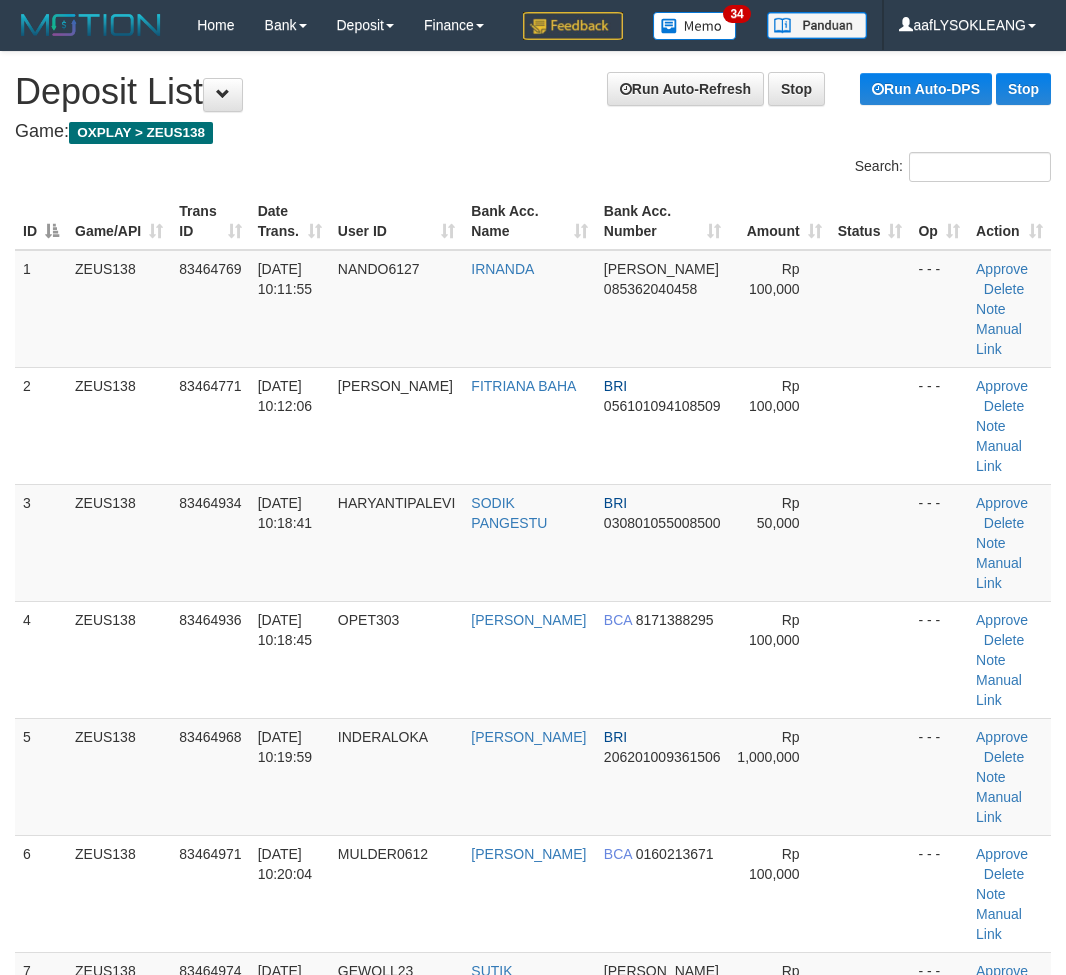 scroll, scrollTop: 0, scrollLeft: 0, axis: both 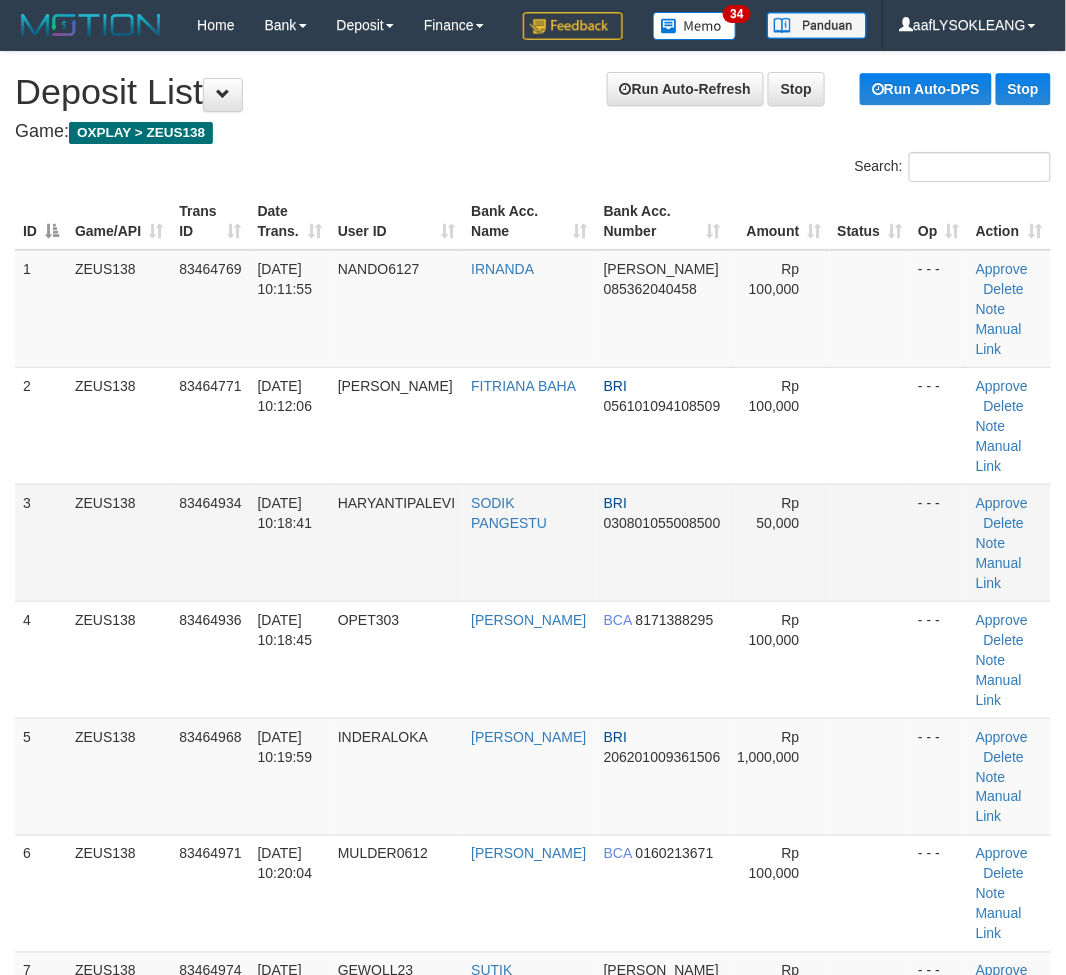 drag, startPoint x: 808, startPoint y: 641, endPoint x: 820, endPoint y: 642, distance: 12.0415945 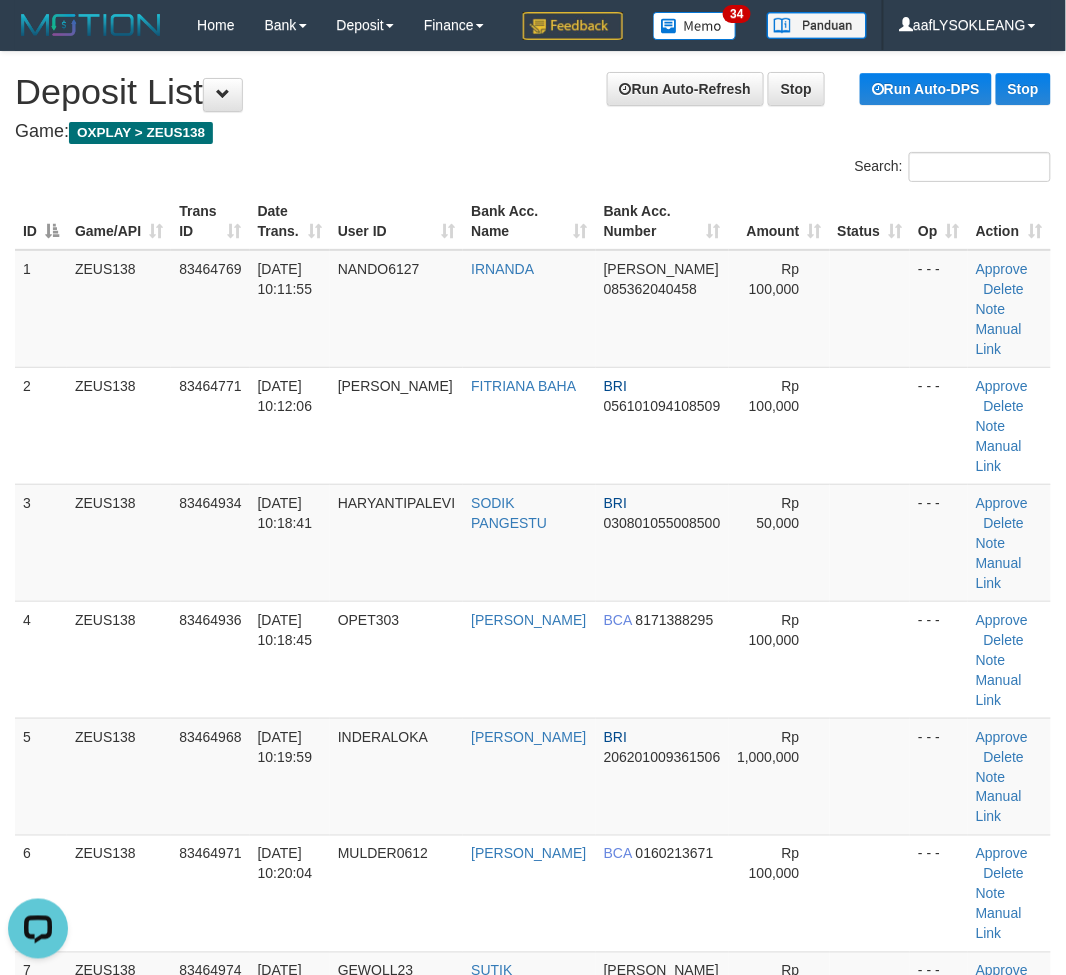 scroll, scrollTop: 0, scrollLeft: 0, axis: both 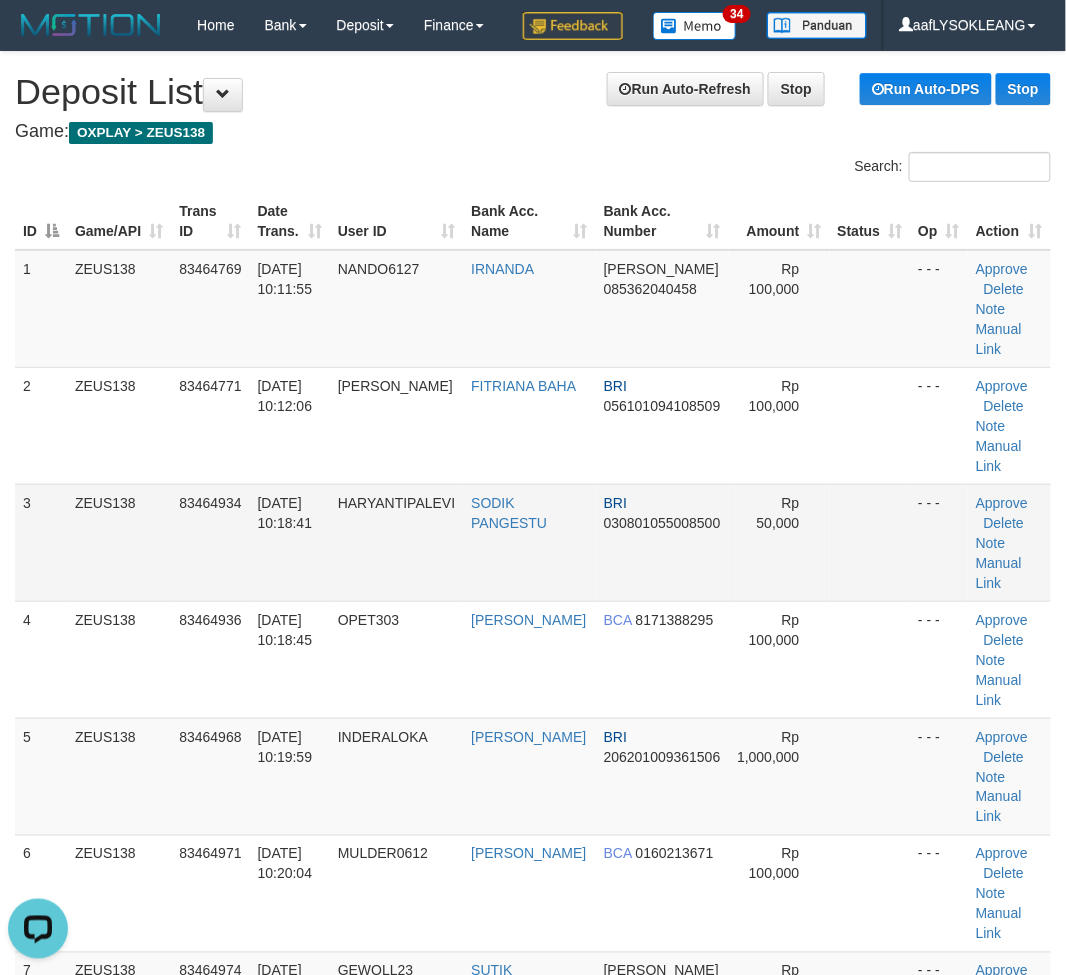 click on "Rp 50,000" at bounding box center (779, 542) 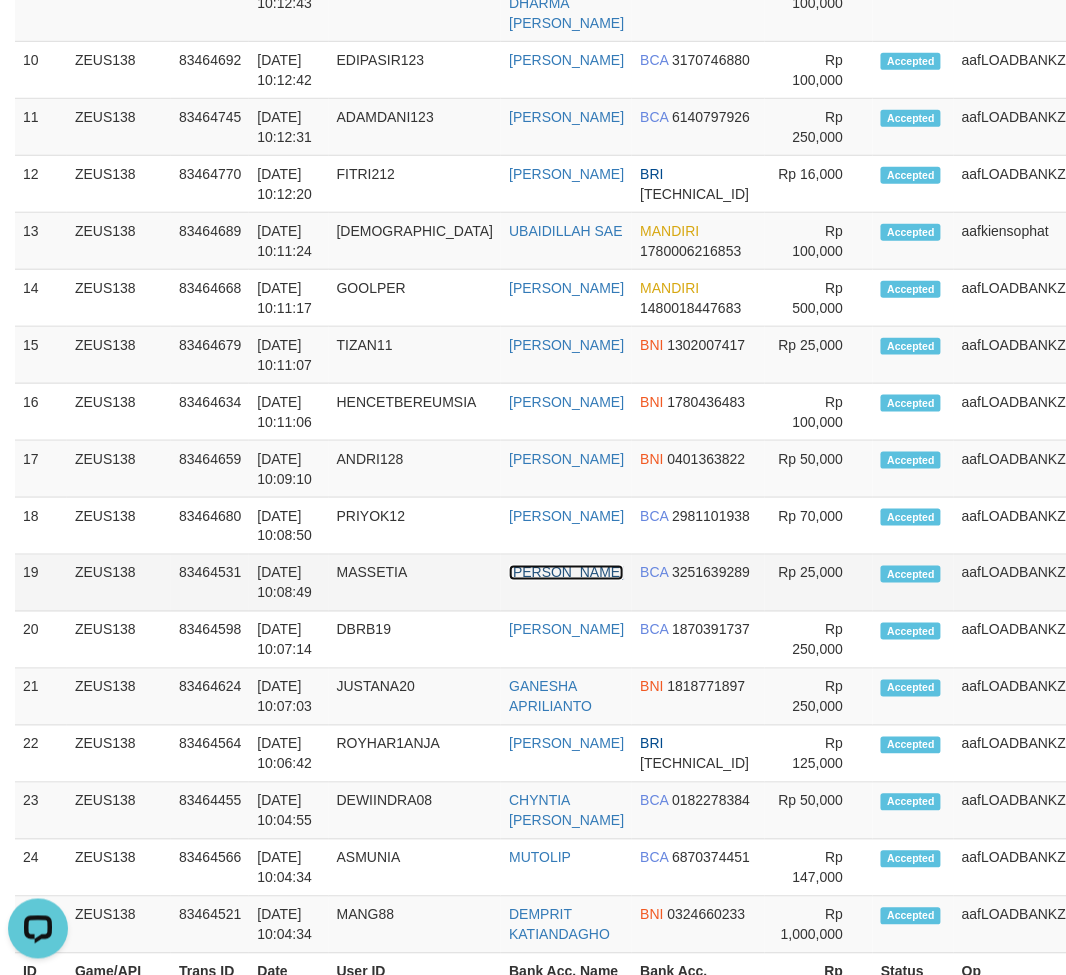 scroll, scrollTop: 2007, scrollLeft: 0, axis: vertical 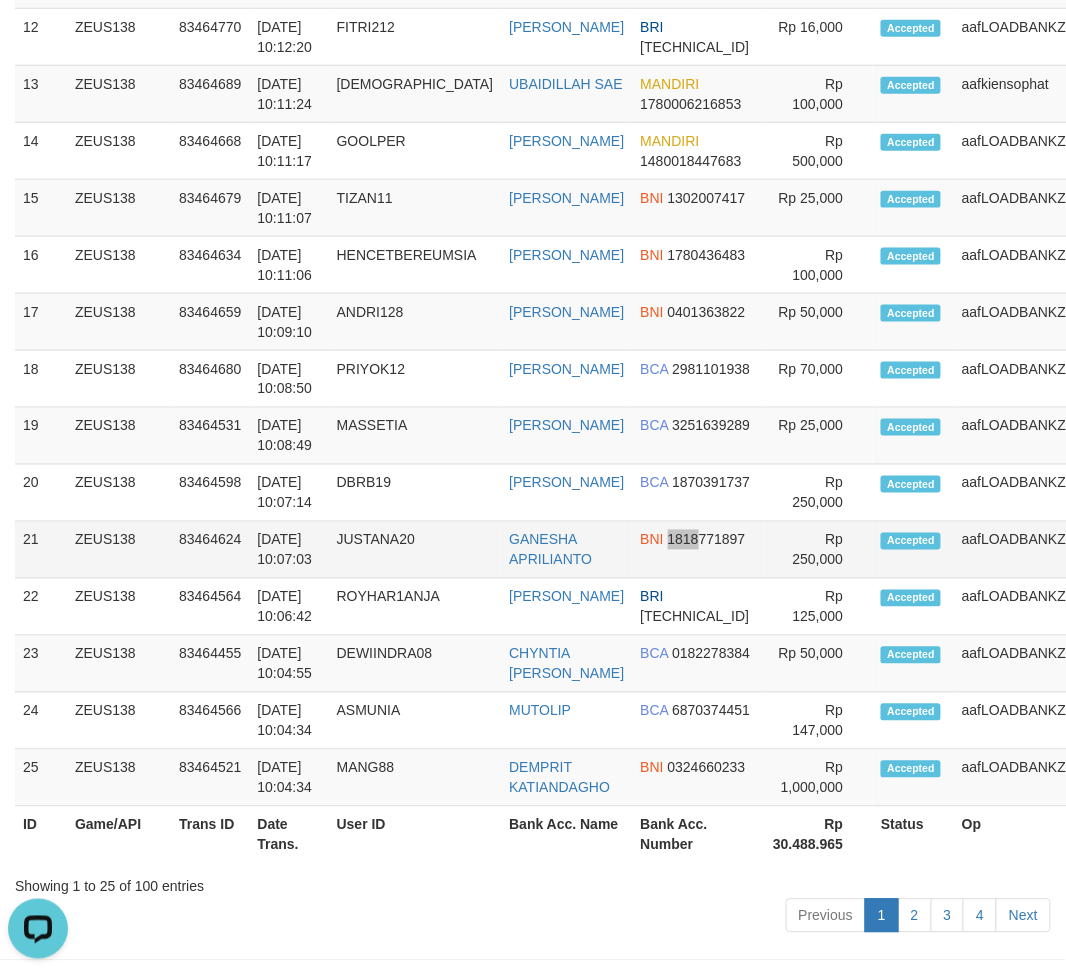 click on "BNI
1818771897" at bounding box center (698, 550) 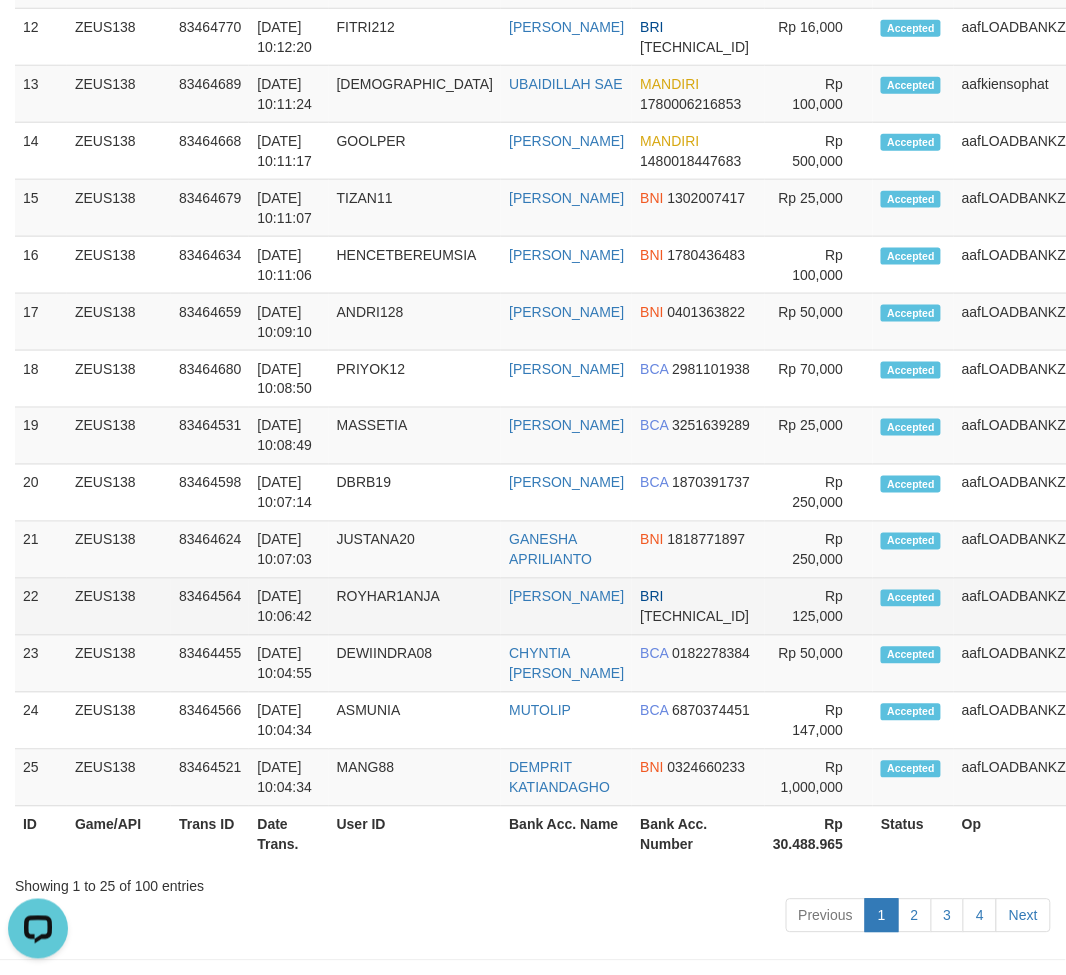 click on "ROY ERMANSYAH" at bounding box center (566, 607) 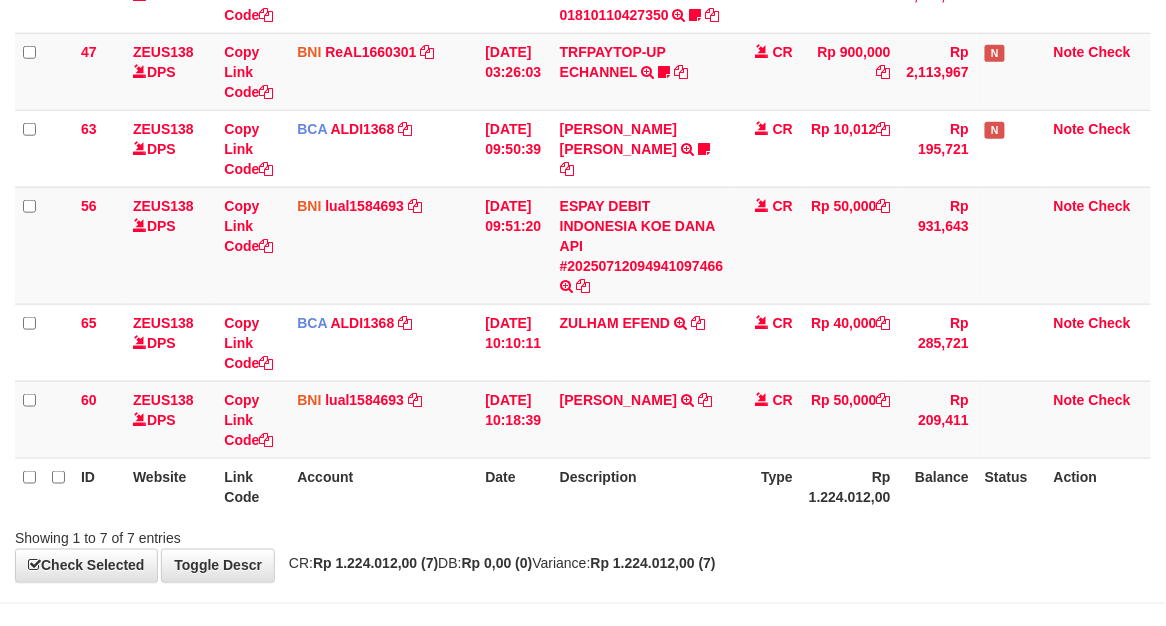 scroll, scrollTop: 437, scrollLeft: 0, axis: vertical 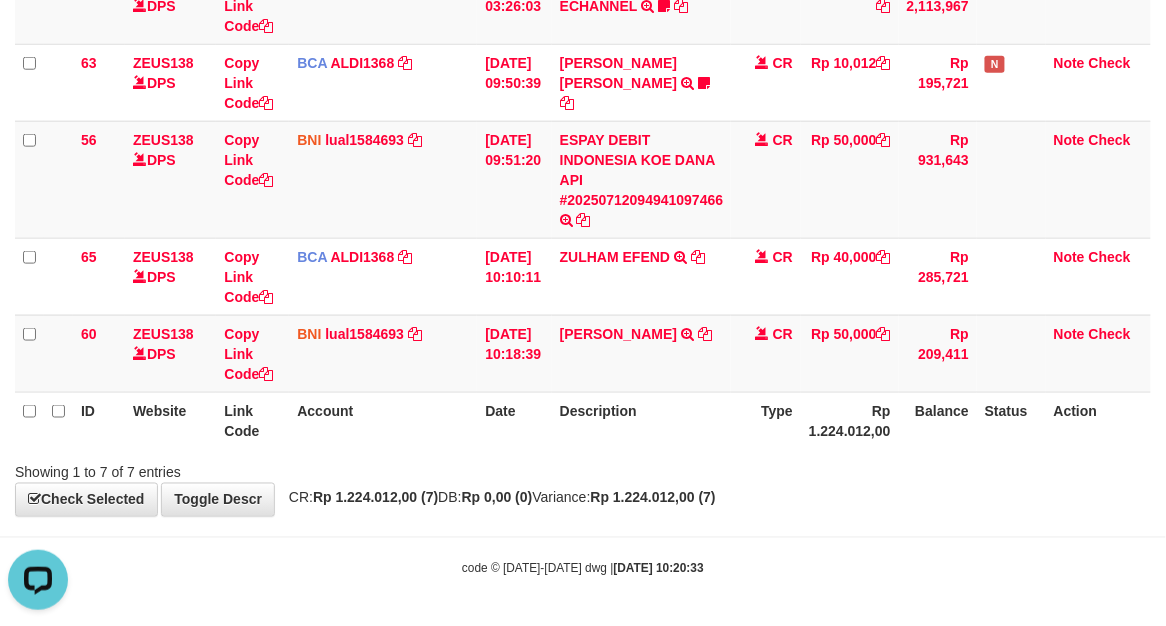 click on "Toggle navigation
Home
Bank
Account List
Load
By Website
Group
[OXPLAY]													ZEUS138
By Load Group (DPS)" at bounding box center [583, 95] 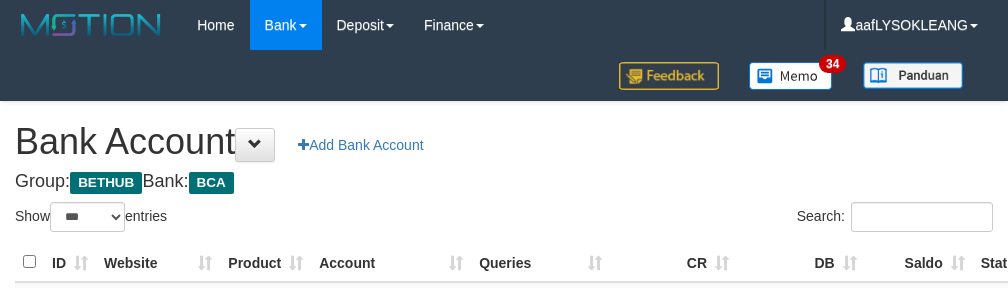select on "***" 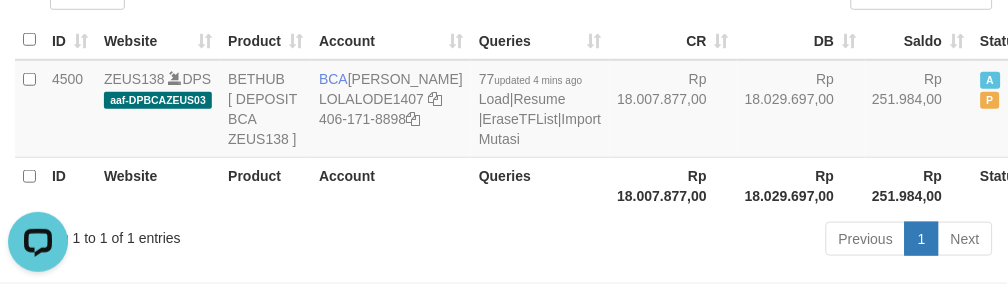 scroll, scrollTop: 0, scrollLeft: 0, axis: both 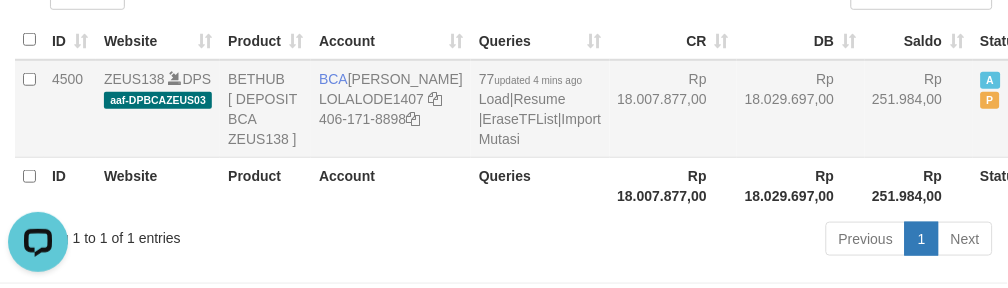 click on "Rp 18.007.877,00" at bounding box center [674, 109] 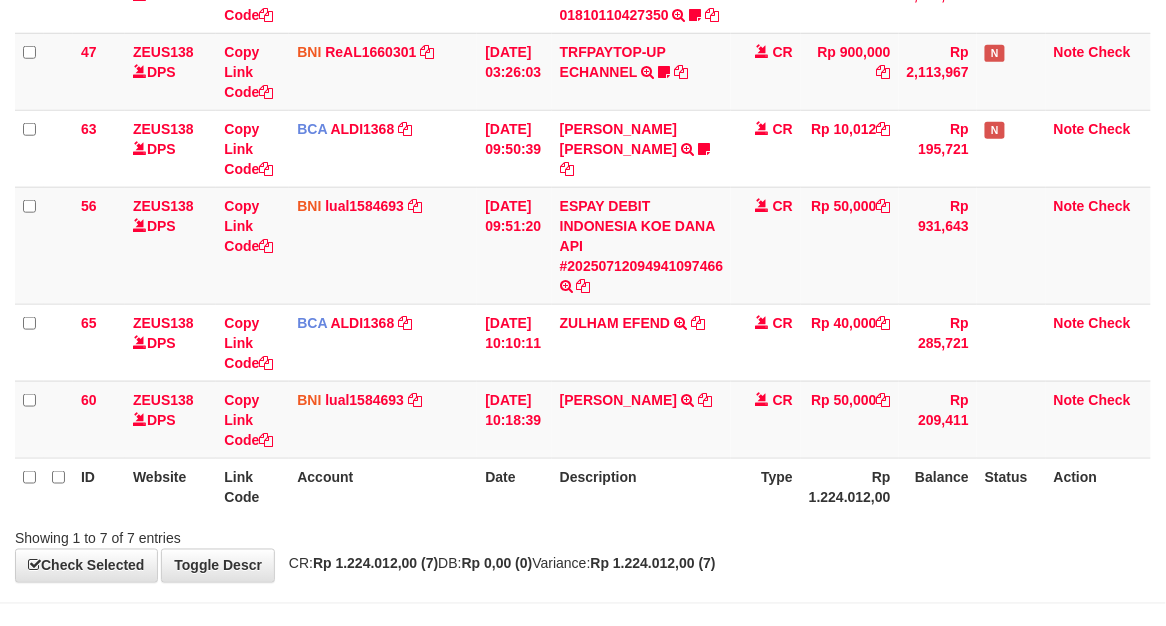 scroll, scrollTop: 437, scrollLeft: 0, axis: vertical 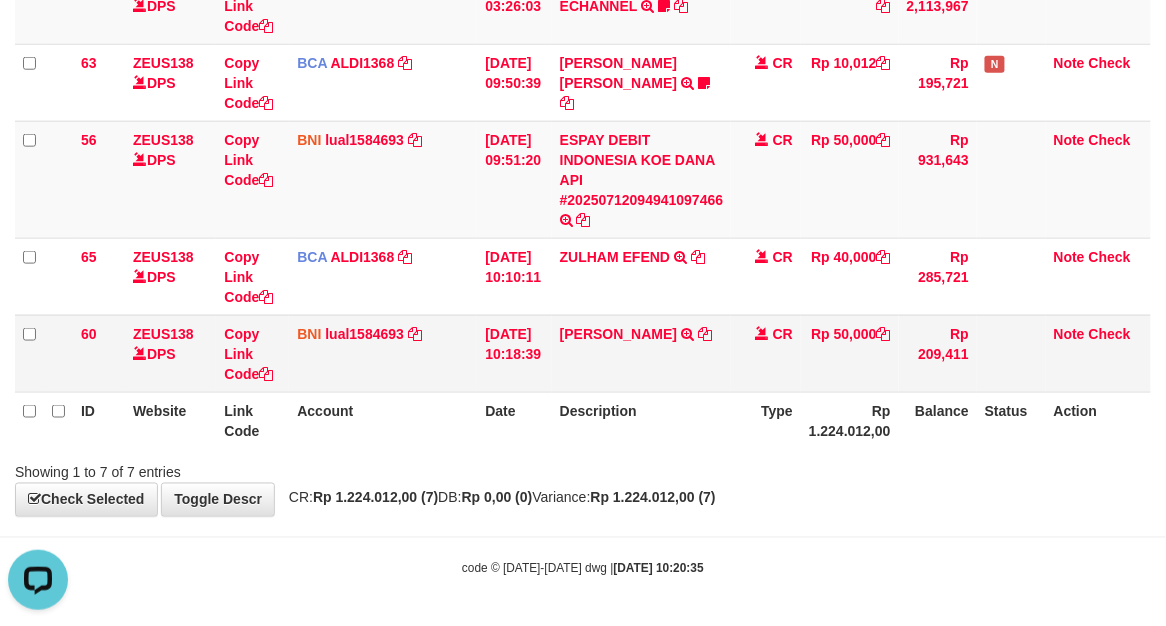 drag, startPoint x: 770, startPoint y: 418, endPoint x: 187, endPoint y: 314, distance: 592.2035 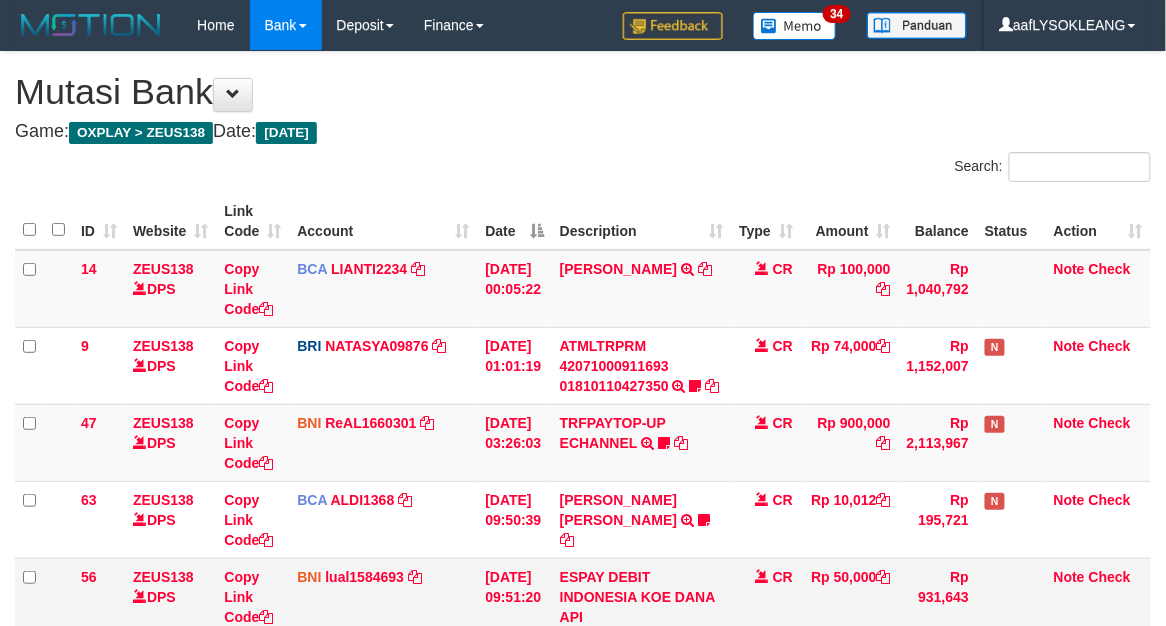scroll, scrollTop: 360, scrollLeft: 0, axis: vertical 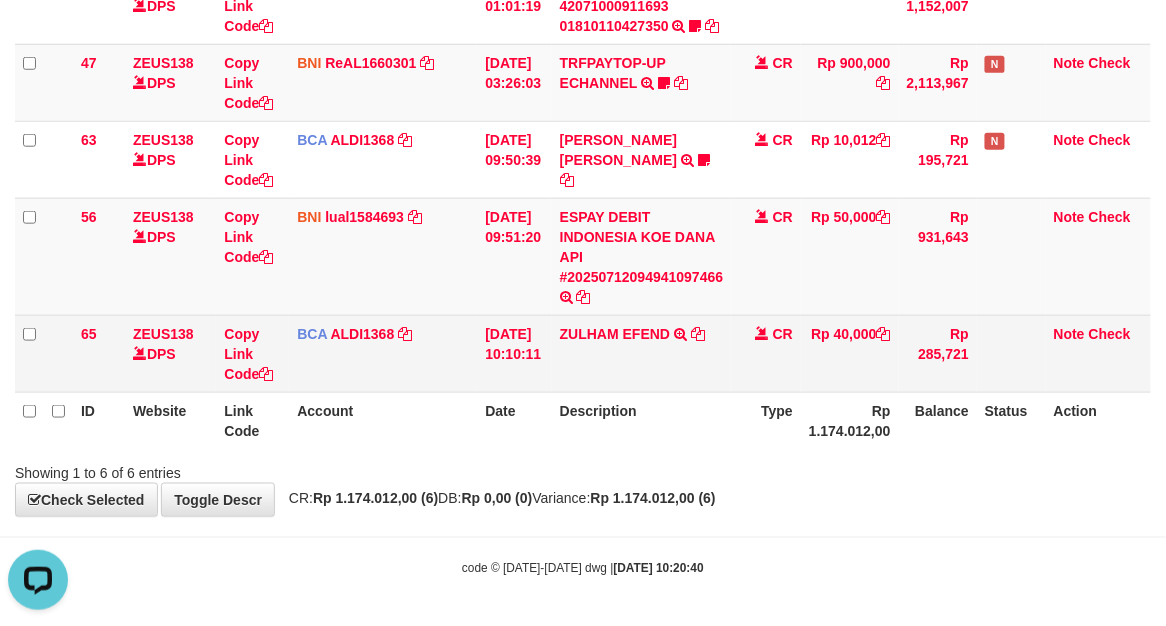 click on "ZULHAM EFEND         TRSF E-BANKING CR 1207/FTSCY/WS95051
40000.002025071255133322 TRFDN-ZULHAM EFENDESPAY DEBIT INDONE" at bounding box center [642, 353] 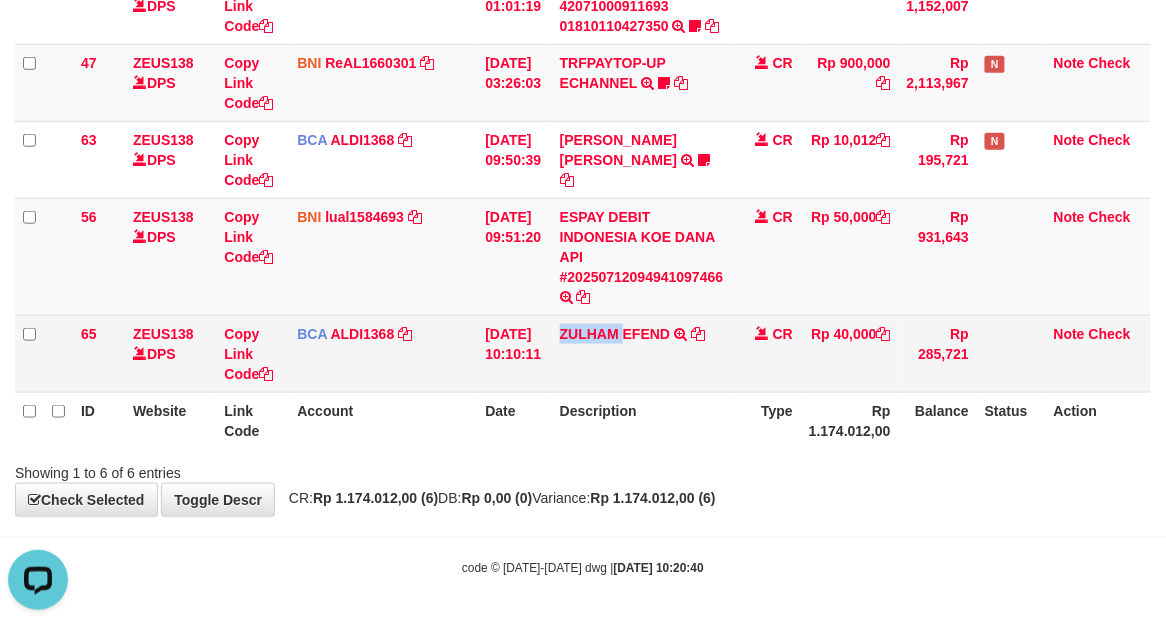 copy on "ZULHAM" 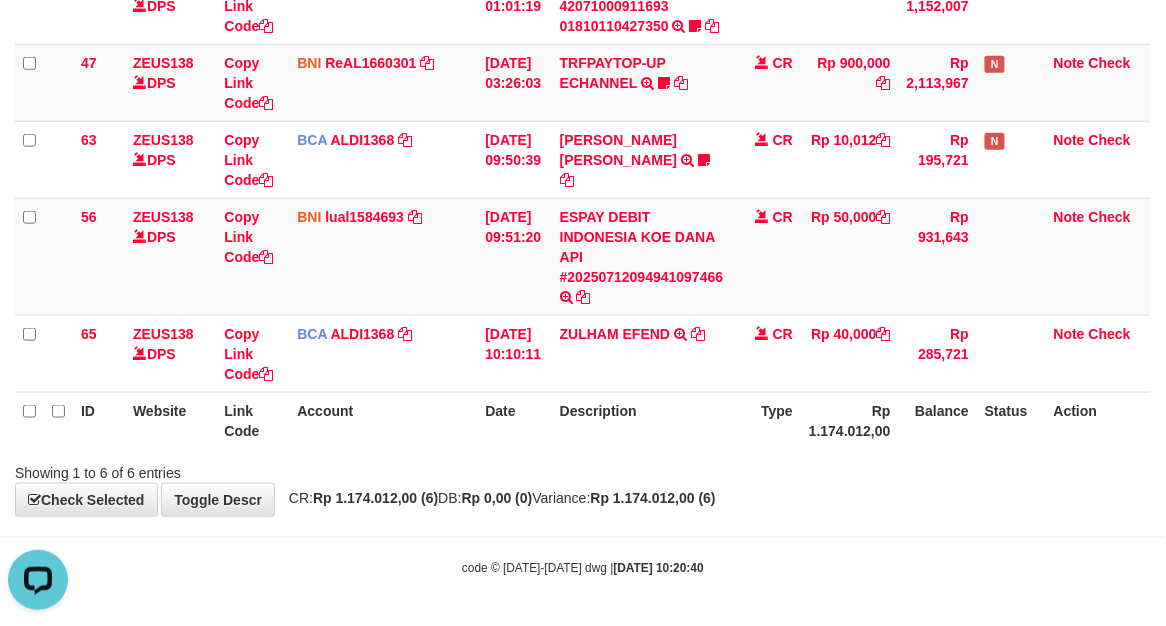 click on "Link Code" at bounding box center (252, 420) 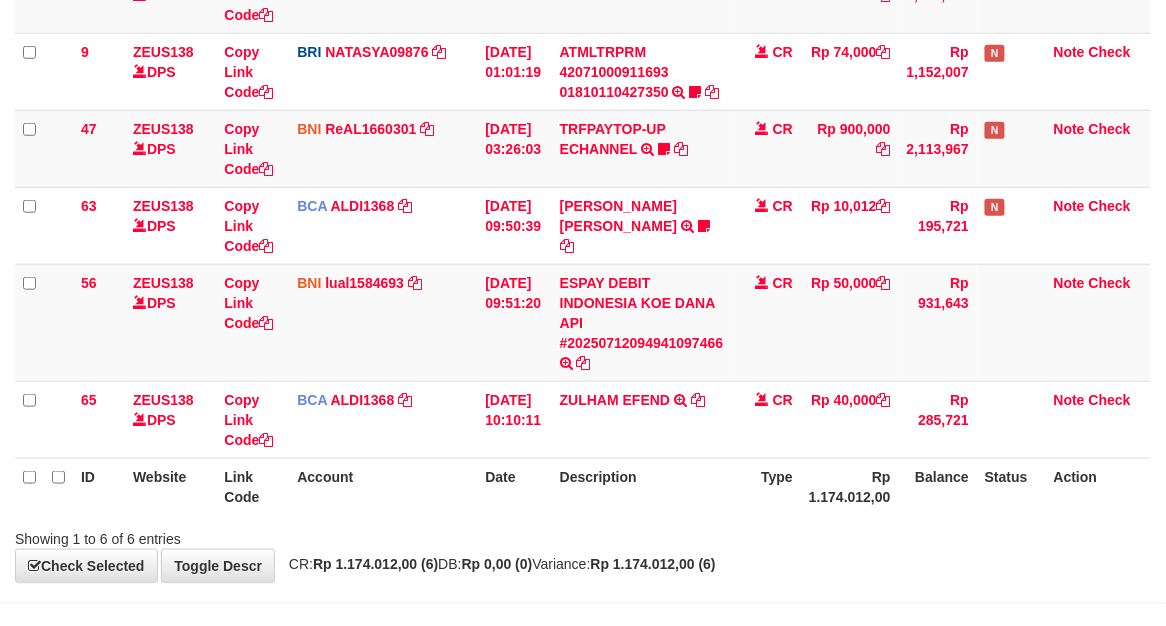 scroll, scrollTop: 360, scrollLeft: 0, axis: vertical 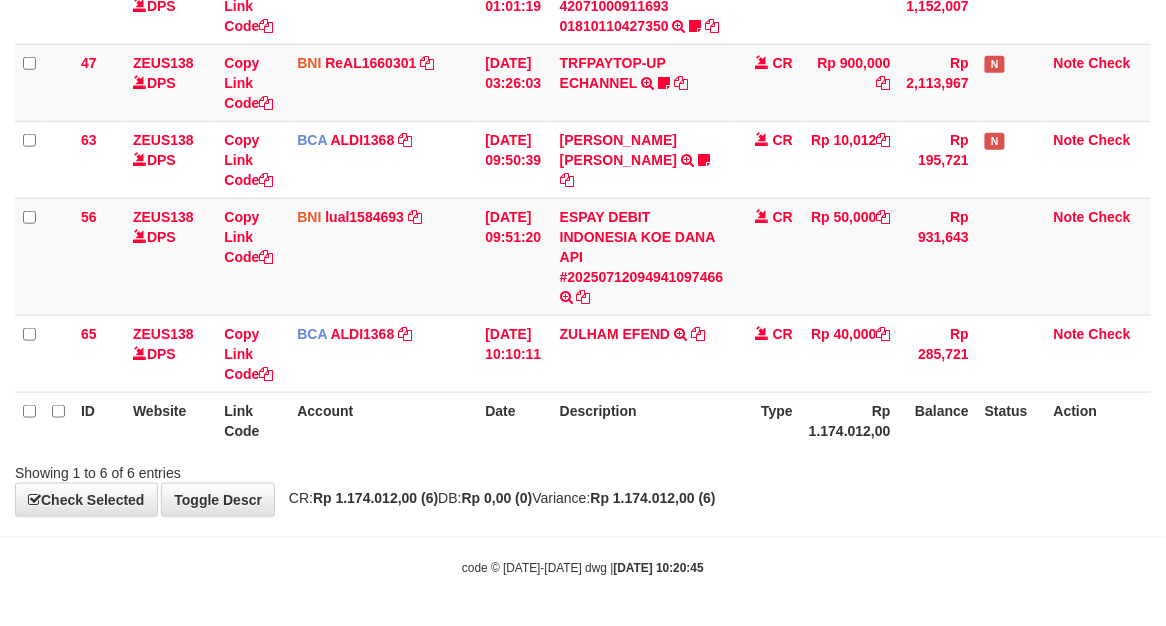 drag, startPoint x: 701, startPoint y: 427, endPoint x: 461, endPoint y: 406, distance: 240.91699 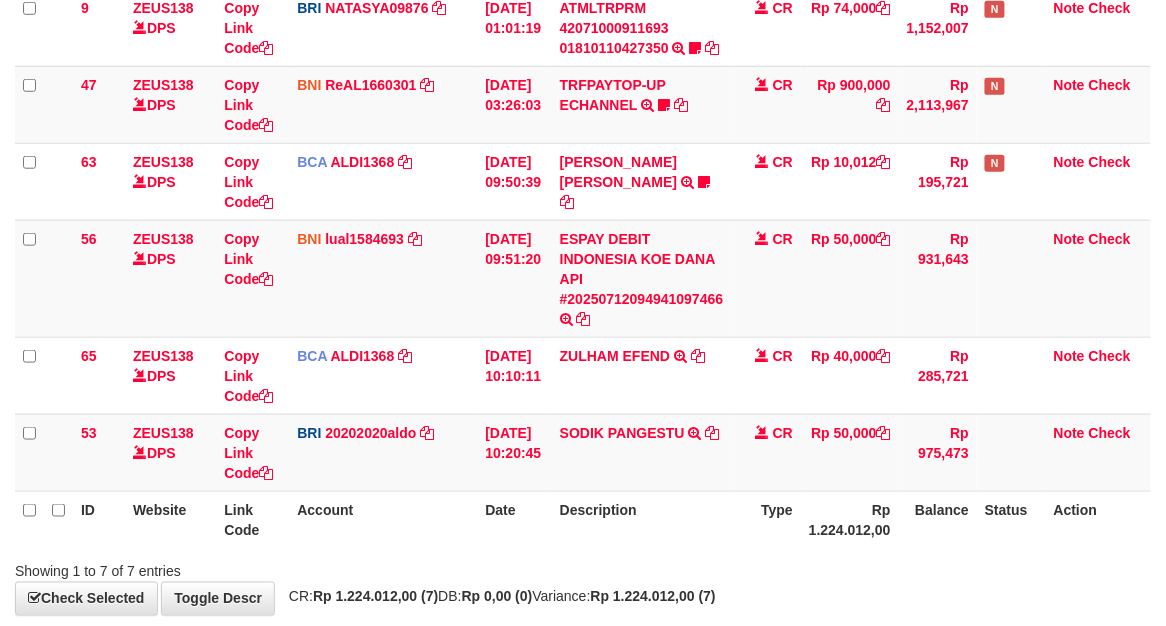 scroll, scrollTop: 360, scrollLeft: 0, axis: vertical 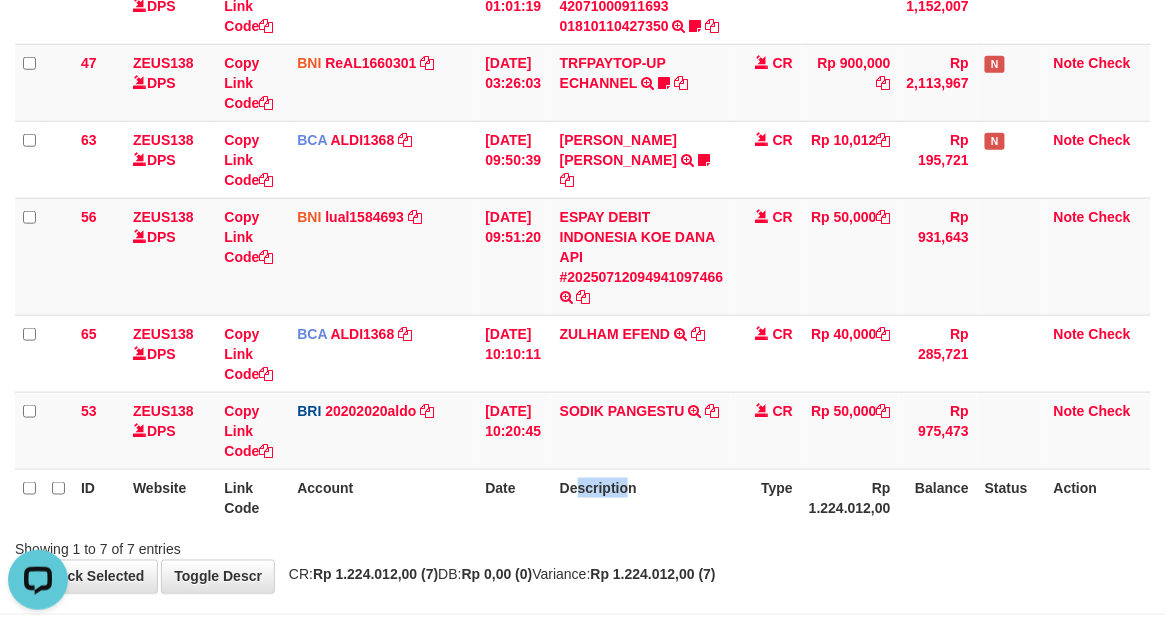 drag, startPoint x: 638, startPoint y: 506, endPoint x: 584, endPoint y: 503, distance: 54.08327 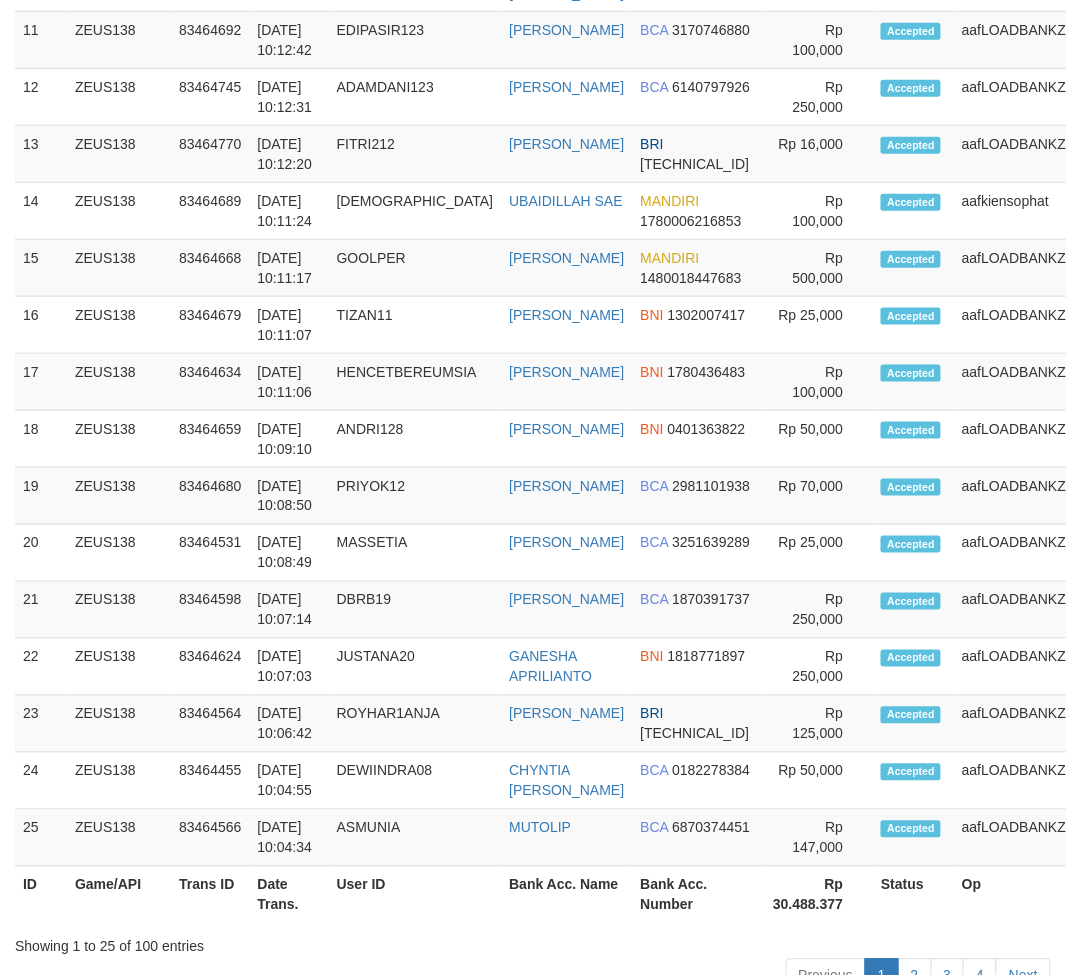 scroll, scrollTop: 2007, scrollLeft: 0, axis: vertical 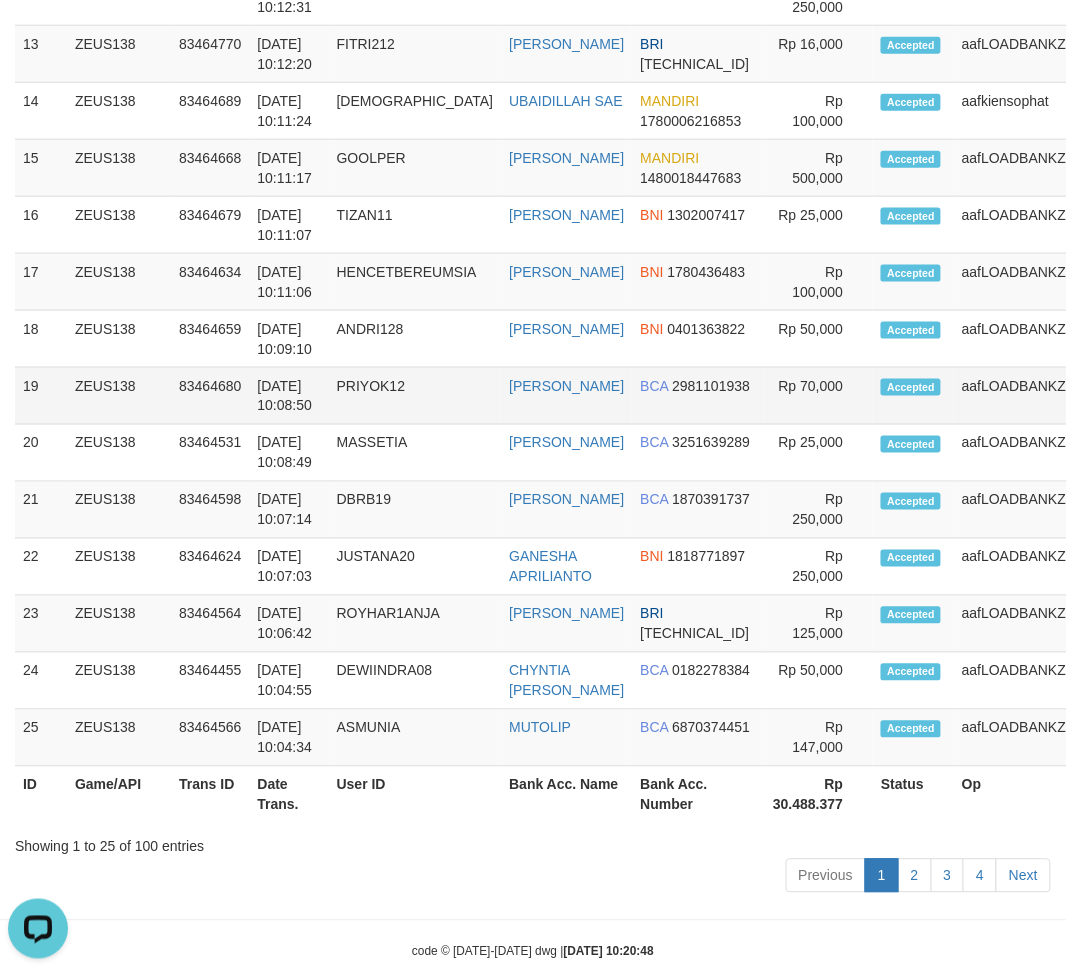 click on "PRIYOK12" at bounding box center [415, 396] 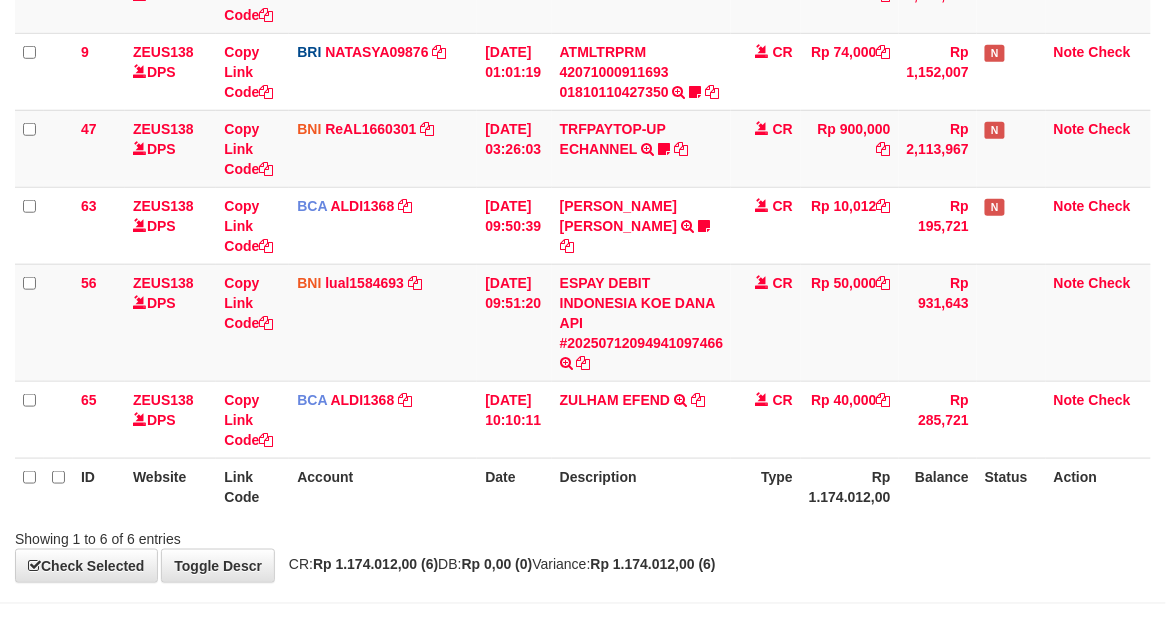 scroll, scrollTop: 360, scrollLeft: 0, axis: vertical 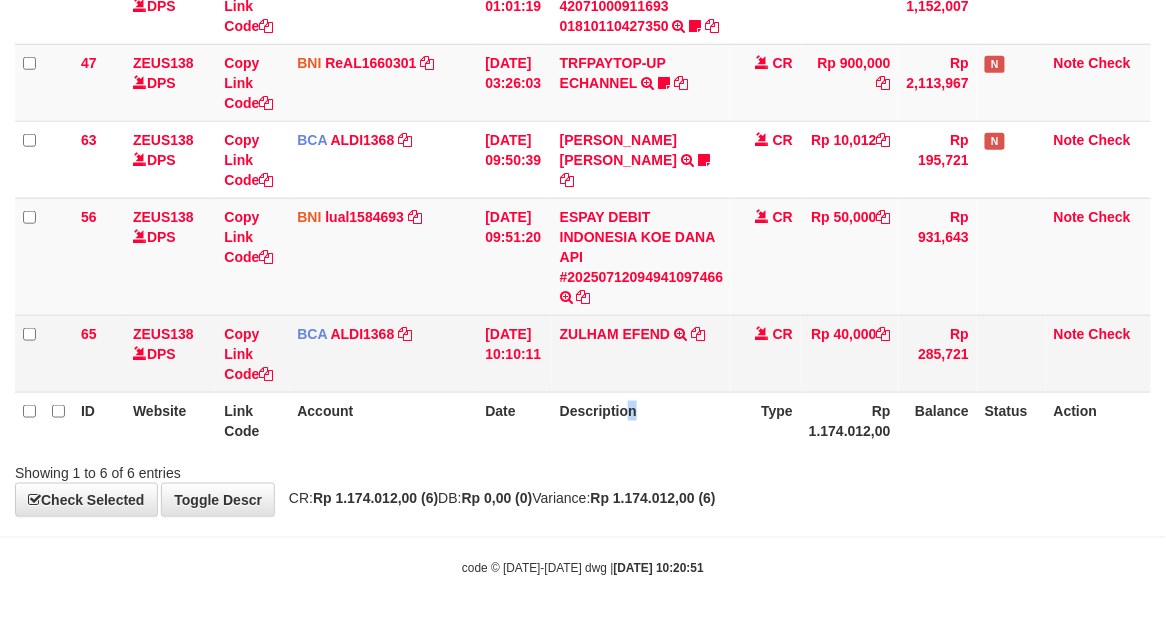 drag, startPoint x: 655, startPoint y: 446, endPoint x: 95, endPoint y: 327, distance: 572.50415 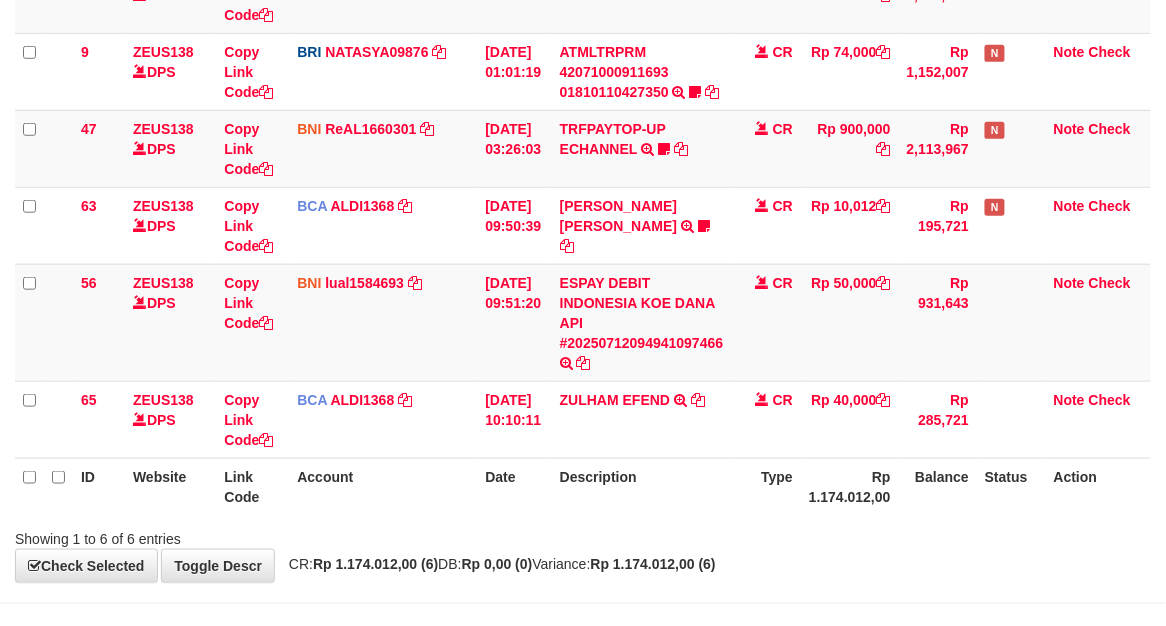 scroll, scrollTop: 360, scrollLeft: 0, axis: vertical 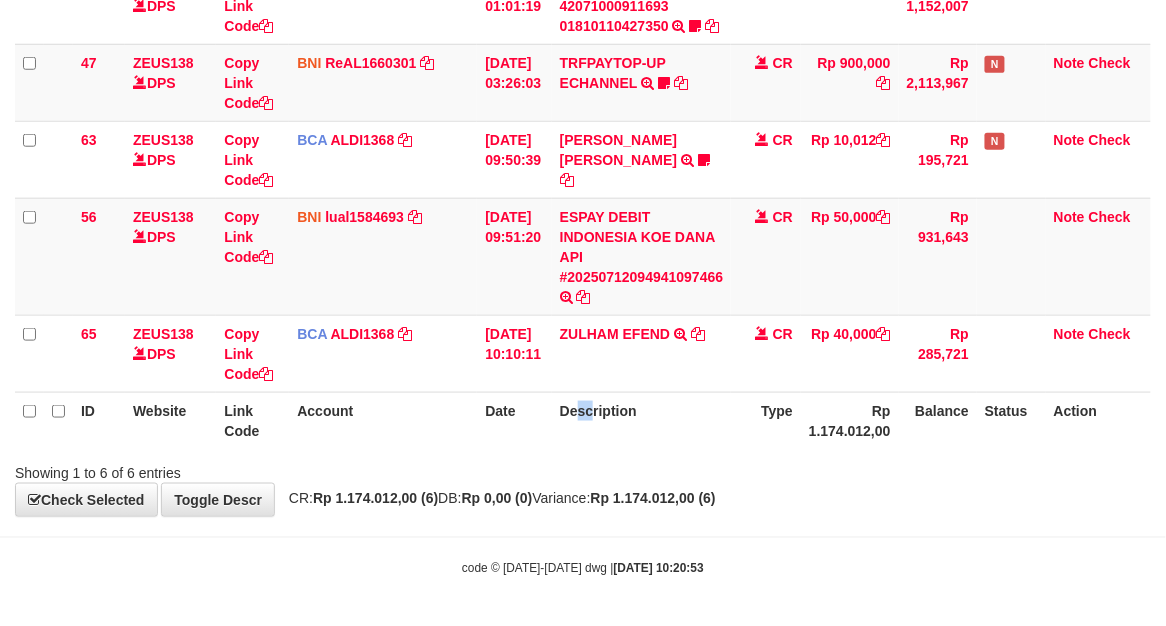 drag, startPoint x: 604, startPoint y: 434, endPoint x: 563, endPoint y: 426, distance: 41.773197 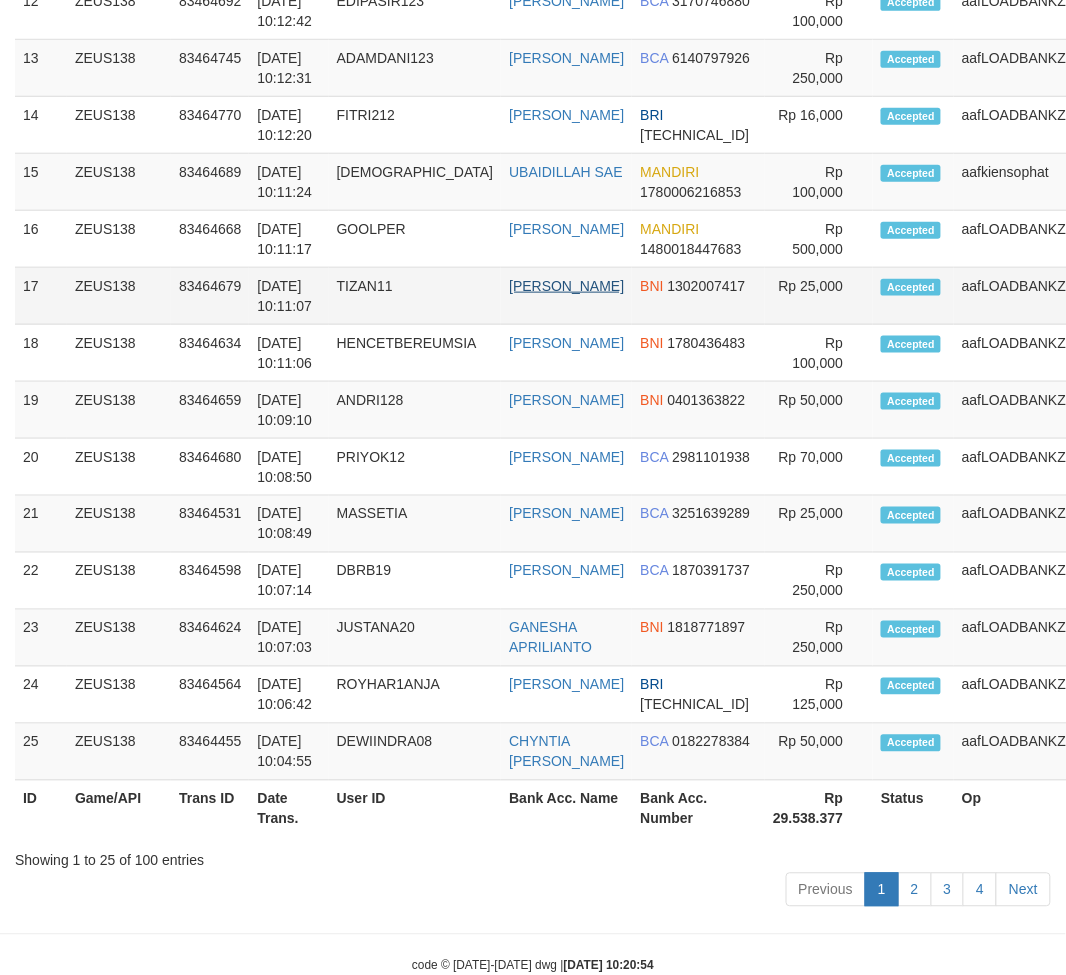 scroll, scrollTop: 1175, scrollLeft: 0, axis: vertical 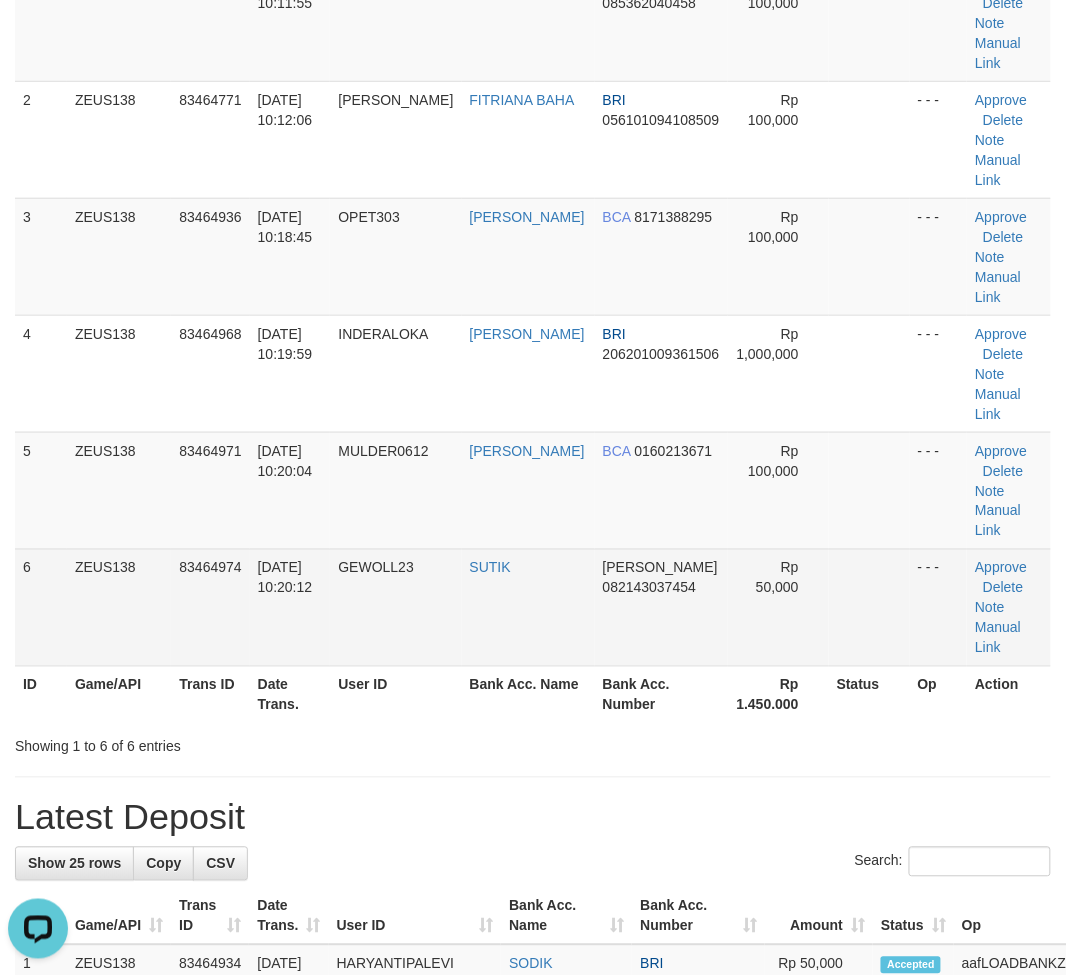 click on "DANA
082143037454" at bounding box center [661, 607] 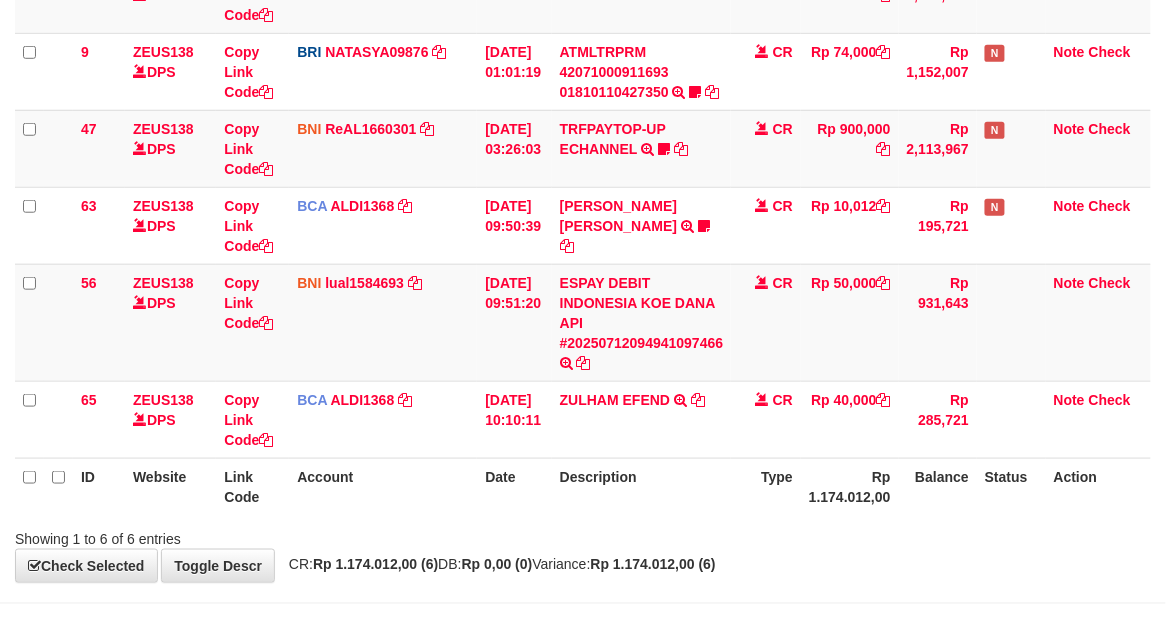 scroll, scrollTop: 360, scrollLeft: 0, axis: vertical 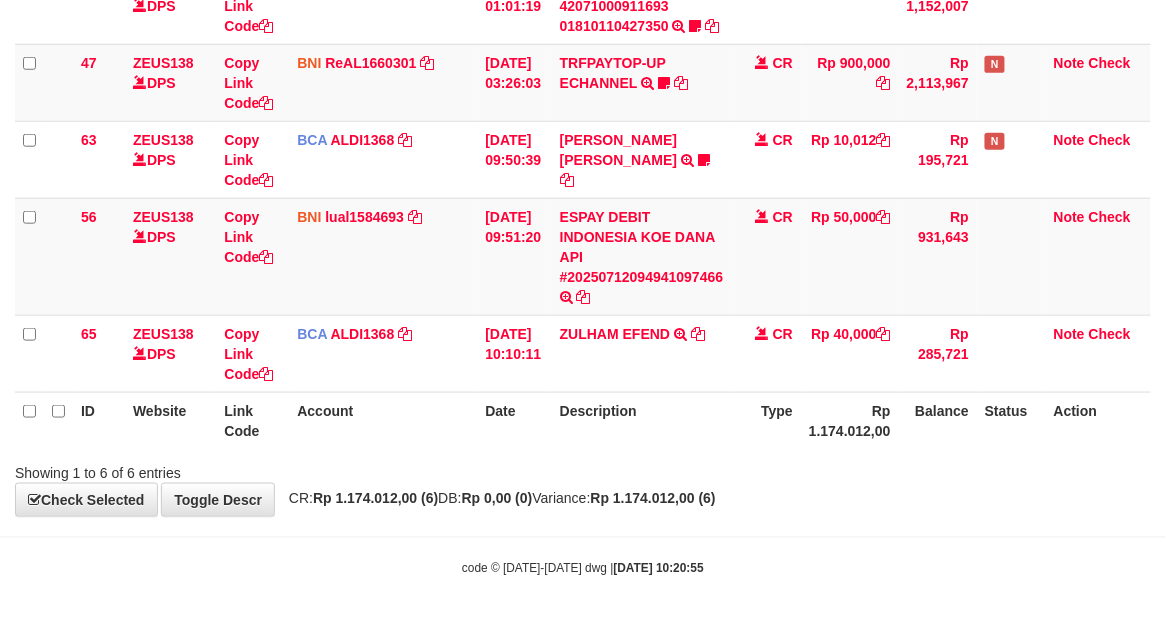 click on "Description" at bounding box center [642, 420] 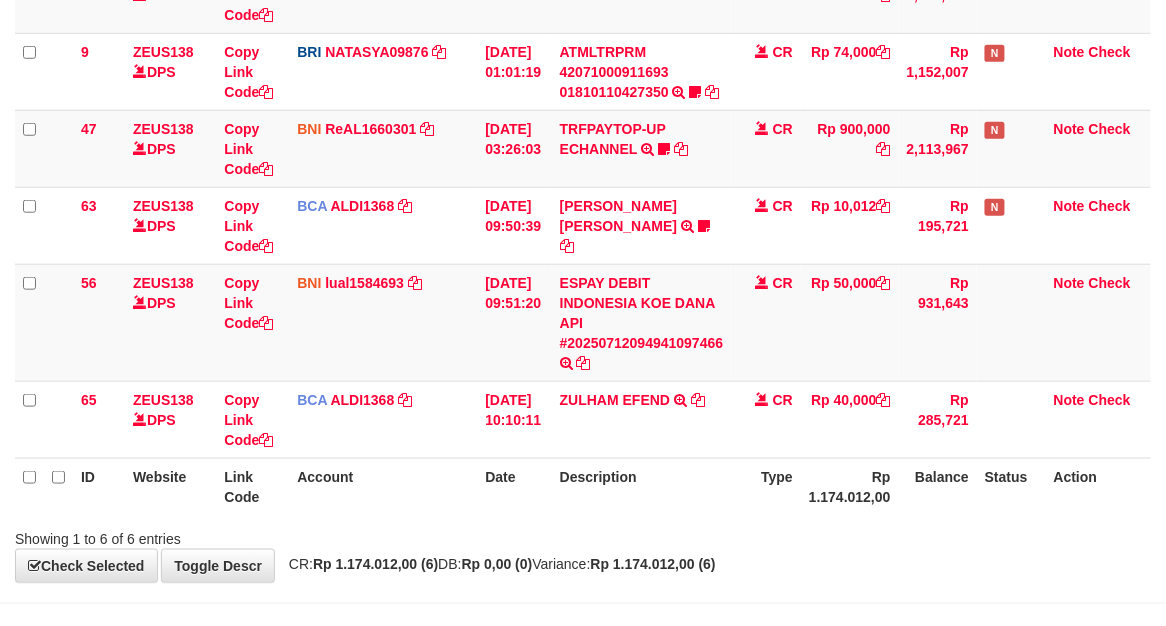 scroll, scrollTop: 360, scrollLeft: 0, axis: vertical 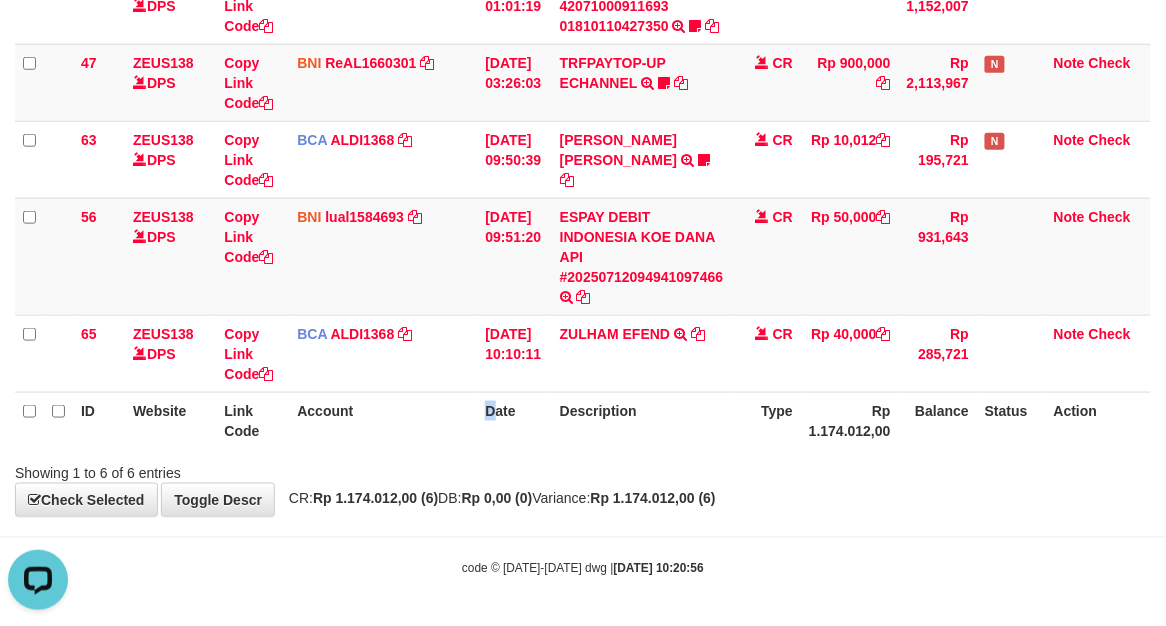 click on "Date" at bounding box center [514, 420] 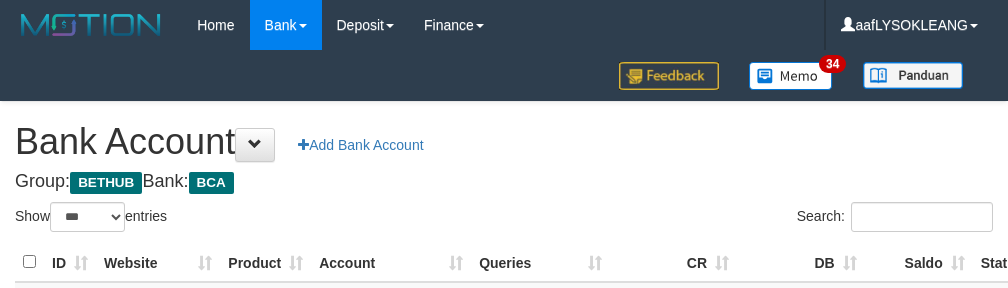 select on "***" 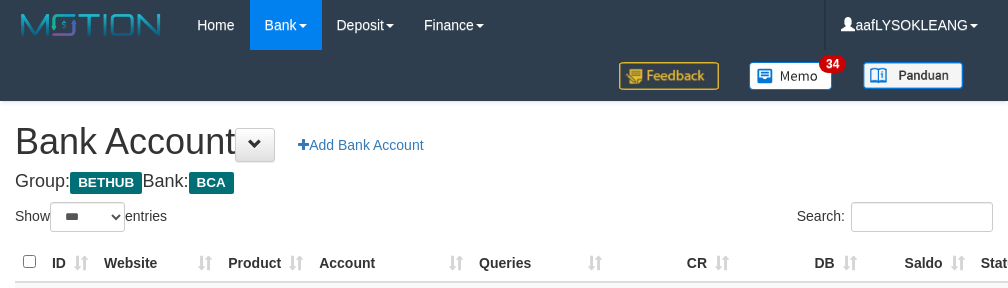 scroll, scrollTop: 222, scrollLeft: 0, axis: vertical 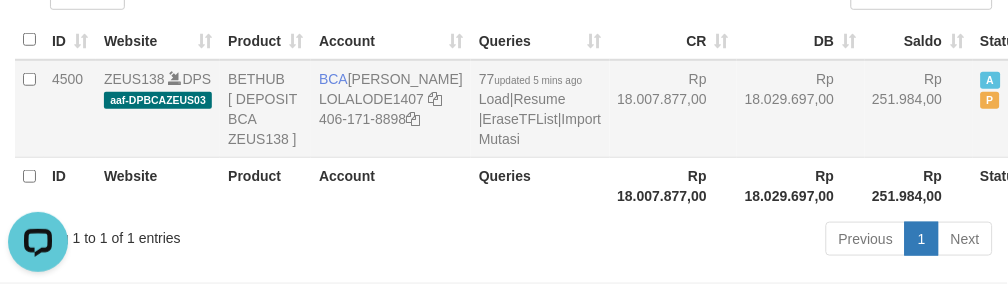 click on "Rp 18.029.697,00" at bounding box center [801, 109] 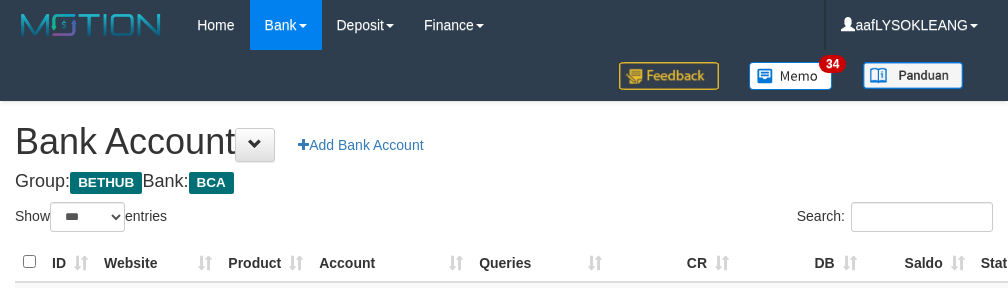 select on "***" 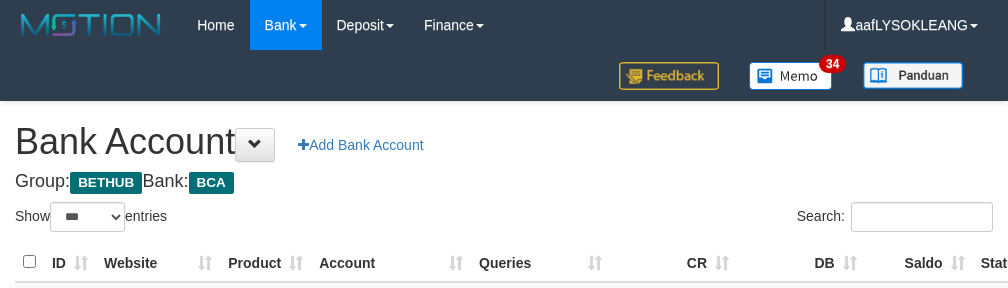 scroll, scrollTop: 222, scrollLeft: 0, axis: vertical 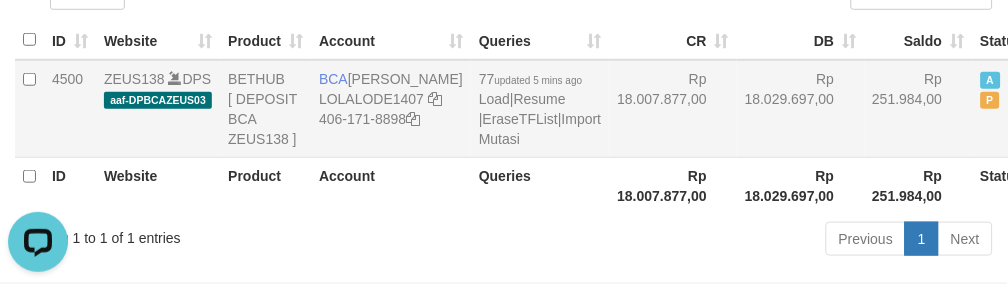 drag, startPoint x: 700, startPoint y: 154, endPoint x: 678, endPoint y: 151, distance: 22.203604 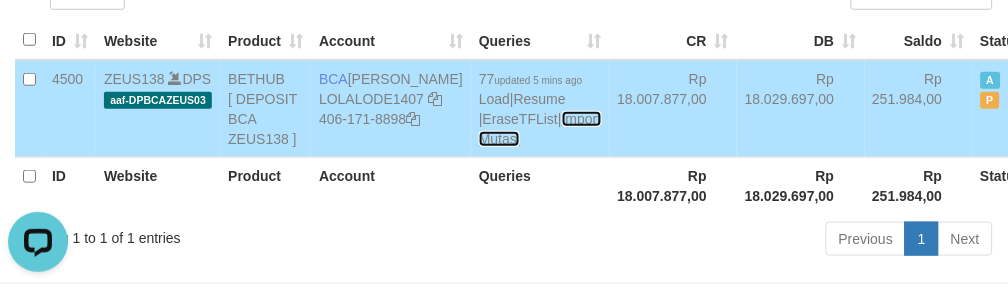 click on "Import Mutasi" at bounding box center (540, 129) 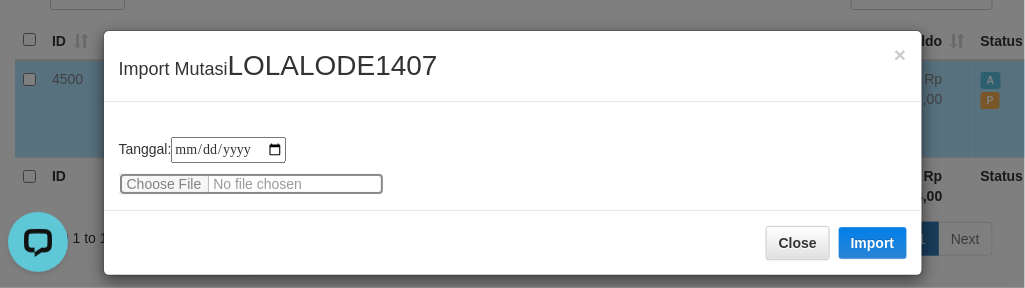 click at bounding box center [251, 184] 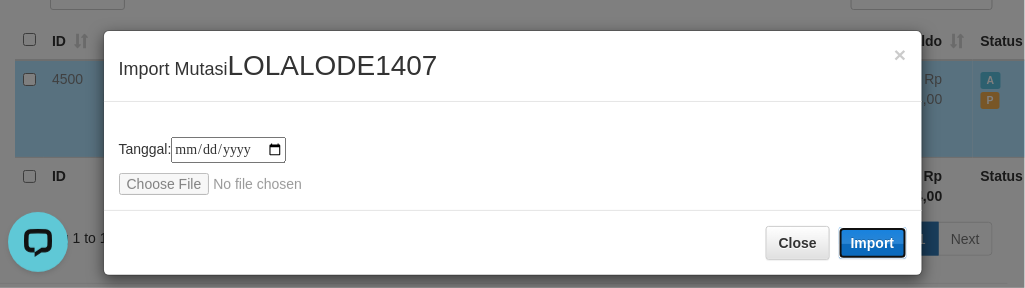 click on "Import" at bounding box center [873, 243] 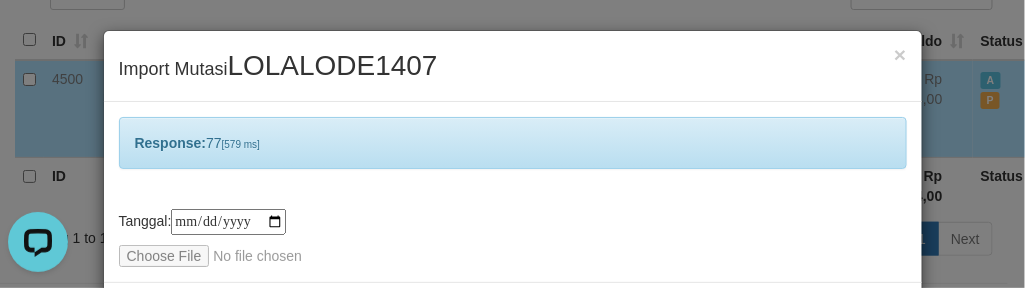 scroll, scrollTop: 86, scrollLeft: 0, axis: vertical 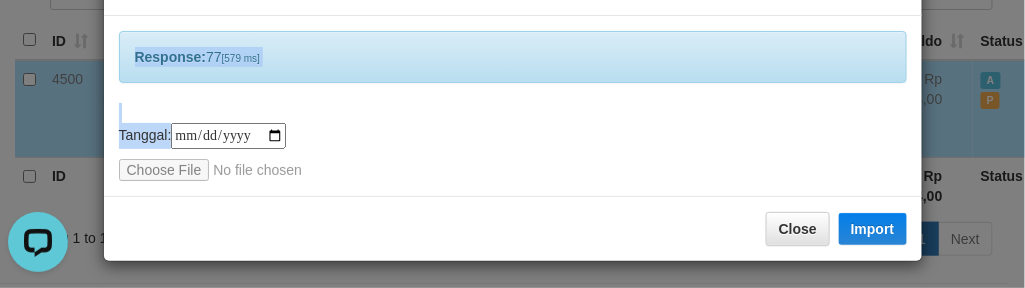 drag, startPoint x: 553, startPoint y: 130, endPoint x: 572, endPoint y: 137, distance: 20.248457 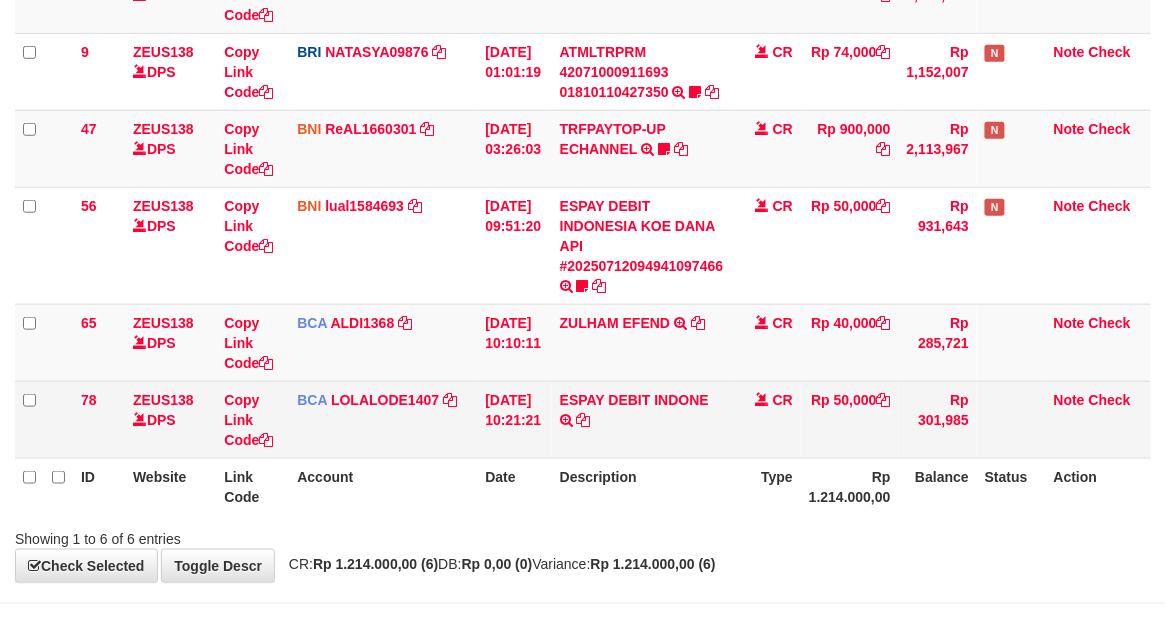 scroll, scrollTop: 360, scrollLeft: 0, axis: vertical 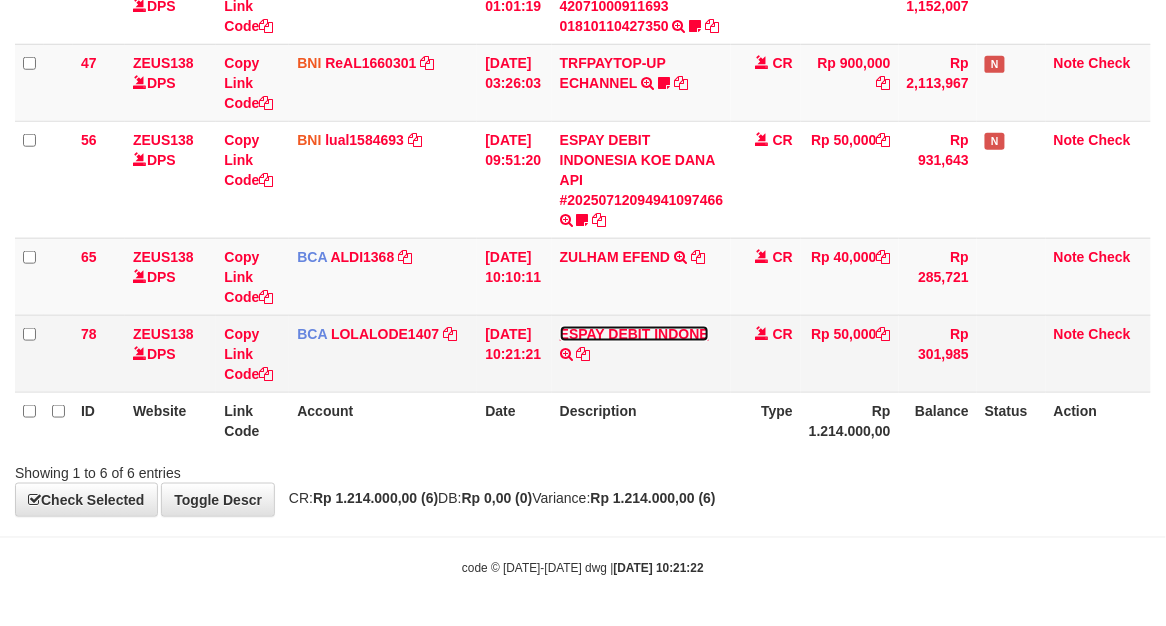 click on "ESPAY DEBIT INDONE" at bounding box center [634, 334] 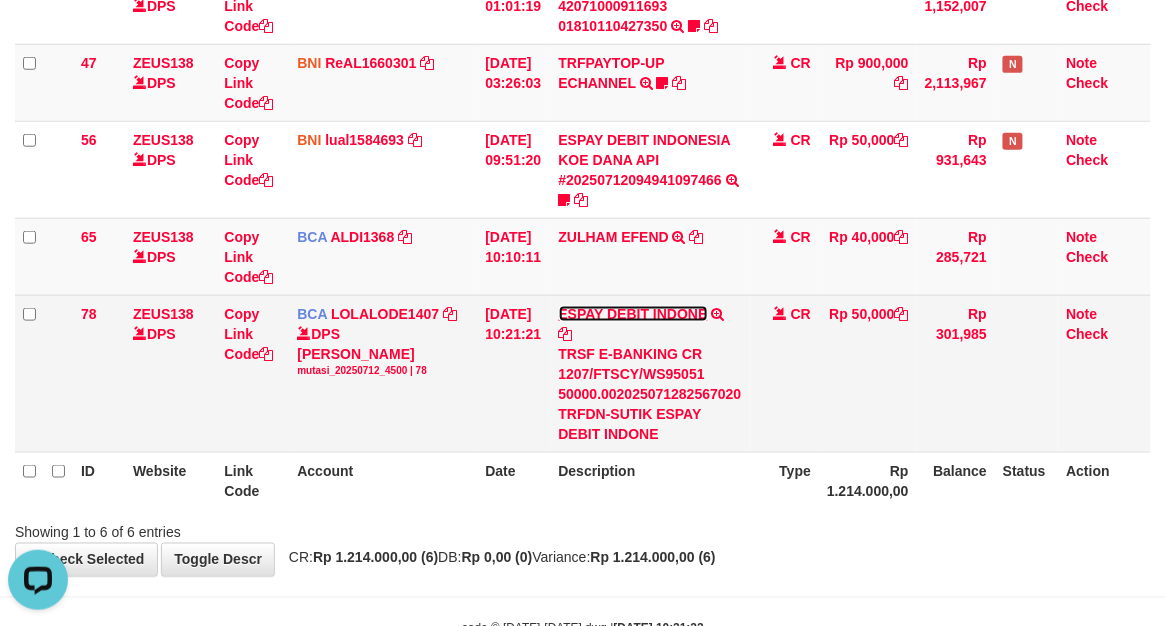 scroll, scrollTop: 0, scrollLeft: 0, axis: both 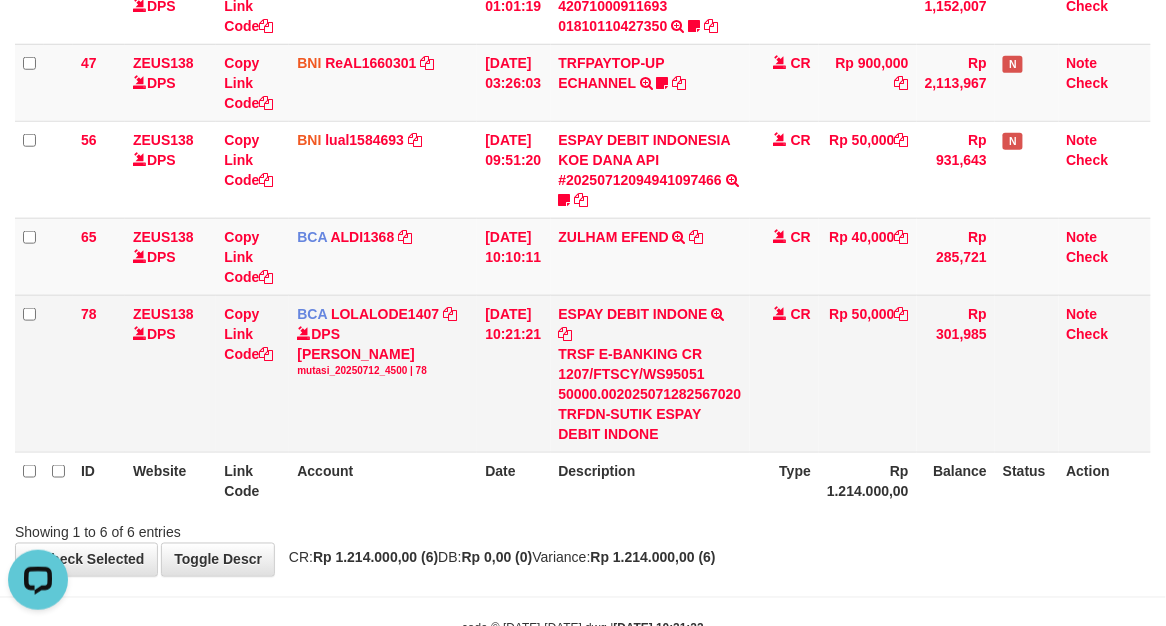 click on "TRSF E-BANKING CR 1207/FTSCY/WS95051
50000.002025071282567020 TRFDN-SUTIK
ESPAY DEBIT INDONE" at bounding box center [650, 394] 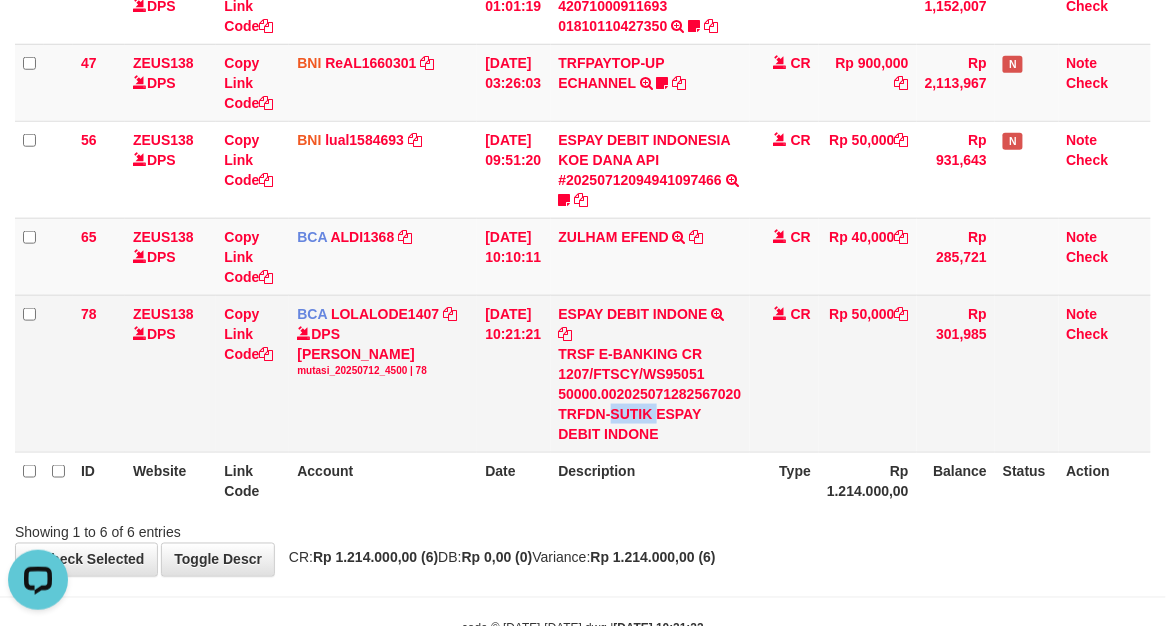 click on "TRSF E-BANKING CR 1207/FTSCY/WS95051
50000.002025071282567020 TRFDN-SUTIK
ESPAY DEBIT INDONE" at bounding box center (650, 394) 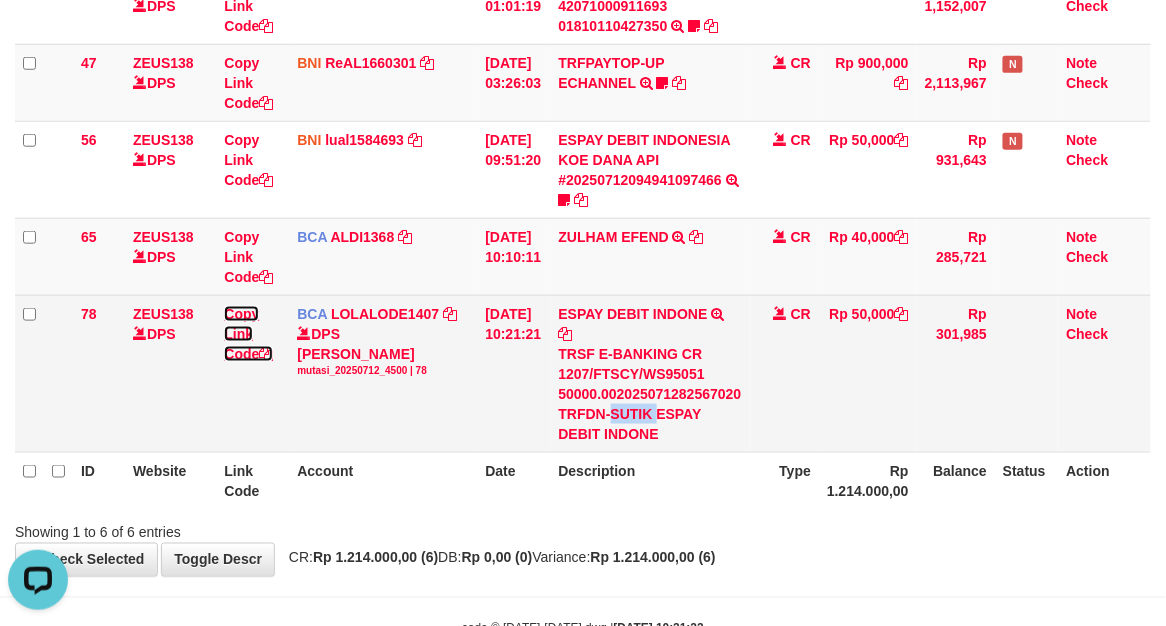 click on "Copy Link Code" at bounding box center [248, 334] 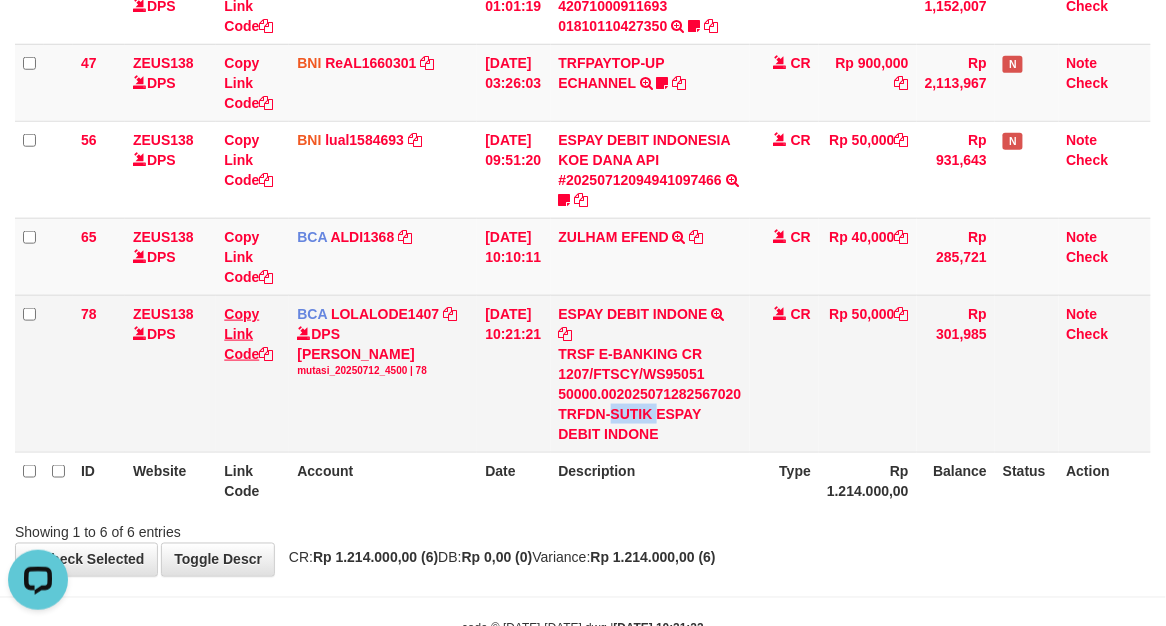 copy on "SUTIK" 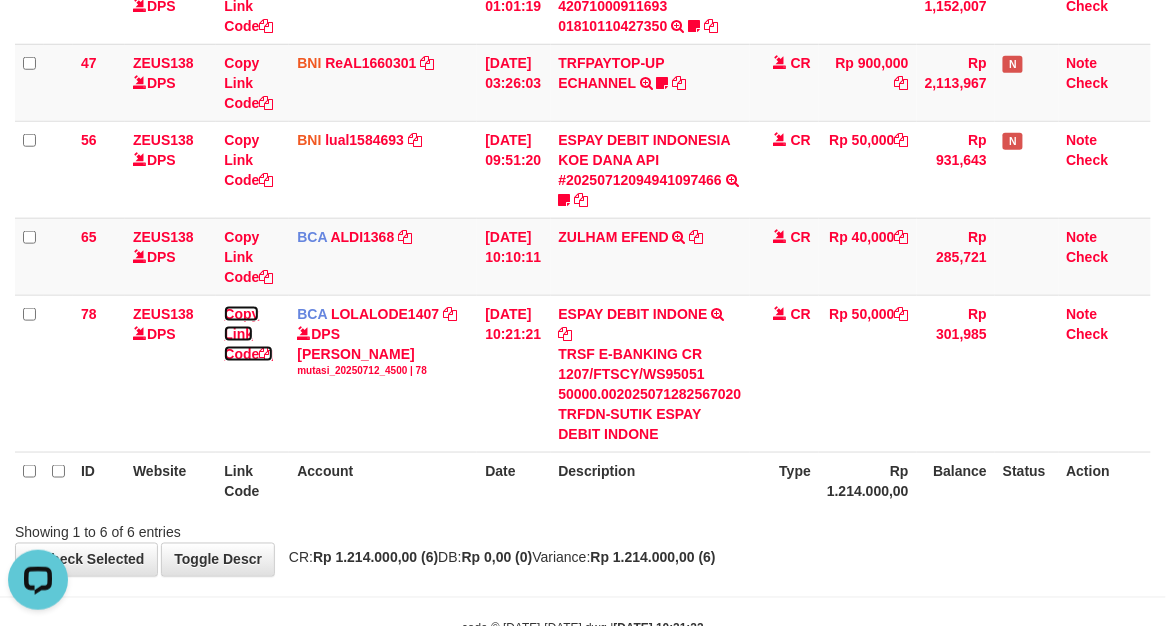 drag, startPoint x: 257, startPoint y: 352, endPoint x: 6, endPoint y: 286, distance: 259.53226 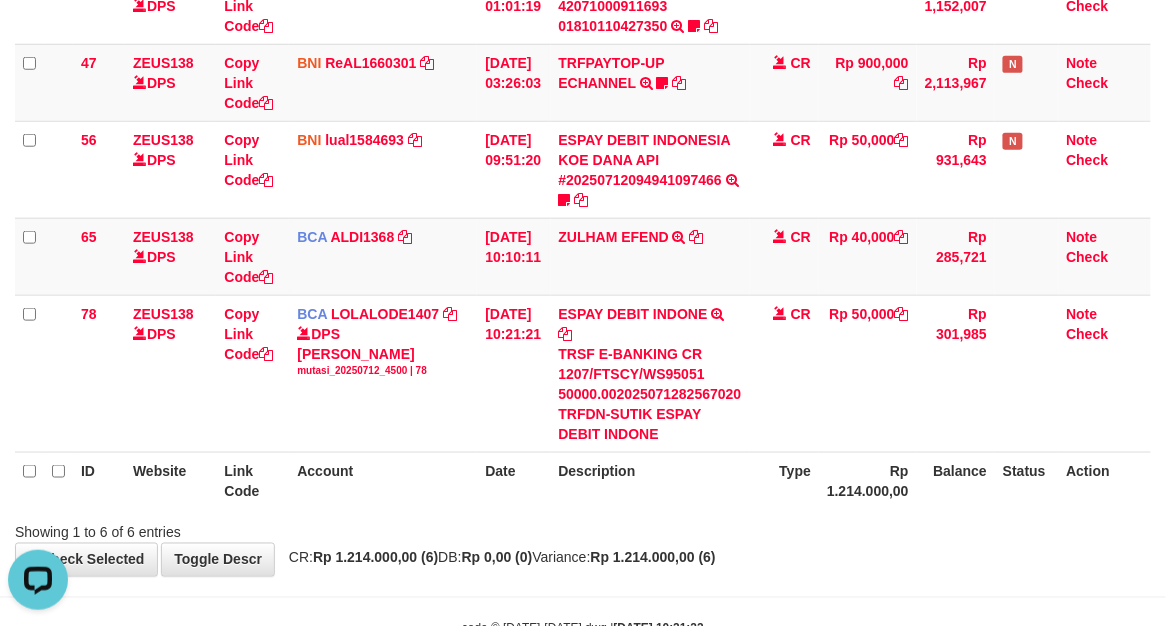 scroll, scrollTop: 0, scrollLeft: 0, axis: both 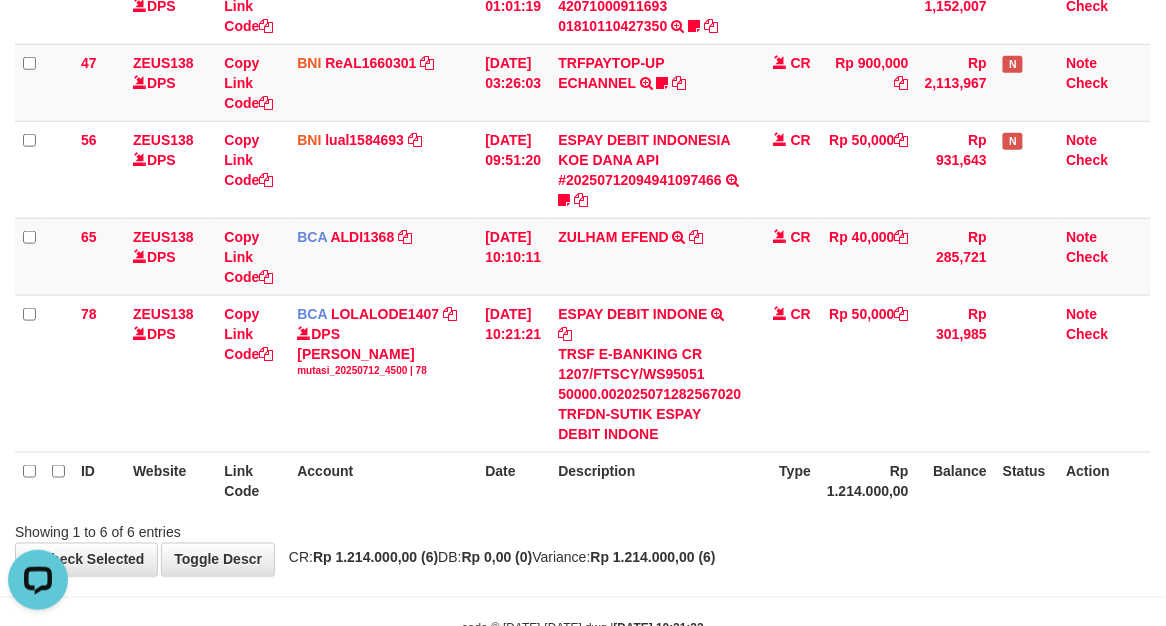 click at bounding box center [583, 597] 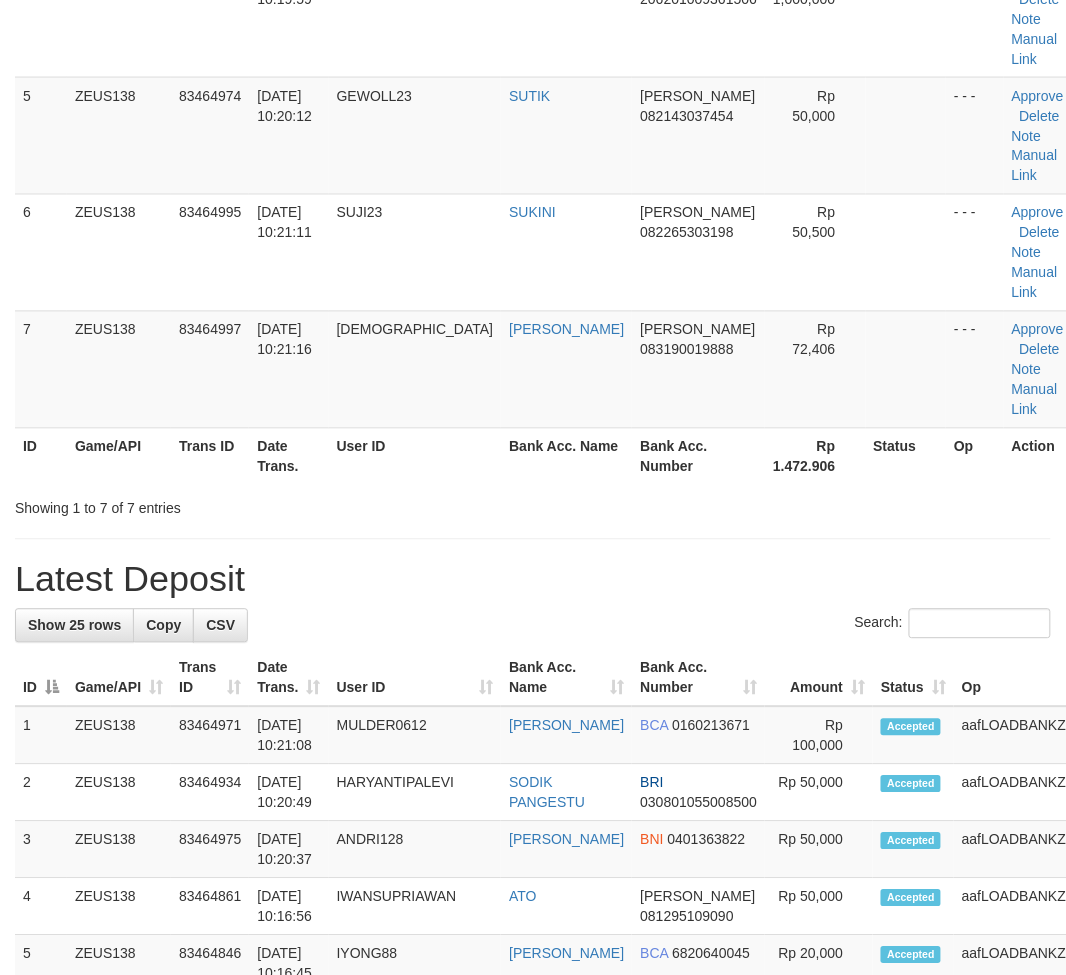 scroll, scrollTop: 286, scrollLeft: 0, axis: vertical 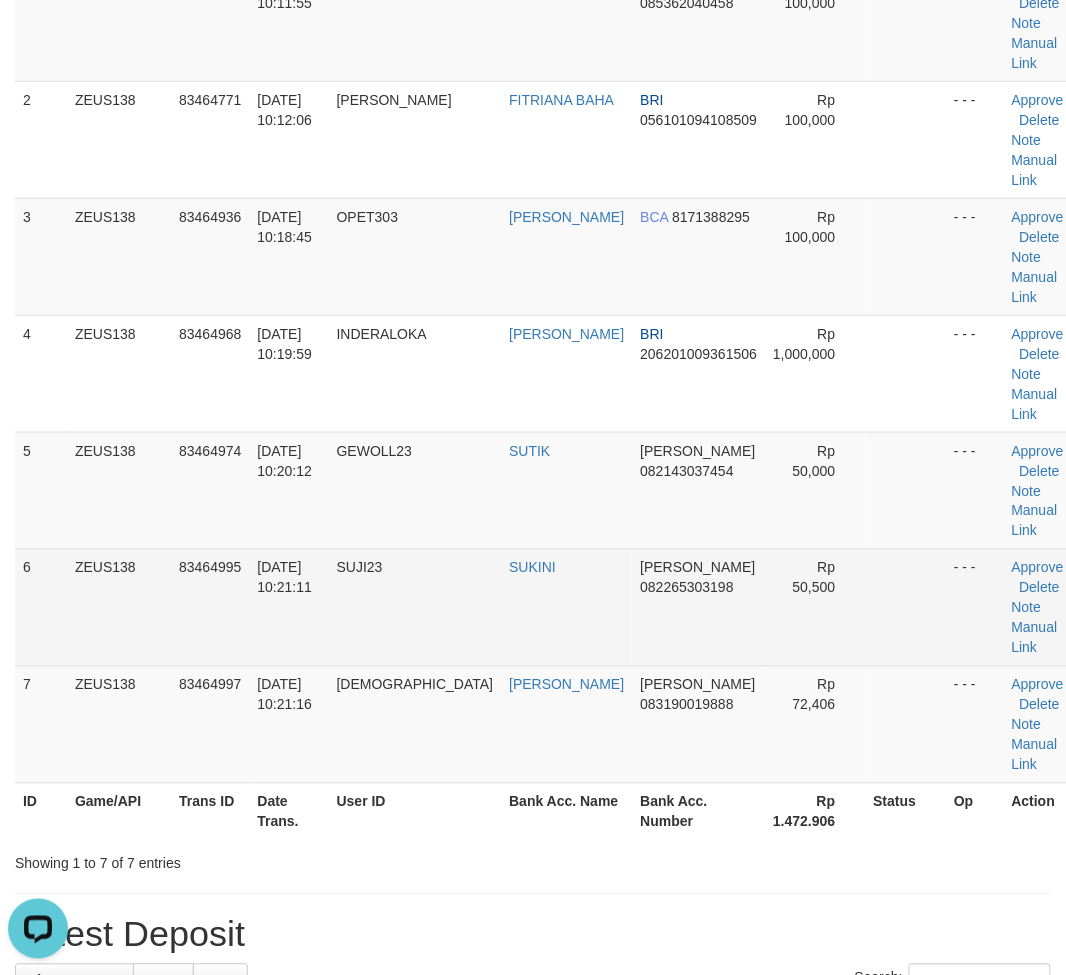 click on "- - -" at bounding box center (974, 607) 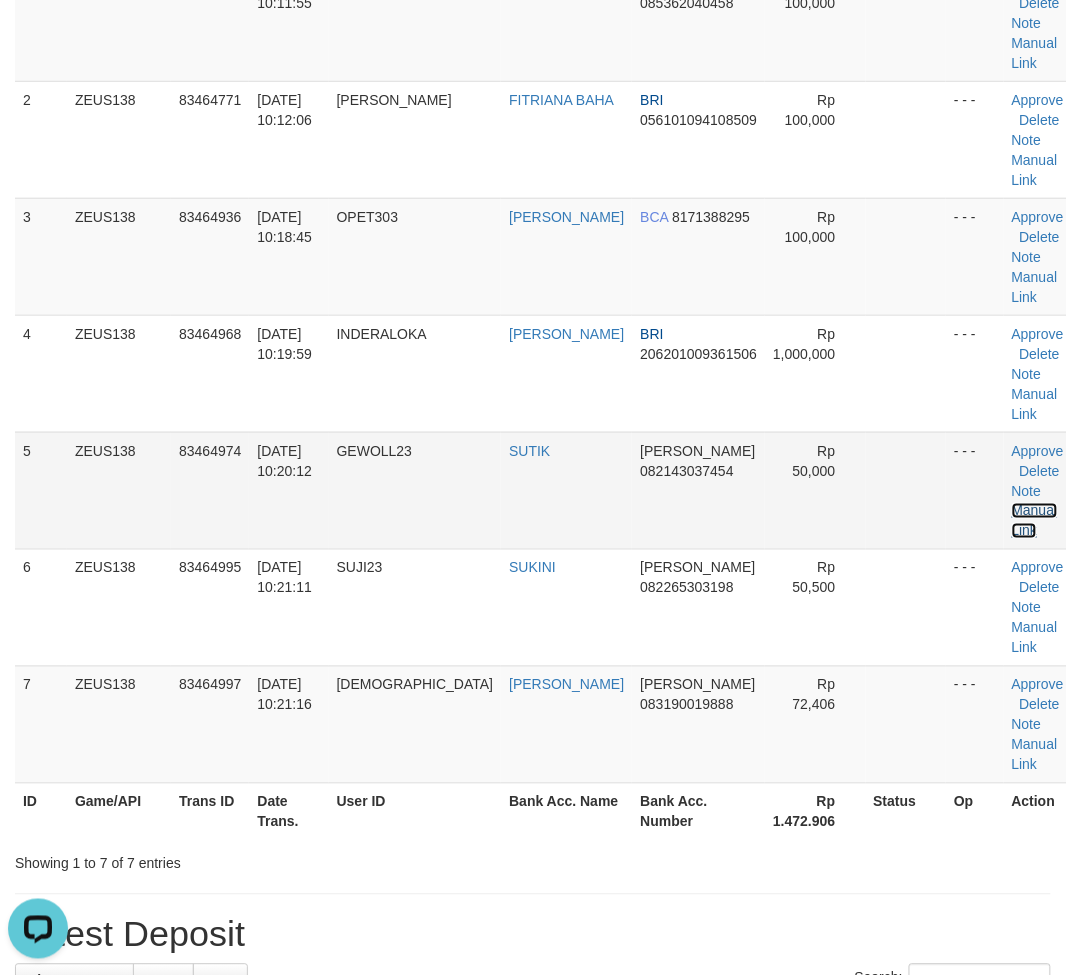 click on "Manual Link" at bounding box center [1035, 521] 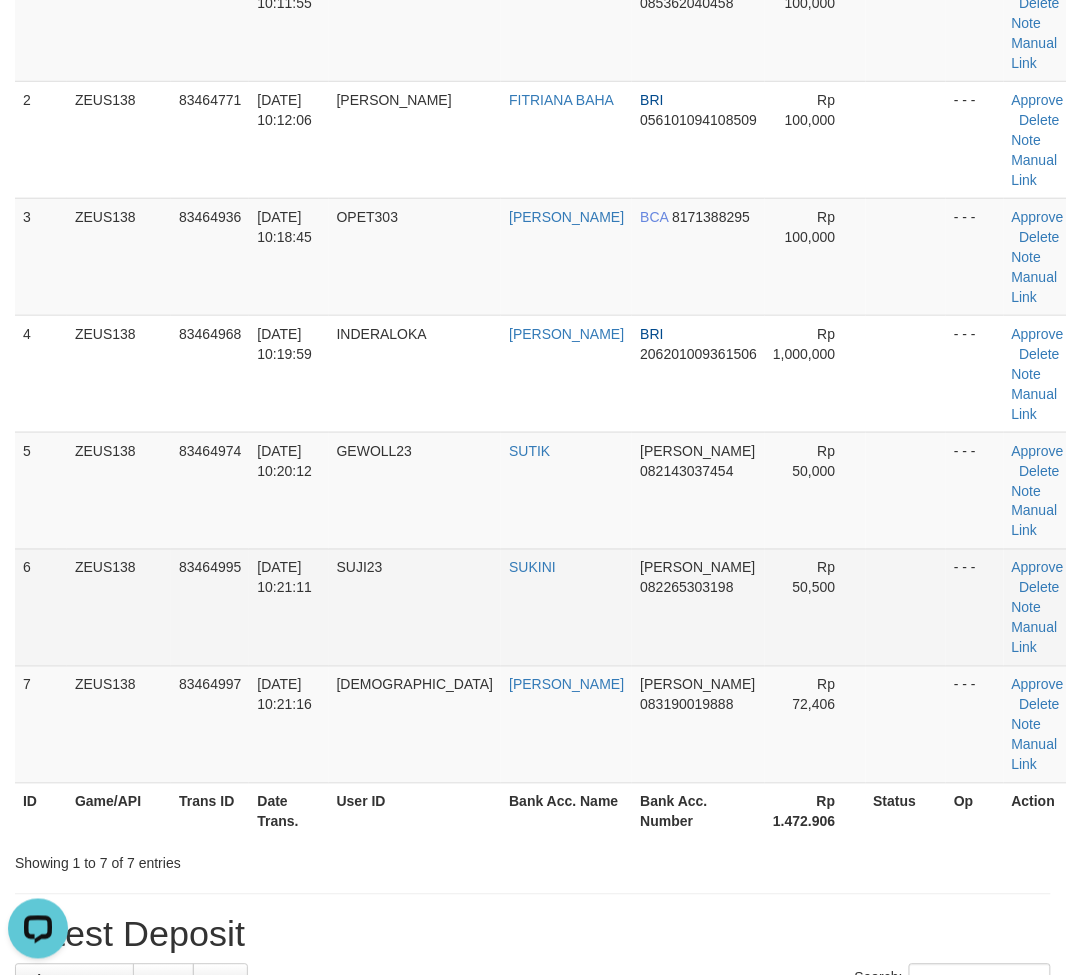 click on "Approve
Delete
Note
Manual Link" at bounding box center [1045, 607] 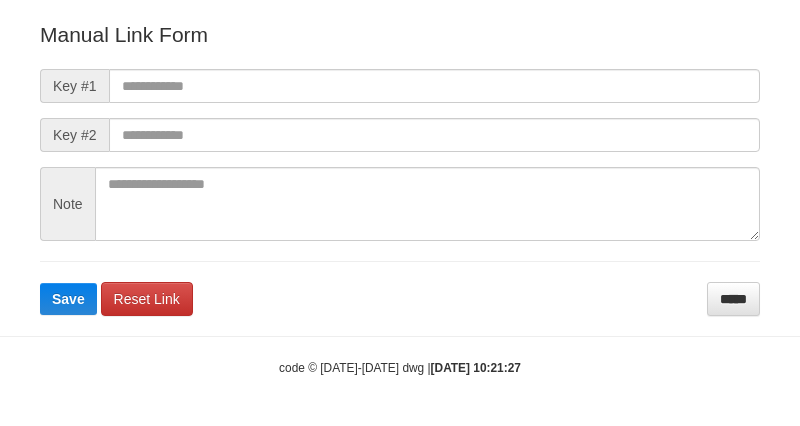scroll, scrollTop: 222, scrollLeft: 0, axis: vertical 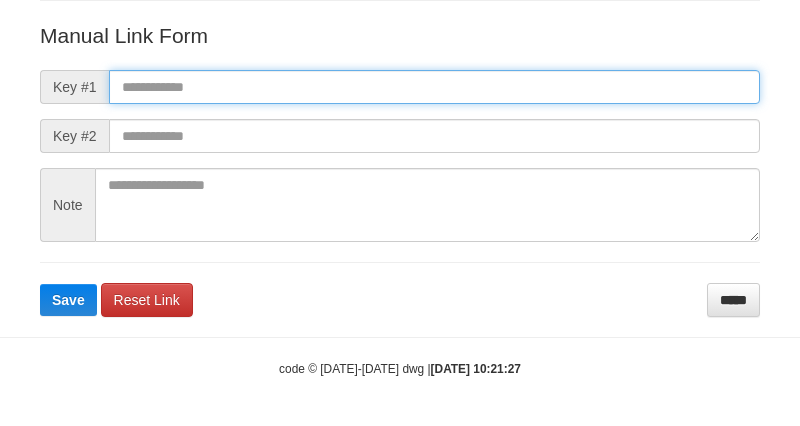 paste on "**********" 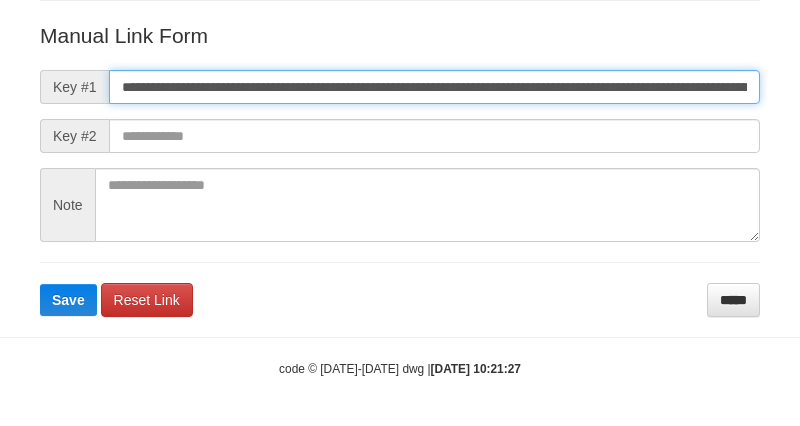 click on "**********" at bounding box center (434, 87) 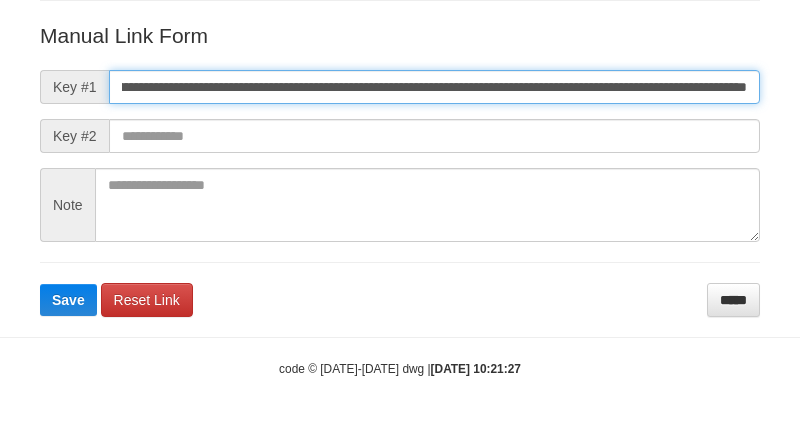 type on "**********" 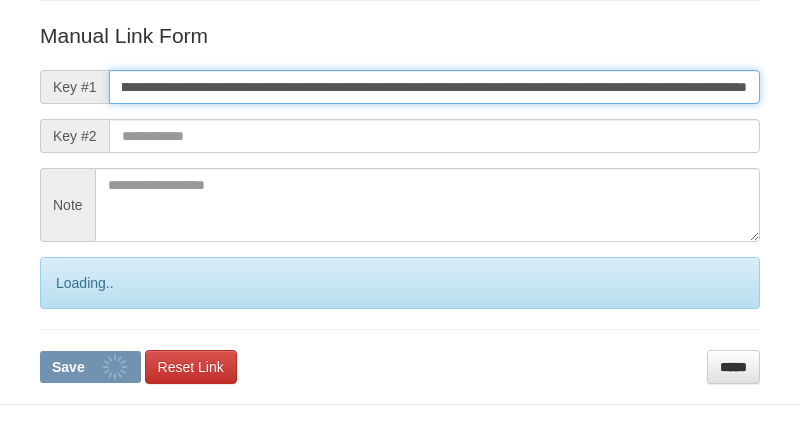 click on "Save" at bounding box center [90, 367] 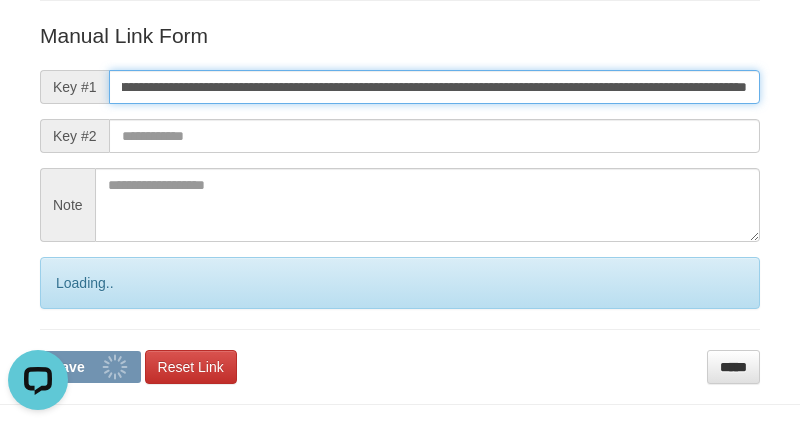 scroll, scrollTop: 0, scrollLeft: 0, axis: both 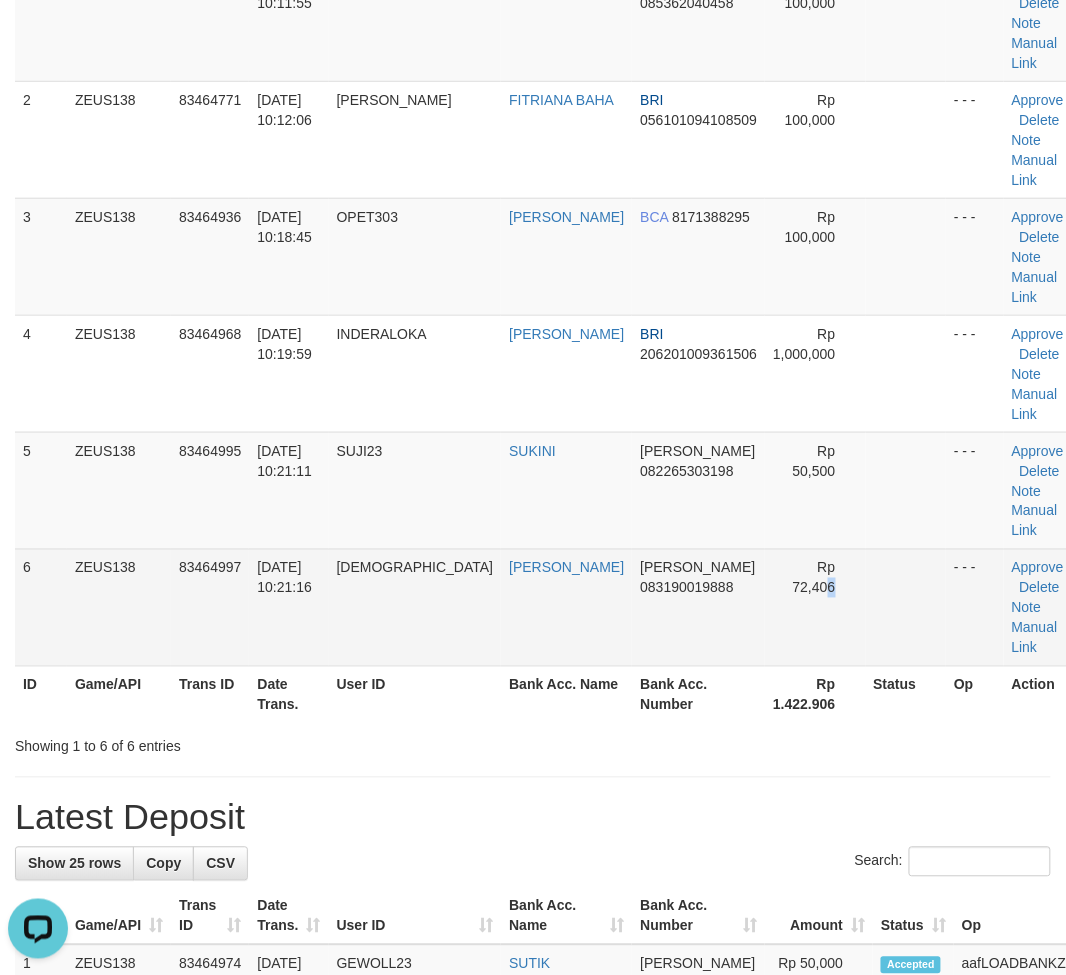click on "Rp 72,406" at bounding box center (815, 607) 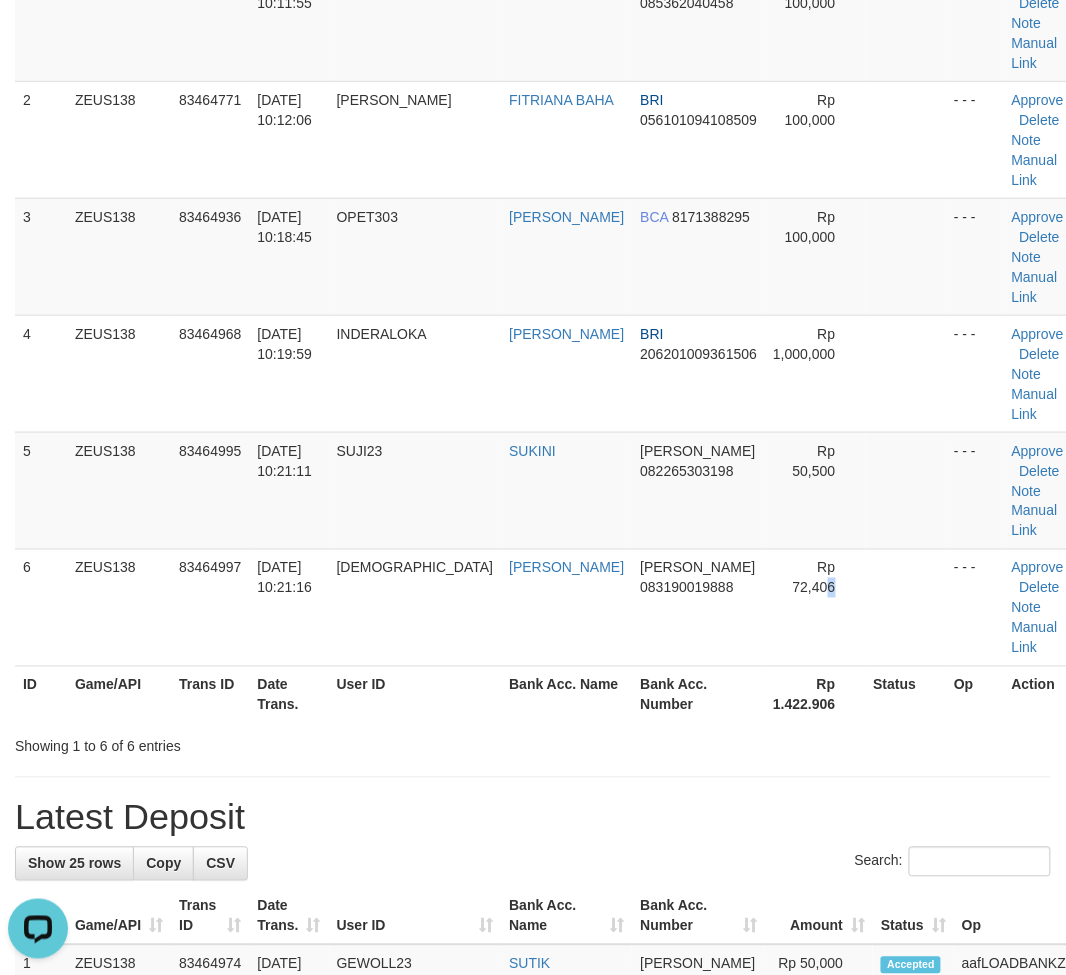 scroll, scrollTop: 1323, scrollLeft: 0, axis: vertical 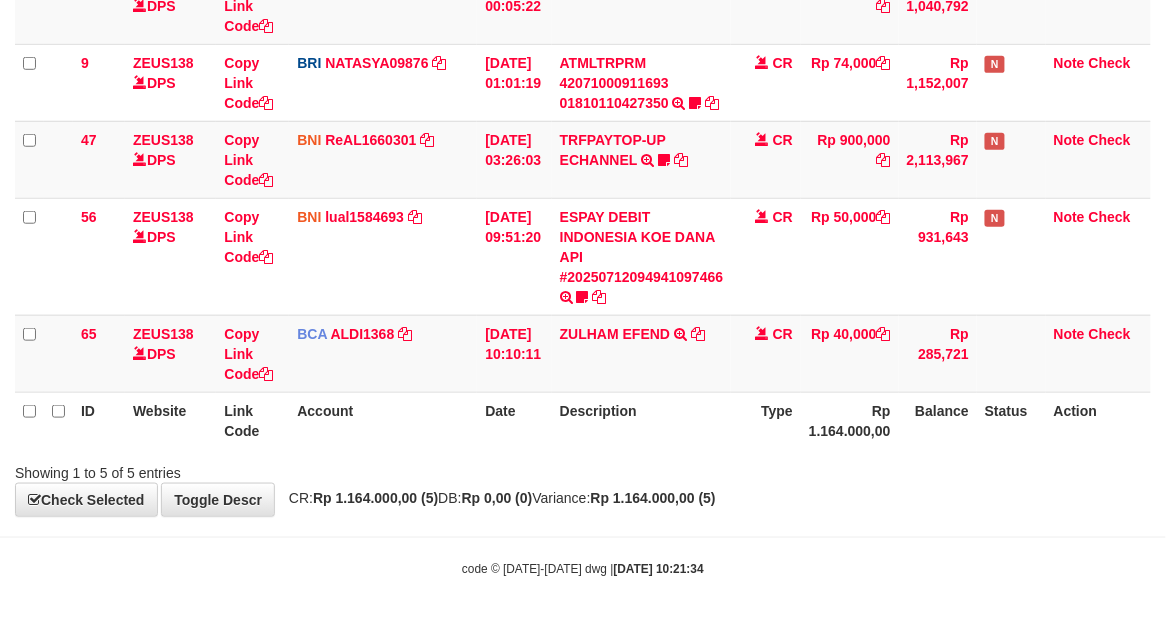 drag, startPoint x: 682, startPoint y: 413, endPoint x: 673, endPoint y: 405, distance: 12.0415945 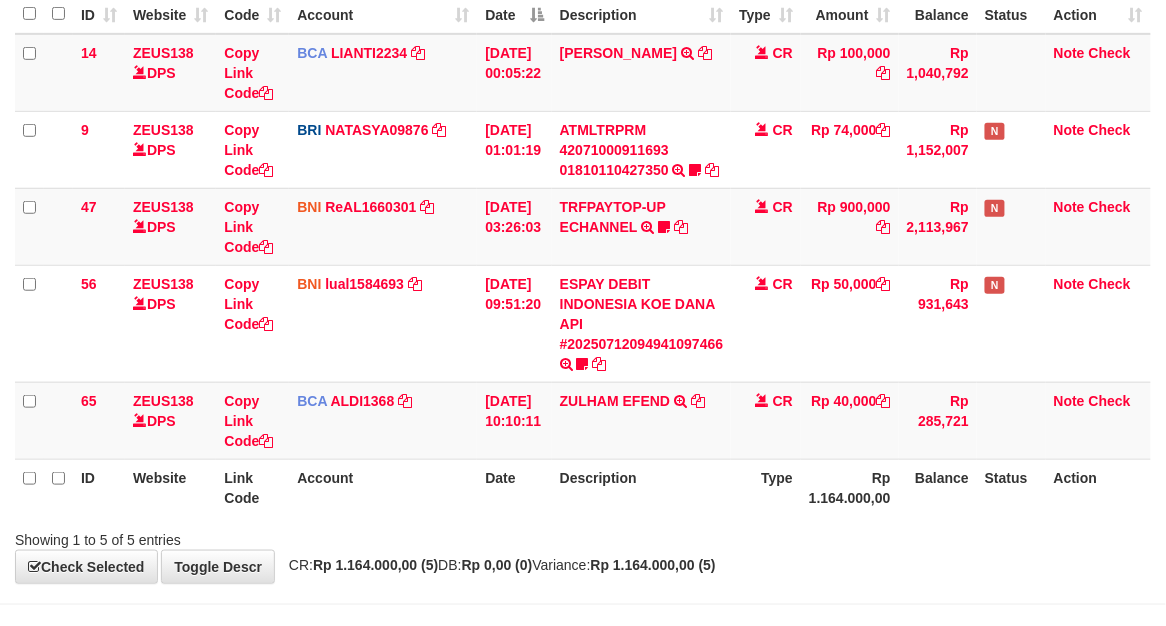 click on "**********" at bounding box center (583, 209) 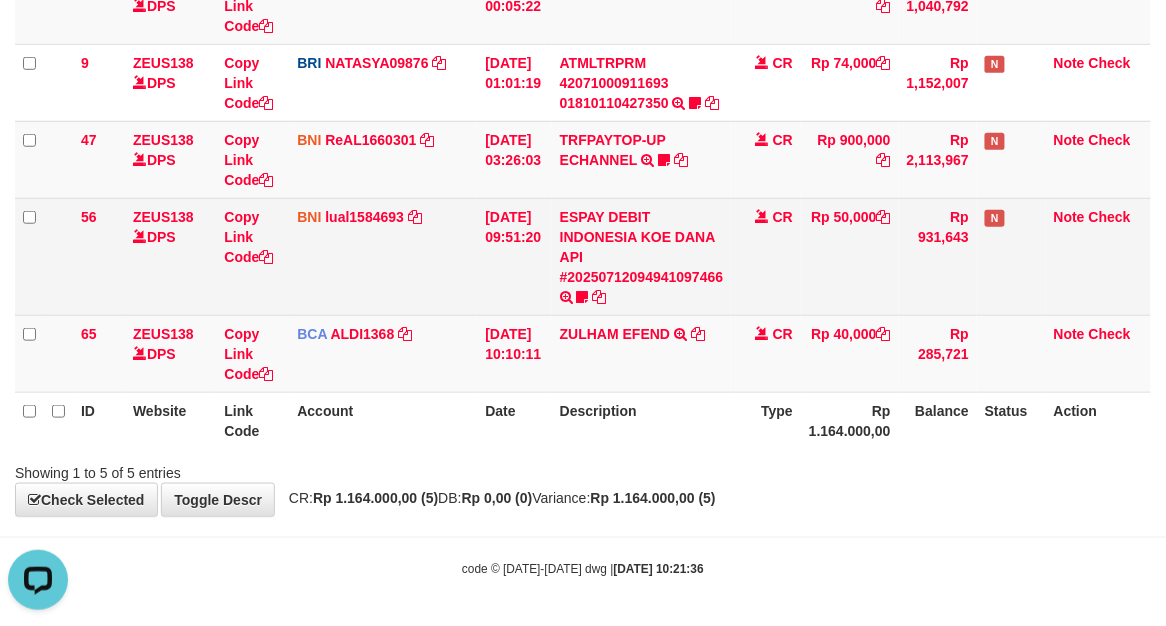 scroll, scrollTop: 0, scrollLeft: 0, axis: both 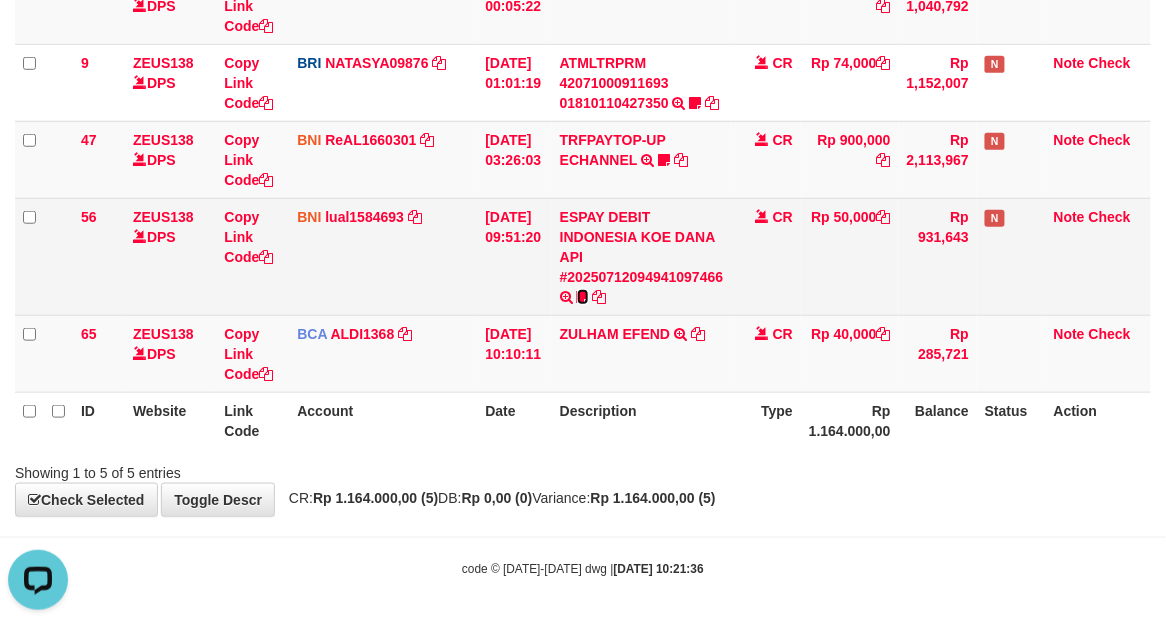 click at bounding box center (583, 297) 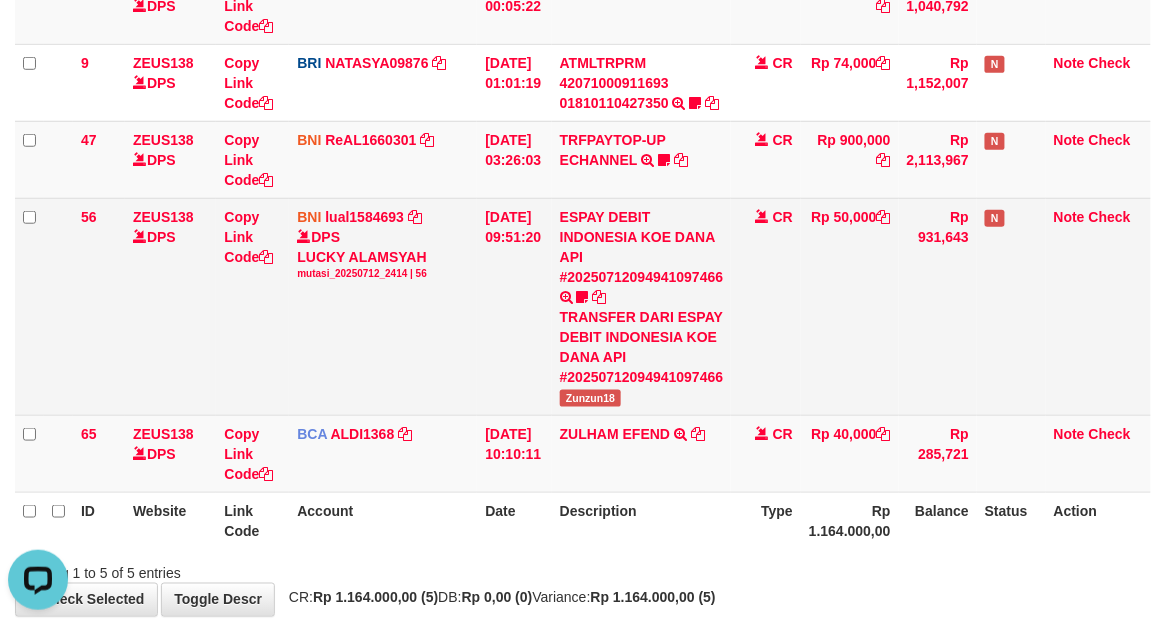 click on "Zunzun18" at bounding box center [591, 398] 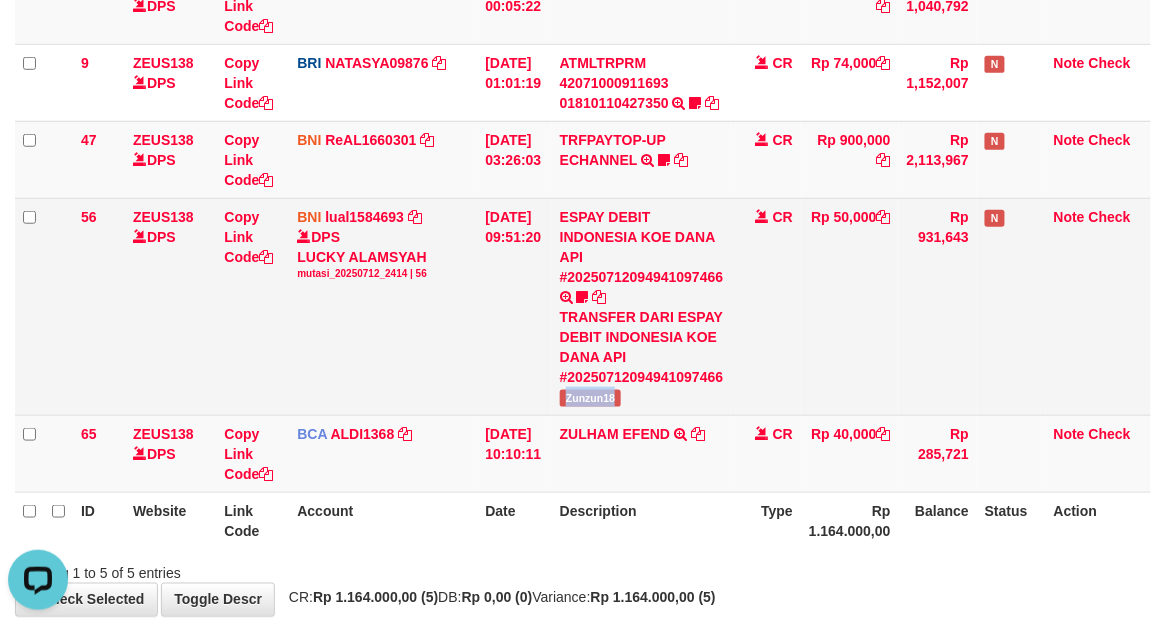 click on "Zunzun18" at bounding box center [591, 398] 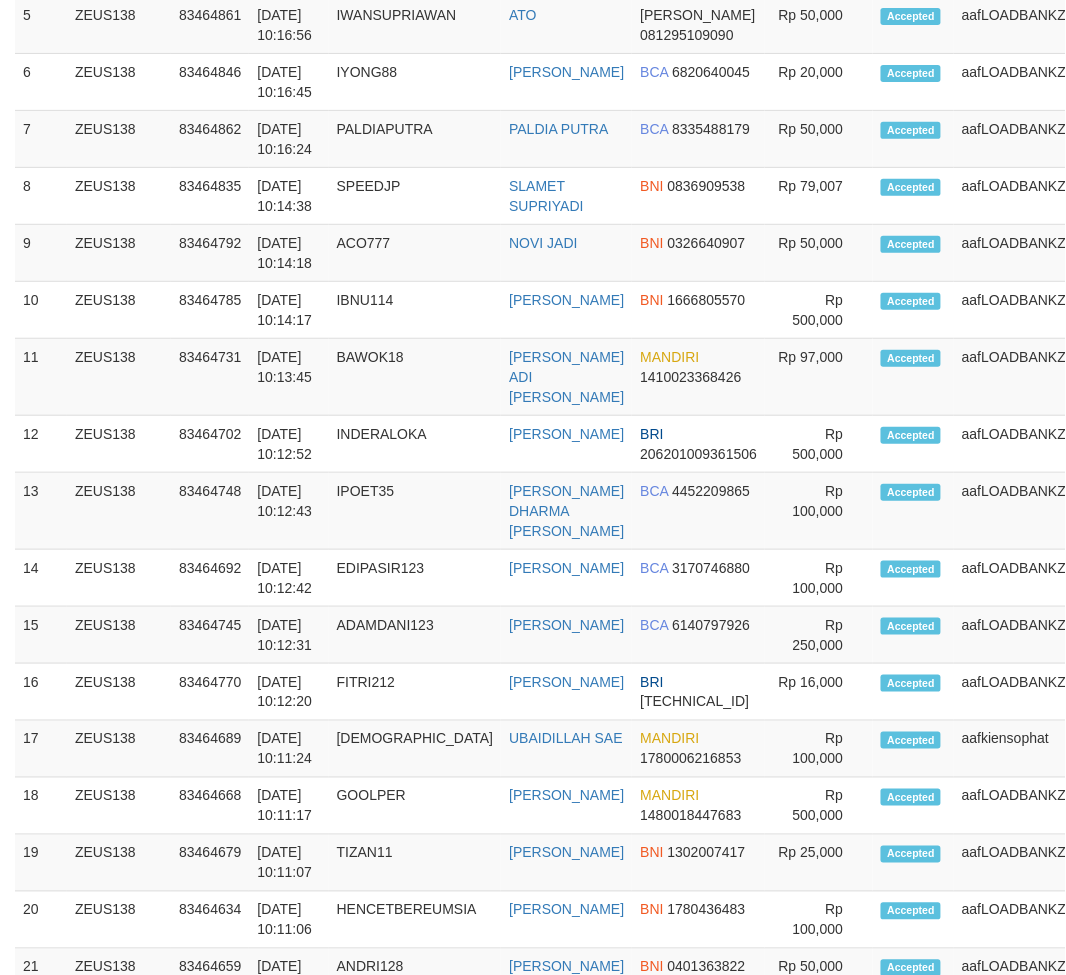 scroll, scrollTop: 1323, scrollLeft: 0, axis: vertical 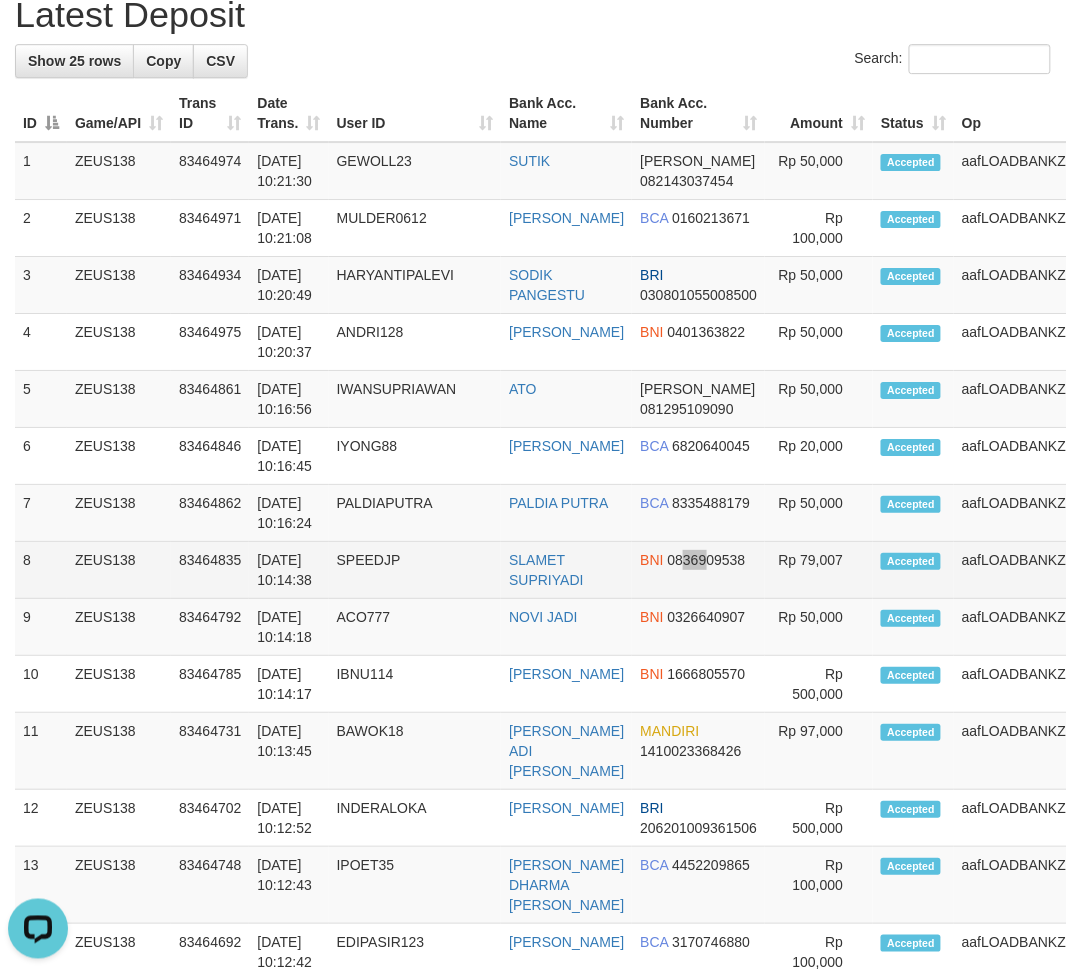 click on "BNI
0836909538" at bounding box center (698, 570) 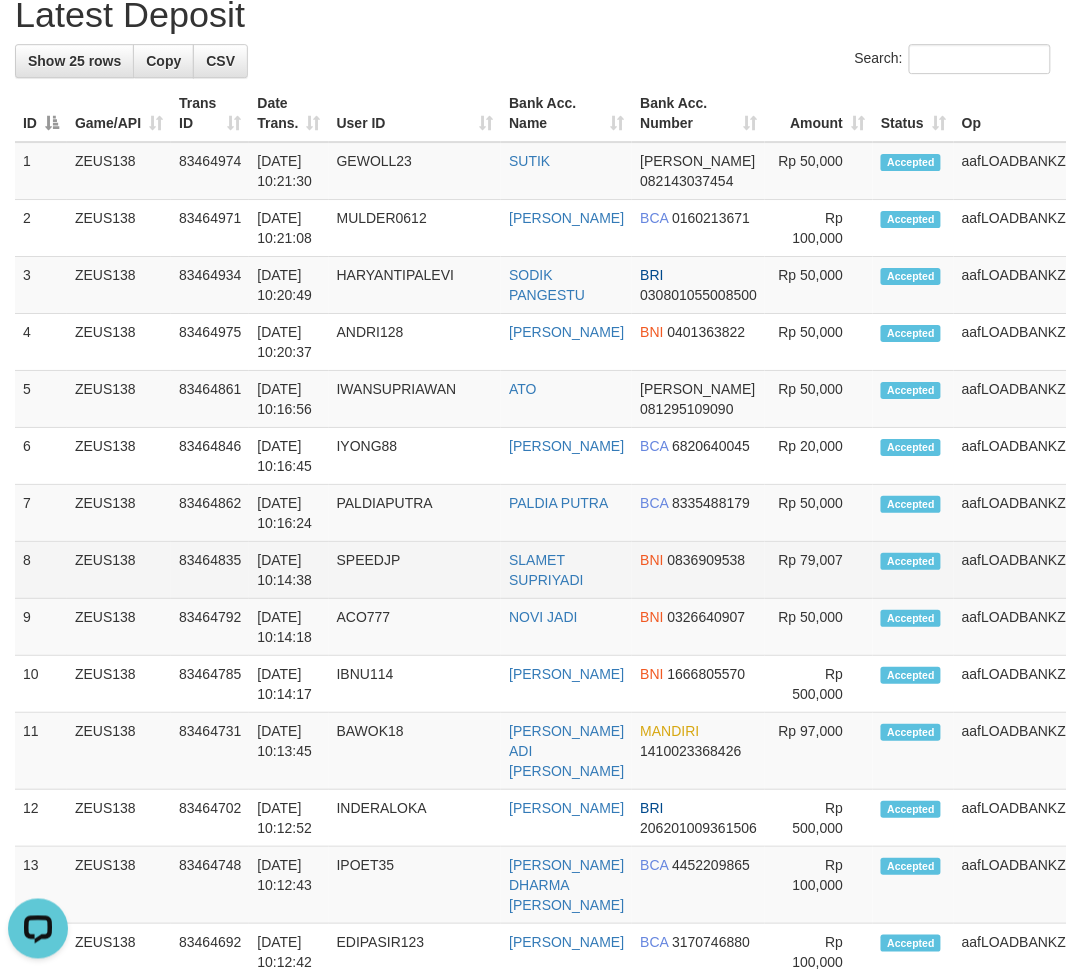 drag, startPoint x: 701, startPoint y: 666, endPoint x: 650, endPoint y: 636, distance: 59.16925 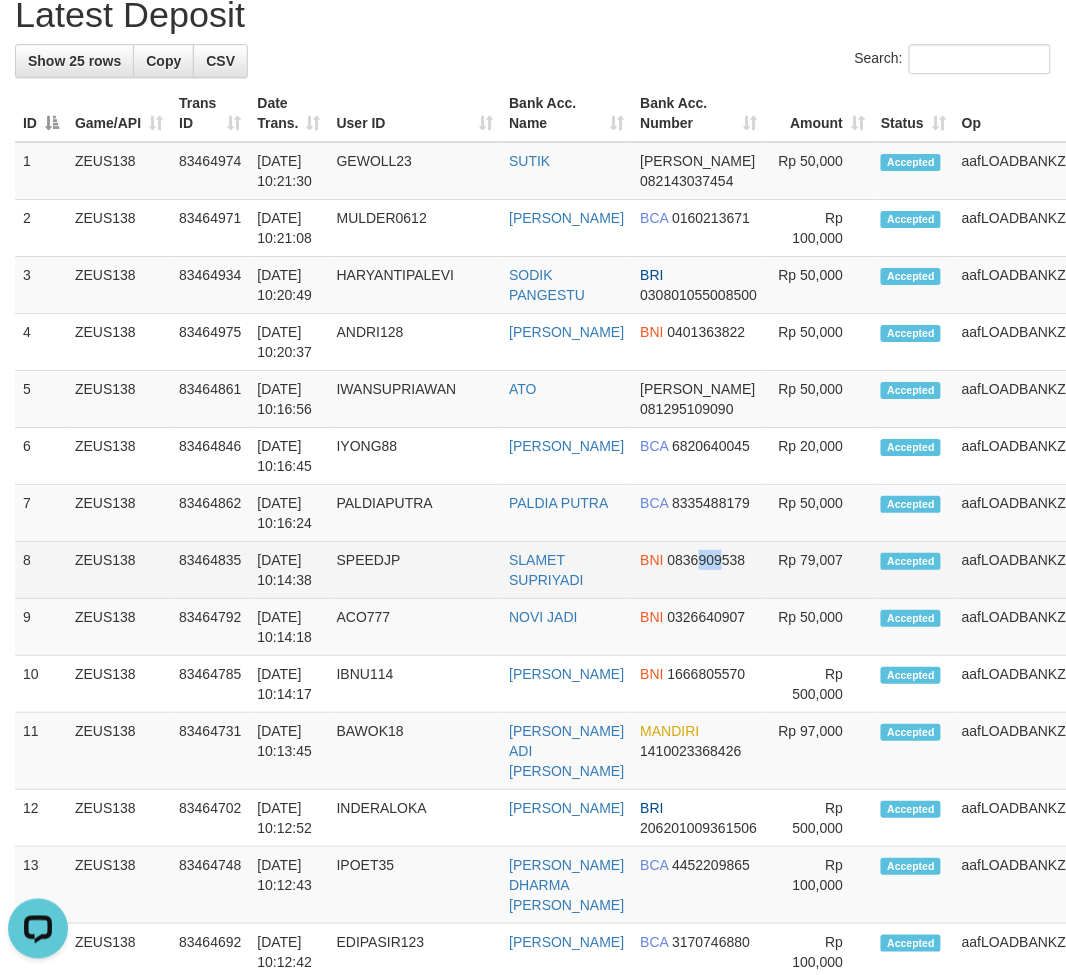 drag, startPoint x: 650, startPoint y: 636, endPoint x: 612, endPoint y: 632, distance: 38.209946 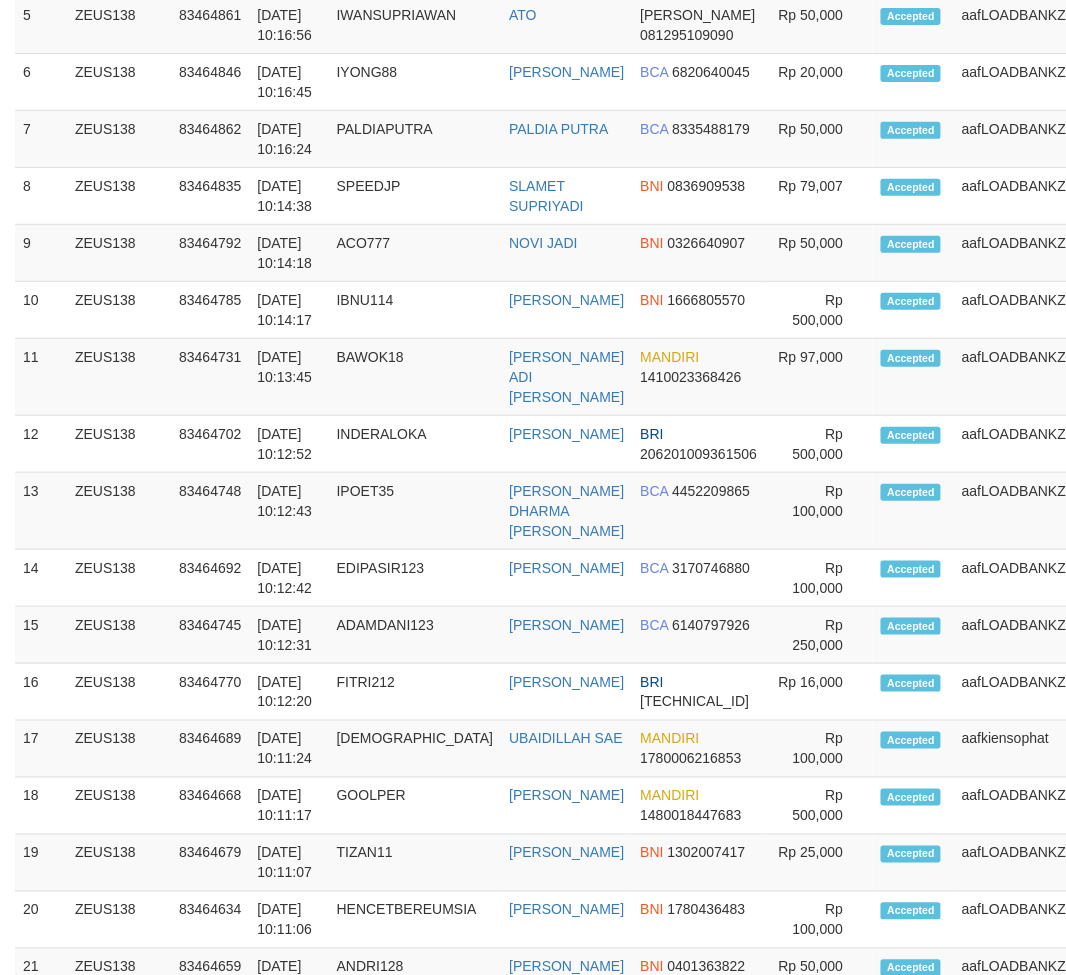 scroll, scrollTop: 1323, scrollLeft: 0, axis: vertical 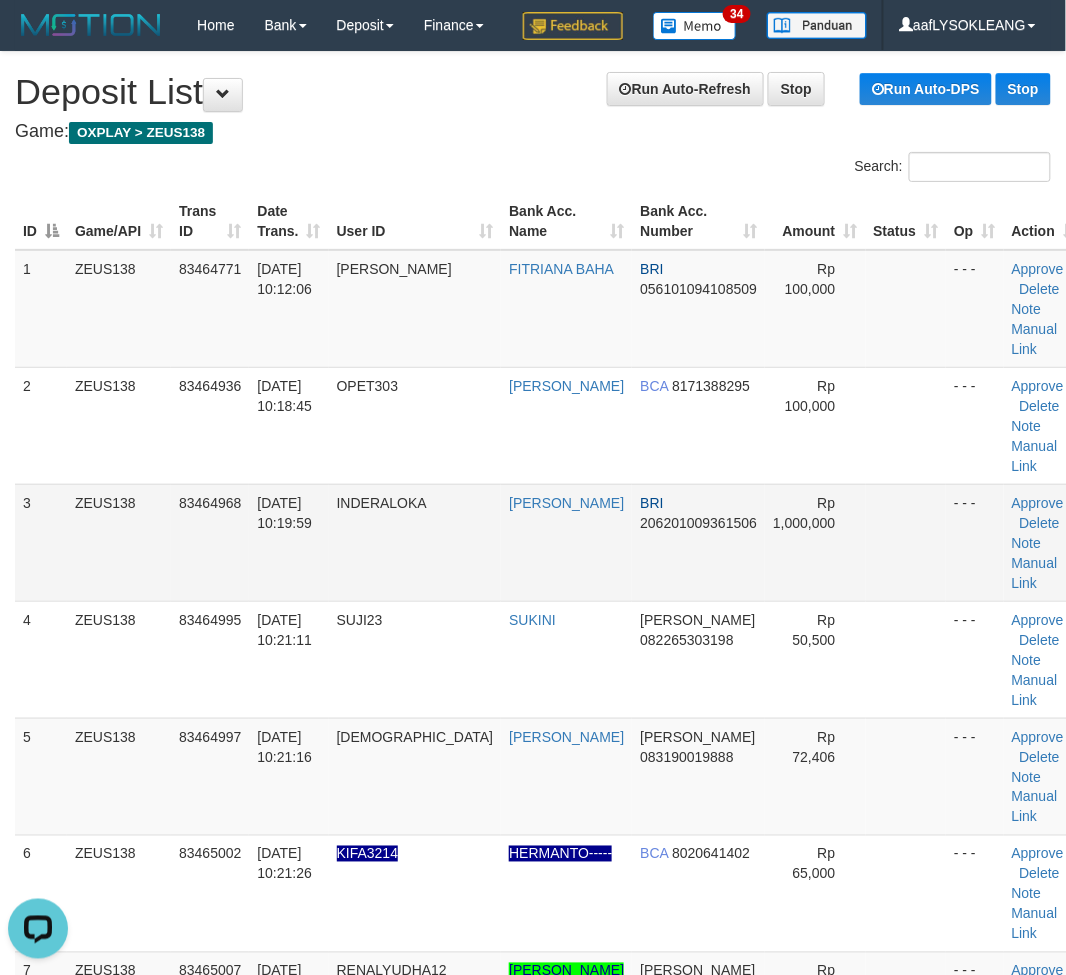 click on "Rp 1,000,000" at bounding box center [815, 542] 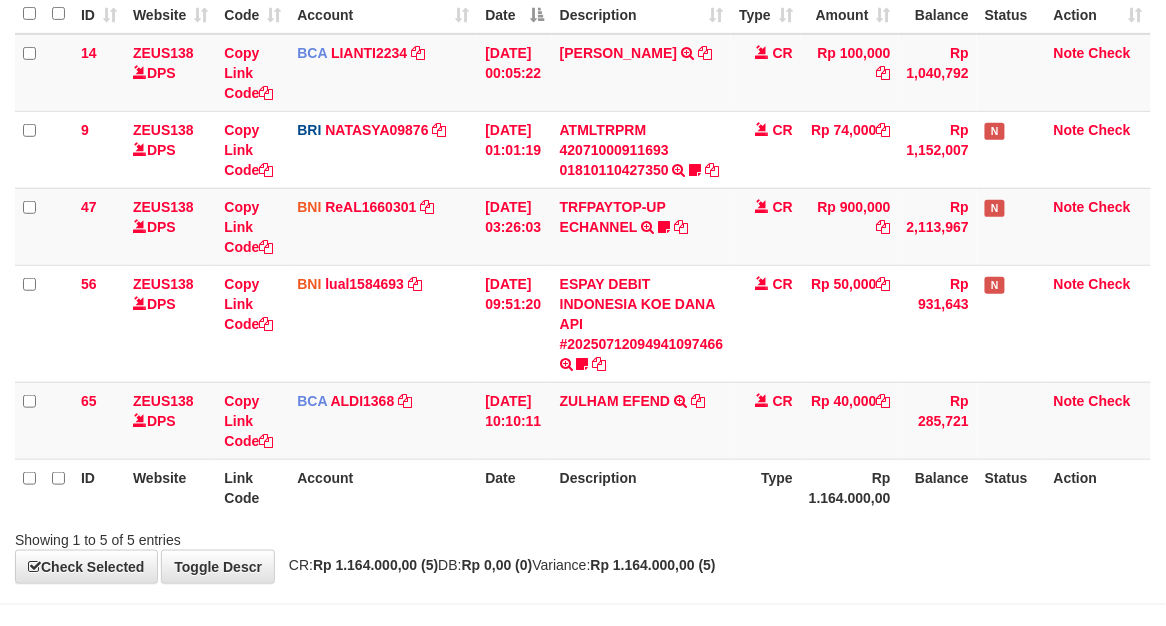 scroll, scrollTop: 283, scrollLeft: 0, axis: vertical 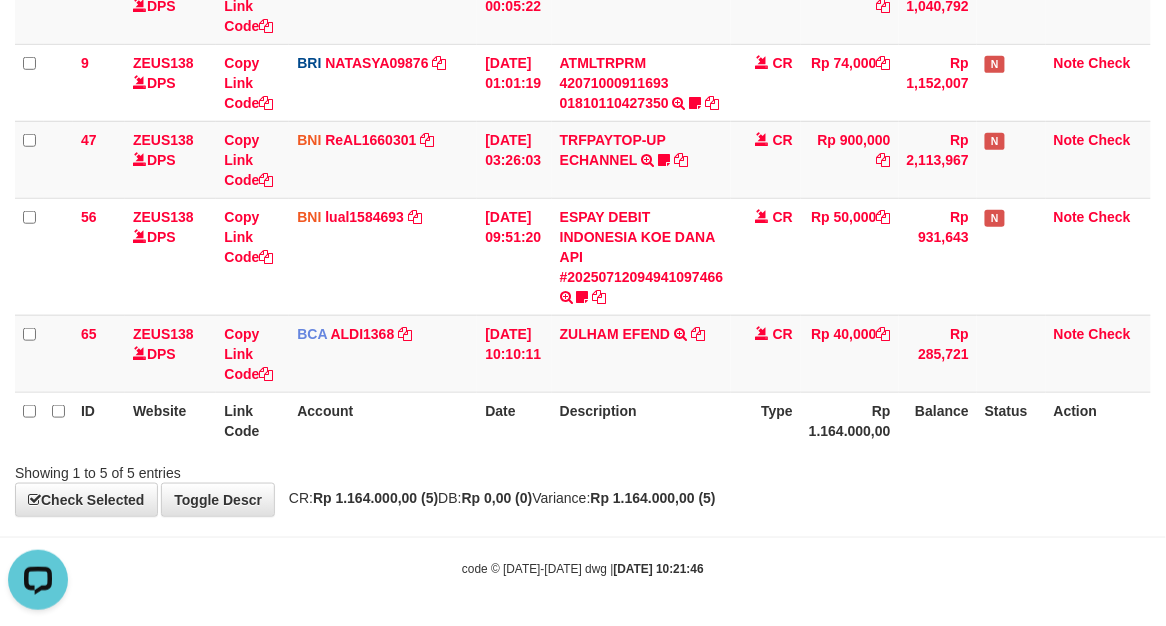drag, startPoint x: 682, startPoint y: 438, endPoint x: 576, endPoint y: 424, distance: 106.92053 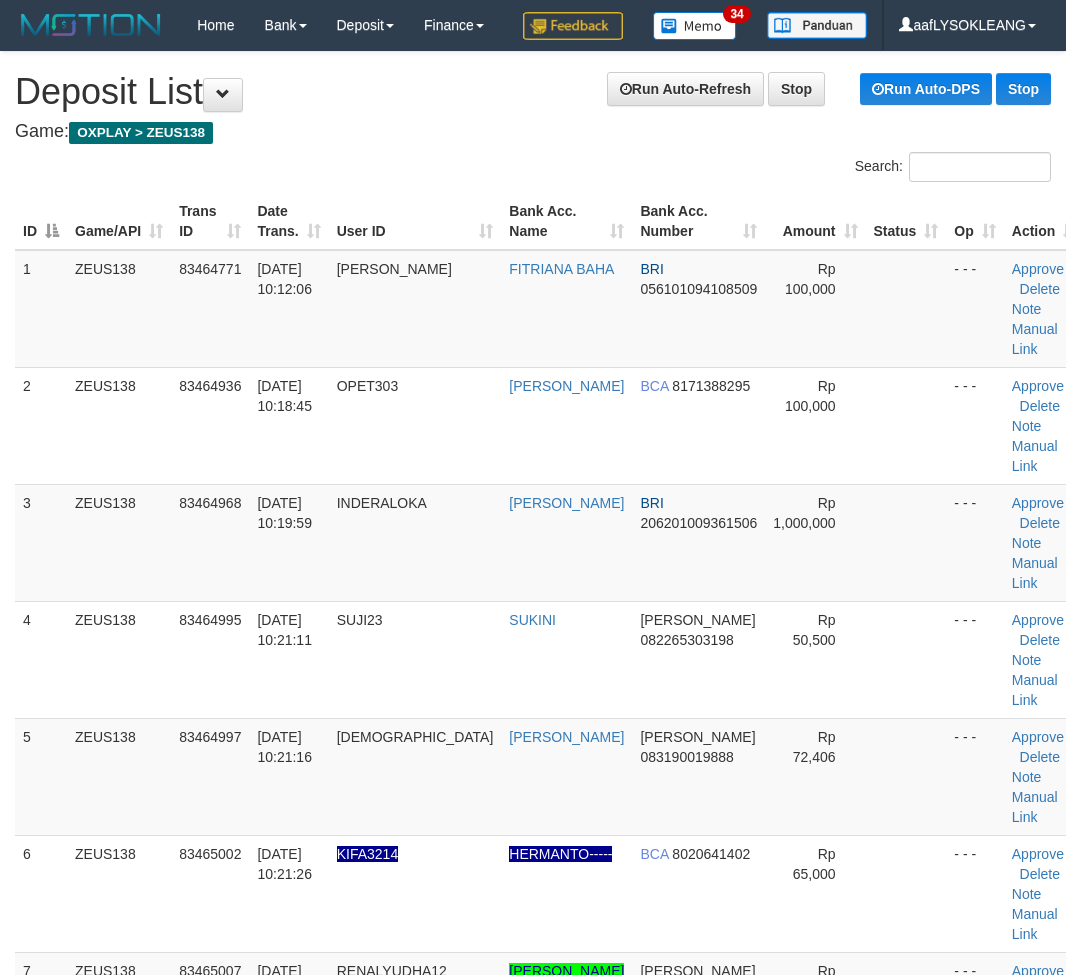 scroll, scrollTop: 0, scrollLeft: 0, axis: both 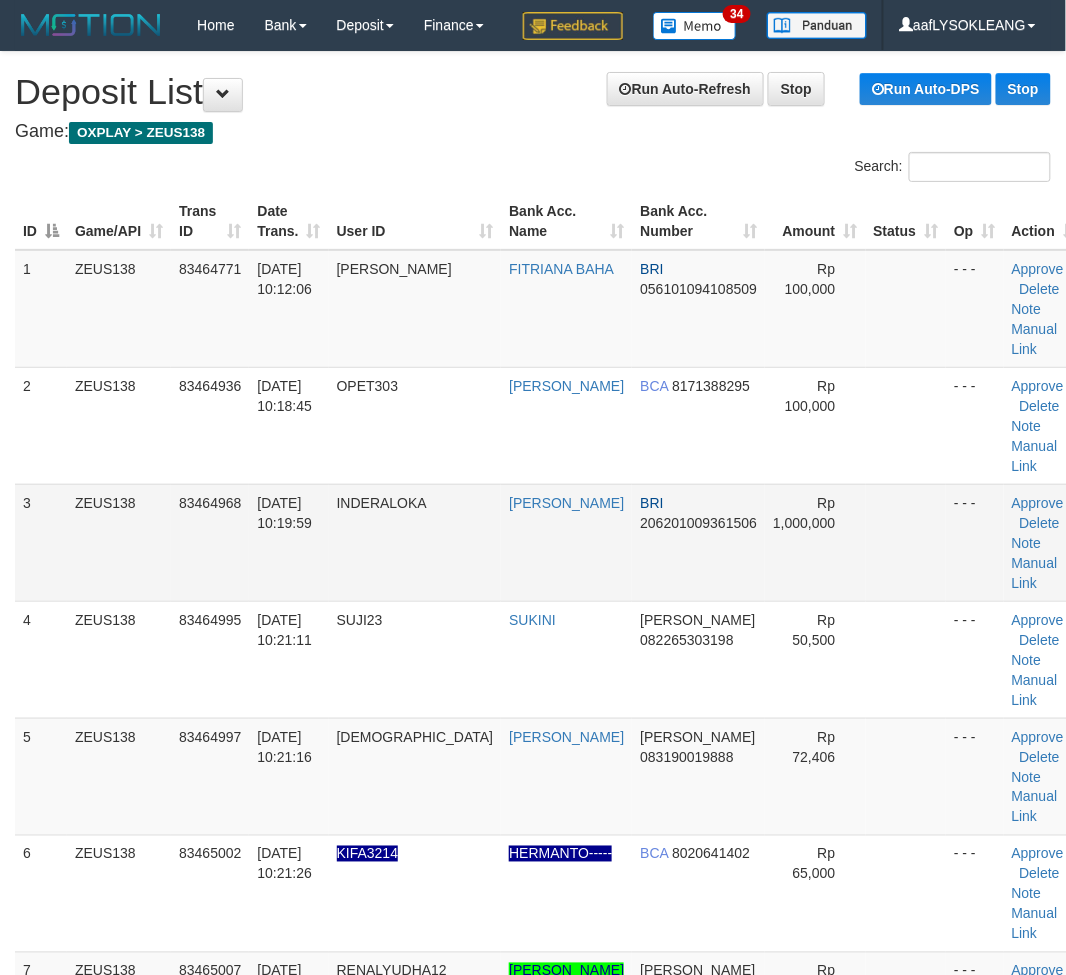 drag, startPoint x: 0, startPoint y: 0, endPoint x: 915, endPoint y: 645, distance: 1119.4865 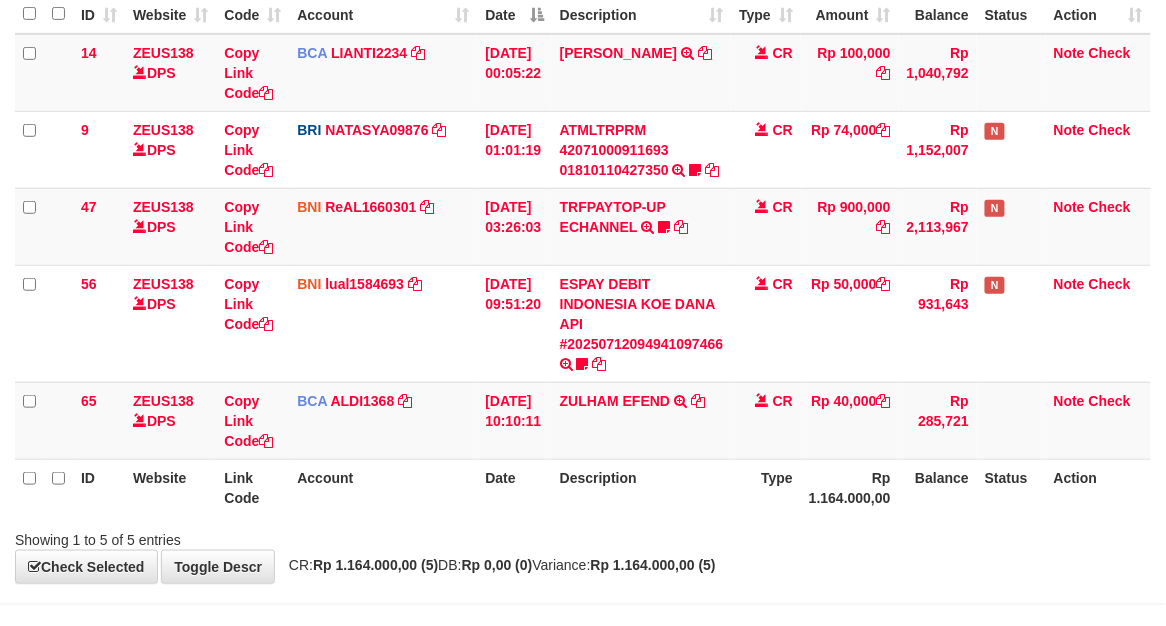 scroll, scrollTop: 283, scrollLeft: 0, axis: vertical 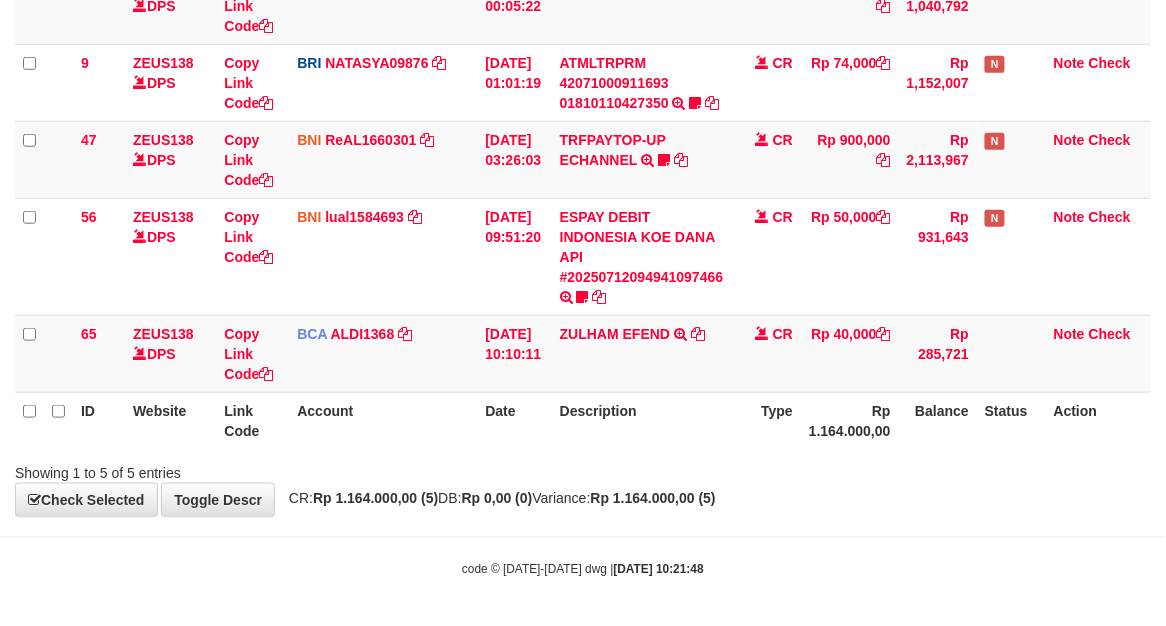 click on "ID Website Link Code Account Date Description Type Amount Balance Status Action
14
ZEUS138    DPS
Copy Link Code
BCA
LIANTI2234
DPS
YULIANTI
mutasi_20250712_4646 | 14
mutasi_20250712_4646 | 14
12/07/2025 00:05:22
YUSUP MAULAN         TRSF E-BANKING CR 1207/FTSCY/WS95051
100000.002025071262819090 TRFDN-YUSUP MAULANESPAY DEBIT INDONE
CR
Rp 100,000
Rp 1,040,792
Note
Check
9
ZEUS138    DPS
Copy Link Code
BRI
NATASYA09876" at bounding box center (583, 179) 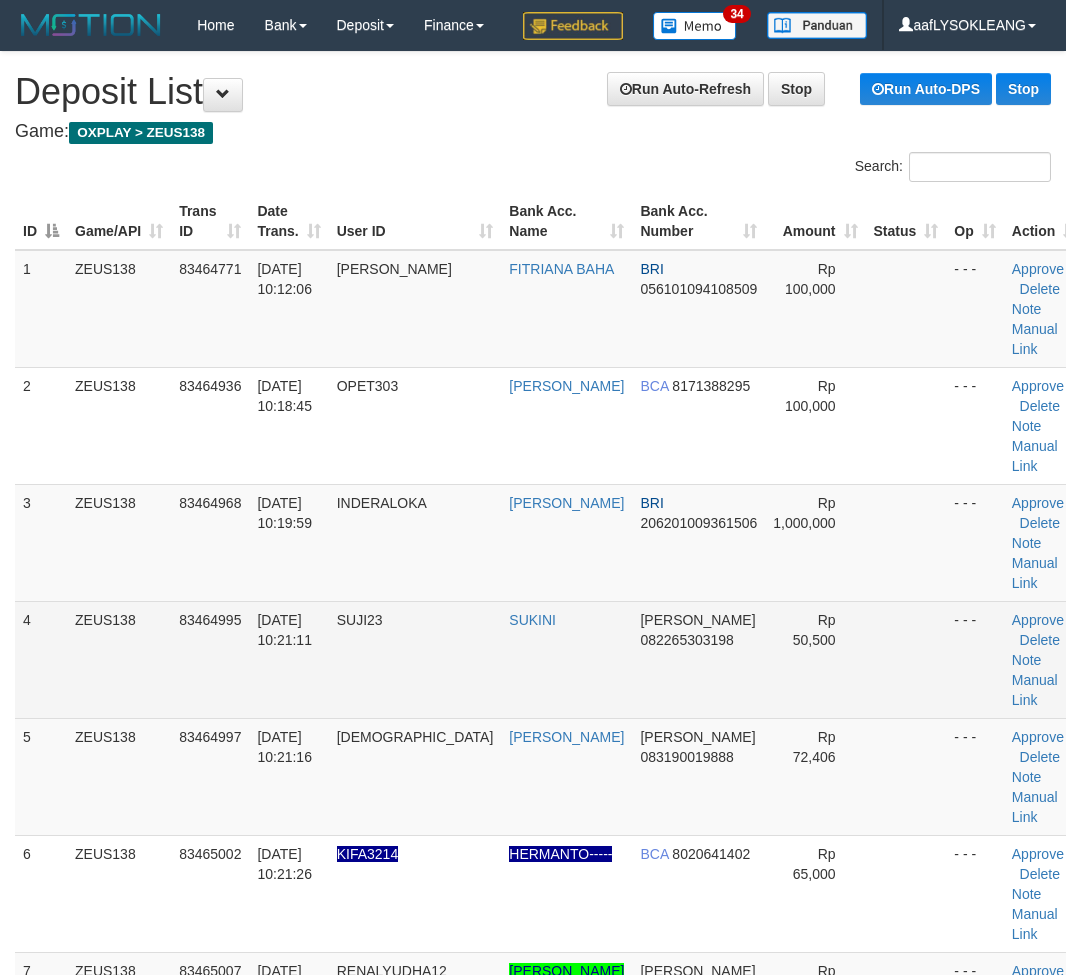 scroll, scrollTop: 0, scrollLeft: 0, axis: both 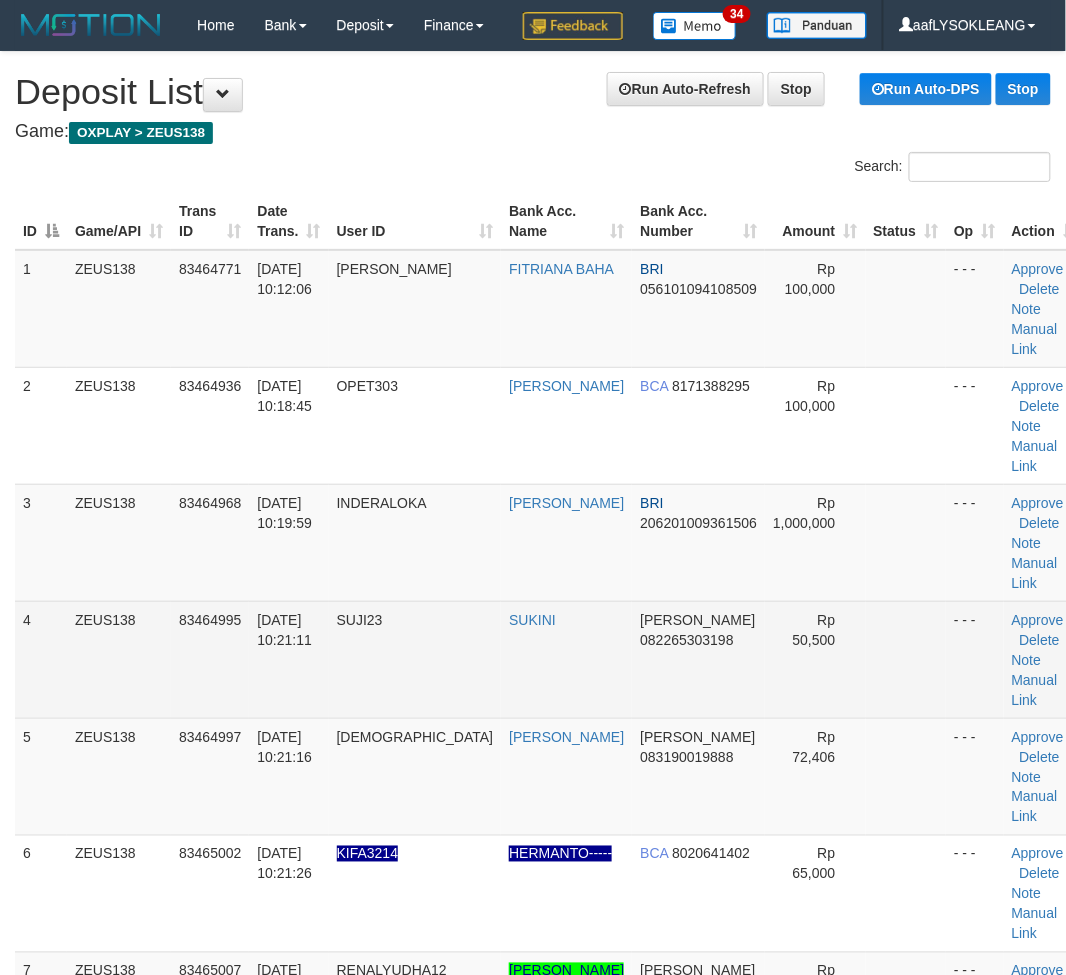 click on "Rp 50,500" at bounding box center [815, 659] 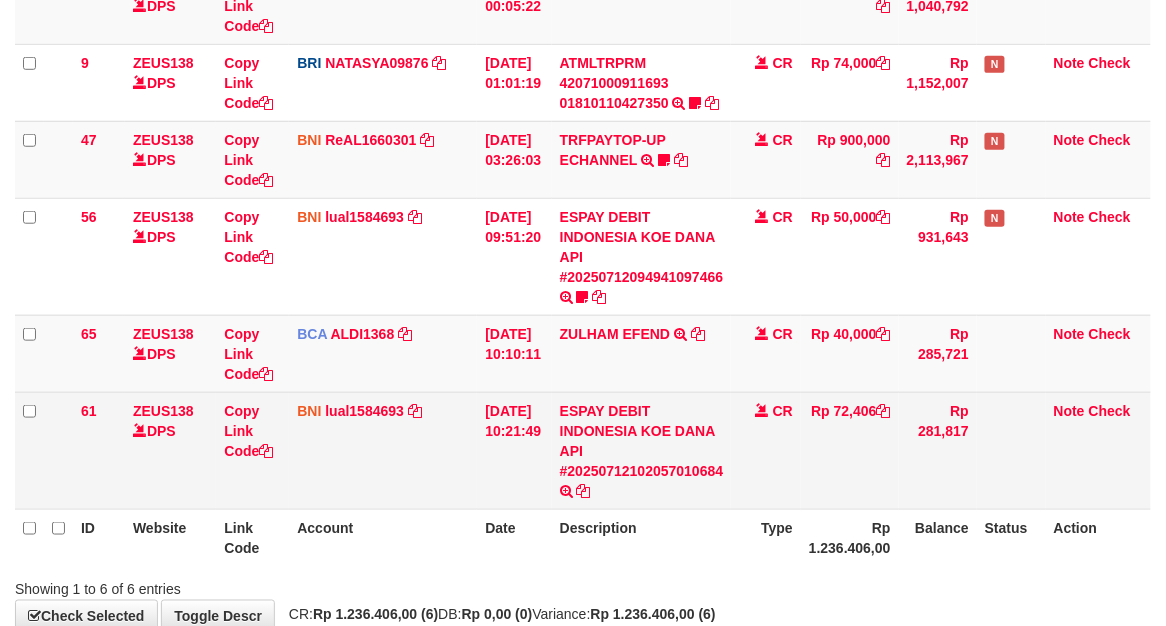 scroll, scrollTop: 400, scrollLeft: 0, axis: vertical 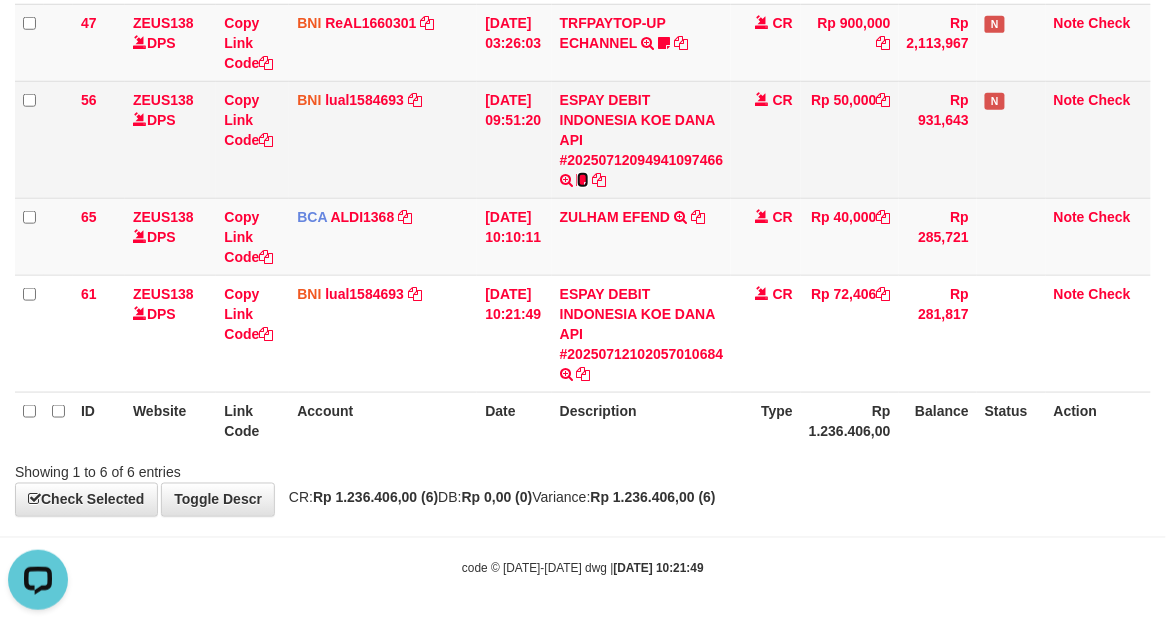 click at bounding box center (583, 180) 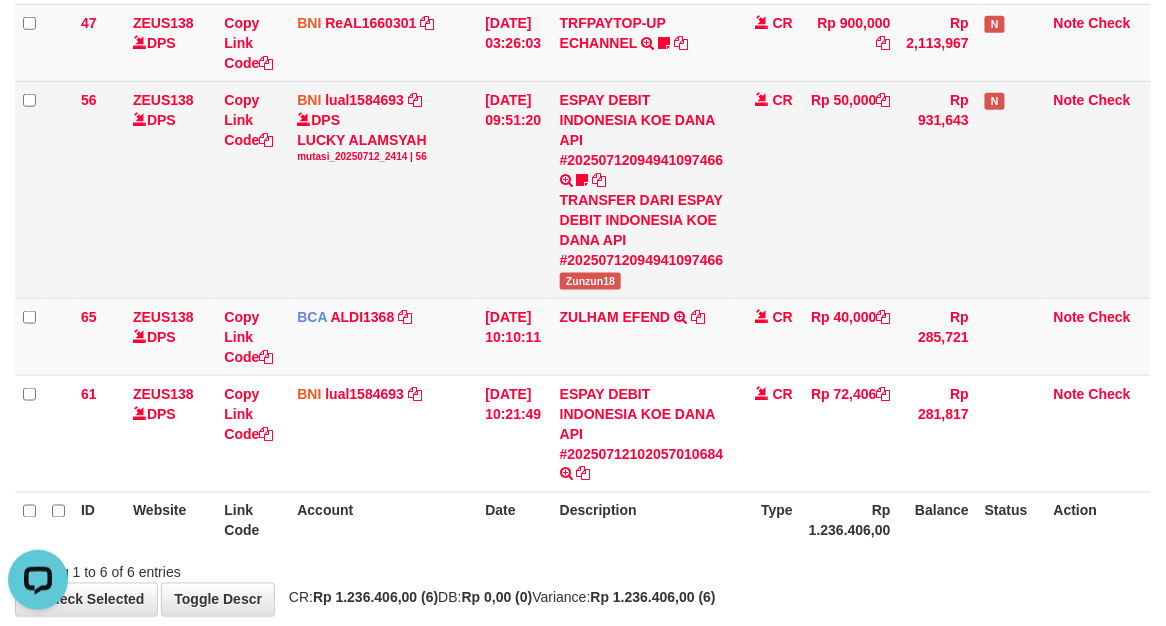 click on "Zunzun18" at bounding box center [591, 281] 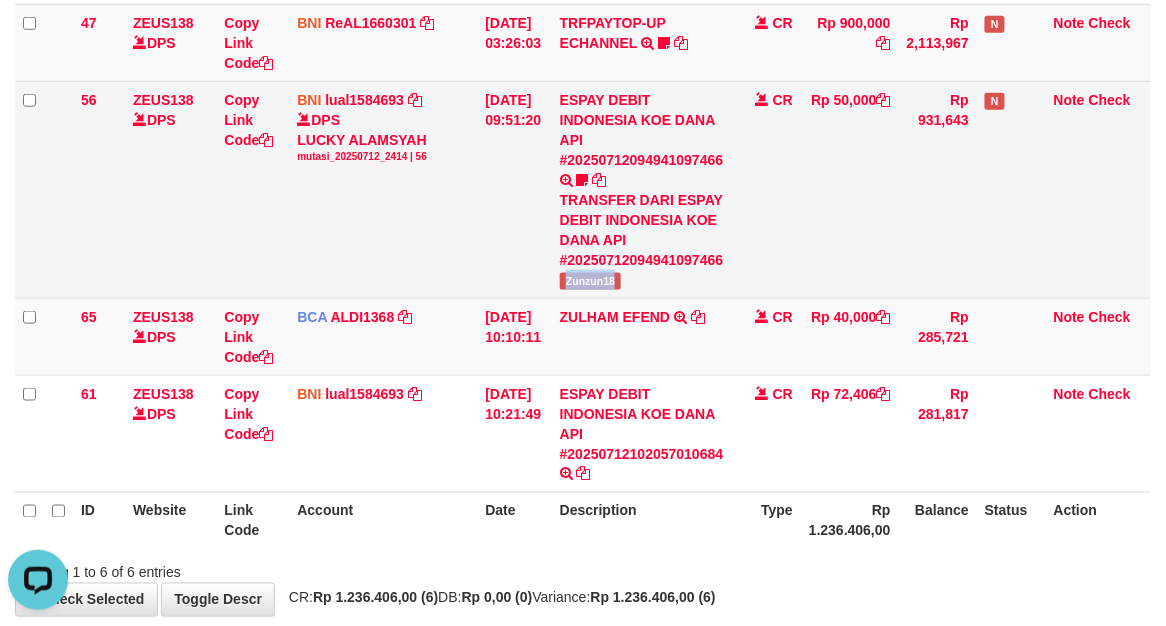 click on "Zunzun18" at bounding box center (591, 281) 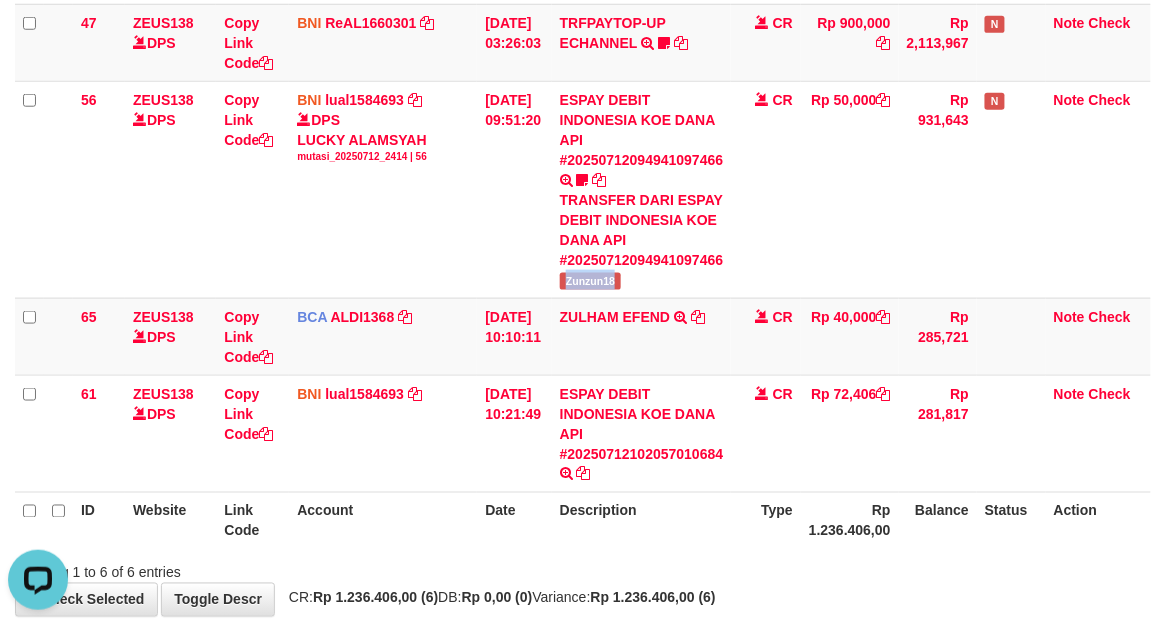 copy on "Zunzun18" 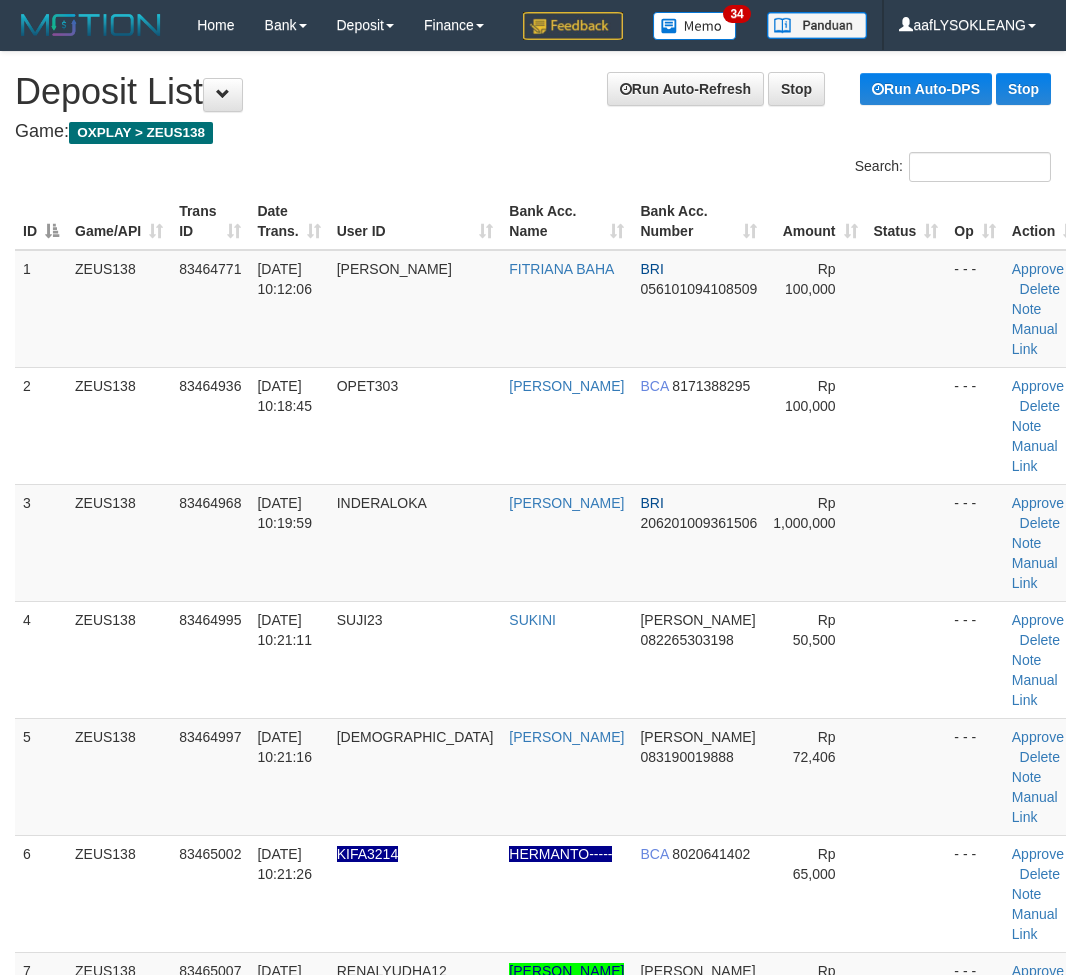 scroll, scrollTop: 0, scrollLeft: 0, axis: both 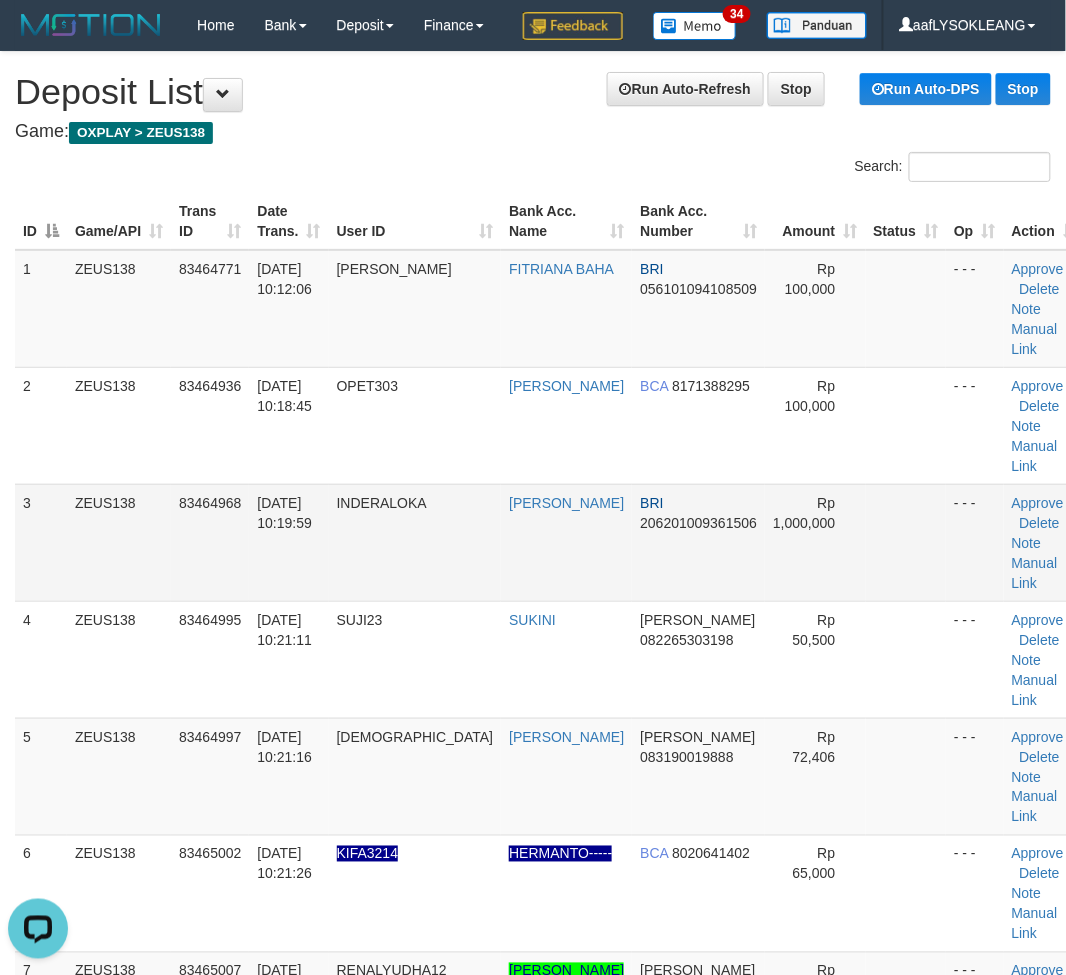 click at bounding box center [906, 542] 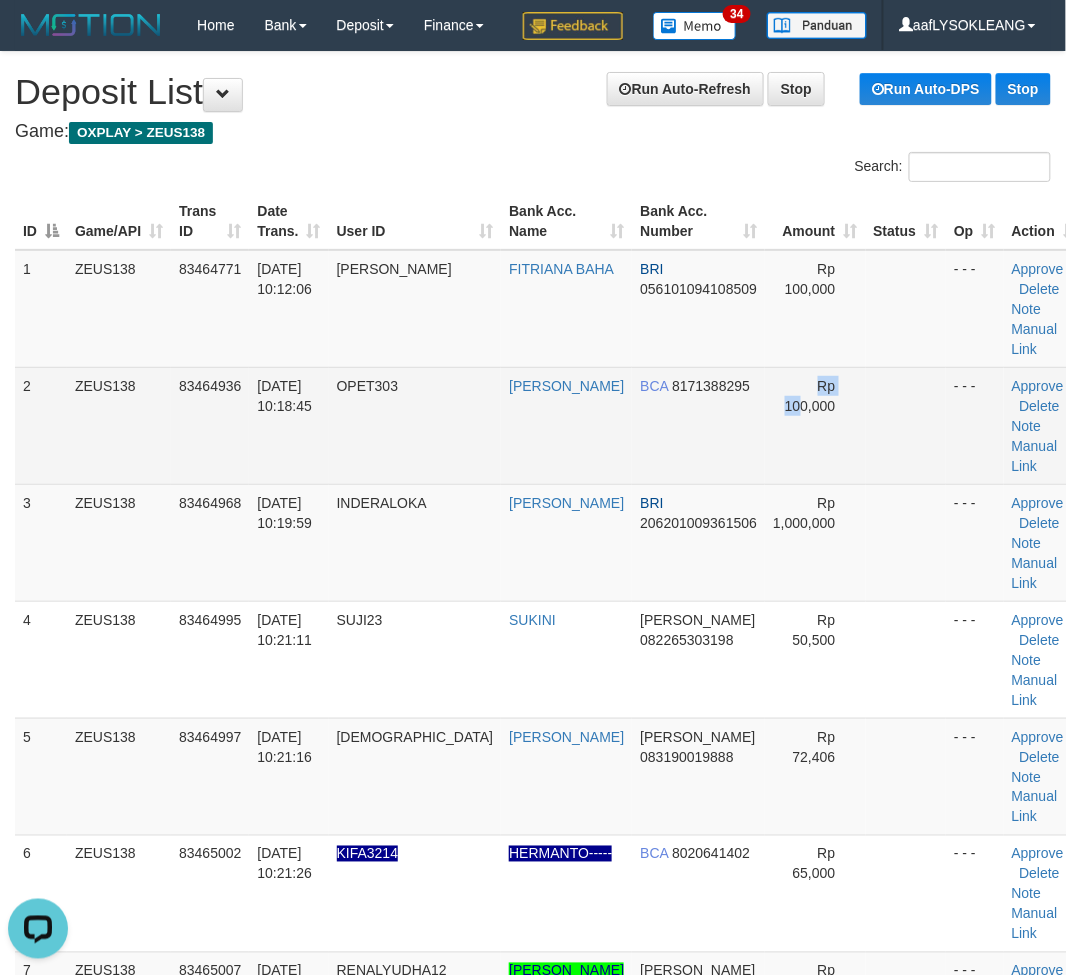 click on "2
ZEUS138
83464936
[DATE] 10:18:45
OPET303
[PERSON_NAME]
BCA
8171388295
Rp 100,000
- - -
Approve
[GEOGRAPHIC_DATA]
Note
Manual Link" at bounding box center [550, 425] 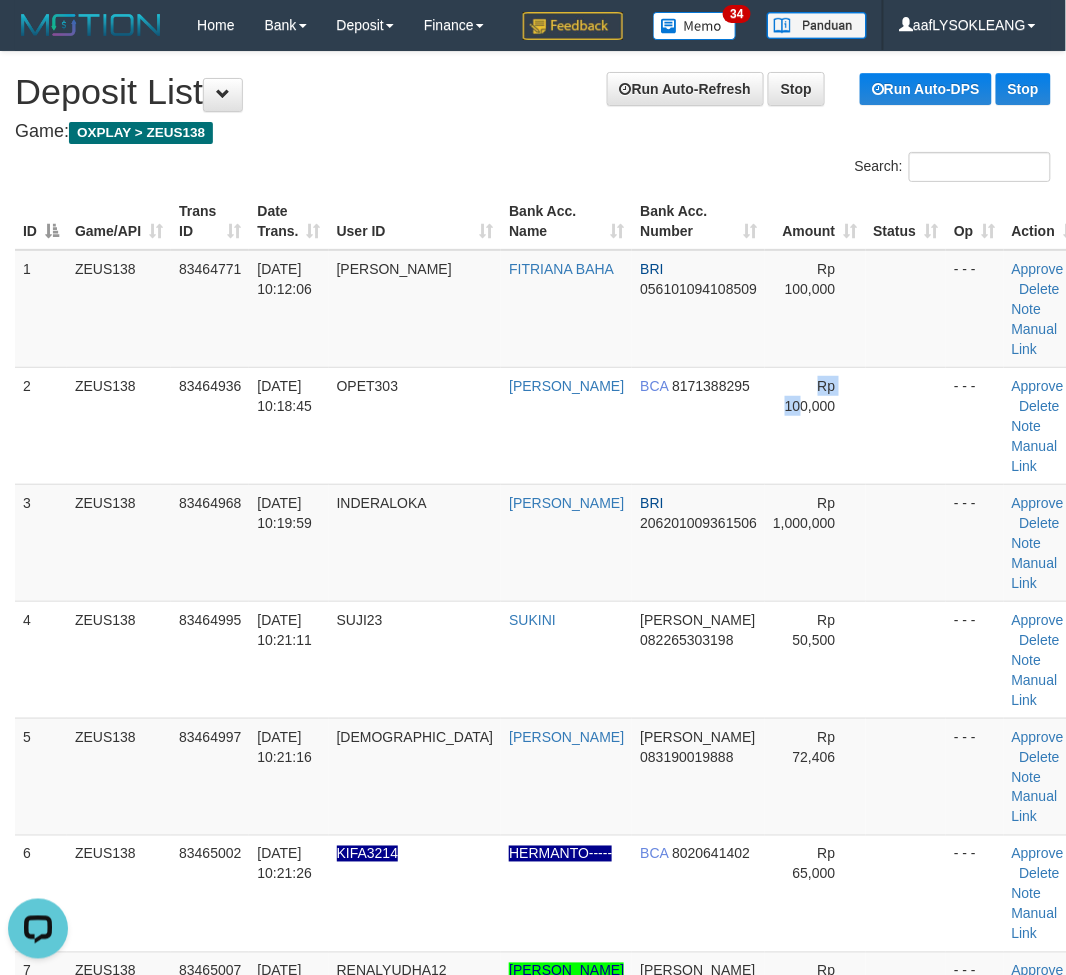 scroll, scrollTop: 147, scrollLeft: 0, axis: vertical 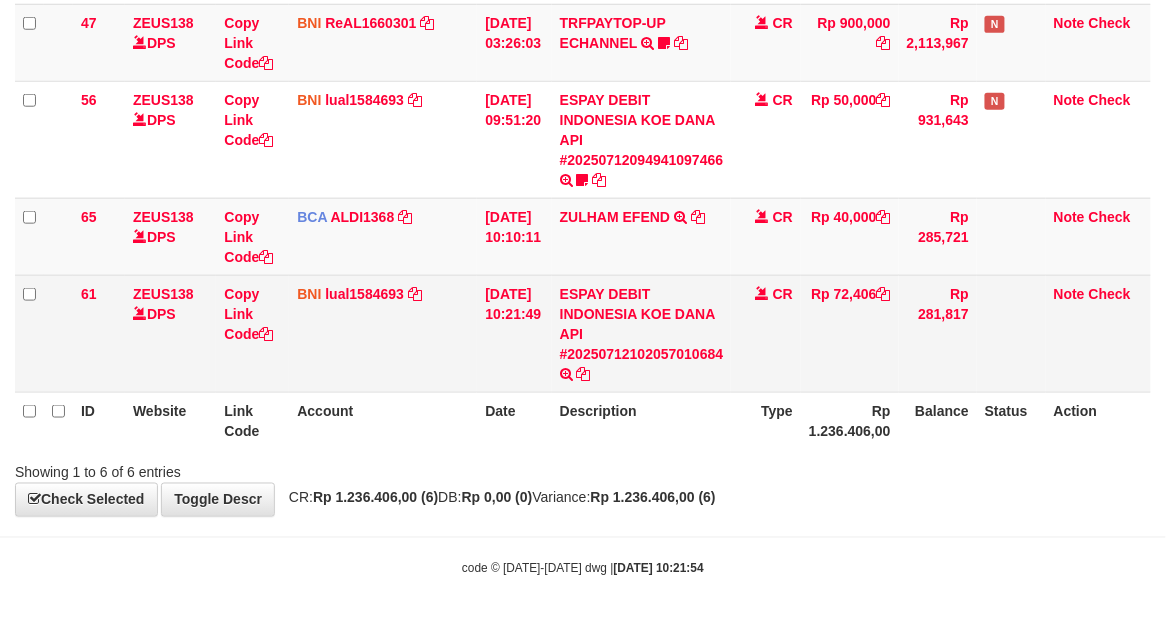 drag, startPoint x: 664, startPoint y: 402, endPoint x: 760, endPoint y: 303, distance: 137.90215 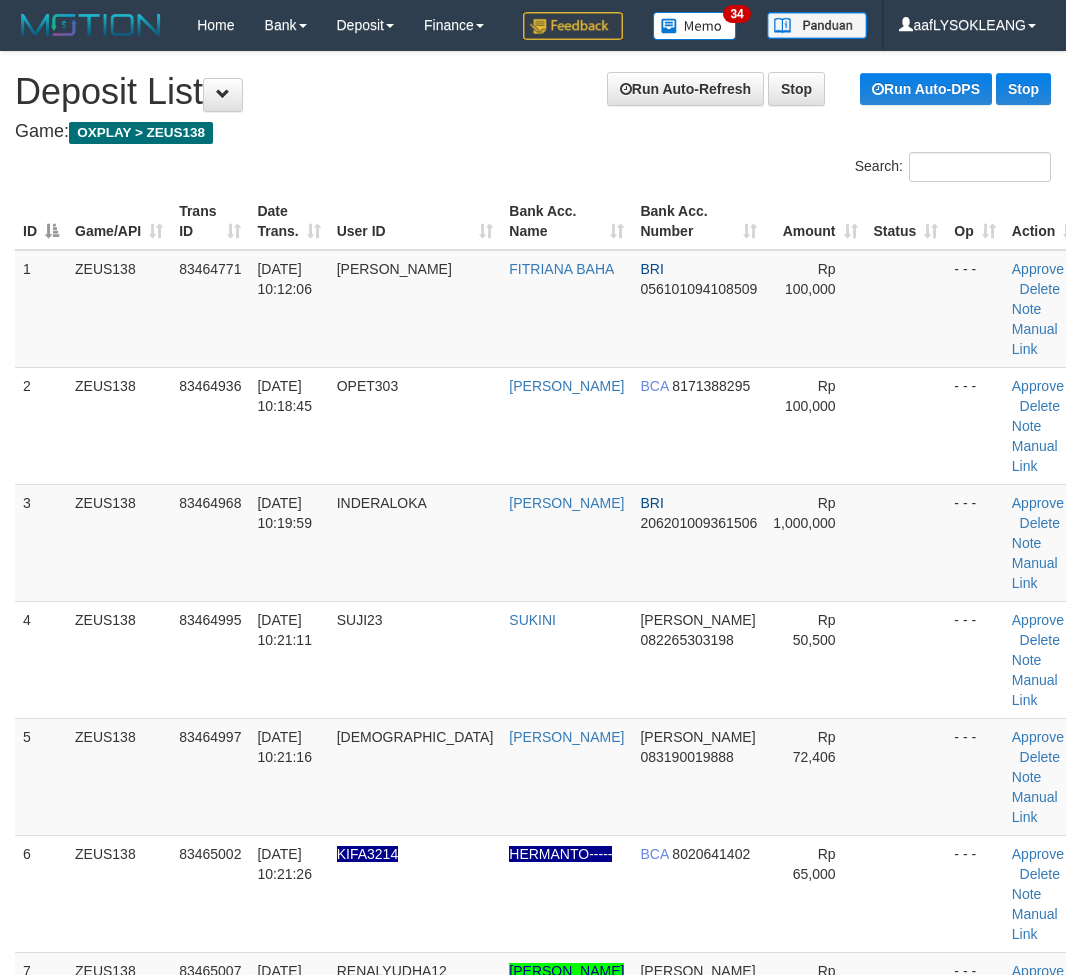 scroll, scrollTop: 147, scrollLeft: 0, axis: vertical 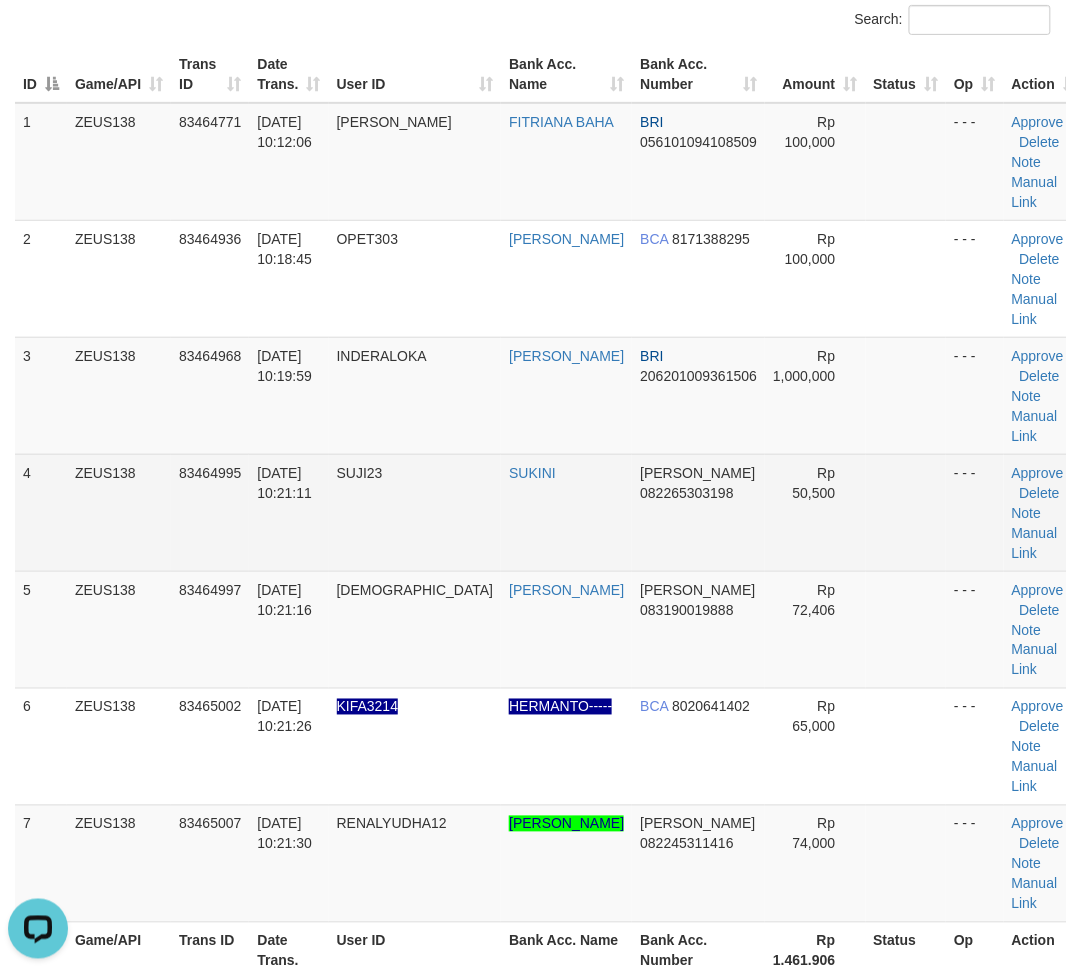 drag, startPoint x: 807, startPoint y: 542, endPoint x: 837, endPoint y: 537, distance: 30.413813 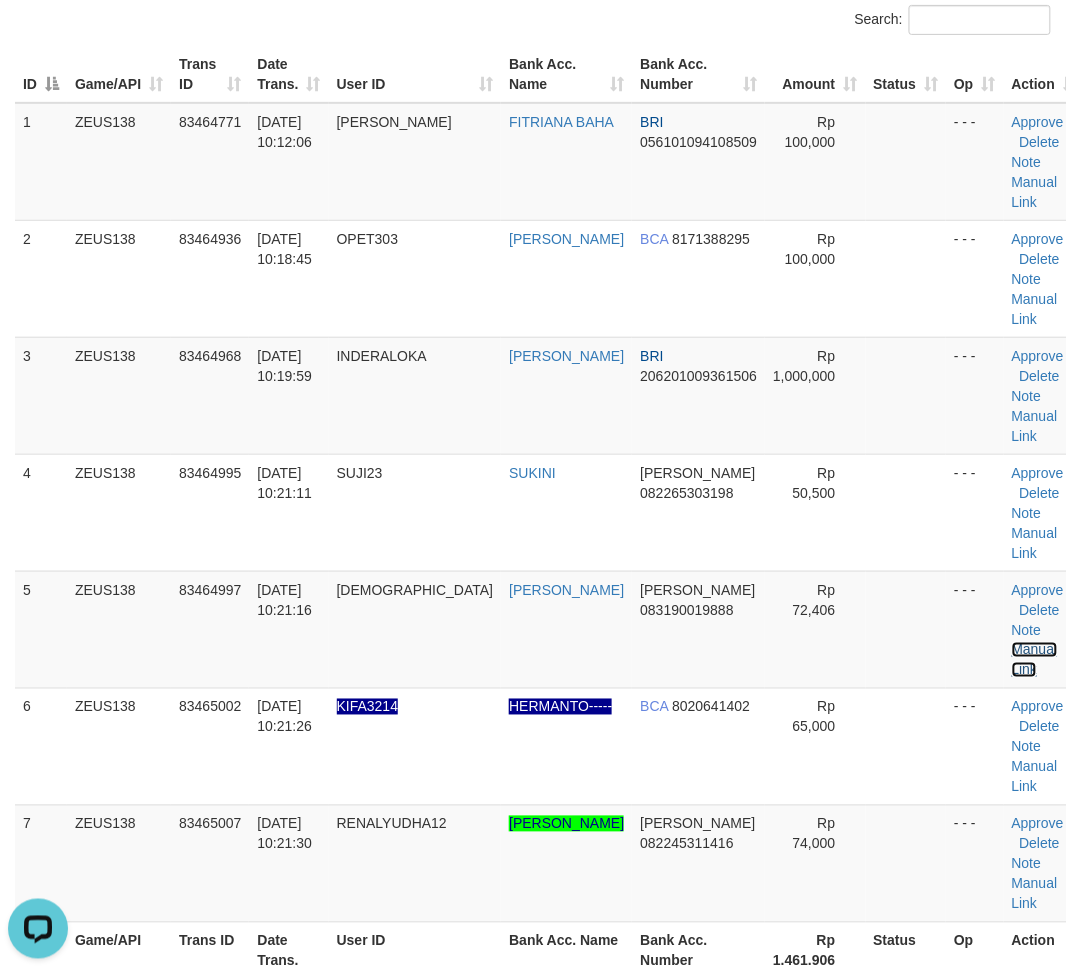 drag, startPoint x: 1002, startPoint y: 694, endPoint x: 1081, endPoint y: 701, distance: 79.30952 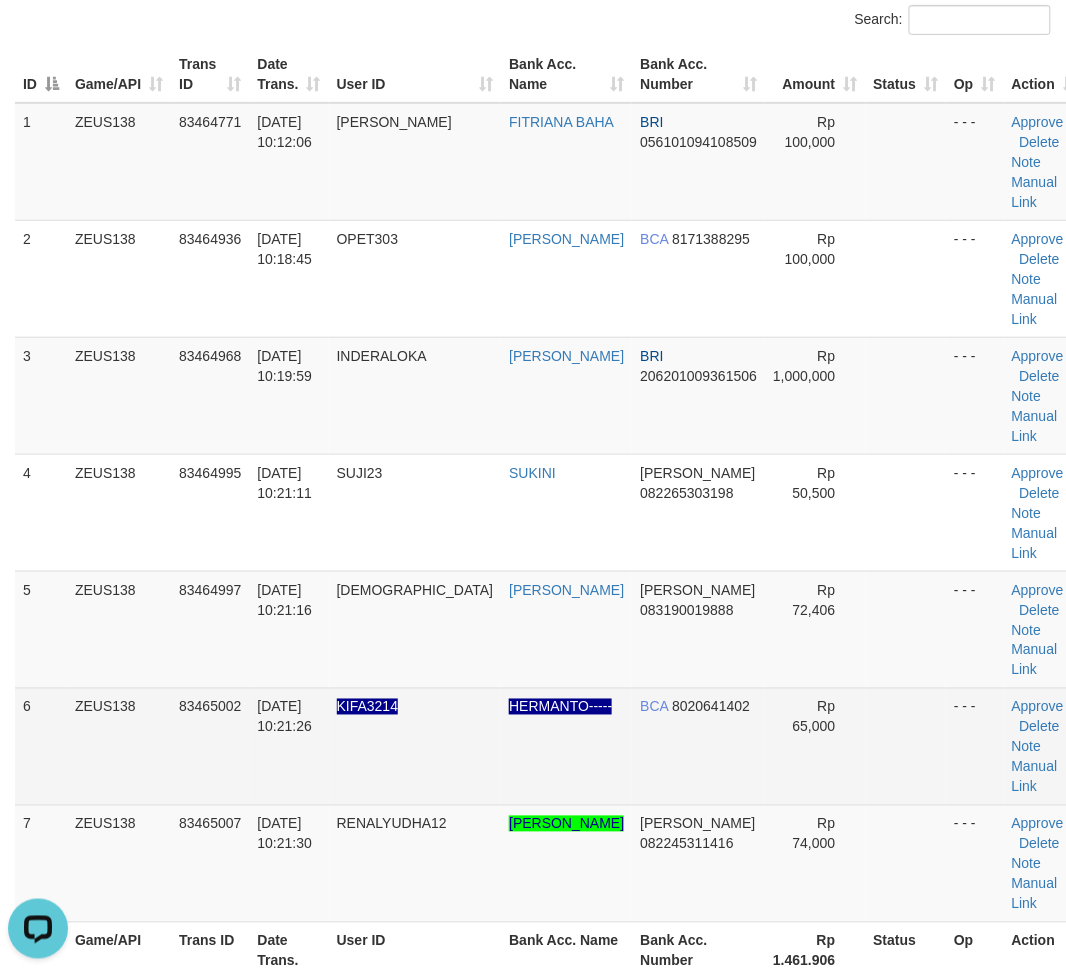 click at bounding box center [906, 746] 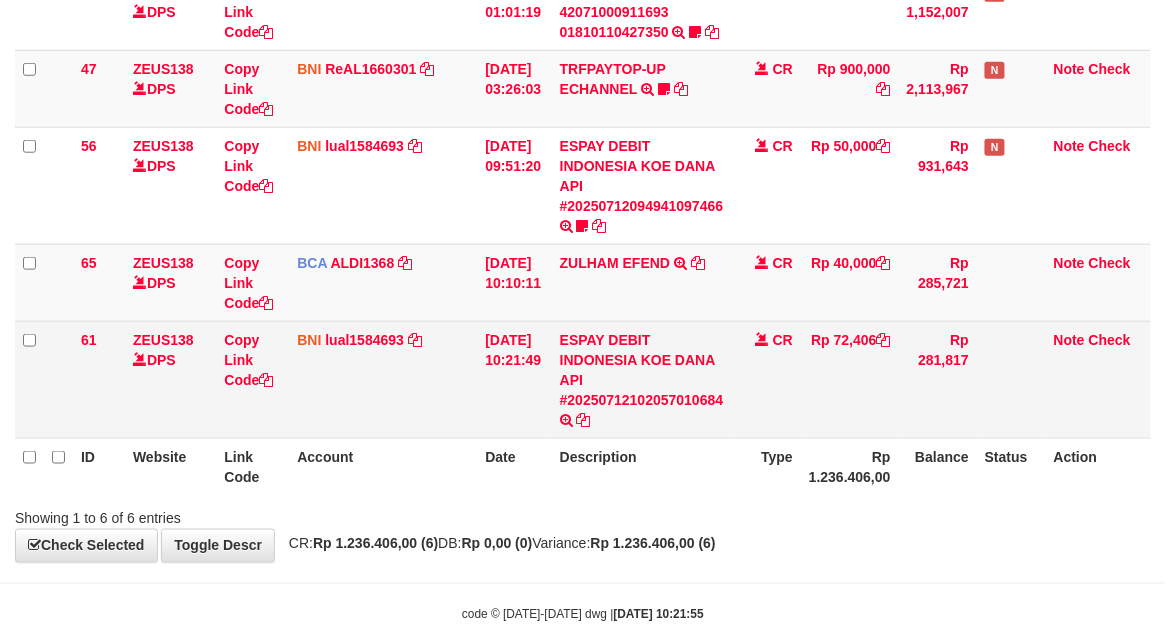 click on "Rp 72,406" at bounding box center [850, 379] 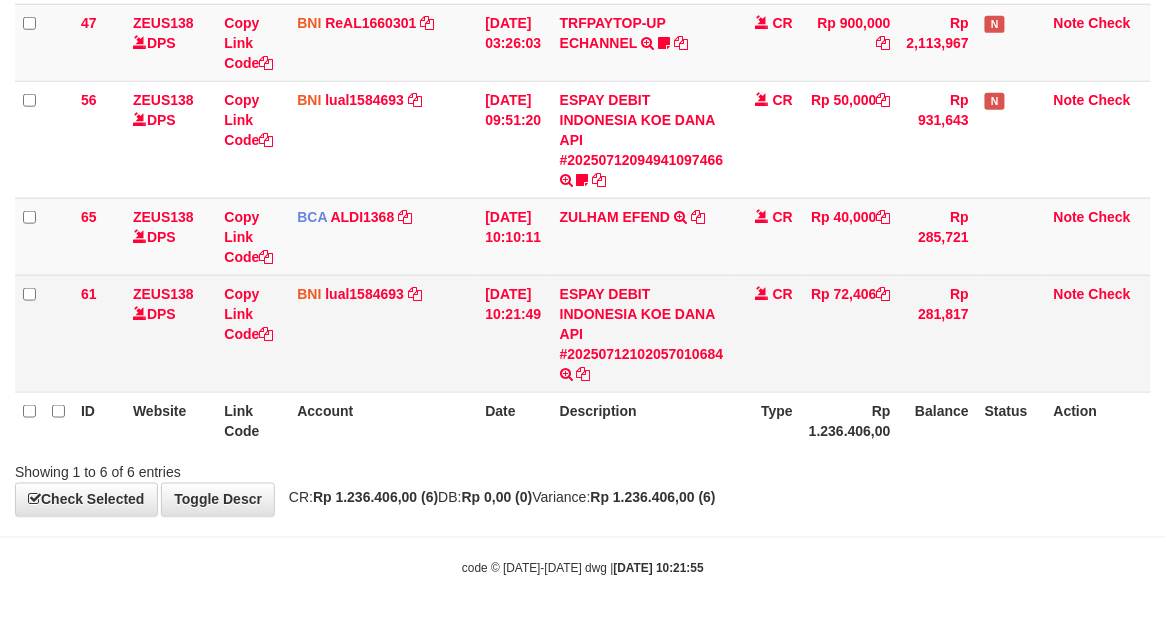 click on "Rp 72,406" at bounding box center [850, 333] 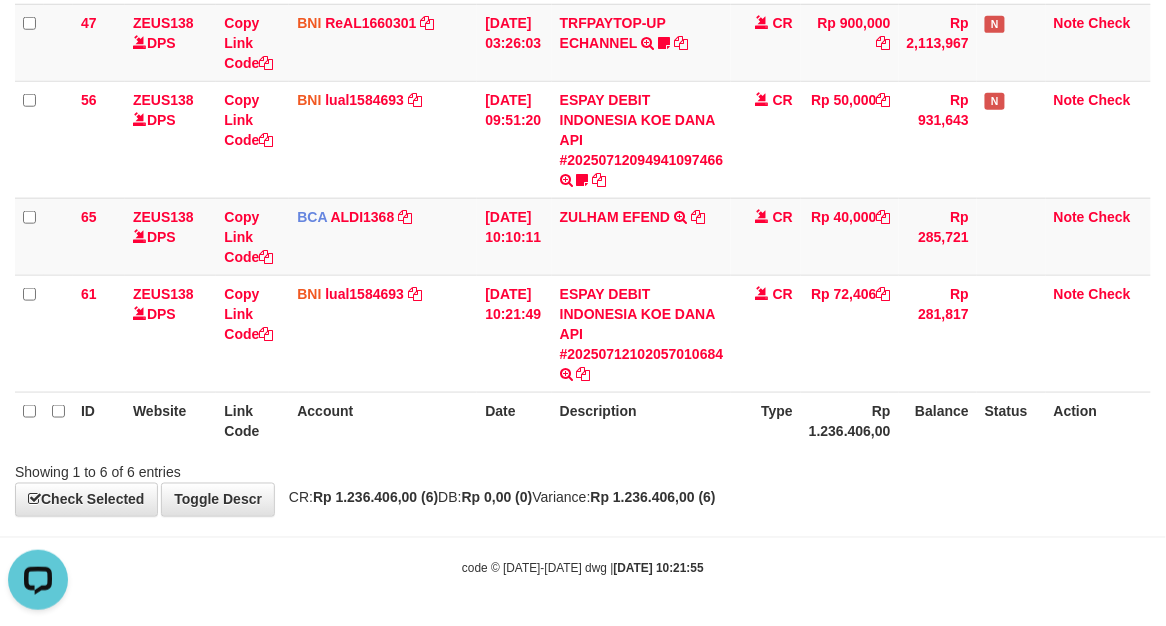 scroll, scrollTop: 0, scrollLeft: 0, axis: both 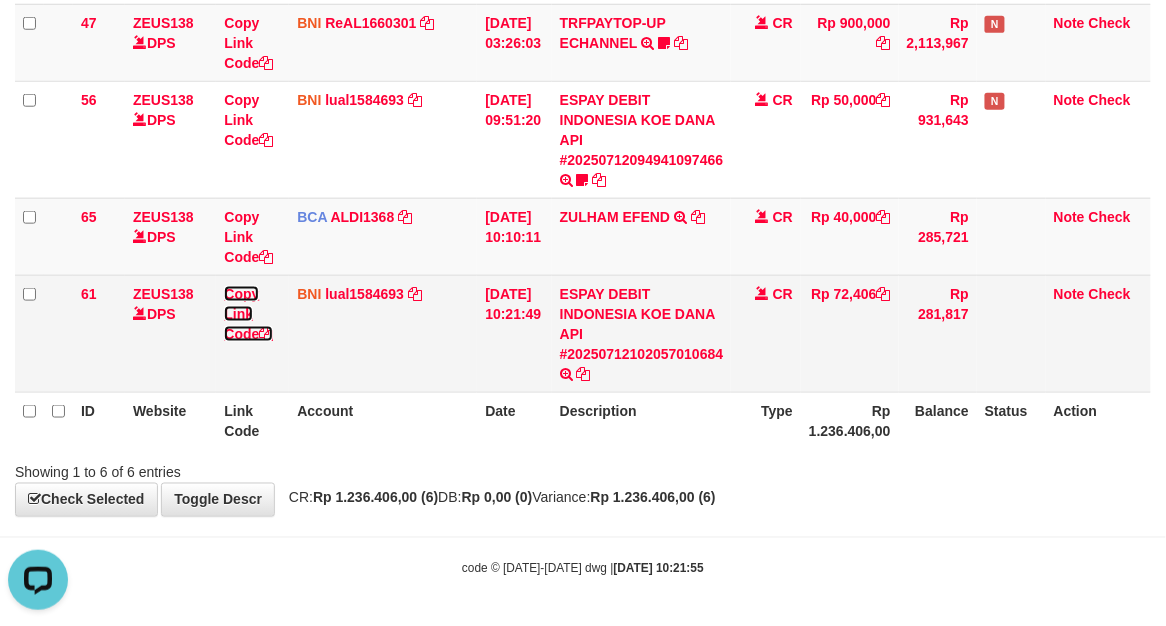 drag, startPoint x: 242, startPoint y: 333, endPoint x: 53, endPoint y: 317, distance: 189.67604 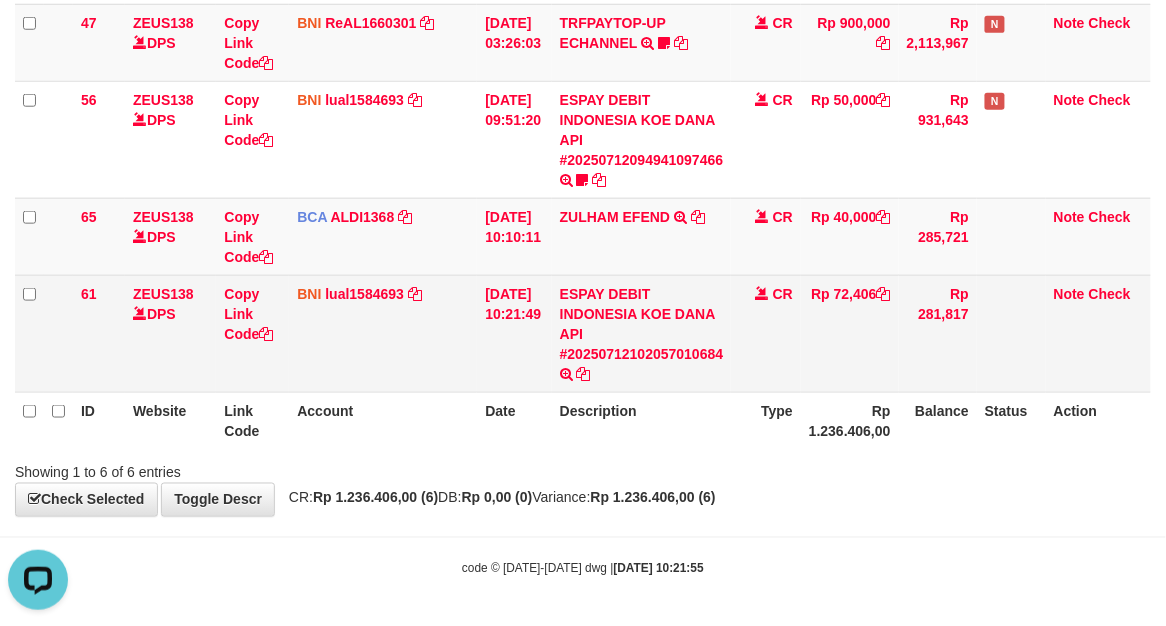 copy on "72,406" 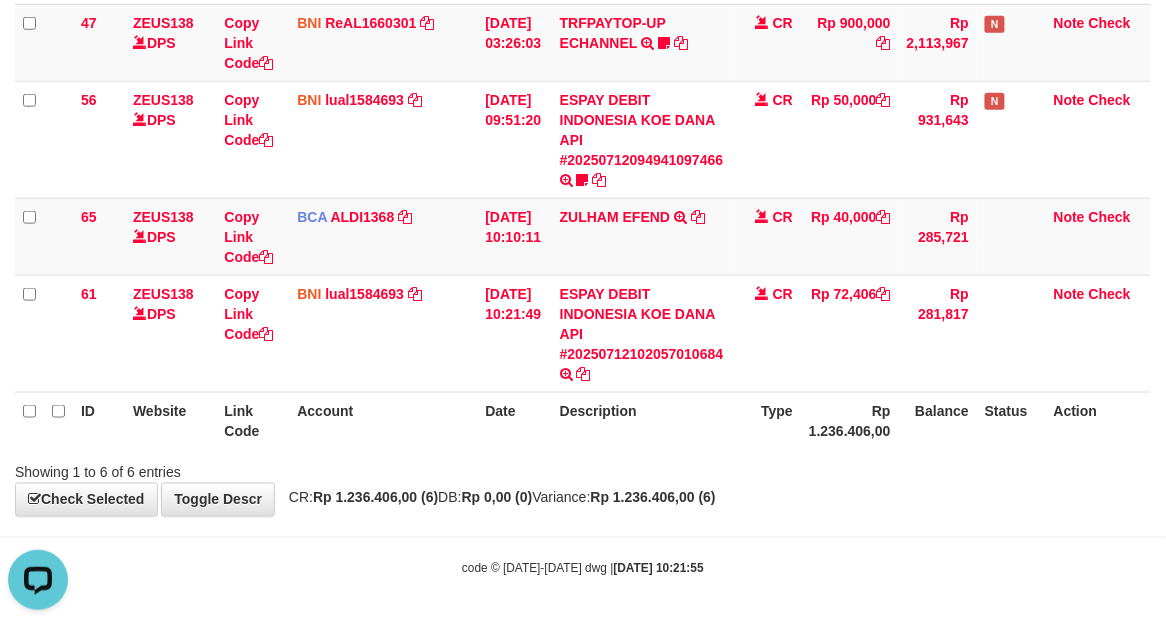 drag, startPoint x: 710, startPoint y: 528, endPoint x: 716, endPoint y: 517, distance: 12.529964 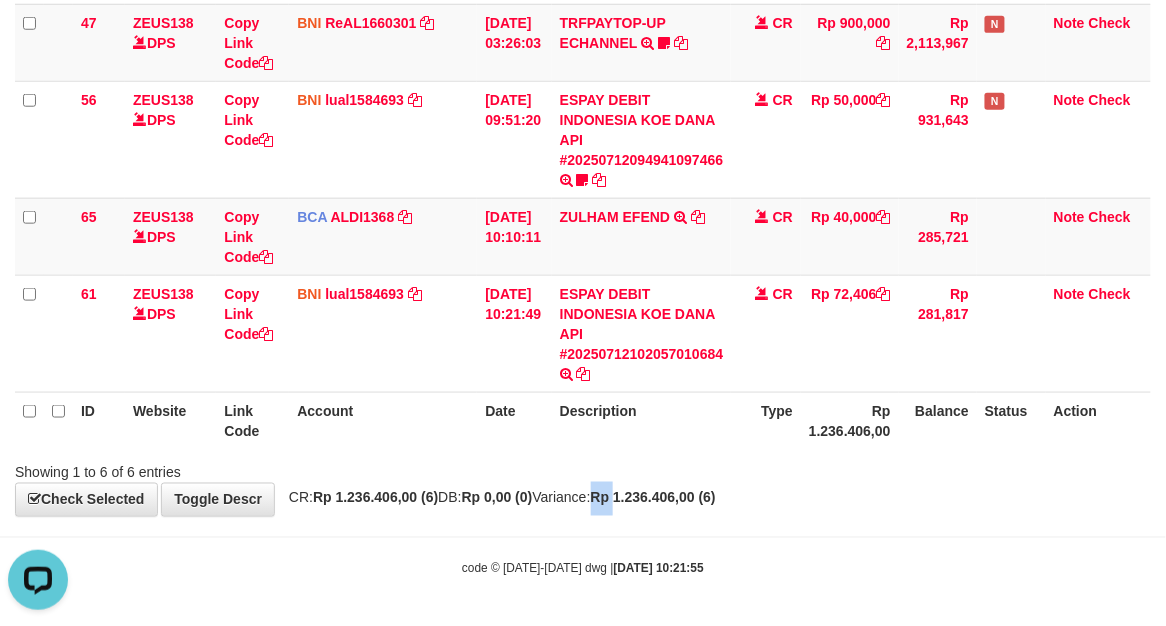 click on "Rp 1.236.406,00 (6)" at bounding box center [653, 498] 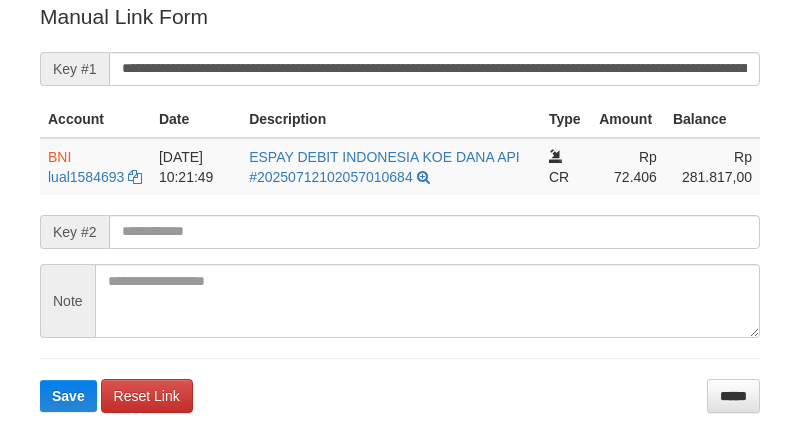 scroll, scrollTop: 404, scrollLeft: 0, axis: vertical 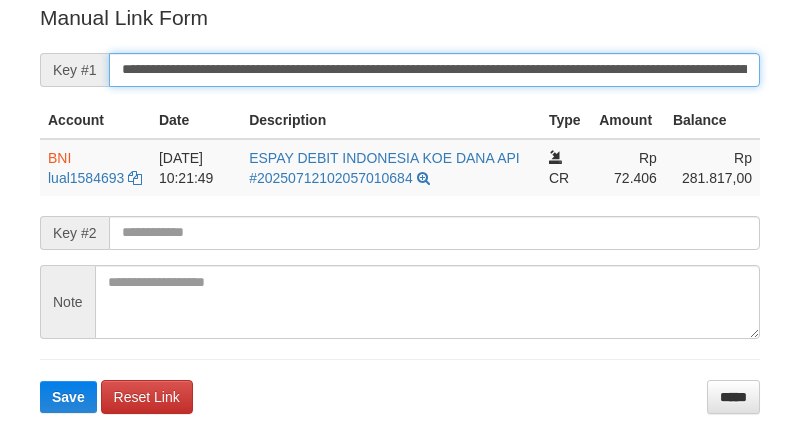 click on "**********" at bounding box center (434, 70) 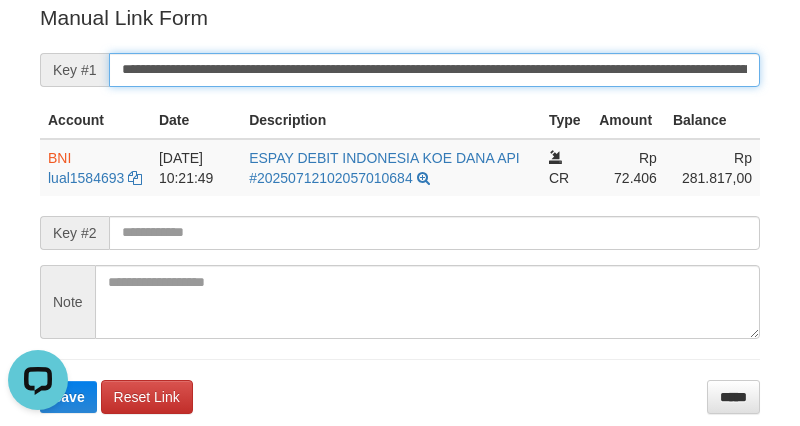 scroll, scrollTop: 0, scrollLeft: 0, axis: both 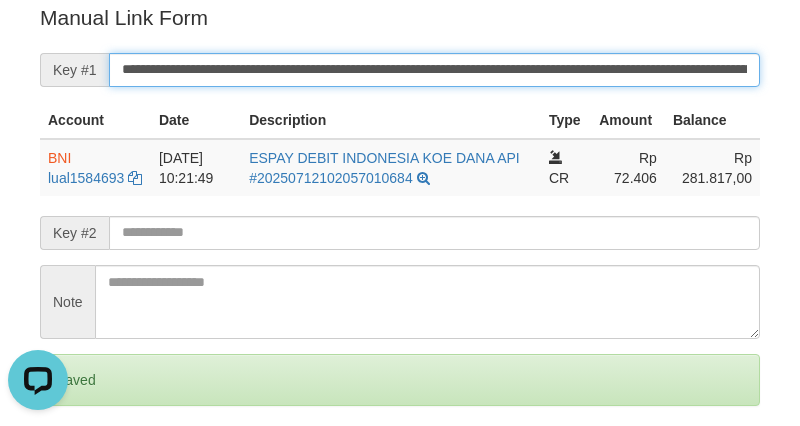 click on "Save" at bounding box center [68, 464] 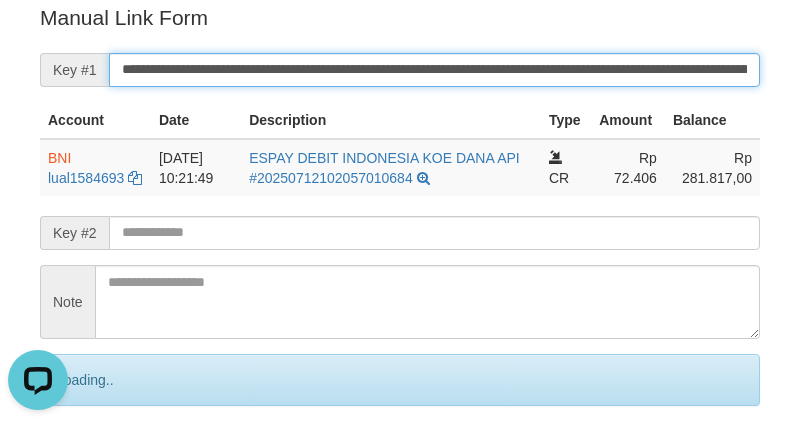 click on "Save" at bounding box center [90, 464] 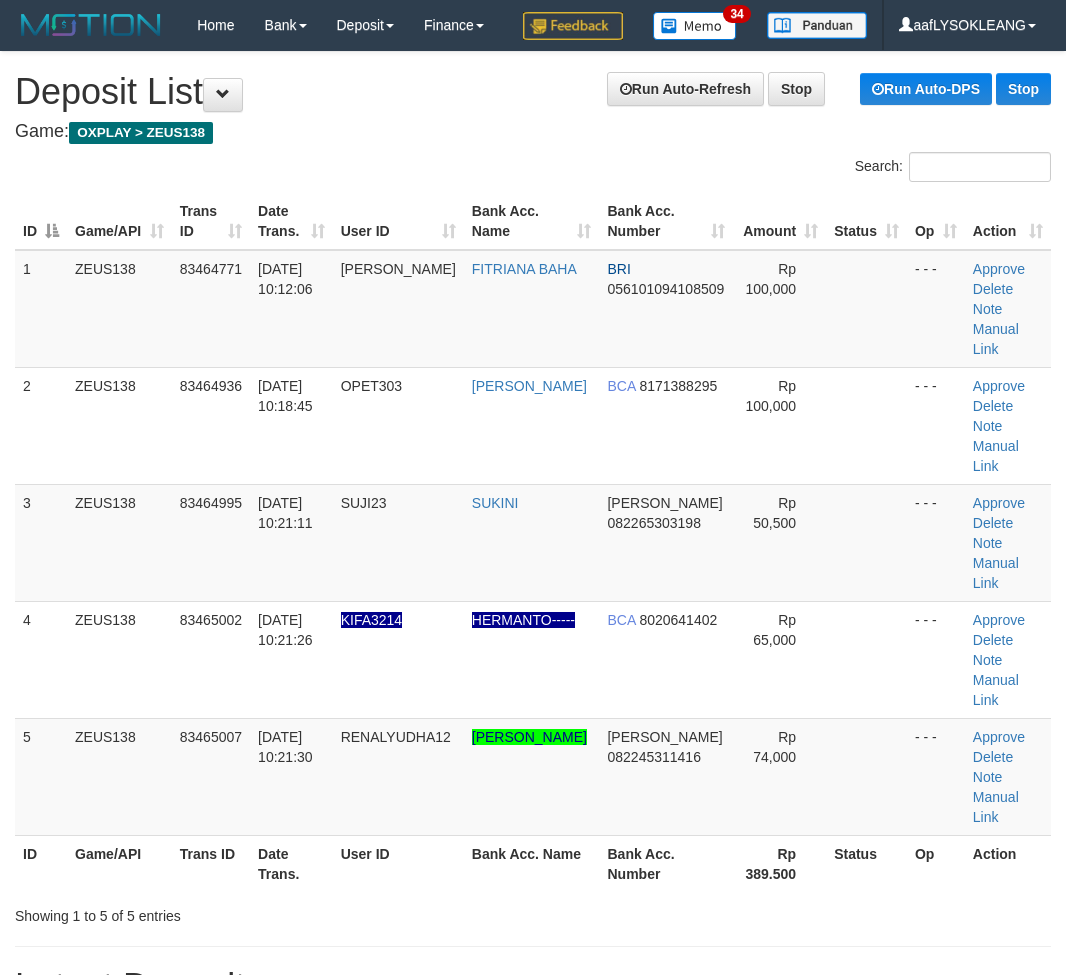 scroll, scrollTop: 147, scrollLeft: 0, axis: vertical 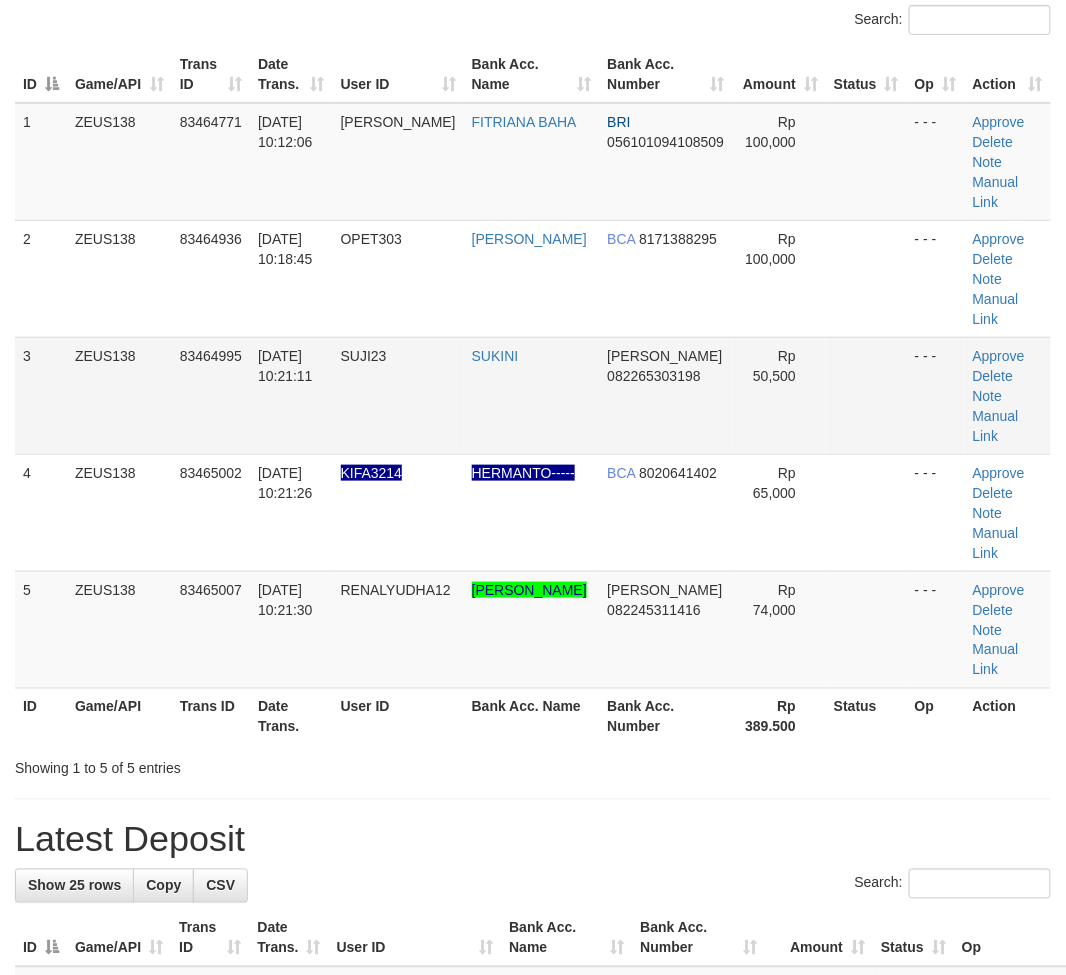 click on "- - -" at bounding box center (936, 395) 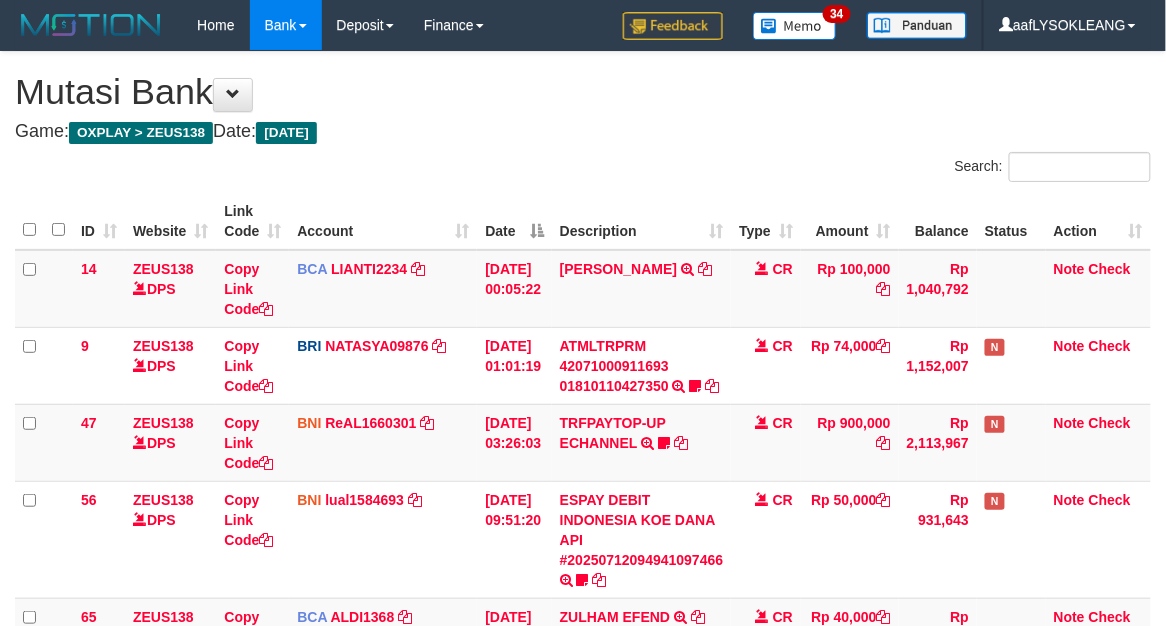 scroll, scrollTop: 283, scrollLeft: 0, axis: vertical 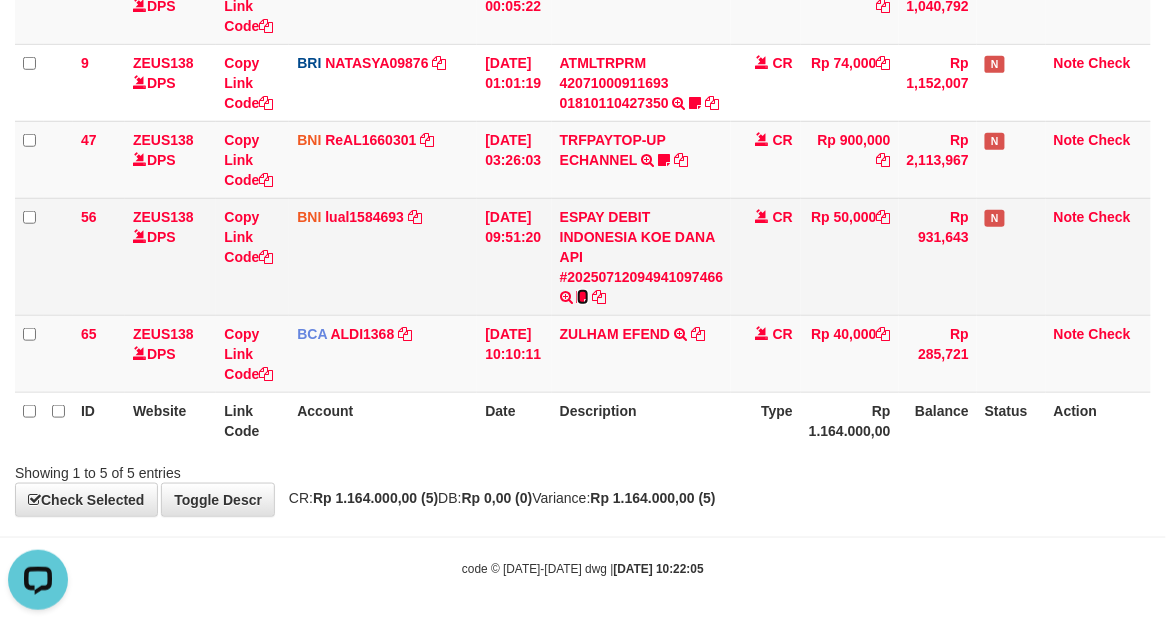 click at bounding box center (583, 297) 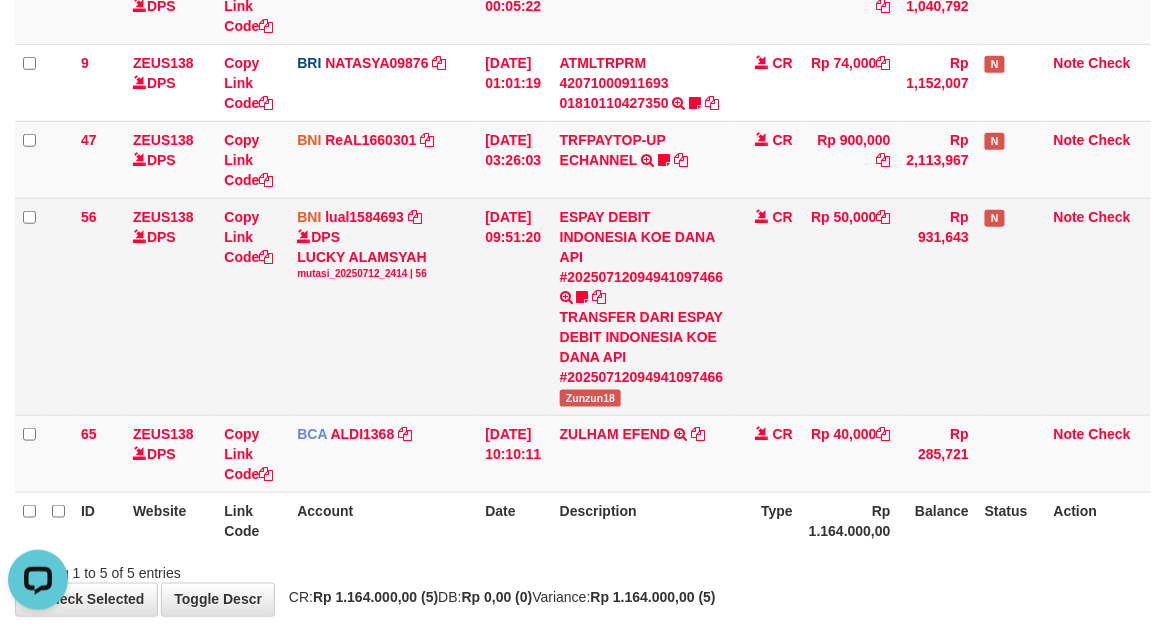 click on "Zunzun18" at bounding box center [591, 398] 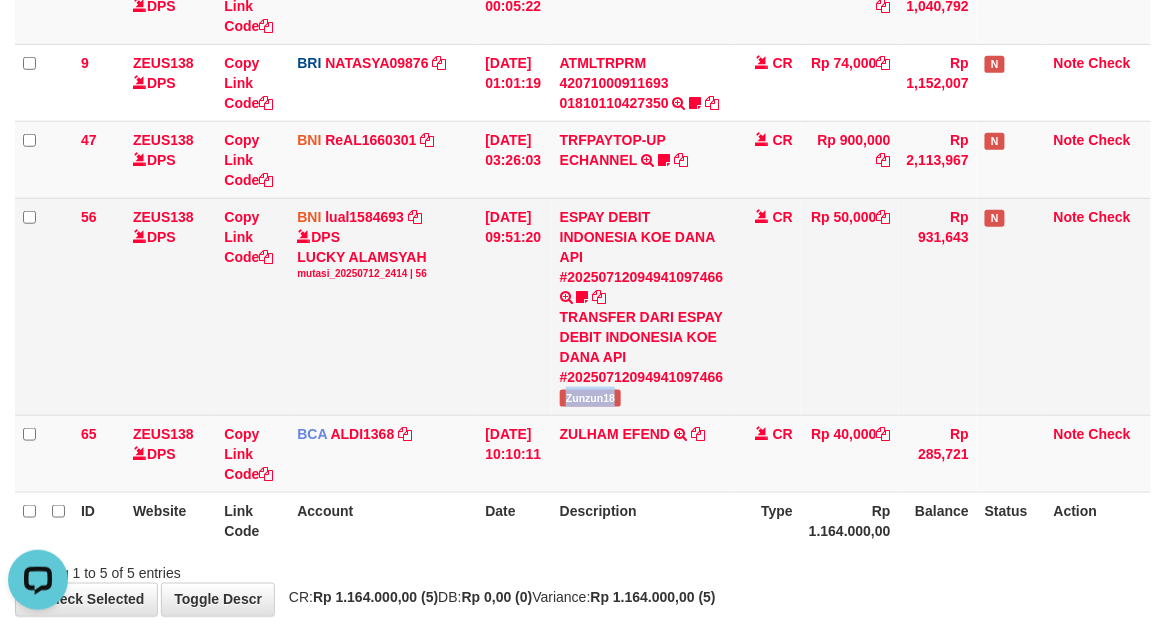 click on "Zunzun18" at bounding box center (591, 398) 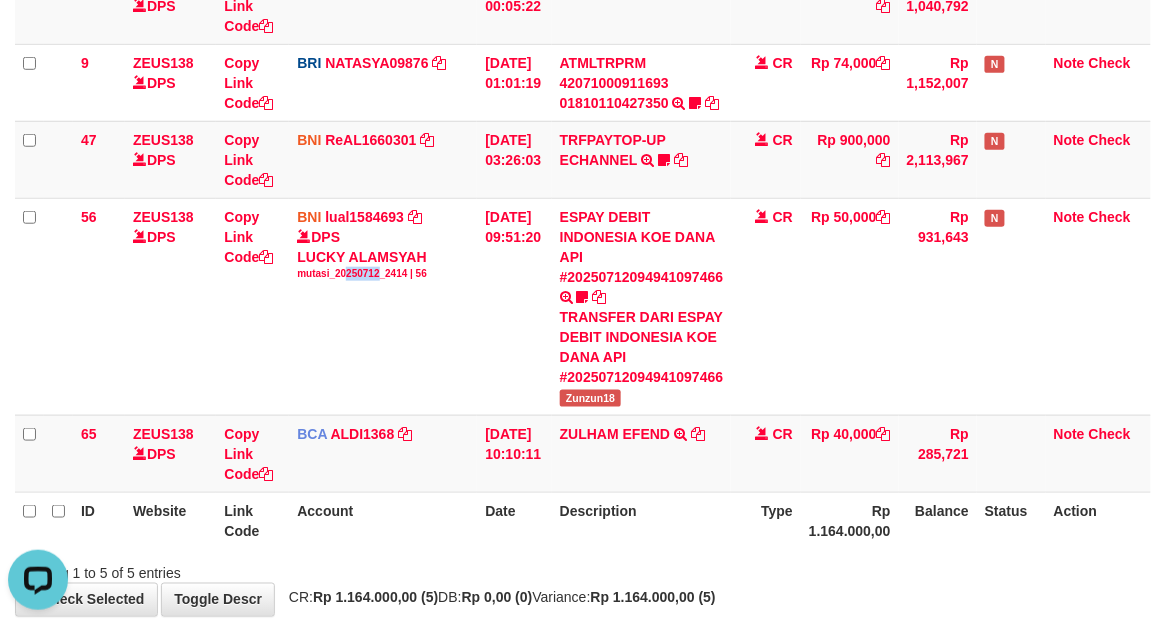 drag, startPoint x: 348, startPoint y: 360, endPoint x: 2, endPoint y: 294, distance: 352.23856 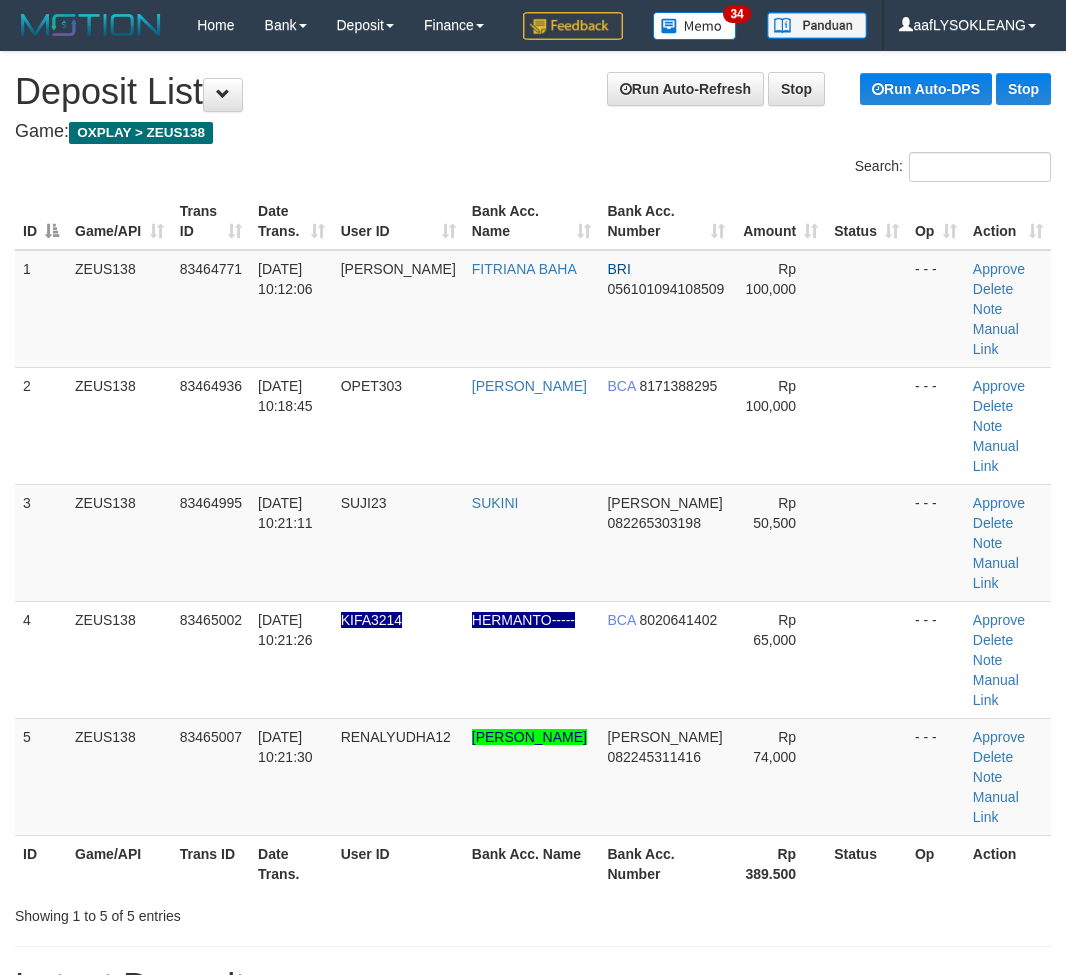 scroll, scrollTop: 147, scrollLeft: 0, axis: vertical 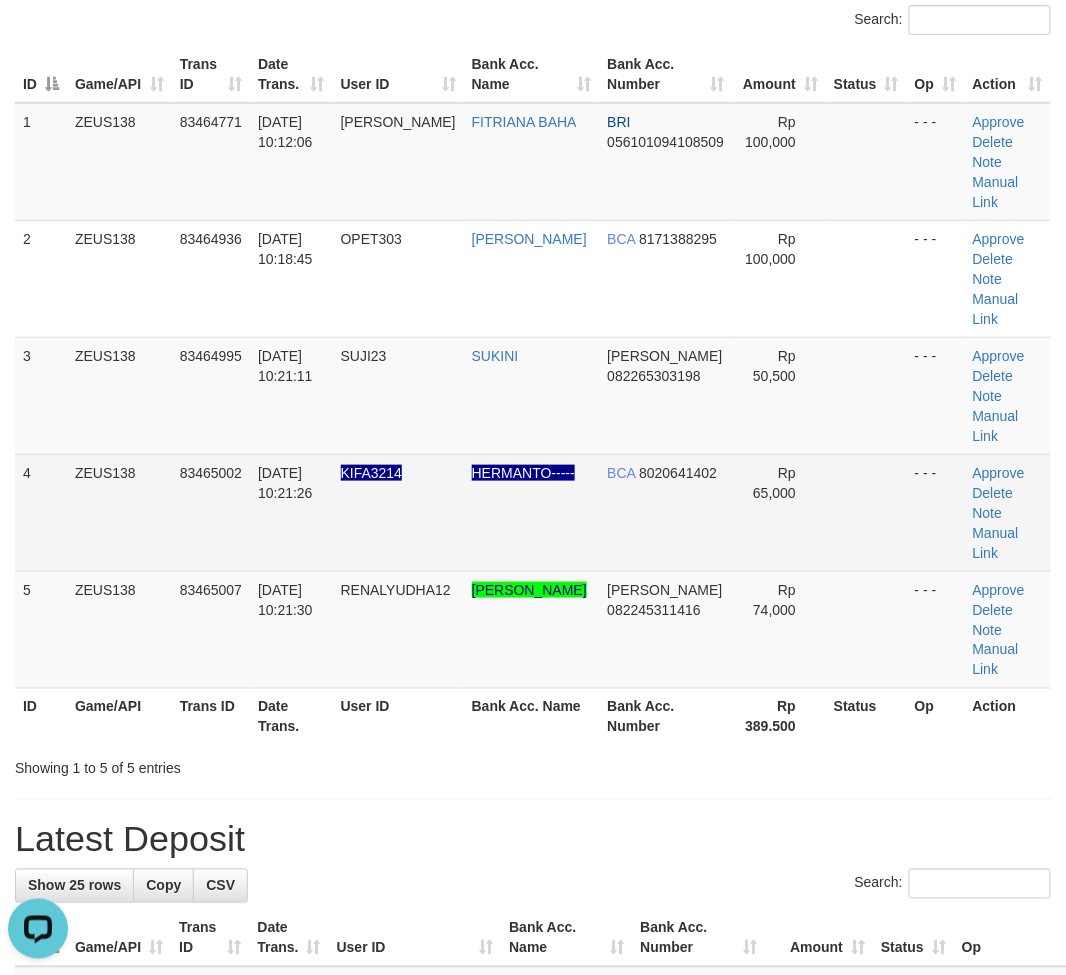 click at bounding box center (866, 512) 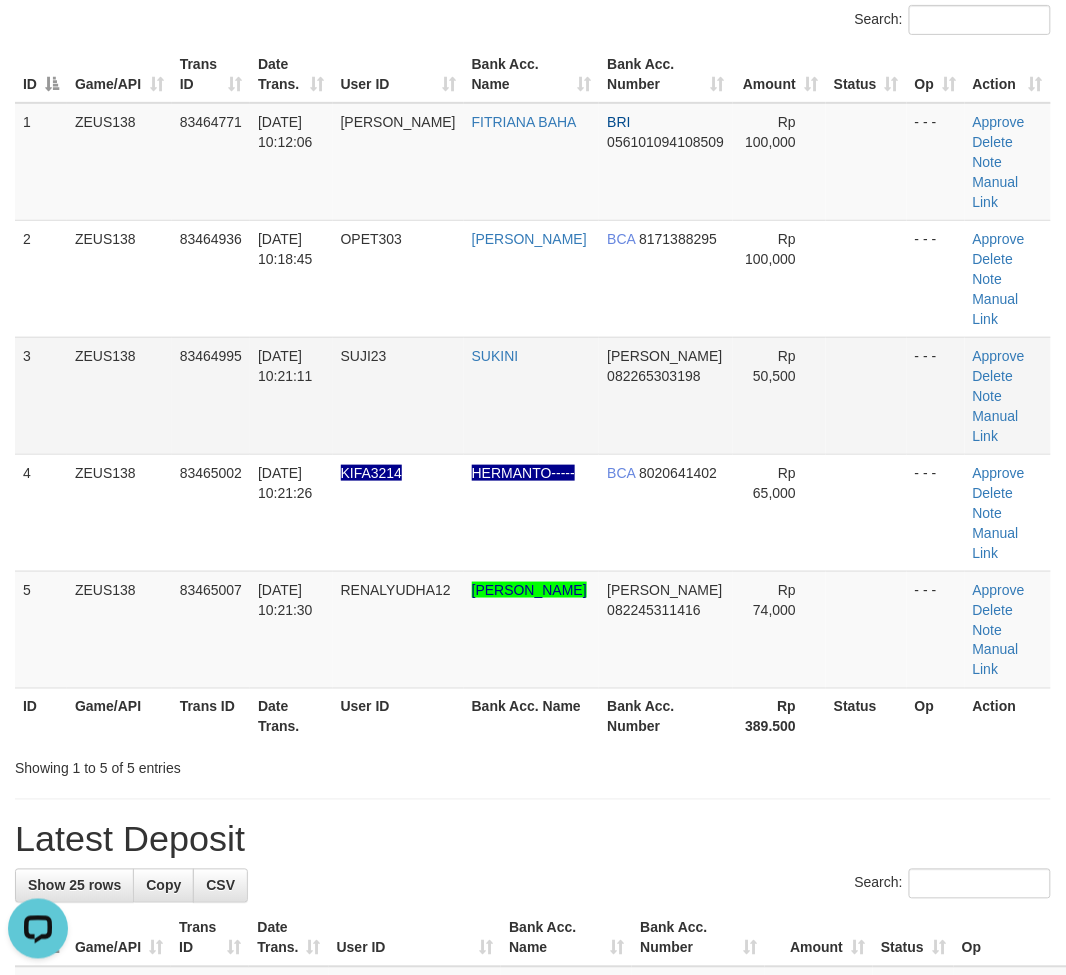 click at bounding box center (866, 395) 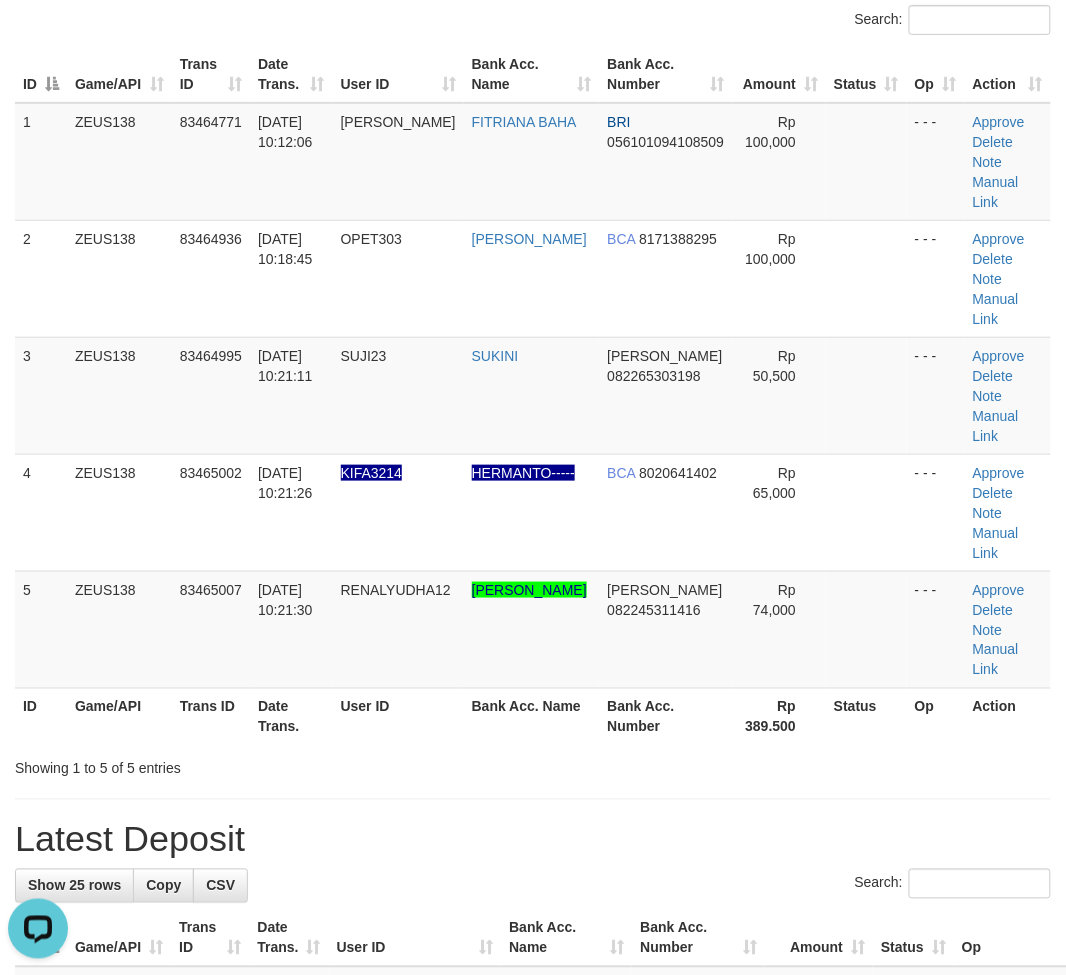 scroll, scrollTop: 295, scrollLeft: 0, axis: vertical 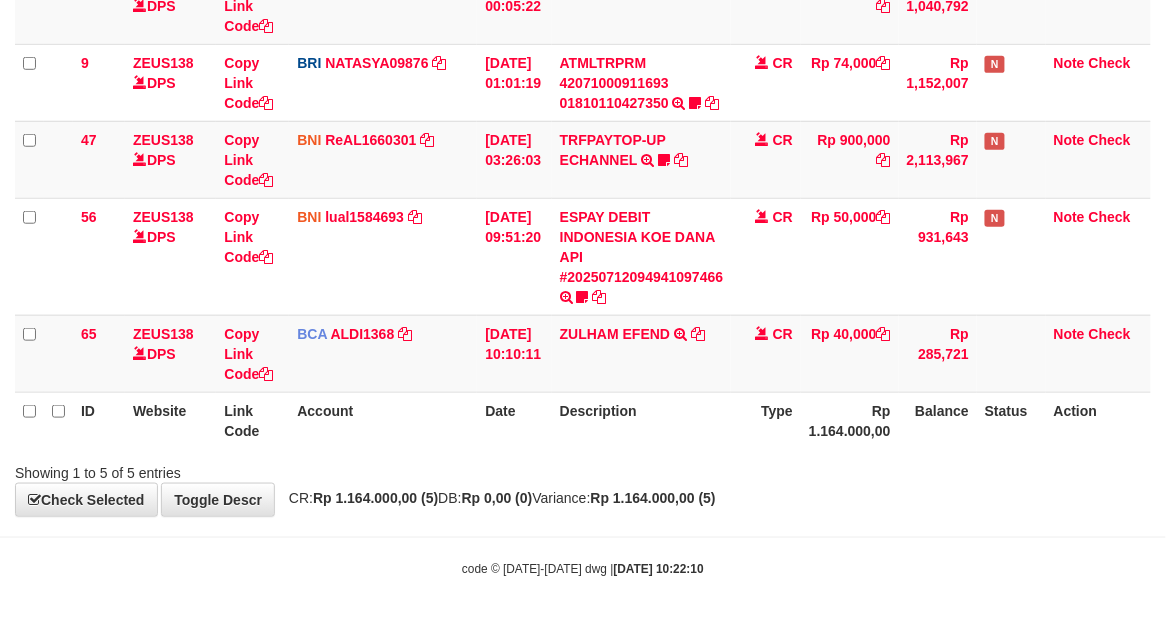 click on "Description" at bounding box center (642, 420) 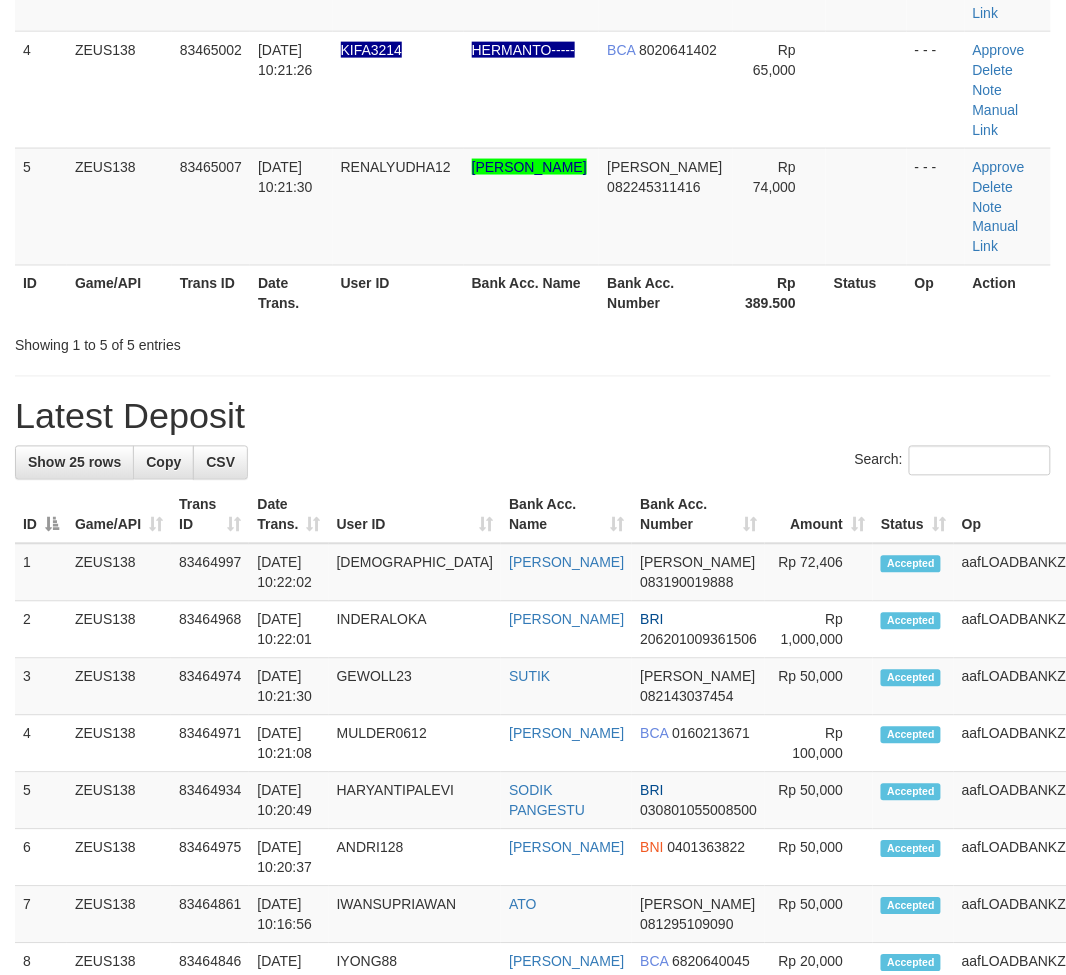 scroll, scrollTop: 295, scrollLeft: 0, axis: vertical 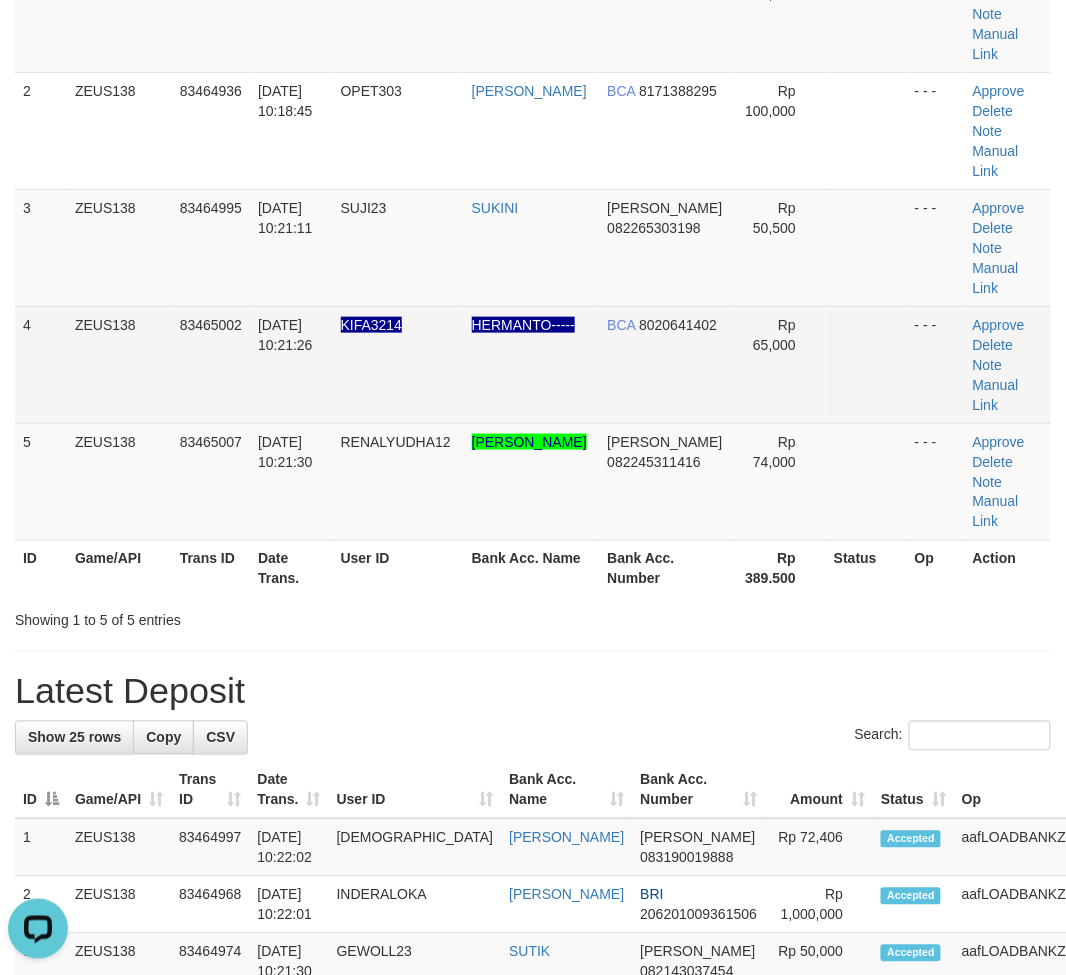 drag, startPoint x: 707, startPoint y: 327, endPoint x: 1078, endPoint y: 374, distance: 373.96524 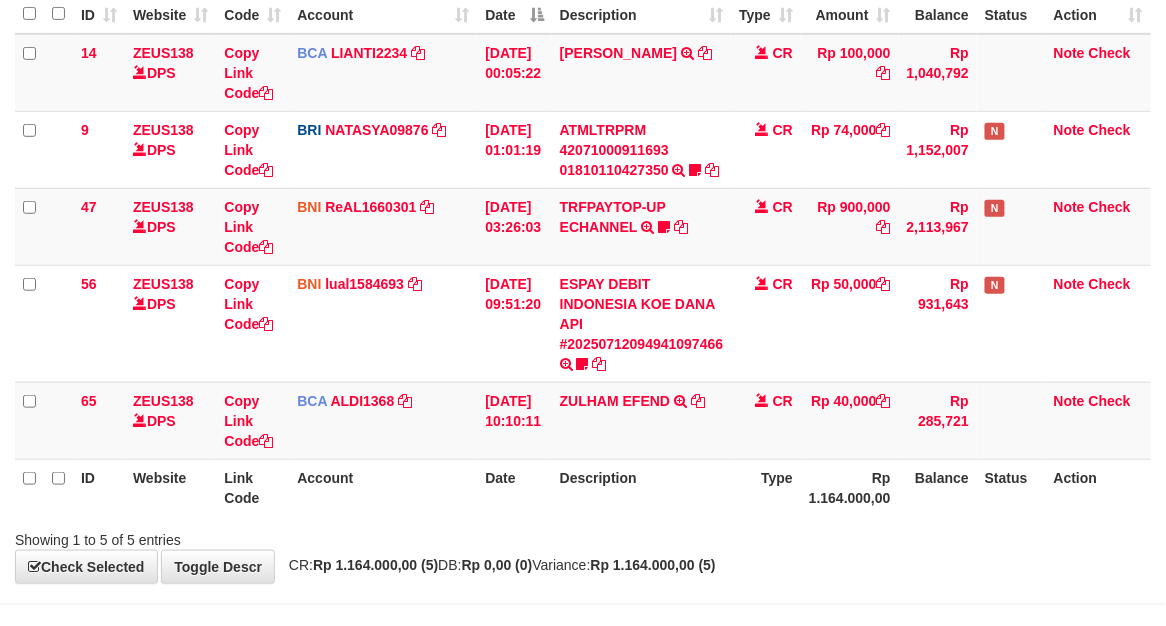 scroll, scrollTop: 283, scrollLeft: 0, axis: vertical 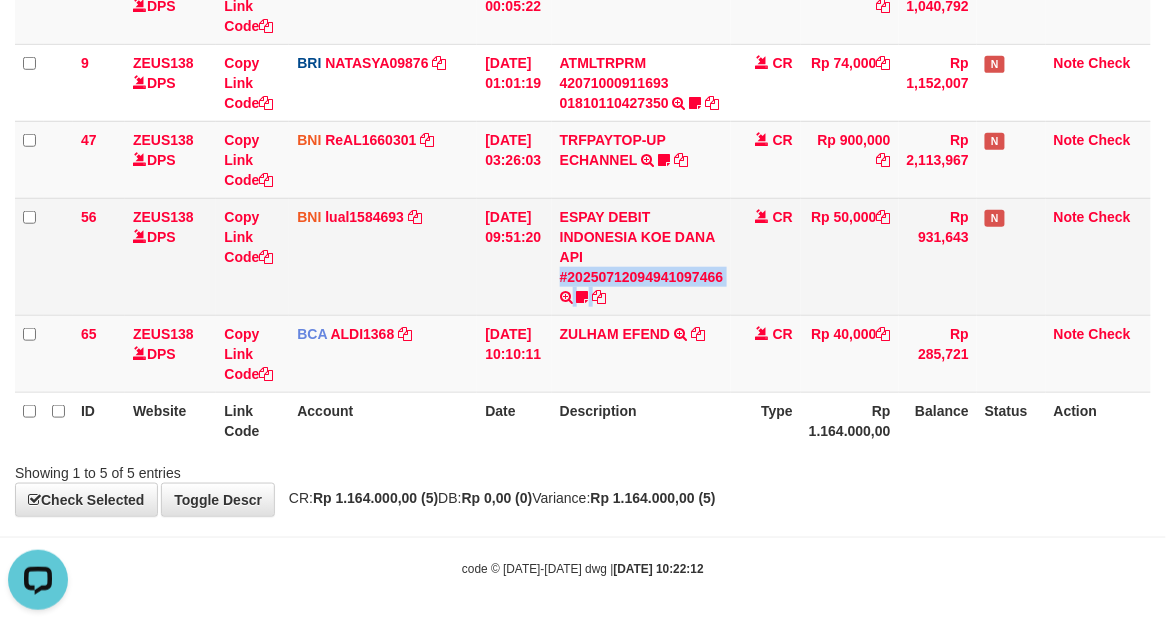 drag, startPoint x: 743, startPoint y: 267, endPoint x: 703, endPoint y: 253, distance: 42.379242 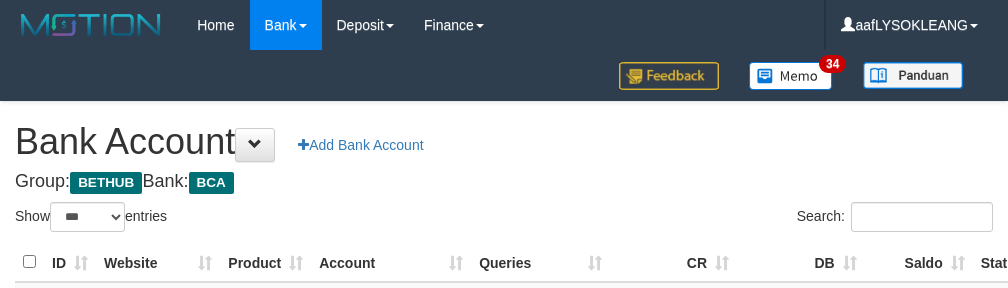select on "***" 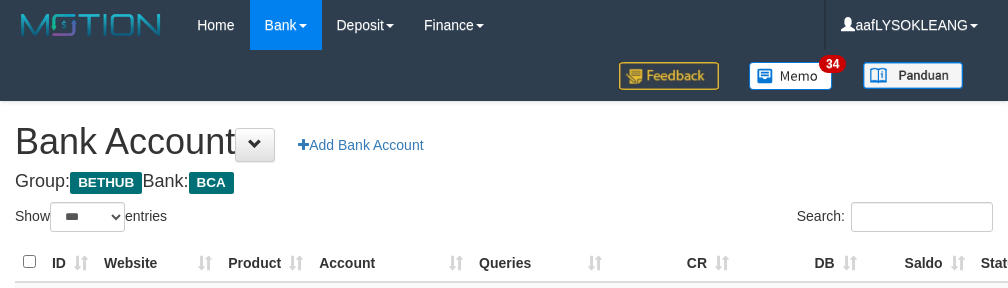 scroll, scrollTop: 222, scrollLeft: 0, axis: vertical 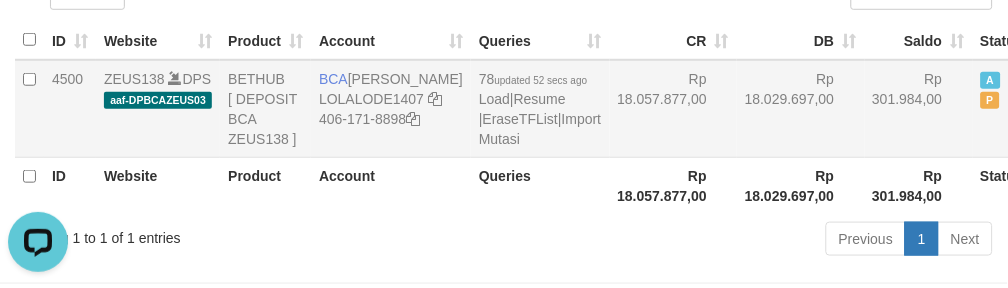drag, startPoint x: 640, startPoint y: 134, endPoint x: 652, endPoint y: 135, distance: 12.0415945 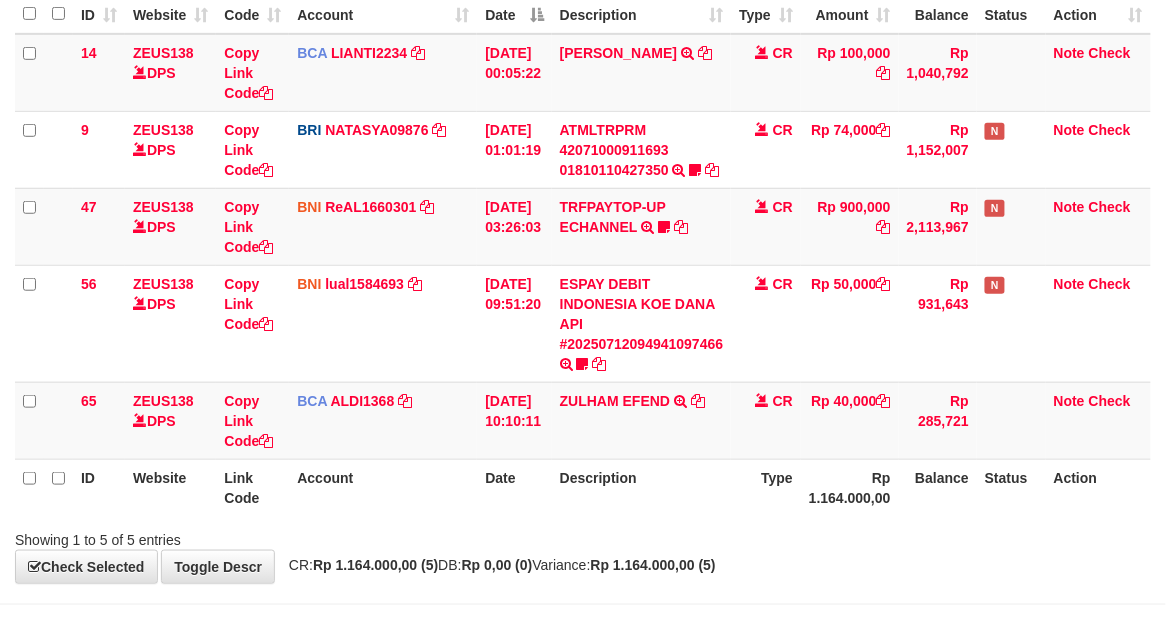 scroll, scrollTop: 283, scrollLeft: 0, axis: vertical 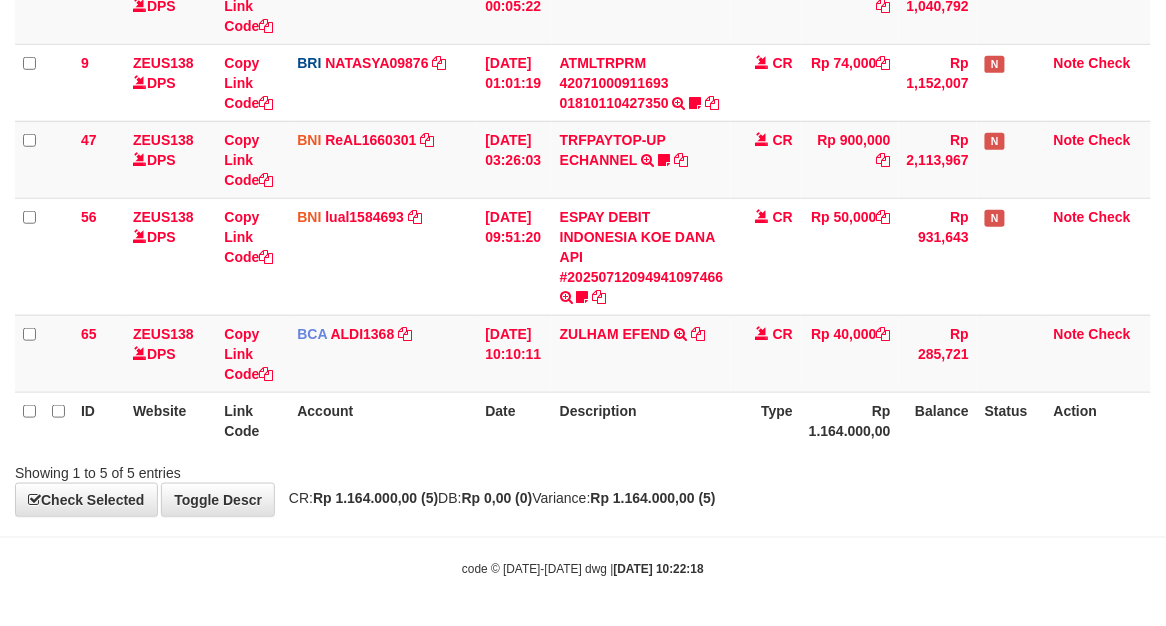 drag, startPoint x: 735, startPoint y: 436, endPoint x: 654, endPoint y: 388, distance: 94.15413 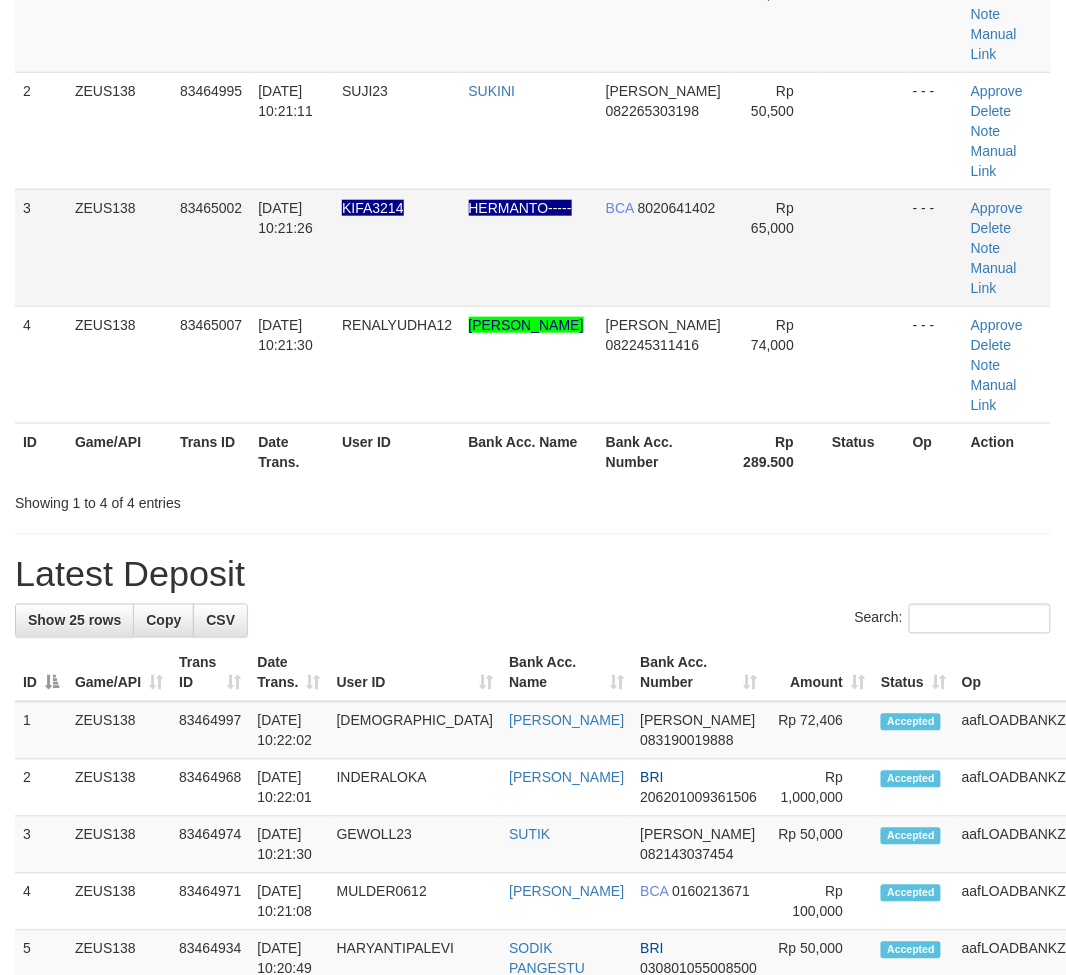 scroll, scrollTop: 0, scrollLeft: 0, axis: both 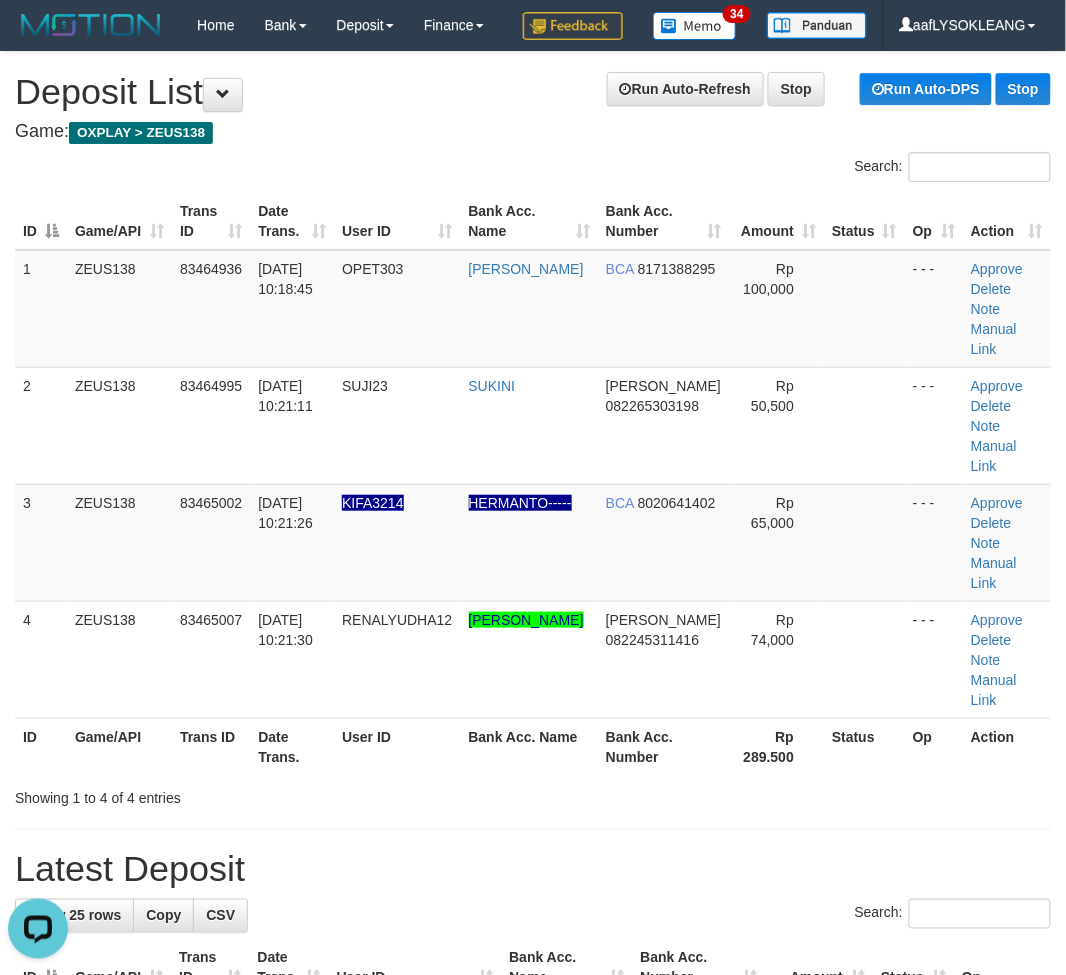 click on "**********" at bounding box center [533, 1324] 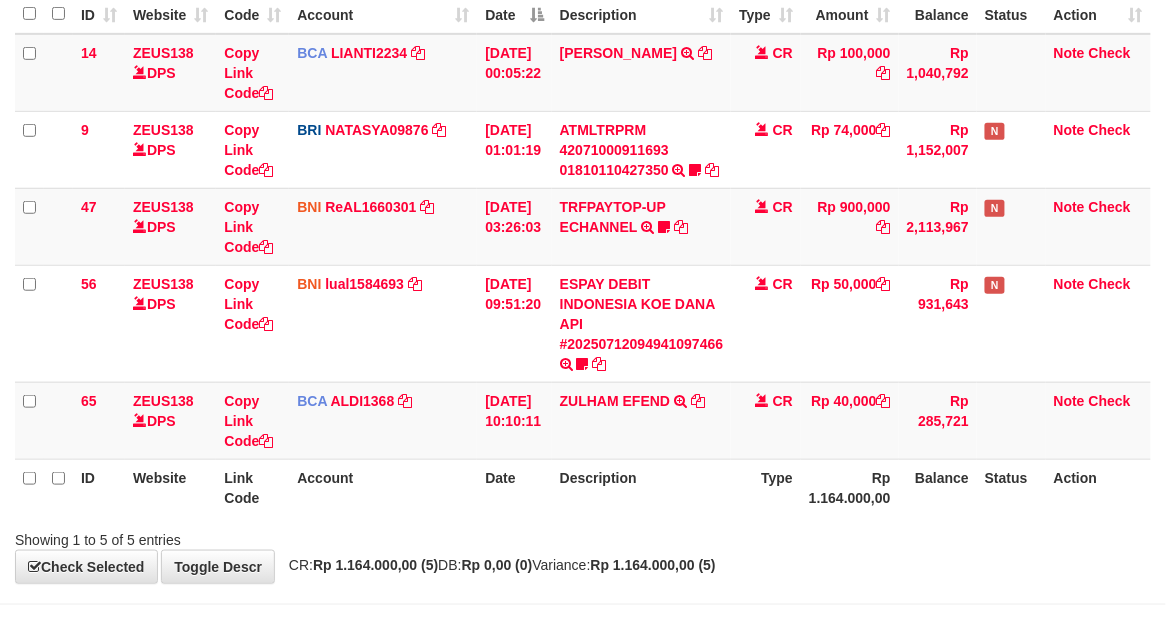 scroll, scrollTop: 283, scrollLeft: 0, axis: vertical 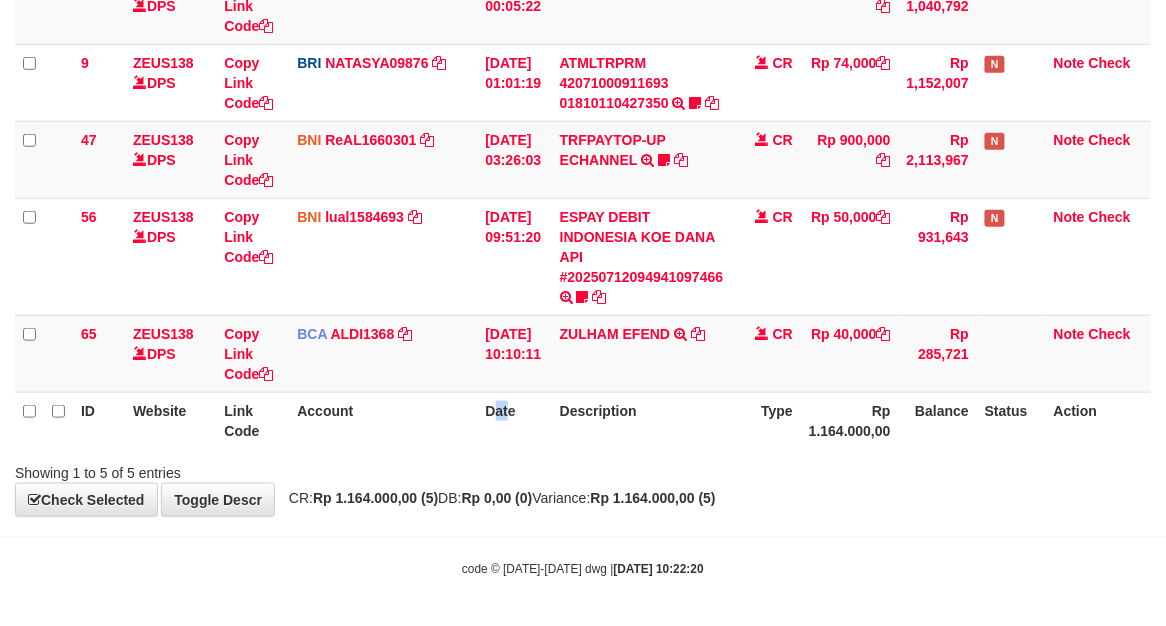 drag, startPoint x: 508, startPoint y: 422, endPoint x: 485, endPoint y: 416, distance: 23.769728 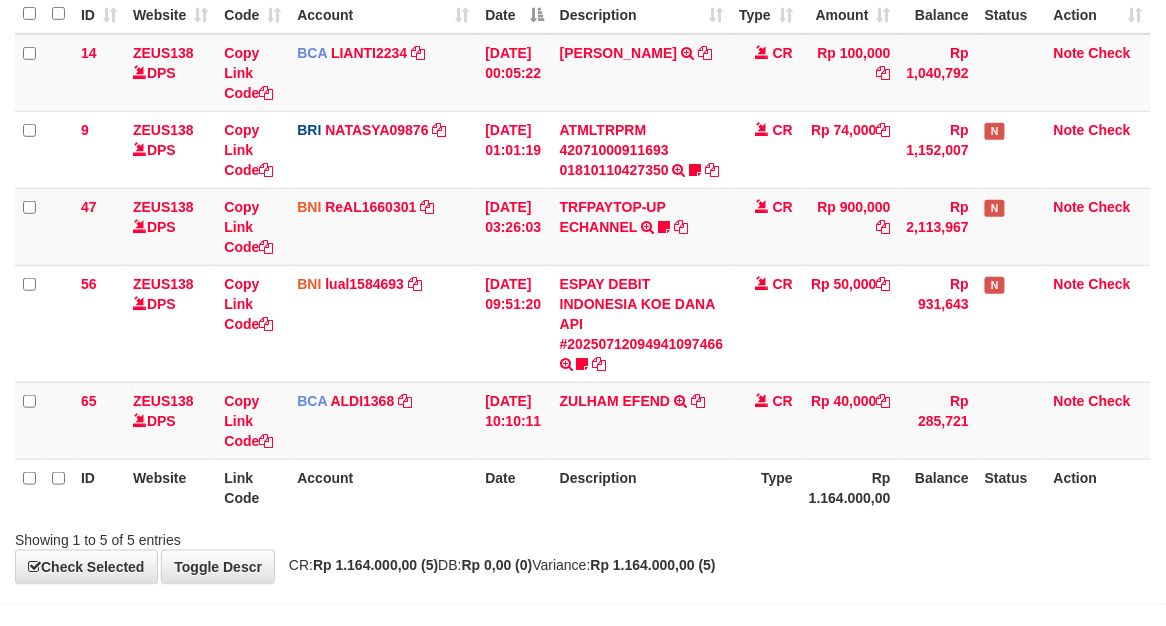 scroll, scrollTop: 283, scrollLeft: 0, axis: vertical 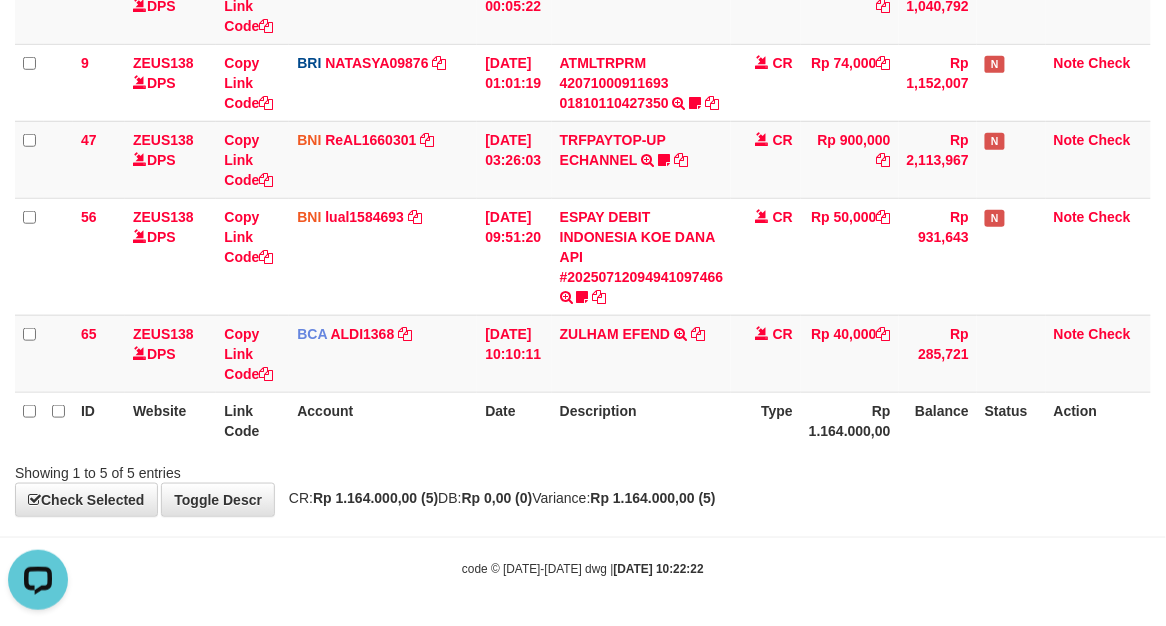 drag, startPoint x: 704, startPoint y: 396, endPoint x: 34, endPoint y: 401, distance: 670.0187 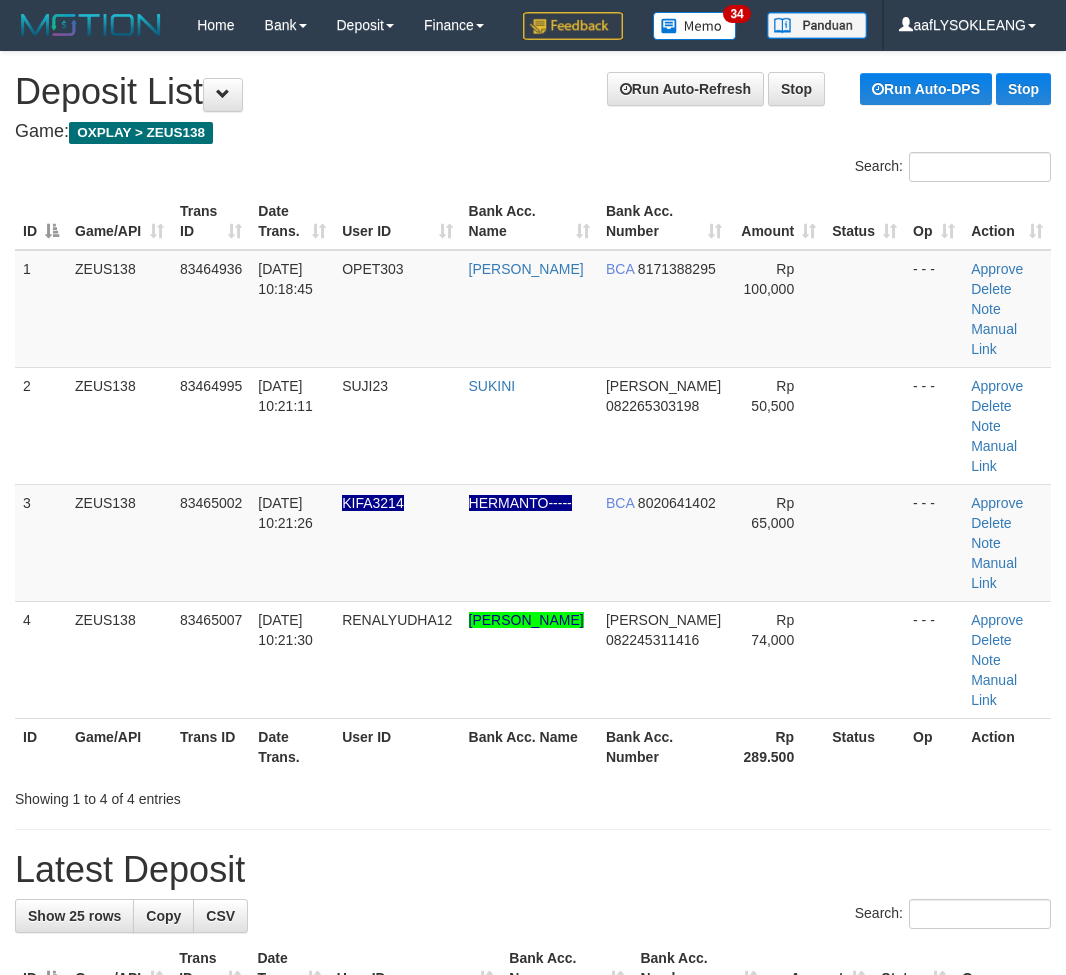 scroll, scrollTop: 0, scrollLeft: 0, axis: both 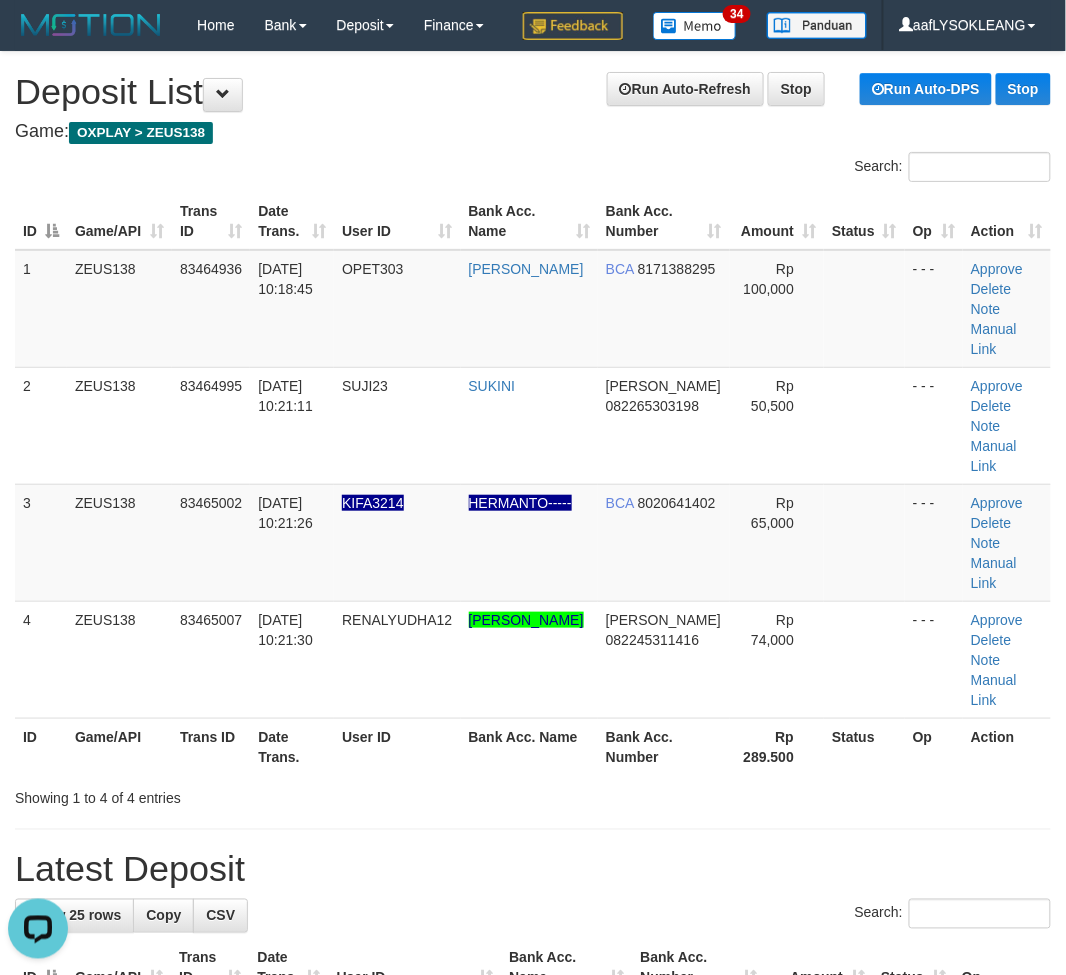 click on "**********" at bounding box center [533, 1324] 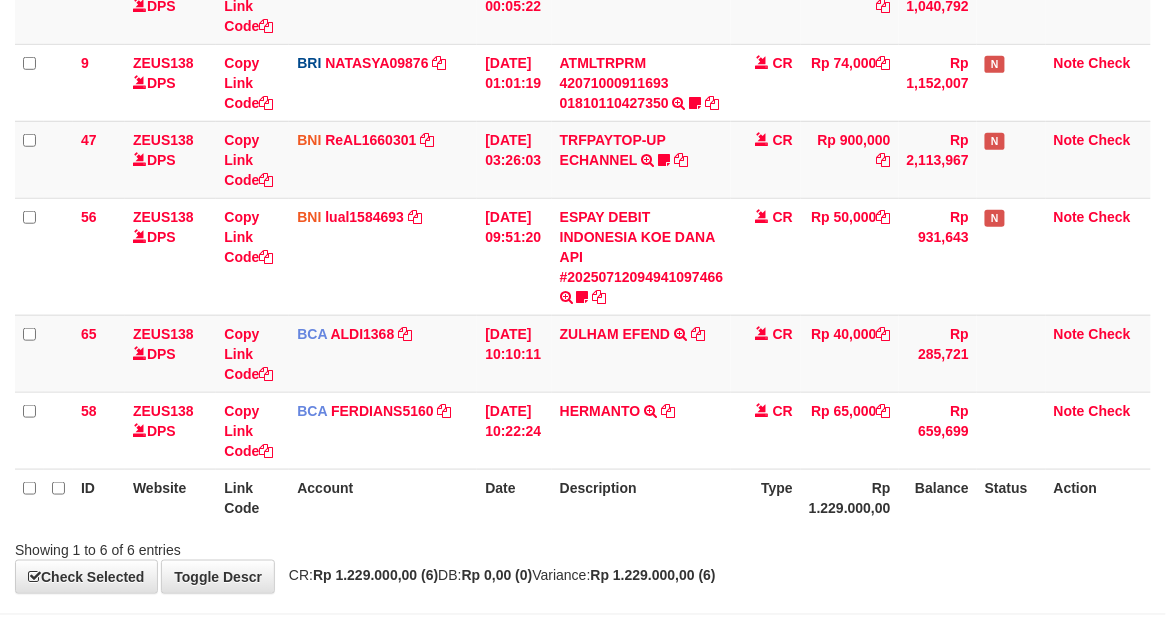 scroll, scrollTop: 360, scrollLeft: 0, axis: vertical 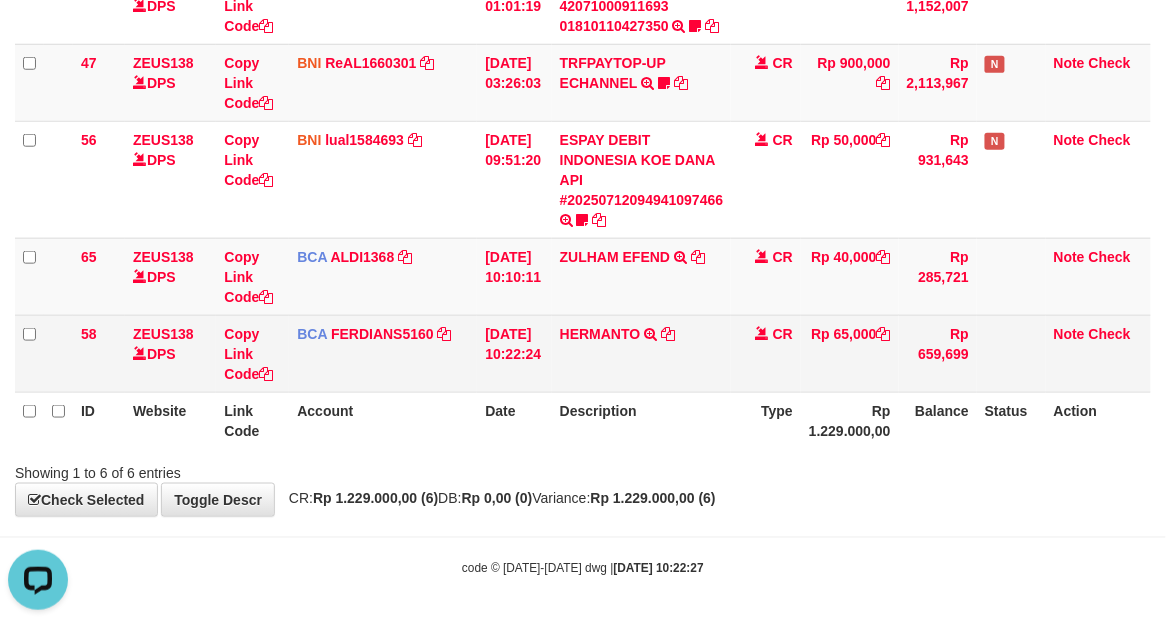 click on "HERMANTO         TRSF E-BANKING CR 1207/FTSCY/WS95031
65000.00HERMANTO" at bounding box center [642, 353] 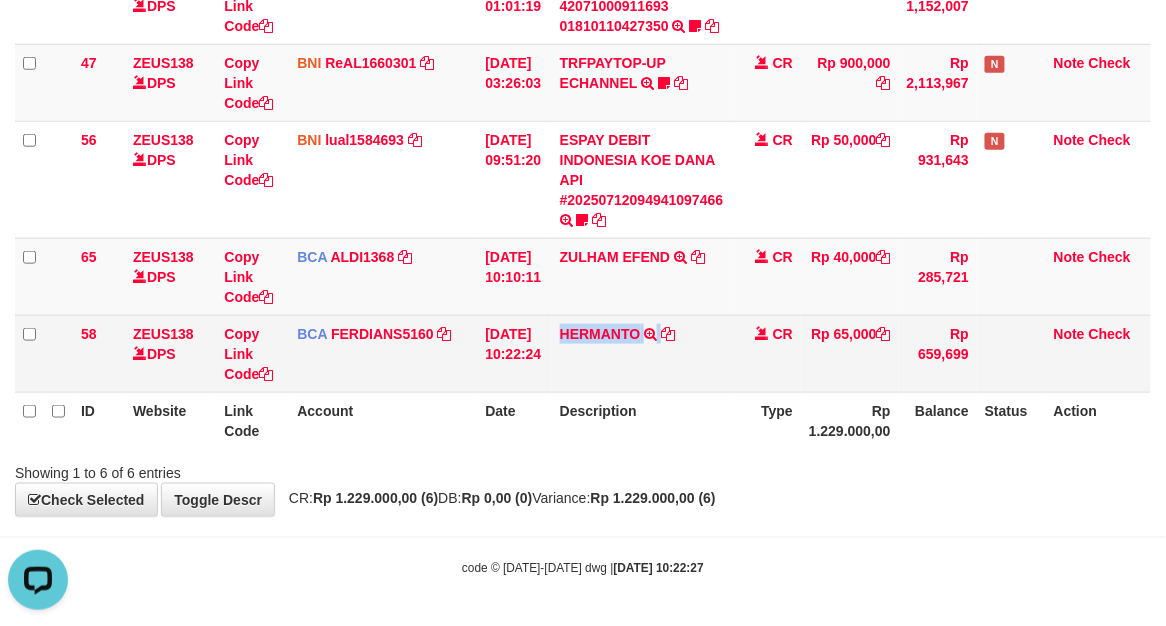 click on "HERMANTO         TRSF E-BANKING CR 1207/FTSCY/WS95031
65000.00HERMANTO" at bounding box center (642, 353) 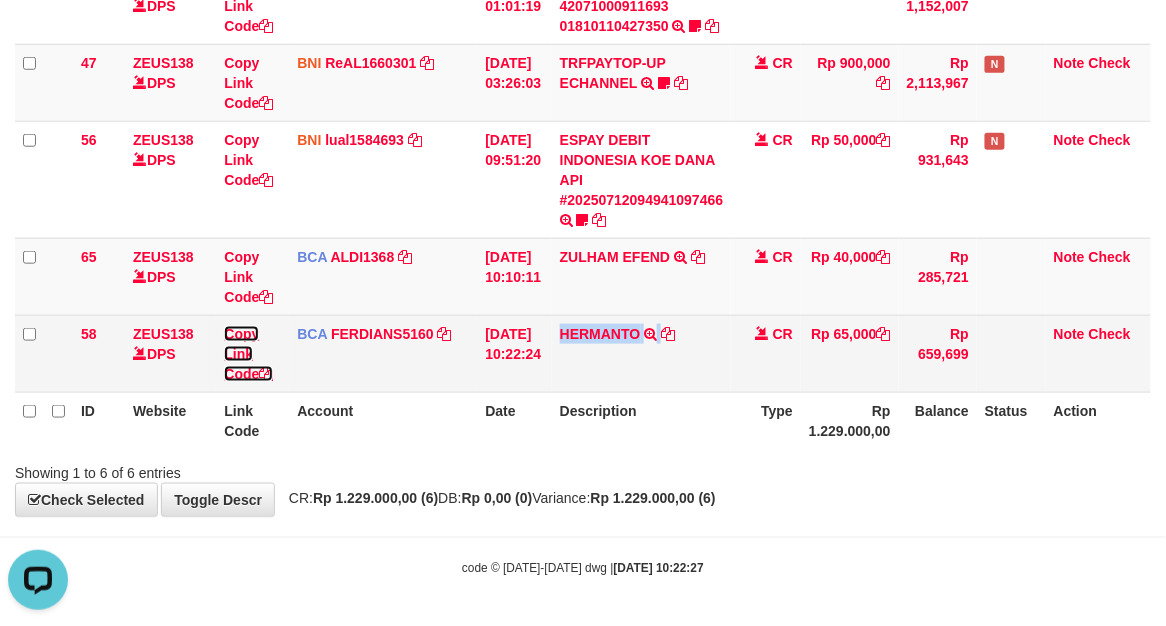 drag, startPoint x: 238, startPoint y: 376, endPoint x: 133, endPoint y: 356, distance: 106.887794 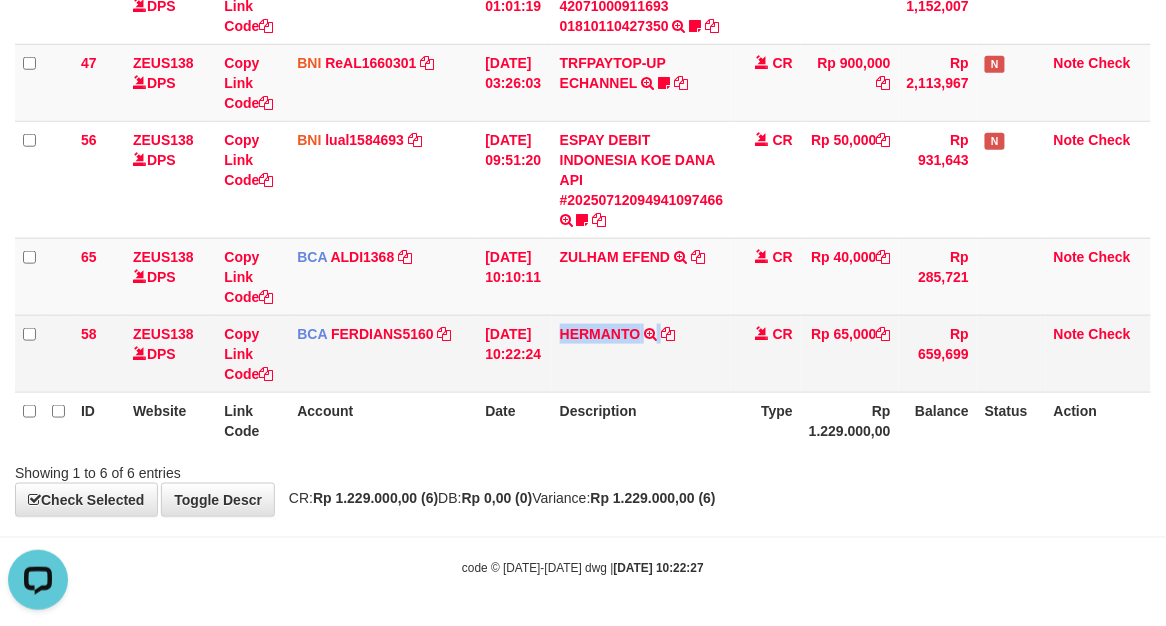 copy on "HERMANTO" 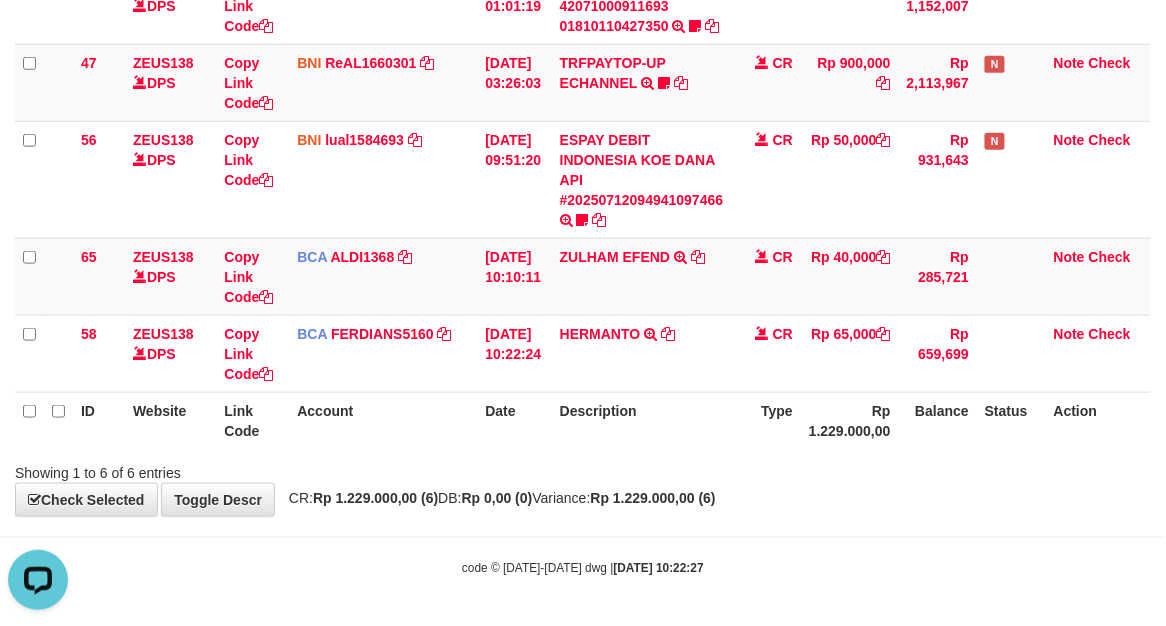 scroll, scrollTop: 252, scrollLeft: 0, axis: vertical 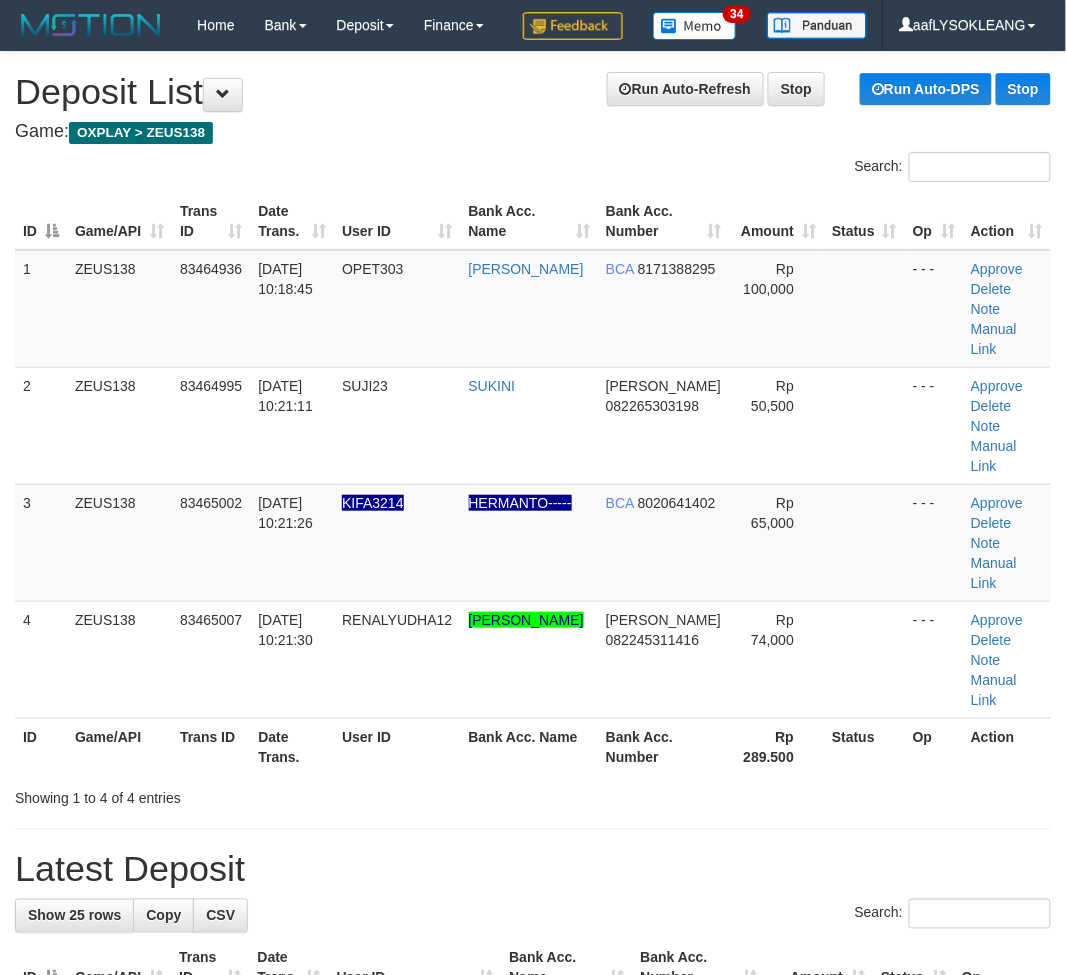 click on "Rp 289.500" at bounding box center [777, 746] 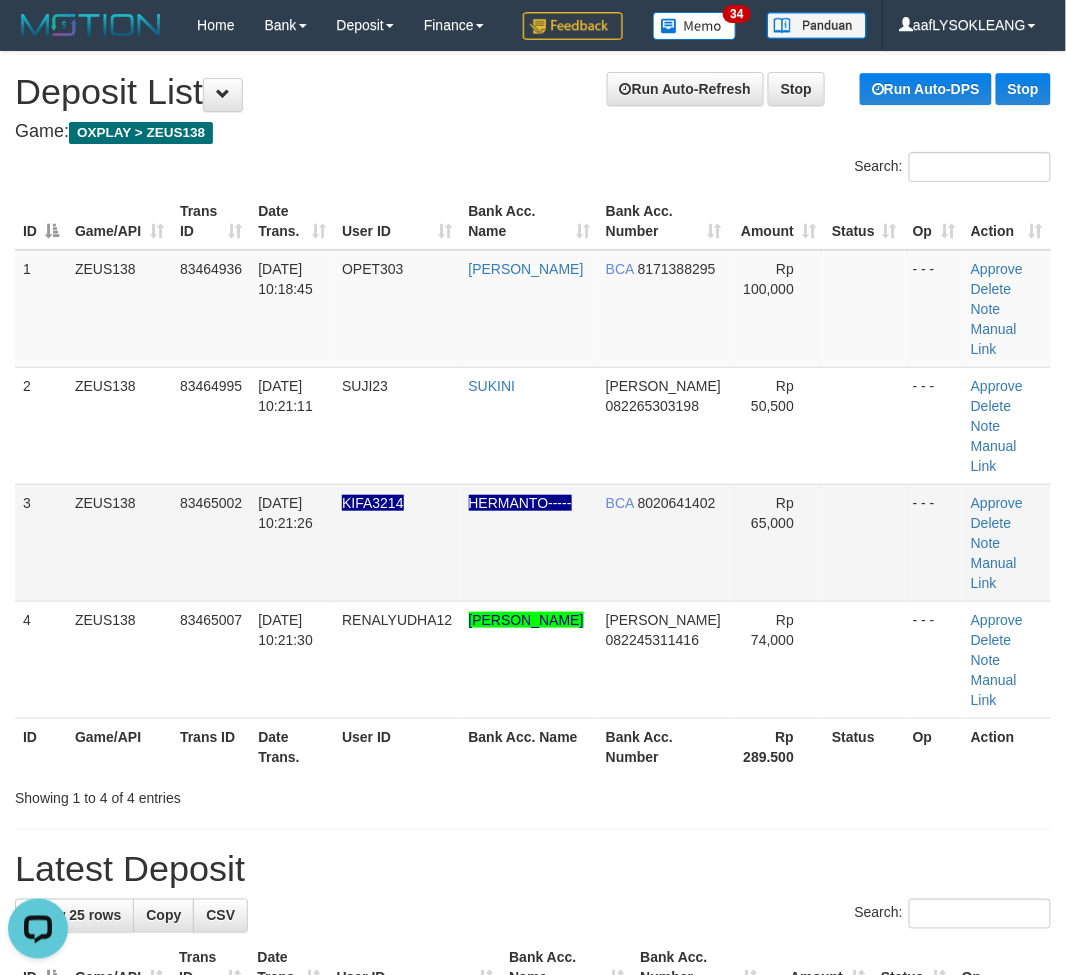 scroll, scrollTop: 0, scrollLeft: 0, axis: both 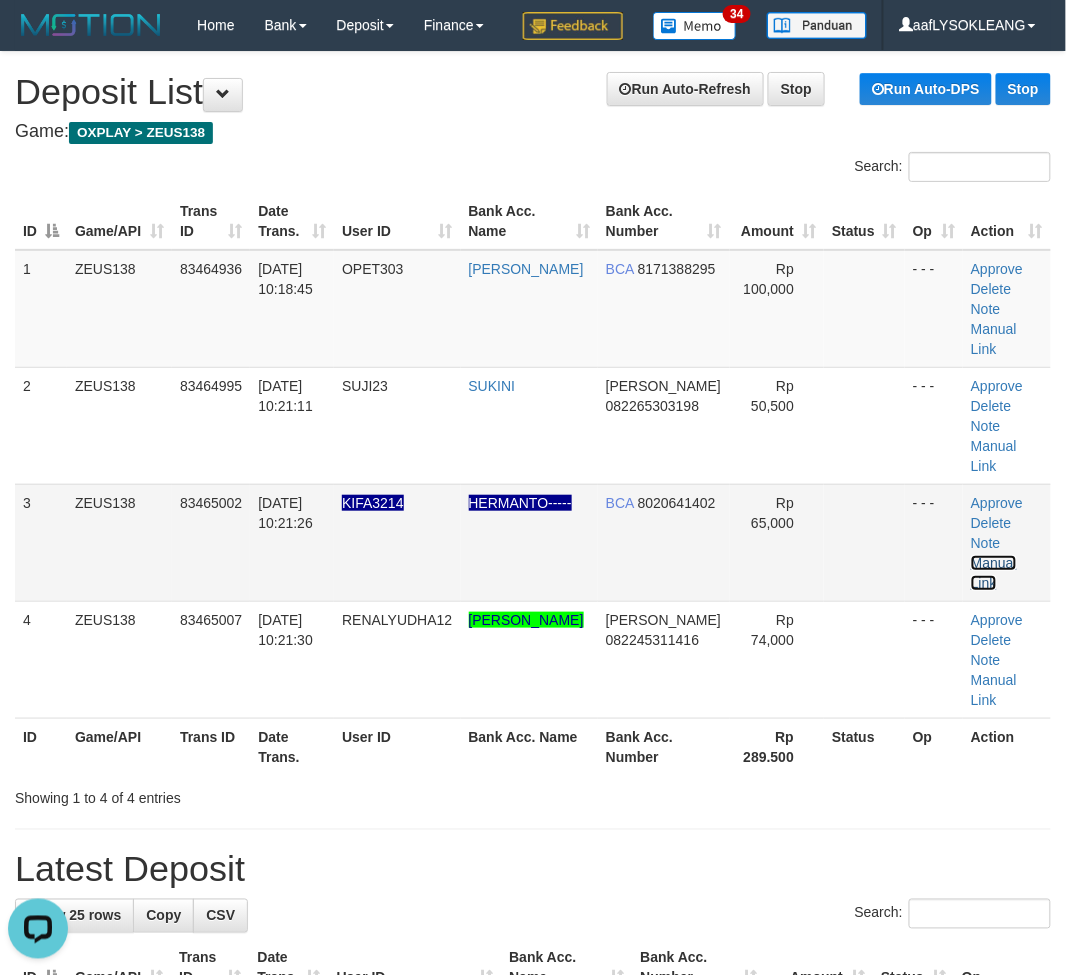 click on "Manual Link" at bounding box center [994, 573] 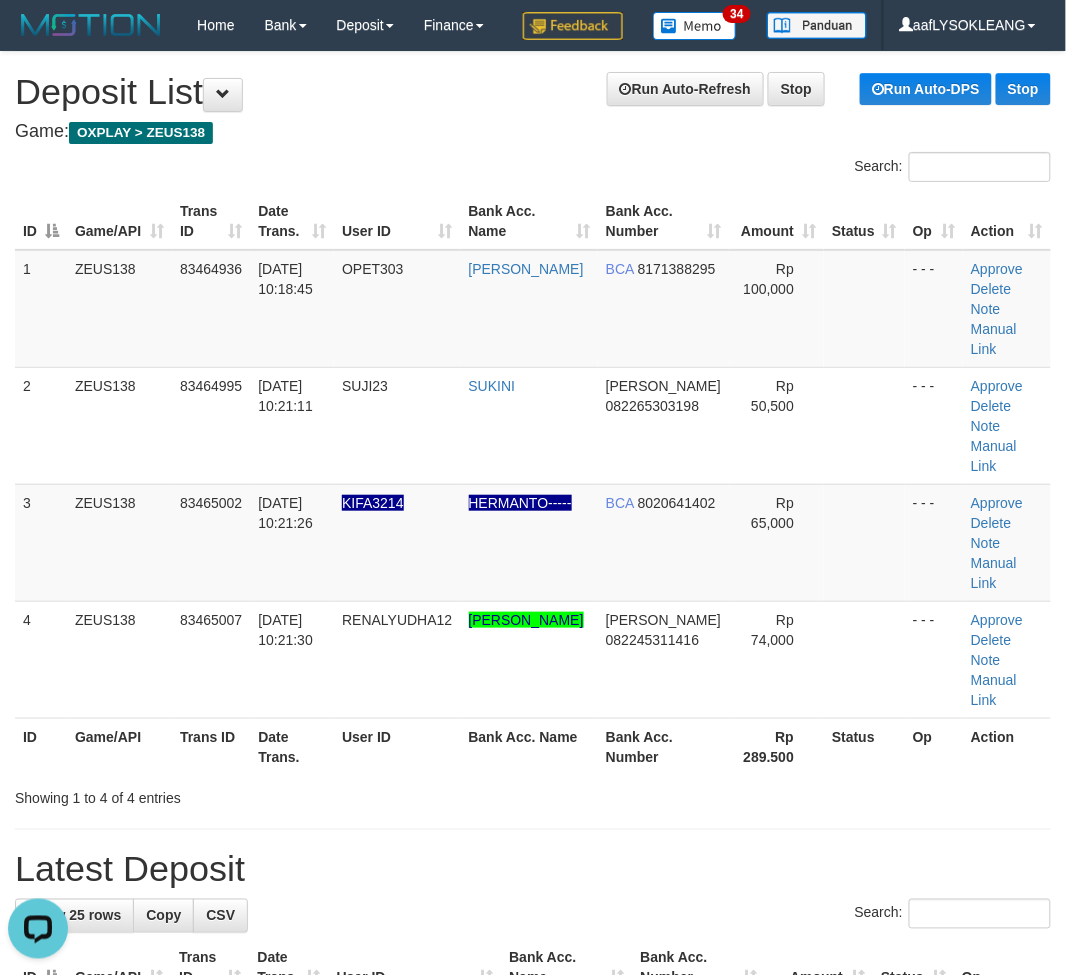 click on "Bank Acc. Number" at bounding box center (664, 746) 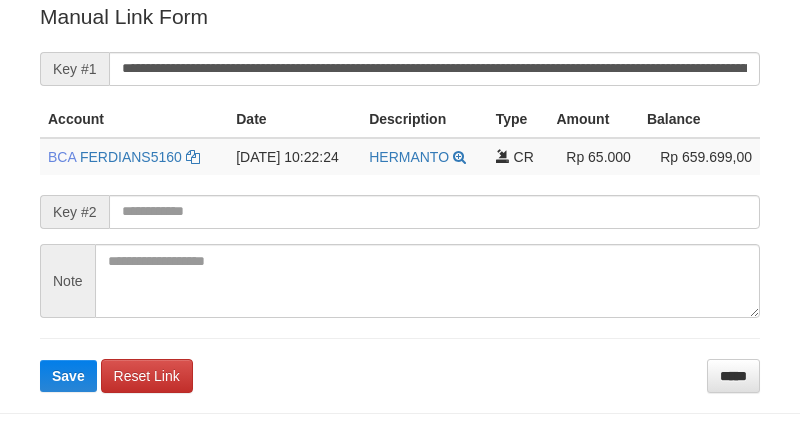 scroll, scrollTop: 404, scrollLeft: 0, axis: vertical 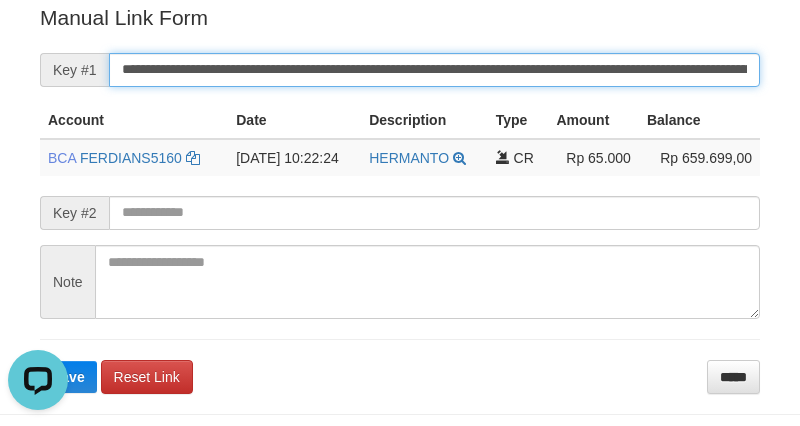 click on "**********" at bounding box center (434, 70) 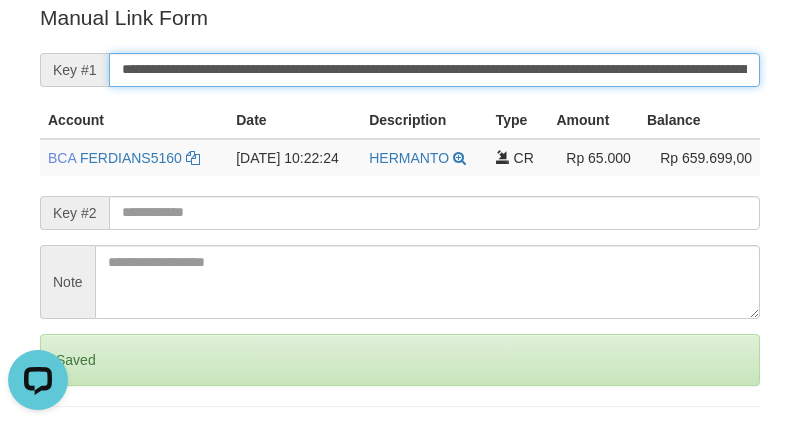click on "Save" at bounding box center [68, 444] 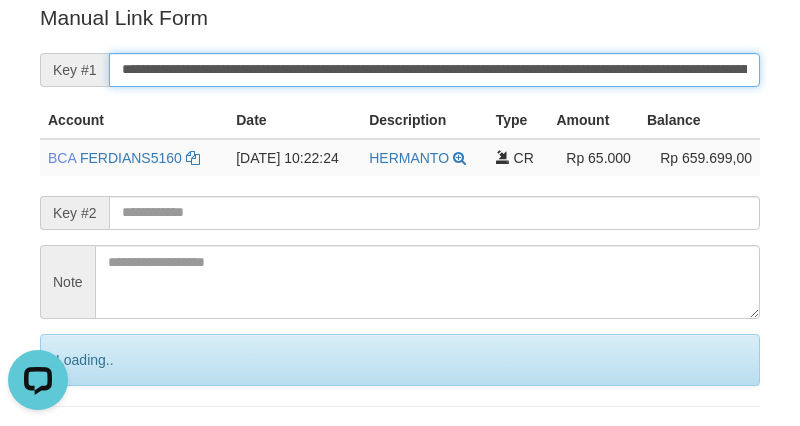 click on "Save" at bounding box center (90, 444) 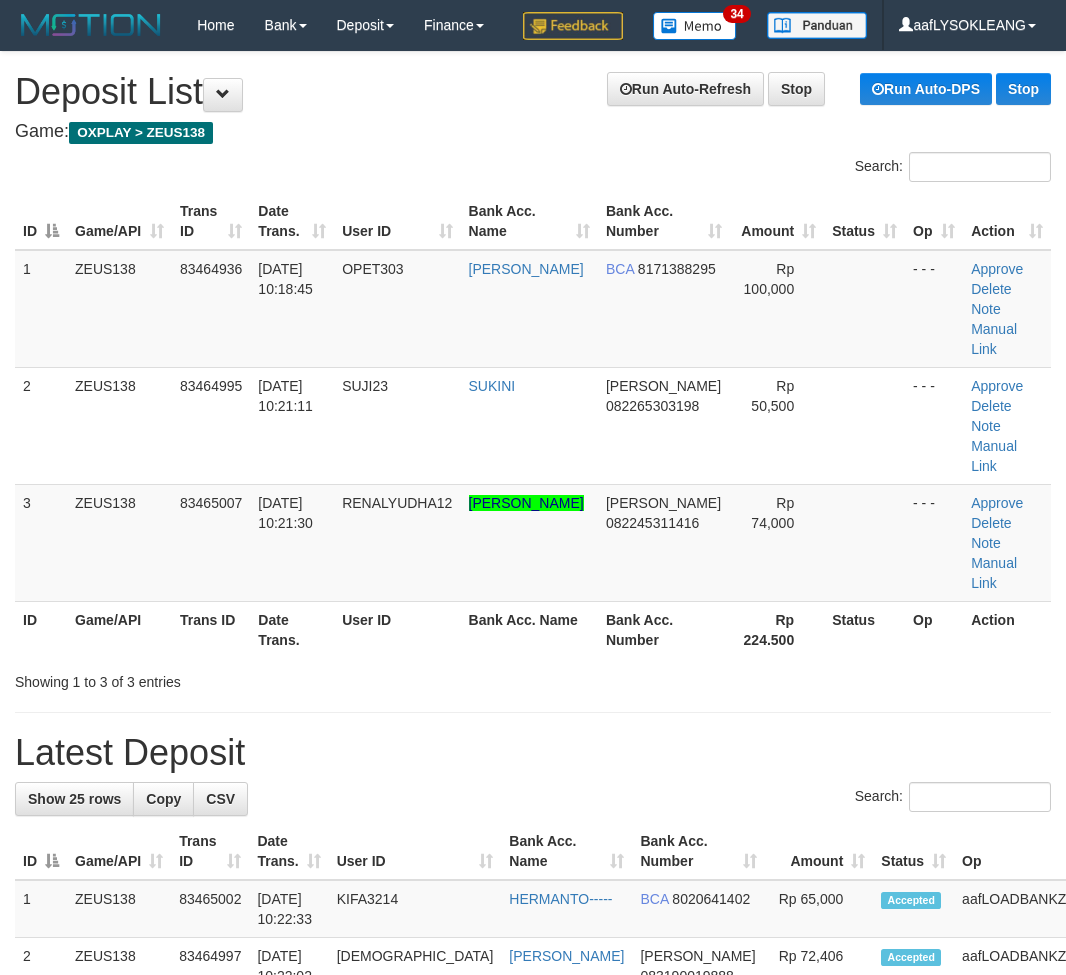 scroll, scrollTop: 0, scrollLeft: 0, axis: both 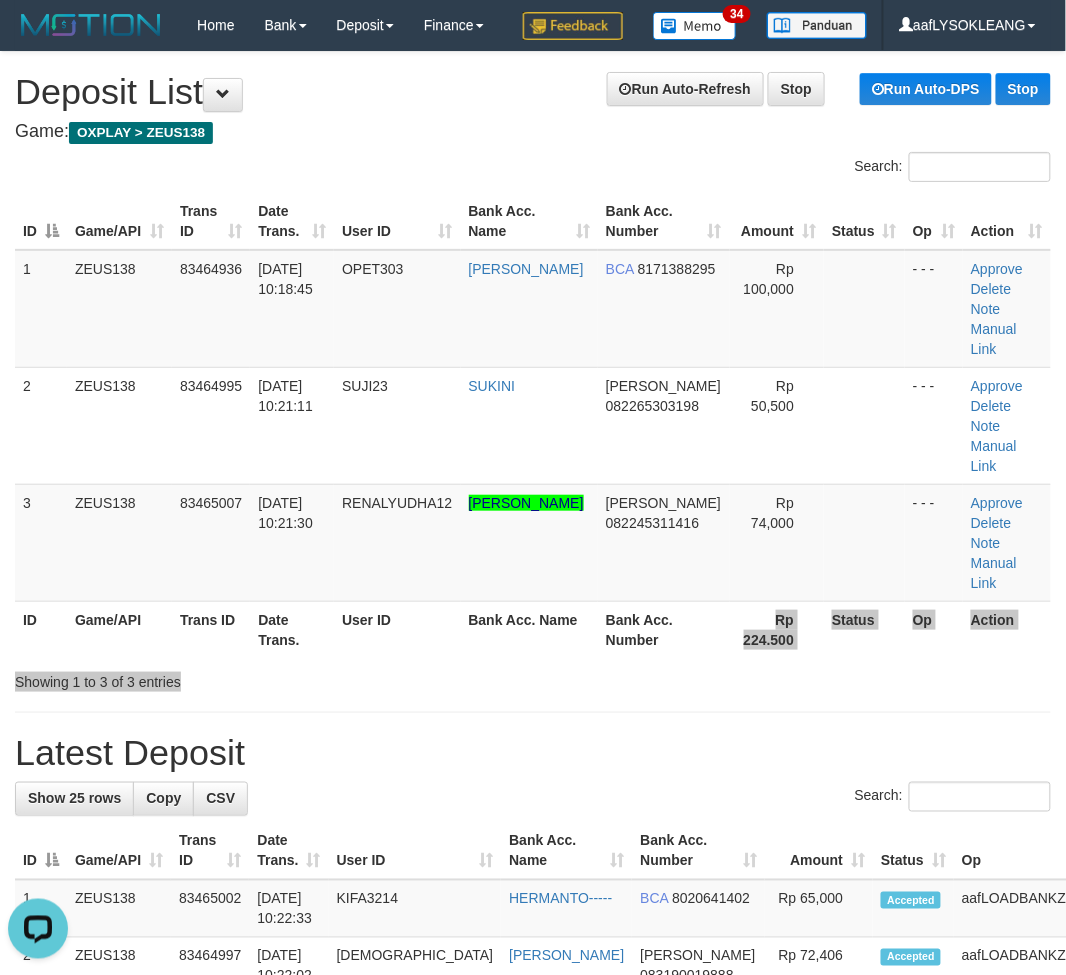 click on "Search:
ID Game/API Trans ID Date Trans. User ID Bank Acc. Name Bank Acc. Number Amount Status Op Action
1
ZEUS138
83464936
[DATE] 10:18:45
OPET303
[PERSON_NAME]
BCA
8171388295
Rp 100,000
- - -
Approve
[GEOGRAPHIC_DATA]
Note
Manual Link
2
ZEUS138
83464995
[DATE] 10:21:11
SUJI23
SUKINI
[PERSON_NAME]
082265303198
Rp 50,500
- - -
Approve" at bounding box center [533, 422] 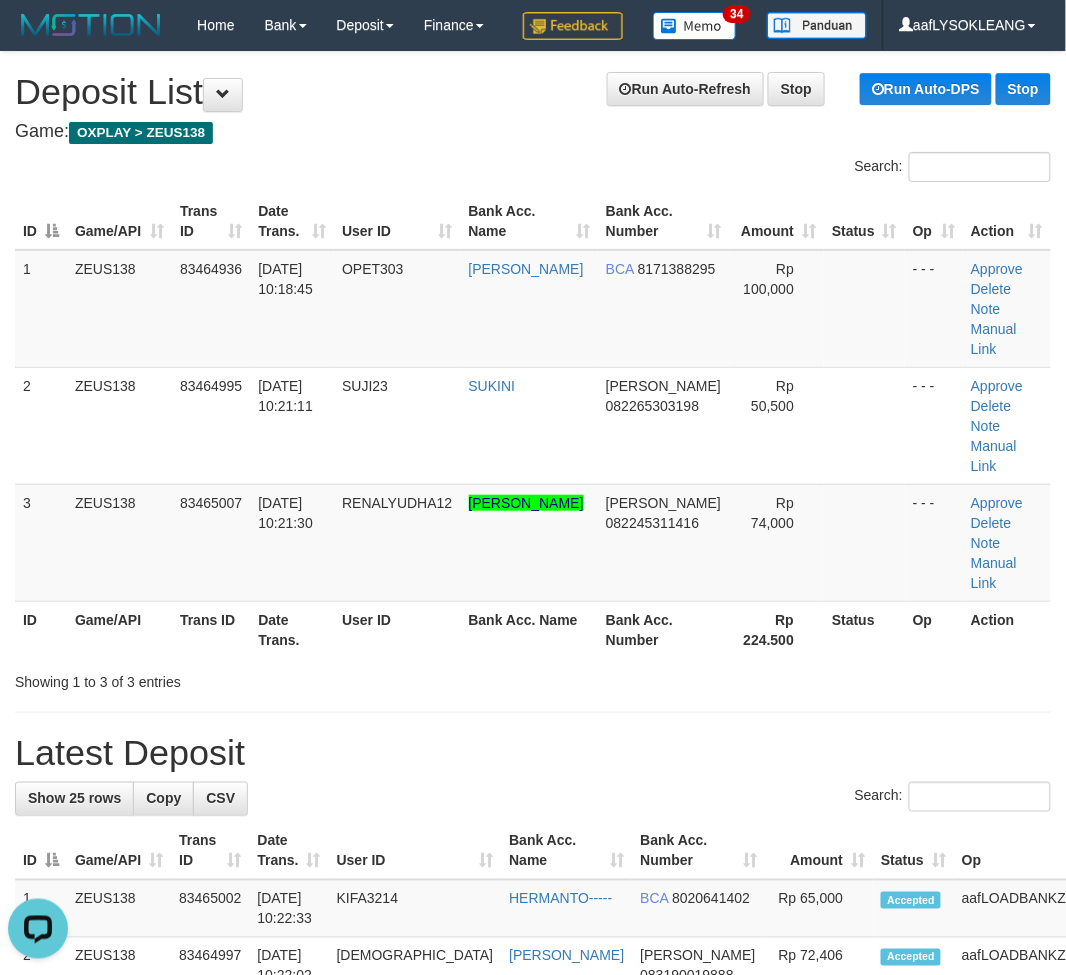 drag, startPoint x: 675, startPoint y: 765, endPoint x: 655, endPoint y: 744, distance: 29 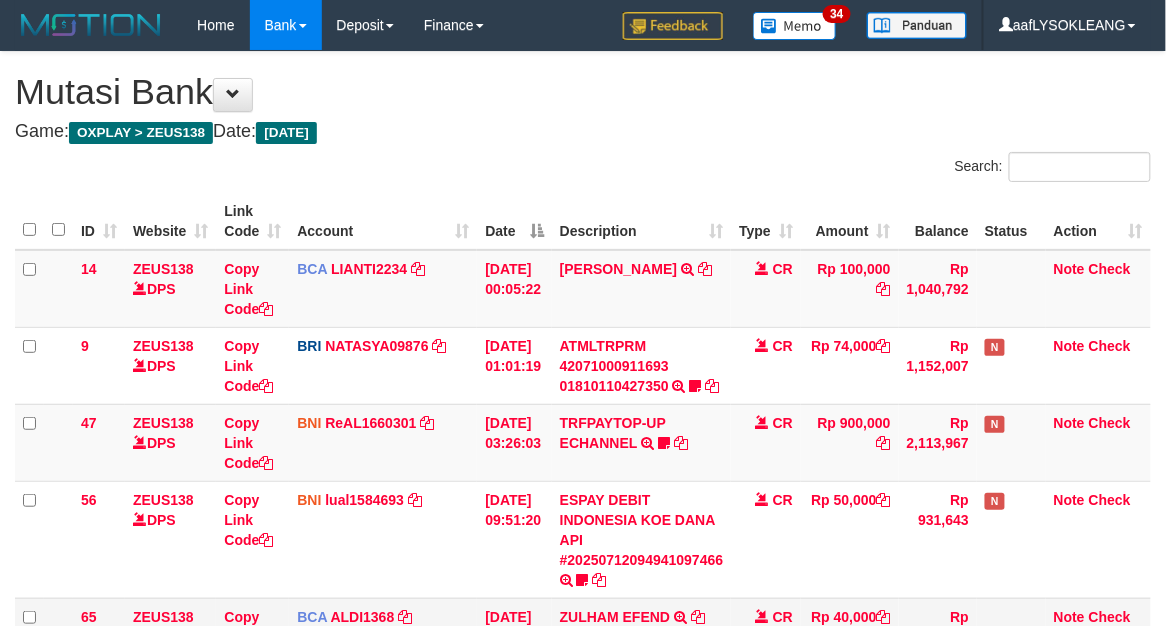 scroll, scrollTop: 283, scrollLeft: 0, axis: vertical 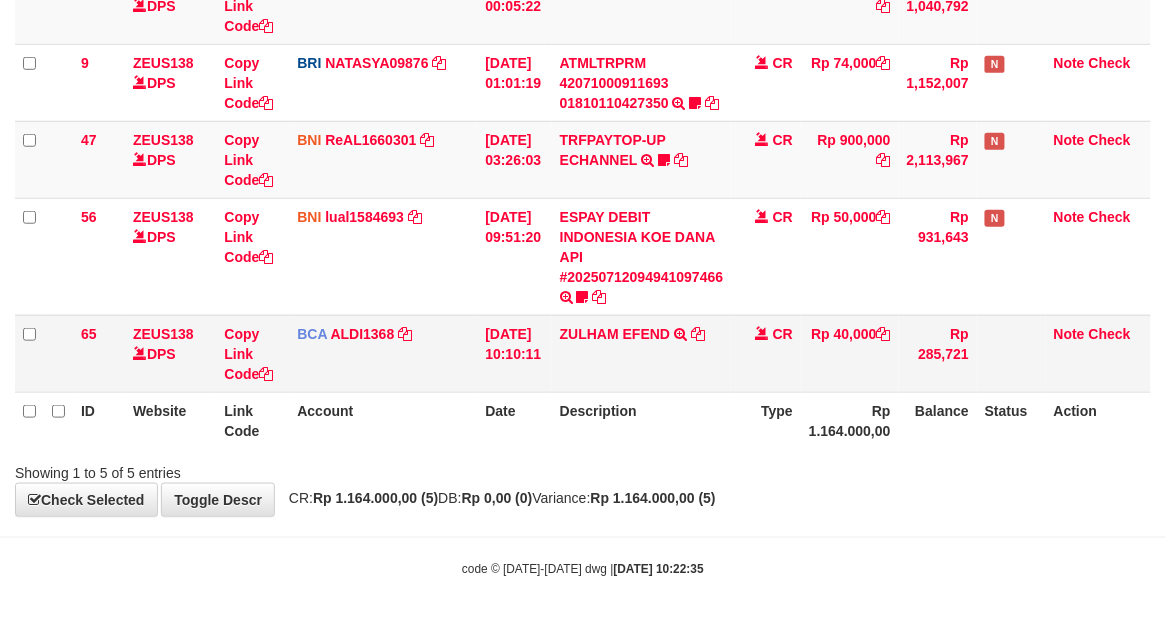 click on "ZULHAM EFEND         TRSF E-BANKING CR 1207/FTSCY/WS95051
40000.002025071255133322 TRFDN-ZULHAM EFENDESPAY DEBIT INDONE" at bounding box center [642, 353] 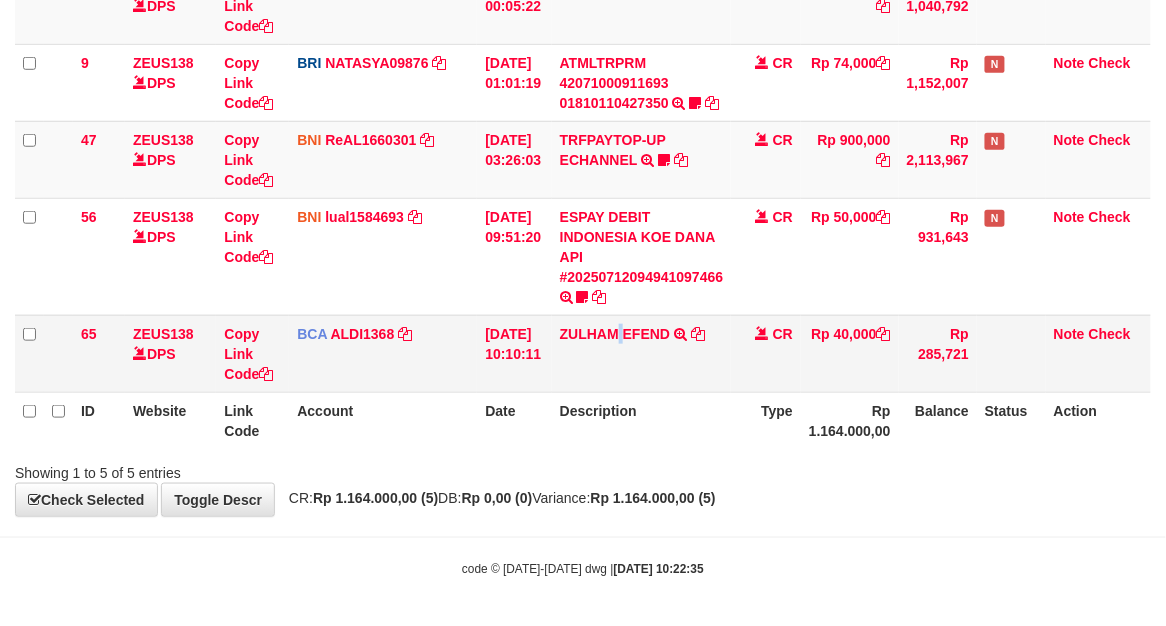 click on "ZULHAM EFEND         TRSF E-BANKING CR 1207/FTSCY/WS95051
40000.002025071255133322 TRFDN-ZULHAM EFENDESPAY DEBIT INDONE" at bounding box center (642, 353) 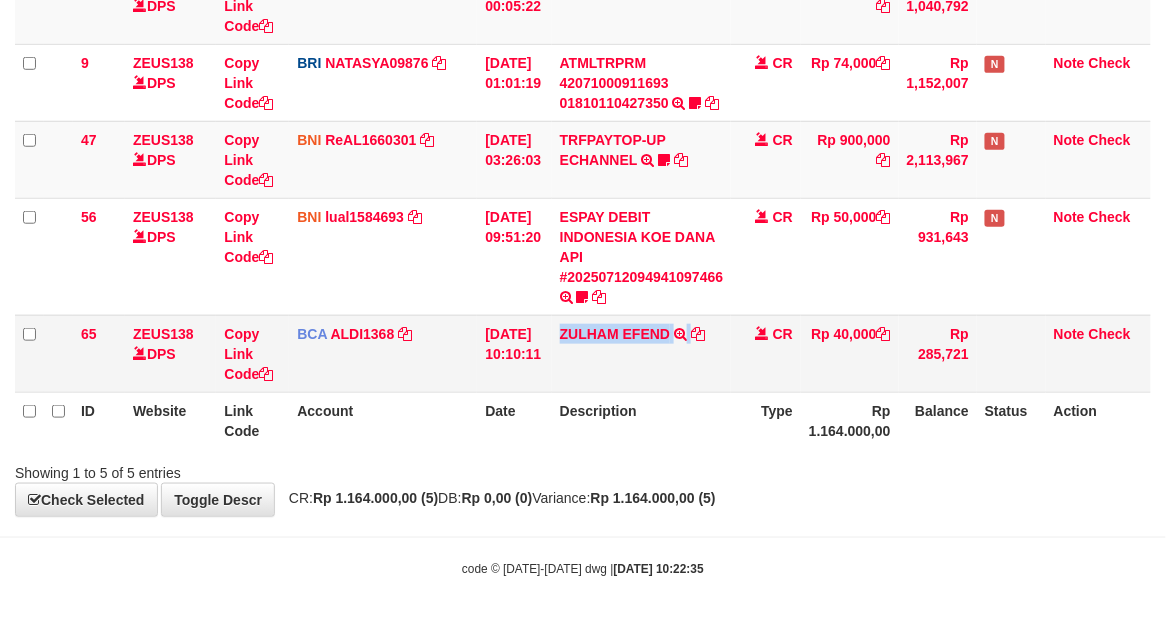 click on "ZULHAM EFEND         TRSF E-BANKING CR 1207/FTSCY/WS95051
40000.002025071255133322 TRFDN-ZULHAM EFENDESPAY DEBIT INDONE" at bounding box center (642, 353) 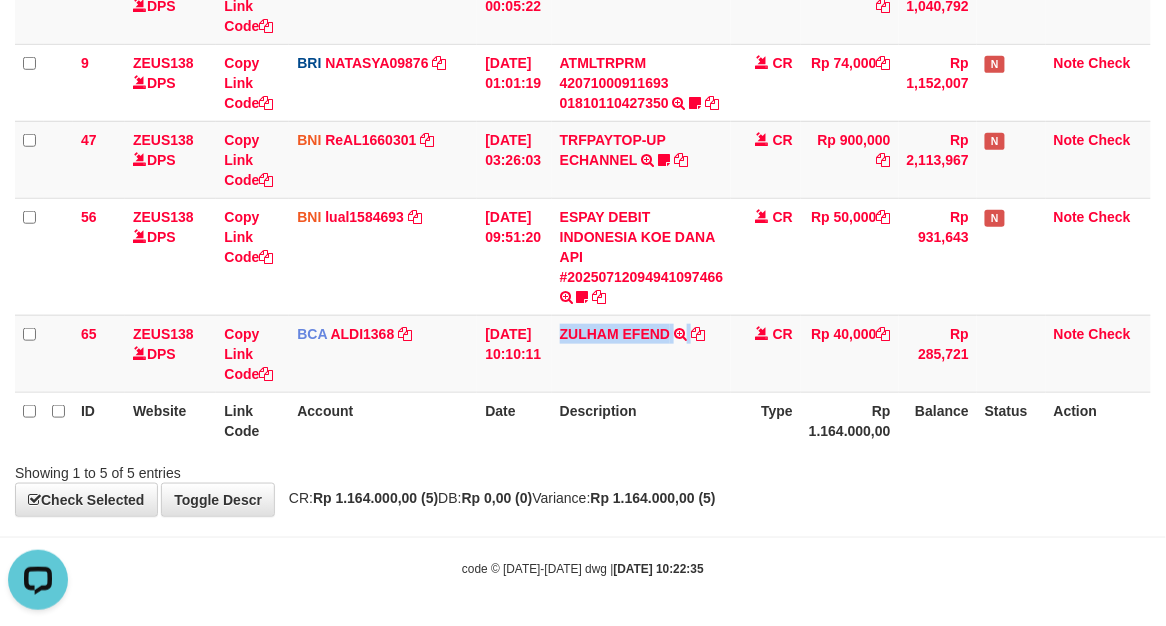 scroll, scrollTop: 0, scrollLeft: 0, axis: both 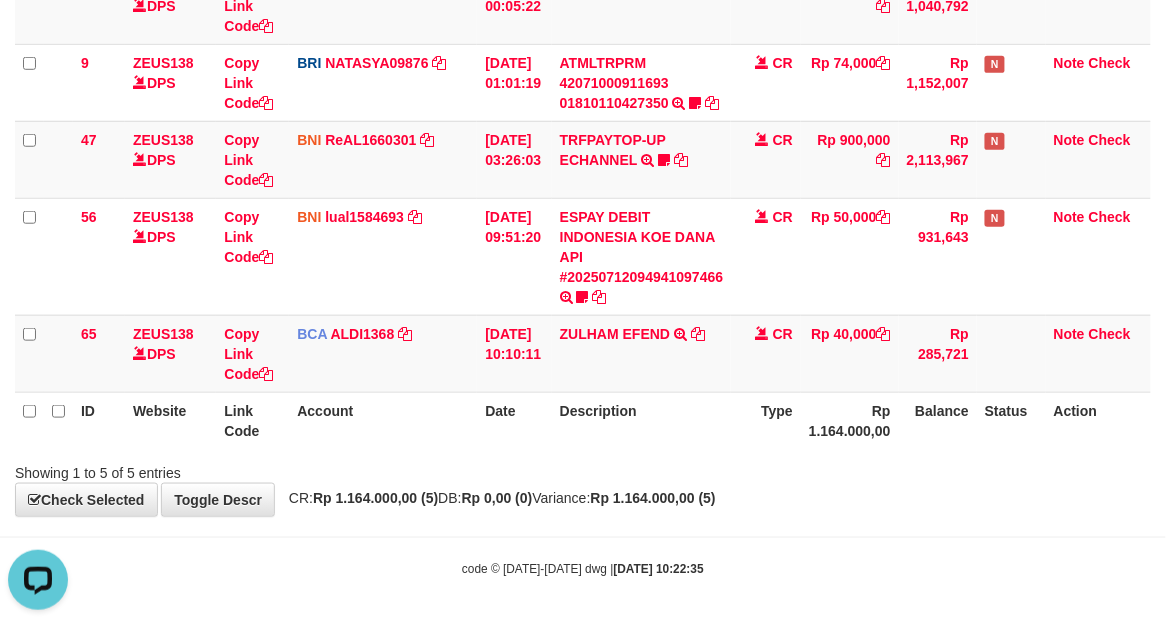 click on "Toggle navigation
Home
Bank
Account List
Load
By Website
Group
[OXPLAY]													ZEUS138
By Load Group (DPS)" at bounding box center [583, 172] 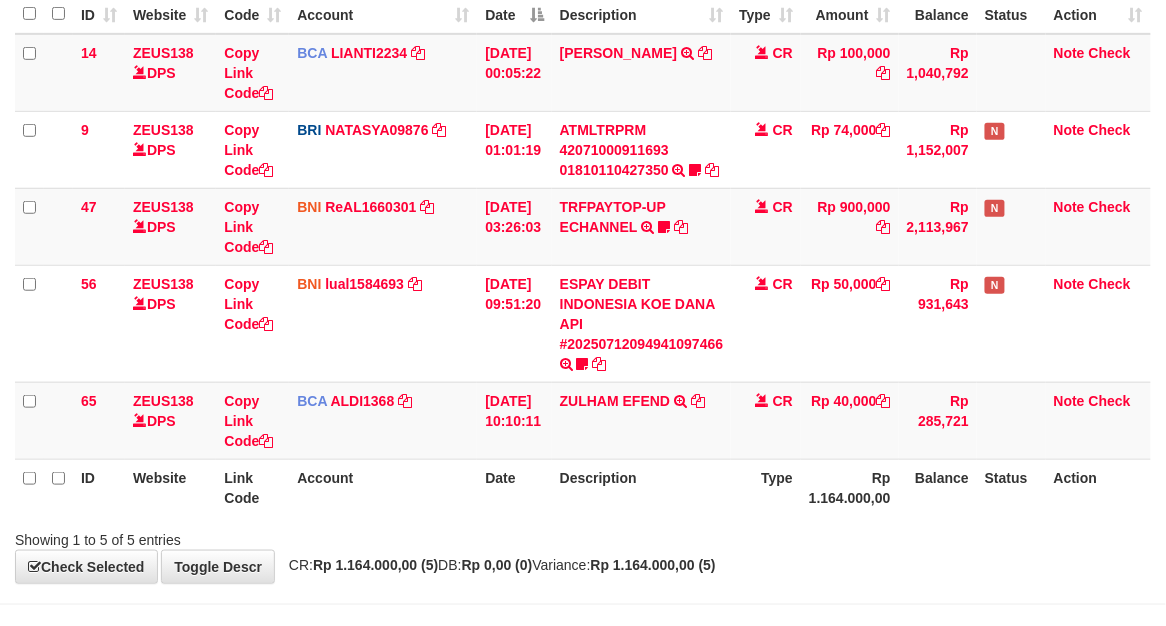 scroll, scrollTop: 283, scrollLeft: 0, axis: vertical 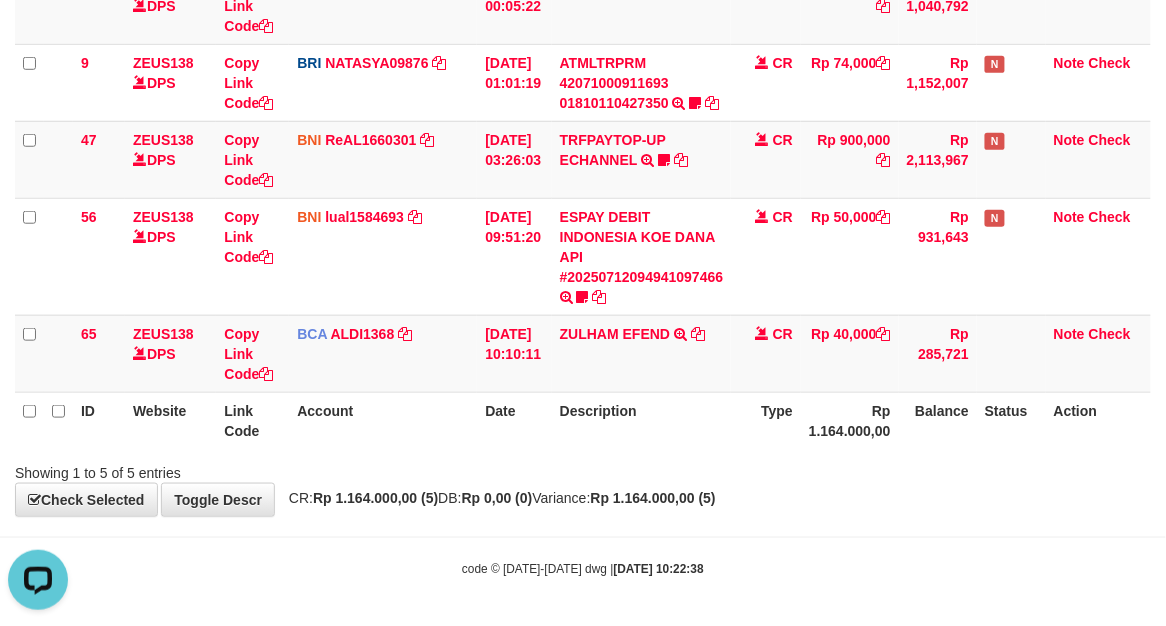 drag, startPoint x: 951, startPoint y: 512, endPoint x: 923, endPoint y: 503, distance: 29.410883 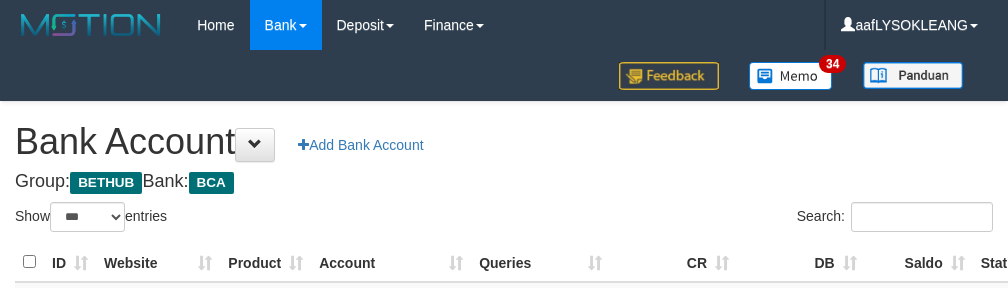 select on "***" 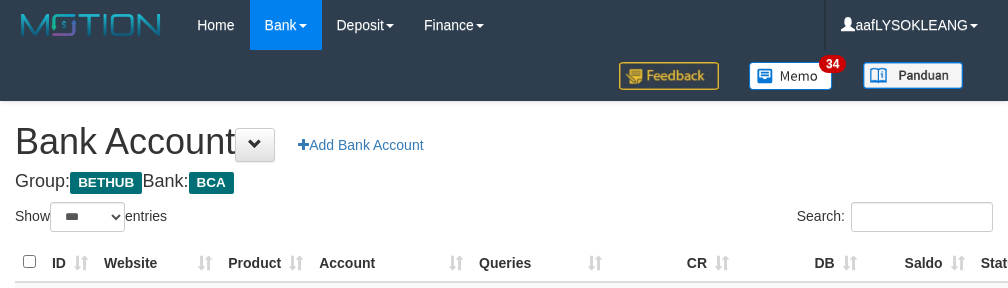 scroll, scrollTop: 222, scrollLeft: 0, axis: vertical 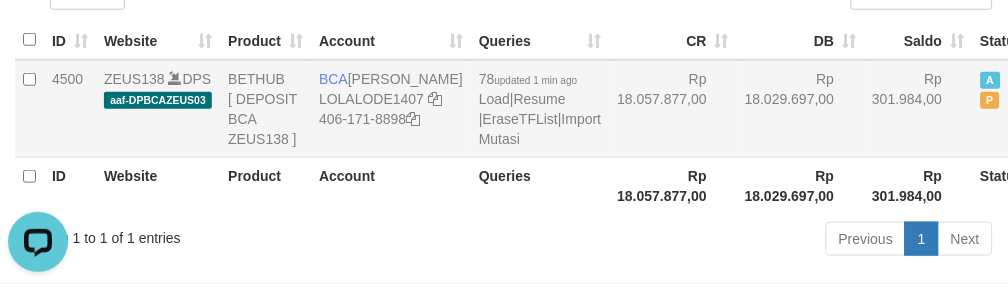 drag, startPoint x: 613, startPoint y: 94, endPoint x: 625, endPoint y: 203, distance: 109.65856 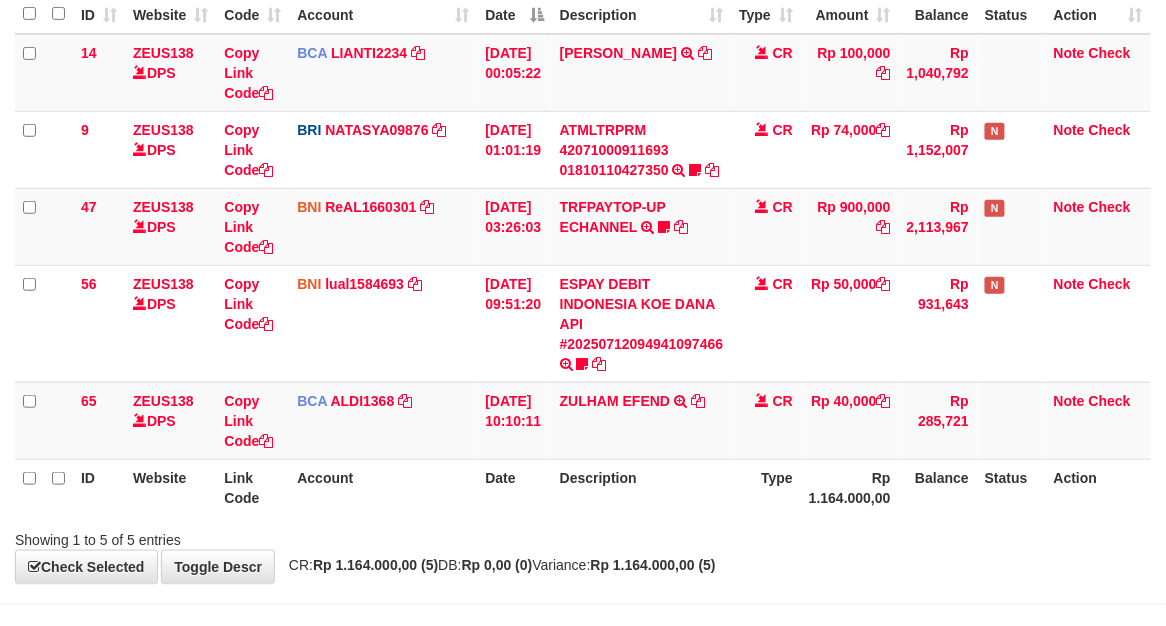 scroll, scrollTop: 283, scrollLeft: 0, axis: vertical 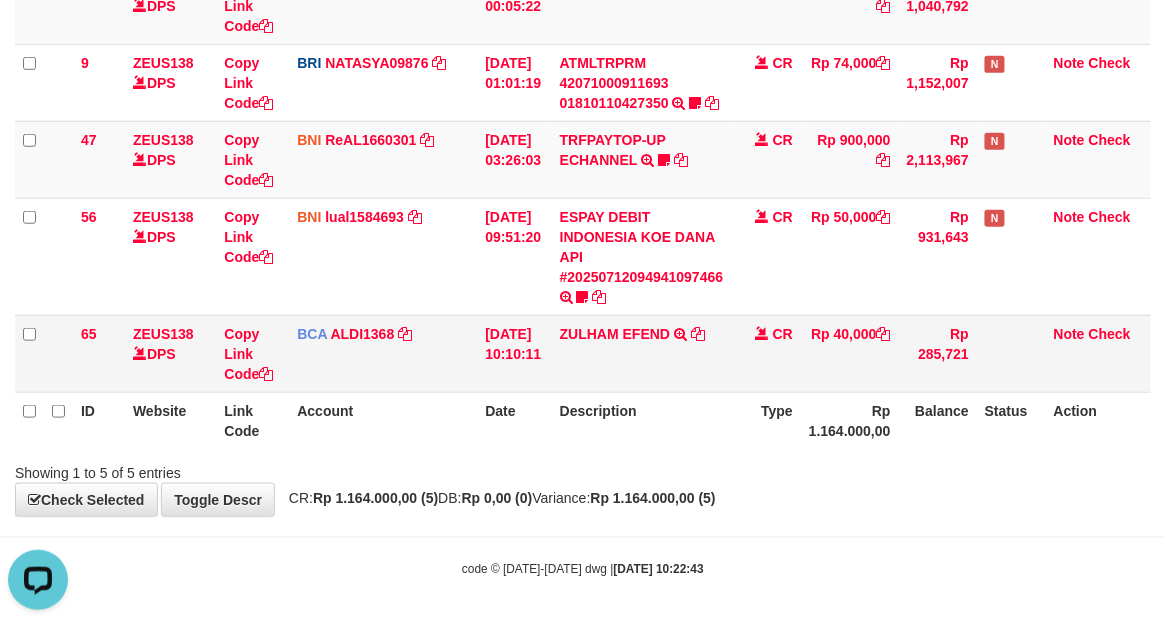 drag, startPoint x: 810, startPoint y: 403, endPoint x: 571, endPoint y: 387, distance: 239.53497 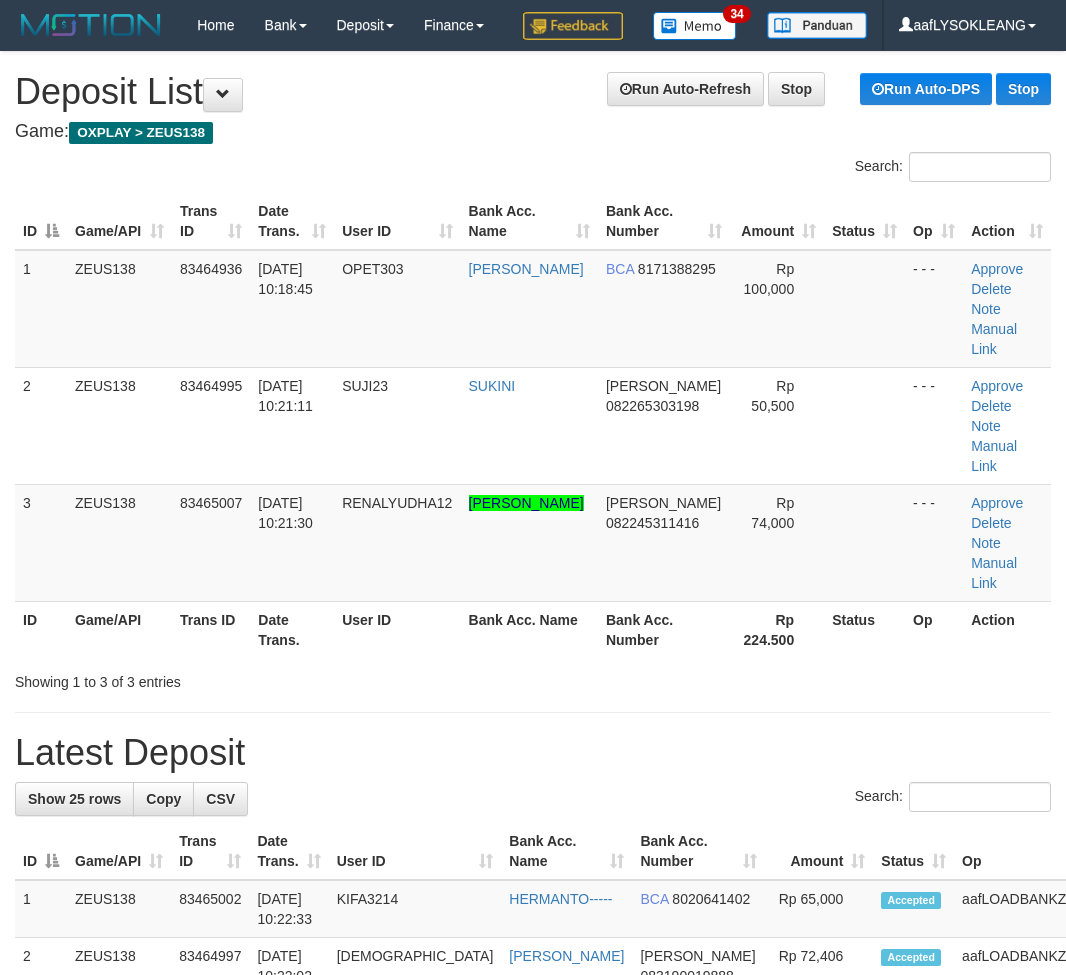 scroll, scrollTop: 0, scrollLeft: 0, axis: both 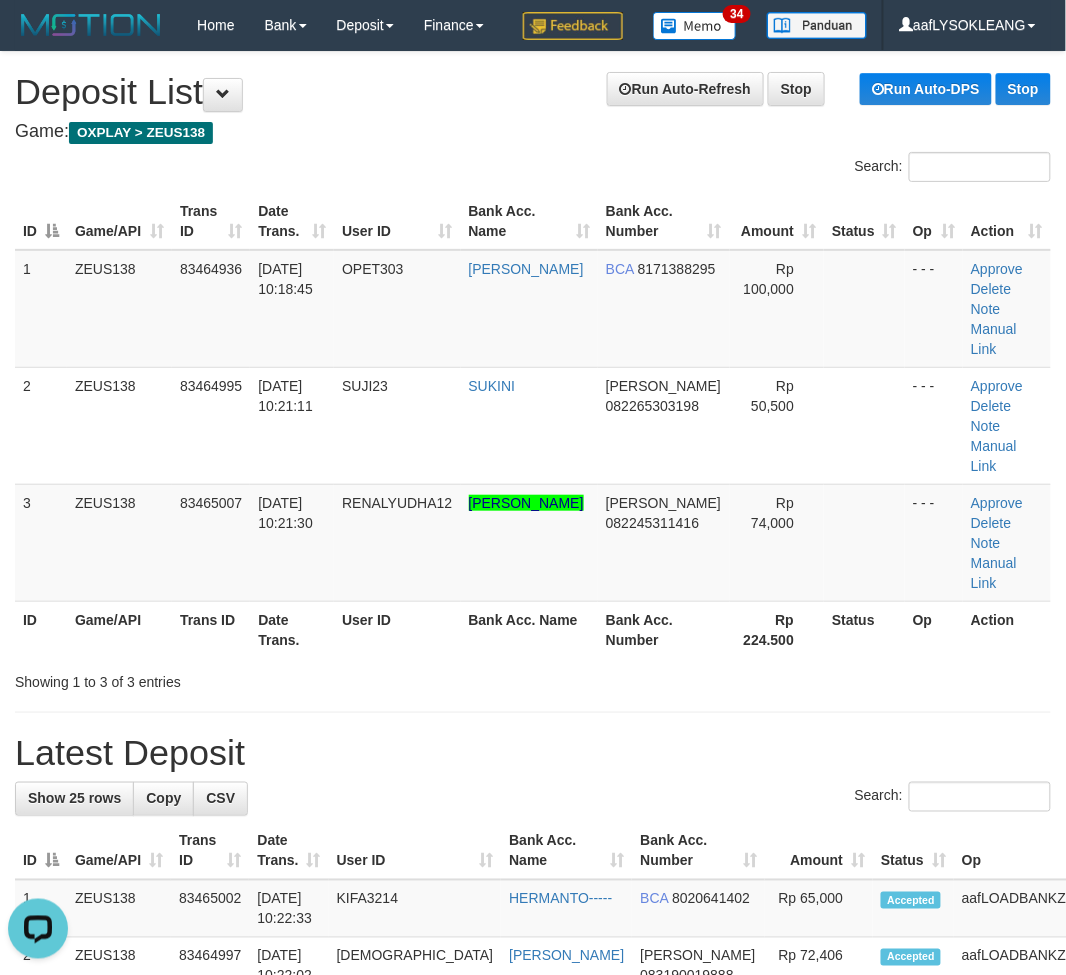 drag, startPoint x: 873, startPoint y: 708, endPoint x: 863, endPoint y: 690, distance: 20.59126 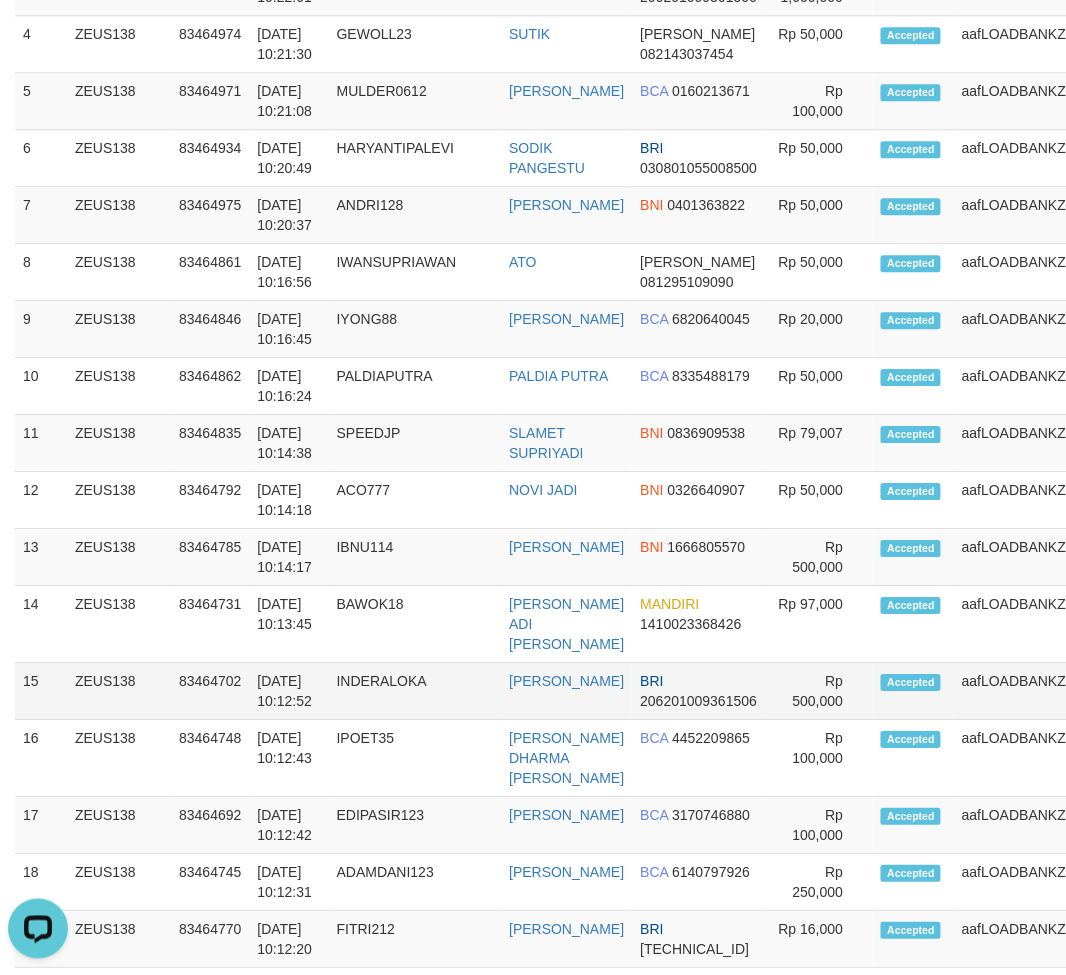 drag, startPoint x: 1024, startPoint y: 672, endPoint x: 1080, endPoint y: 661, distance: 57.070133 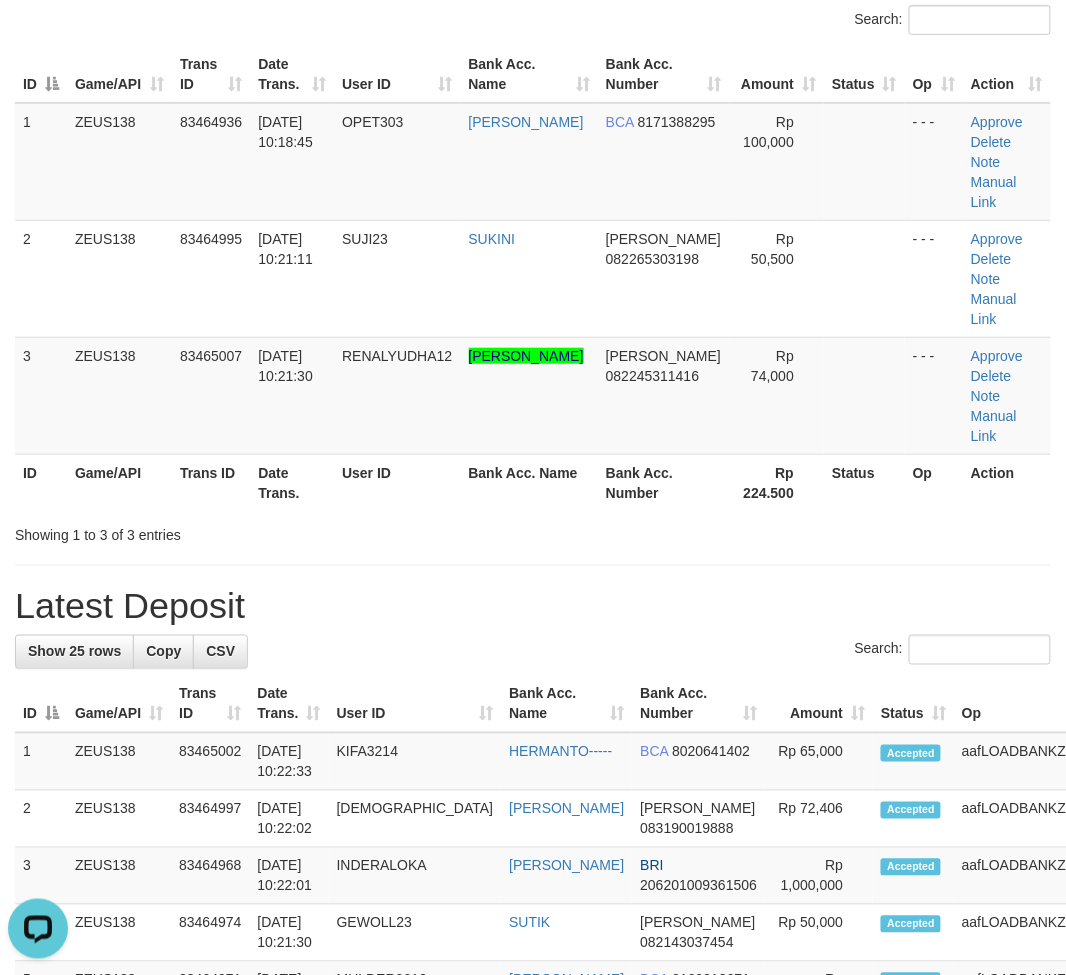 scroll, scrollTop: 0, scrollLeft: 0, axis: both 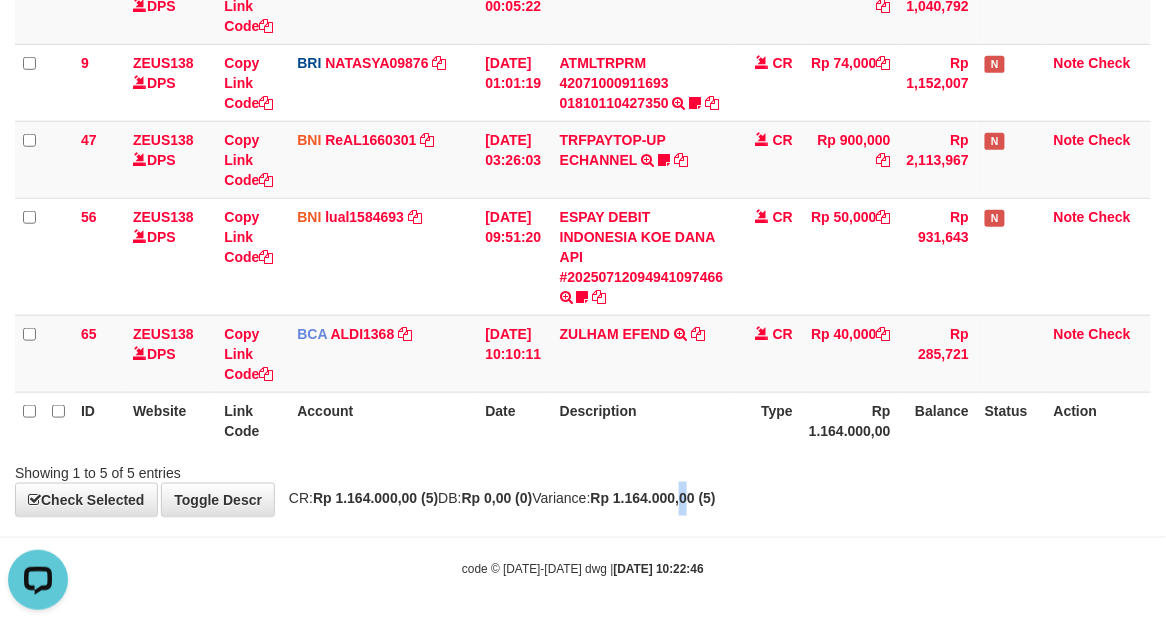 click on "**********" at bounding box center [583, 142] 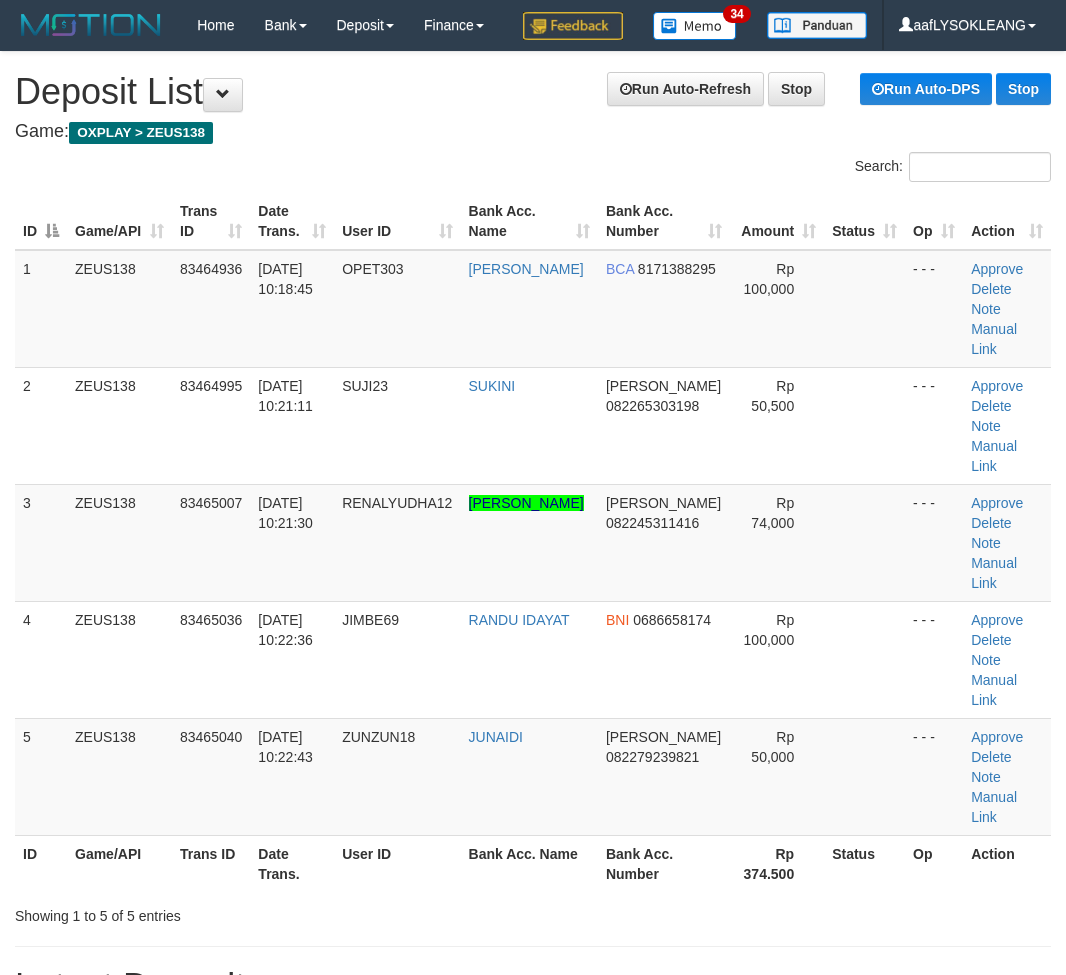 scroll, scrollTop: 0, scrollLeft: 0, axis: both 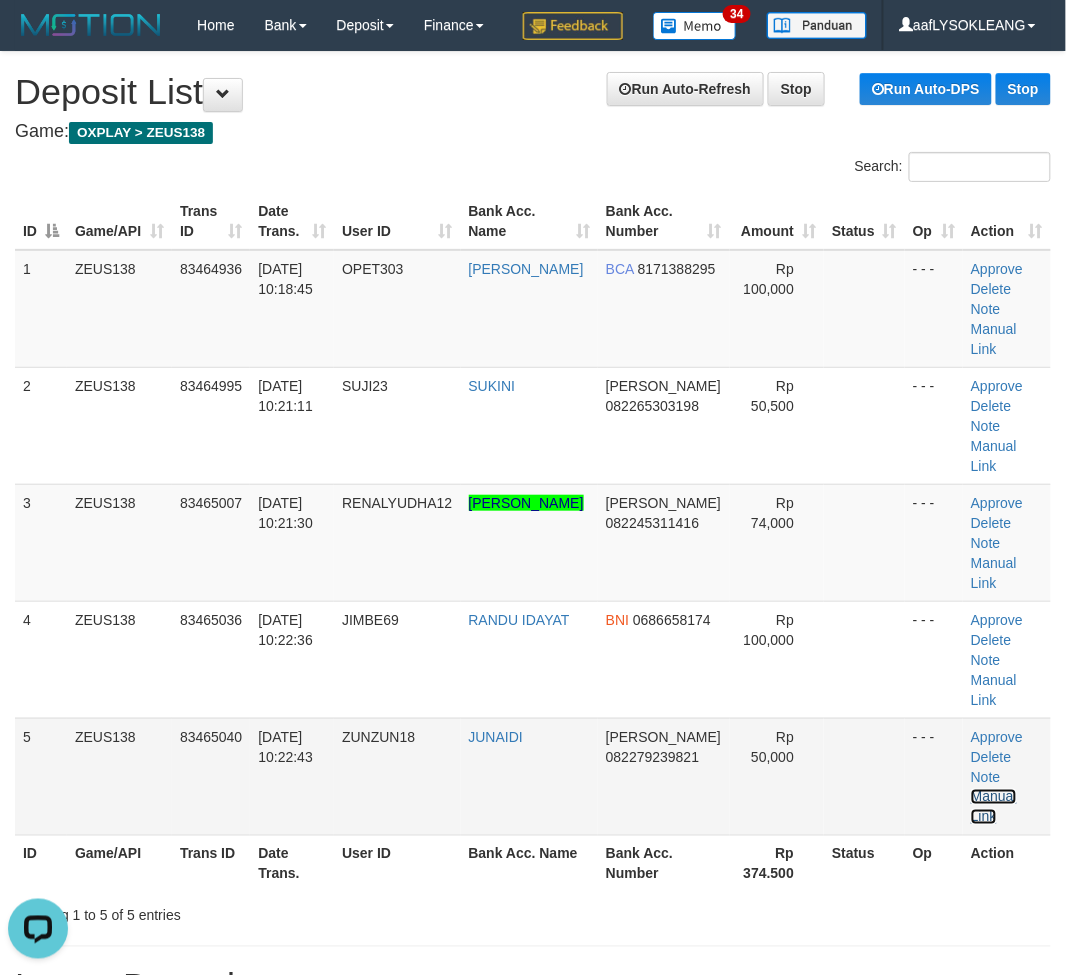 click on "Manual Link" at bounding box center (994, 807) 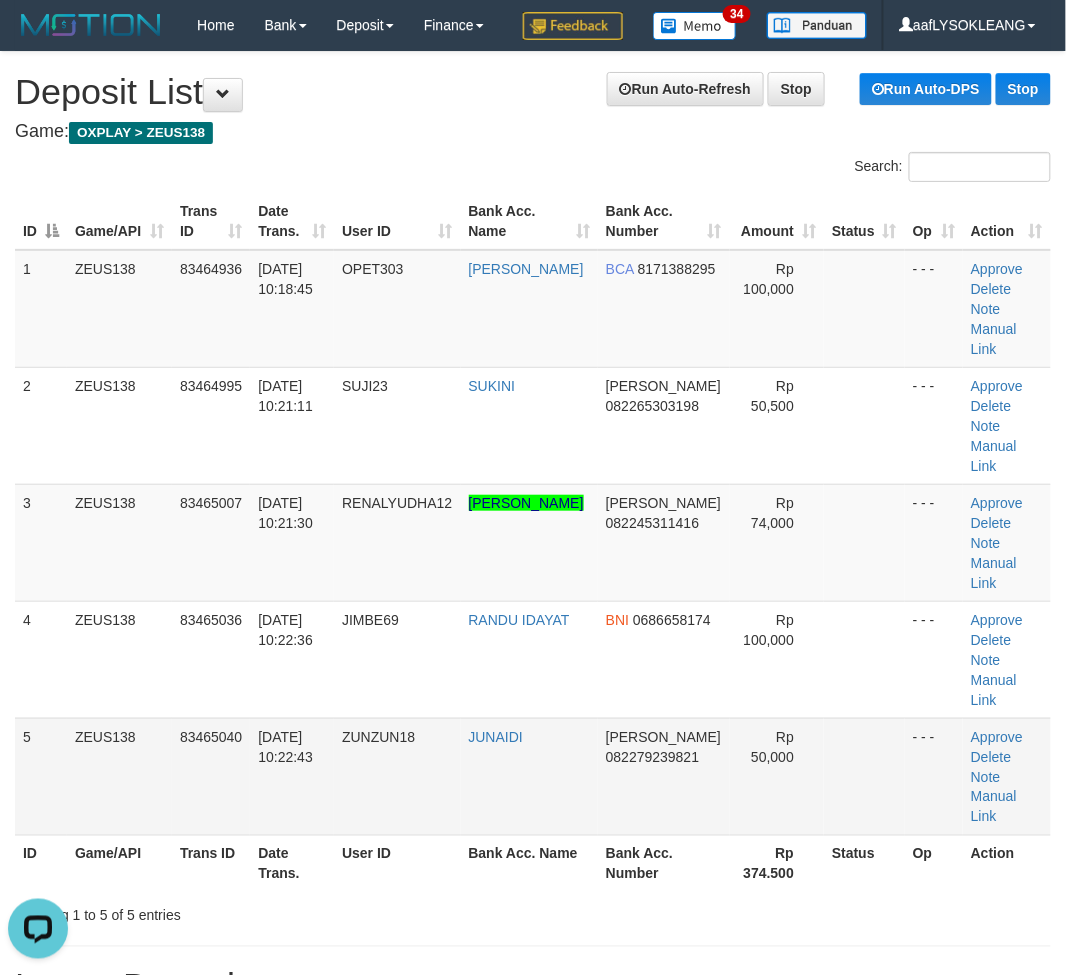 click on "Rp 50,000" at bounding box center (777, 776) 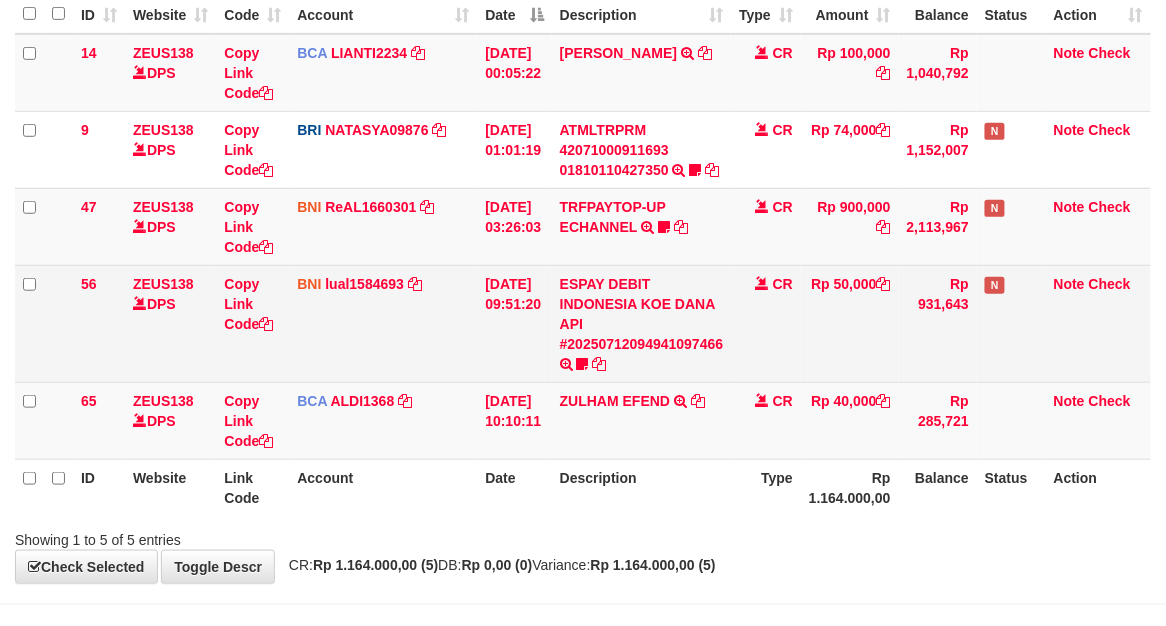 scroll, scrollTop: 283, scrollLeft: 0, axis: vertical 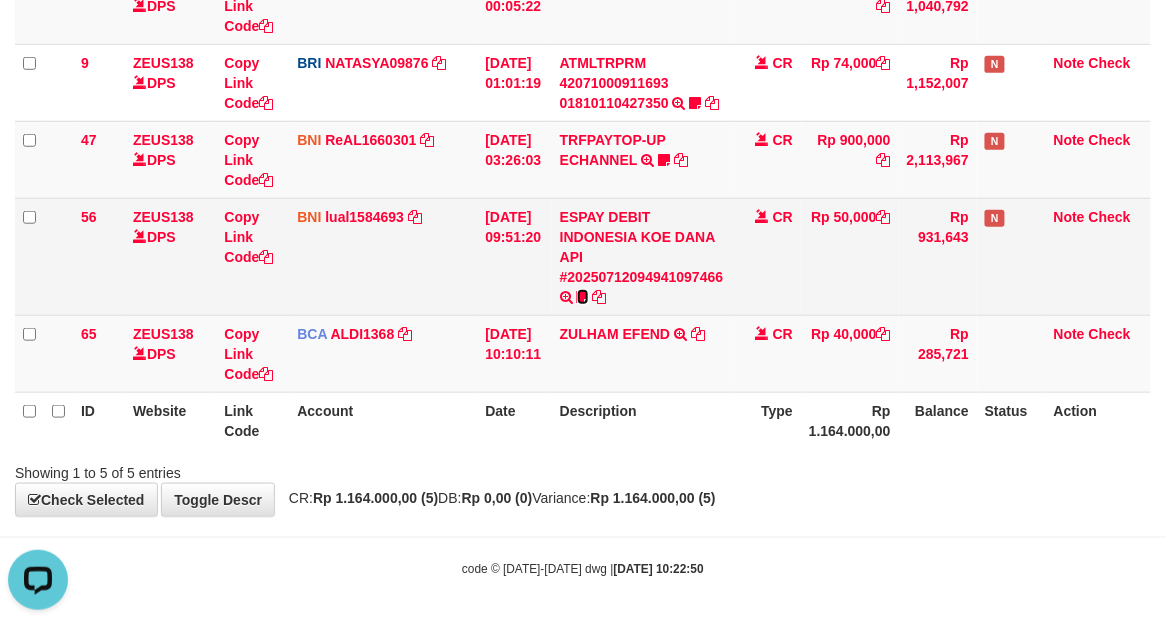 click at bounding box center (583, 297) 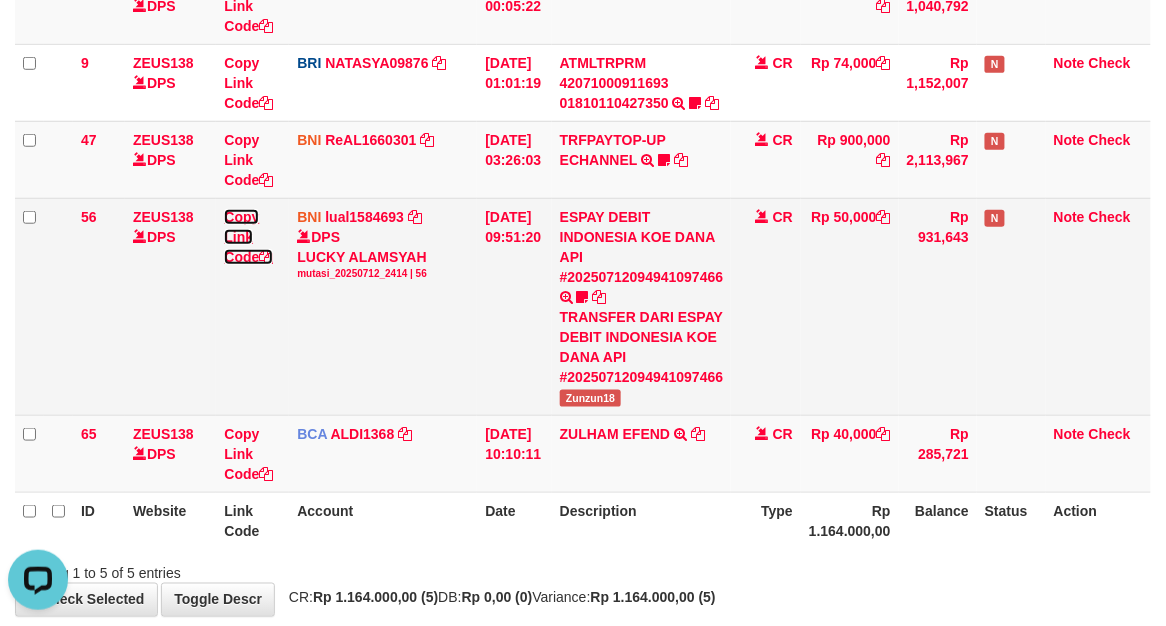 click on "Copy Link Code" at bounding box center [248, 237] 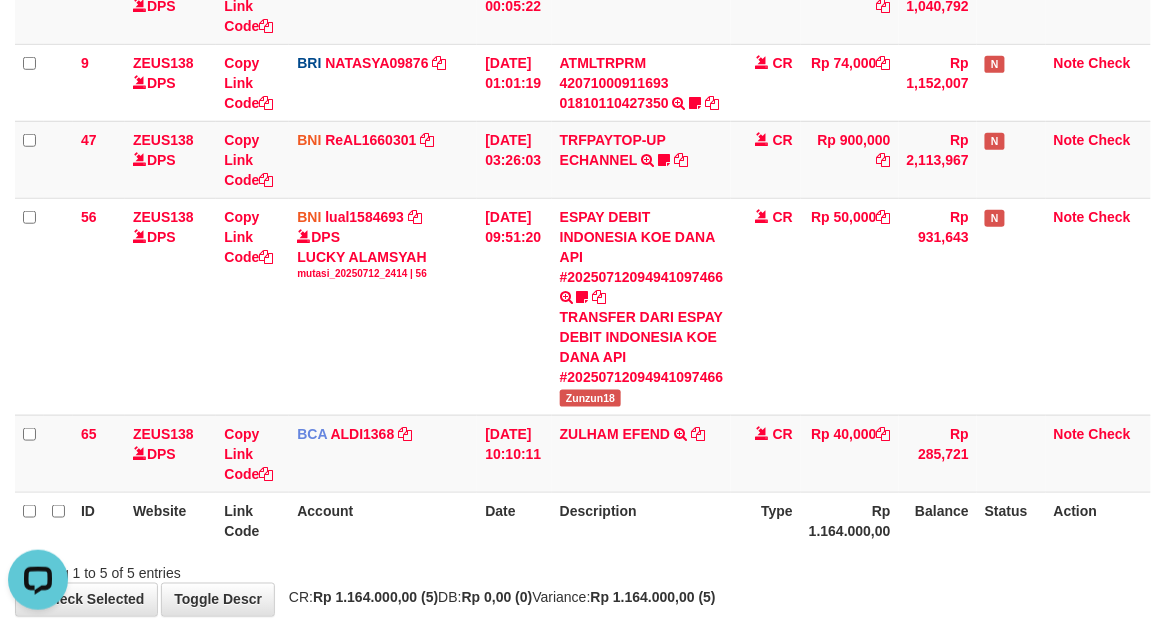 scroll, scrollTop: 252, scrollLeft: 0, axis: vertical 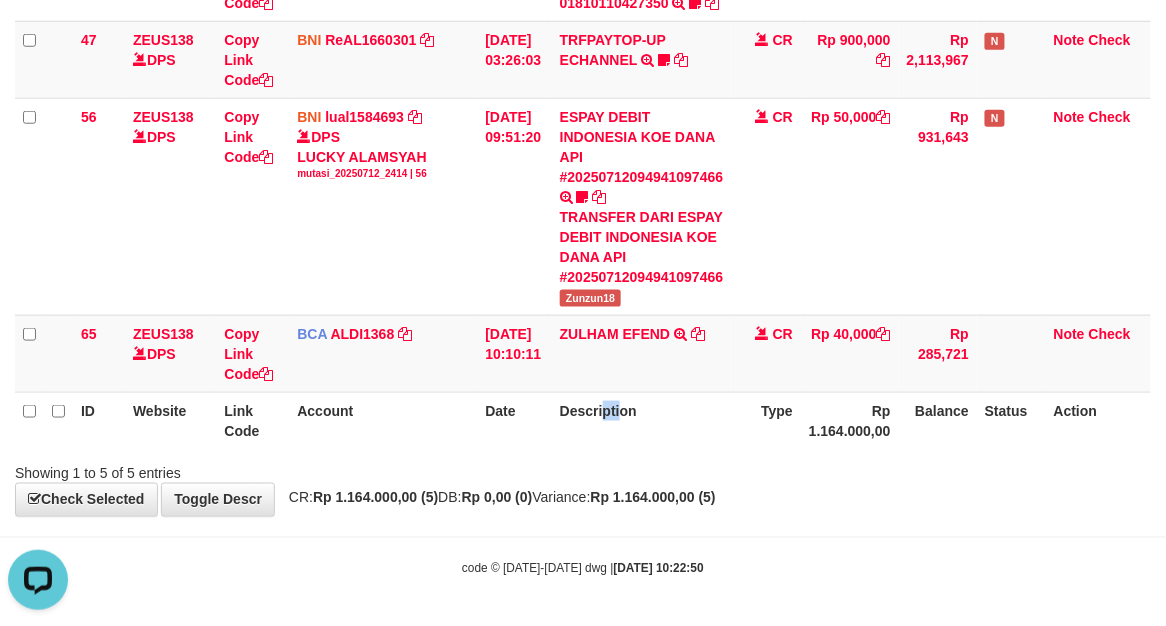 drag, startPoint x: 632, startPoint y: 413, endPoint x: 597, endPoint y: 413, distance: 35 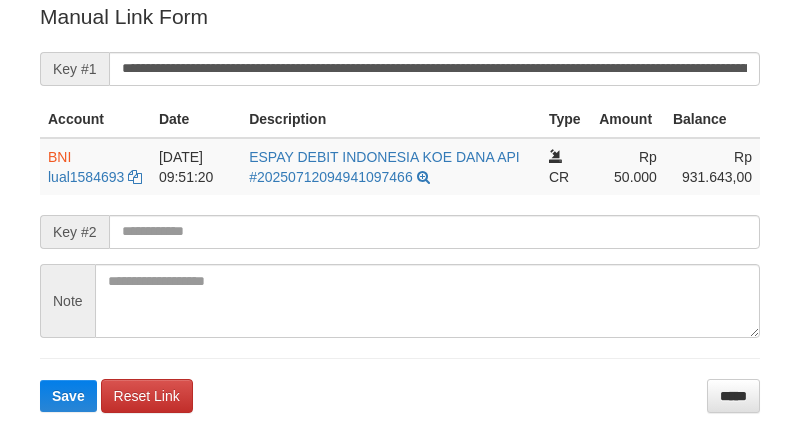 scroll, scrollTop: 404, scrollLeft: 0, axis: vertical 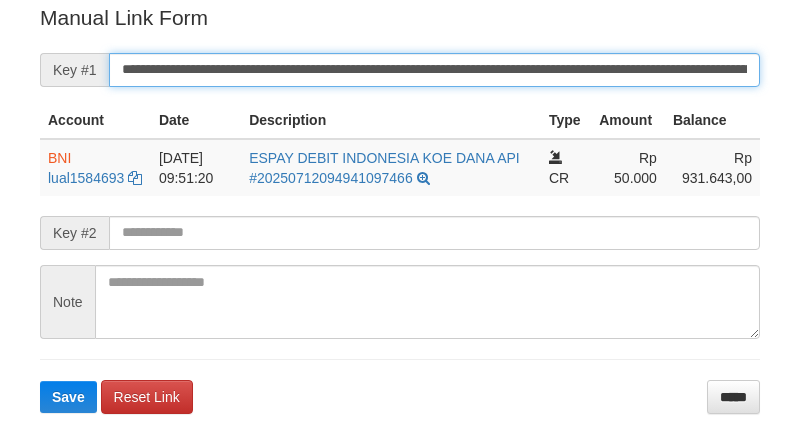 click on "**********" at bounding box center [434, 70] 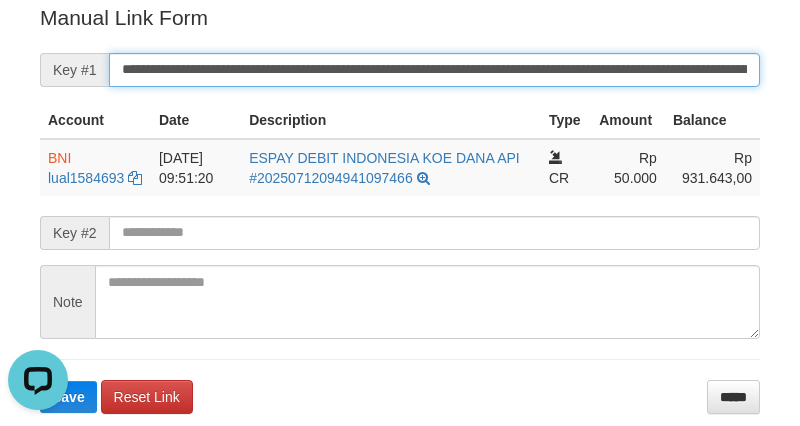 click on "Save" at bounding box center (68, 397) 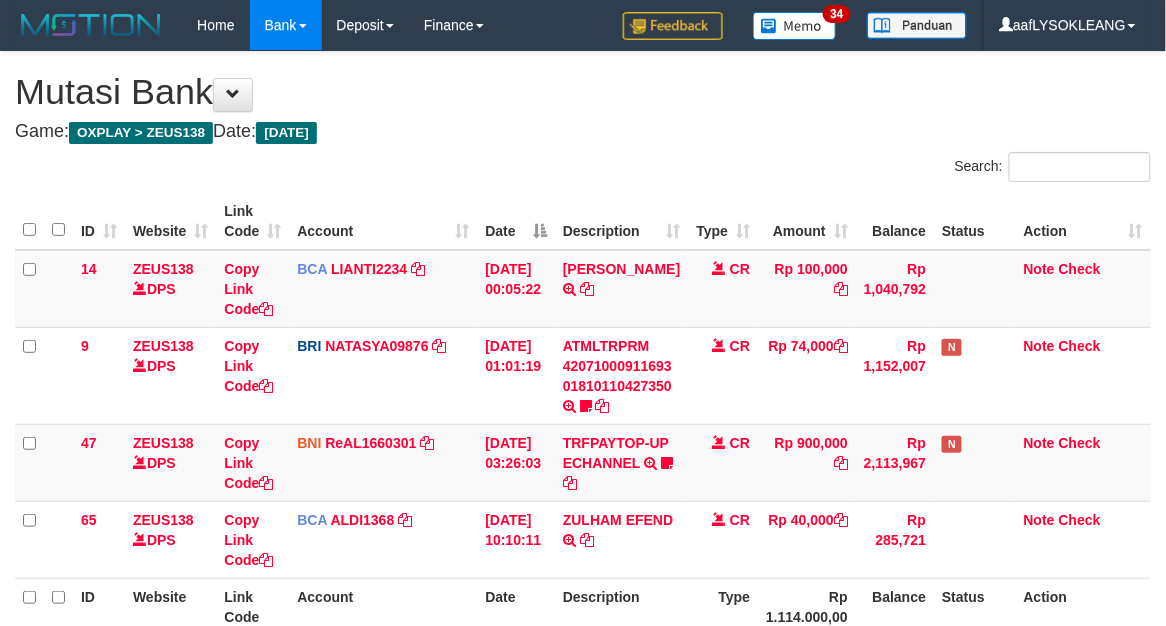 scroll, scrollTop: 186, scrollLeft: 0, axis: vertical 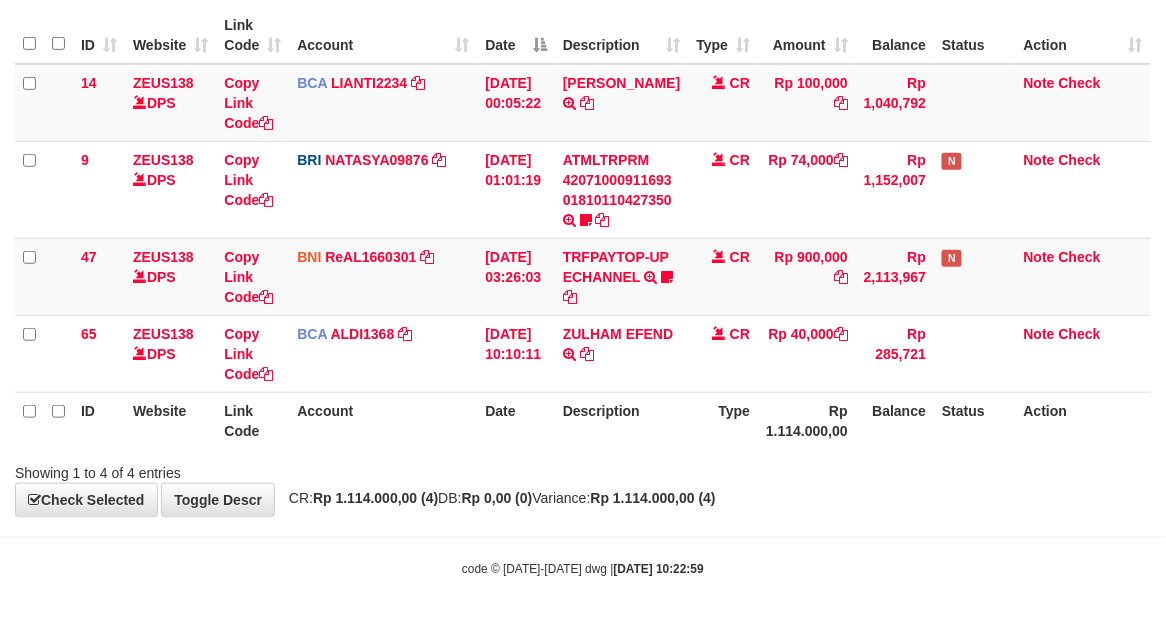drag, startPoint x: 748, startPoint y: 463, endPoint x: 740, endPoint y: 453, distance: 12.806249 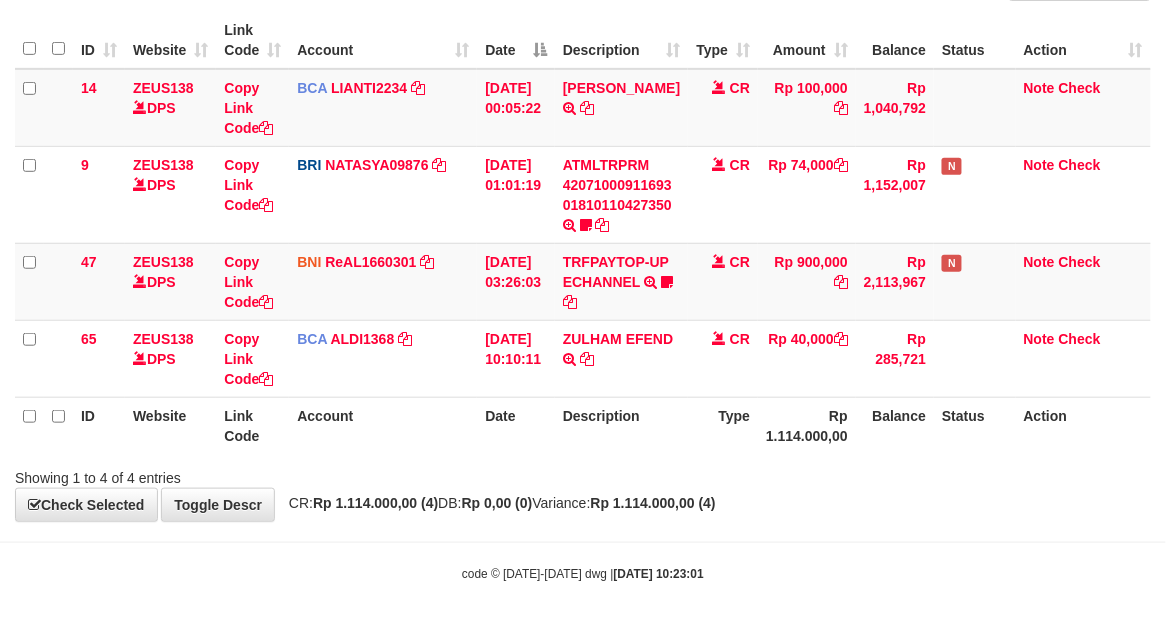 scroll, scrollTop: 186, scrollLeft: 0, axis: vertical 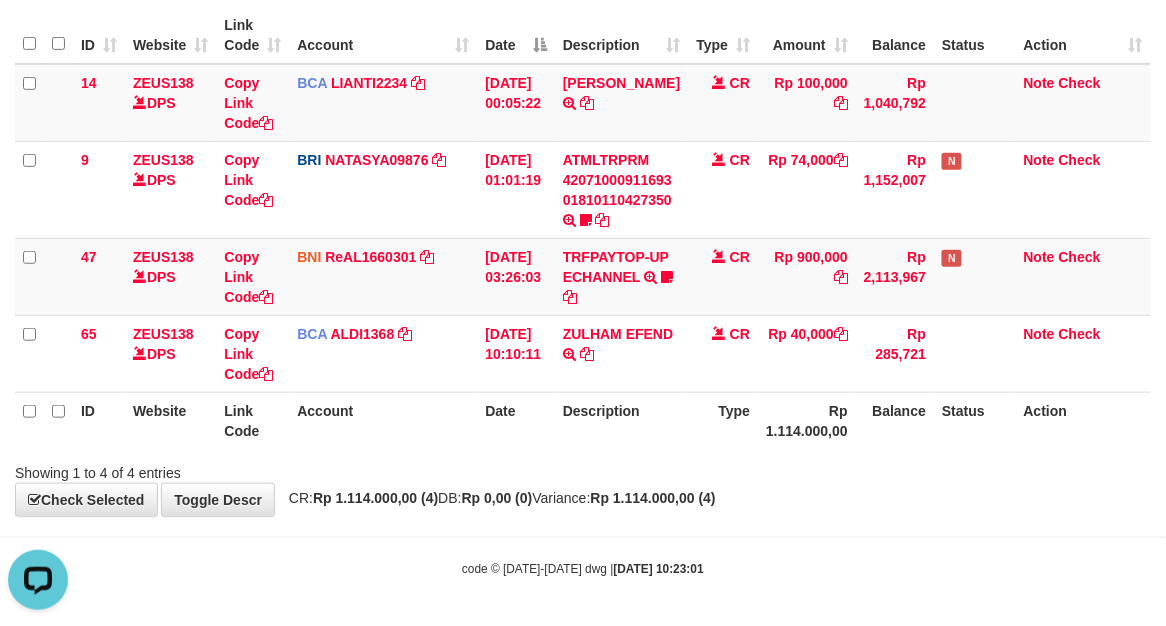 click on "Showing 1 to 4 of 4 entries" at bounding box center (583, 469) 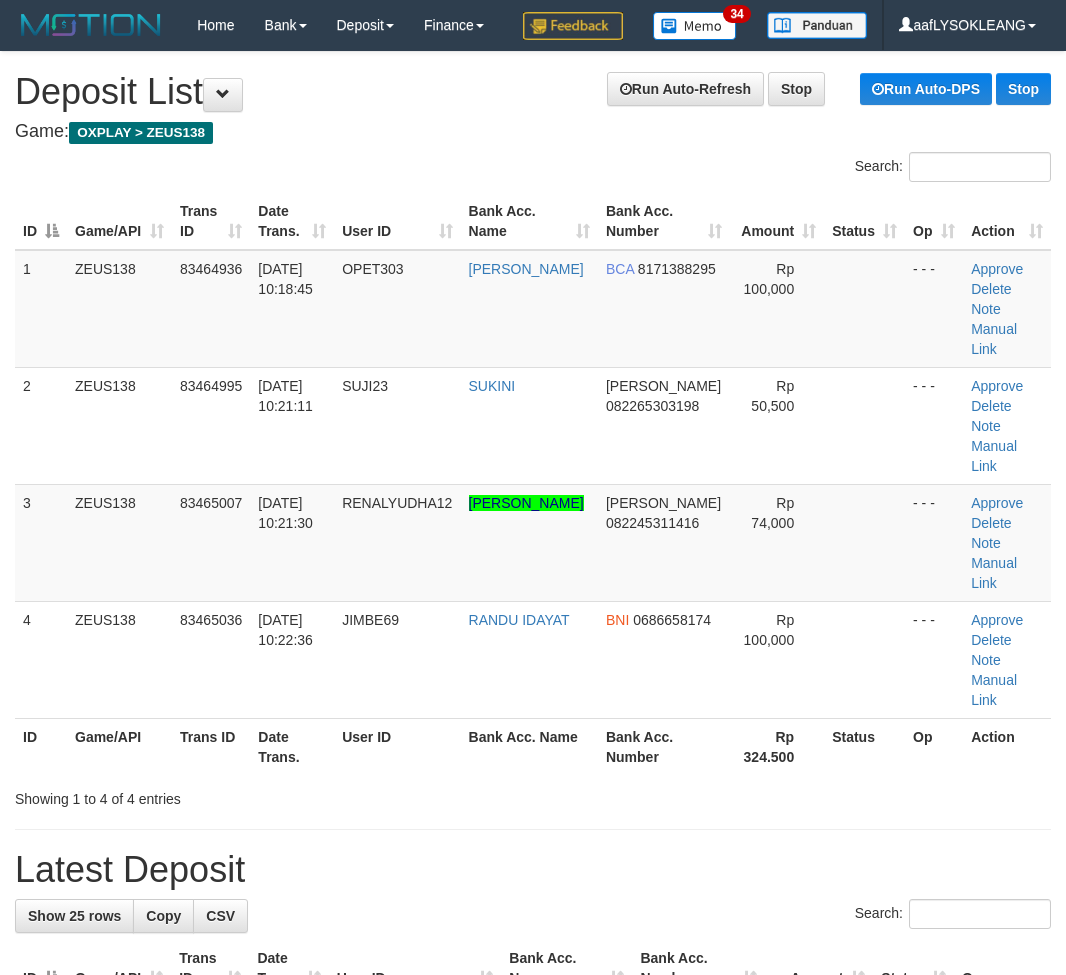 scroll, scrollTop: 0, scrollLeft: 0, axis: both 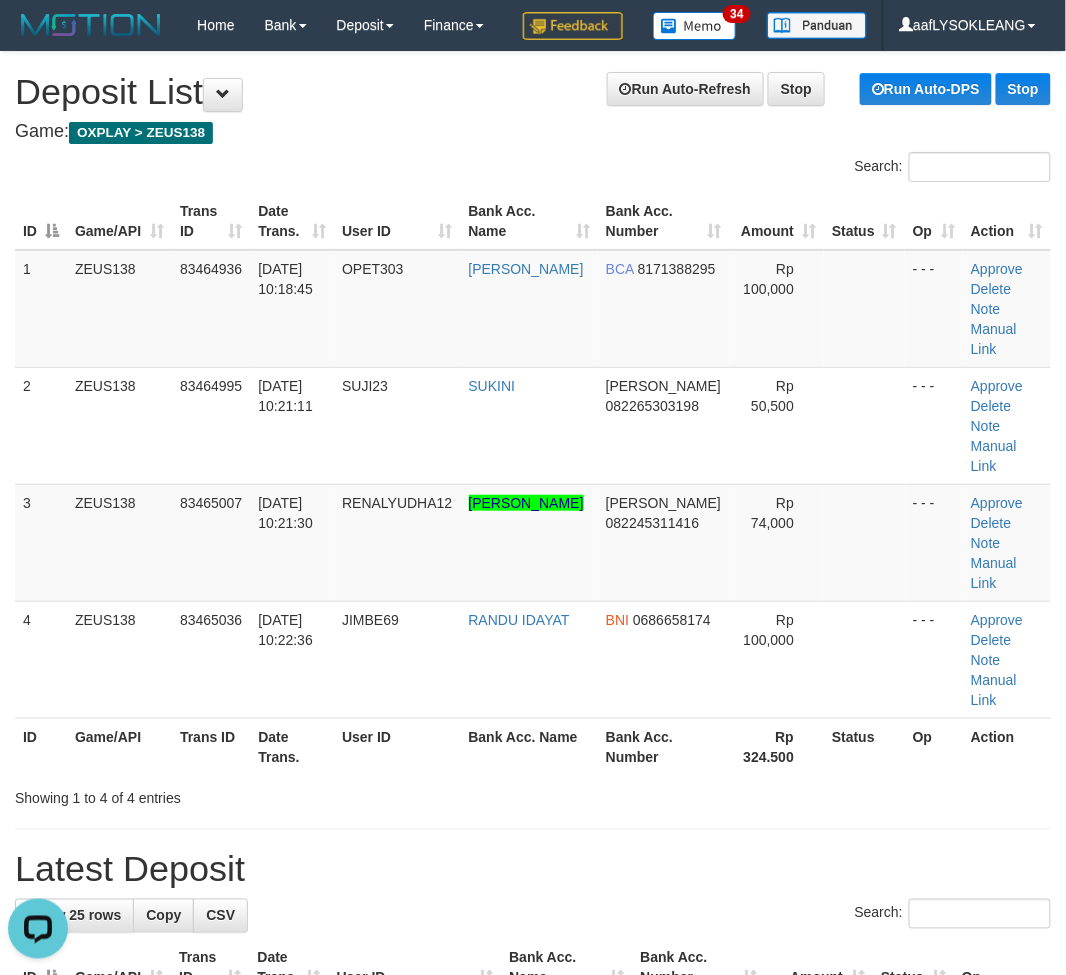 drag, startPoint x: 693, startPoint y: 831, endPoint x: 798, endPoint y: 824, distance: 105.23308 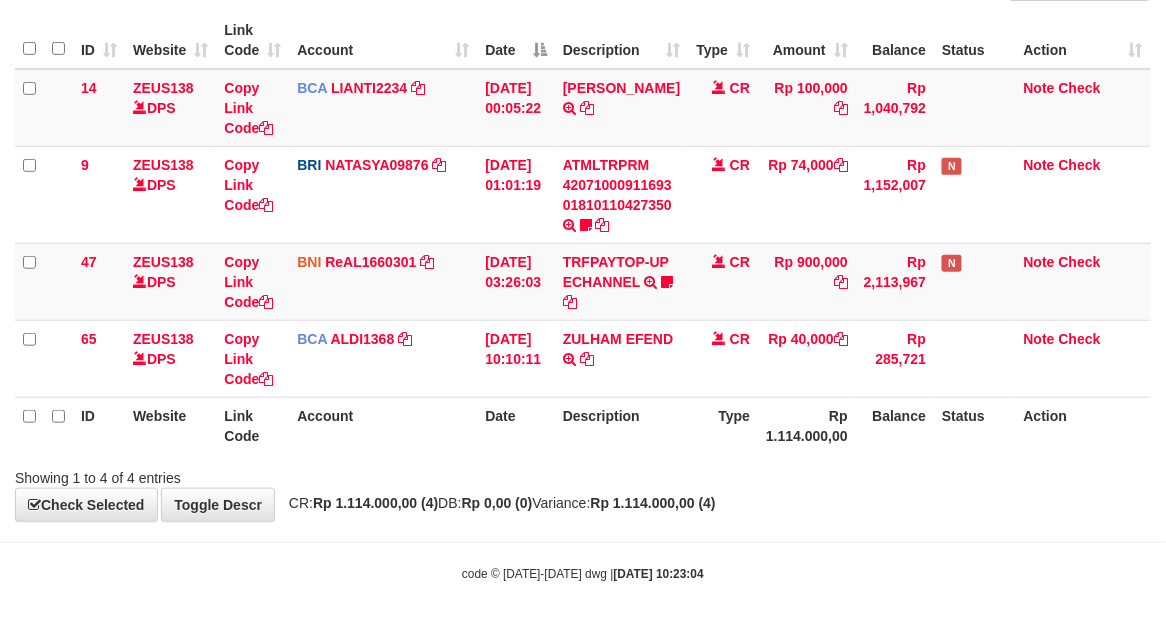 click on "Showing 1 to 4 of 4 entries" at bounding box center (583, 474) 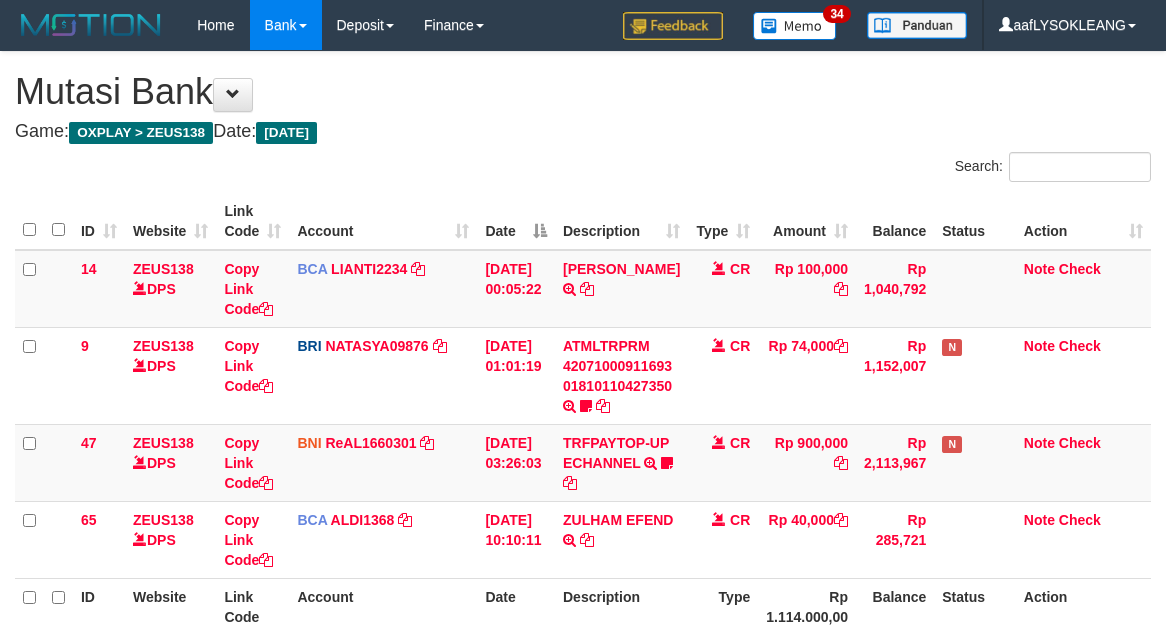 scroll, scrollTop: 186, scrollLeft: 0, axis: vertical 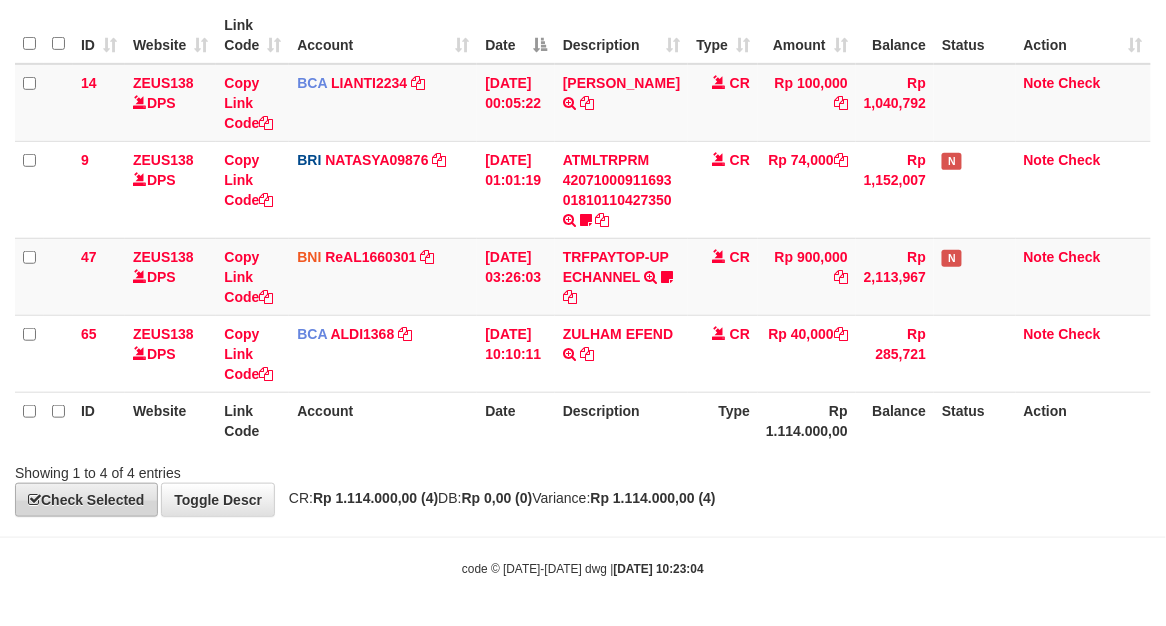 drag, startPoint x: 908, startPoint y: 547, endPoint x: 40, endPoint y: 513, distance: 868.66565 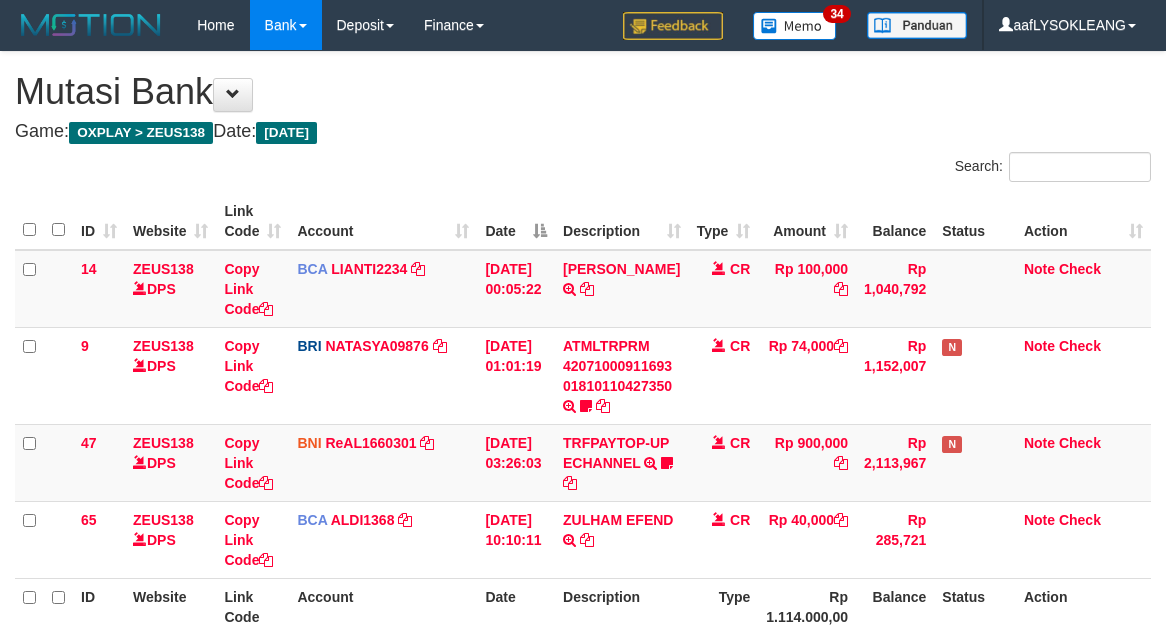 click on "Toggle navigation
Home
Bank
Account List
Load
By Website
Group
[OXPLAY]													ZEUS138
By Load Group (DPS)" at bounding box center [583, 407] 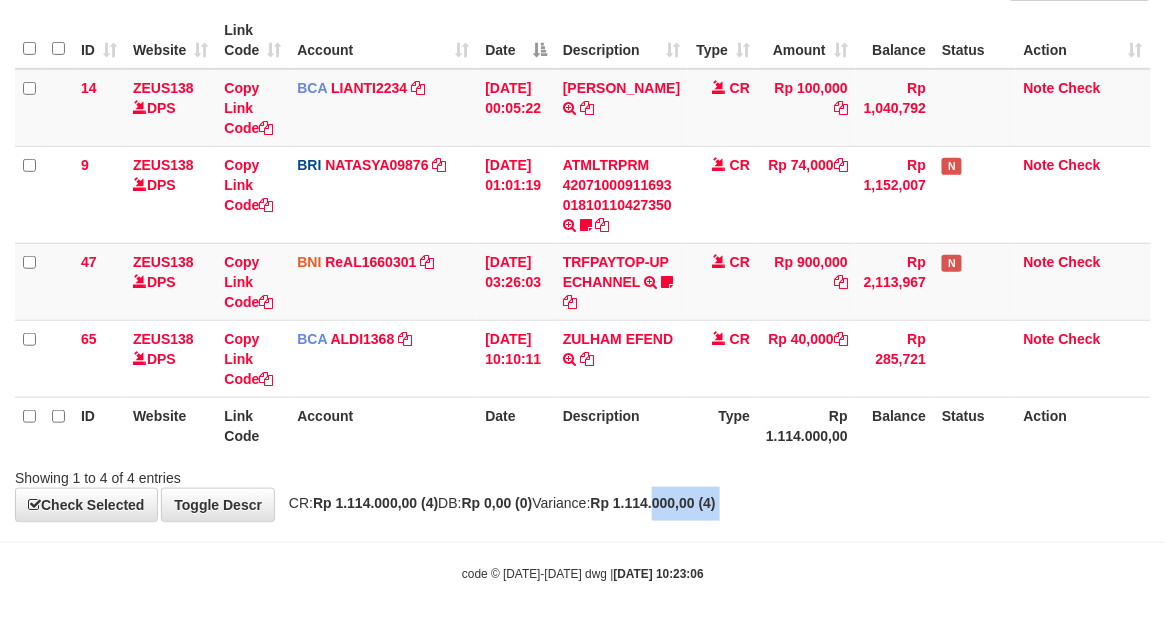 scroll, scrollTop: 181, scrollLeft: 0, axis: vertical 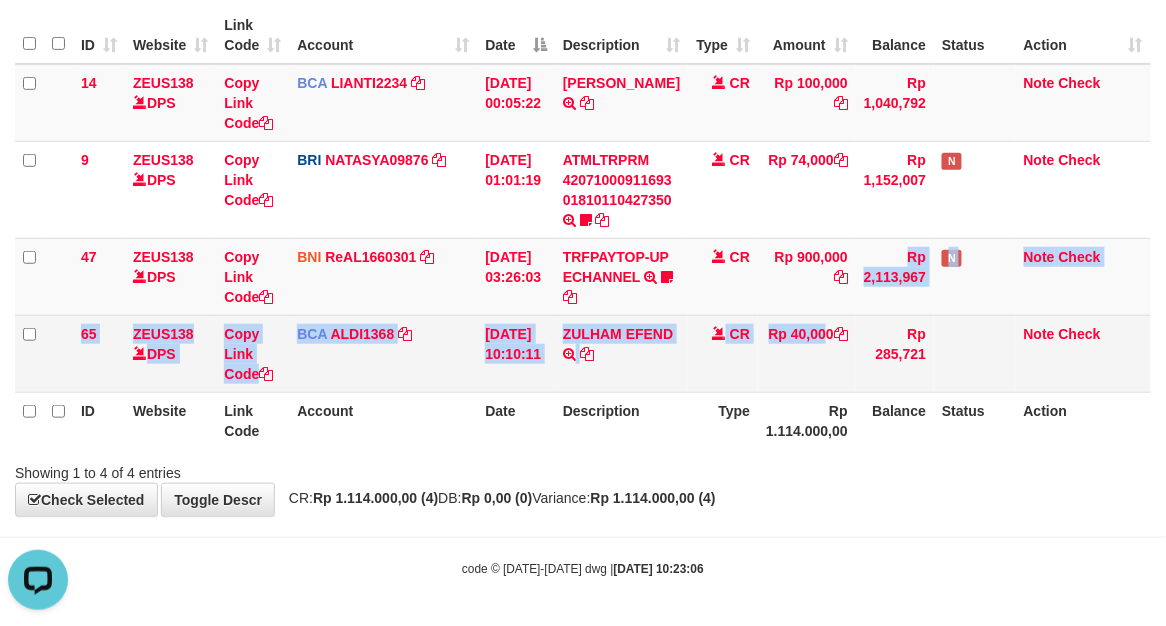 drag, startPoint x: 797, startPoint y: 322, endPoint x: 774, endPoint y: 331, distance: 24.698177 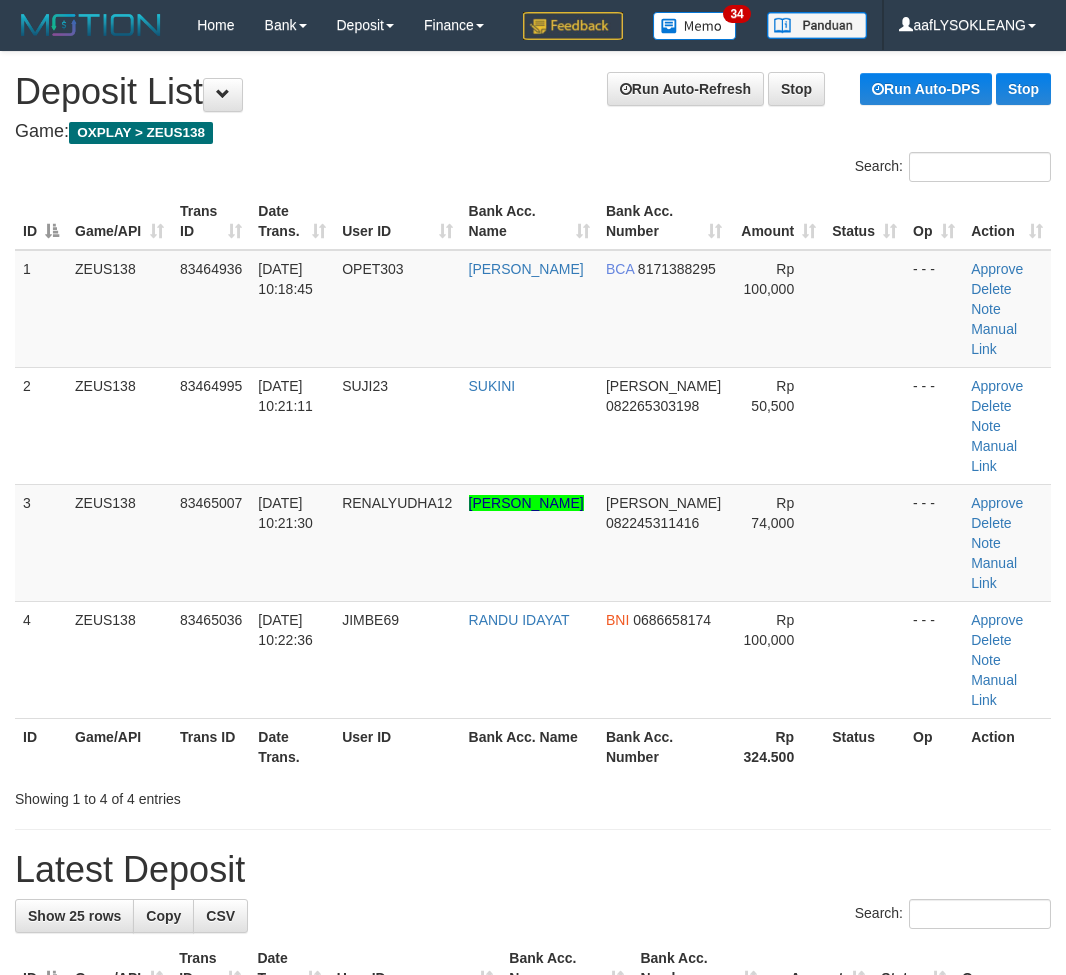 scroll, scrollTop: 0, scrollLeft: 0, axis: both 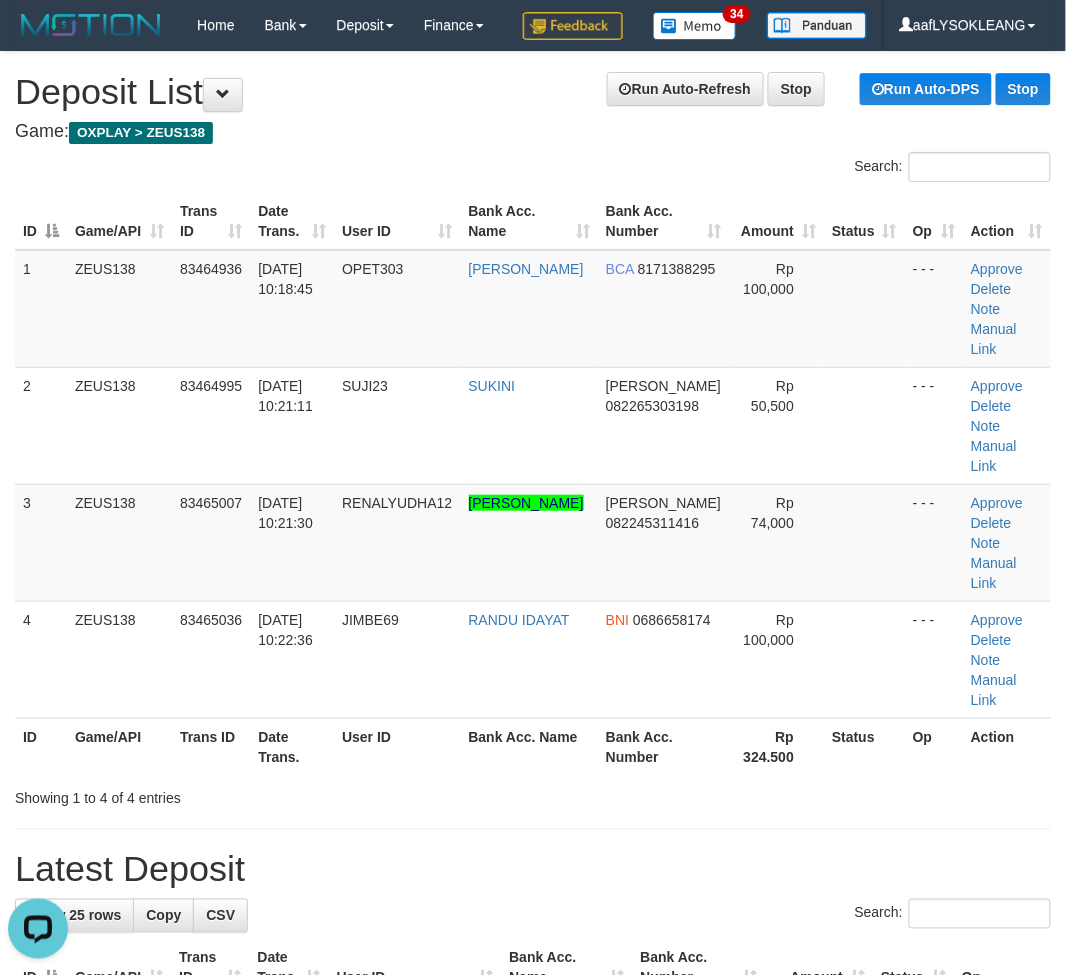 drag, startPoint x: 838, startPoint y: 756, endPoint x: 760, endPoint y: 770, distance: 79.24645 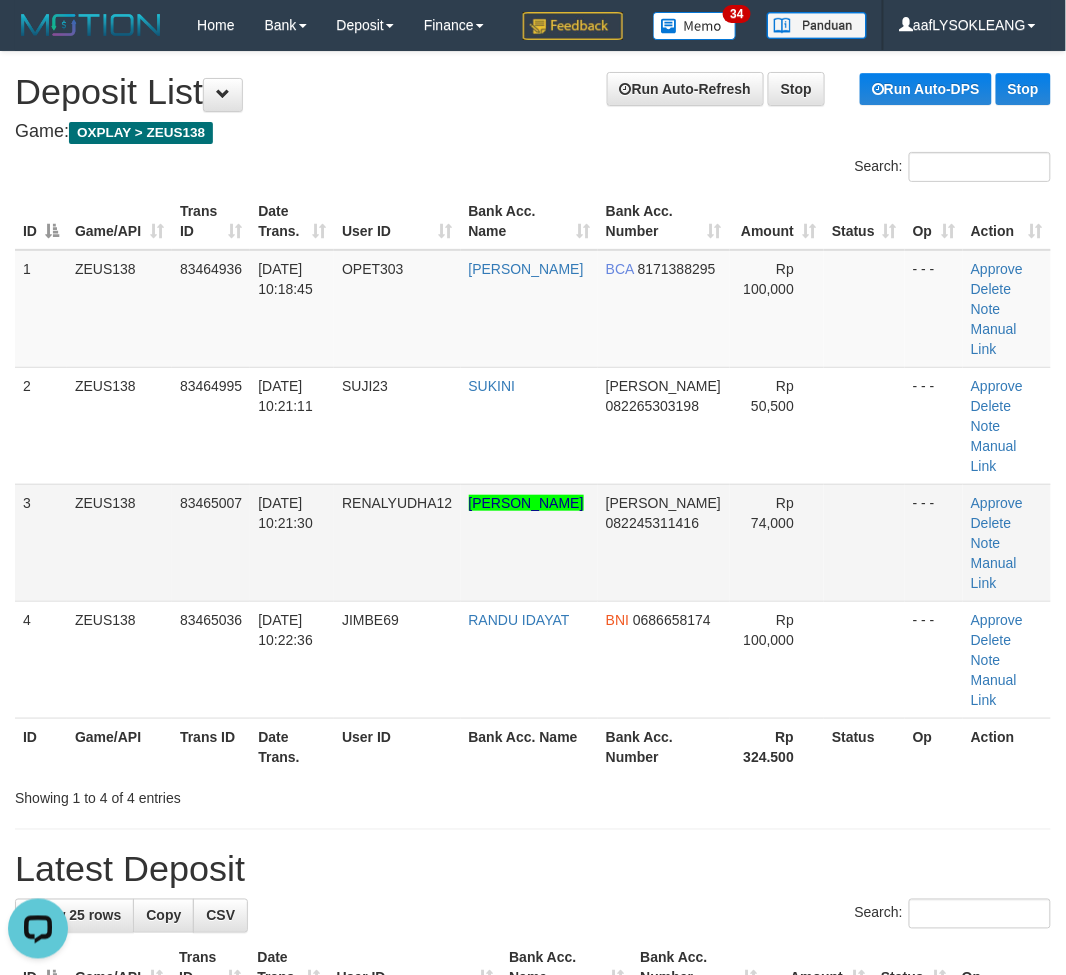drag, startPoint x: 511, startPoint y: 635, endPoint x: 483, endPoint y: 563, distance: 77.25283 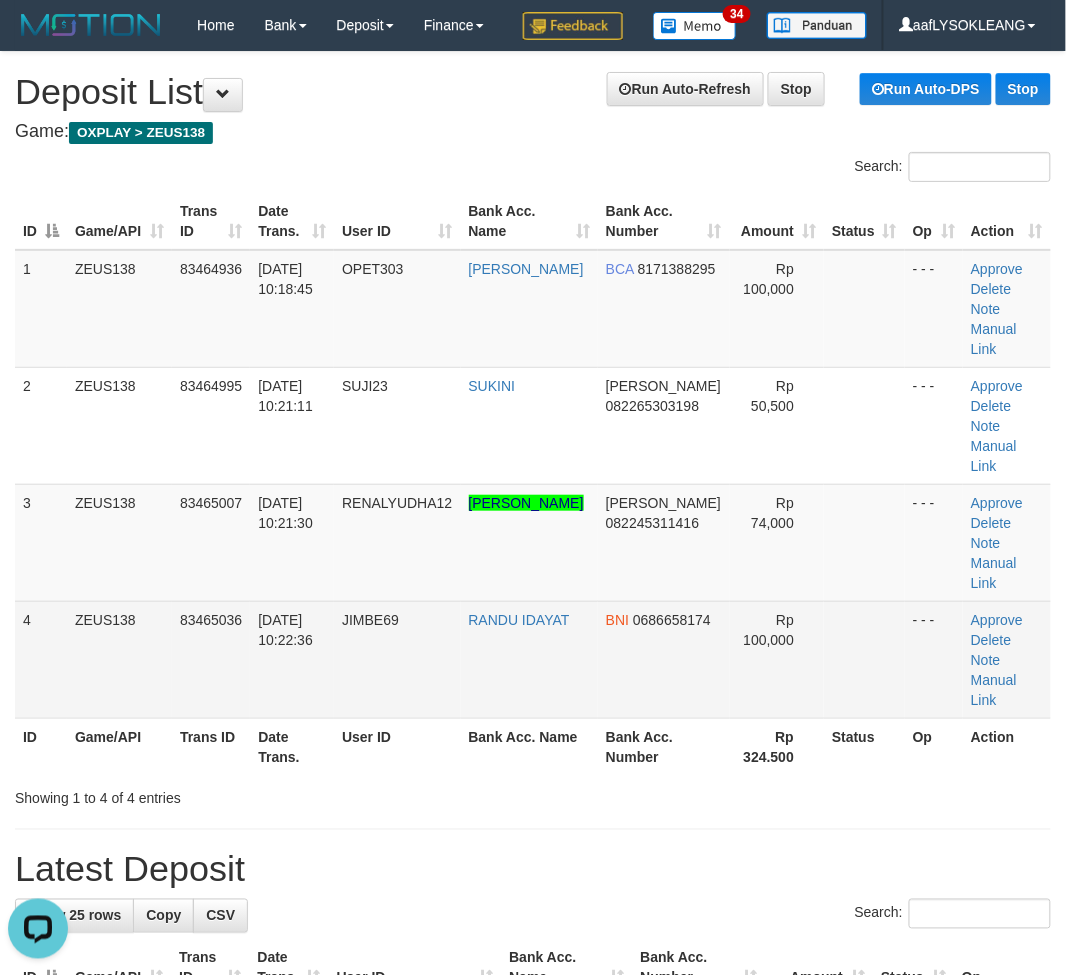 click on "Rp 100,000" at bounding box center (777, 659) 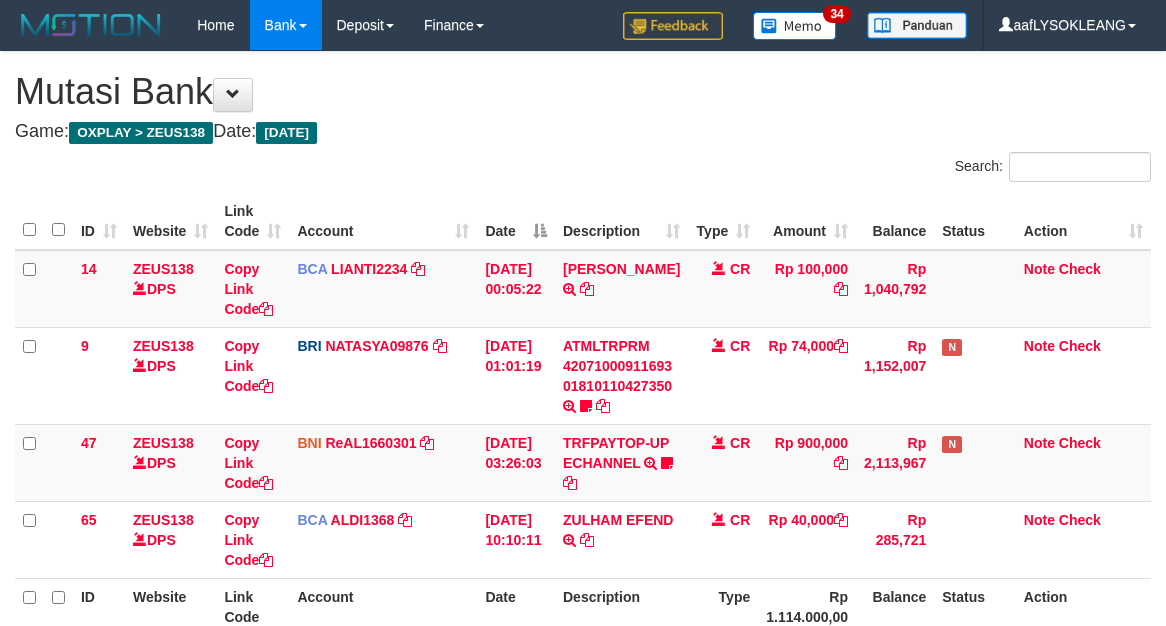 scroll, scrollTop: 64, scrollLeft: 0, axis: vertical 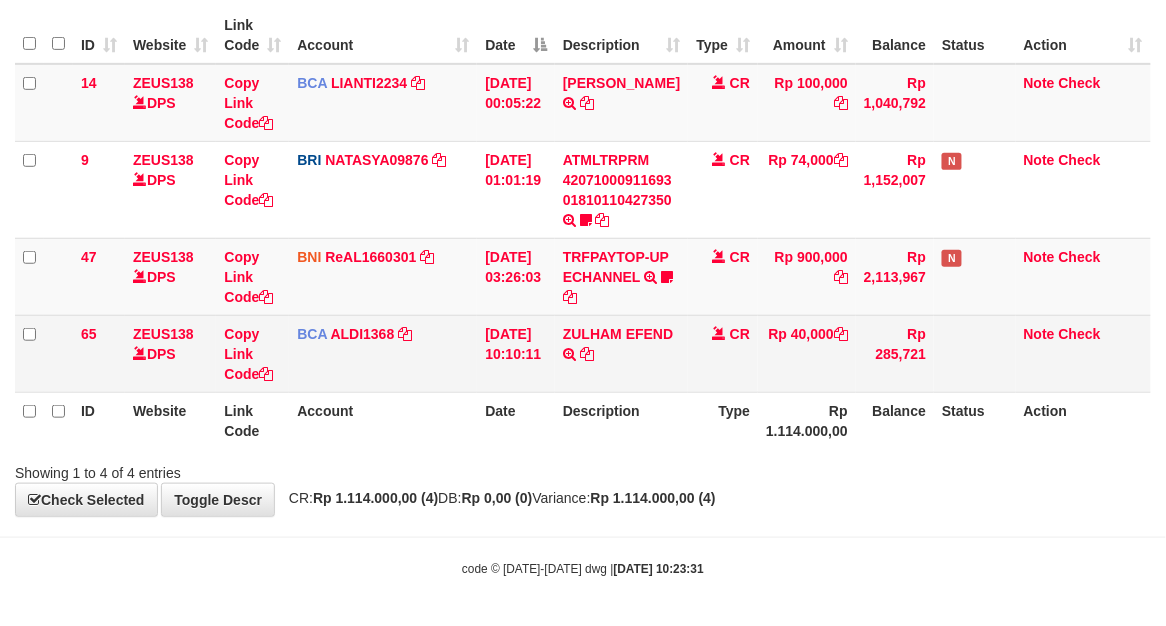 click on "ZULHAM EFEND         TRSF E-BANKING CR 1207/FTSCY/WS95051
40000.002025071255133322 TRFDN-ZULHAM EFENDESPAY DEBIT INDONE" at bounding box center (621, 353) 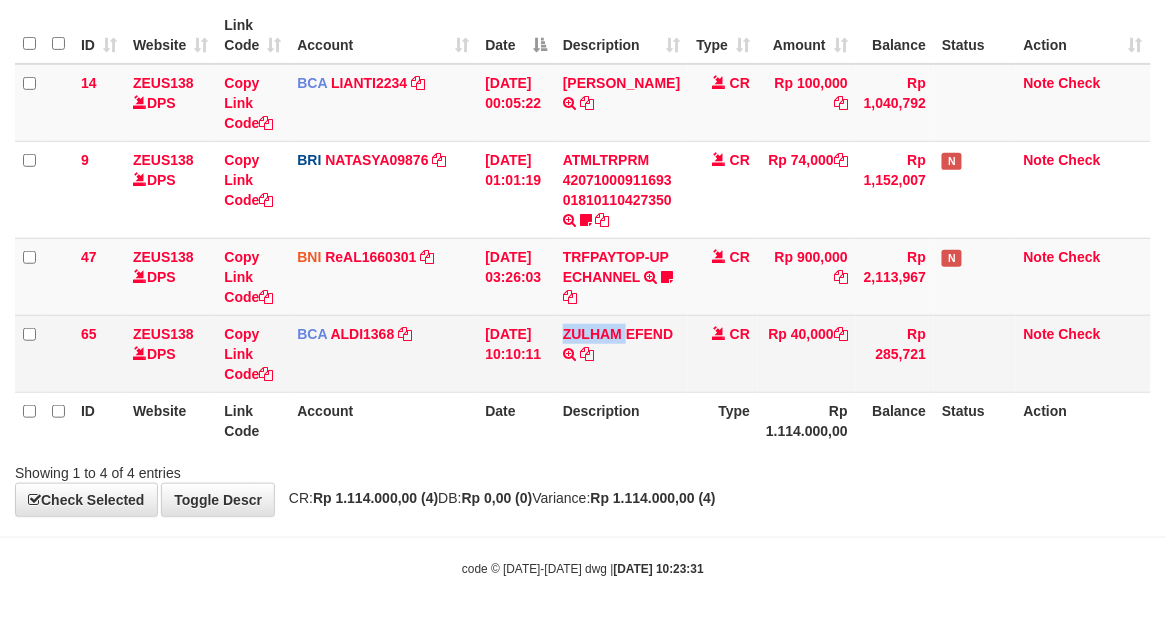 click on "ZULHAM EFEND         TRSF E-BANKING CR 1207/FTSCY/WS95051
40000.002025071255133322 TRFDN-ZULHAM EFENDESPAY DEBIT INDONE" at bounding box center [621, 353] 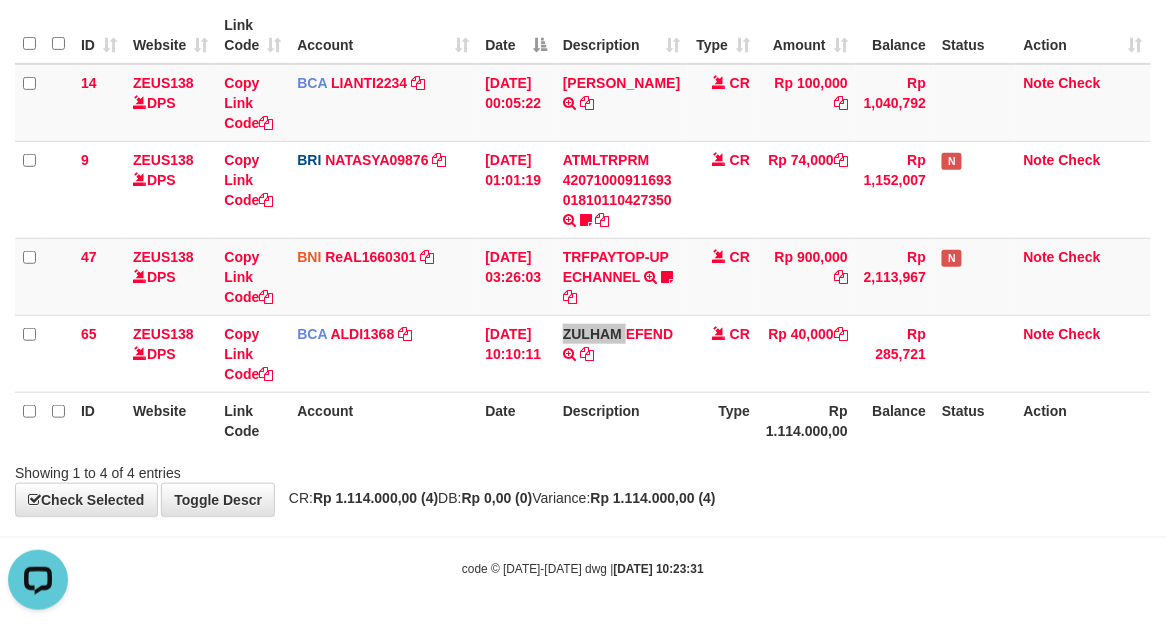 scroll, scrollTop: 0, scrollLeft: 0, axis: both 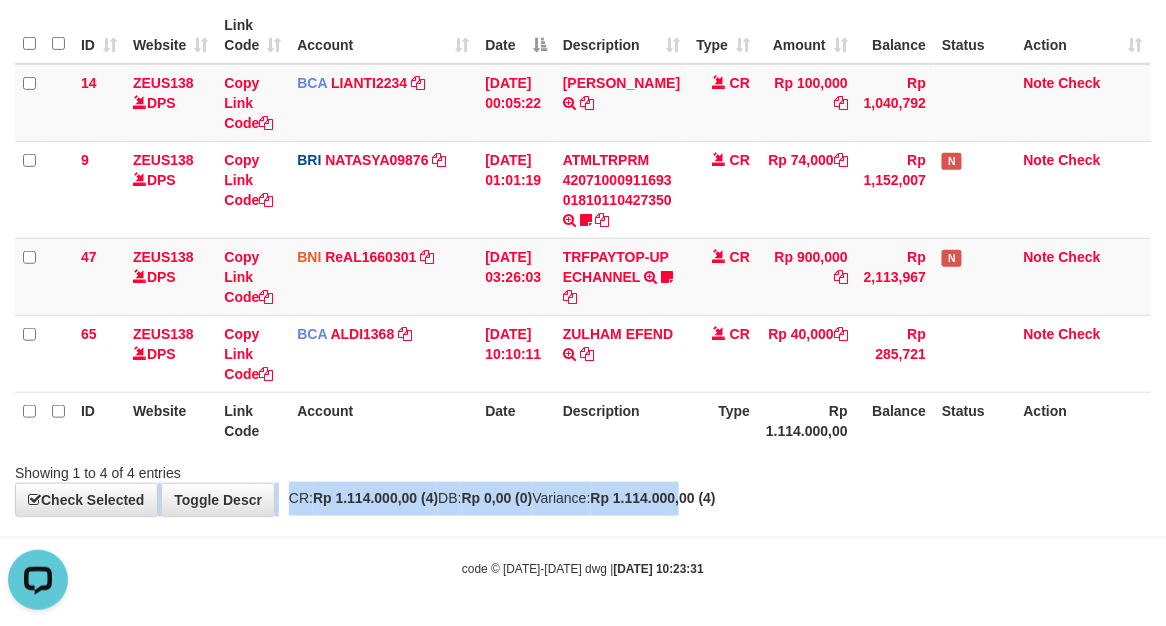 drag, startPoint x: 734, startPoint y: 492, endPoint x: 671, endPoint y: 460, distance: 70.66116 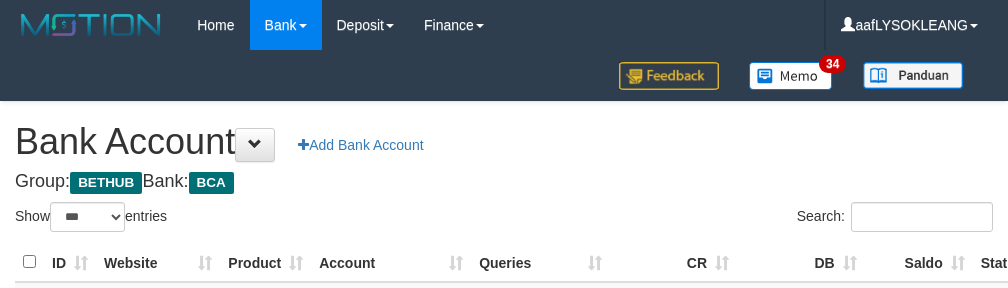 select on "***" 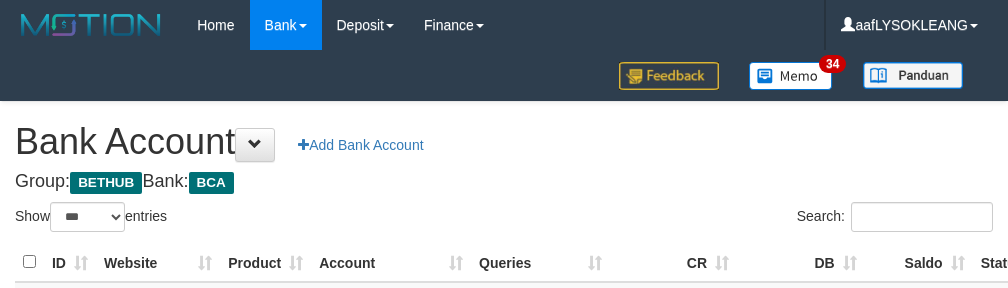 scroll, scrollTop: 222, scrollLeft: 0, axis: vertical 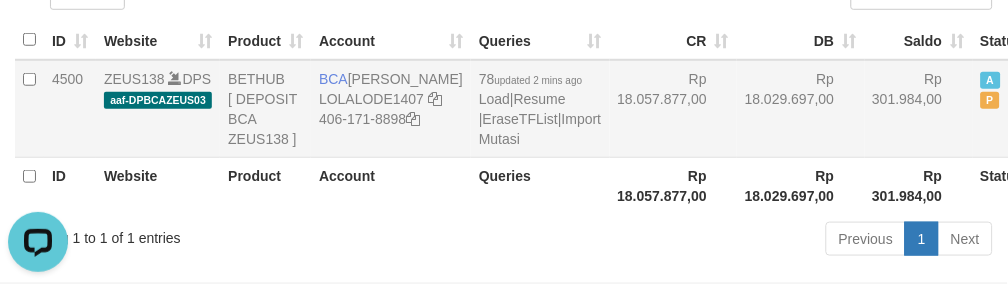 click on "Rp 18.057.877,00" at bounding box center (674, 109) 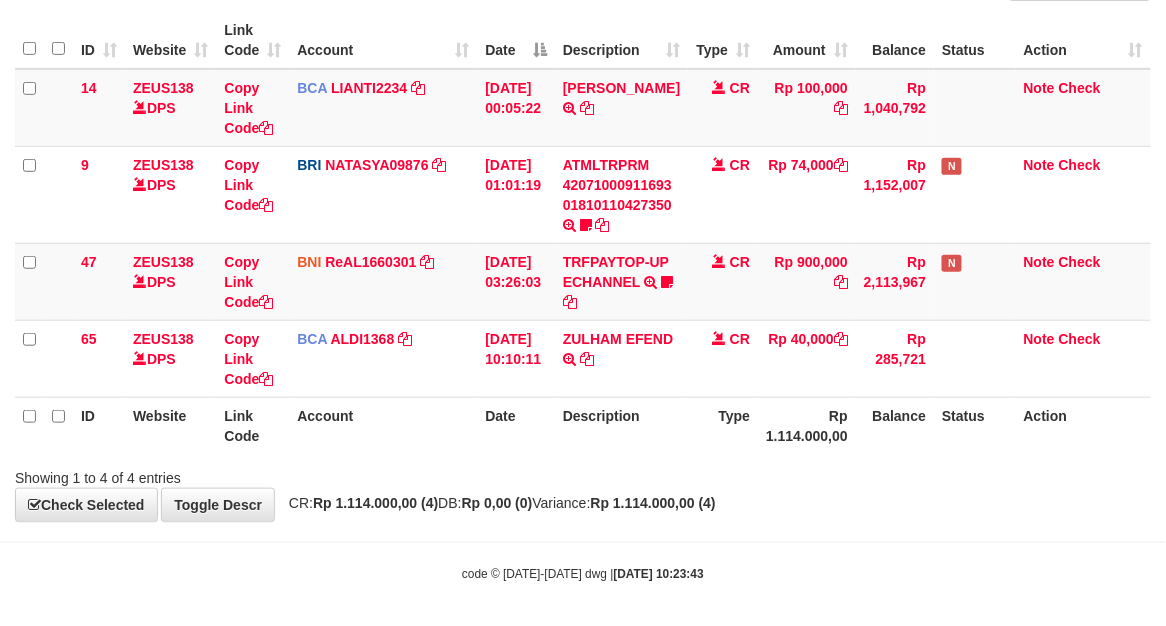 scroll, scrollTop: 186, scrollLeft: 0, axis: vertical 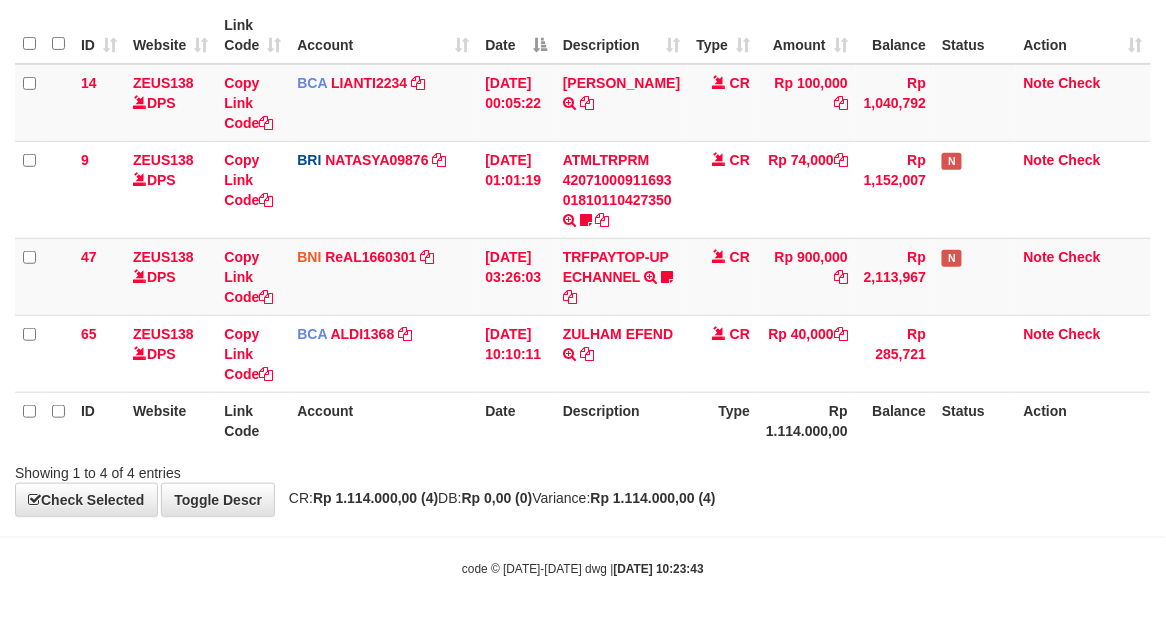 drag, startPoint x: 1015, startPoint y: 580, endPoint x: 926, endPoint y: 562, distance: 90.80198 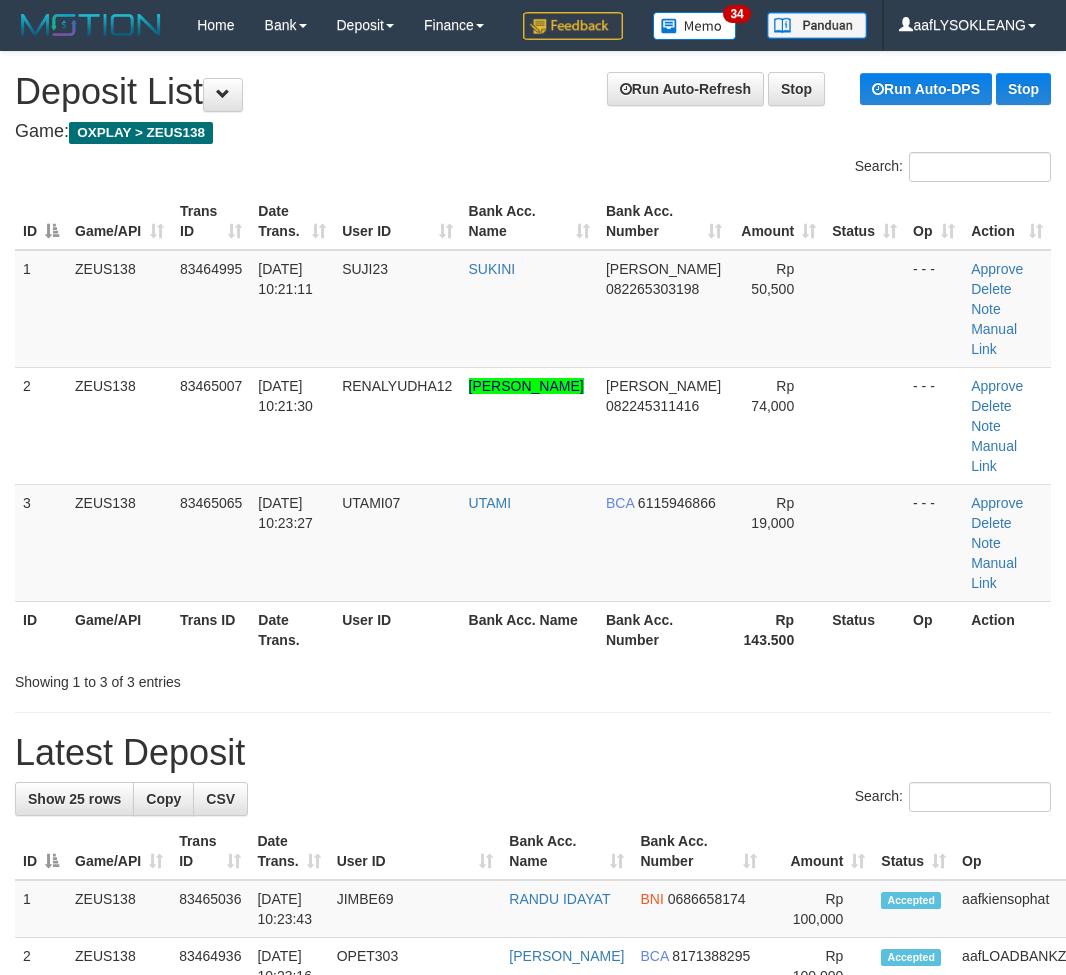 scroll, scrollTop: 0, scrollLeft: 0, axis: both 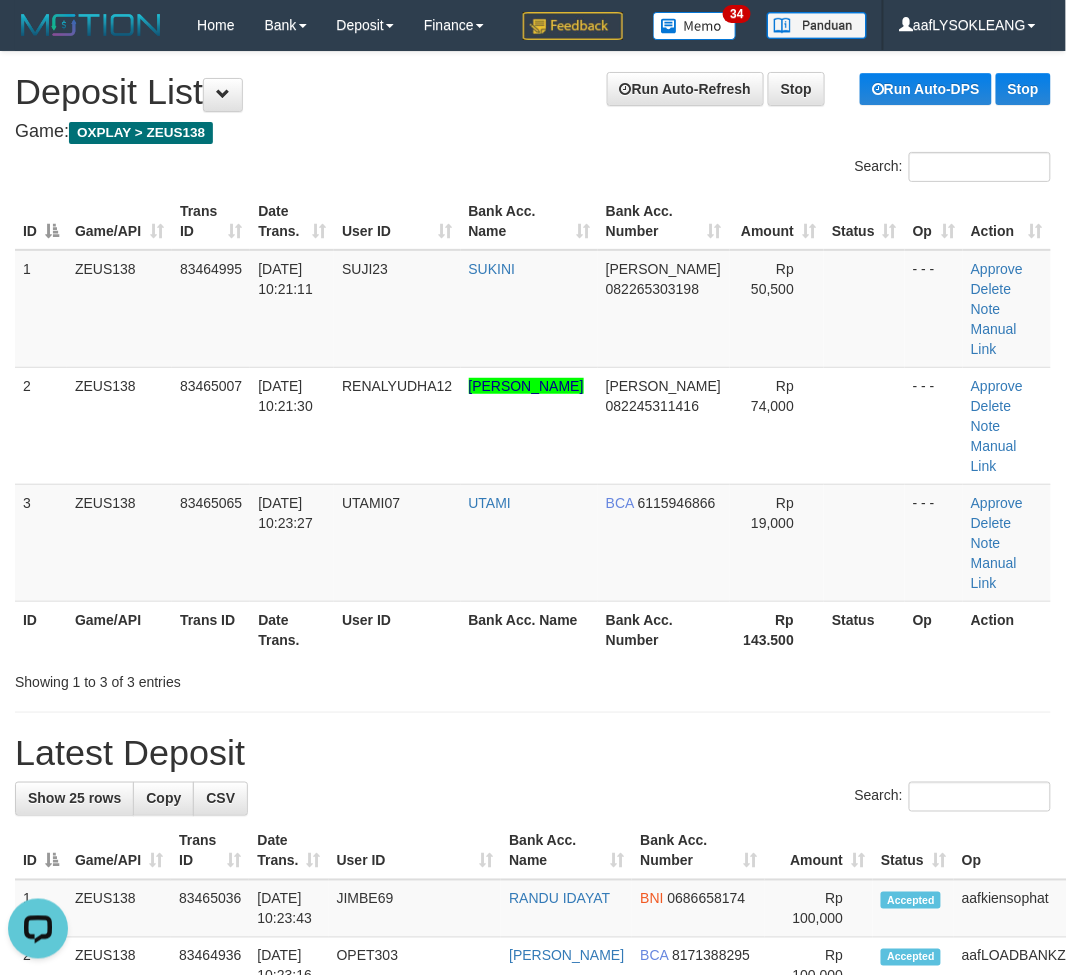 drag, startPoint x: 790, startPoint y: 740, endPoint x: 1081, endPoint y: 742, distance: 291.00687 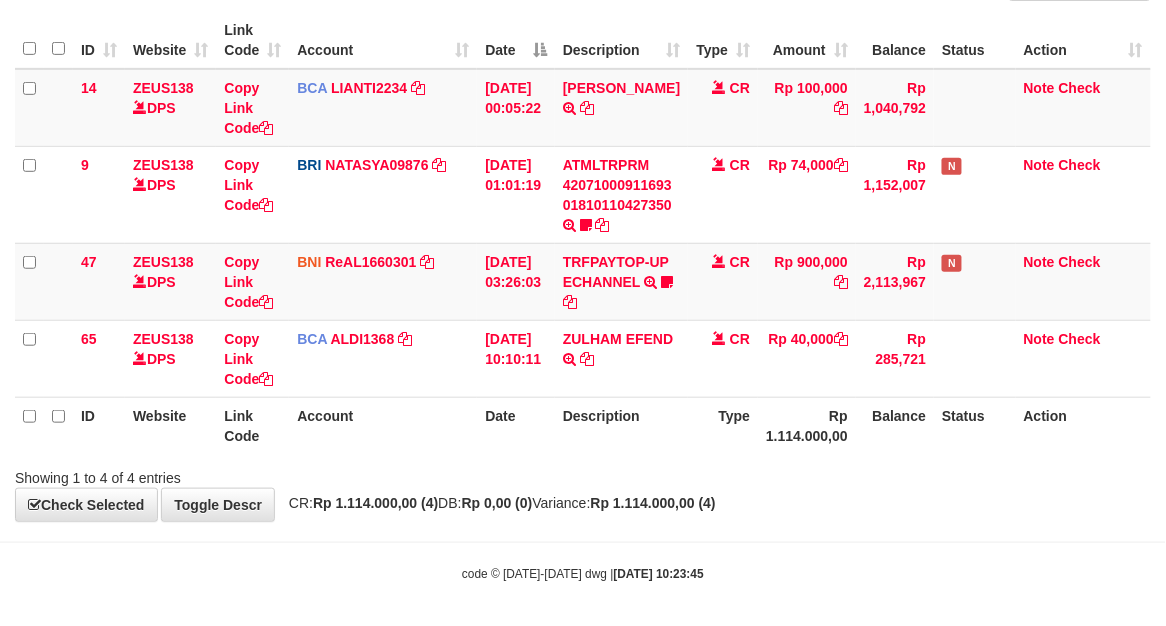 scroll, scrollTop: 186, scrollLeft: 0, axis: vertical 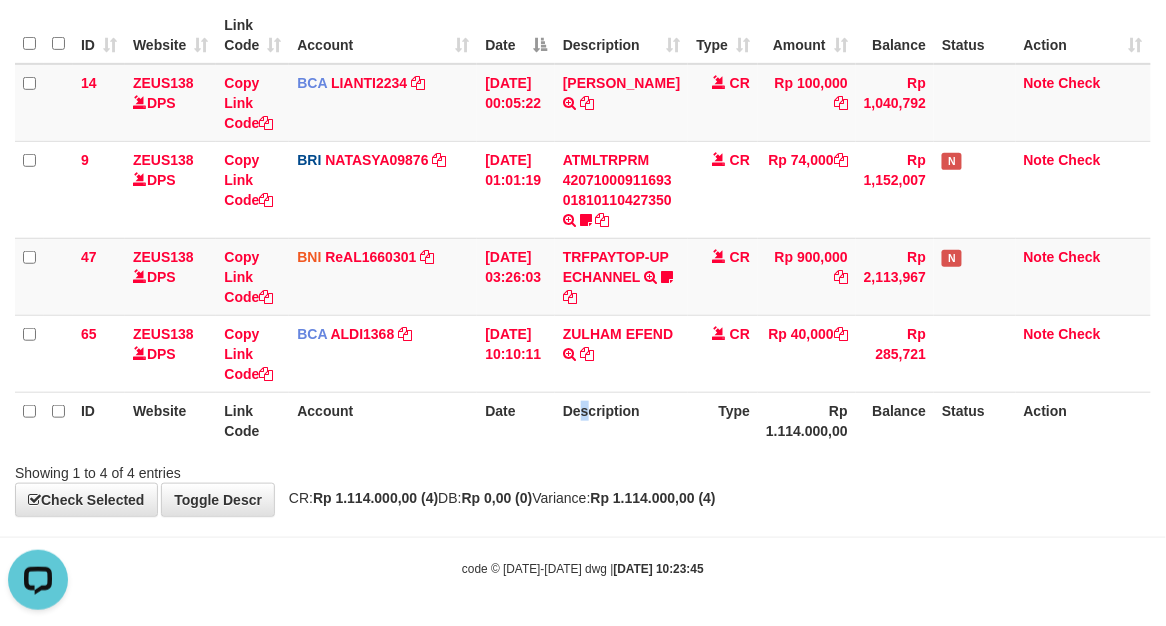 drag, startPoint x: 587, startPoint y: 404, endPoint x: 598, endPoint y: 404, distance: 11 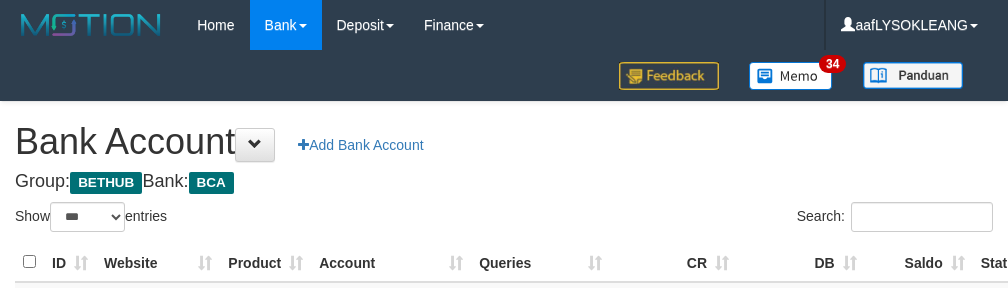 select on "***" 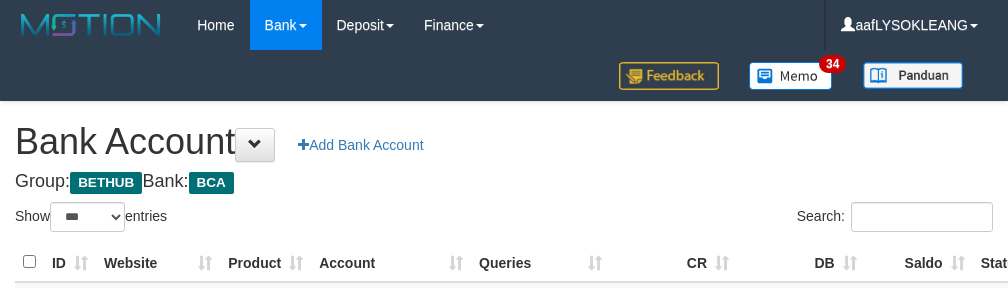 scroll, scrollTop: 222, scrollLeft: 0, axis: vertical 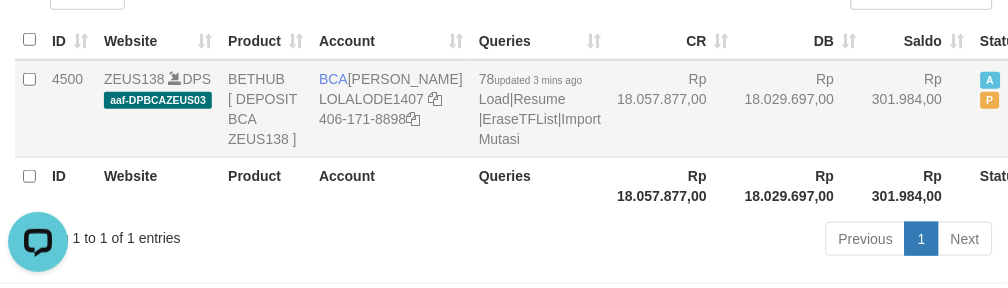 click on "Rp 18.029.697,00" at bounding box center (801, 109) 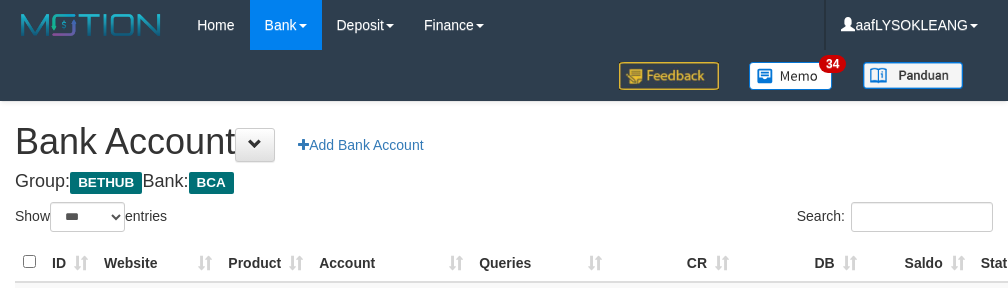 select on "***" 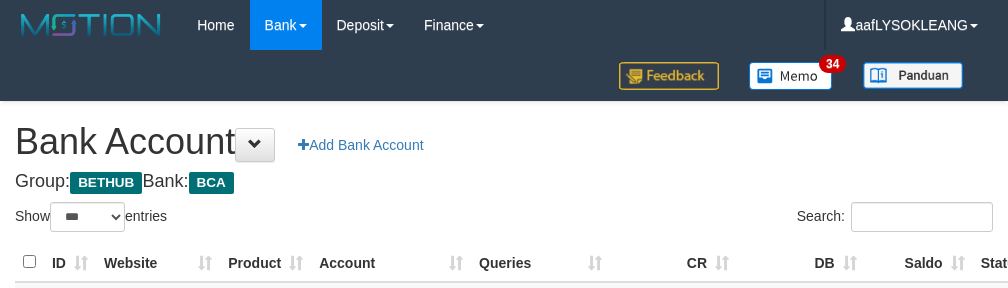 scroll, scrollTop: 222, scrollLeft: 0, axis: vertical 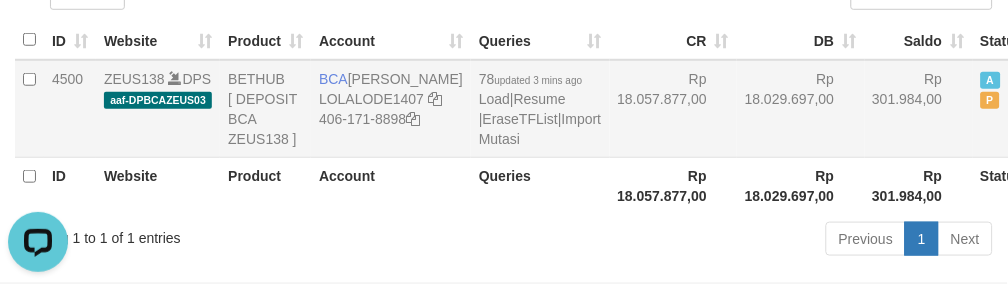 copy on "BCA
[PERSON_NAME]" 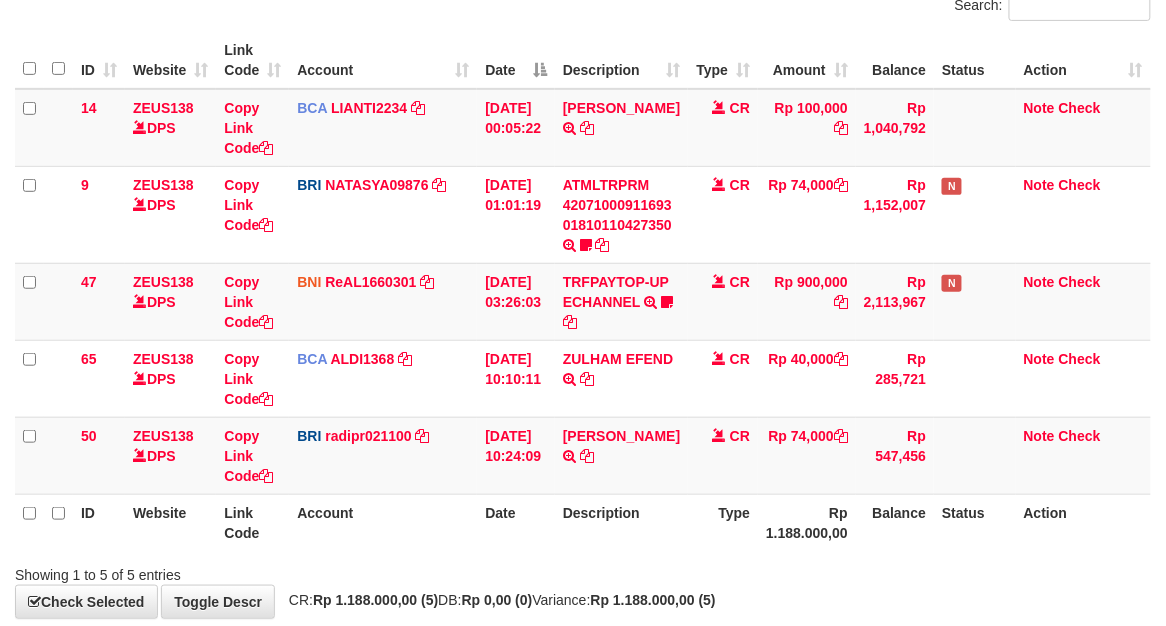 scroll, scrollTop: 263, scrollLeft: 0, axis: vertical 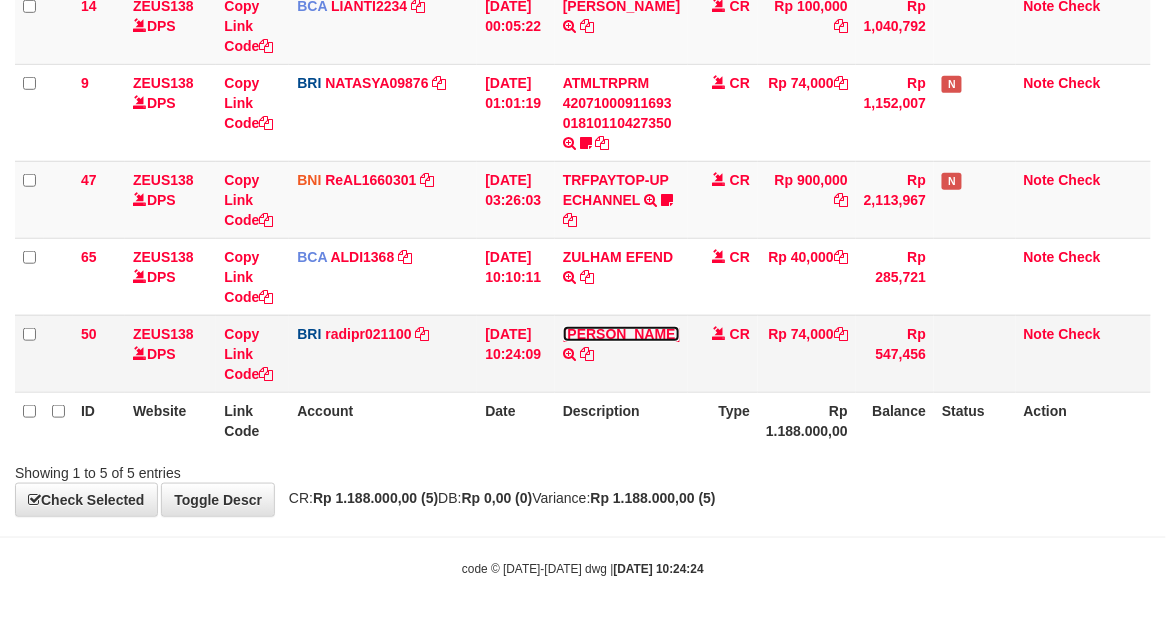 click on "[PERSON_NAME]" at bounding box center [621, 334] 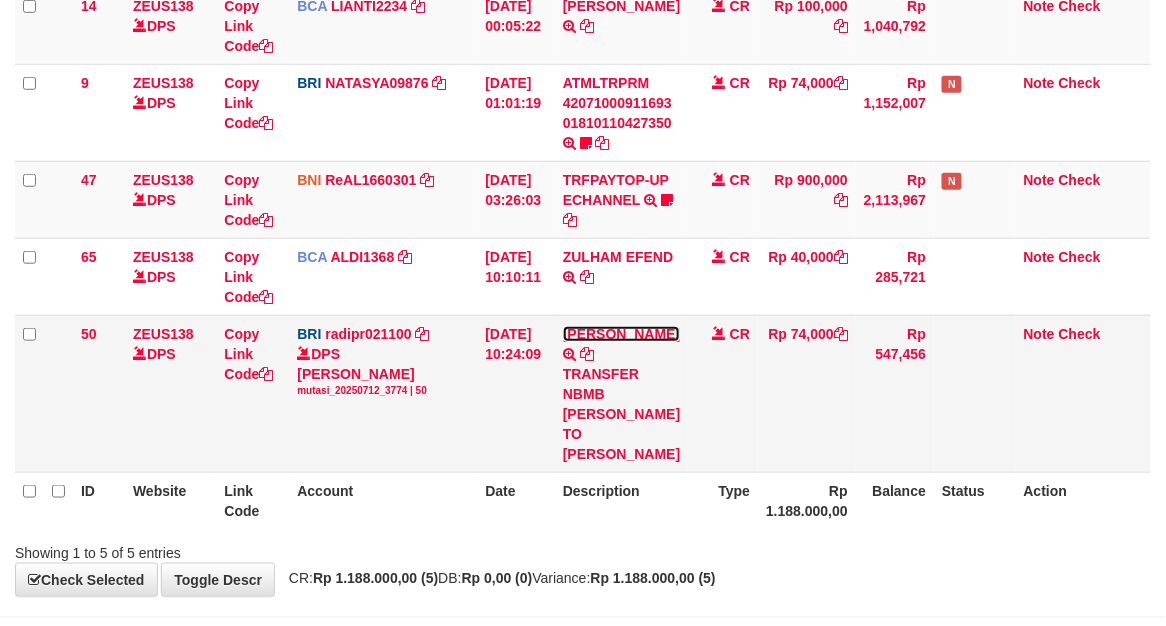 click on "[PERSON_NAME]" at bounding box center (621, 334) 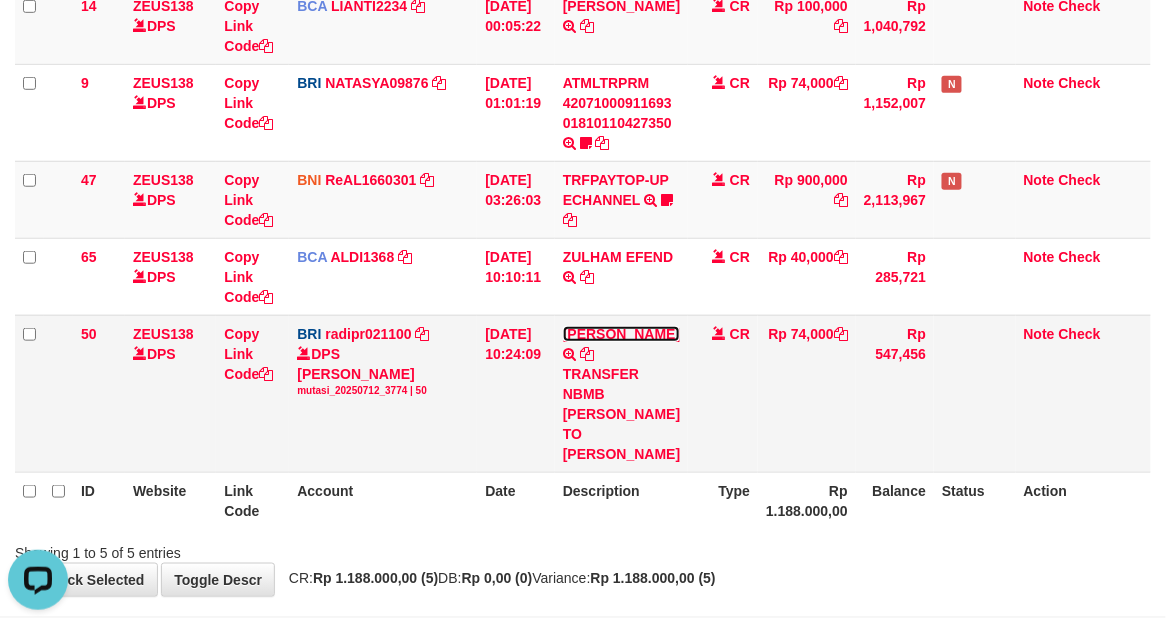 scroll, scrollTop: 0, scrollLeft: 0, axis: both 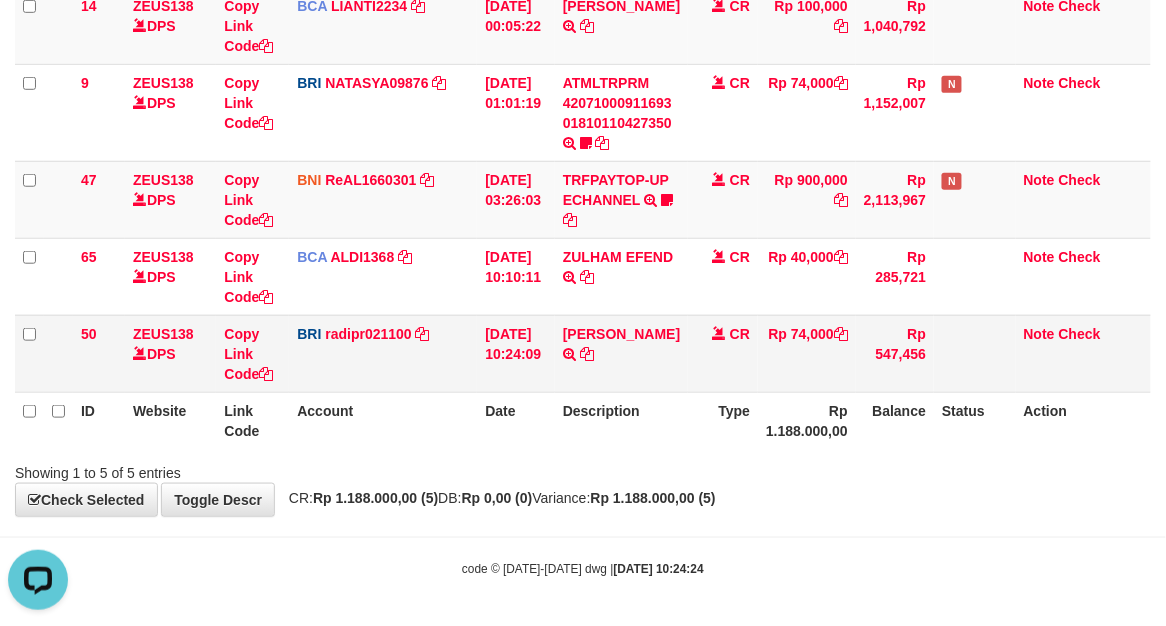 click on "RHENALD YUDHA         TRANSFER NBMB RHENALD YUDHA TO REYNALDI ADI PRATAMA" at bounding box center (621, 353) 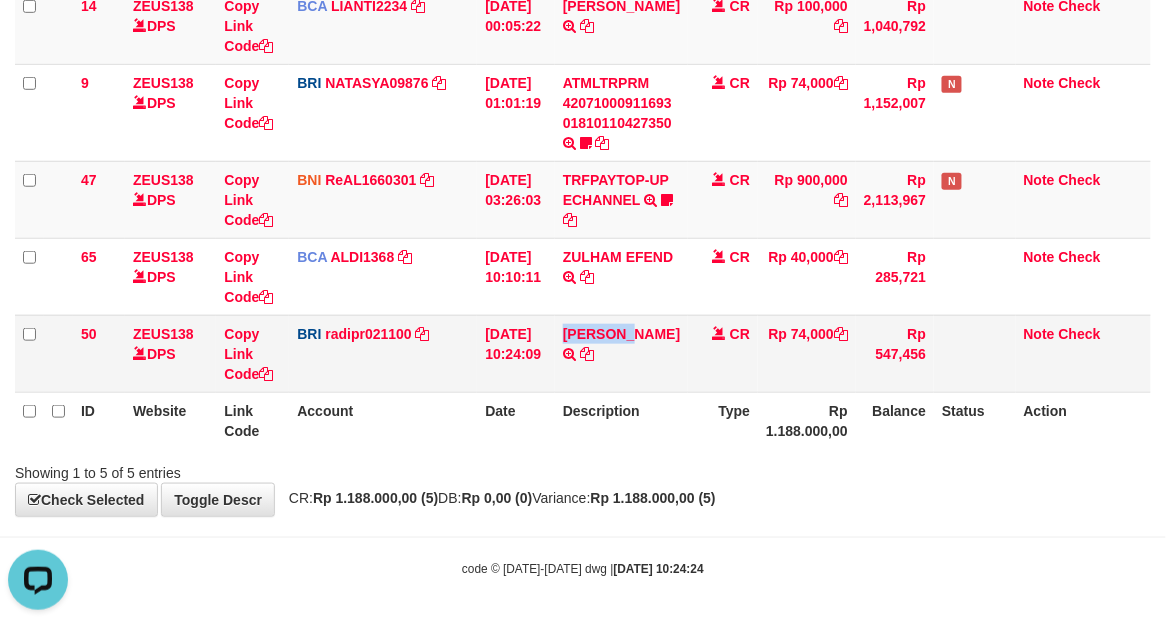 click on "RHENALD YUDHA         TRANSFER NBMB RHENALD YUDHA TO REYNALDI ADI PRATAMA" at bounding box center [621, 353] 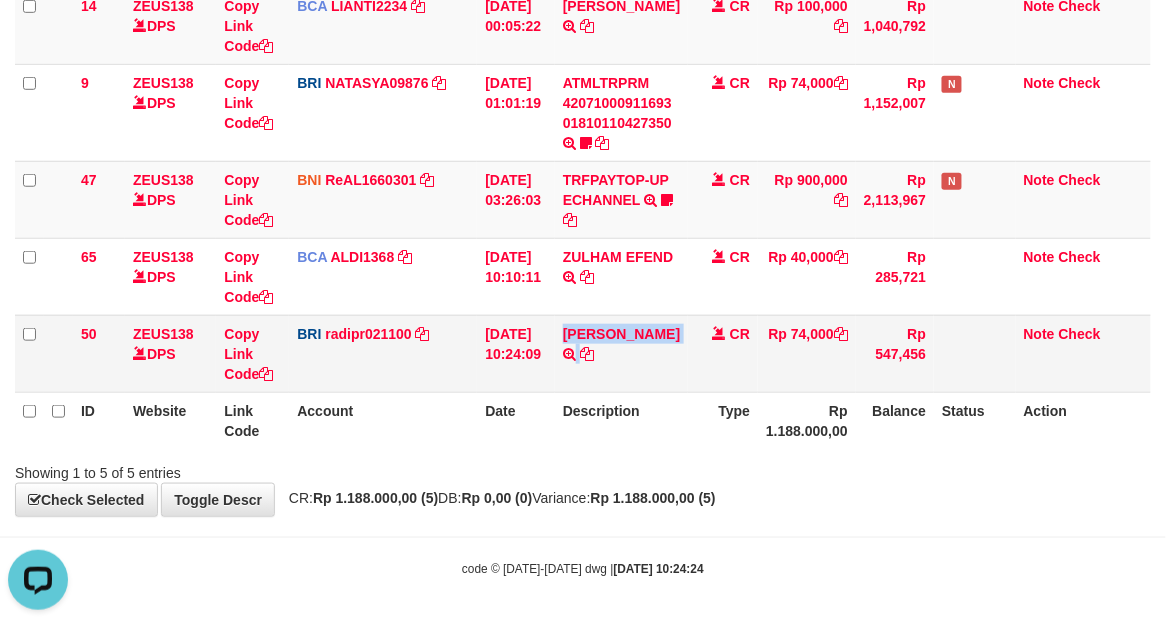 copy on "RHENALD YUDHA" 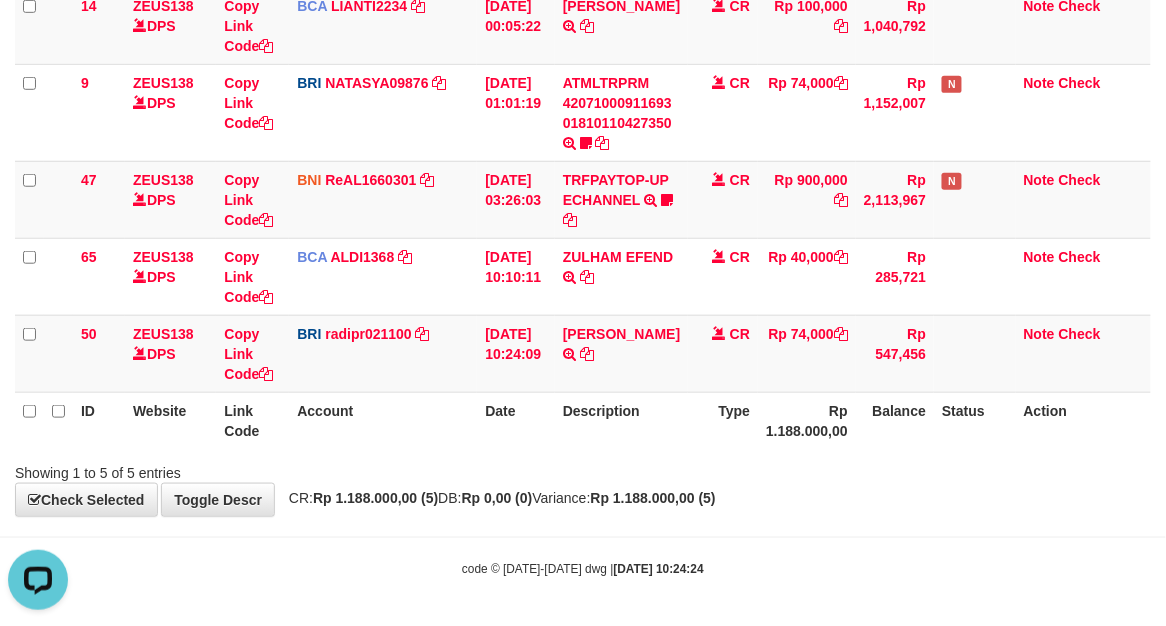 click on "Toggle navigation
Home
Bank
Account List
Load
By Website
Group
[OXPLAY]													ZEUS138
By Load Group (DPS)" at bounding box center [583, 182] 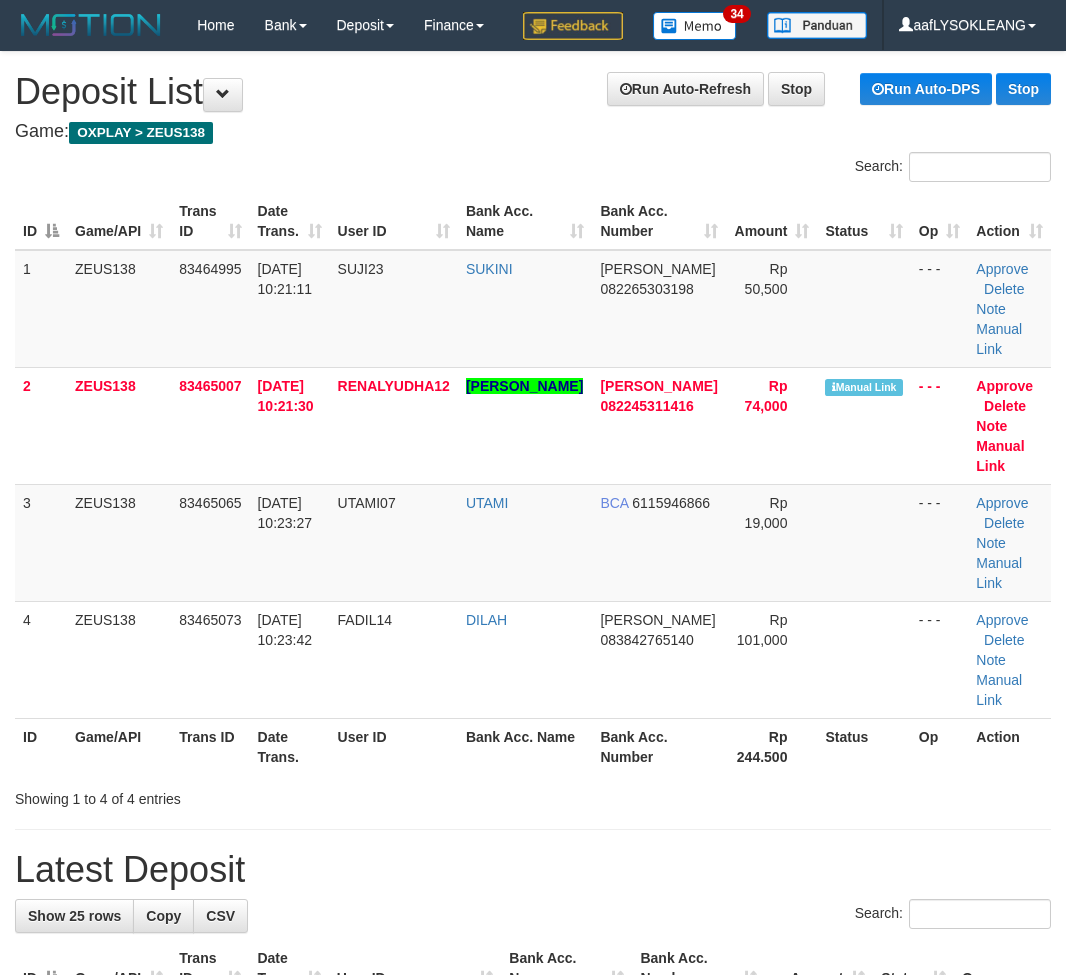 scroll, scrollTop: 0, scrollLeft: 0, axis: both 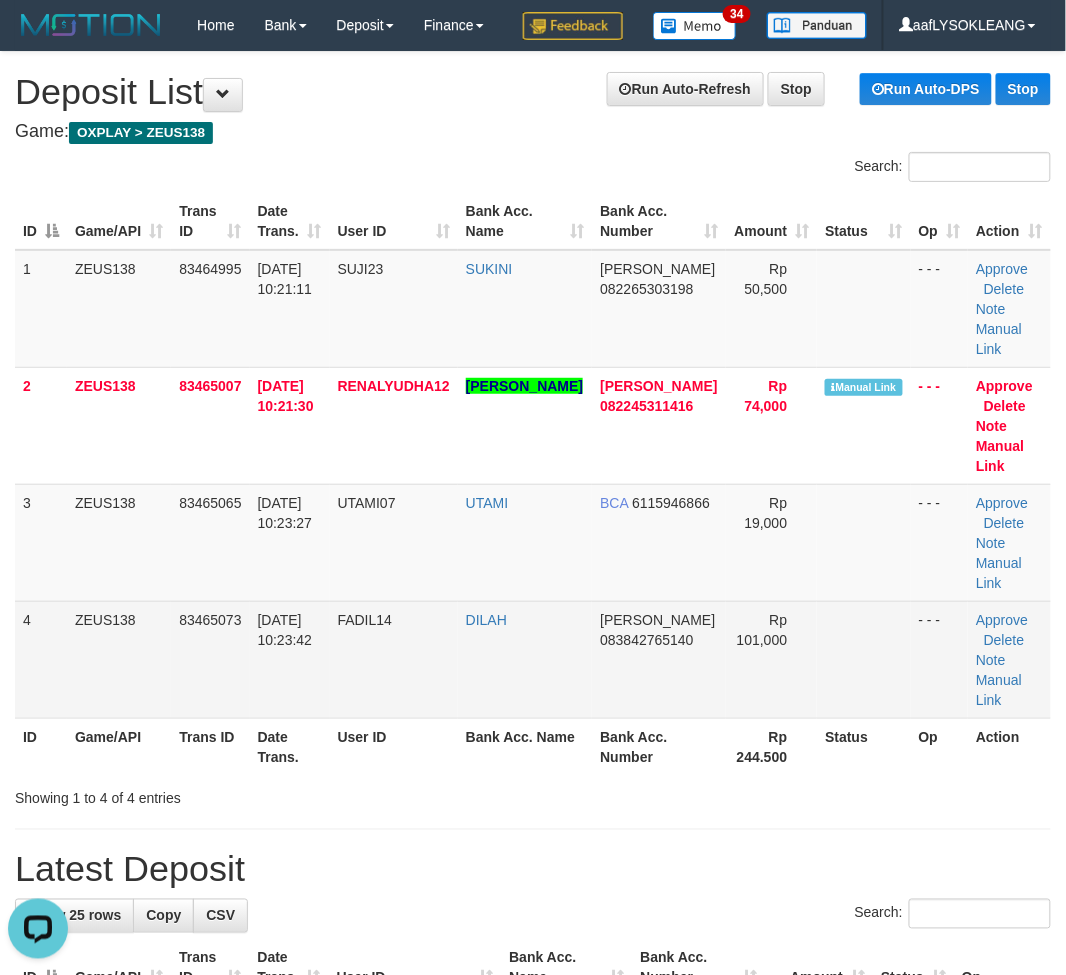 click at bounding box center (863, 659) 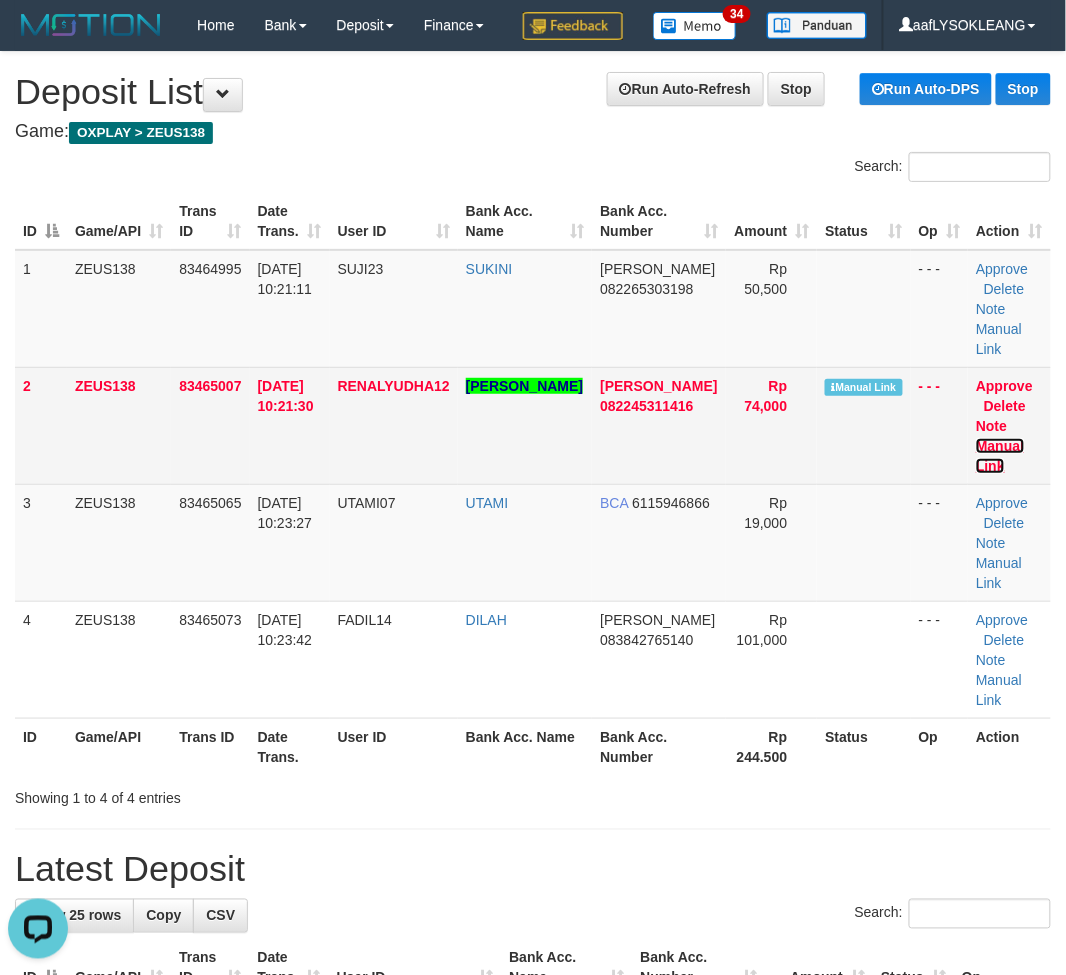 click on "Manual Link" at bounding box center (1000, 456) 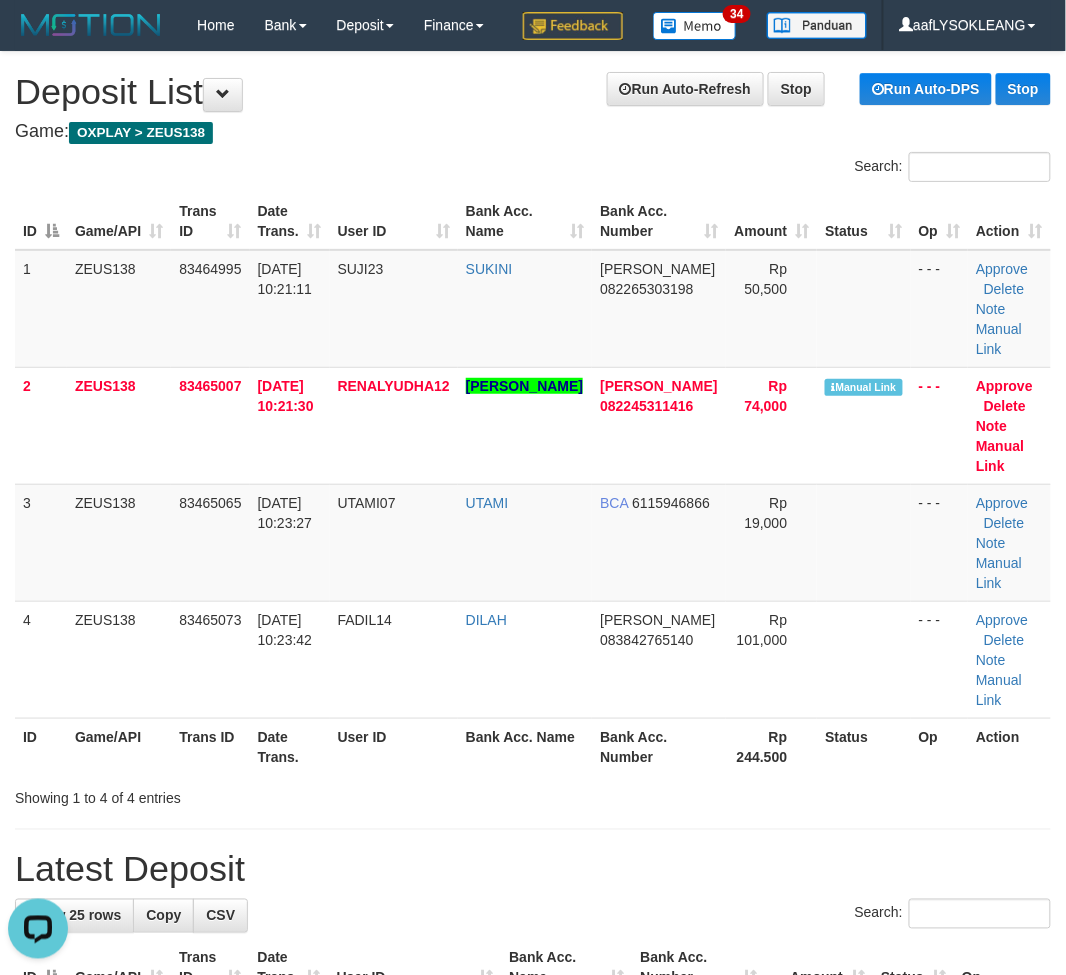 drag, startPoint x: 678, startPoint y: 823, endPoint x: 791, endPoint y: 772, distance: 123.97581 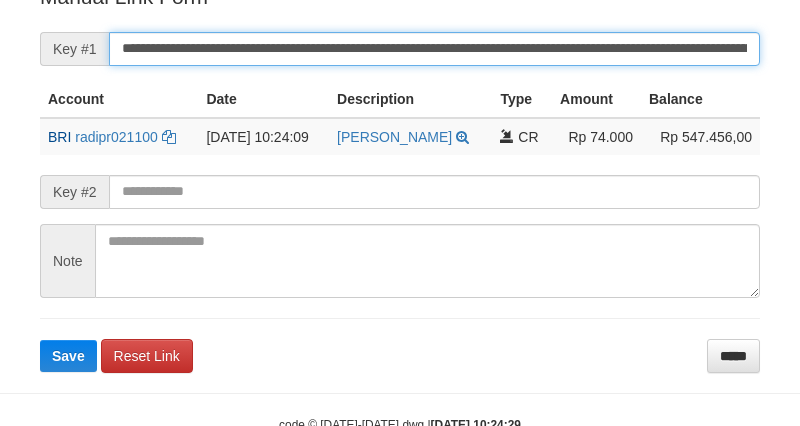 drag, startPoint x: 0, startPoint y: 0, endPoint x: 678, endPoint y: 64, distance: 681.014 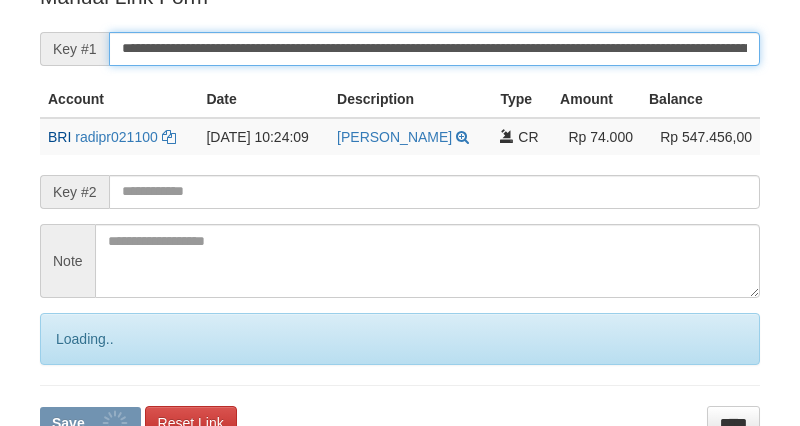 scroll, scrollTop: 424, scrollLeft: 0, axis: vertical 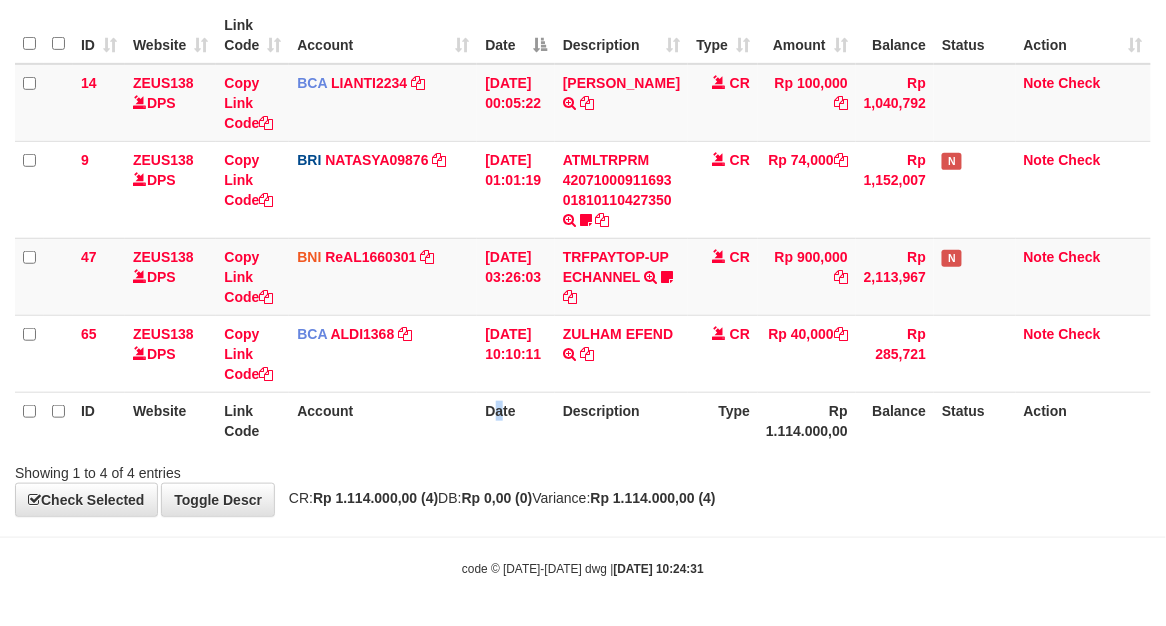drag, startPoint x: 500, startPoint y: 416, endPoint x: 2, endPoint y: 362, distance: 500.91916 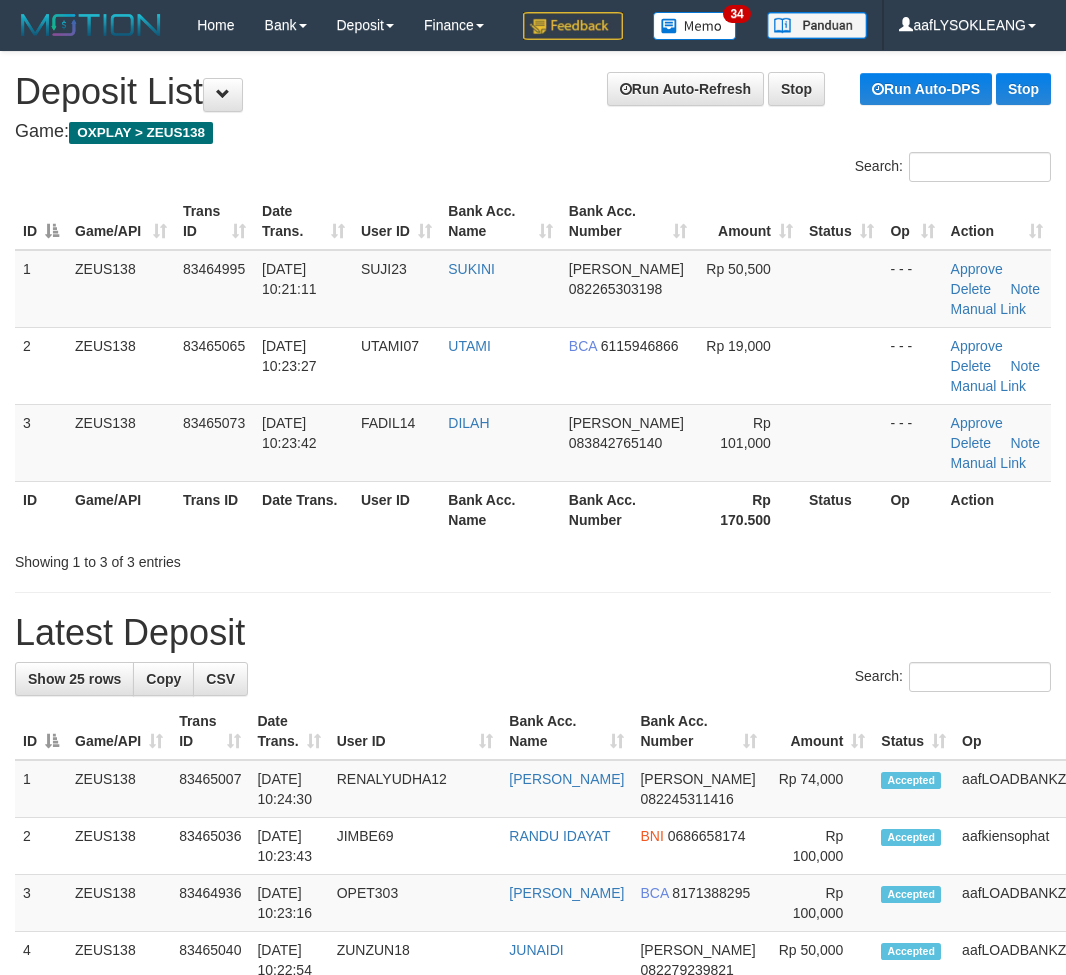 scroll, scrollTop: 0, scrollLeft: 0, axis: both 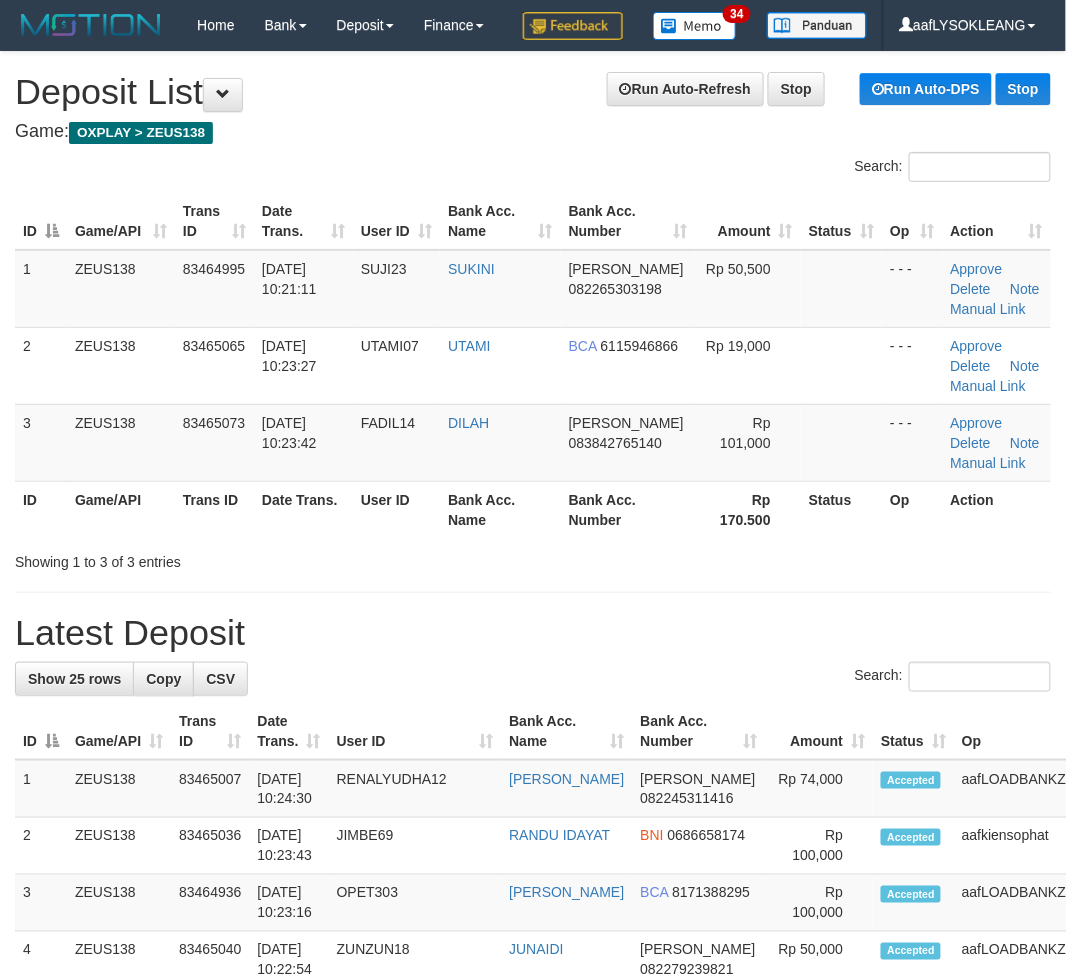 click on "**********" at bounding box center (533, 1205) 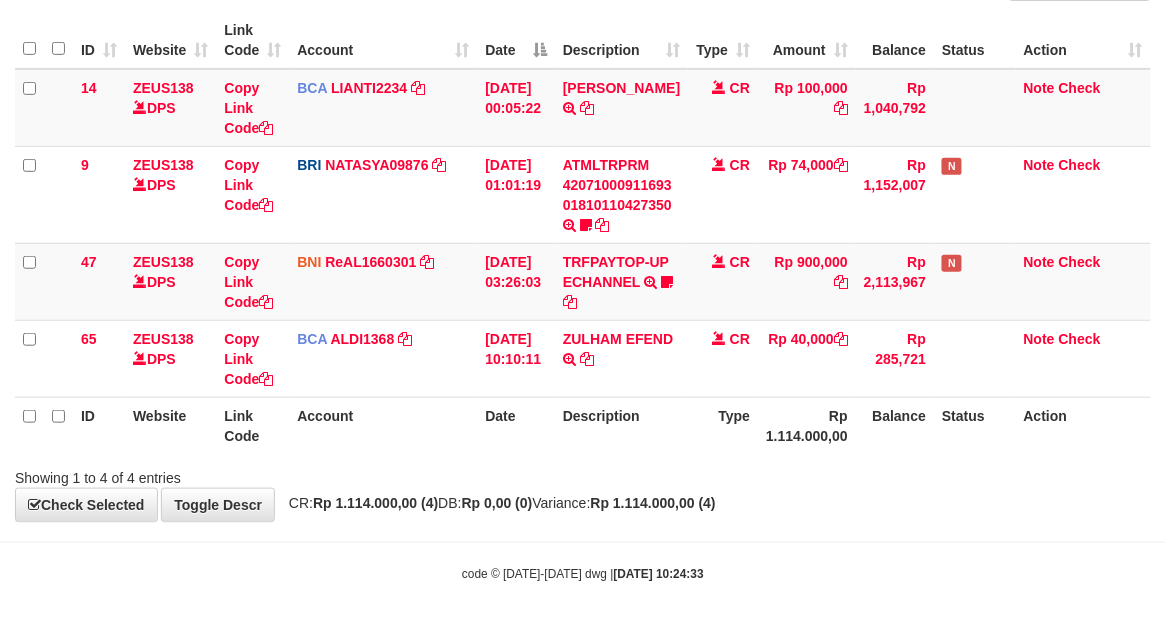 scroll, scrollTop: 186, scrollLeft: 0, axis: vertical 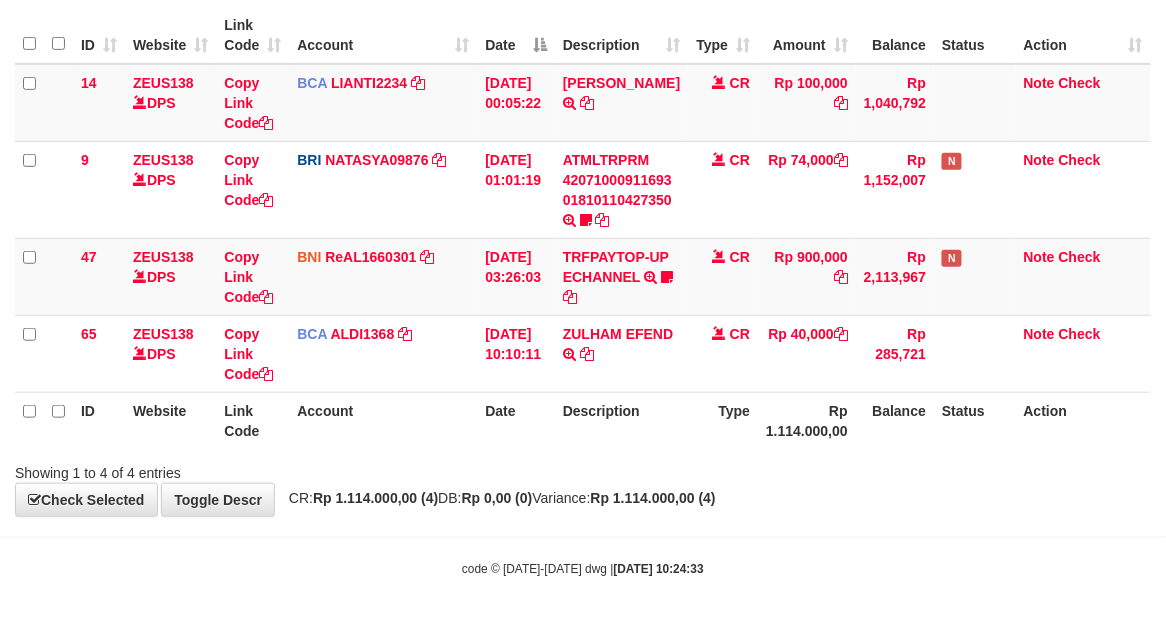 click on "Toggle navigation
Home
Bank
Account List
Load
By Website
Group
[OXPLAY]													ZEUS138
By Load Group (DPS)" at bounding box center [583, 221] 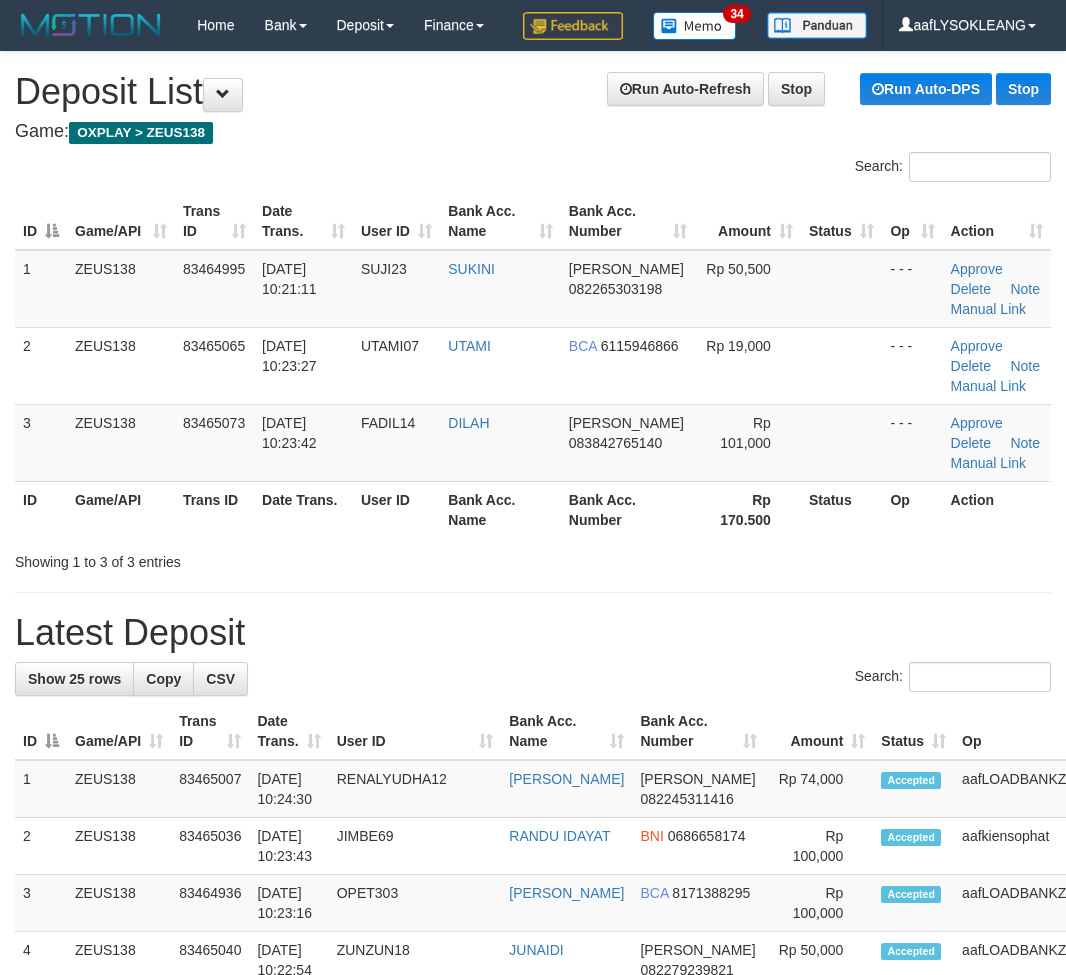 scroll, scrollTop: 0, scrollLeft: 0, axis: both 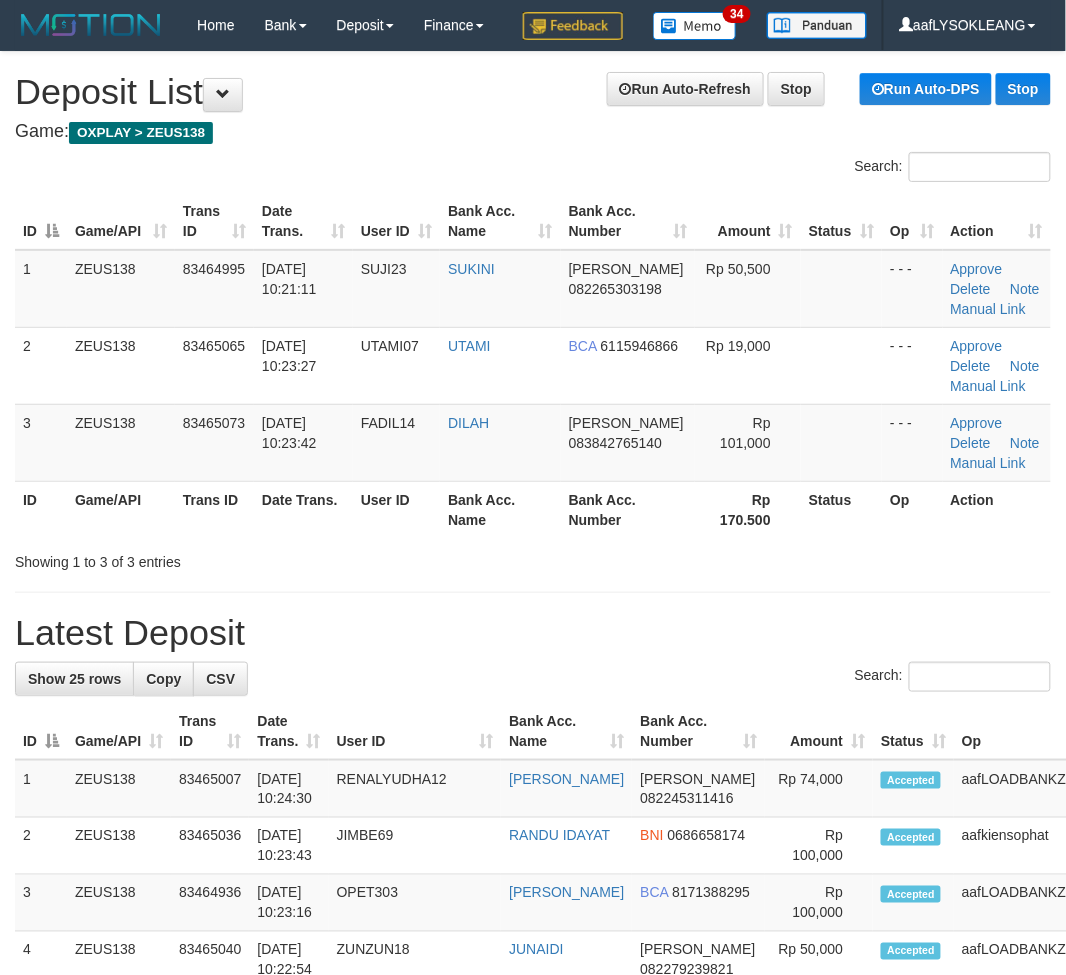 drag, startPoint x: 536, startPoint y: 690, endPoint x: 511, endPoint y: 681, distance: 26.57066 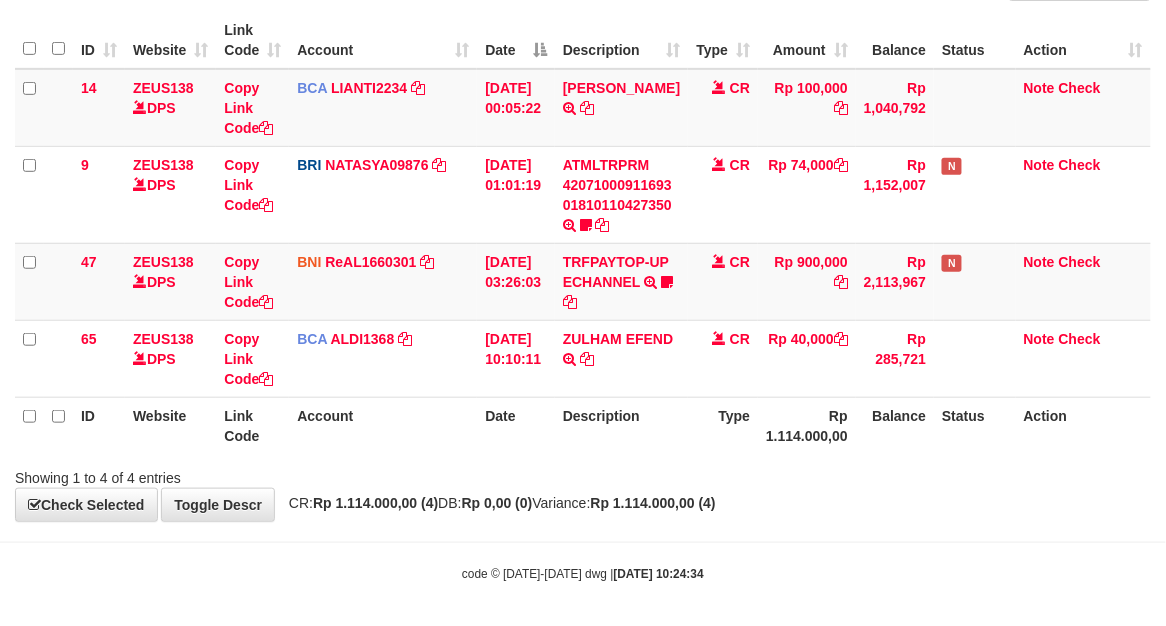 scroll, scrollTop: 186, scrollLeft: 0, axis: vertical 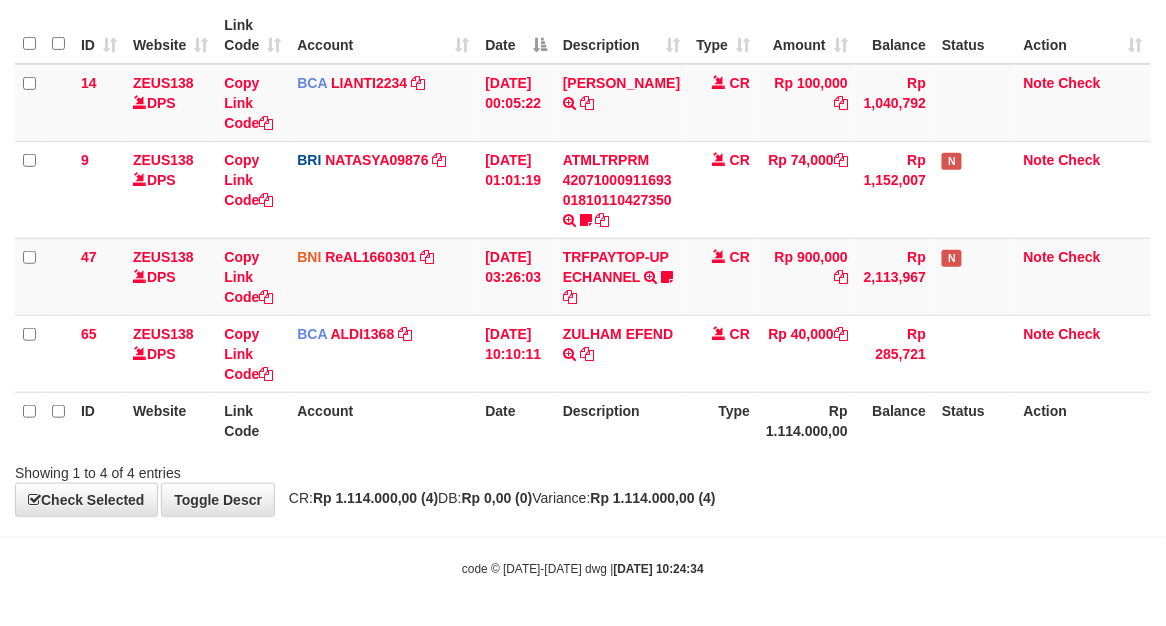 drag, startPoint x: 558, startPoint y: 483, endPoint x: 505, endPoint y: 470, distance: 54.571056 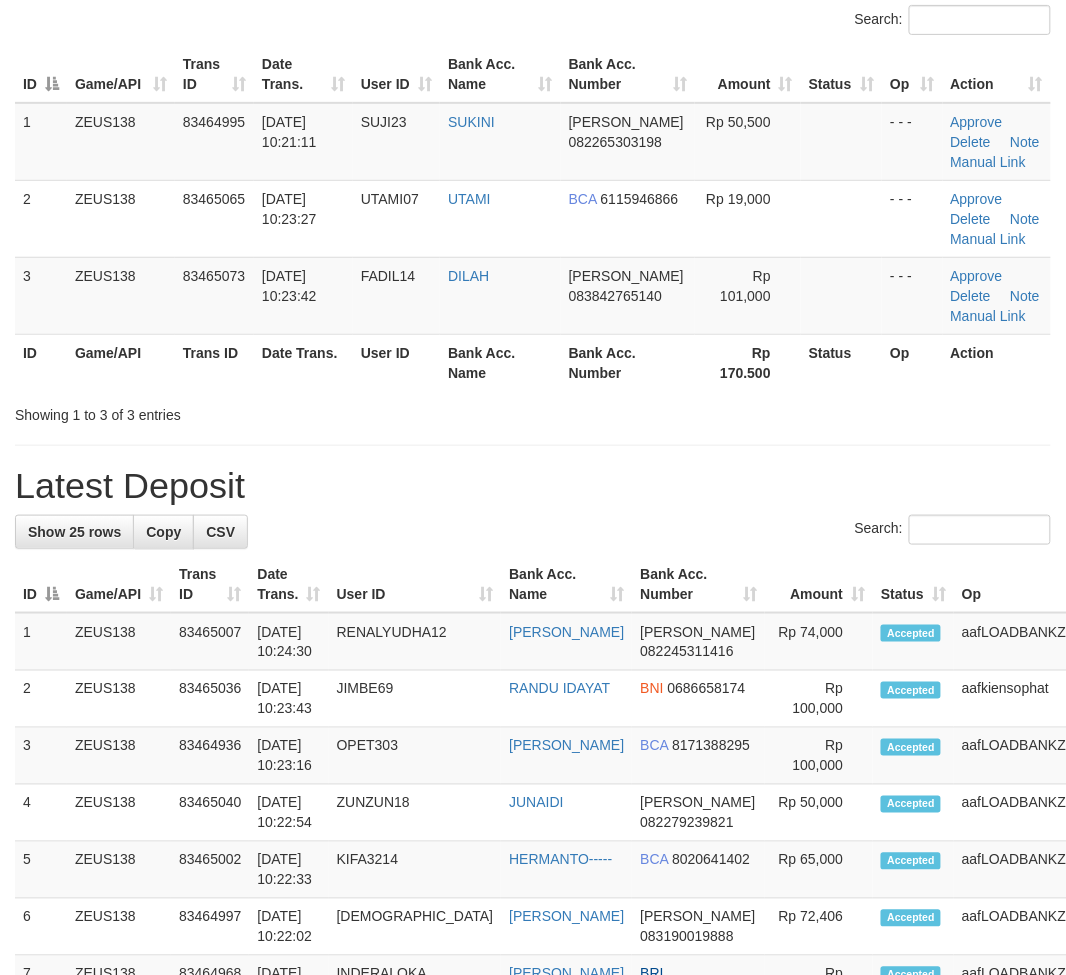 click on "**********" at bounding box center (533, 1058) 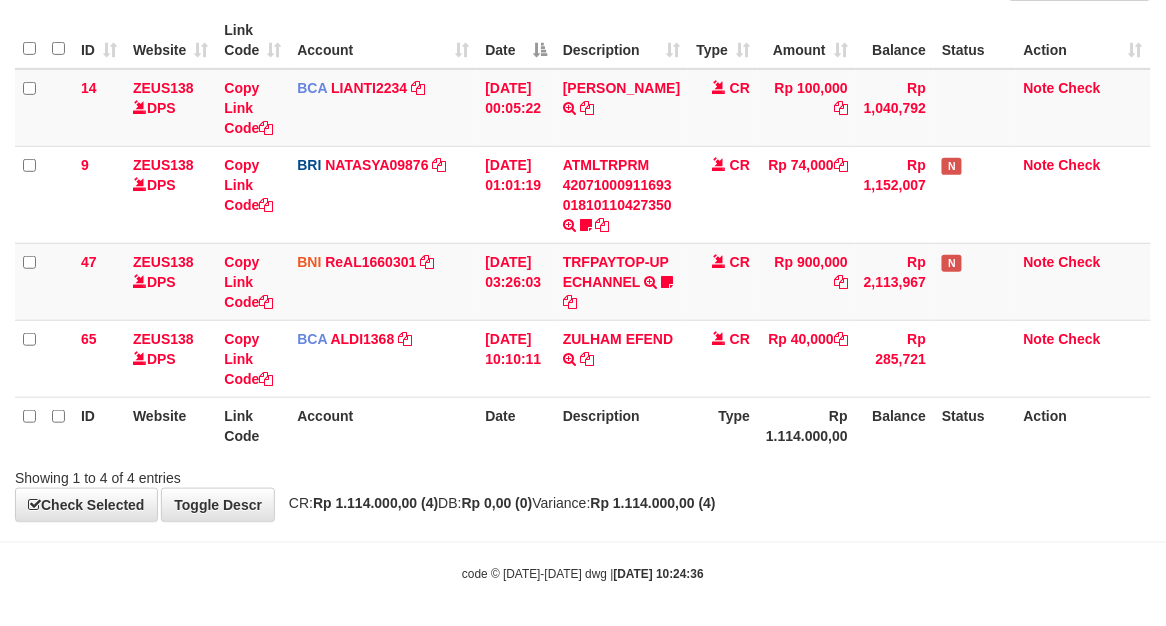 scroll, scrollTop: 186, scrollLeft: 0, axis: vertical 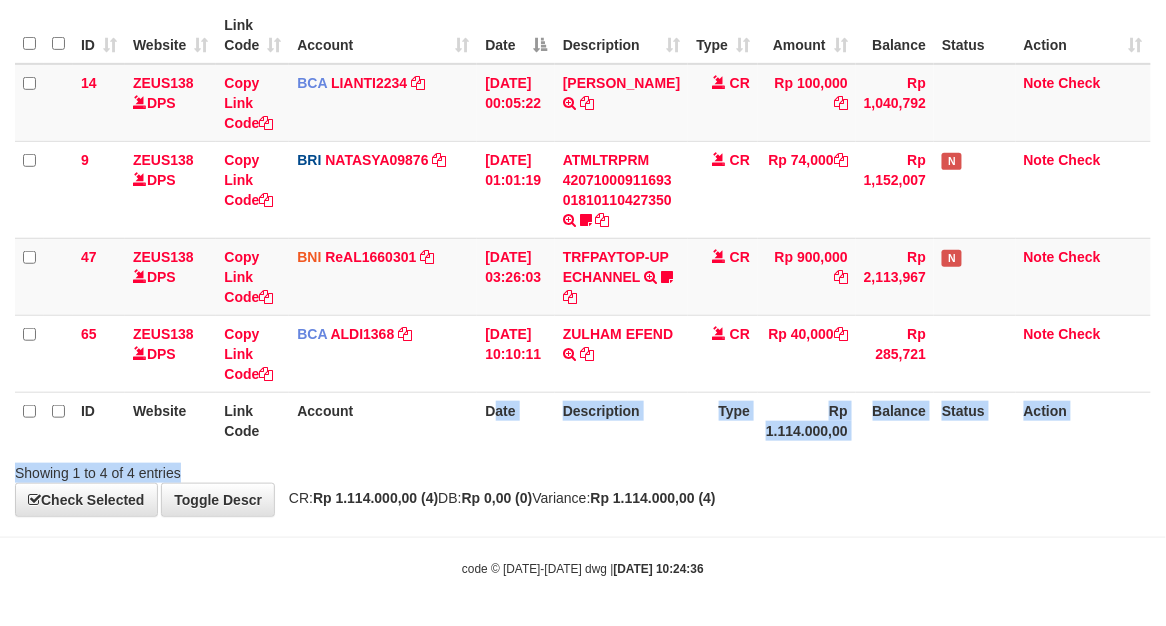 drag, startPoint x: 525, startPoint y: 455, endPoint x: 1, endPoint y: 295, distance: 547.8832 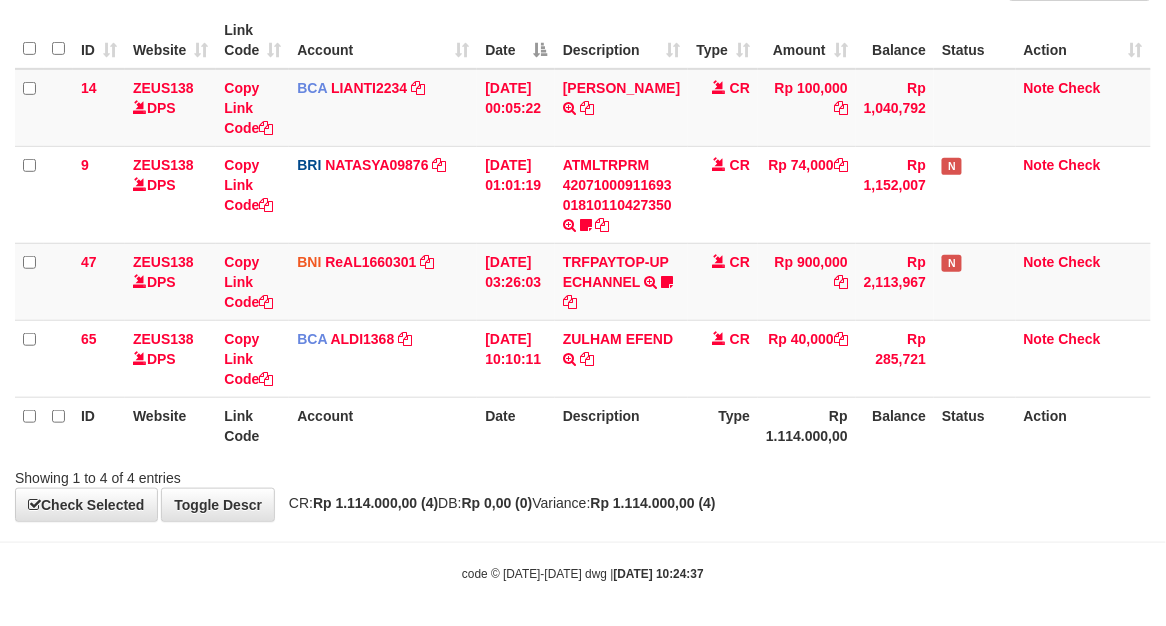 scroll, scrollTop: 186, scrollLeft: 0, axis: vertical 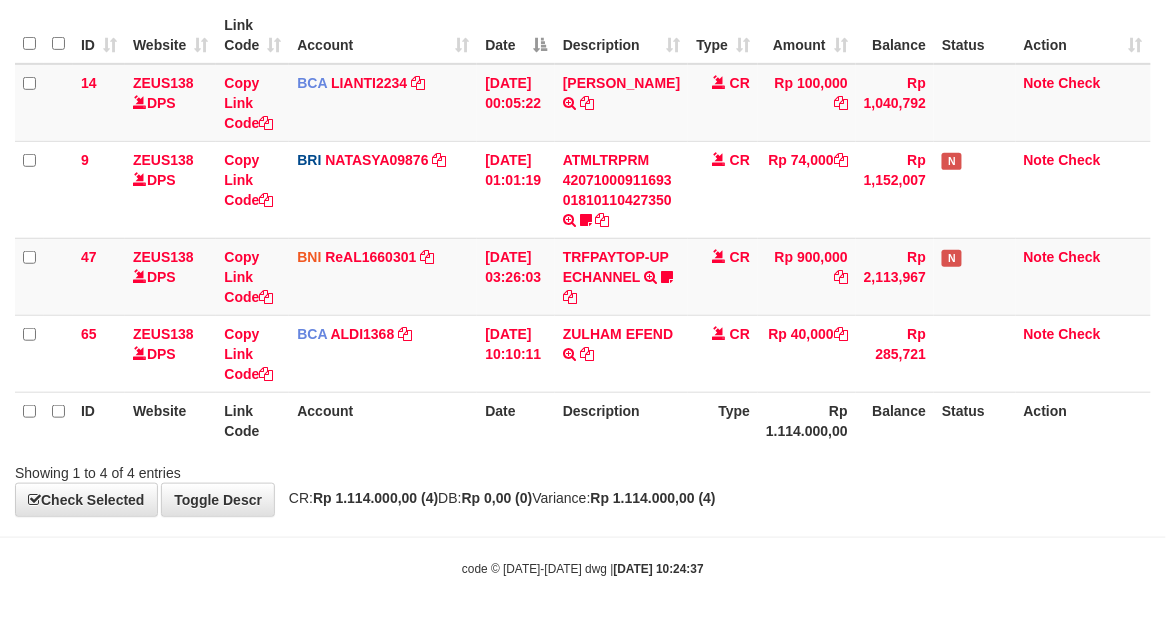 drag, startPoint x: 597, startPoint y: 437, endPoint x: 3, endPoint y: 224, distance: 631.03485 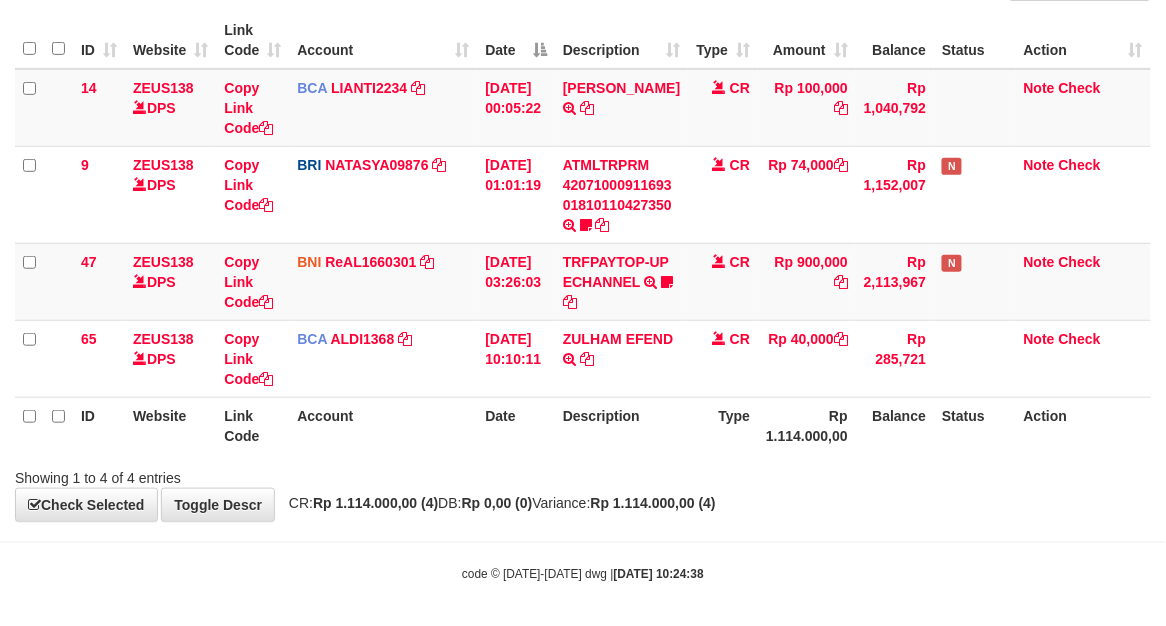 scroll, scrollTop: 186, scrollLeft: 0, axis: vertical 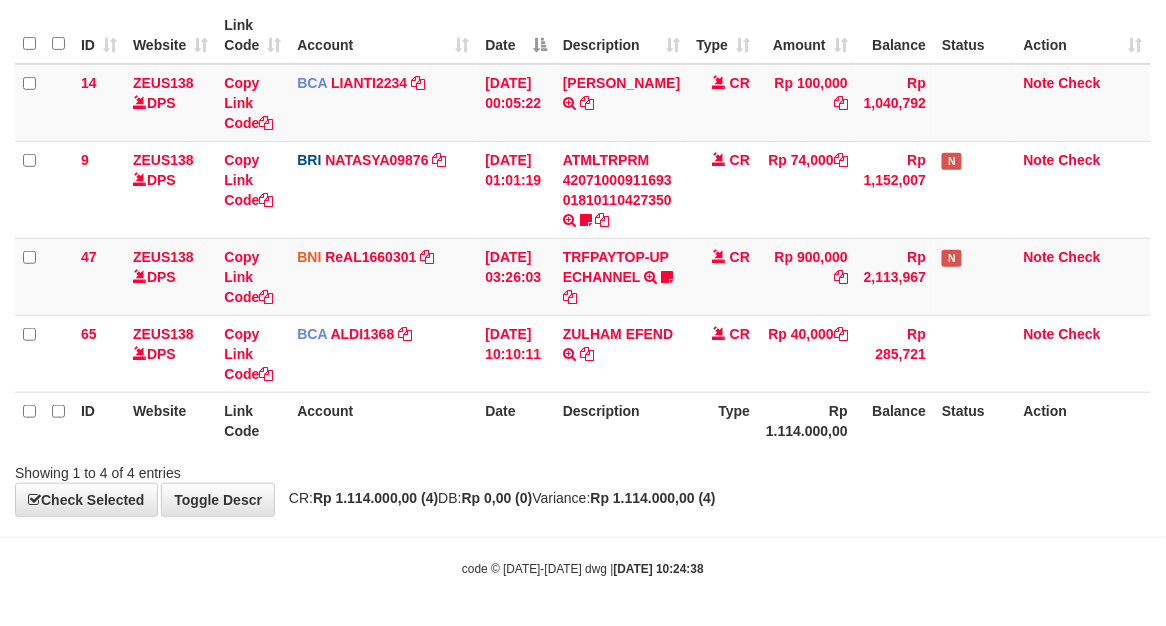 drag, startPoint x: 513, startPoint y: 434, endPoint x: 3, endPoint y: 273, distance: 534.8093 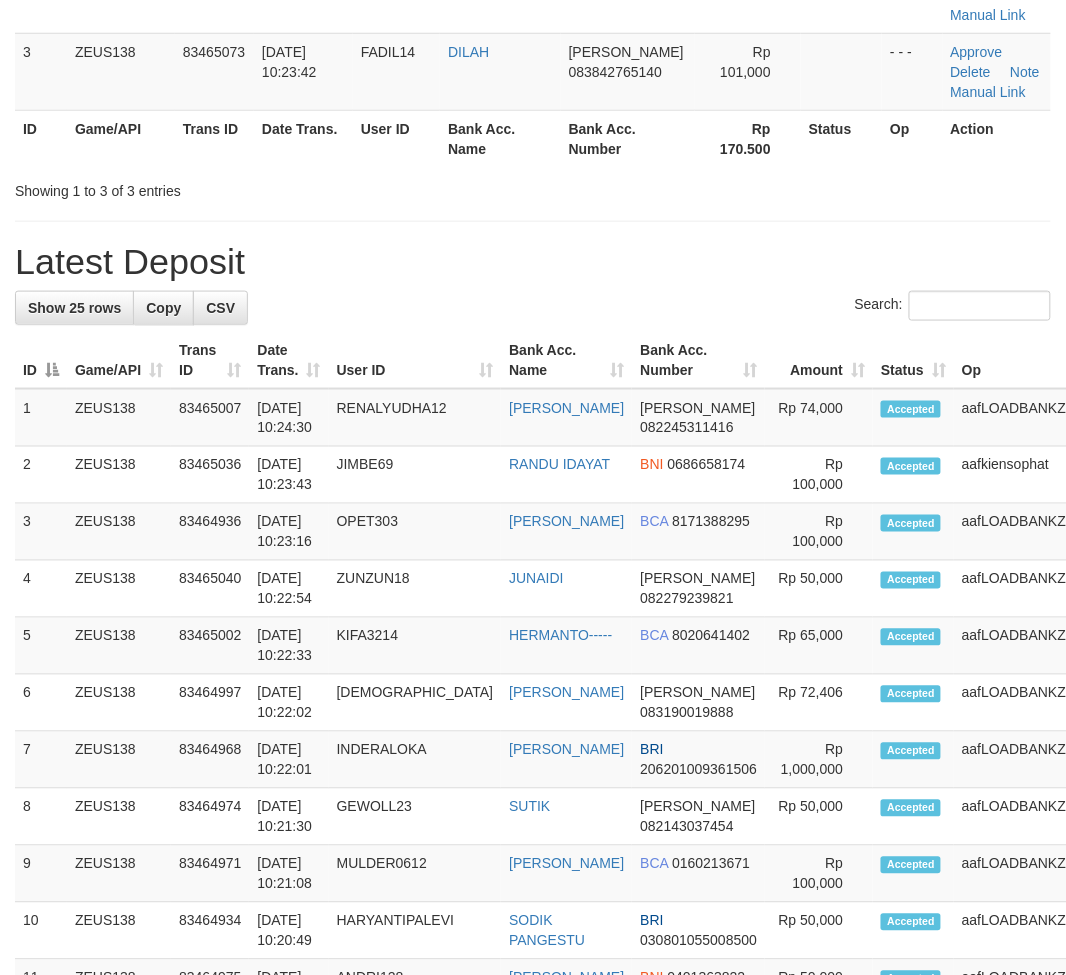 scroll, scrollTop: 295, scrollLeft: 0, axis: vertical 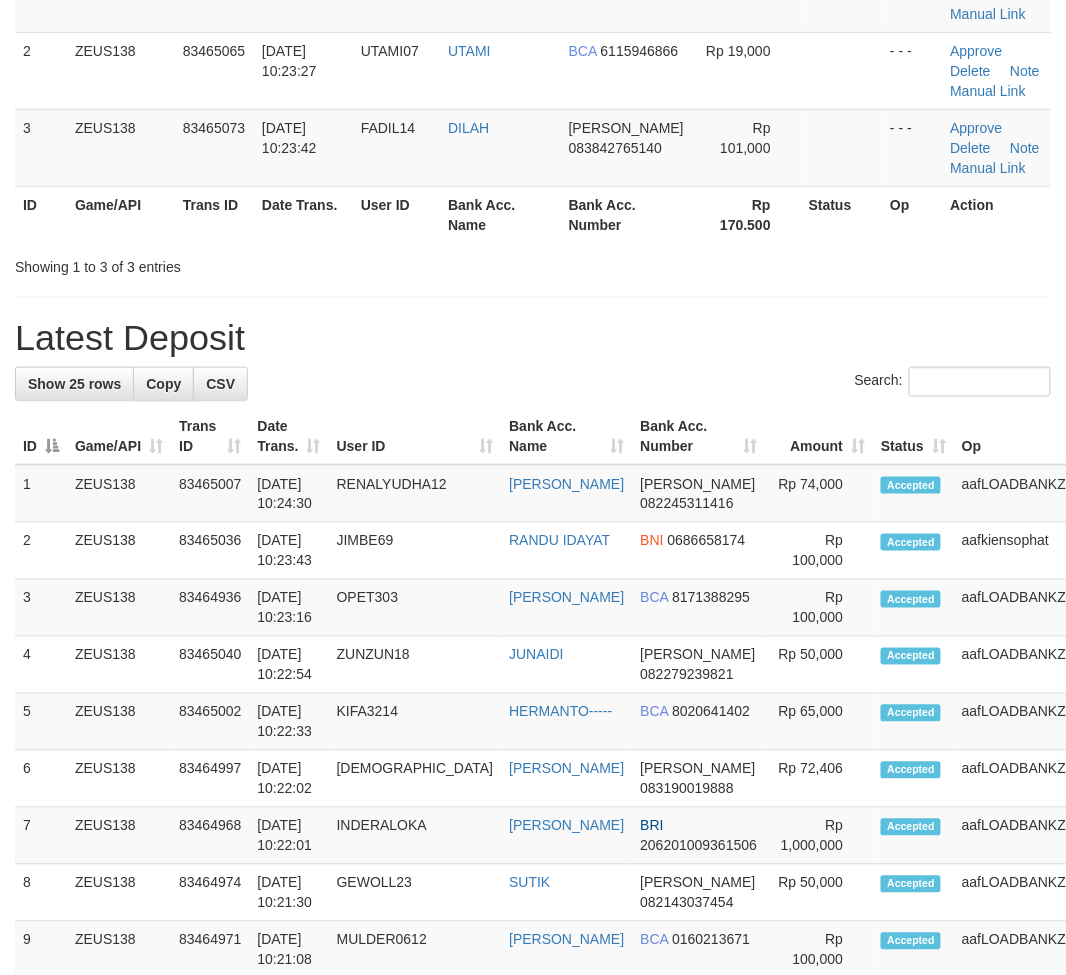 drag, startPoint x: 684, startPoint y: 314, endPoint x: 787, endPoint y: 354, distance: 110.49435 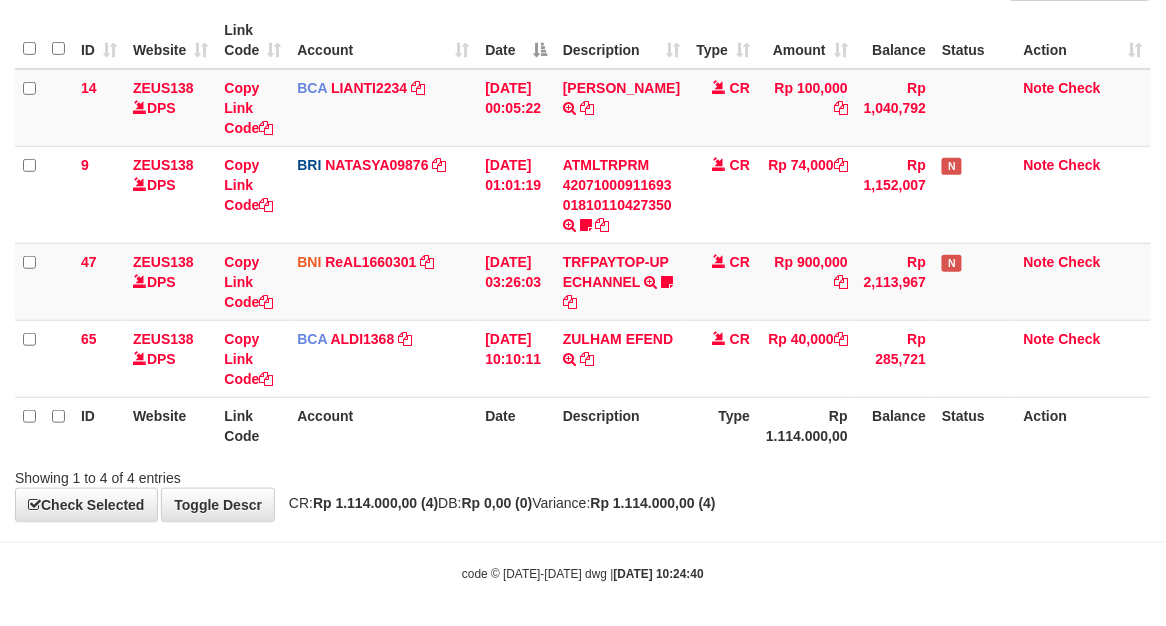 scroll, scrollTop: 186, scrollLeft: 0, axis: vertical 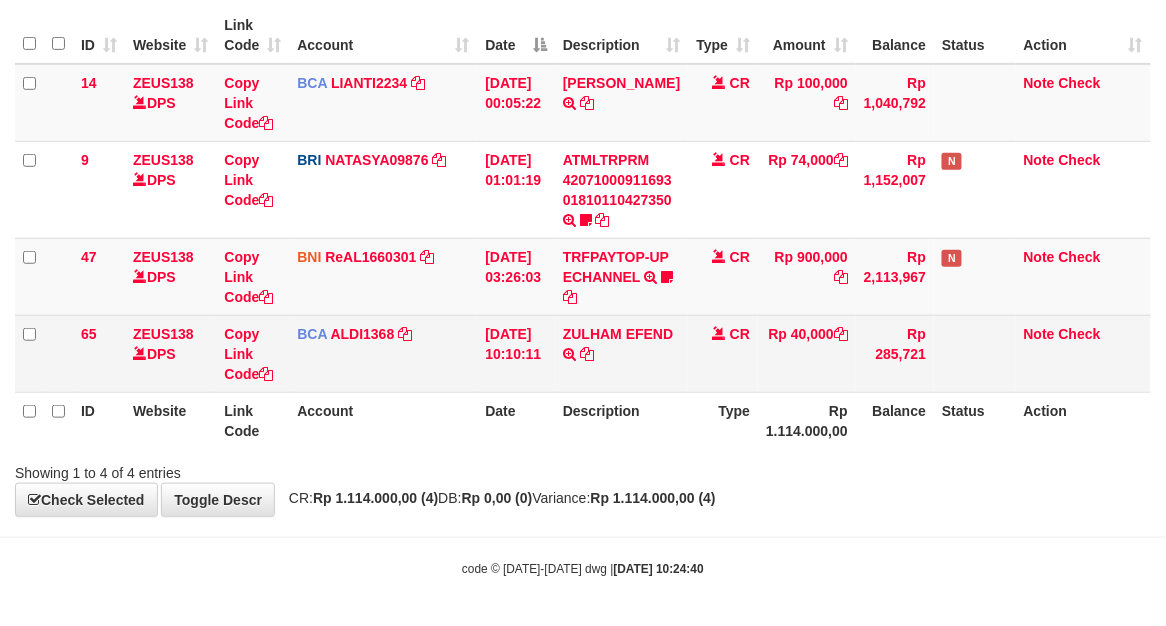 drag, startPoint x: 447, startPoint y: 410, endPoint x: 327, endPoint y: 358, distance: 130.78226 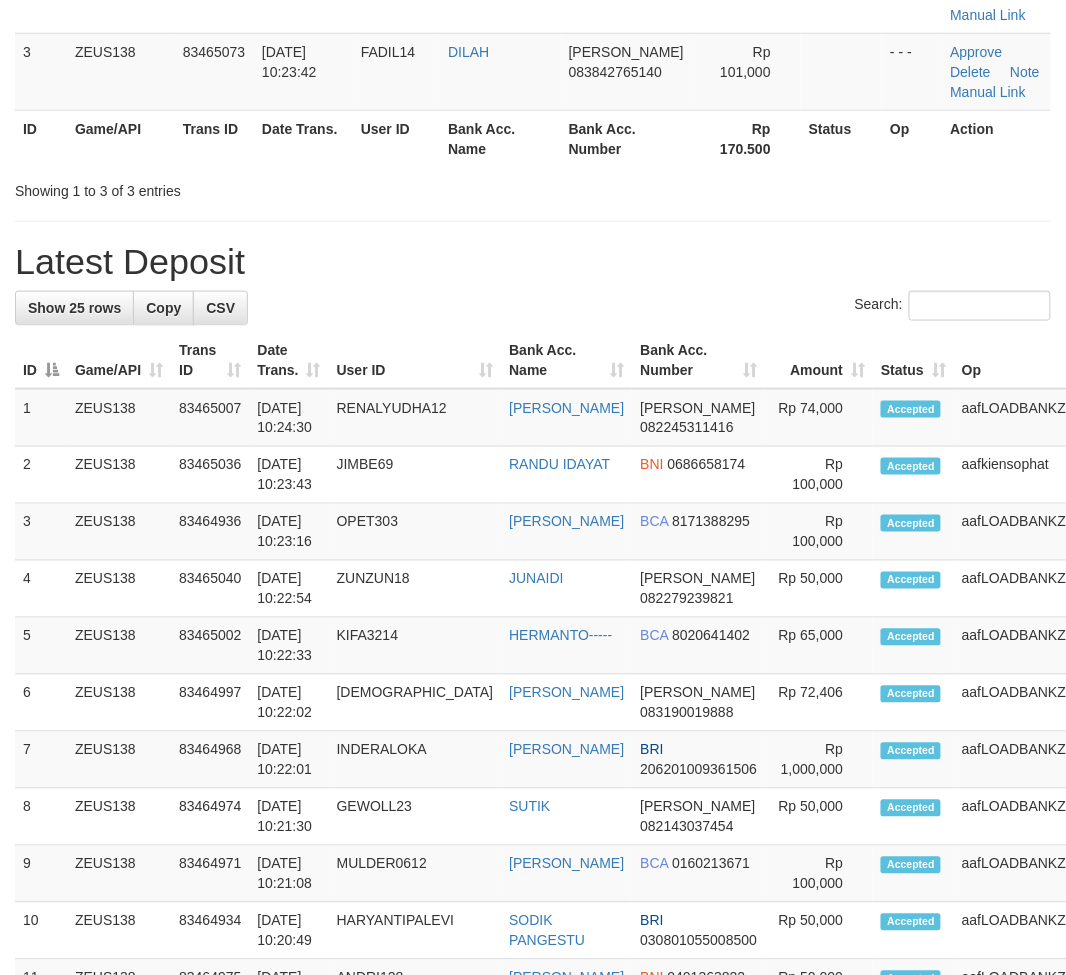 drag, startPoint x: 691, startPoint y: 291, endPoint x: 725, endPoint y: 290, distance: 34.0147 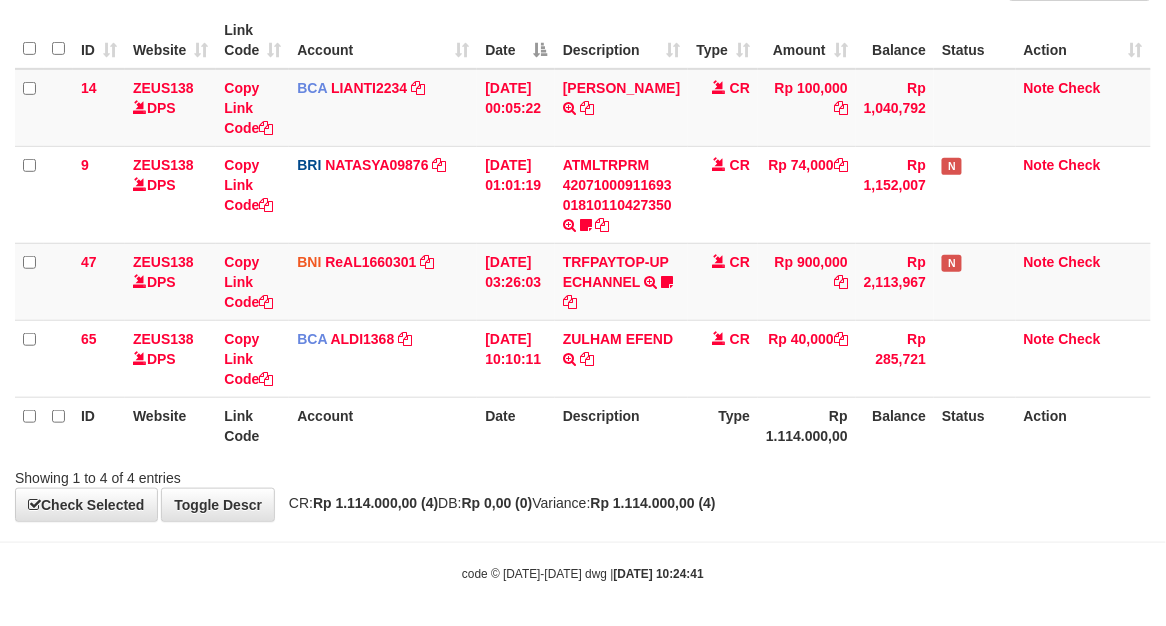 scroll, scrollTop: 186, scrollLeft: 0, axis: vertical 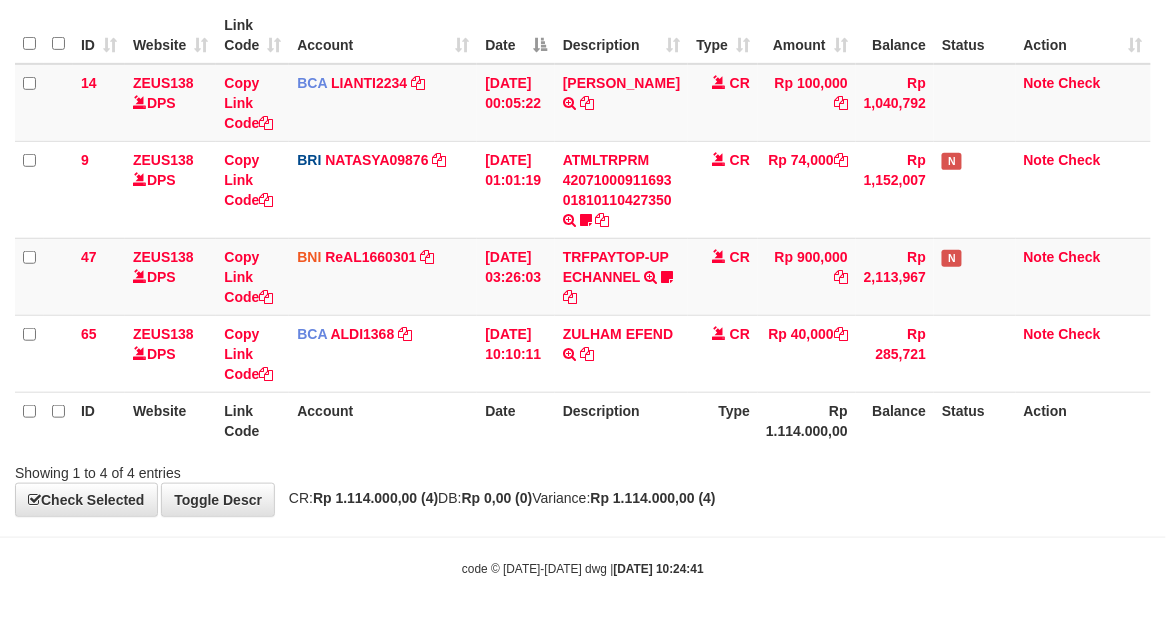 drag, startPoint x: 641, startPoint y: 435, endPoint x: 6, endPoint y: 148, distance: 696.84576 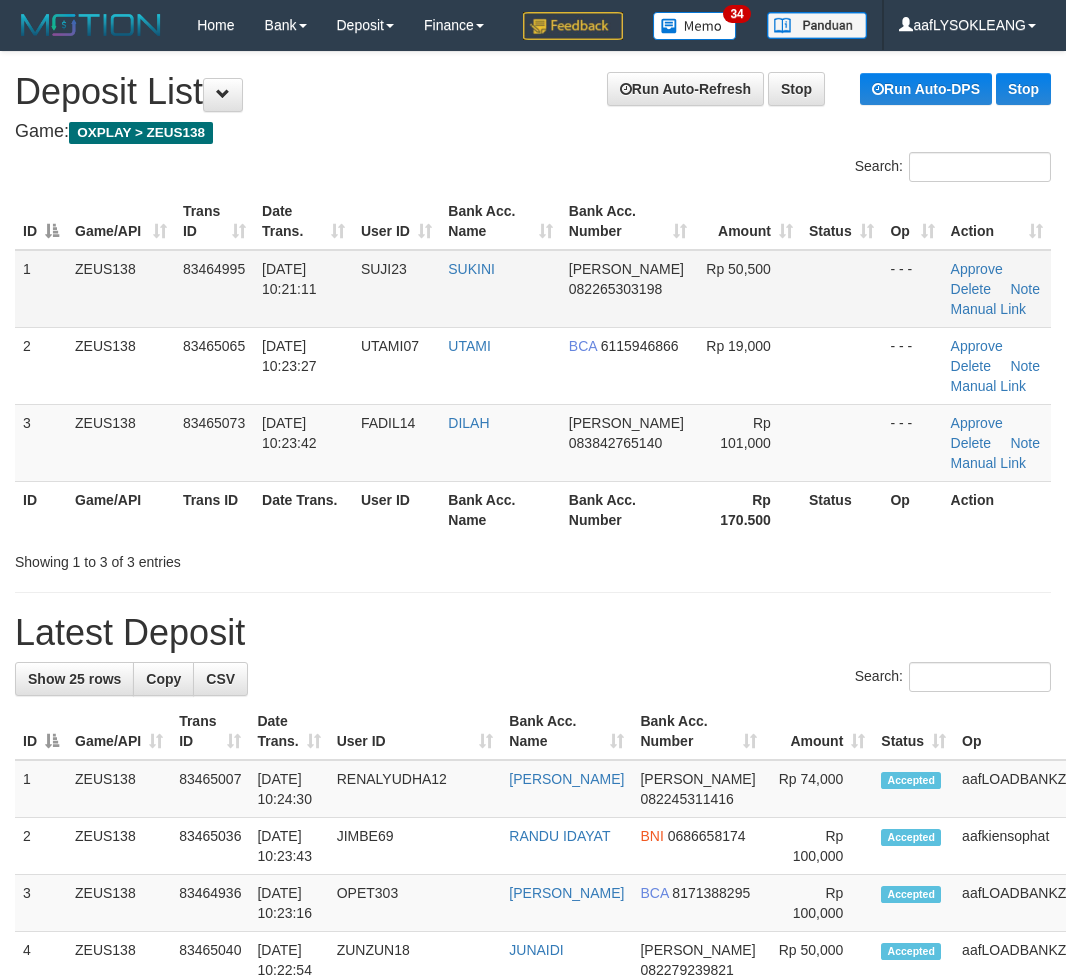 scroll, scrollTop: 0, scrollLeft: 0, axis: both 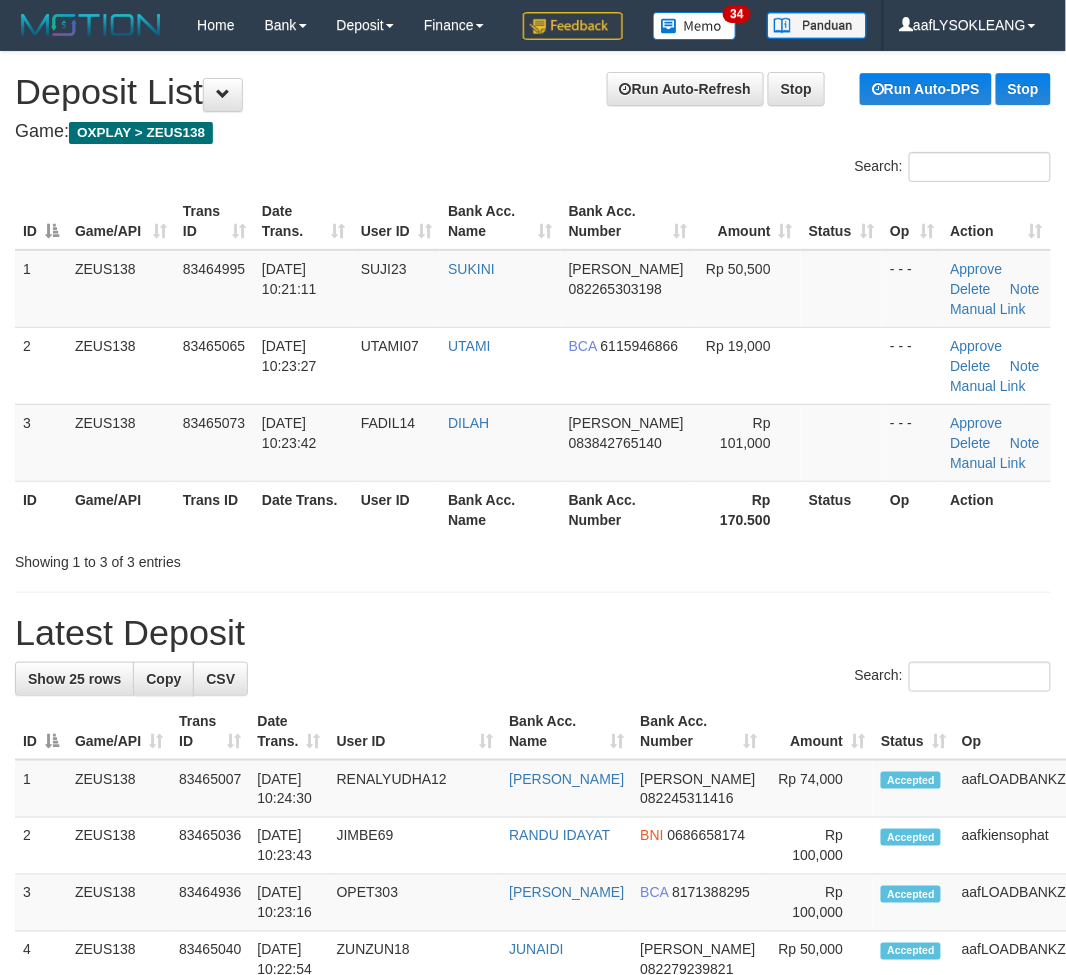 drag, startPoint x: 755, startPoint y: 617, endPoint x: 723, endPoint y: 595, distance: 38.832977 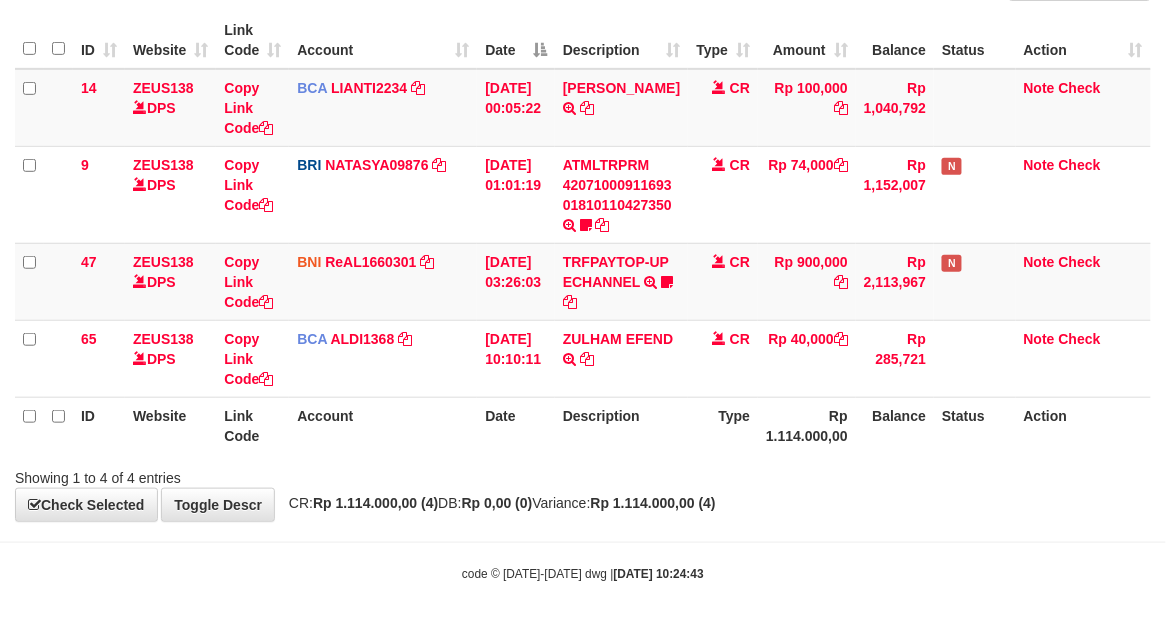 scroll, scrollTop: 186, scrollLeft: 0, axis: vertical 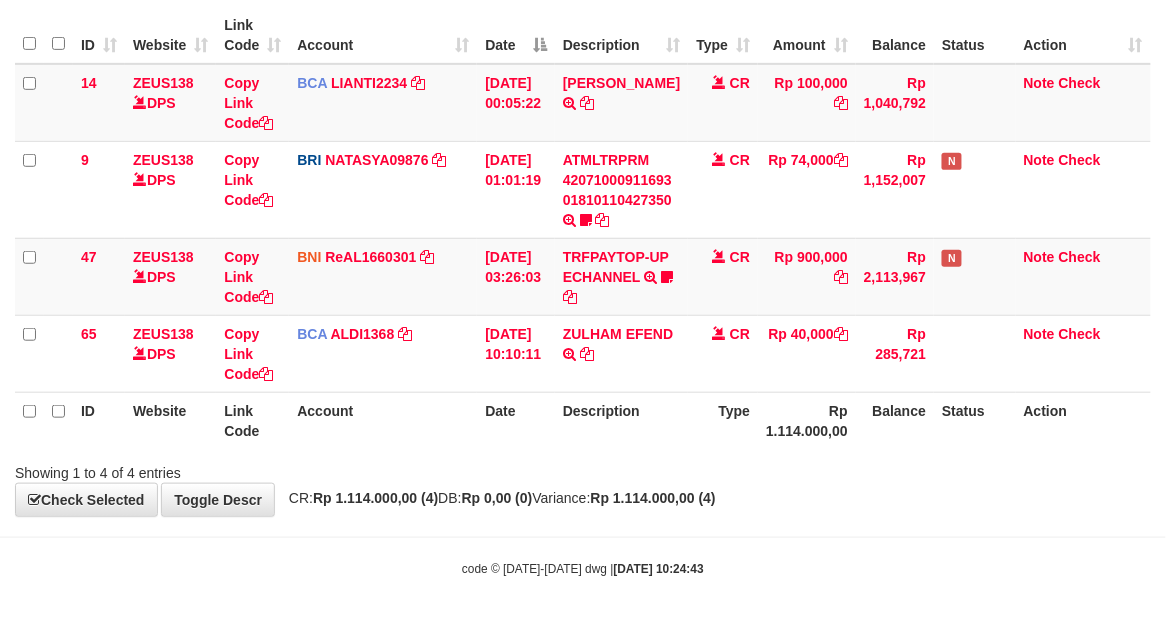 drag, startPoint x: 587, startPoint y: 454, endPoint x: 612, endPoint y: 444, distance: 26.925823 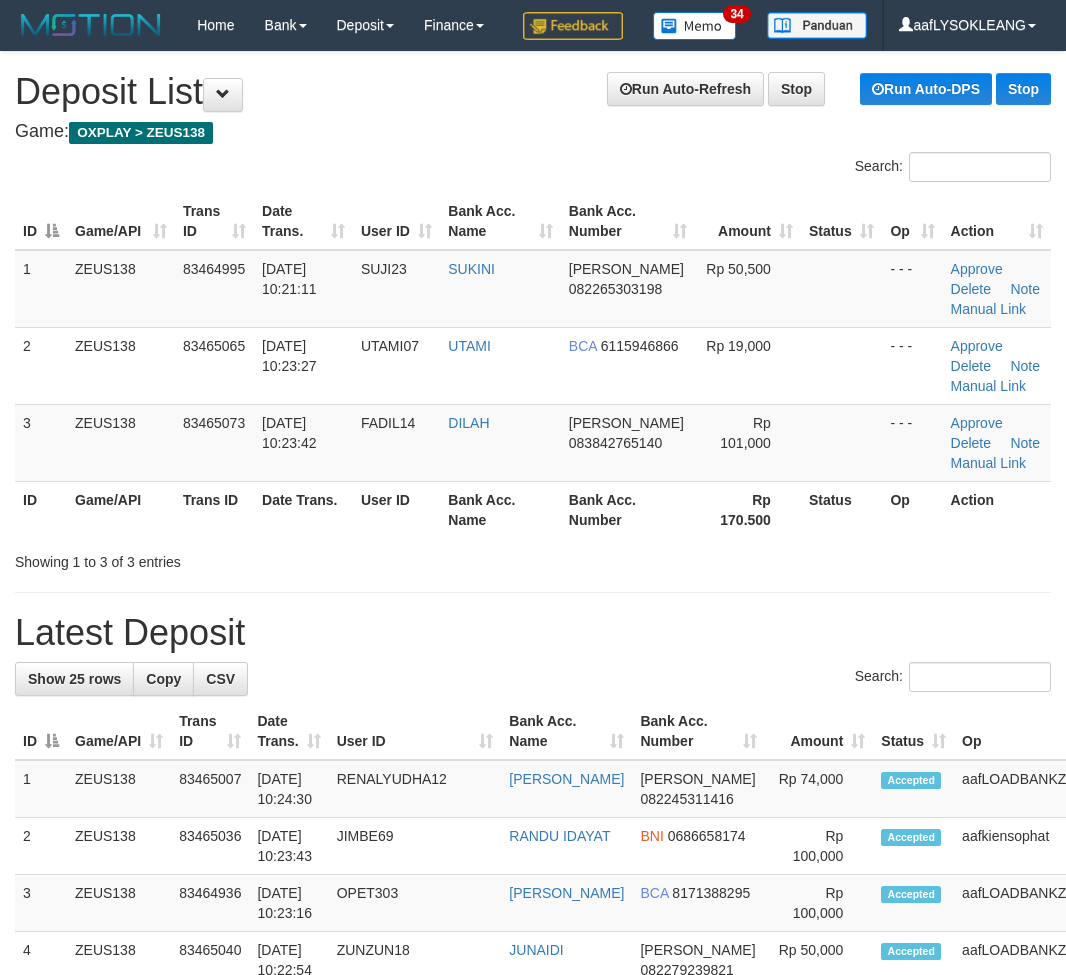 scroll, scrollTop: 0, scrollLeft: 0, axis: both 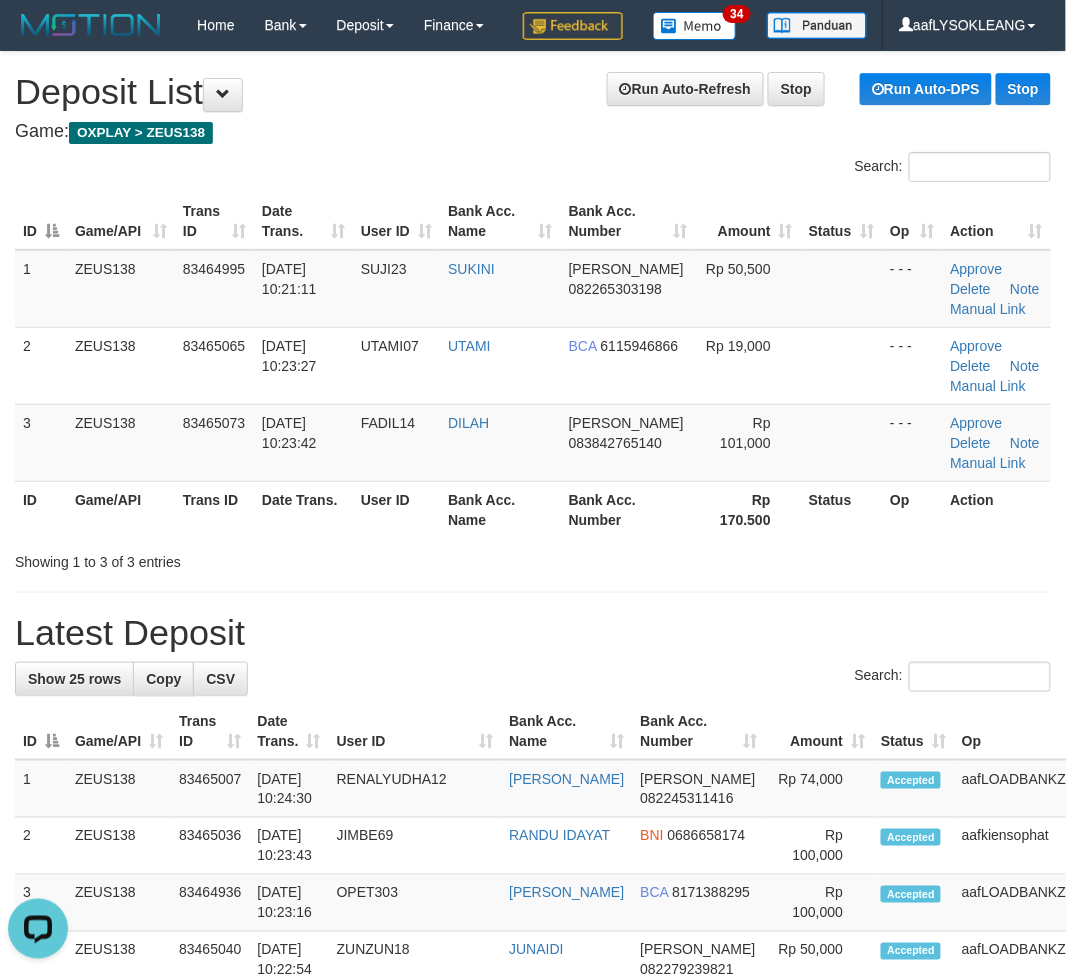 click on "Rp 170.500" at bounding box center [748, 509] 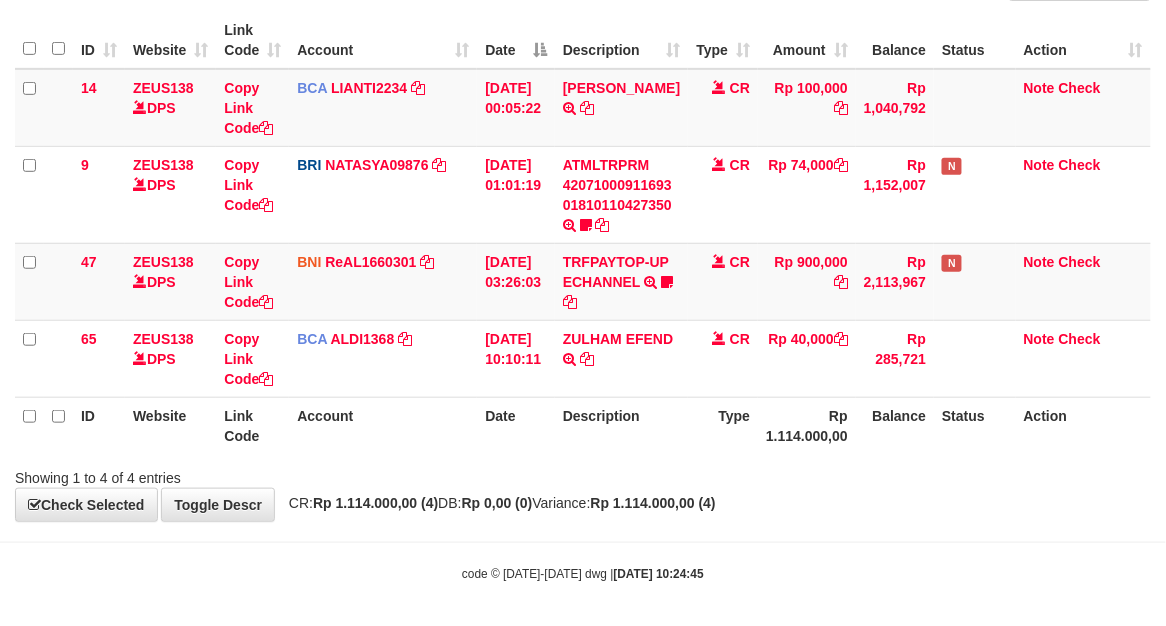 scroll, scrollTop: 186, scrollLeft: 0, axis: vertical 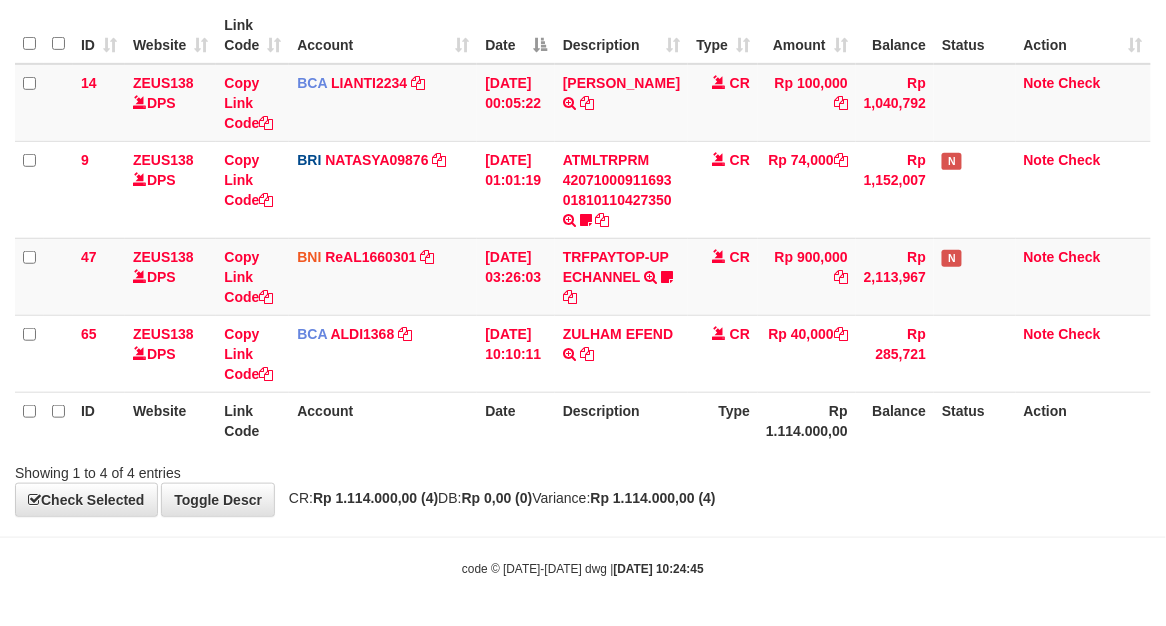 click on "Toggle navigation
Home
Bank
Account List
Load
By Website
Group
[OXPLAY]													ZEUS138
By Load Group (DPS)" at bounding box center (583, 221) 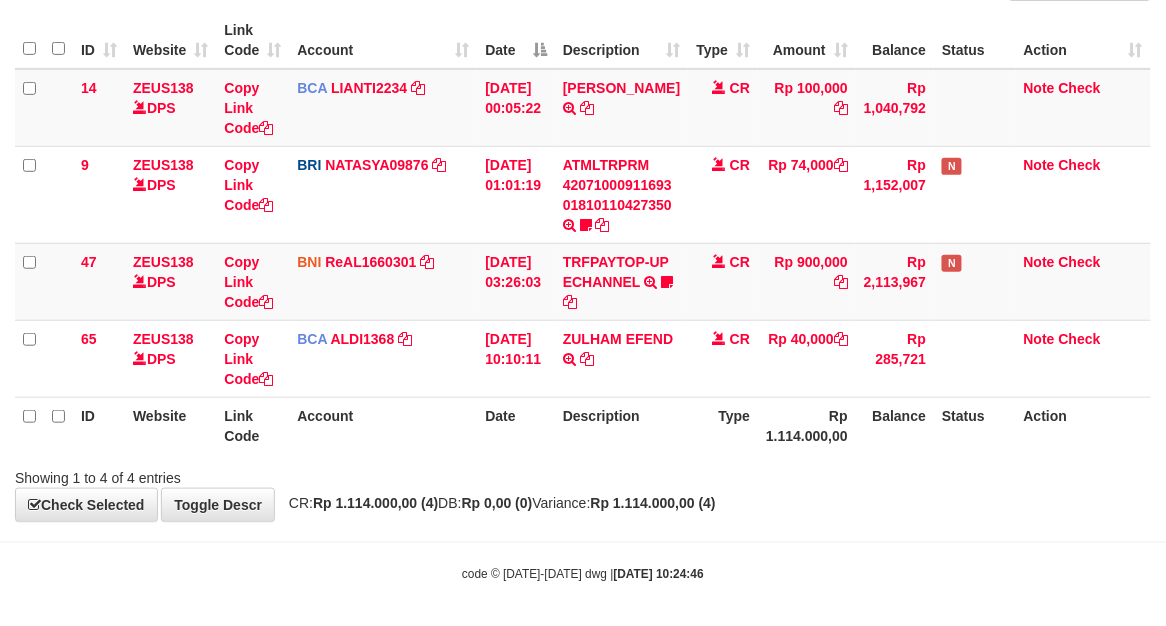 scroll, scrollTop: 186, scrollLeft: 0, axis: vertical 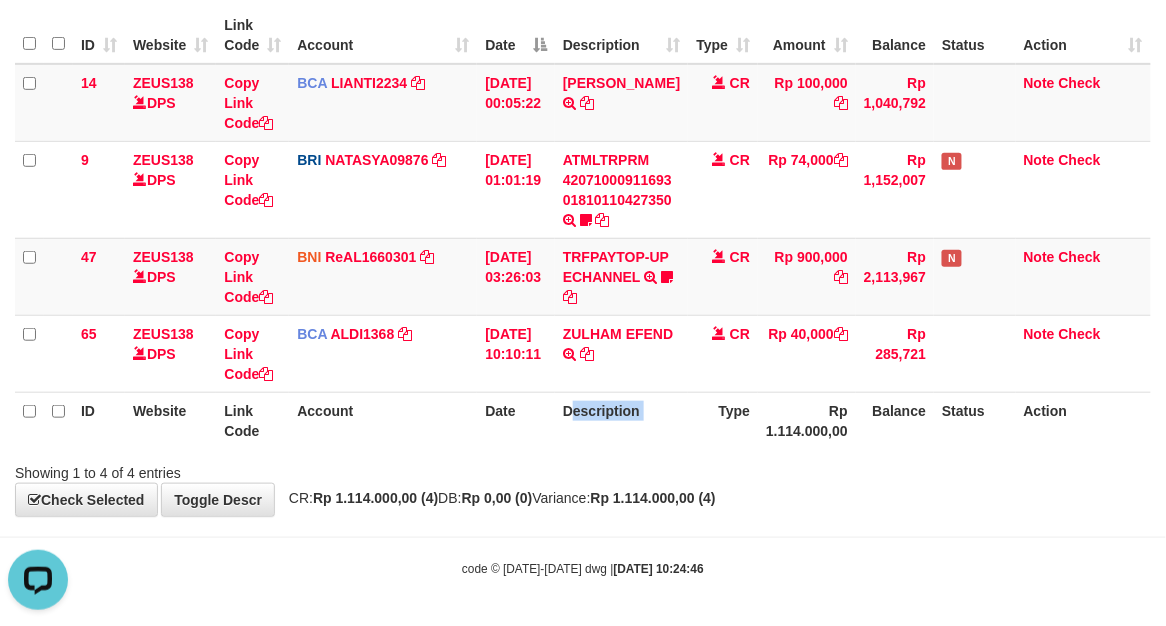 drag, startPoint x: 693, startPoint y: 434, endPoint x: 2, endPoint y: 273, distance: 709.5083 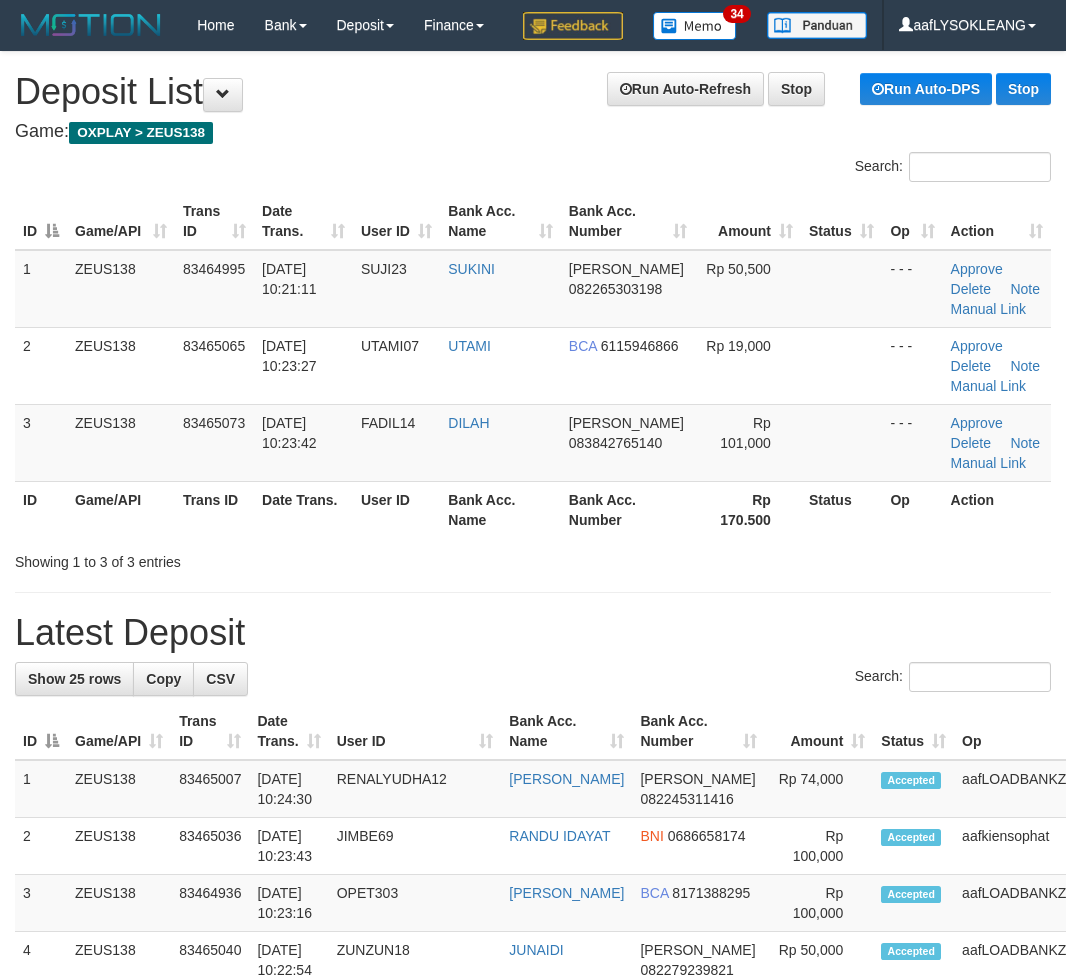 scroll, scrollTop: 0, scrollLeft: 0, axis: both 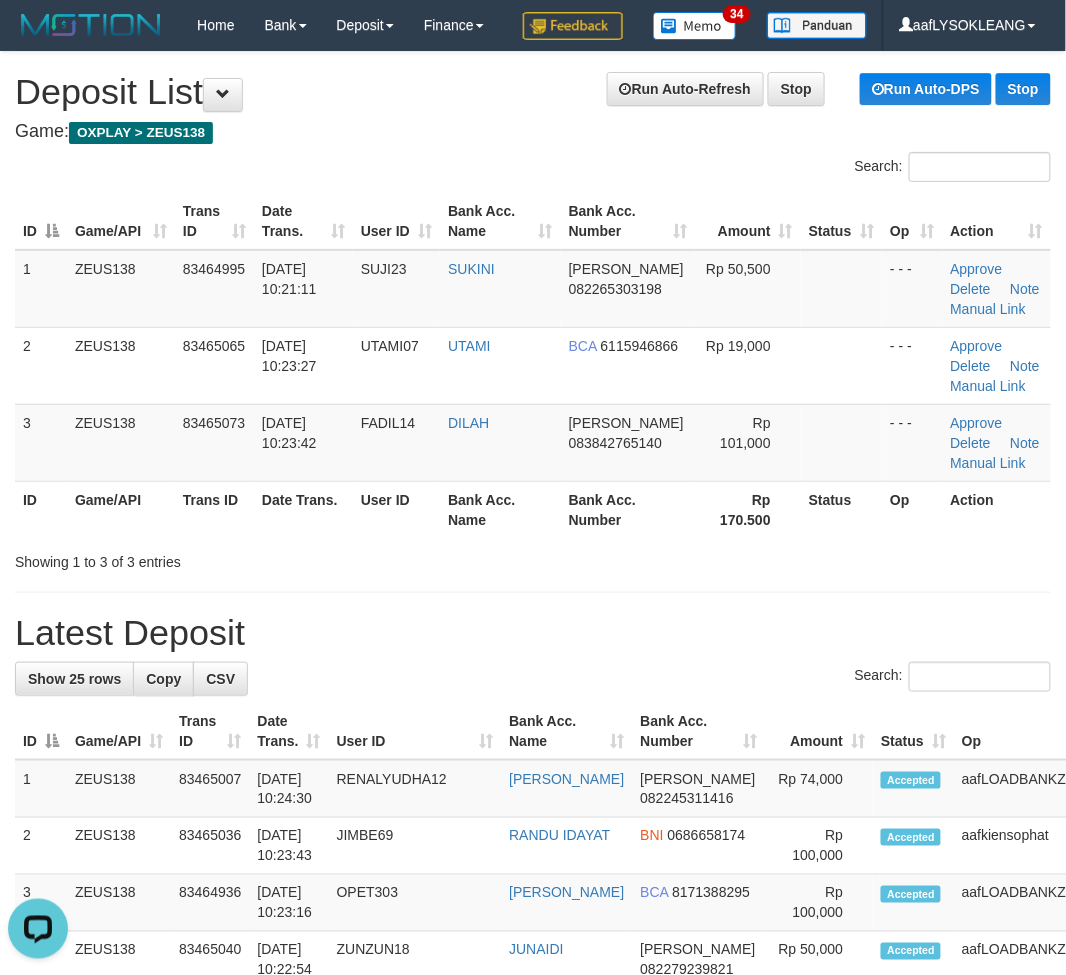 drag, startPoint x: 837, startPoint y: 648, endPoint x: 1064, endPoint y: 763, distance: 254.46808 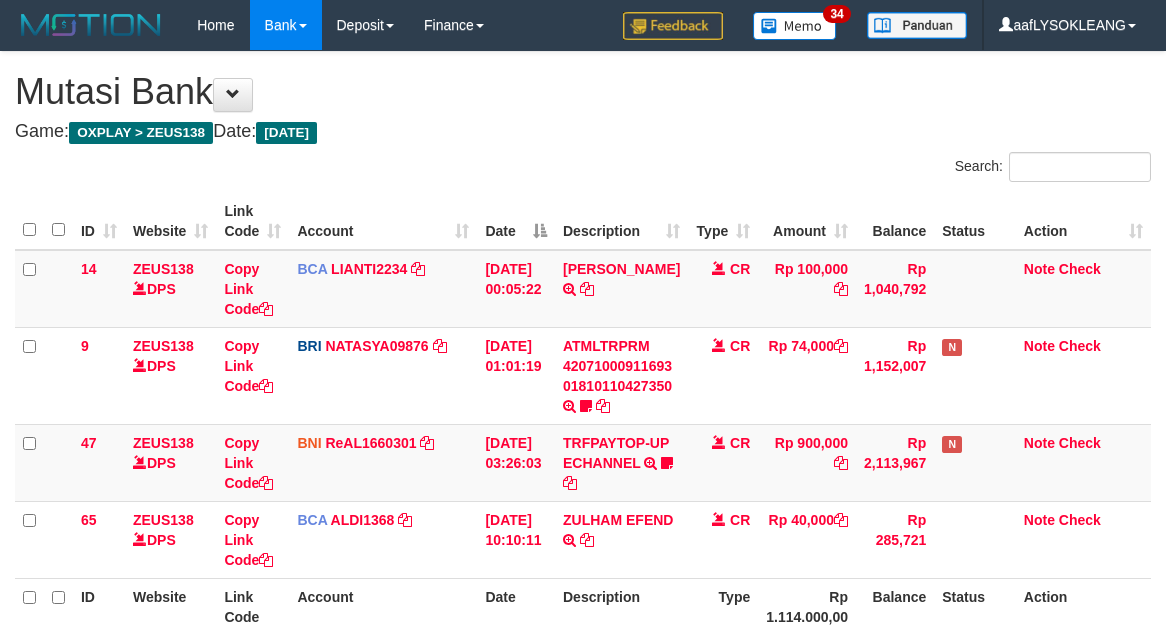 scroll, scrollTop: 181, scrollLeft: 0, axis: vertical 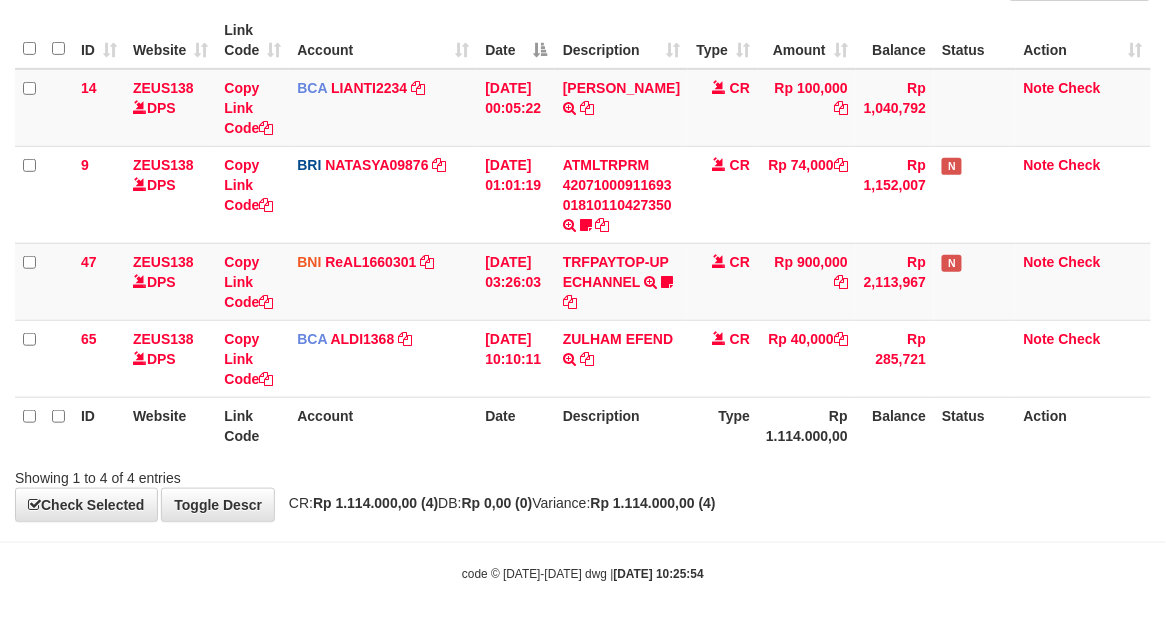 click on "Account" at bounding box center [383, 425] 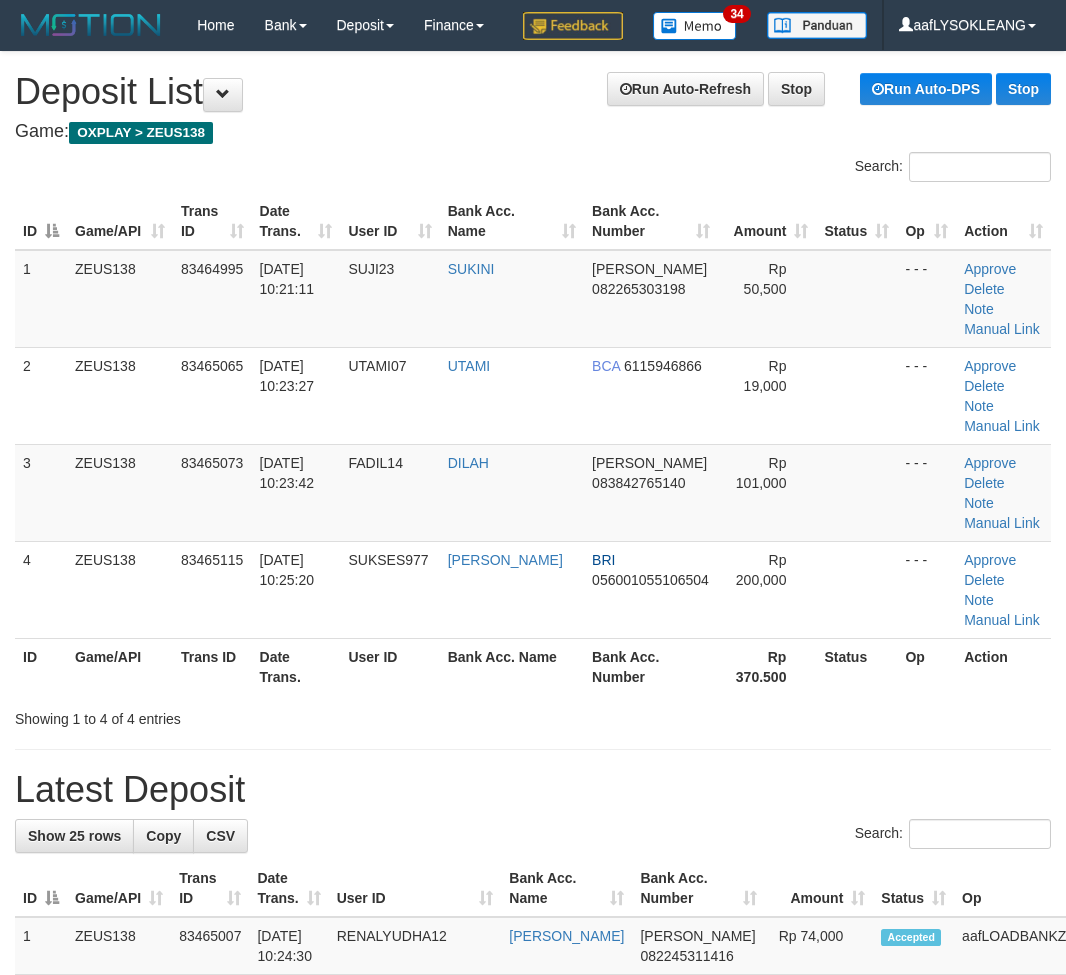 scroll, scrollTop: 0, scrollLeft: 0, axis: both 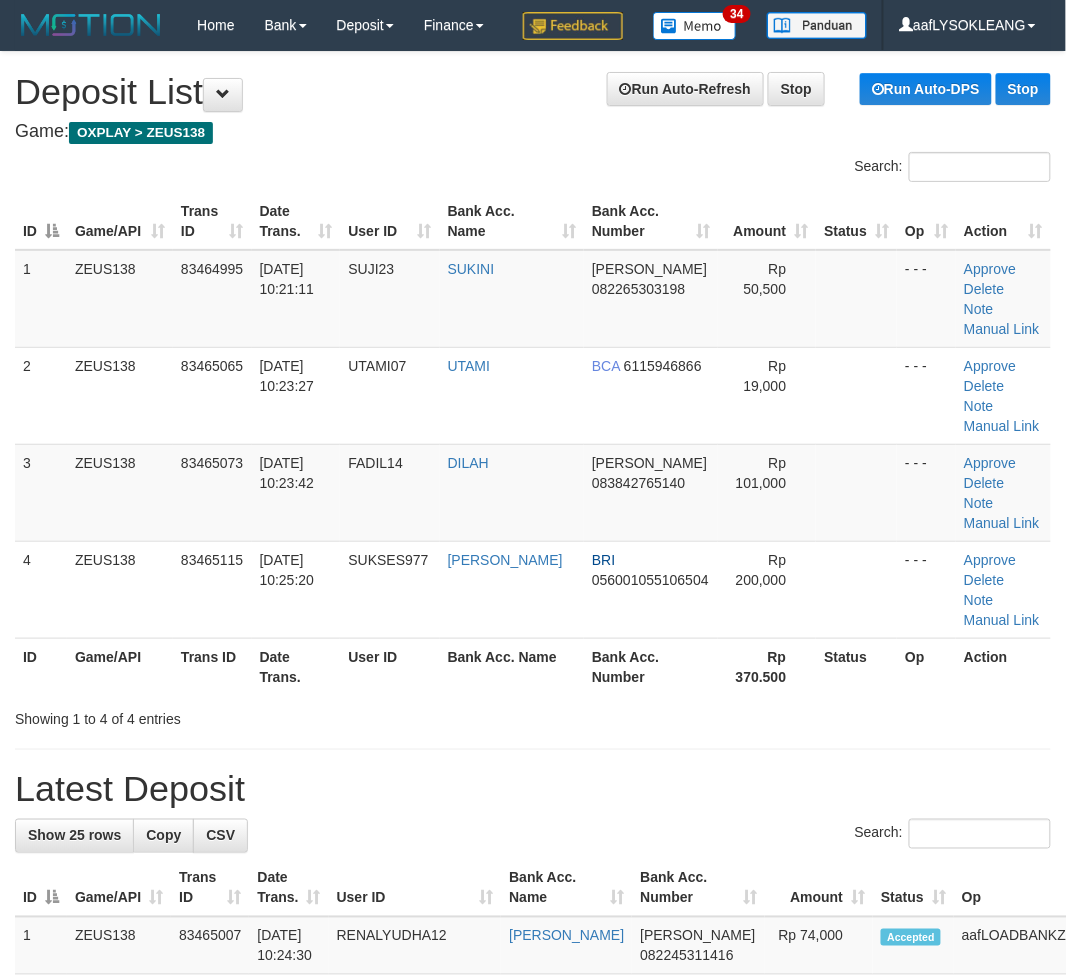 click on "Rp 200,000" at bounding box center (767, 589) 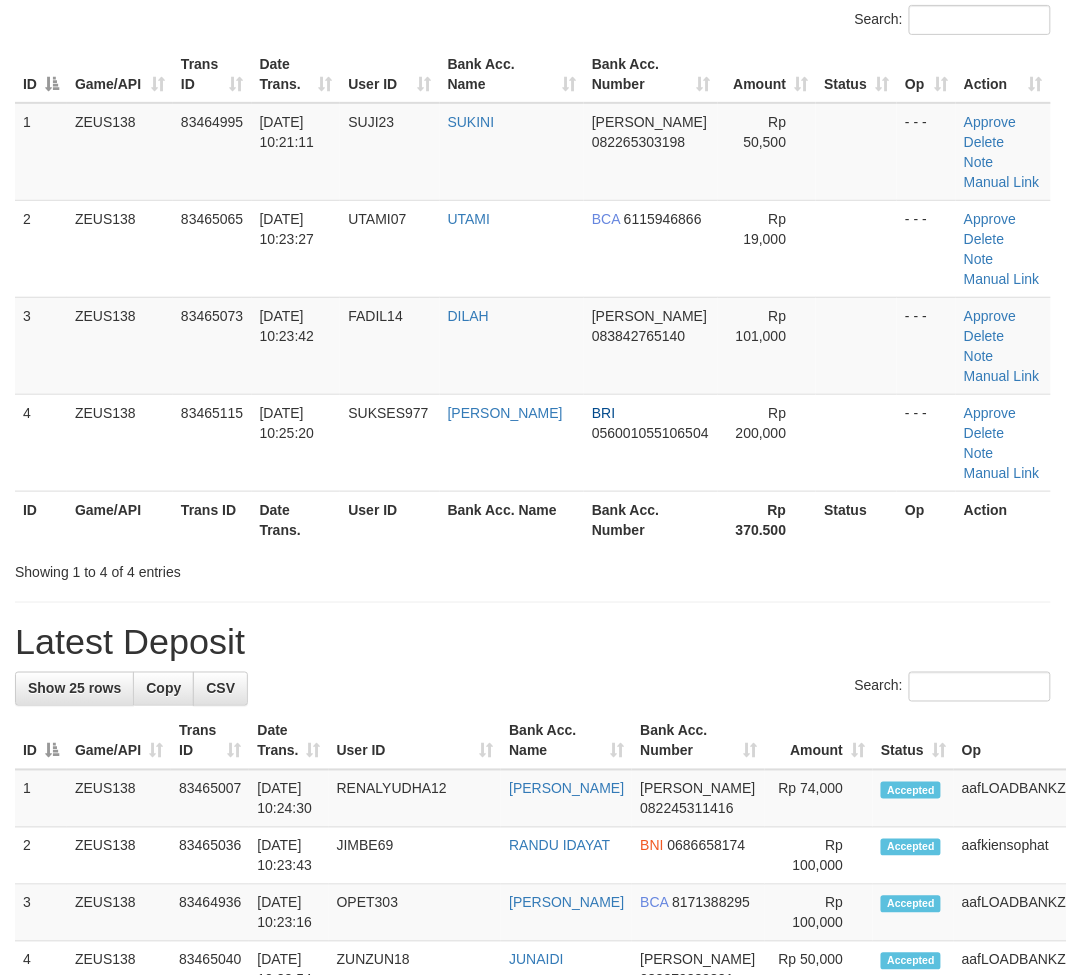 scroll, scrollTop: 444, scrollLeft: 0, axis: vertical 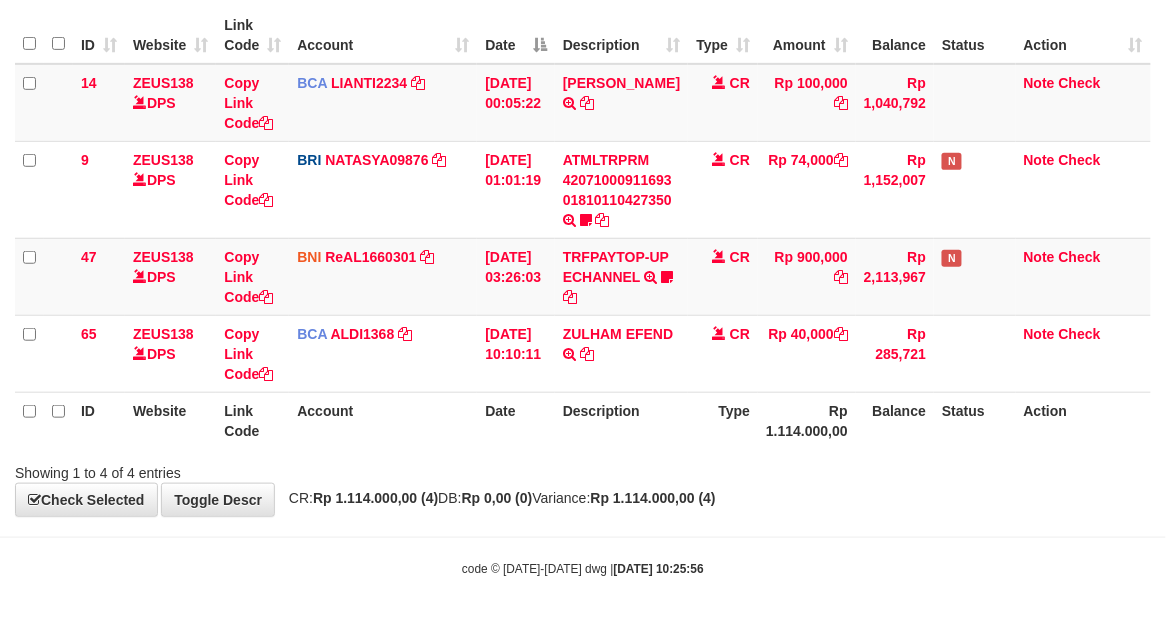 drag, startPoint x: 503, startPoint y: 435, endPoint x: 0, endPoint y: 323, distance: 515.31836 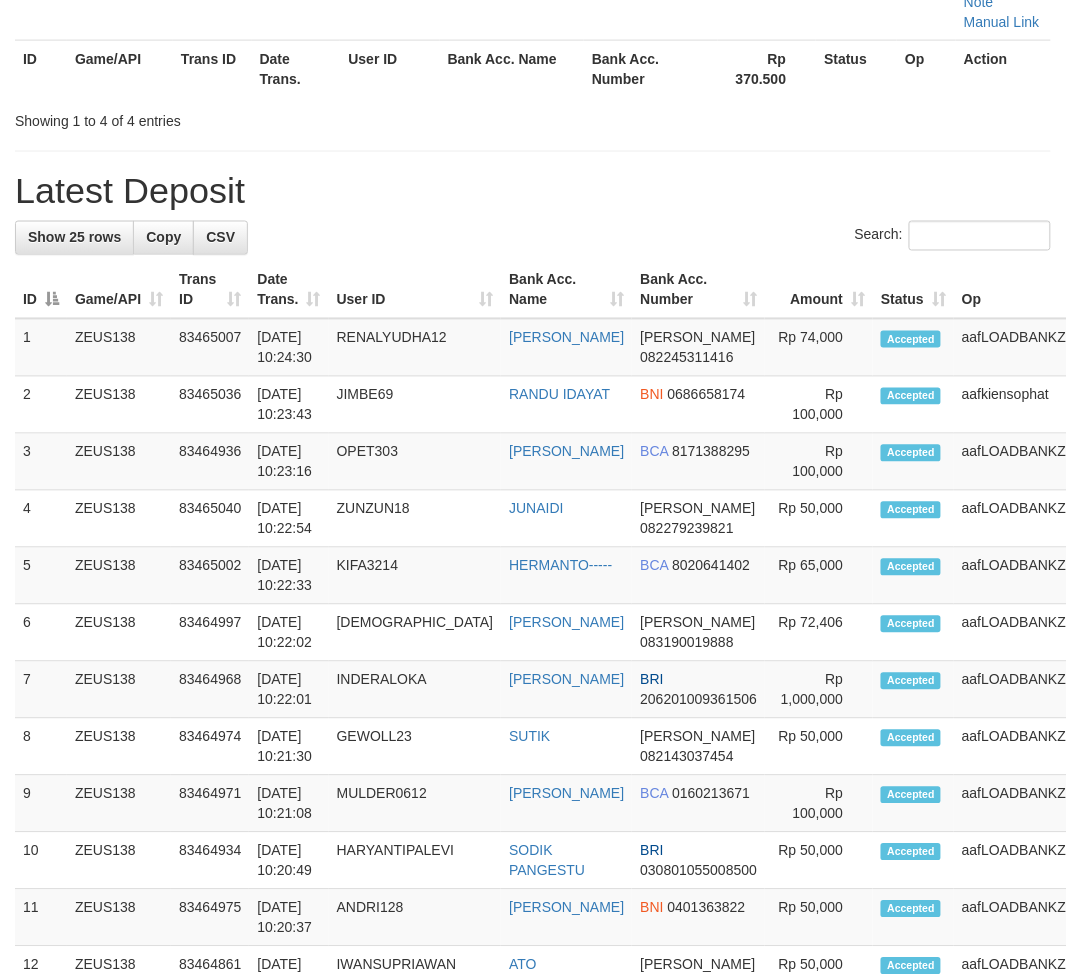 scroll, scrollTop: 302, scrollLeft: 0, axis: vertical 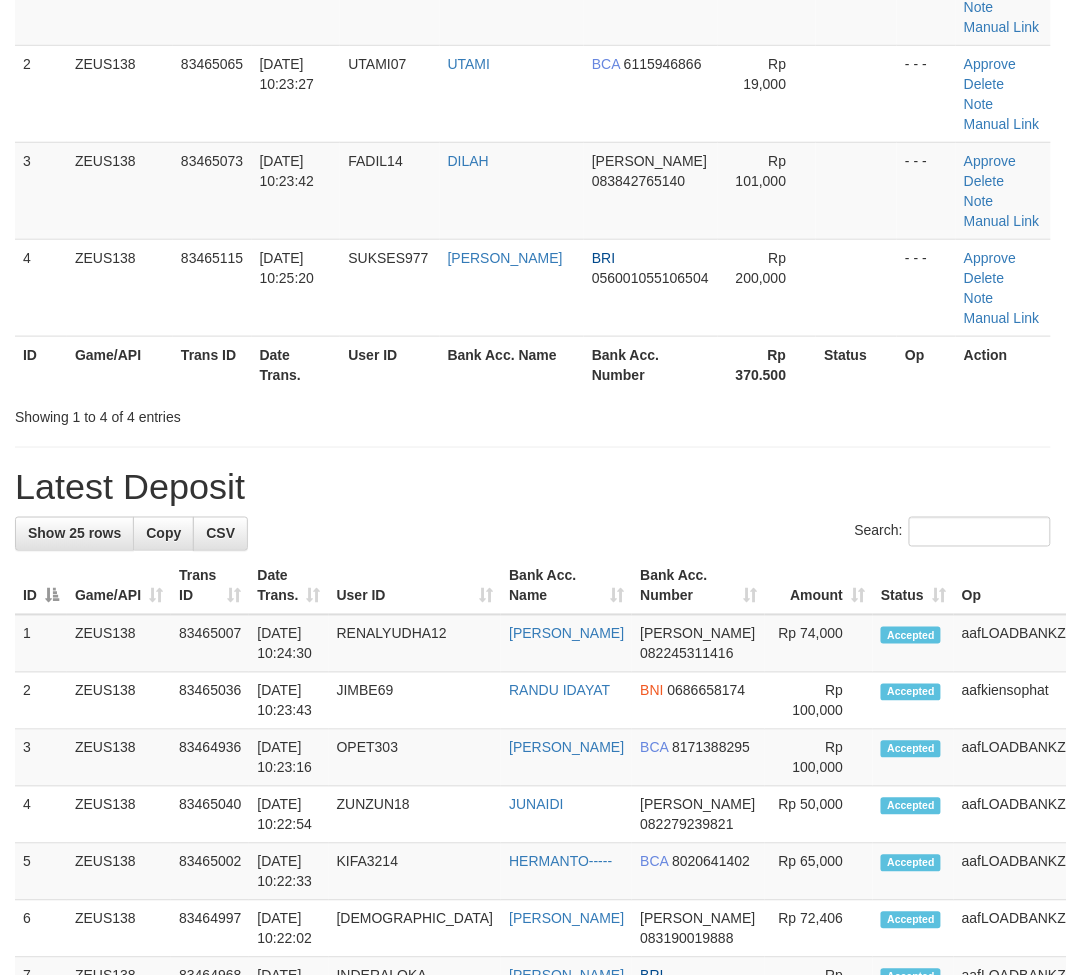 drag, startPoint x: 811, startPoint y: 471, endPoint x: 1078, endPoint y: 546, distance: 277.33374 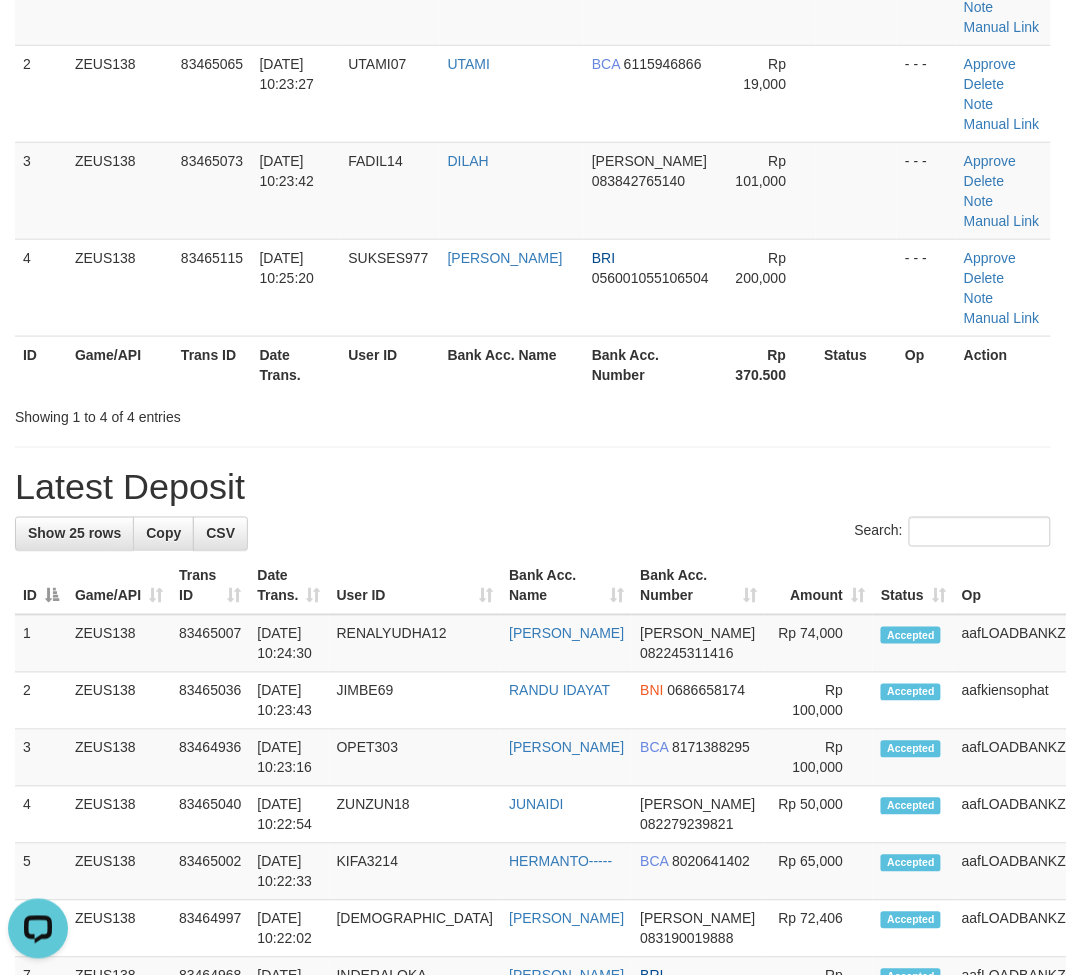 scroll, scrollTop: 0, scrollLeft: 0, axis: both 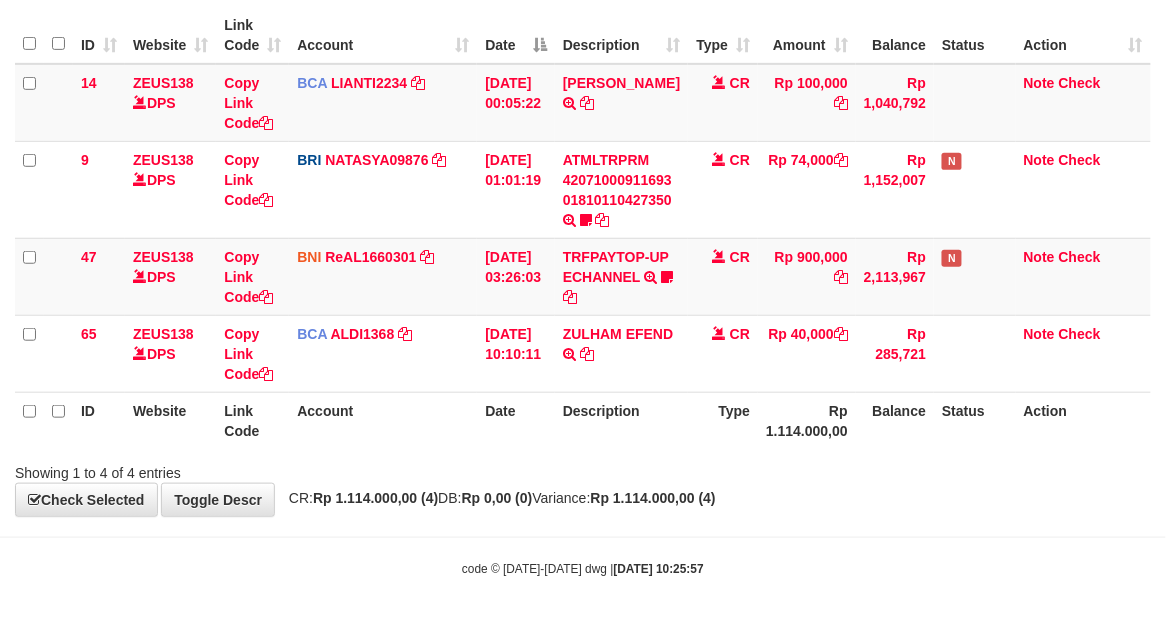 drag, startPoint x: 414, startPoint y: 417, endPoint x: 4, endPoint y: 244, distance: 445.0045 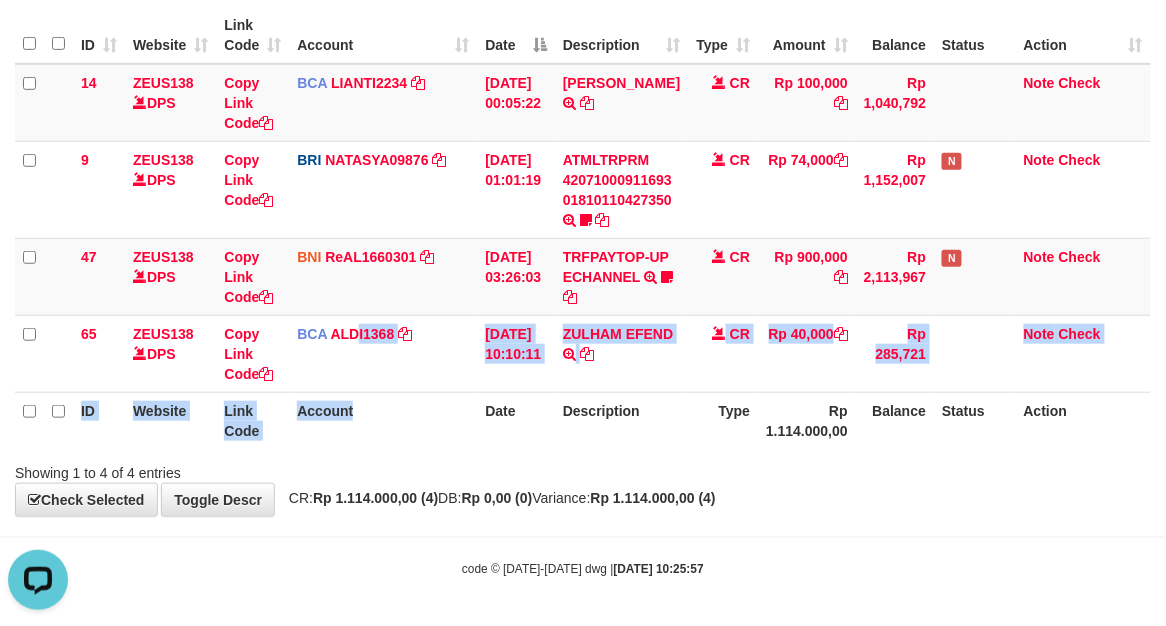 scroll, scrollTop: 0, scrollLeft: 0, axis: both 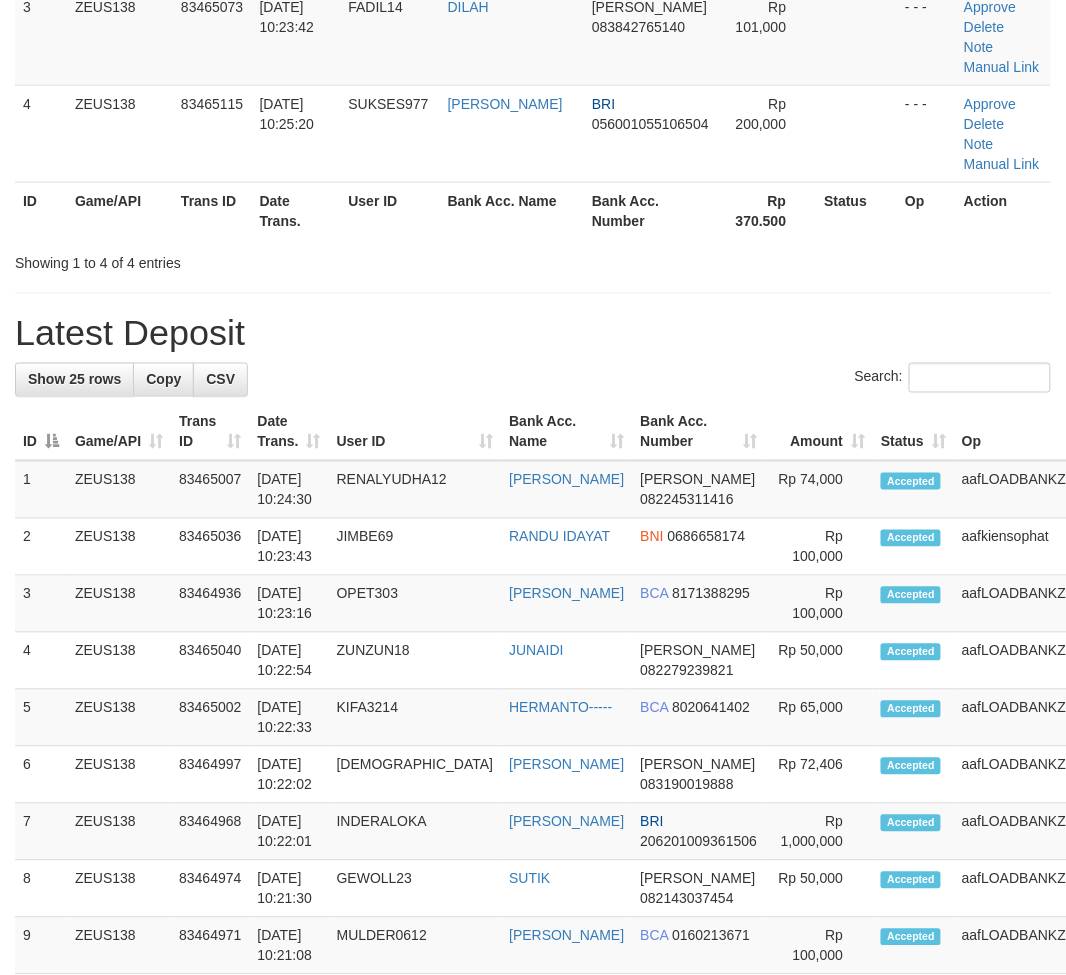 drag, startPoint x: 710, startPoint y: 413, endPoint x: 1082, endPoint y: 586, distance: 410.25967 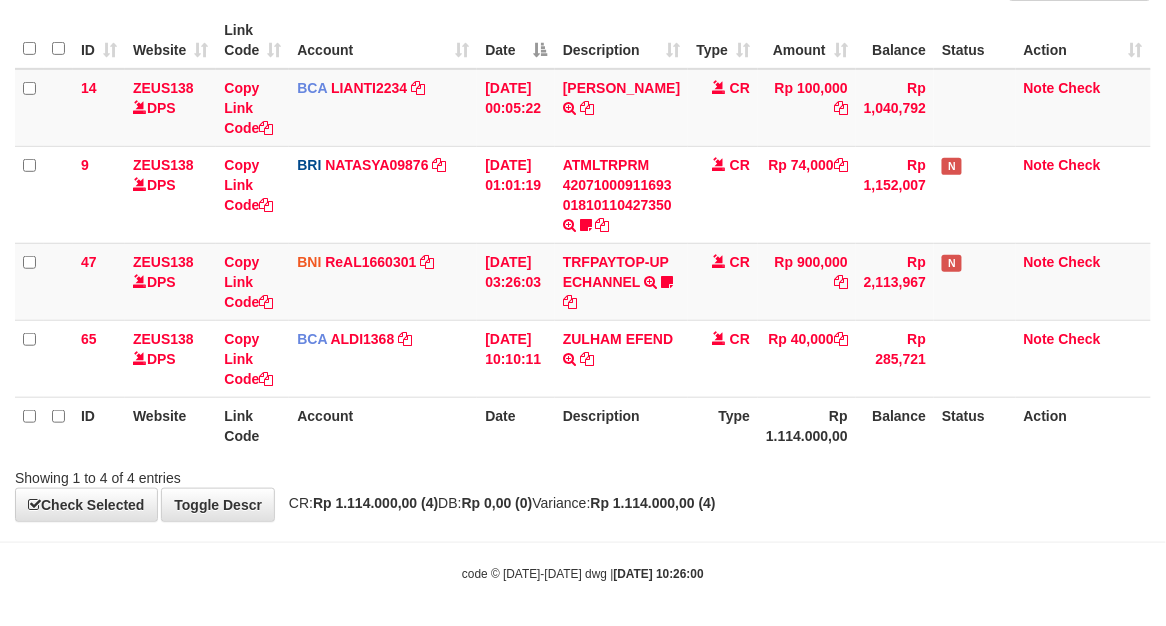 scroll, scrollTop: 186, scrollLeft: 0, axis: vertical 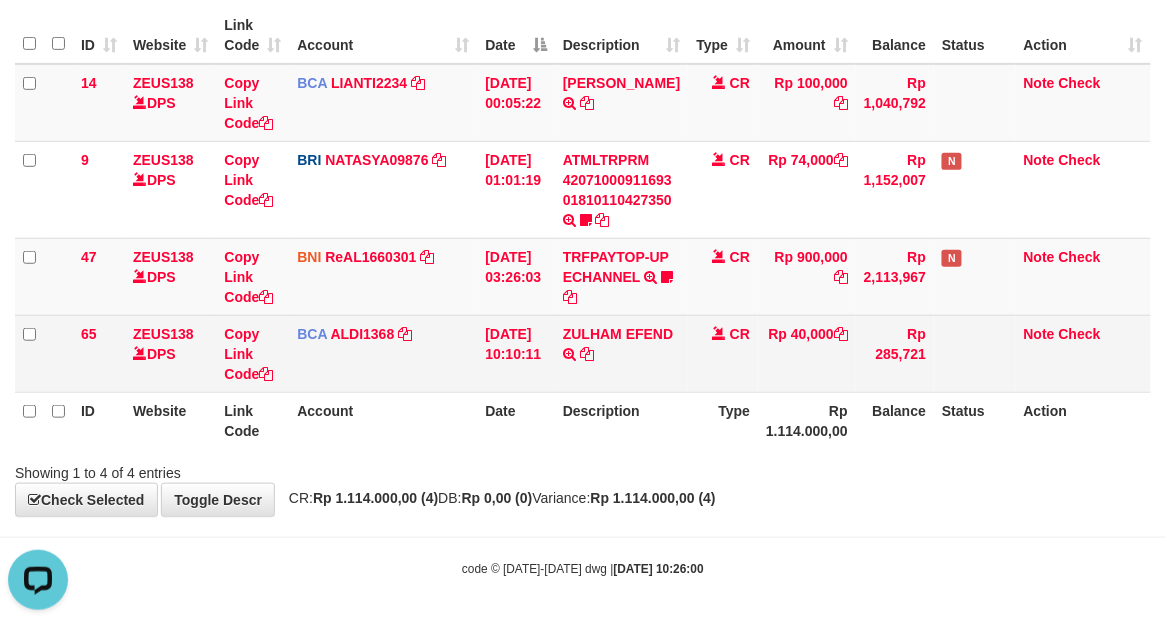 drag, startPoint x: 404, startPoint y: 431, endPoint x: 102, endPoint y: 324, distance: 320.39508 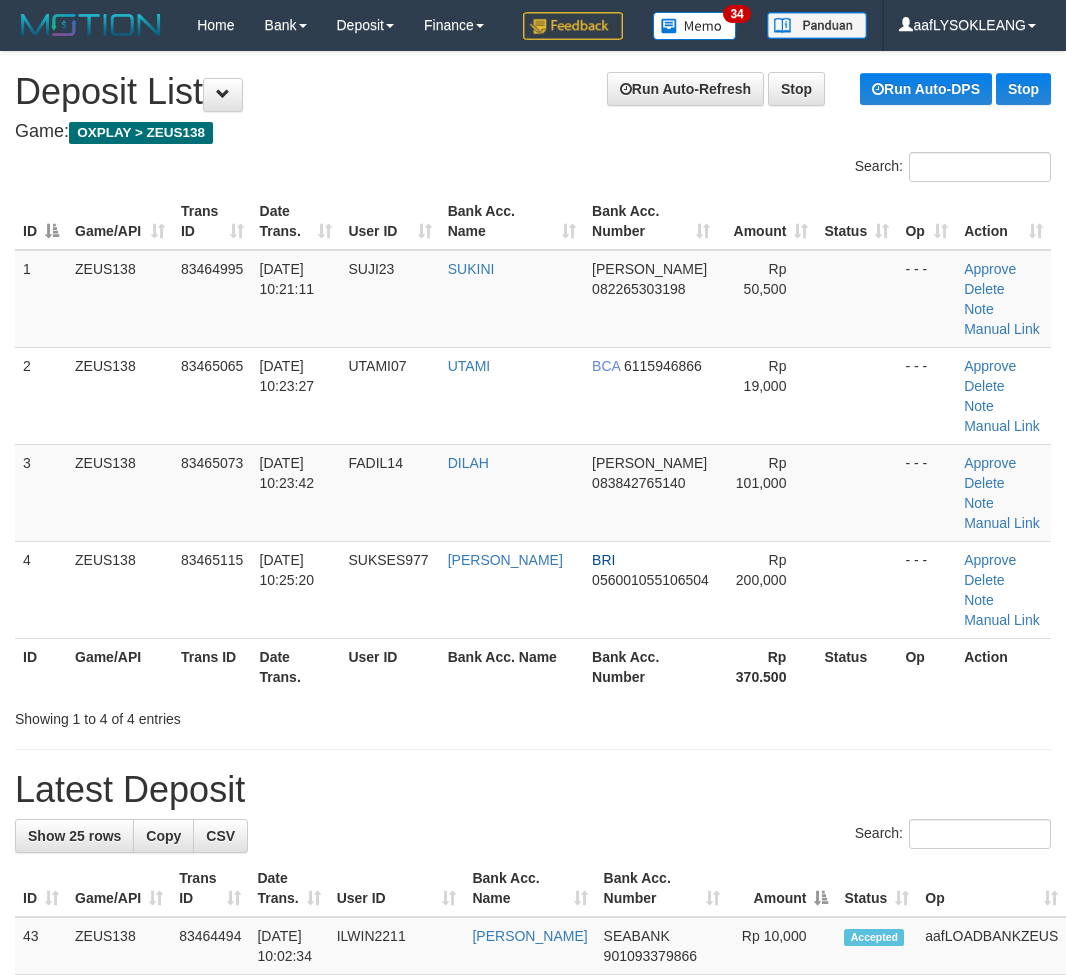 scroll, scrollTop: 456, scrollLeft: 0, axis: vertical 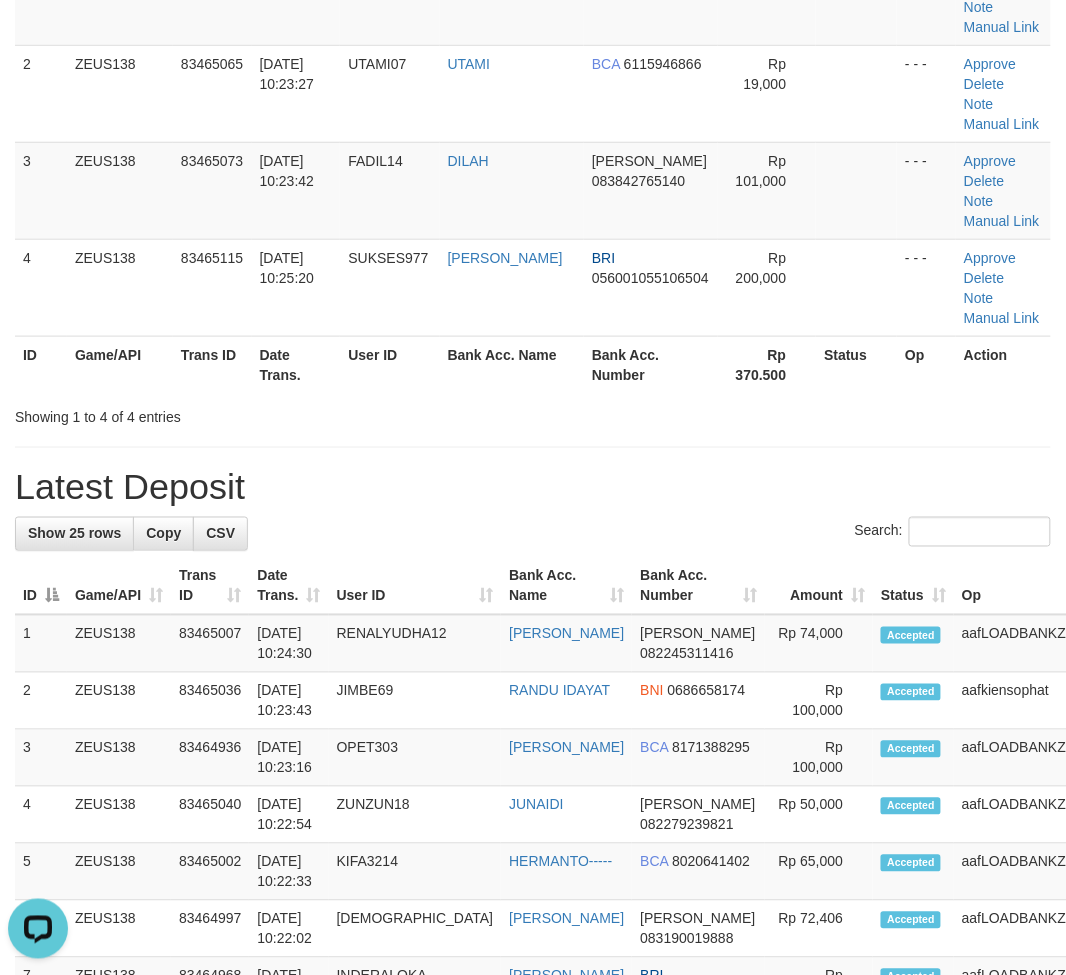 click on "Latest Deposit" at bounding box center (533, 488) 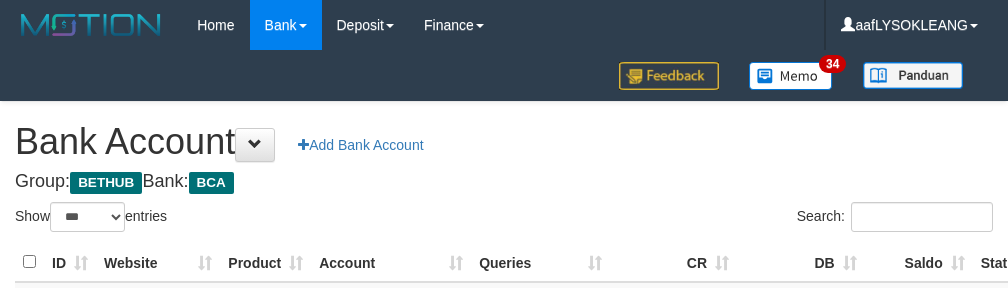 select on "***" 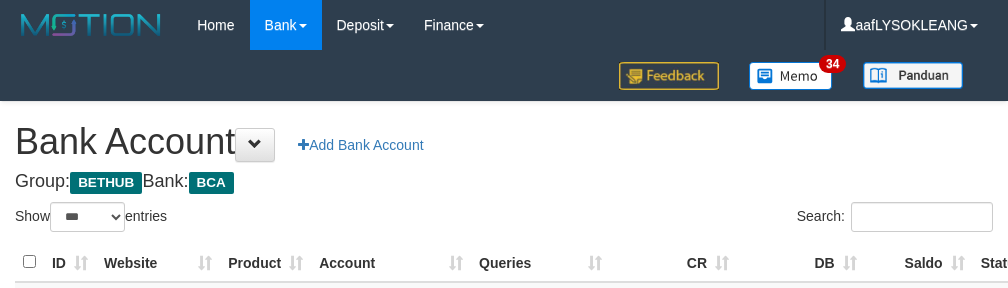 scroll, scrollTop: 222, scrollLeft: 0, axis: vertical 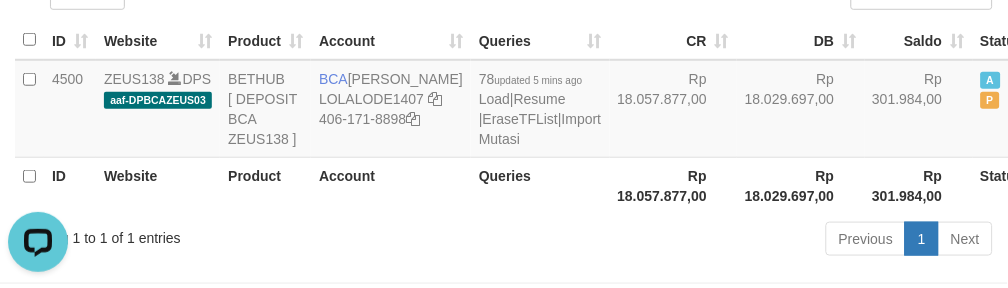 click on "CR" at bounding box center [674, 40] 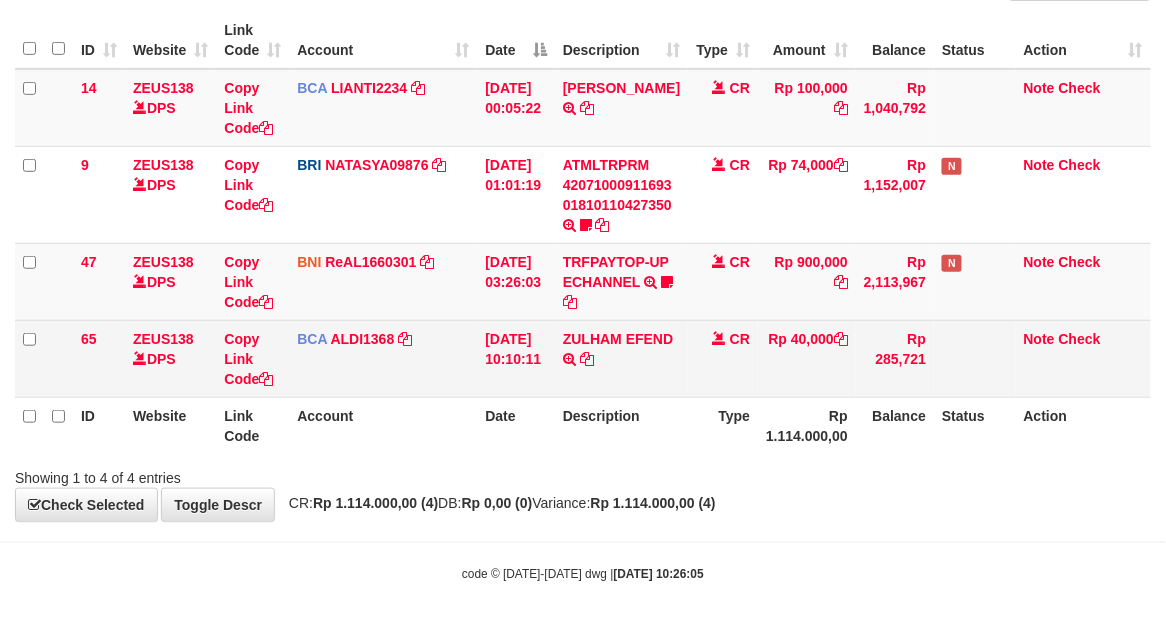 scroll, scrollTop: 186, scrollLeft: 0, axis: vertical 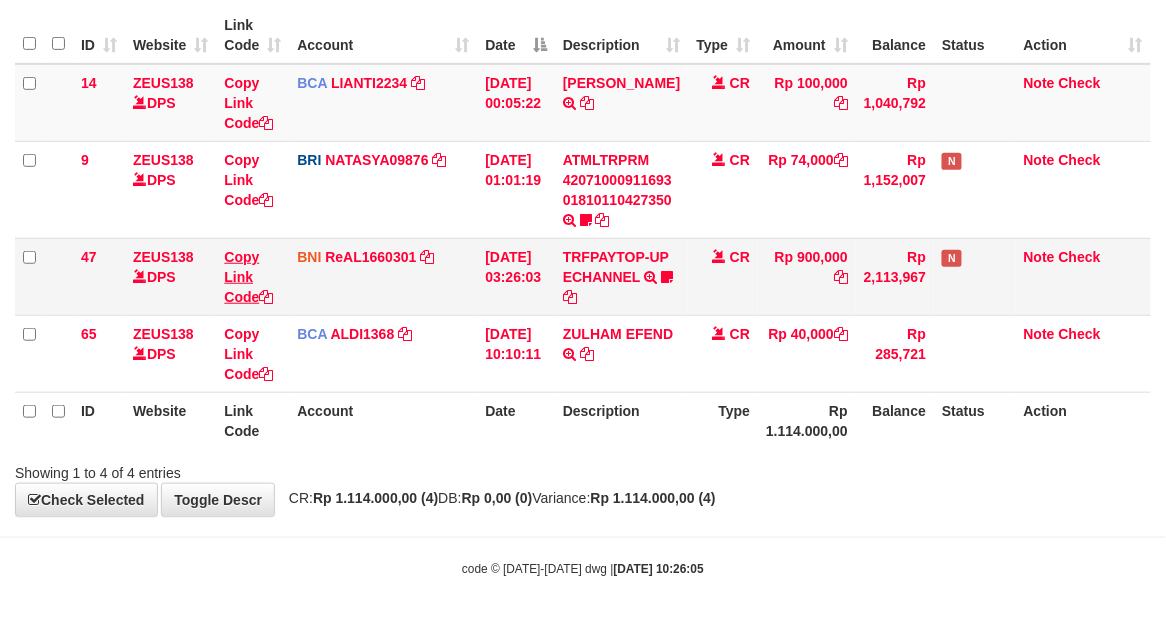 drag, startPoint x: 482, startPoint y: 445, endPoint x: 232, endPoint y: 292, distance: 293.10236 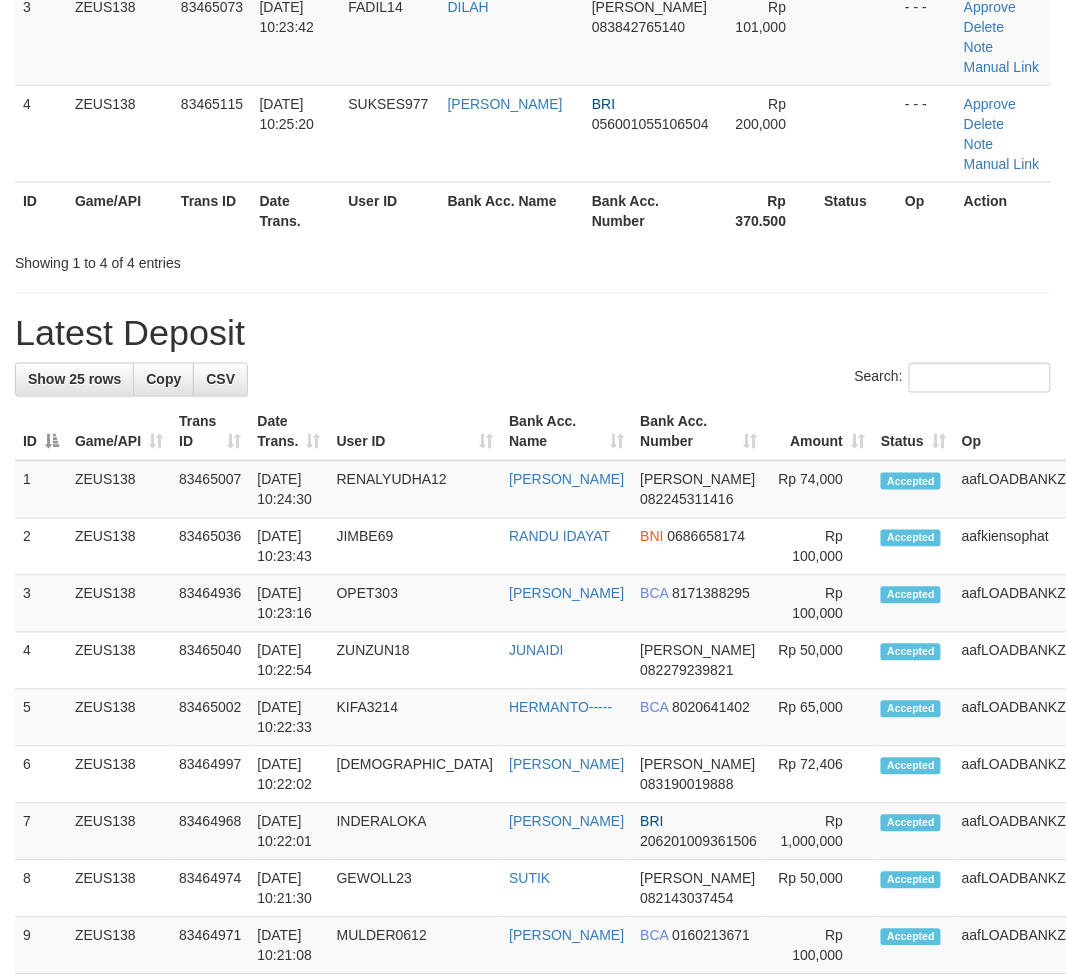 click on "**********" at bounding box center [533, 828] 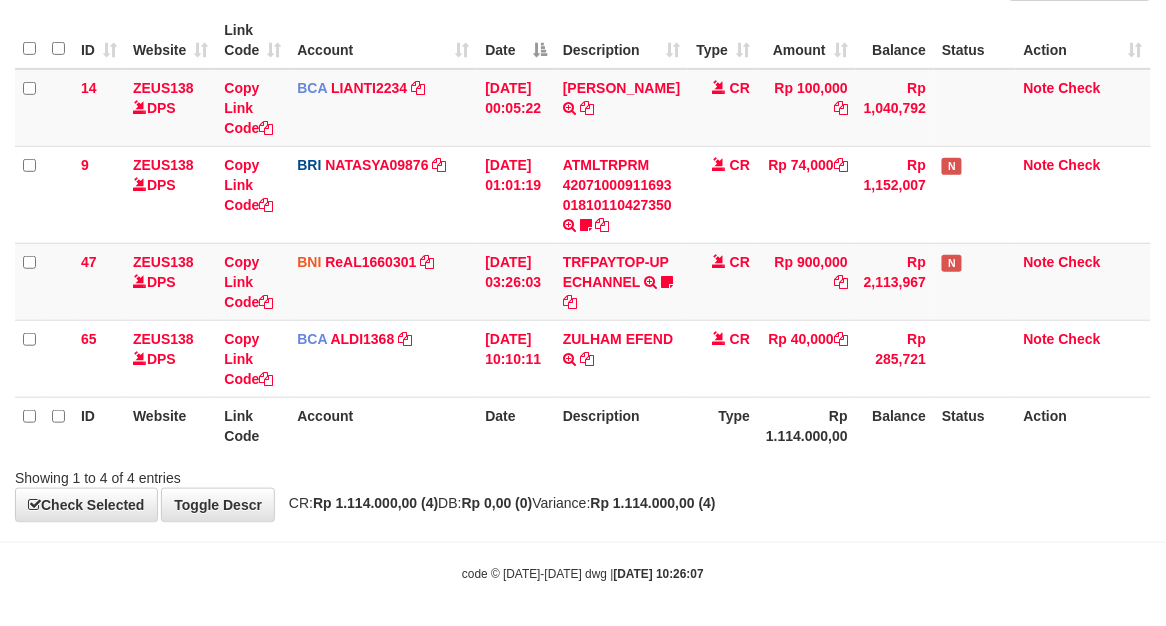 scroll, scrollTop: 186, scrollLeft: 0, axis: vertical 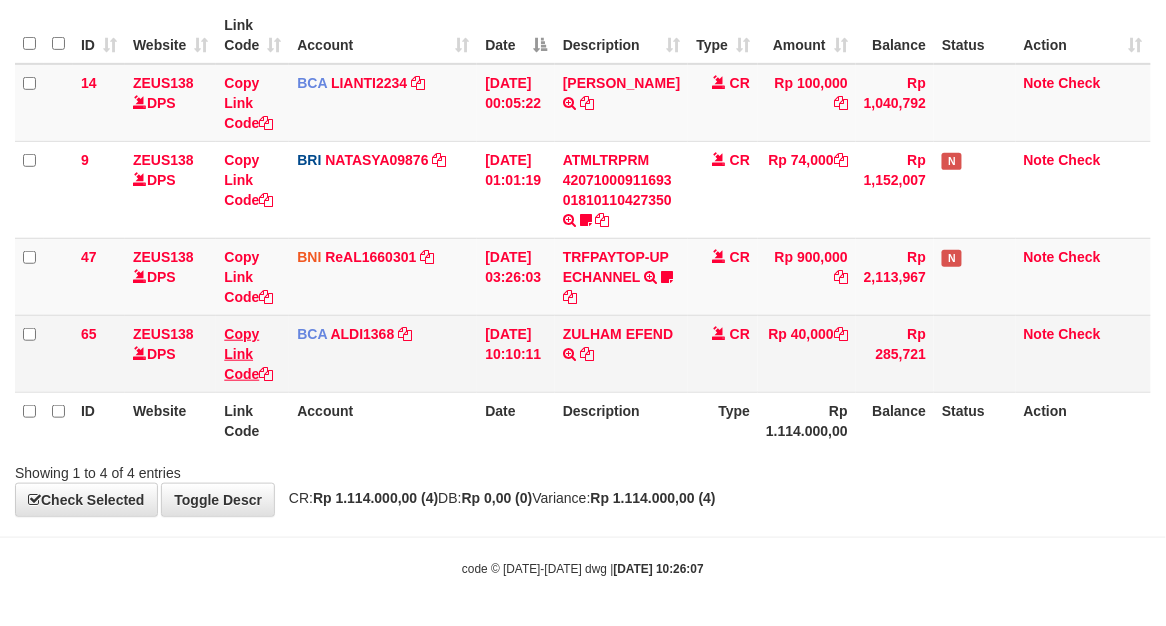 drag, startPoint x: 432, startPoint y: 388, endPoint x: 256, endPoint y: 366, distance: 177.36967 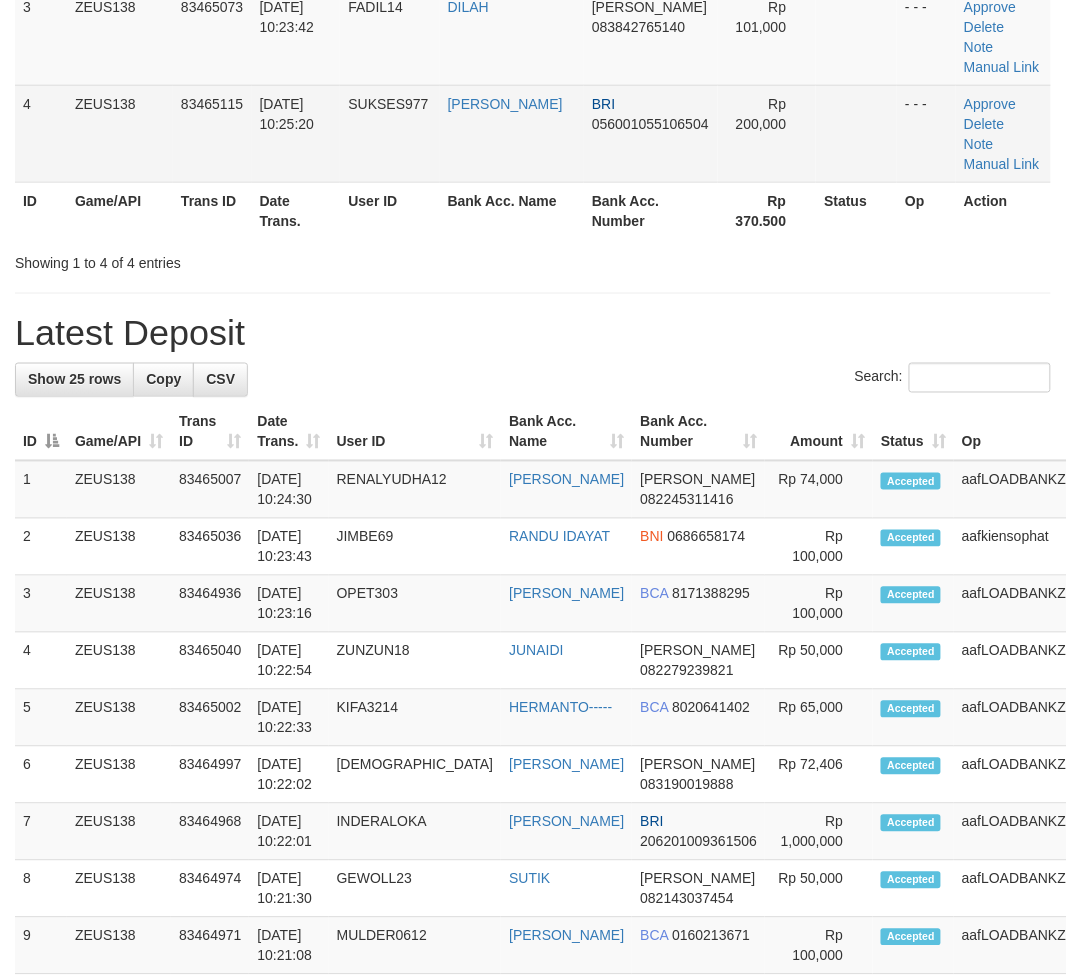 scroll, scrollTop: 302, scrollLeft: 0, axis: vertical 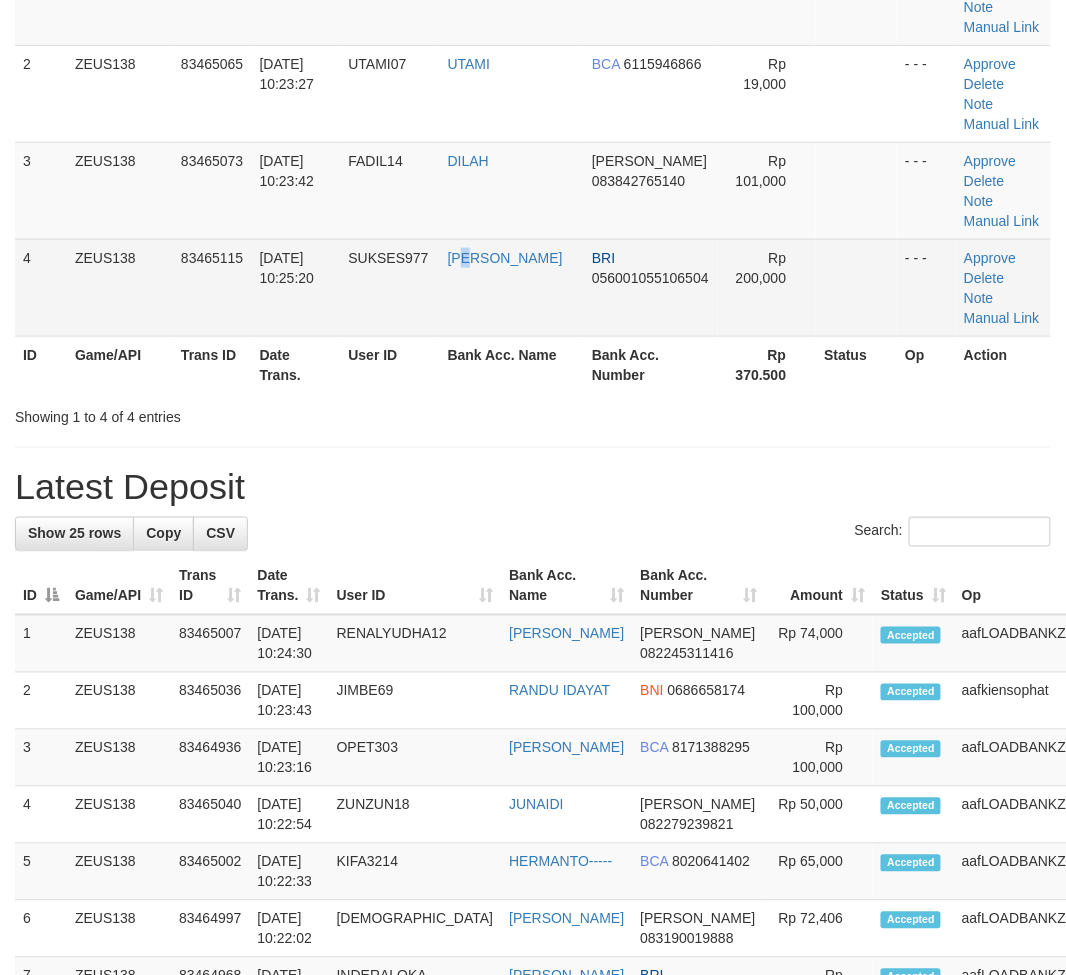drag, startPoint x: 492, startPoint y: 314, endPoint x: 277, endPoint y: 294, distance: 215.92822 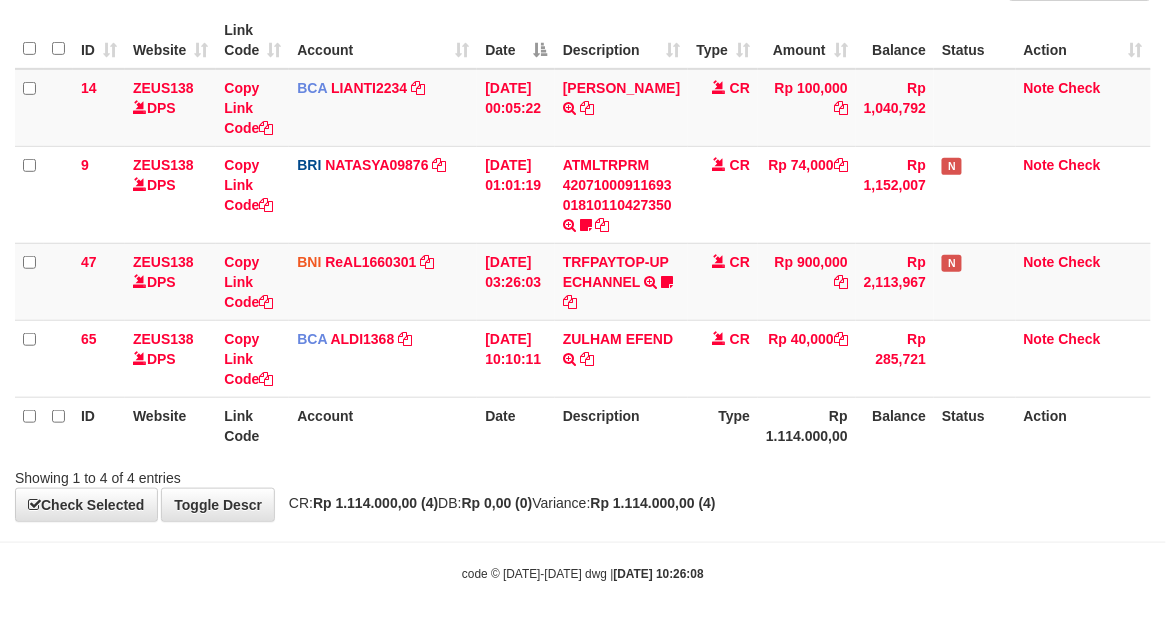 scroll, scrollTop: 186, scrollLeft: 0, axis: vertical 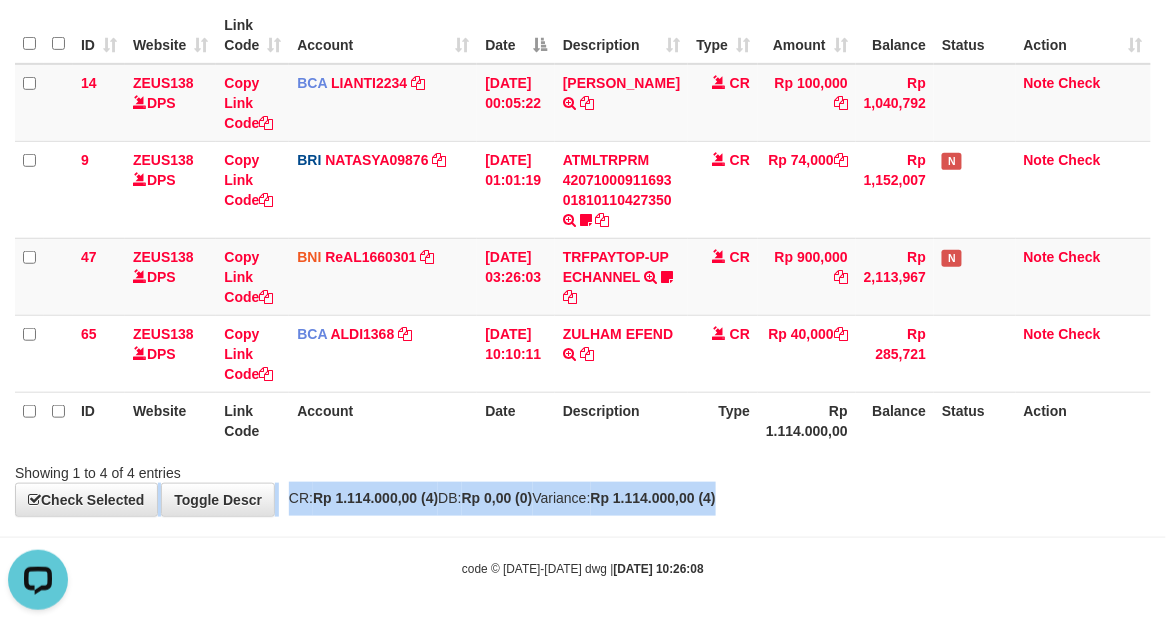 click on "**********" at bounding box center (583, 191) 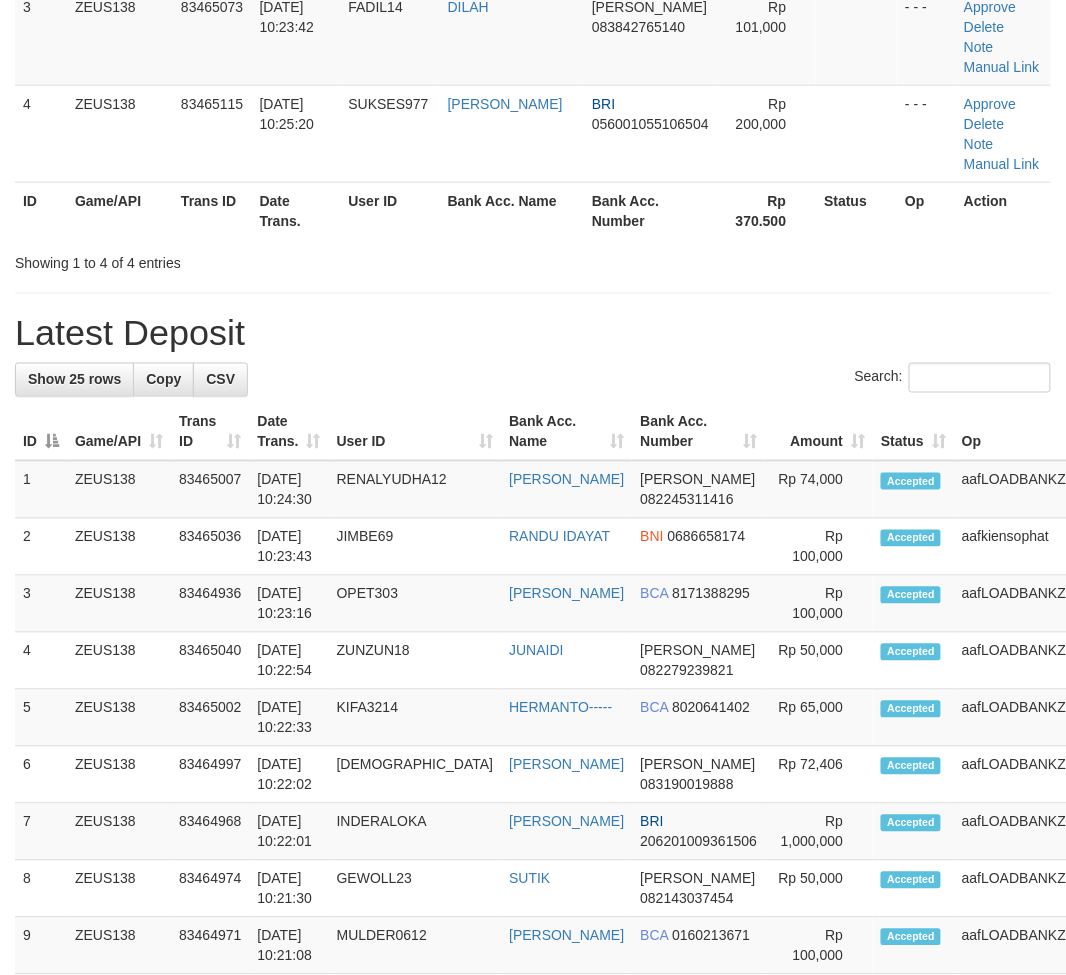 scroll, scrollTop: 302, scrollLeft: 0, axis: vertical 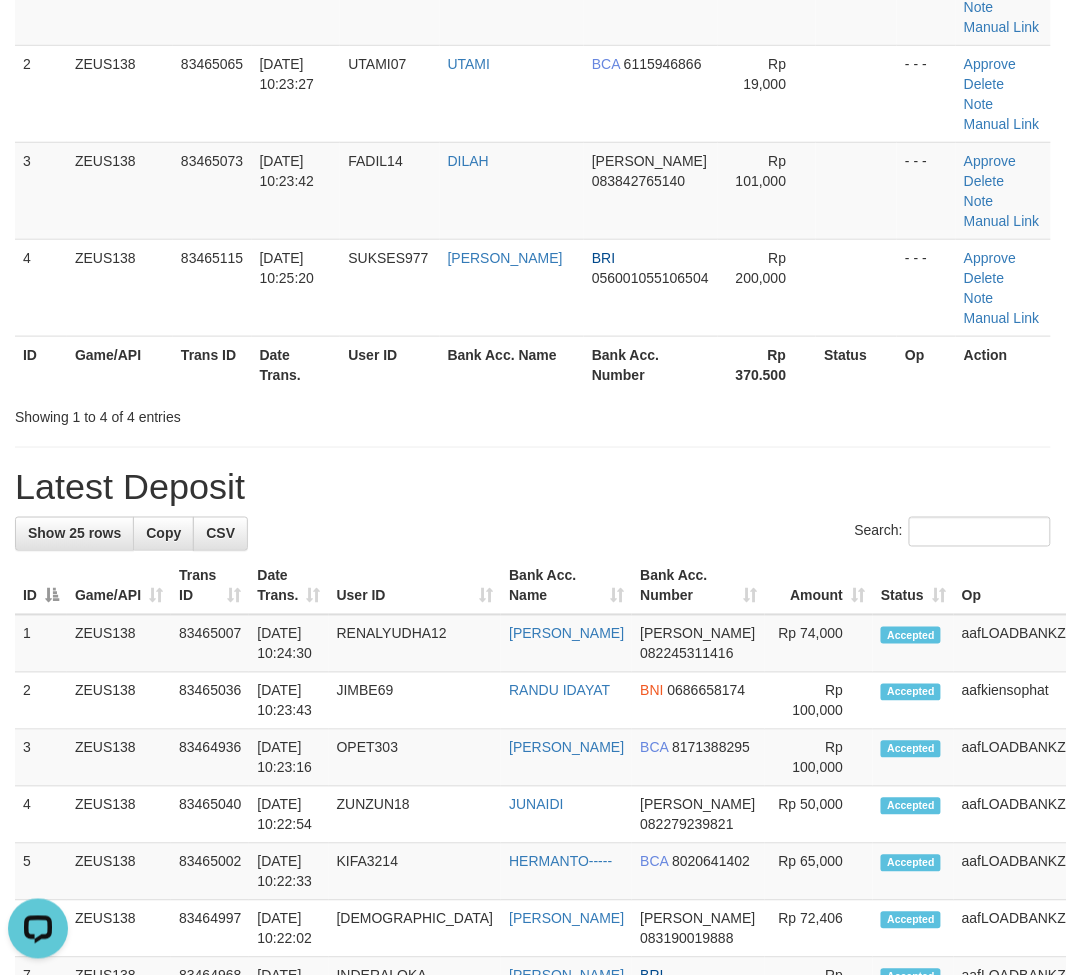 drag, startPoint x: 570, startPoint y: 481, endPoint x: 535, endPoint y: 485, distance: 35.22783 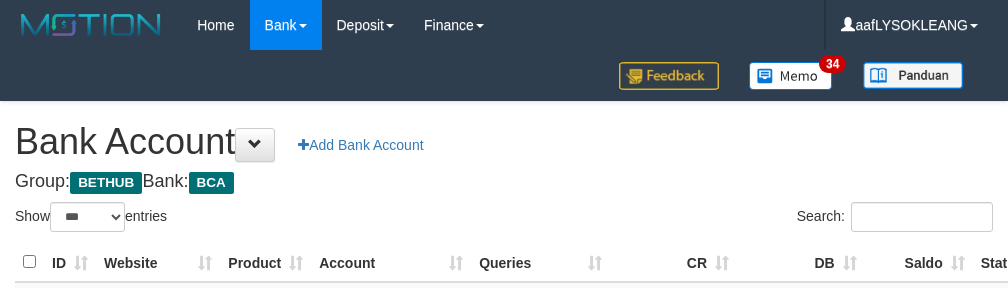 select on "***" 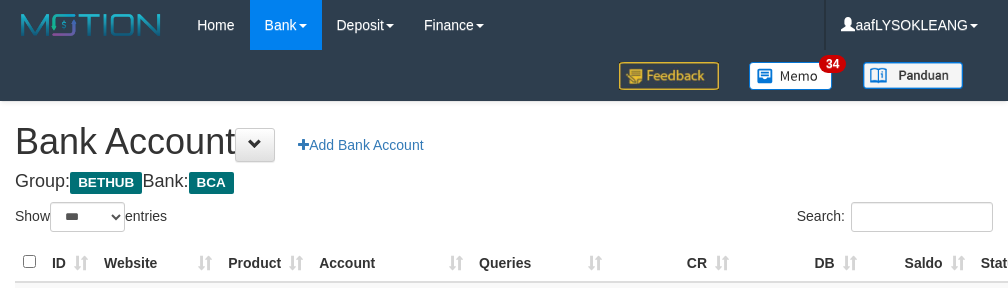 scroll, scrollTop: 222, scrollLeft: 0, axis: vertical 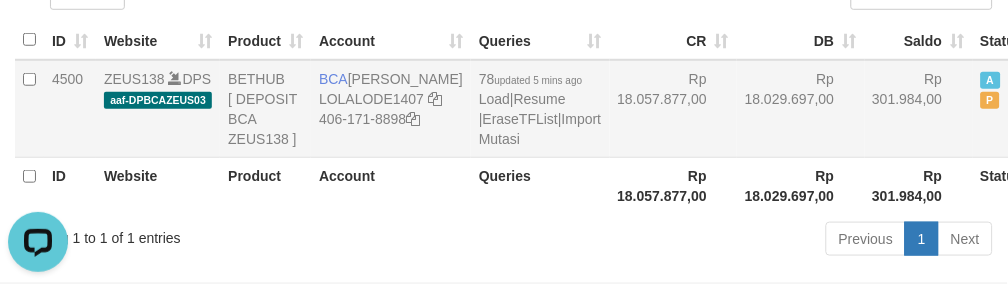 drag, startPoint x: 666, startPoint y: 133, endPoint x: 700, endPoint y: 148, distance: 37.161808 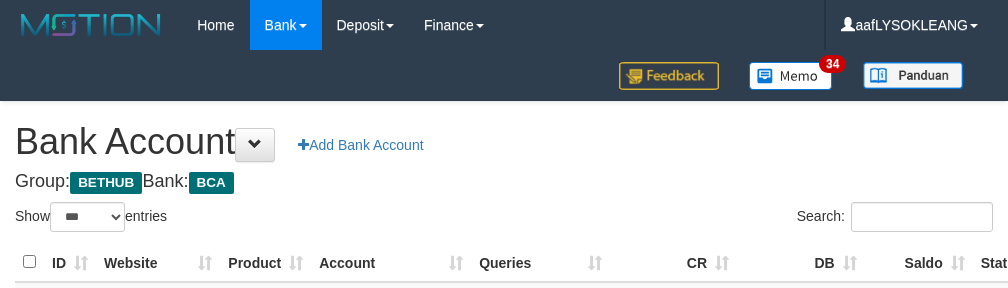 select on "***" 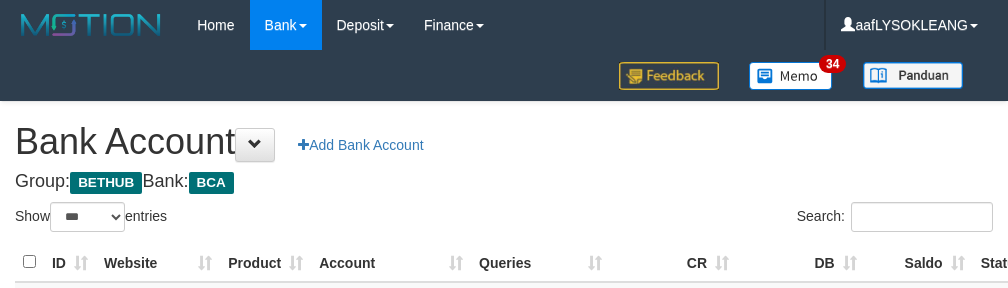 scroll, scrollTop: 222, scrollLeft: 0, axis: vertical 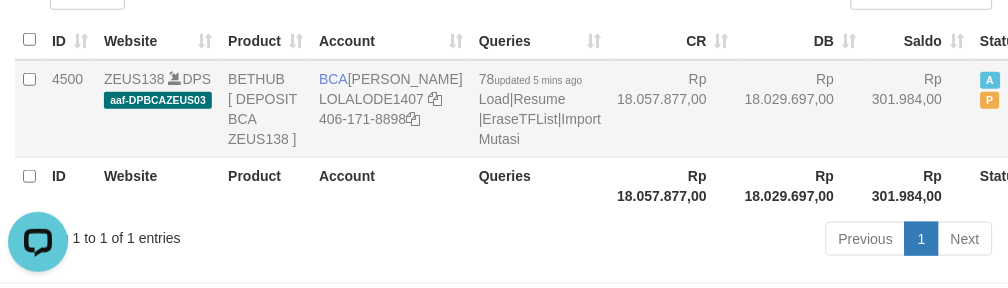 click on "Rp 18.029.697,00" at bounding box center (801, 109) 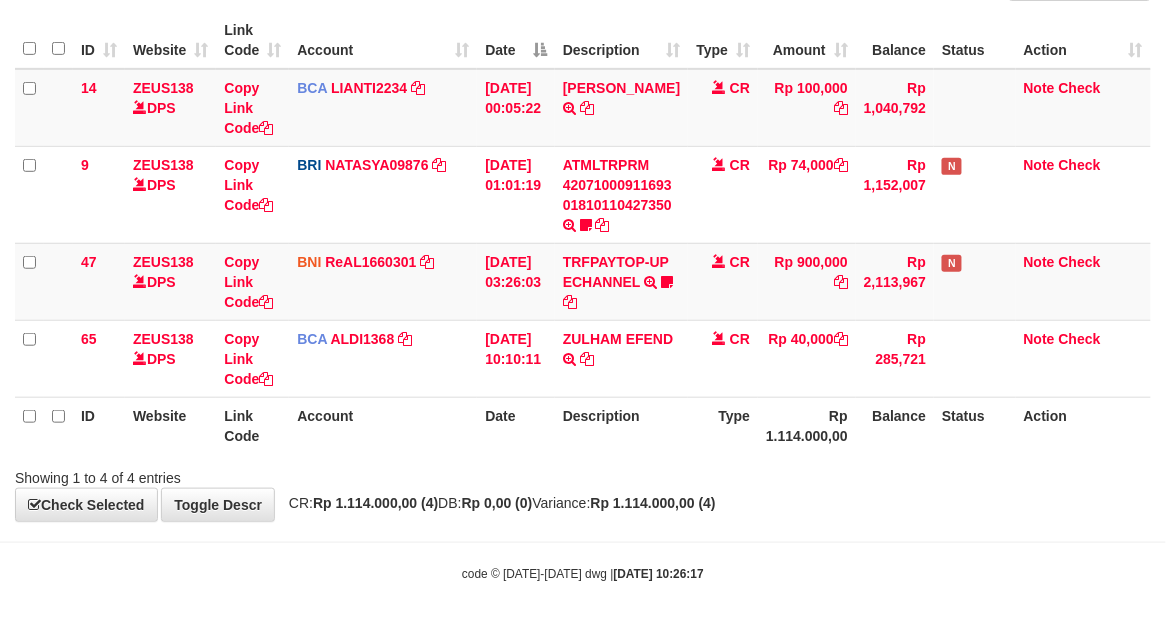 scroll, scrollTop: 186, scrollLeft: 0, axis: vertical 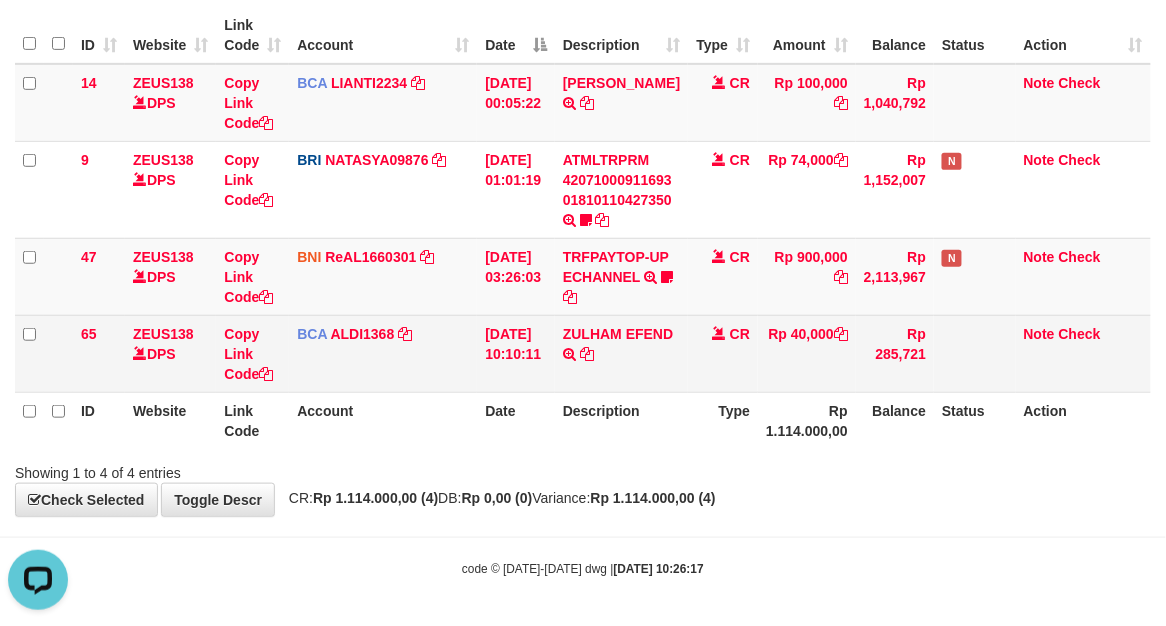 drag, startPoint x: 908, startPoint y: 475, endPoint x: 260, endPoint y: 340, distance: 661.91315 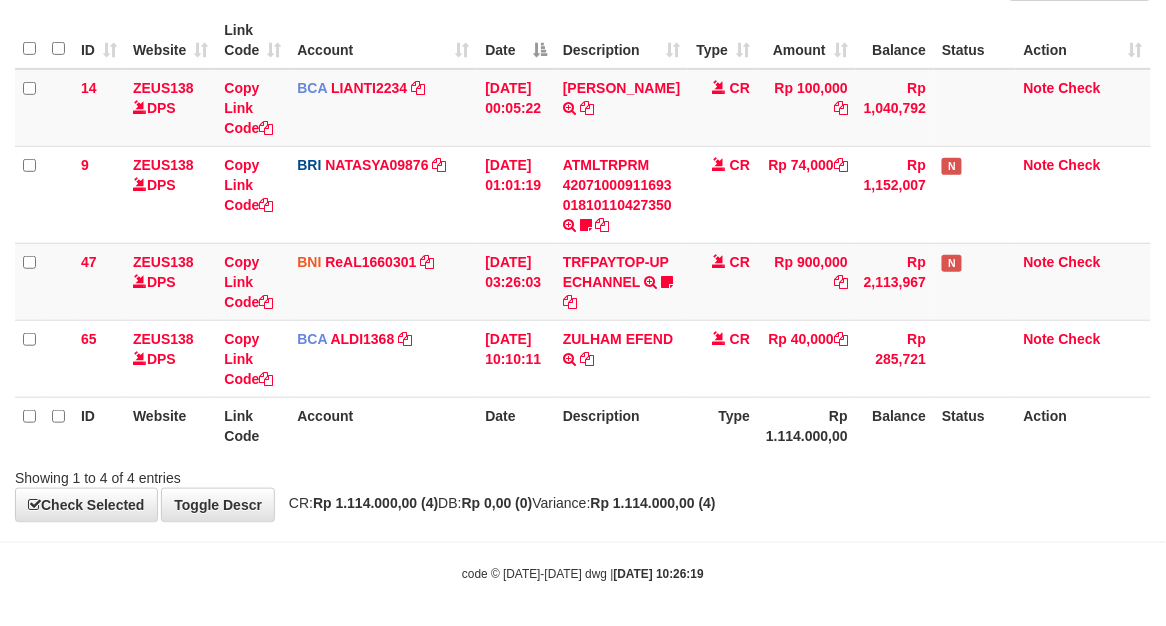 scroll, scrollTop: 186, scrollLeft: 0, axis: vertical 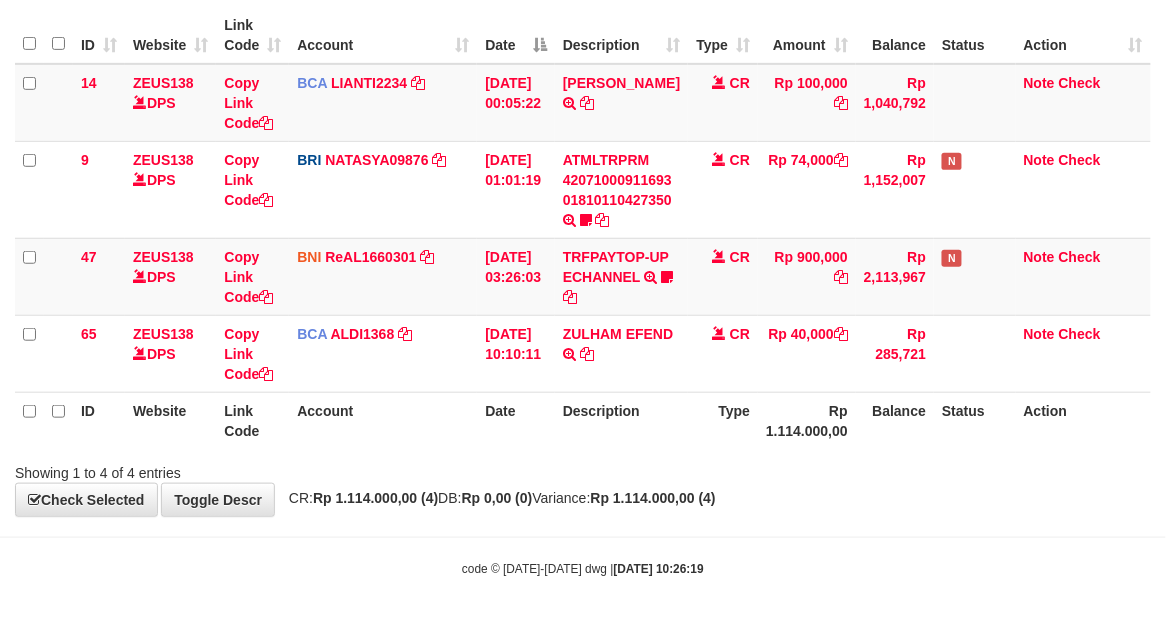 drag, startPoint x: 945, startPoint y: 537, endPoint x: 813, endPoint y: 485, distance: 141.87318 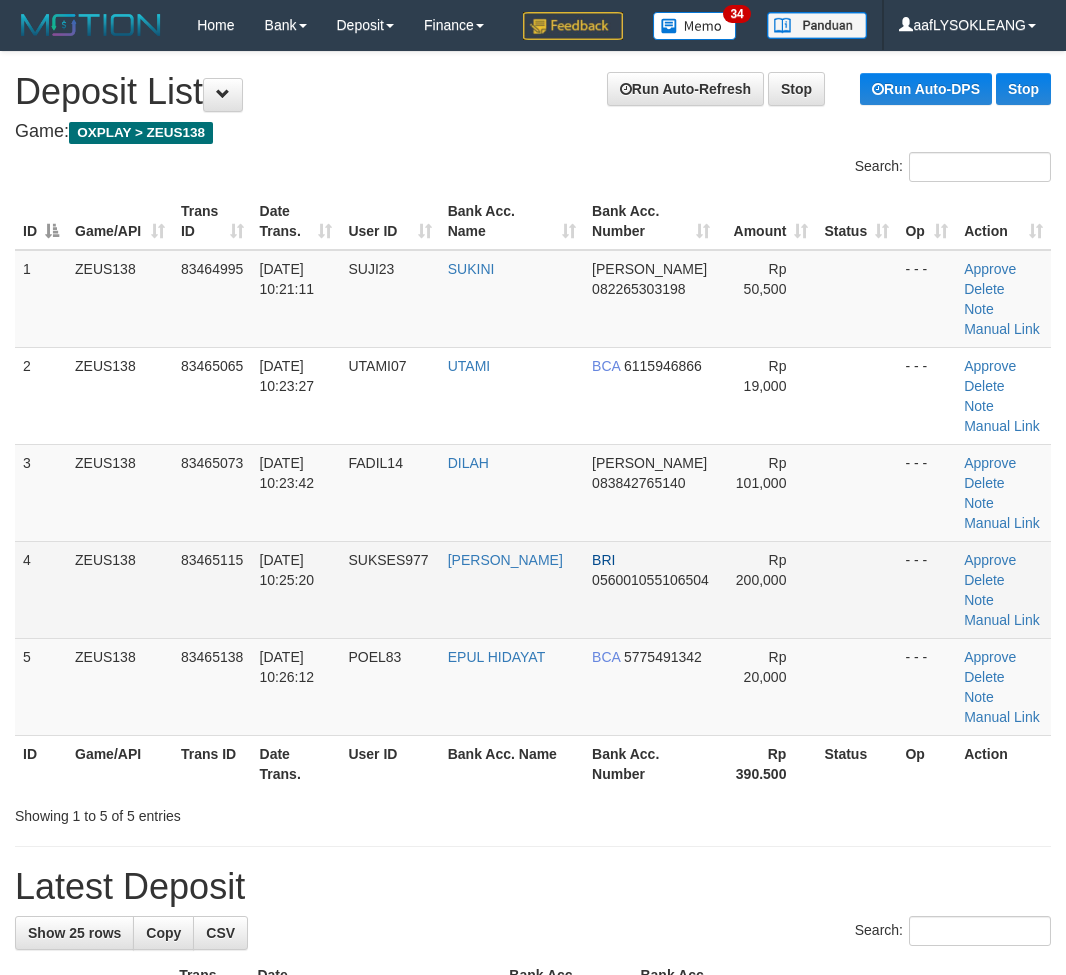 scroll, scrollTop: 32, scrollLeft: 0, axis: vertical 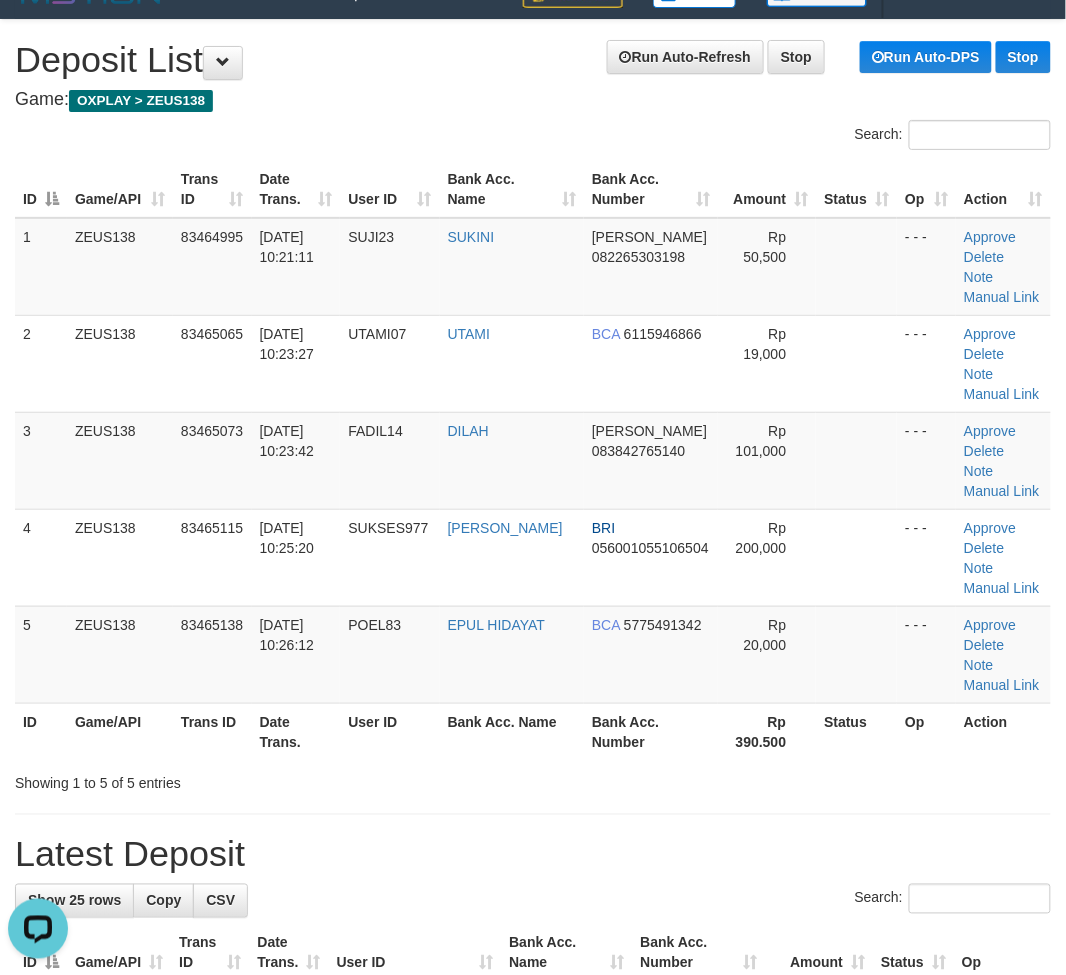 click on "Latest Deposit" at bounding box center [533, 855] 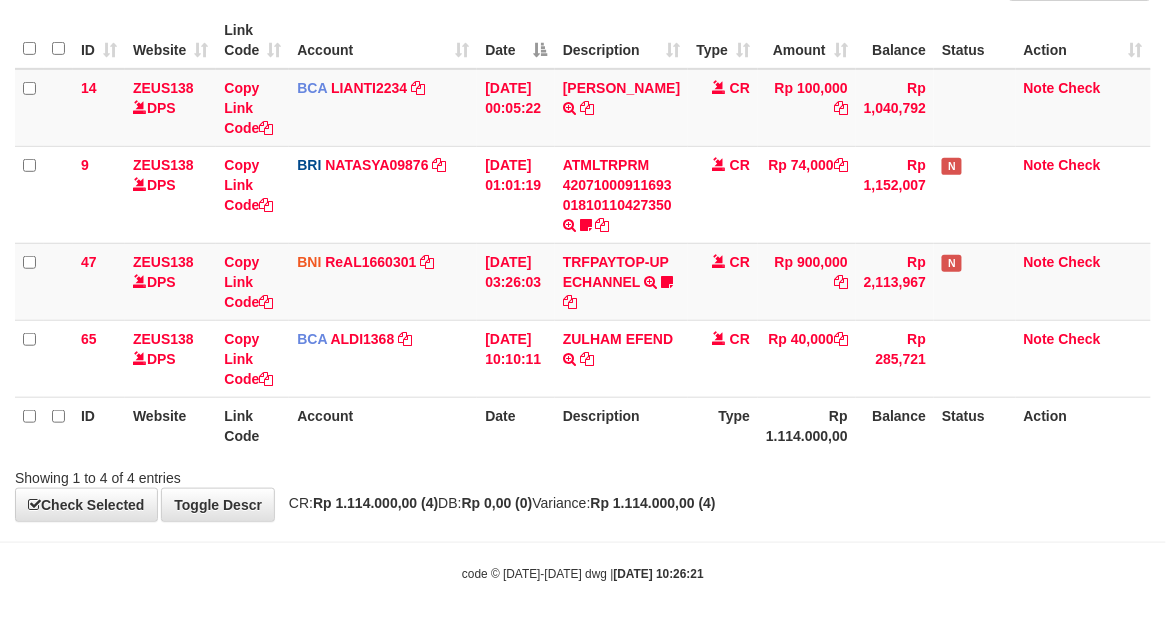 scroll, scrollTop: 186, scrollLeft: 0, axis: vertical 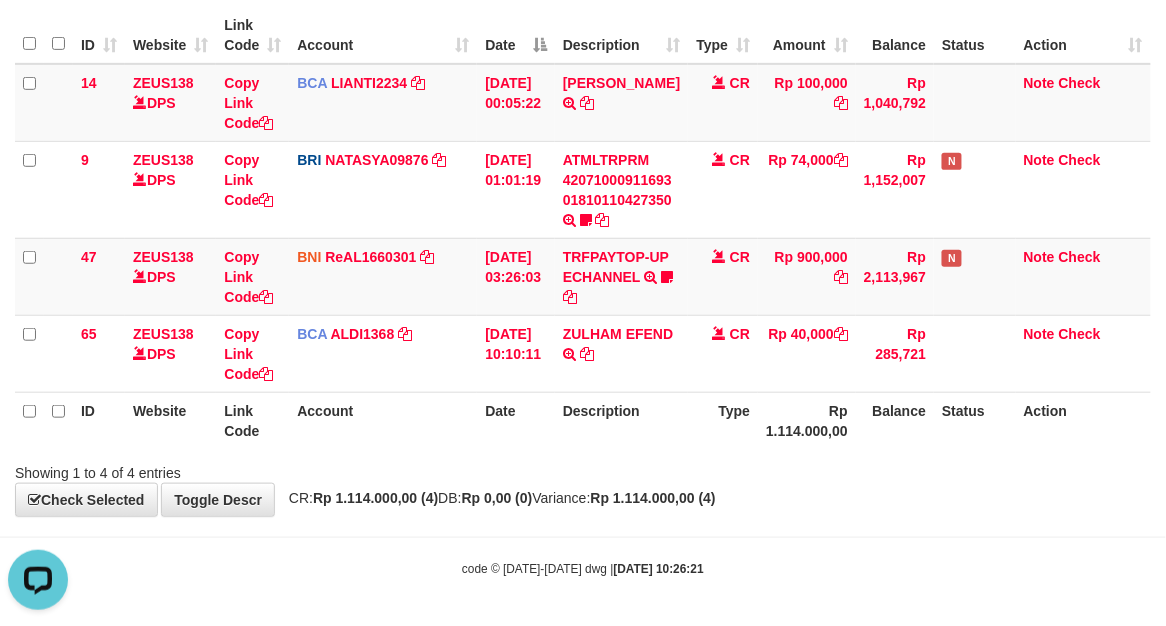 drag, startPoint x: 815, startPoint y: 503, endPoint x: 806, endPoint y: 496, distance: 11.401754 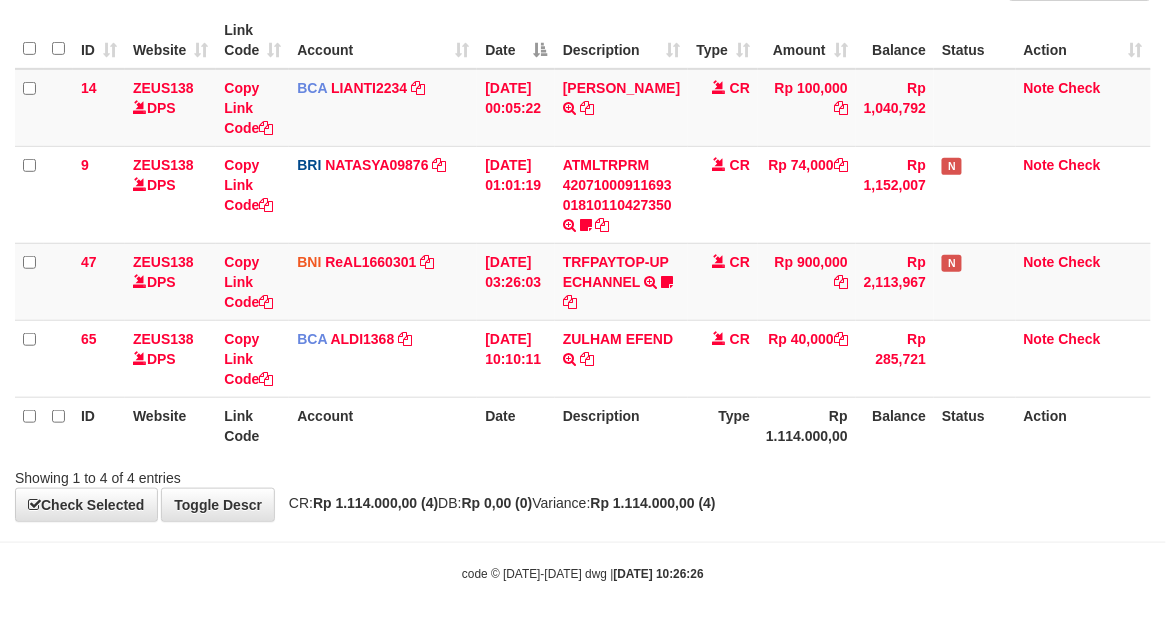 scroll, scrollTop: 186, scrollLeft: 0, axis: vertical 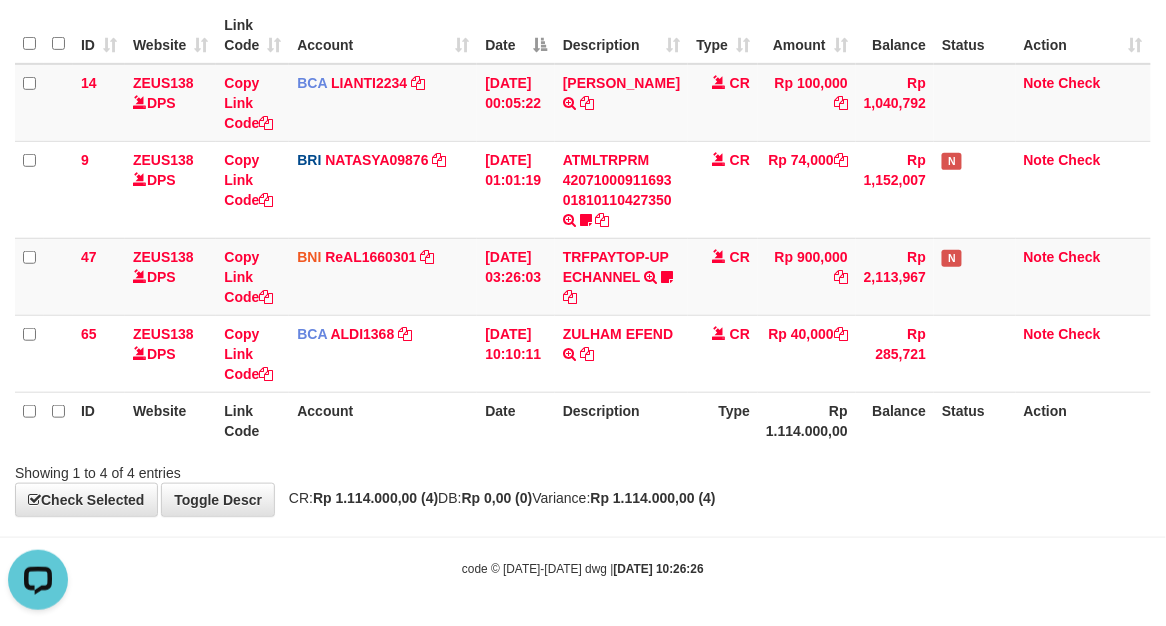 drag, startPoint x: 848, startPoint y: 495, endPoint x: 774, endPoint y: 497, distance: 74.02702 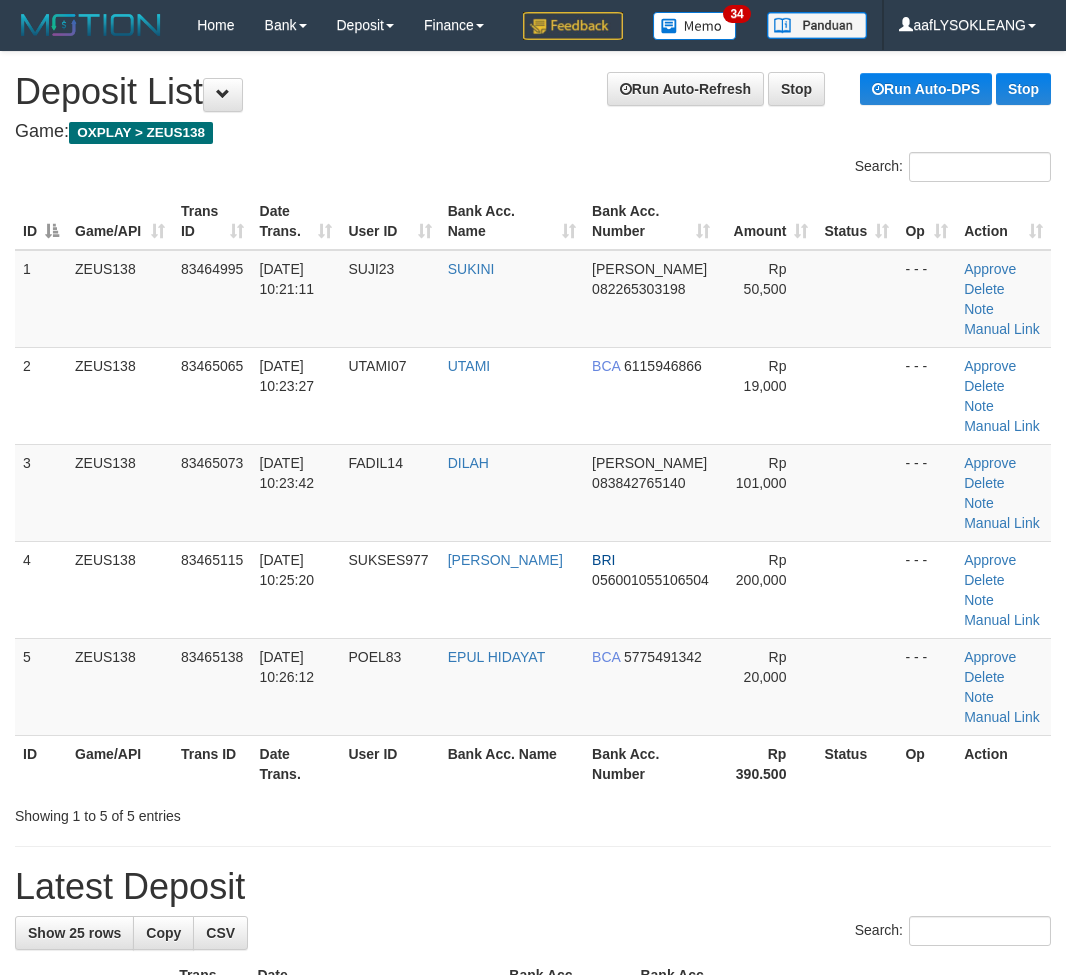 scroll, scrollTop: 32, scrollLeft: 0, axis: vertical 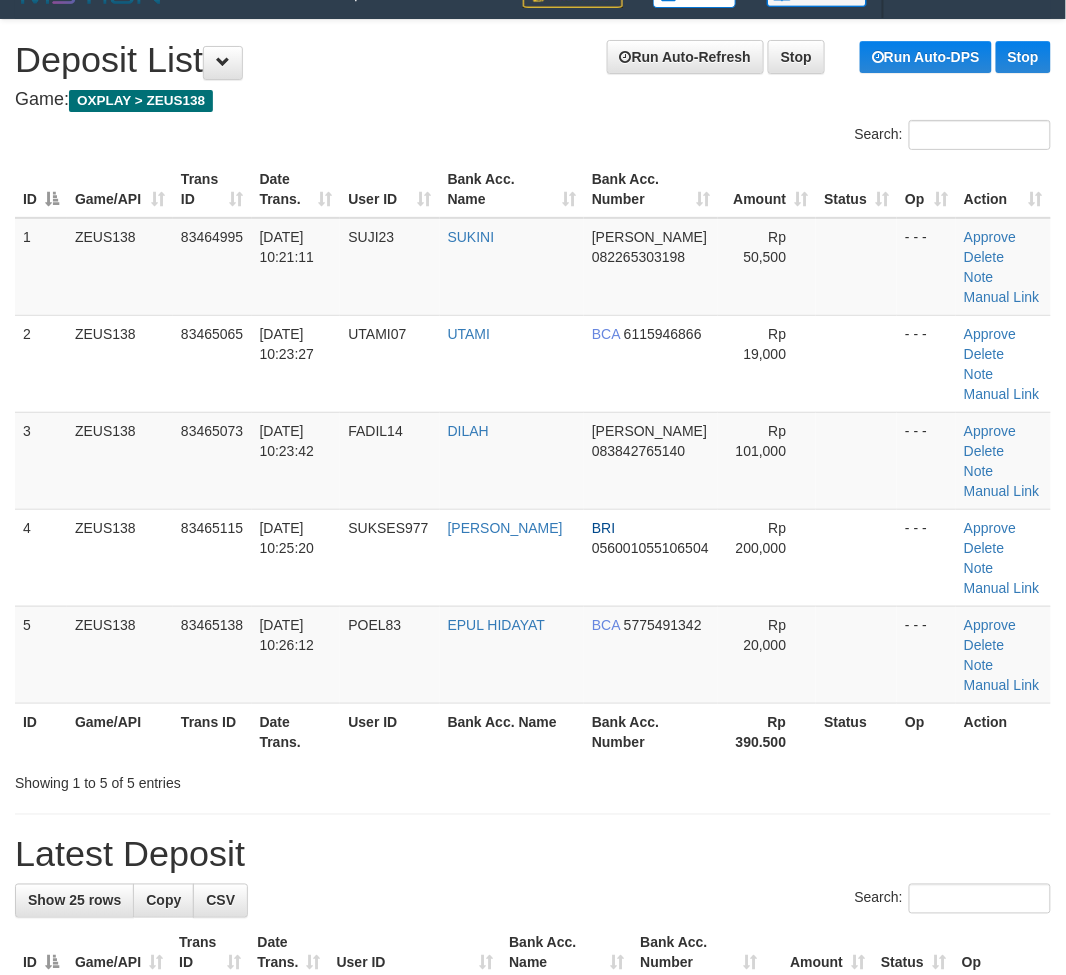 click on "**********" at bounding box center [533, 1300] 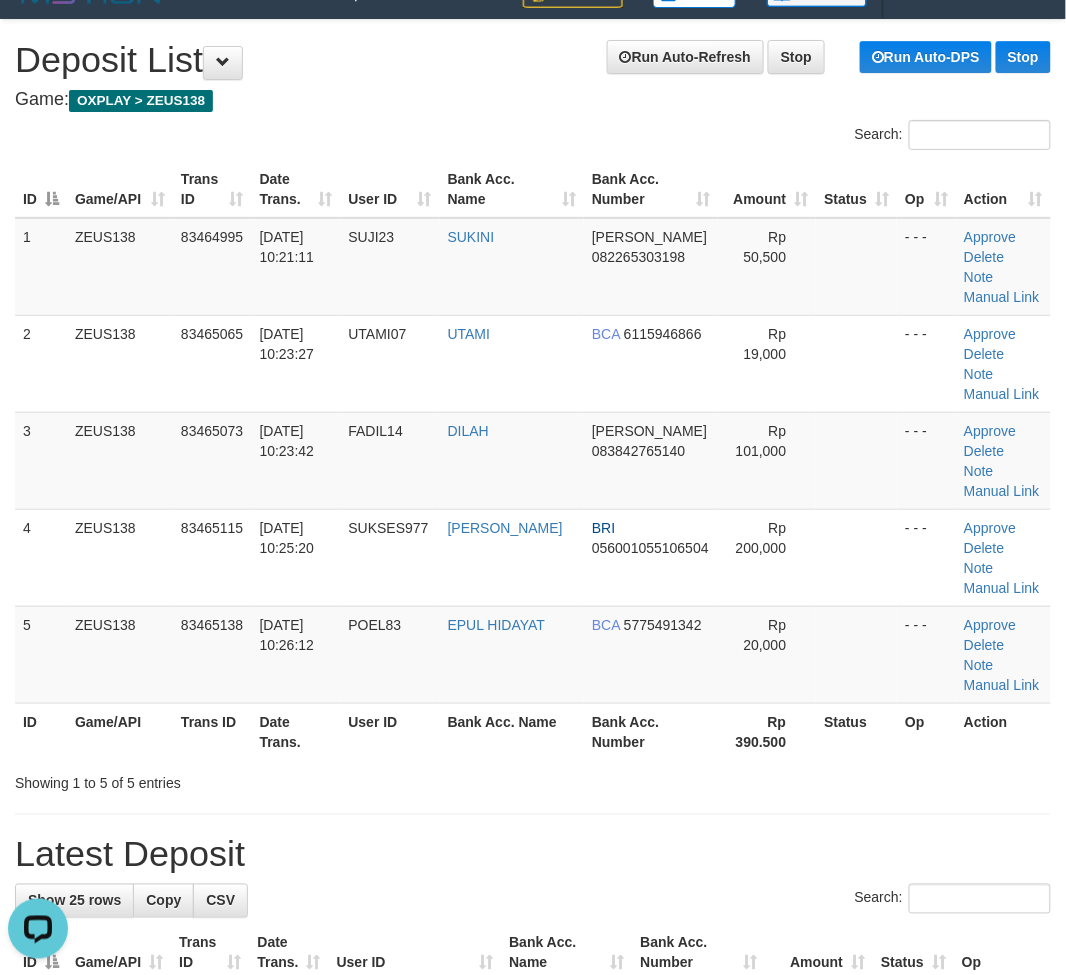 scroll, scrollTop: 0, scrollLeft: 0, axis: both 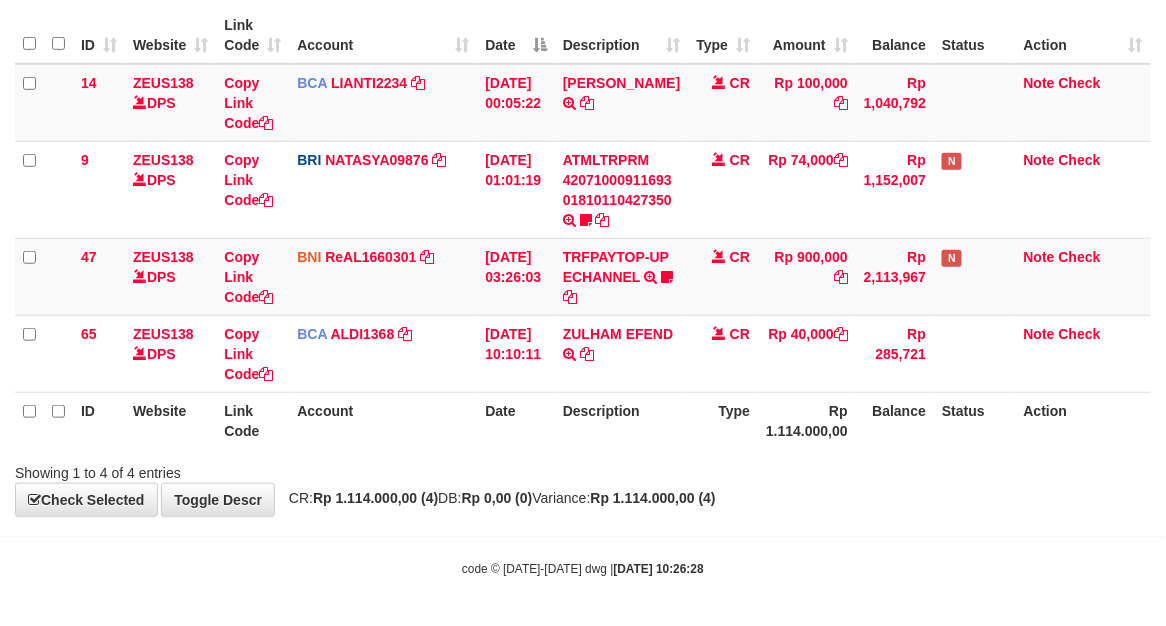 drag, startPoint x: 417, startPoint y: 434, endPoint x: 274, endPoint y: 447, distance: 143.58969 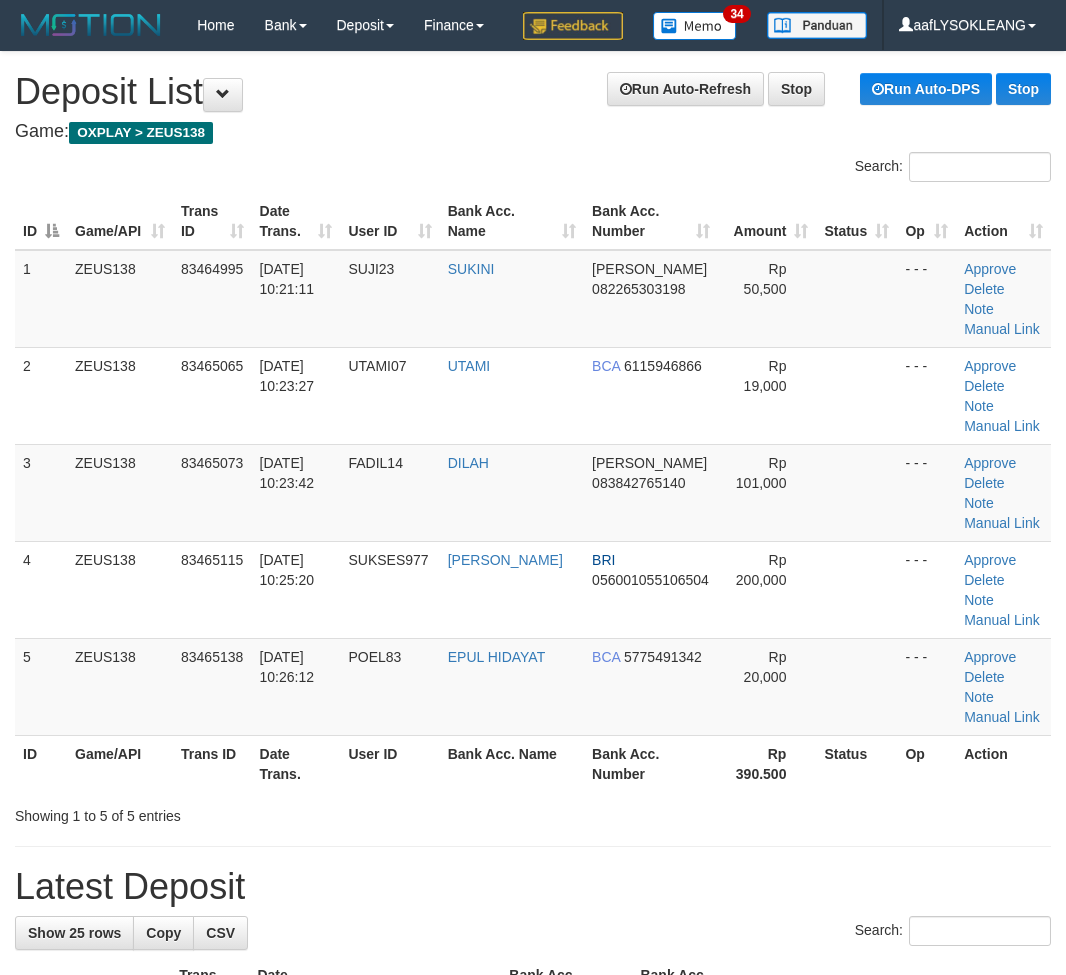 scroll, scrollTop: 32, scrollLeft: 0, axis: vertical 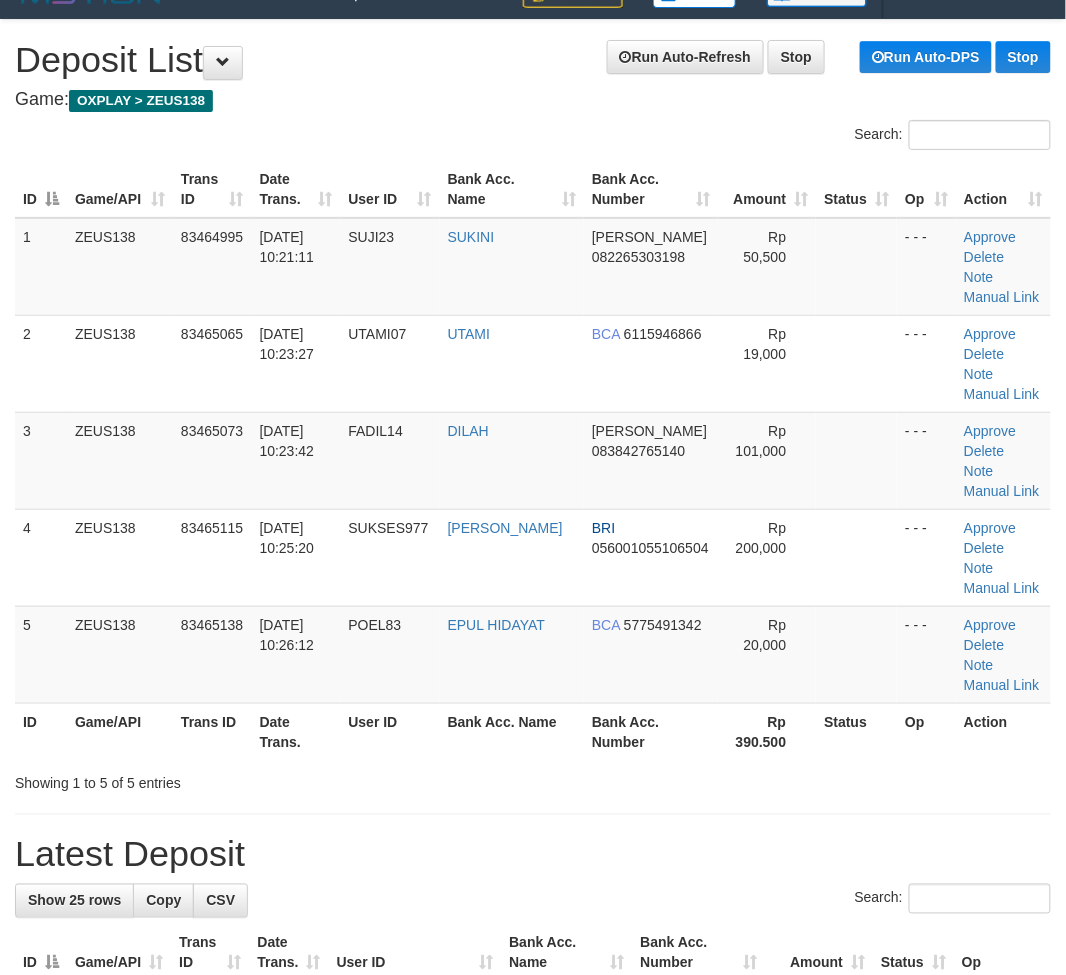drag, startPoint x: 778, startPoint y: 786, endPoint x: 973, endPoint y: 808, distance: 196.2371 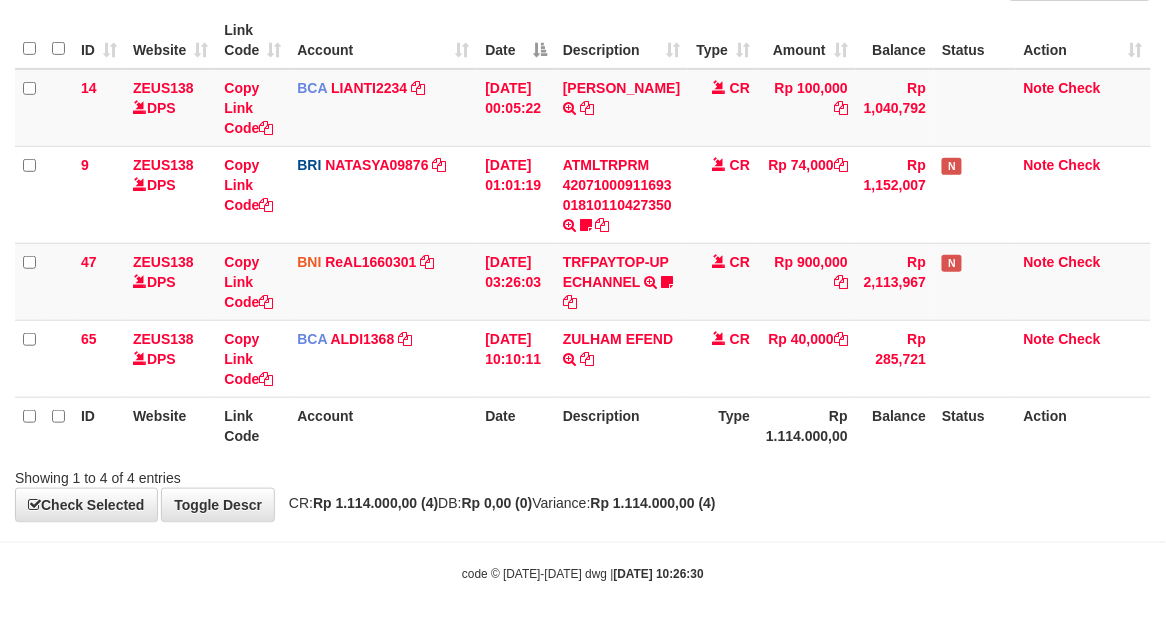 scroll, scrollTop: 186, scrollLeft: 0, axis: vertical 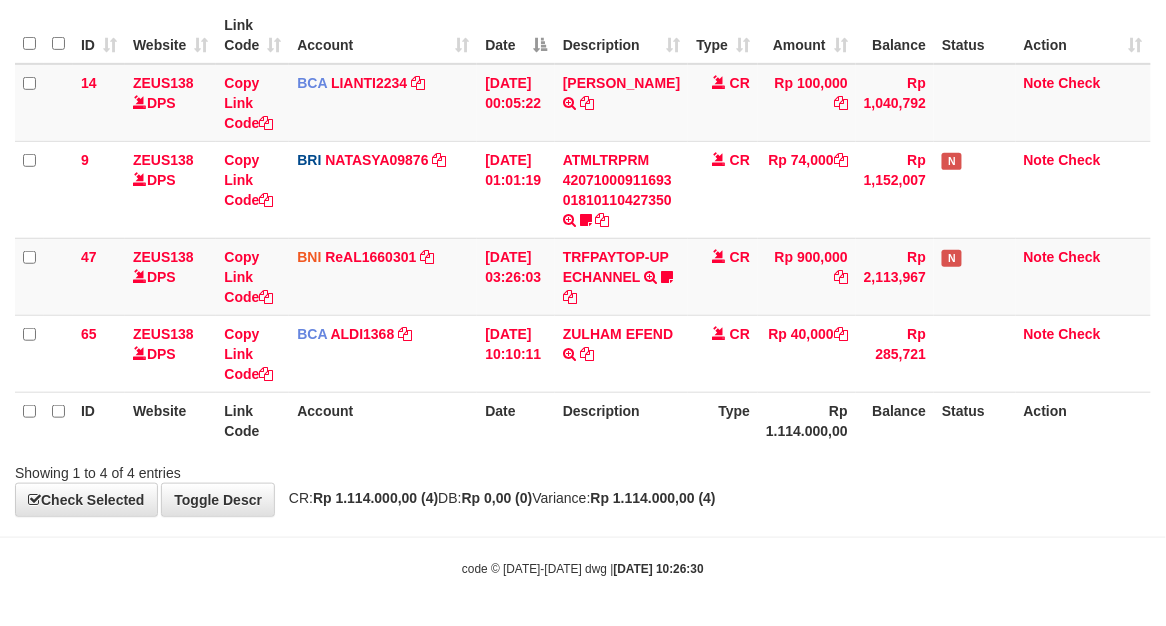 drag, startPoint x: 361, startPoint y: 423, endPoint x: 110, endPoint y: 462, distance: 254.01181 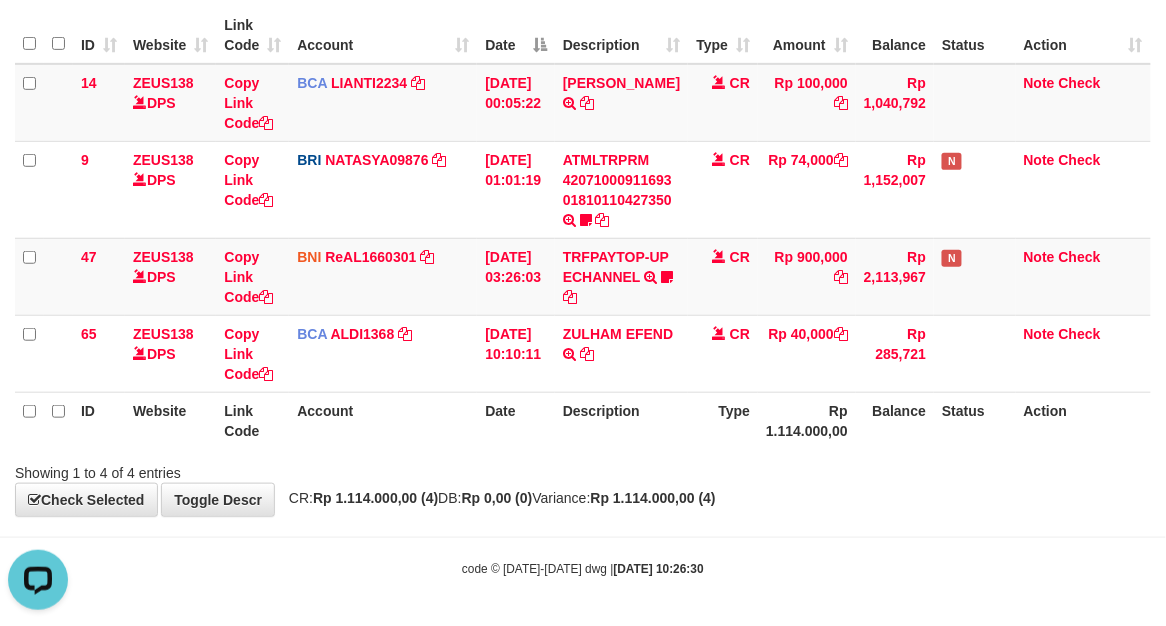 scroll, scrollTop: 0, scrollLeft: 0, axis: both 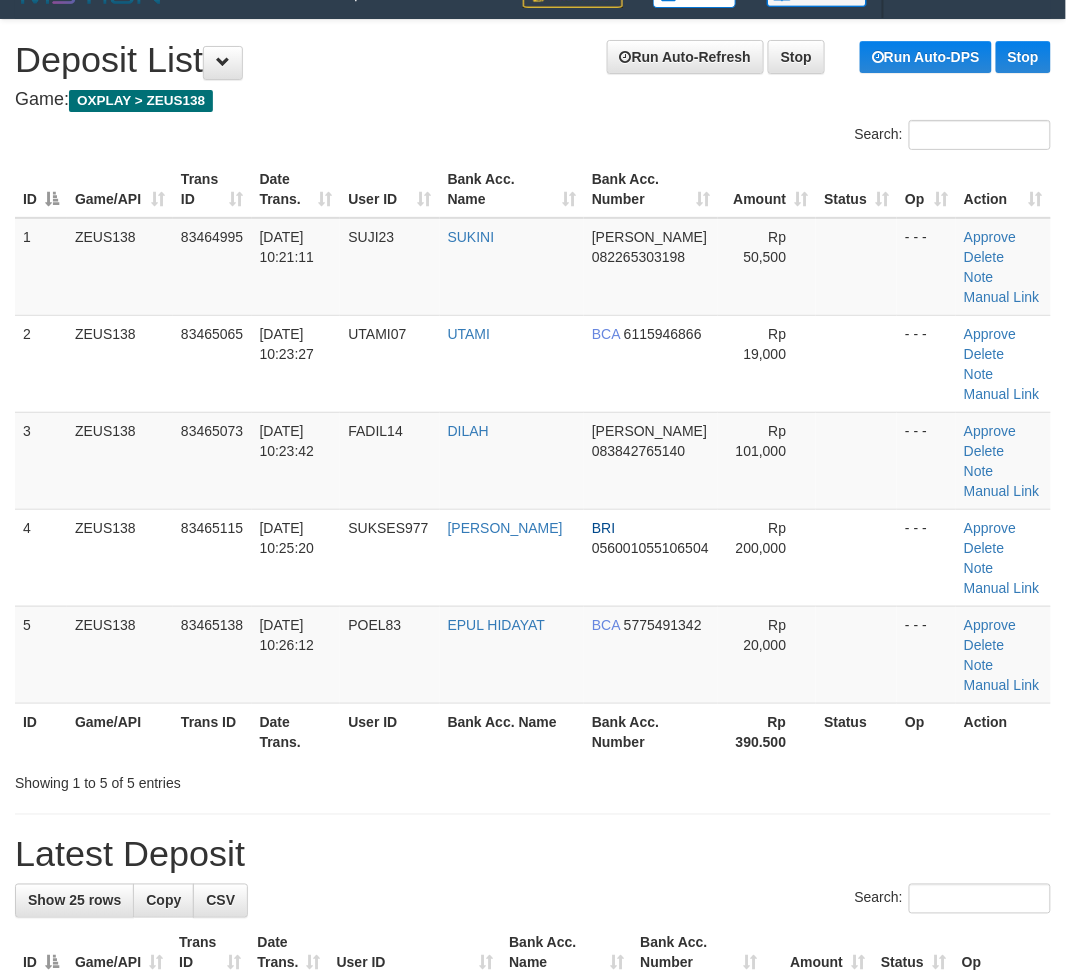 click on "**********" at bounding box center [533, 1300] 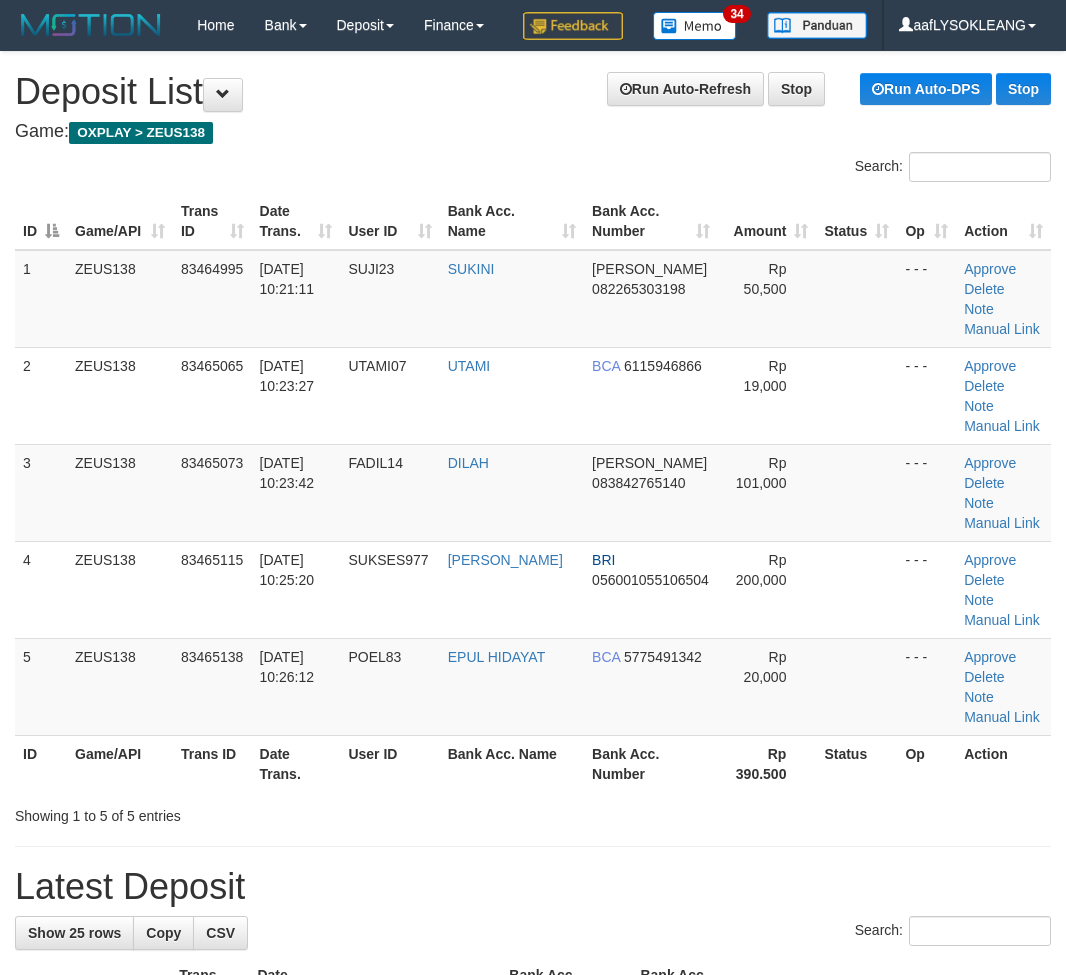 scroll, scrollTop: 32, scrollLeft: 0, axis: vertical 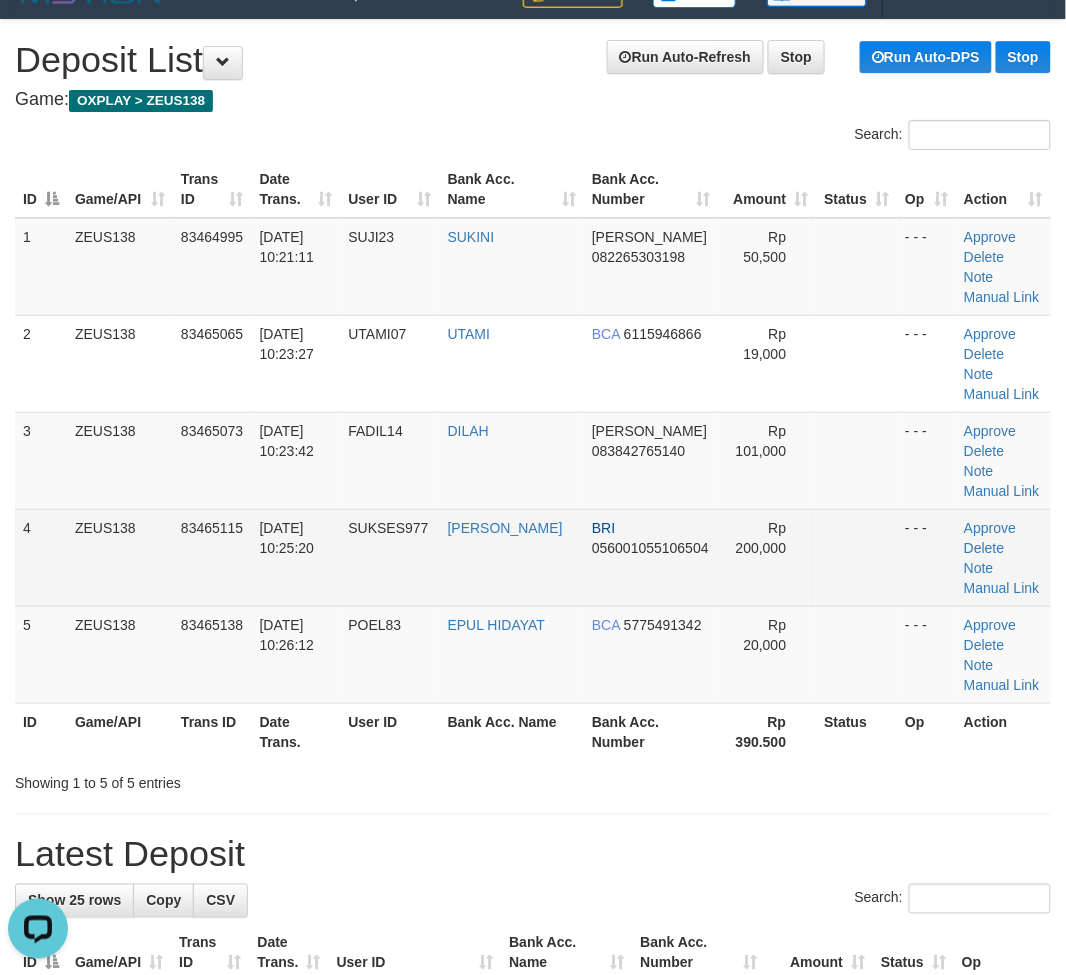 click at bounding box center [856, 557] 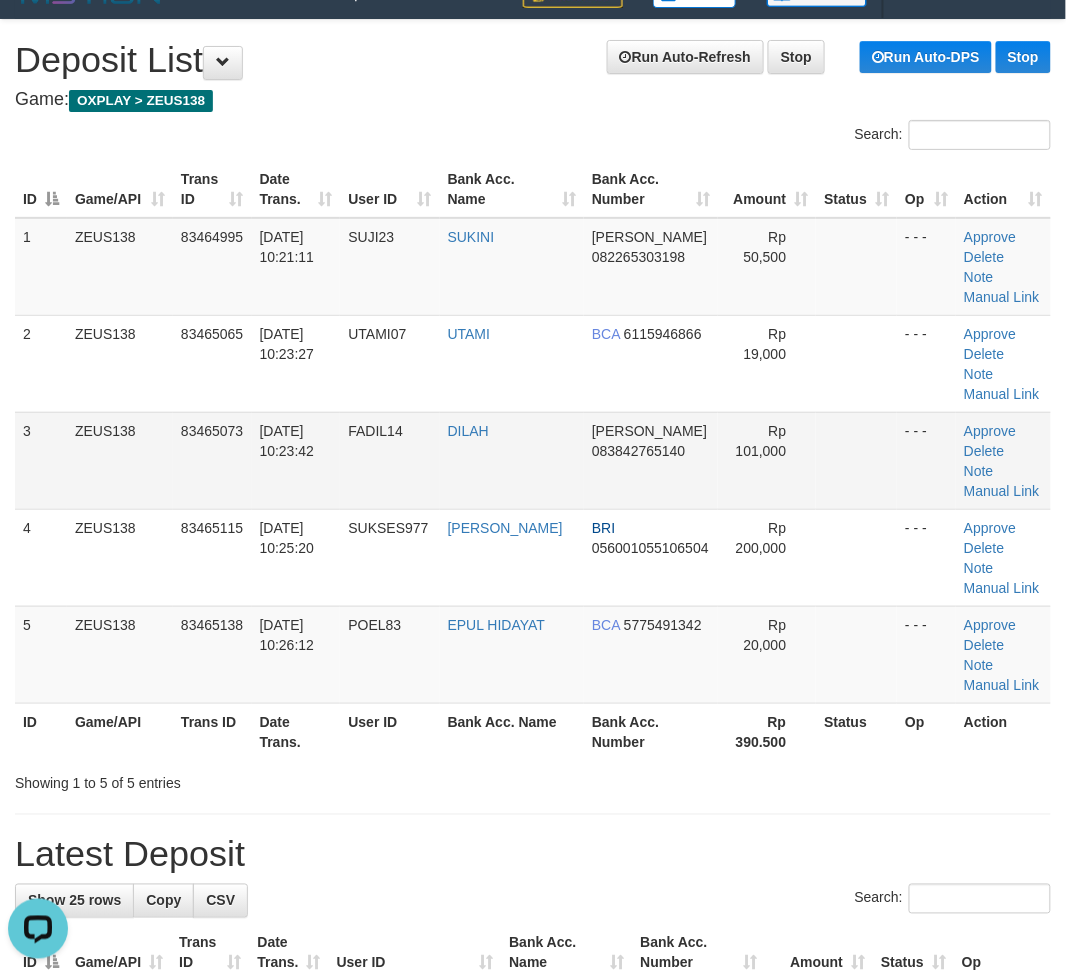 click at bounding box center (856, 460) 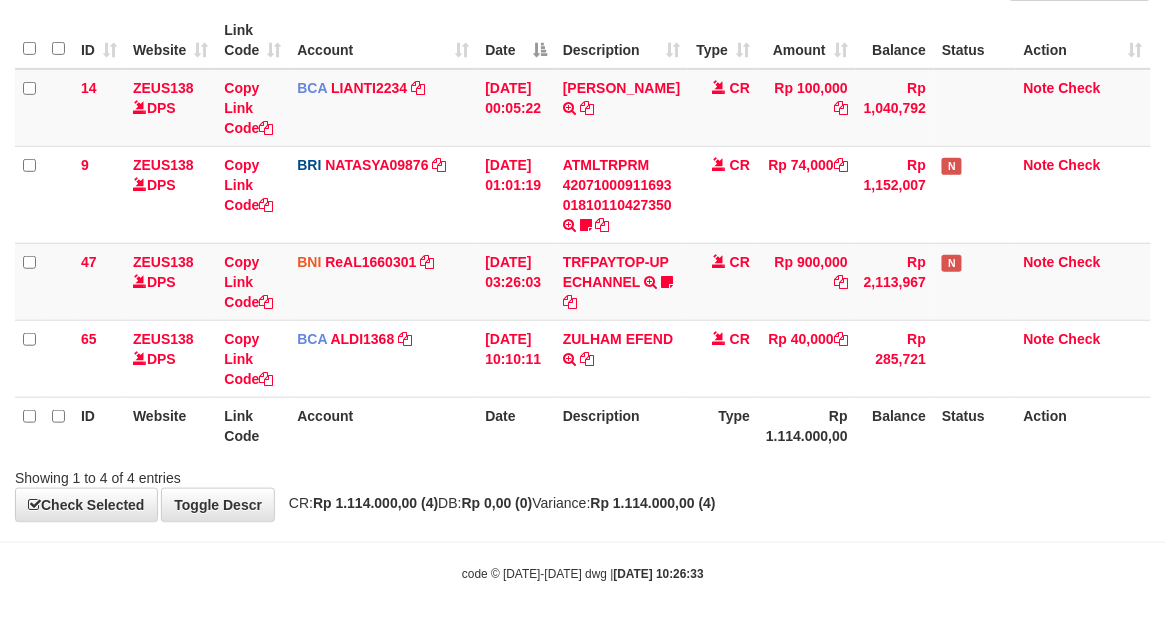 scroll, scrollTop: 186, scrollLeft: 0, axis: vertical 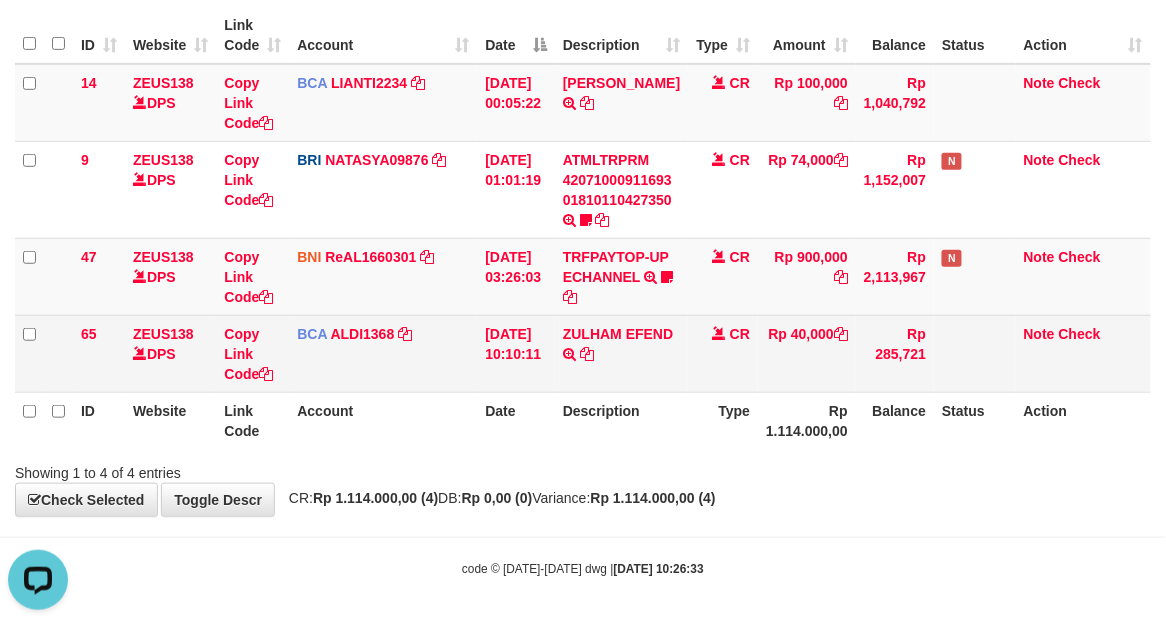 drag, startPoint x: 874, startPoint y: 518, endPoint x: 287, endPoint y: 347, distance: 611.4 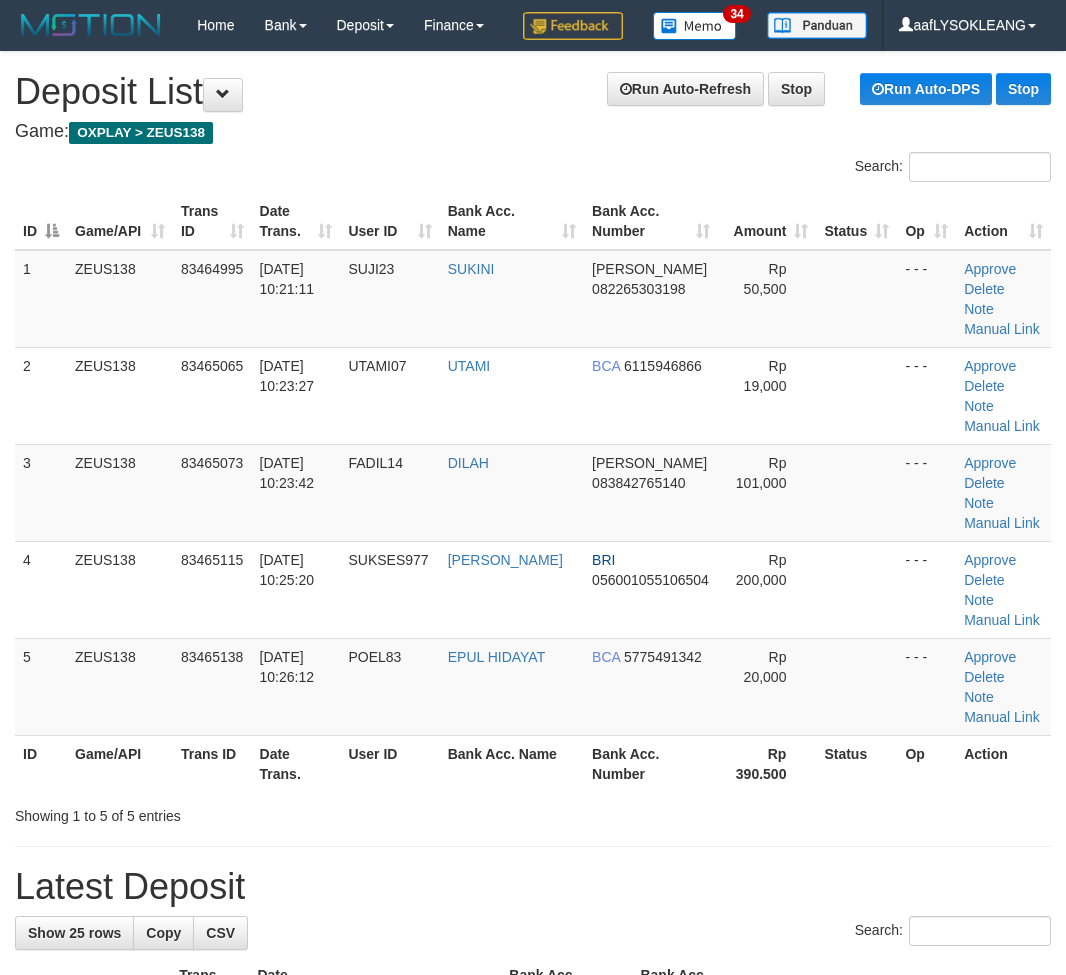 scroll, scrollTop: 32, scrollLeft: 0, axis: vertical 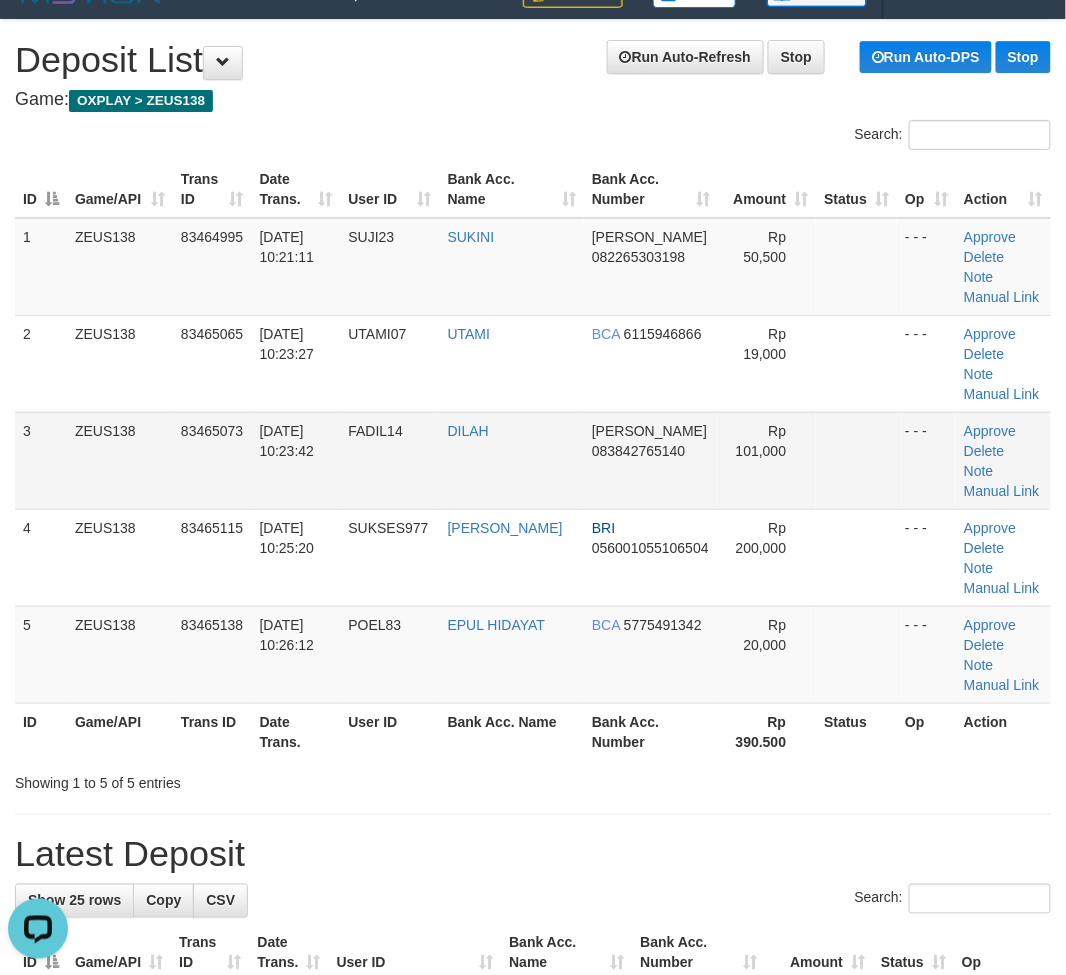 drag, startPoint x: 870, startPoint y: 515, endPoint x: 911, endPoint y: 528, distance: 43.011627 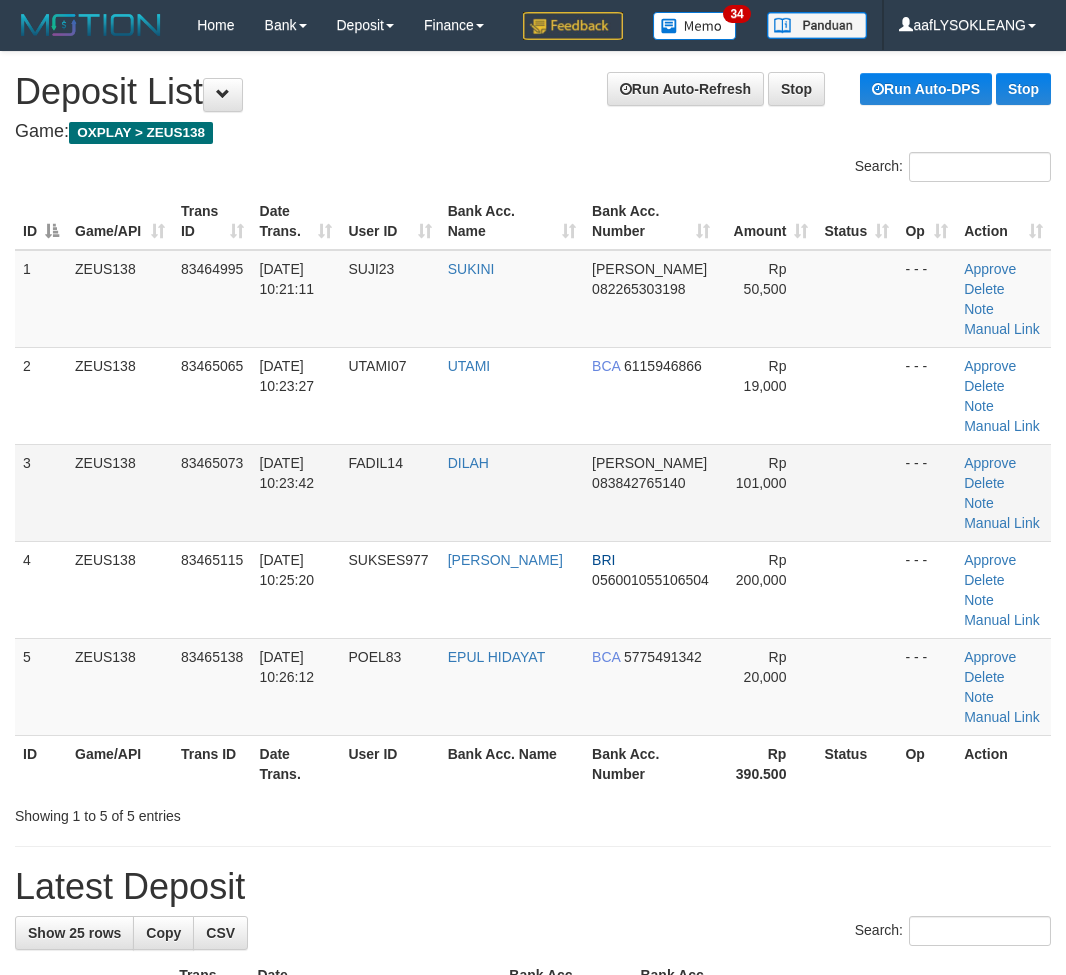 scroll, scrollTop: 32, scrollLeft: 0, axis: vertical 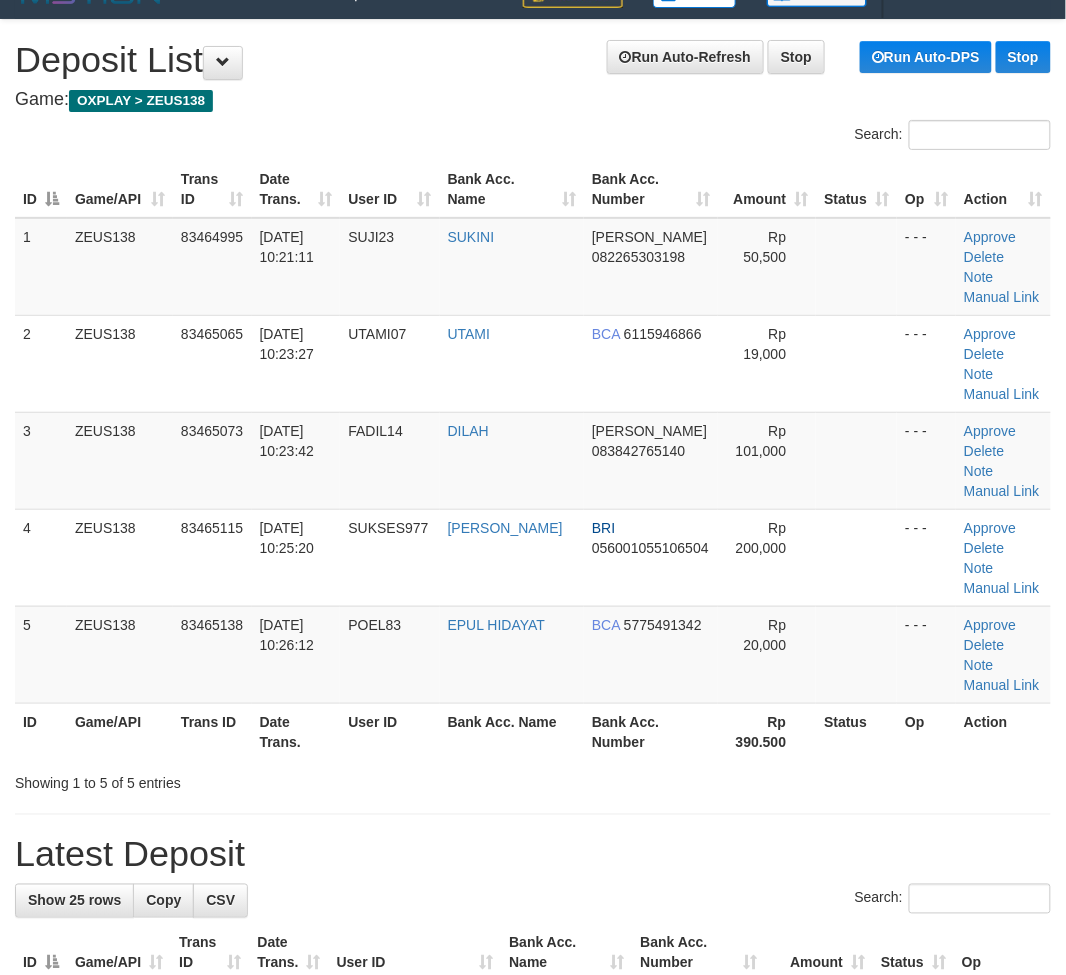 drag, startPoint x: 830, startPoint y: 497, endPoint x: 1067, endPoint y: 567, distance: 247.12143 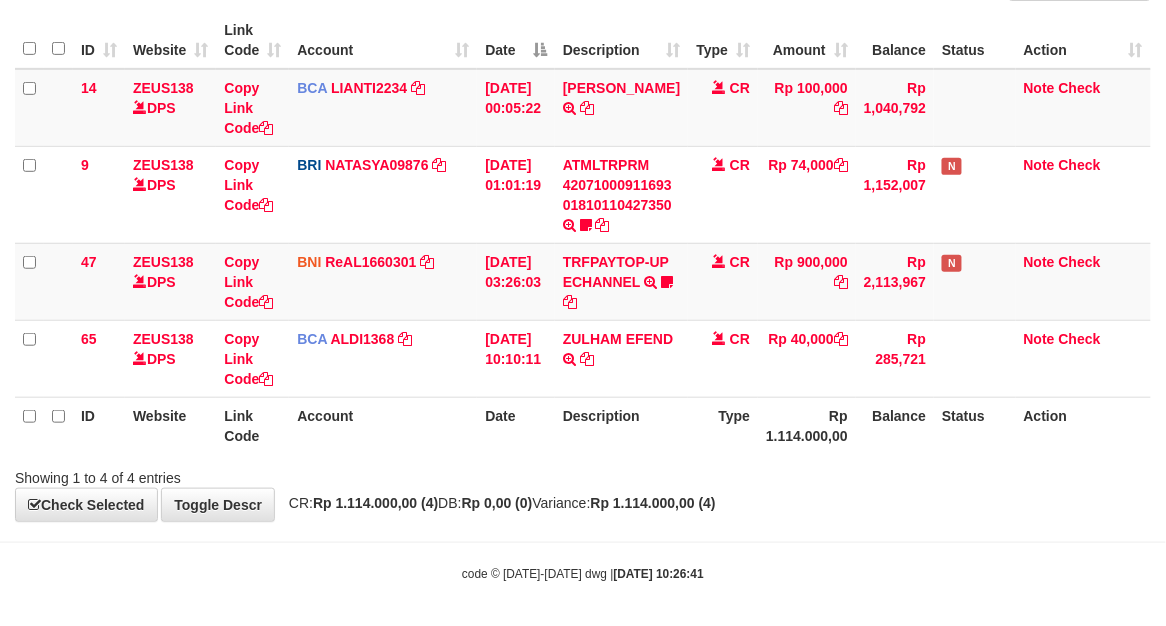 scroll, scrollTop: 186, scrollLeft: 0, axis: vertical 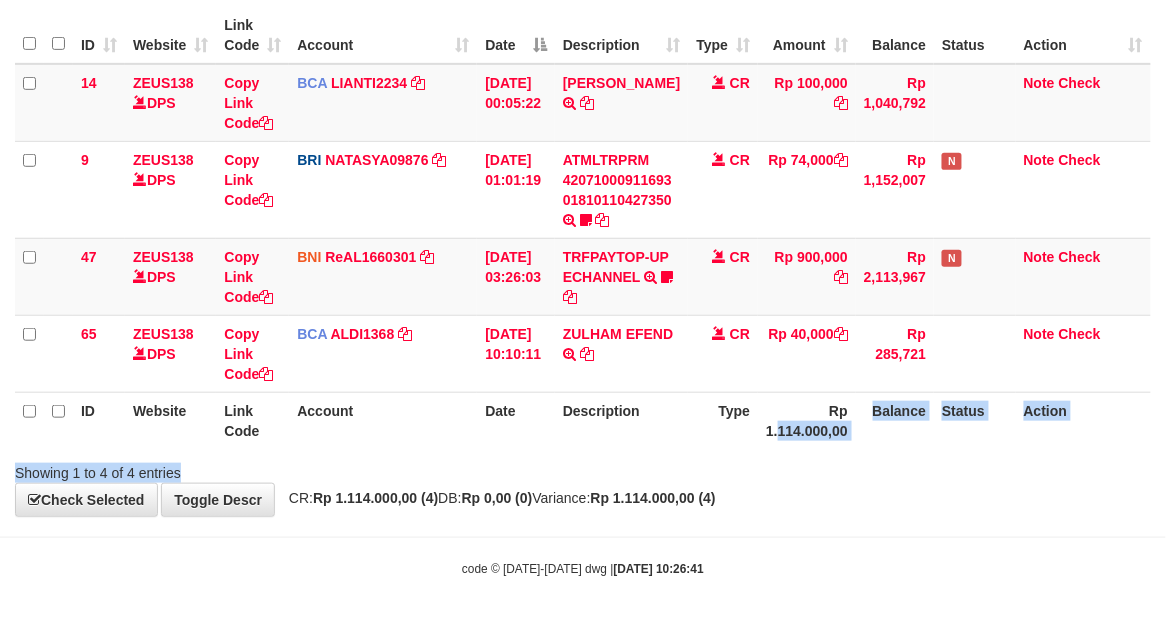 click on "Search:
ID Website Link Code Account Date Description Type Amount Balance Status Action
14
ZEUS138    DPS
Copy Link Code
BCA
LIANTI2234
DPS
YULIANTI
mutasi_20250712_4646 | 14
mutasi_20250712_4646 | 14
12/07/2025 00:05:22
YUSUP MAULAN         TRSF E-BANKING CR 1207/FTSCY/WS95051
100000.002025071262819090 TRFDN-YUSUP MAULANESPAY DEBIT INDONE
CR
Rp 100,000
Rp 1,040,792
Note
Check
9
ZEUS138    DPS
Copy Link Code
BRI
NATASYA09876" at bounding box center [583, 224] 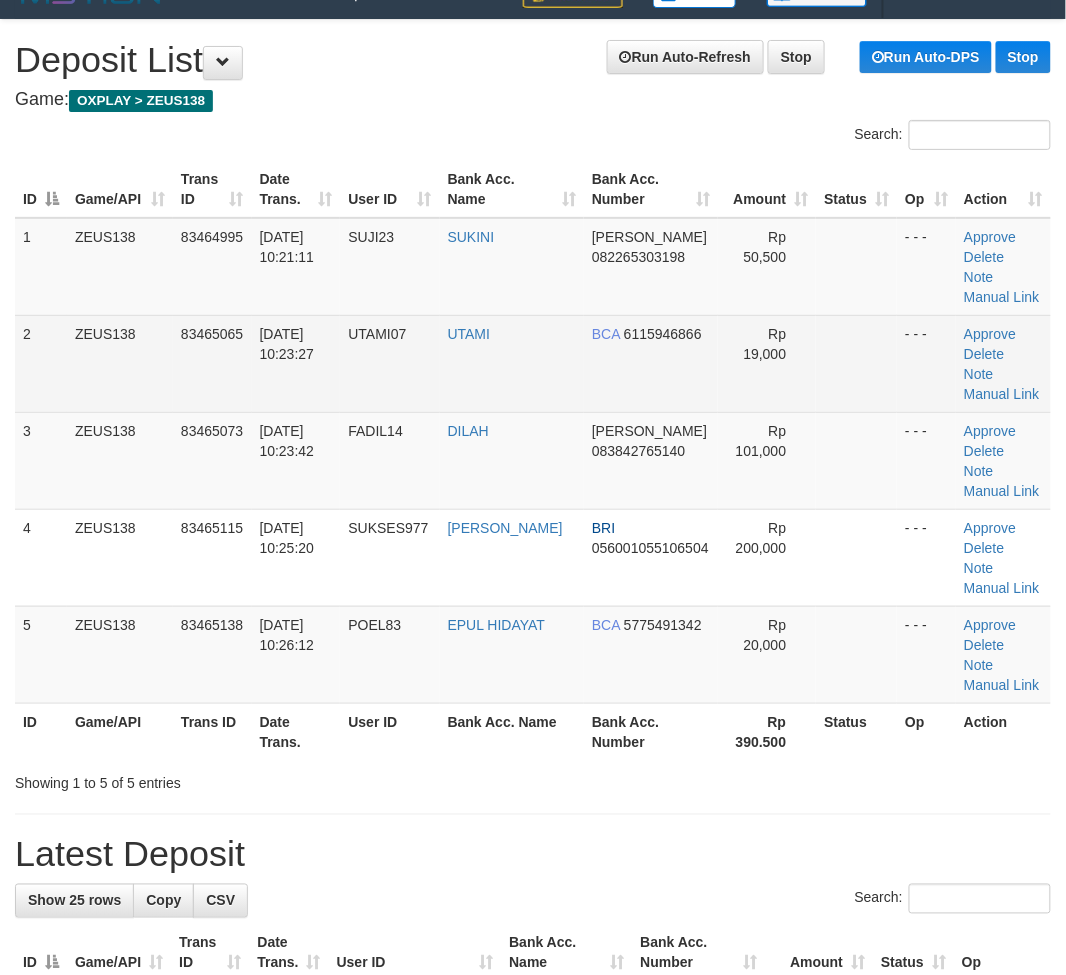 click at bounding box center [856, 363] 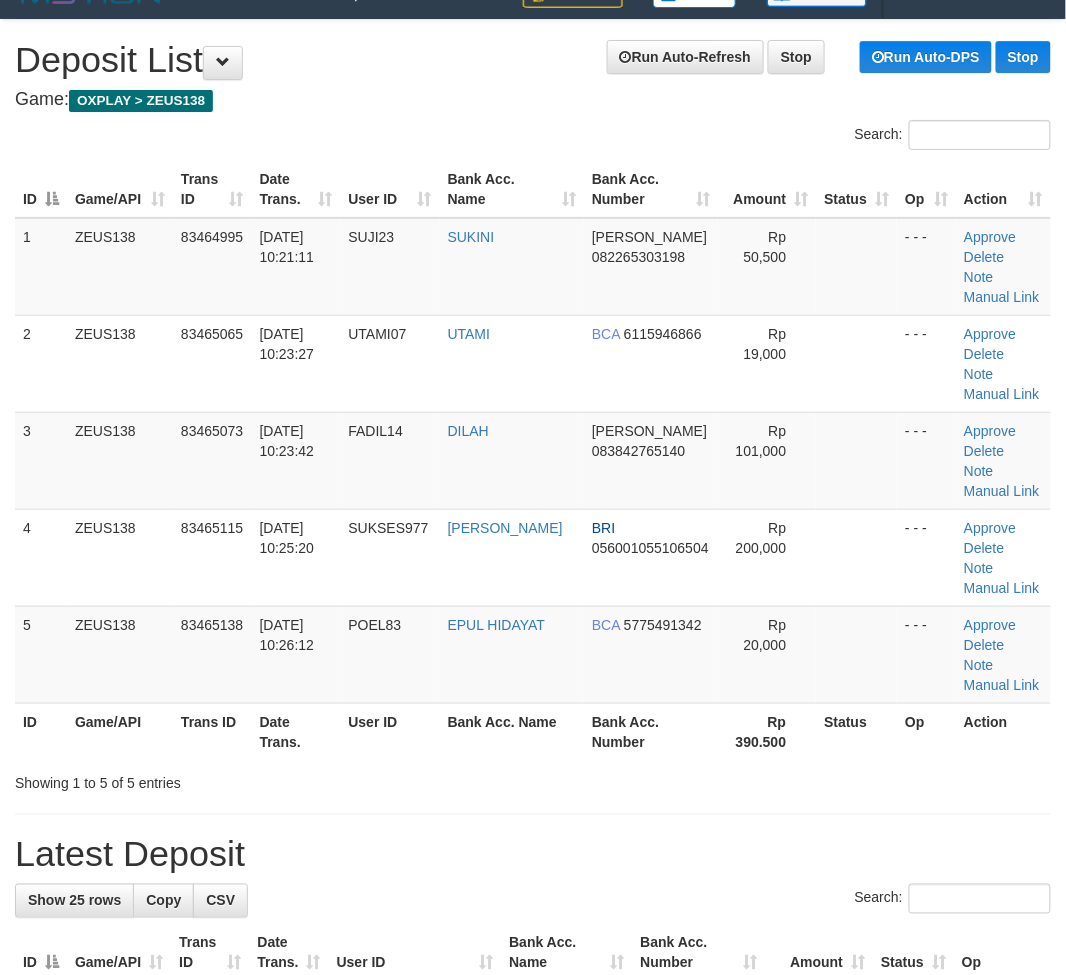 scroll, scrollTop: 328, scrollLeft: 0, axis: vertical 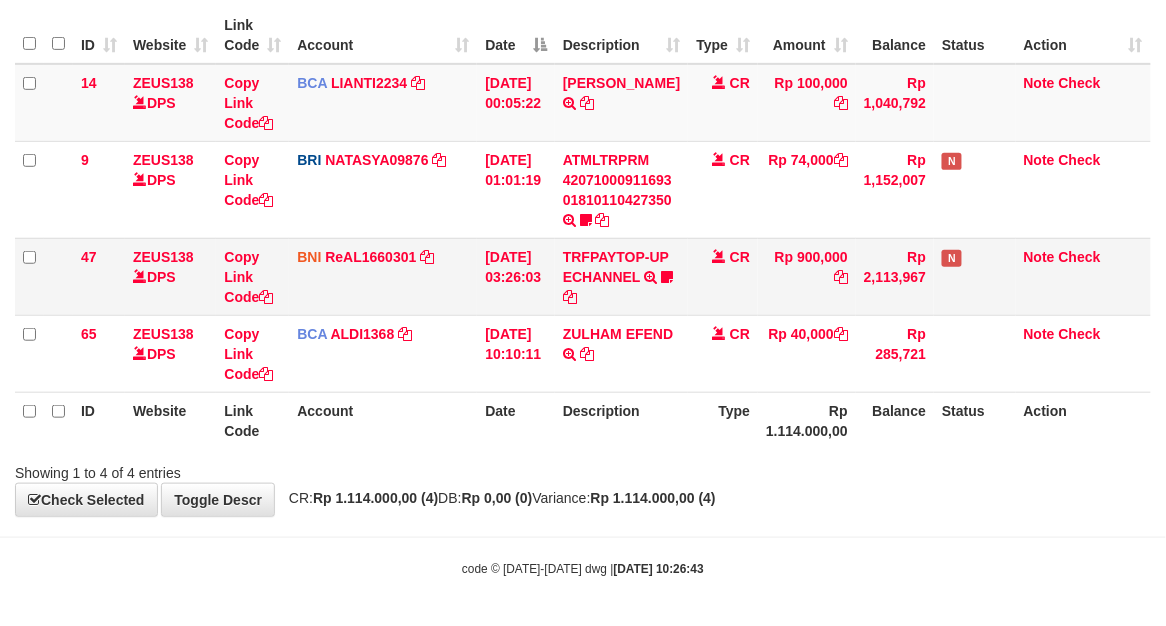 drag, startPoint x: 832, startPoint y: 484, endPoint x: 118, endPoint y: 236, distance: 755.8439 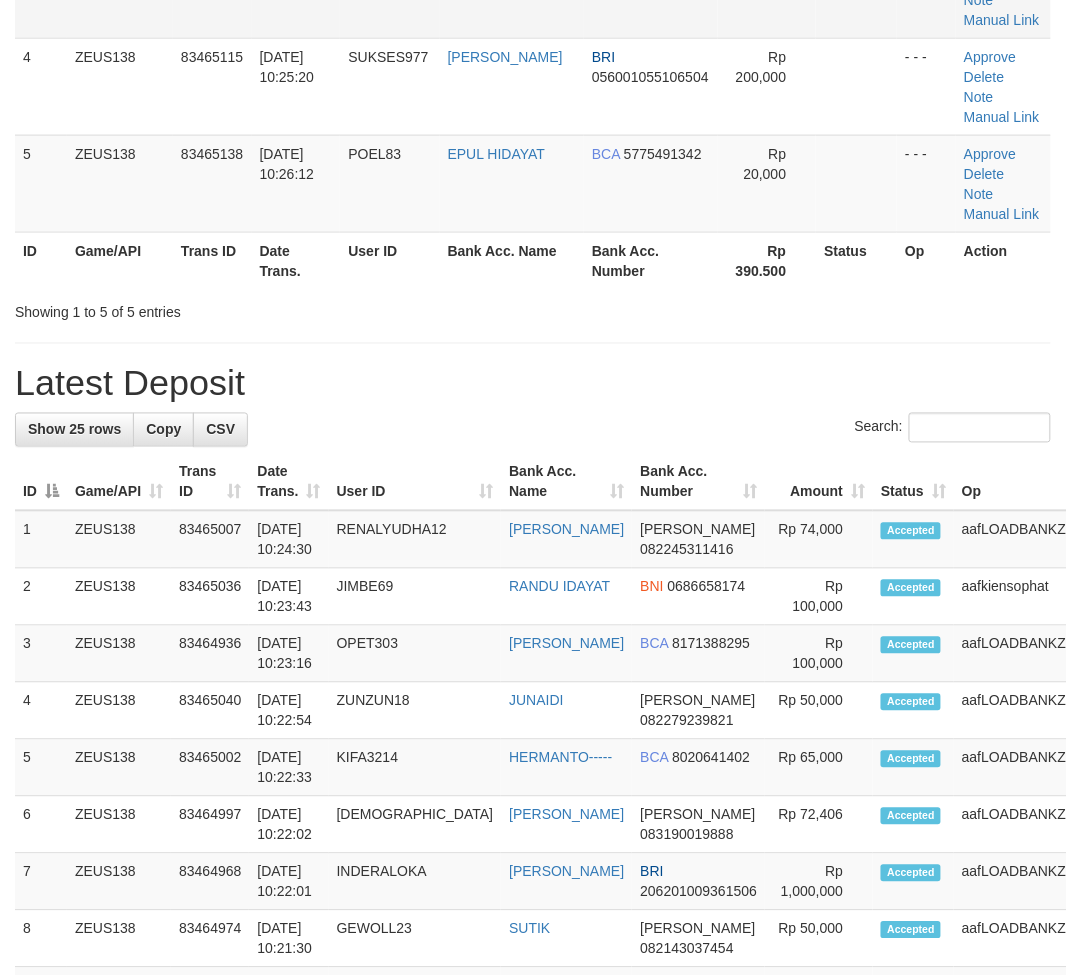 scroll, scrollTop: 328, scrollLeft: 0, axis: vertical 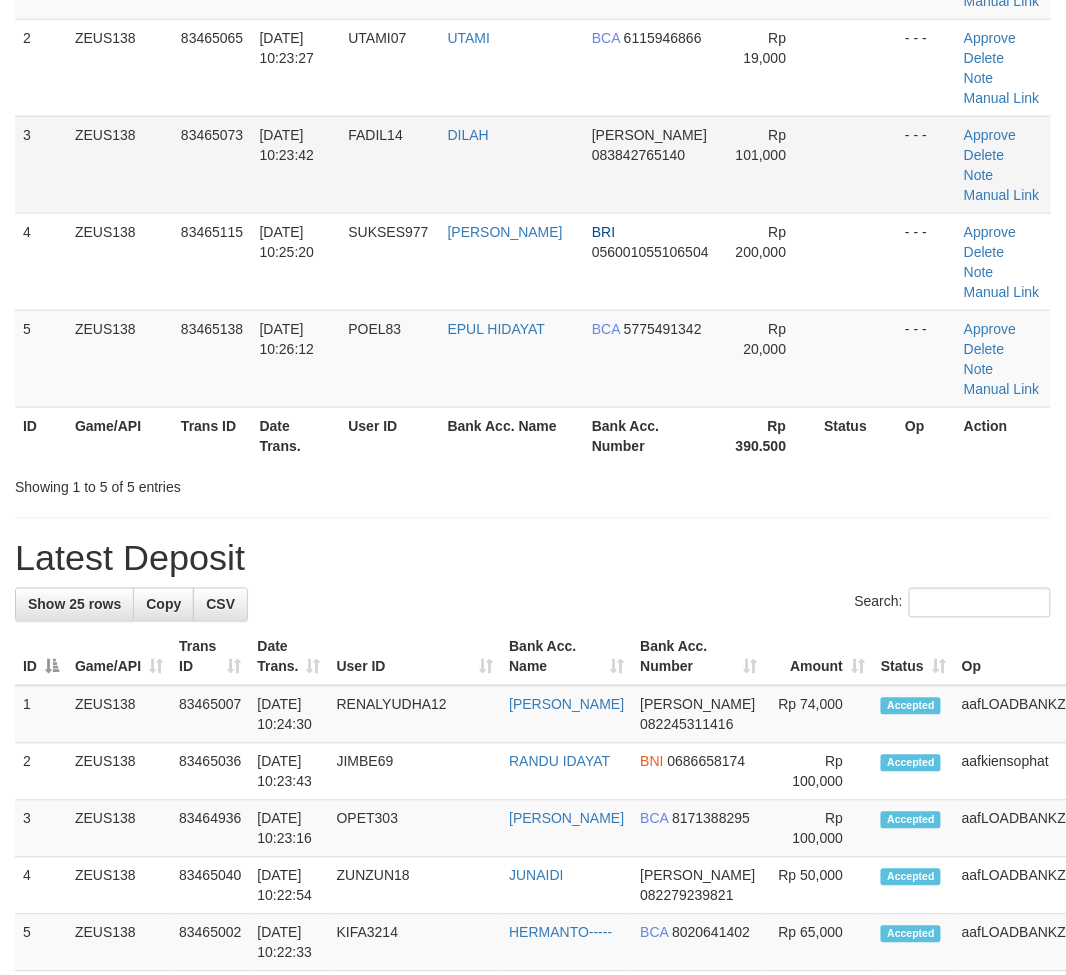 drag, startPoint x: 838, startPoint y: 202, endPoint x: 861, endPoint y: 194, distance: 24.351591 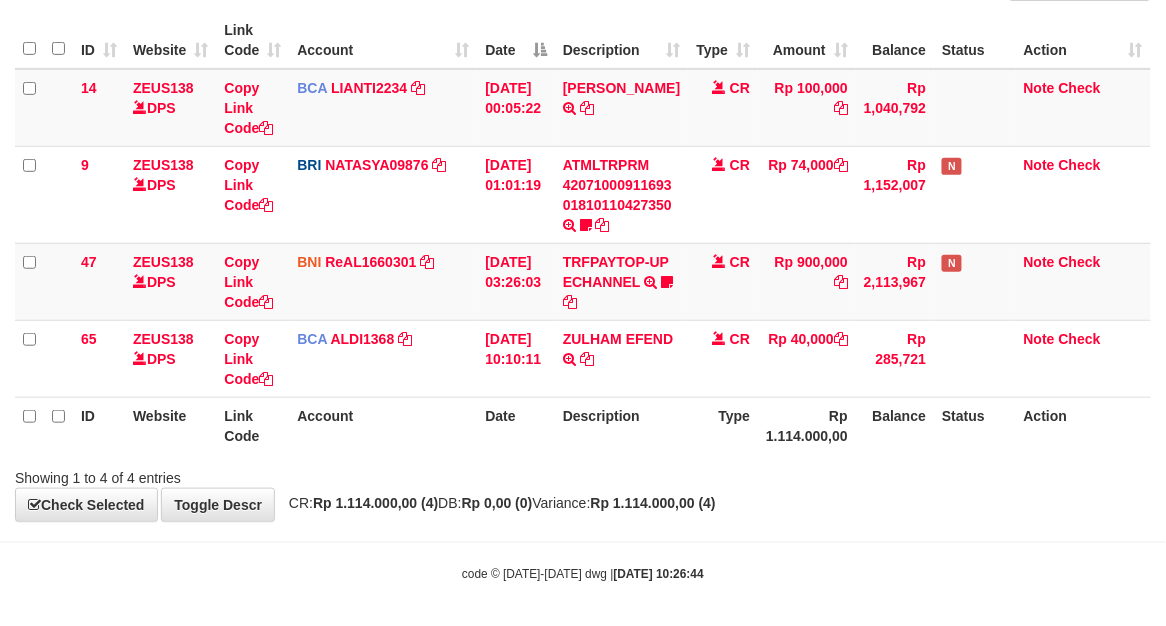 scroll, scrollTop: 186, scrollLeft: 0, axis: vertical 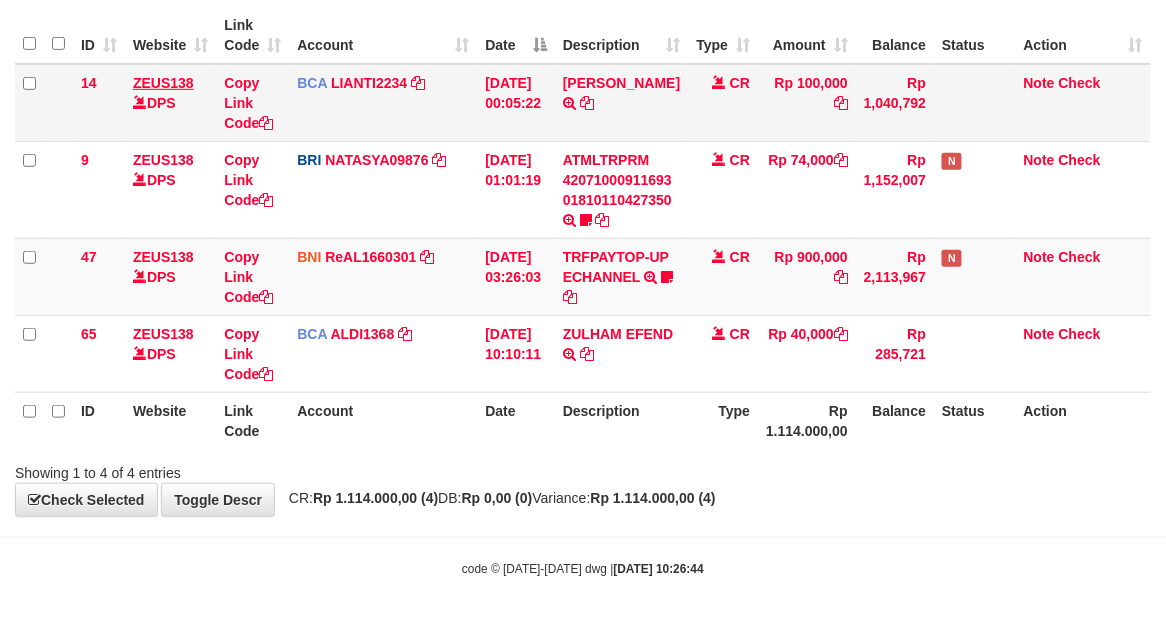 drag, startPoint x: 917, startPoint y: 496, endPoint x: 185, endPoint y: 85, distance: 839.4909 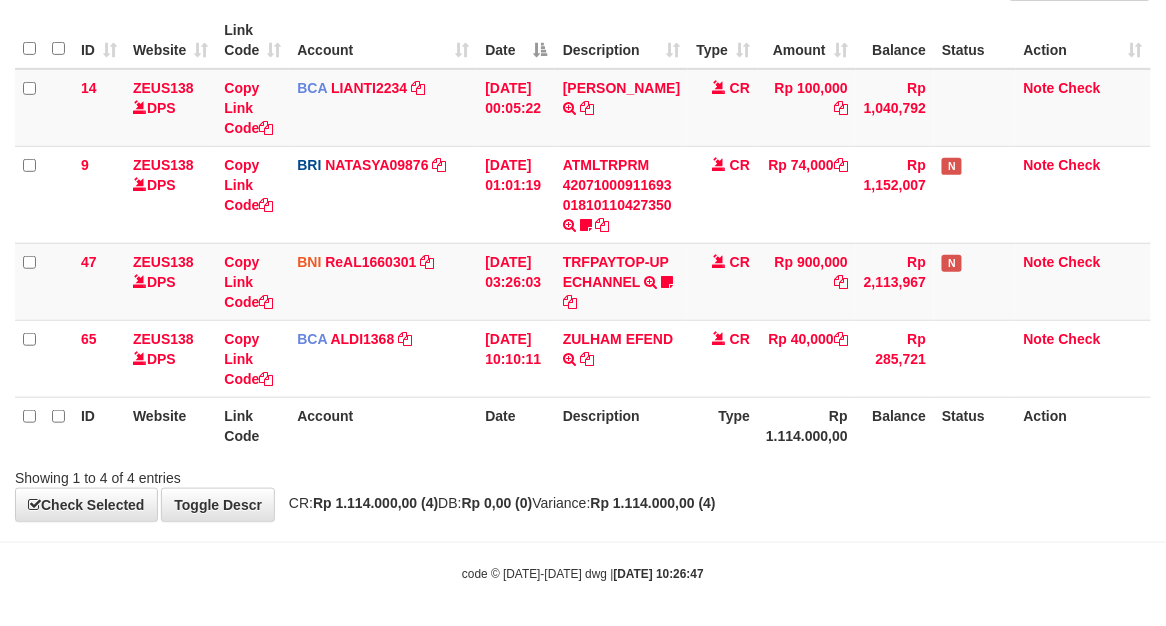 scroll, scrollTop: 186, scrollLeft: 0, axis: vertical 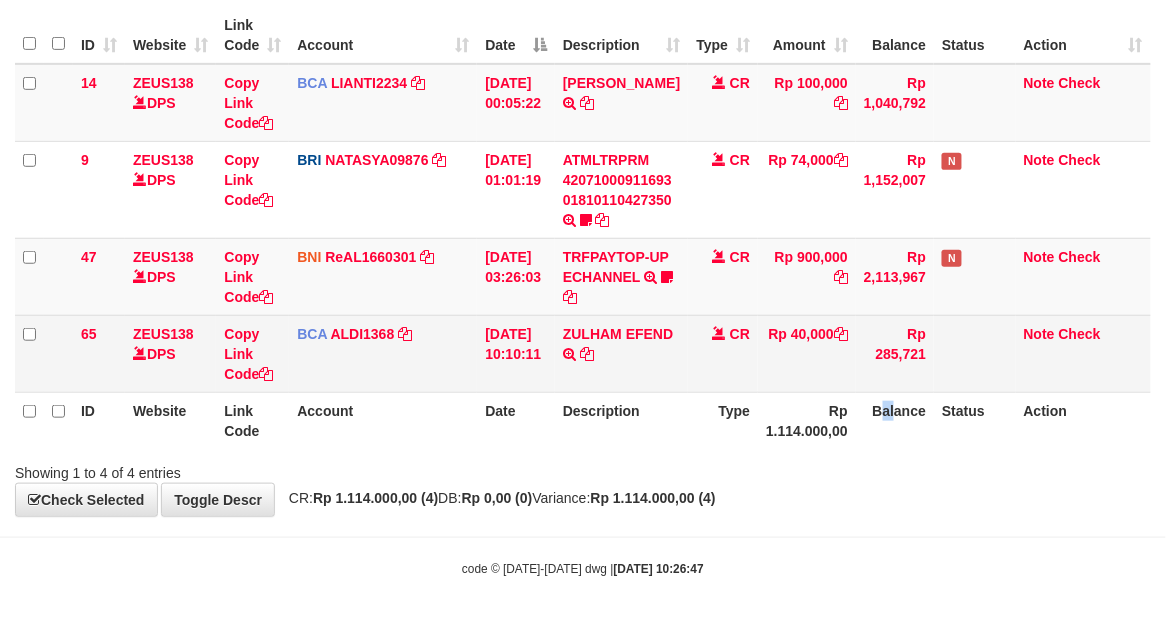 drag, startPoint x: 880, startPoint y: 428, endPoint x: 957, endPoint y: 366, distance: 98.85848 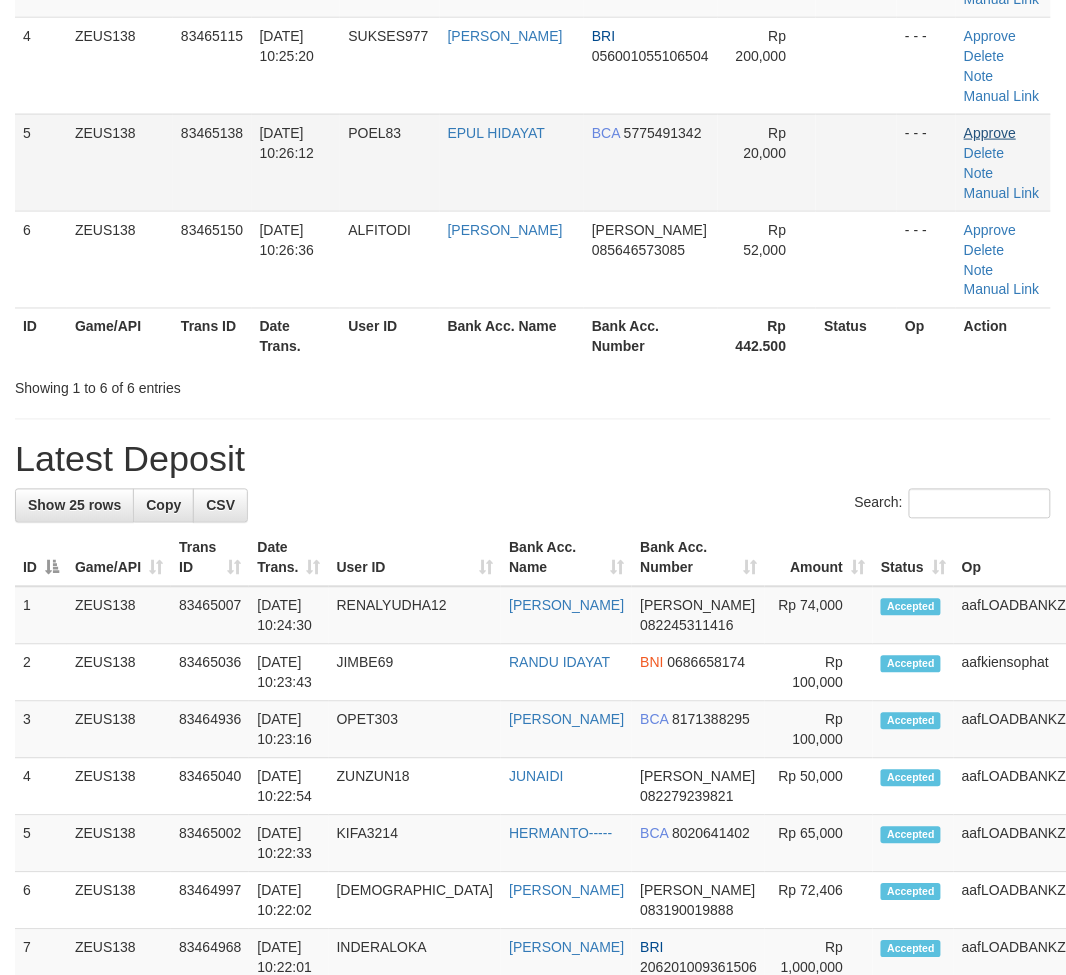 click at bounding box center [856, 65] 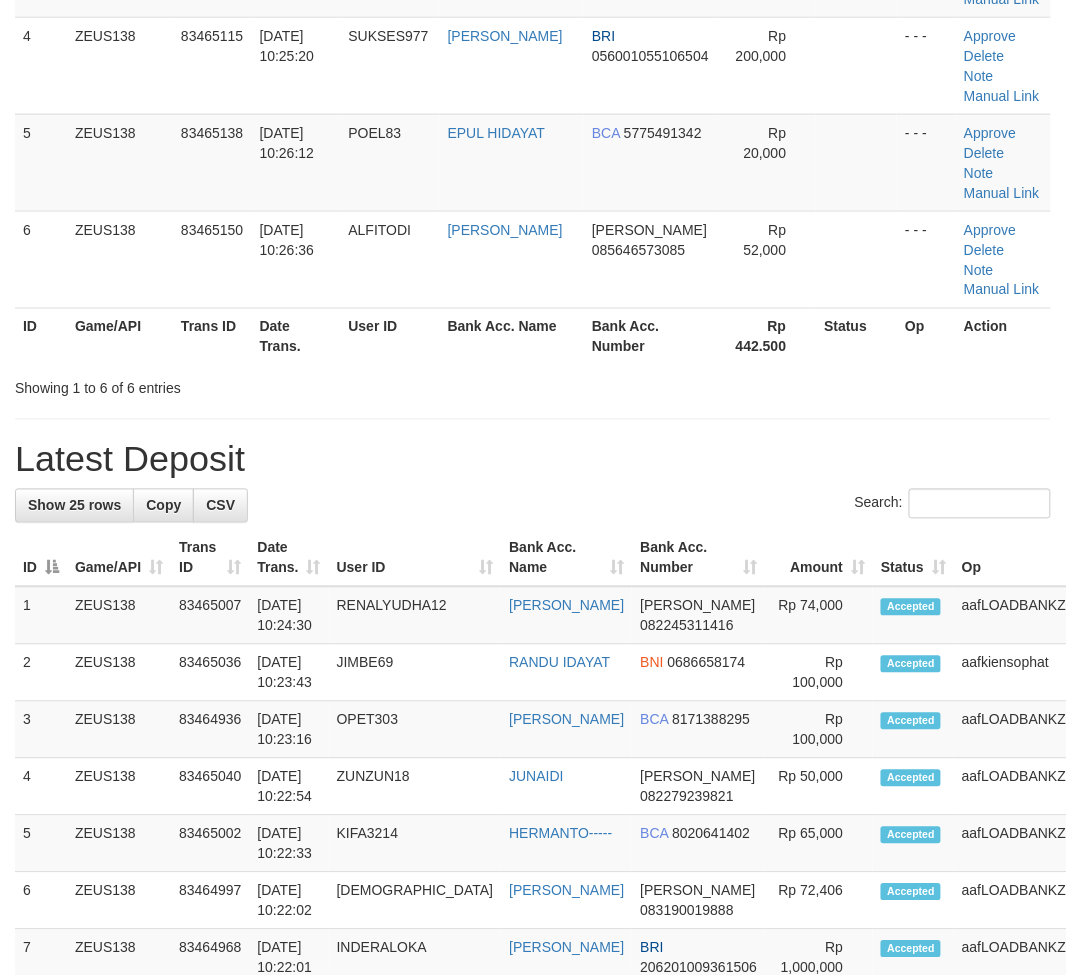 scroll, scrollTop: 328, scrollLeft: 0, axis: vertical 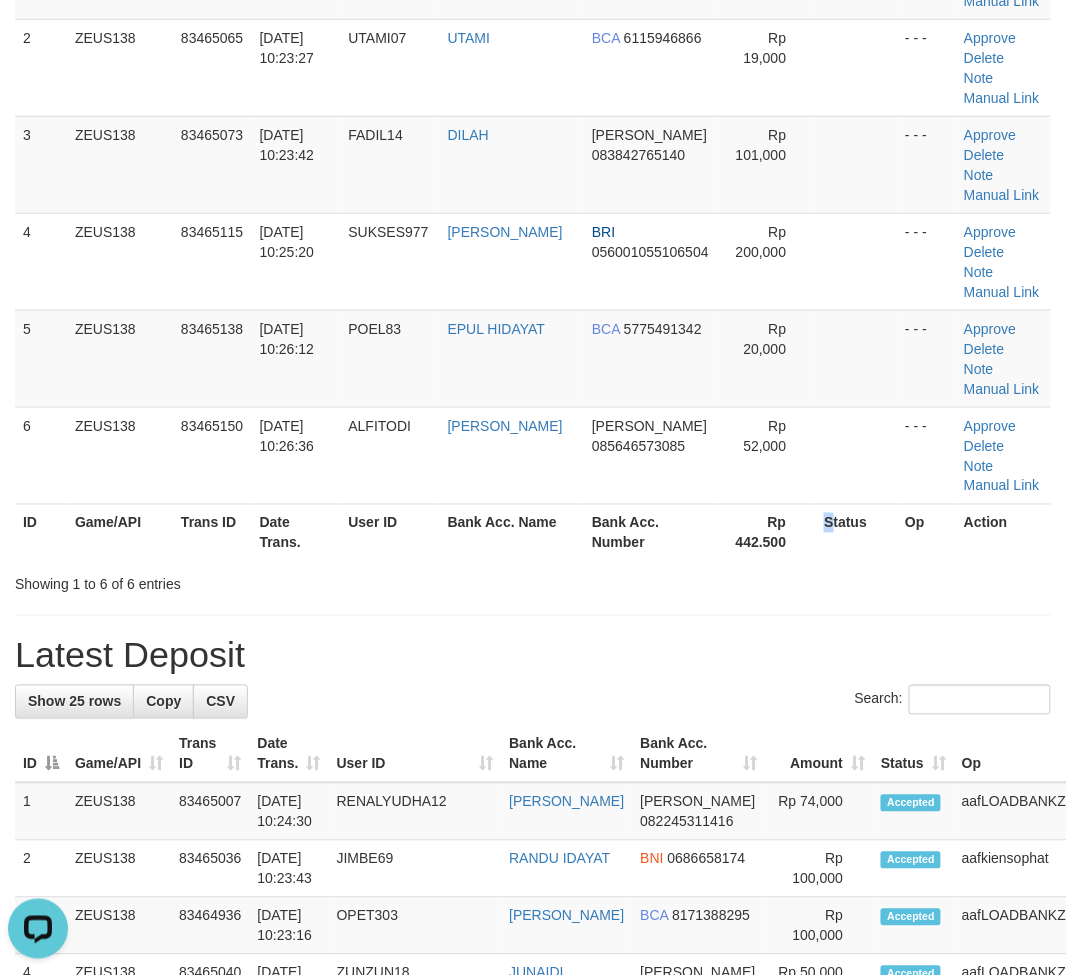 drag, startPoint x: 821, startPoint y: 607, endPoint x: 851, endPoint y: 615, distance: 31.04835 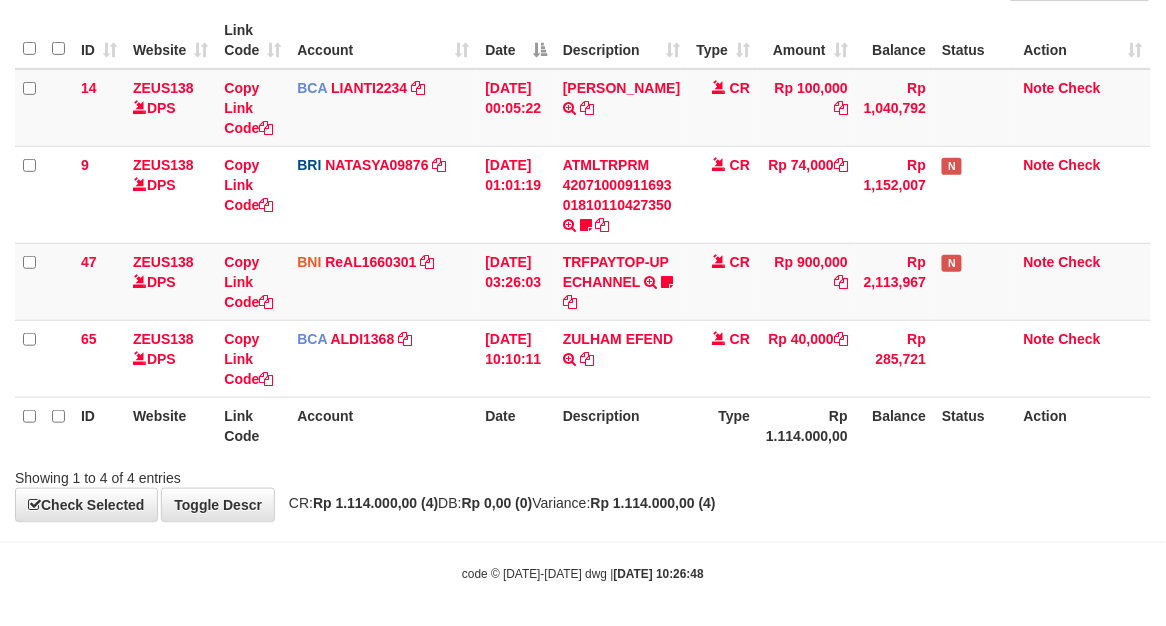 scroll, scrollTop: 186, scrollLeft: 0, axis: vertical 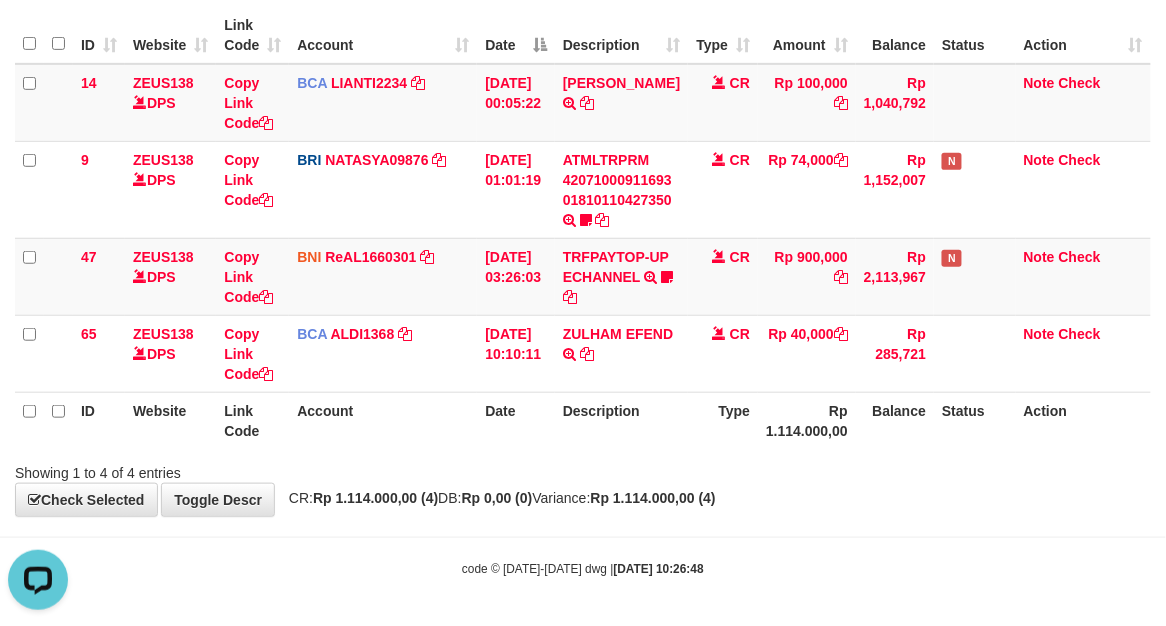 drag, startPoint x: 873, startPoint y: 498, endPoint x: 855, endPoint y: 483, distance: 23.43075 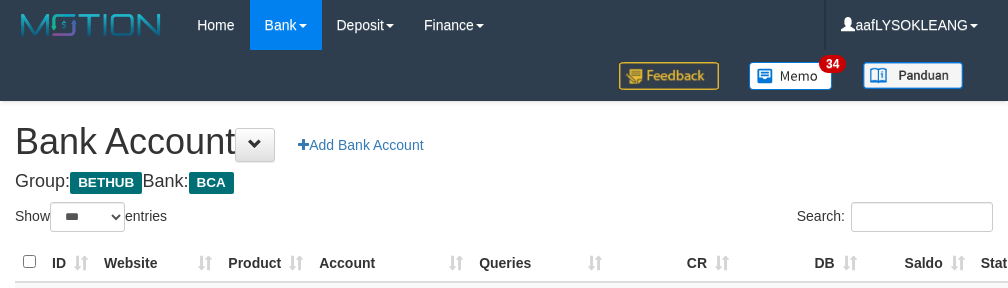 select on "***" 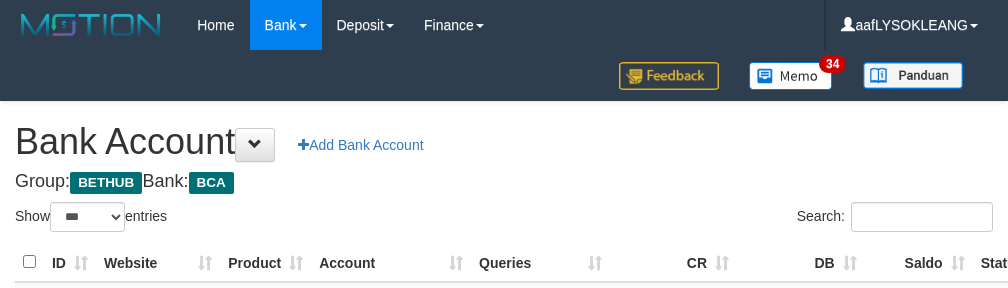 scroll, scrollTop: 222, scrollLeft: 0, axis: vertical 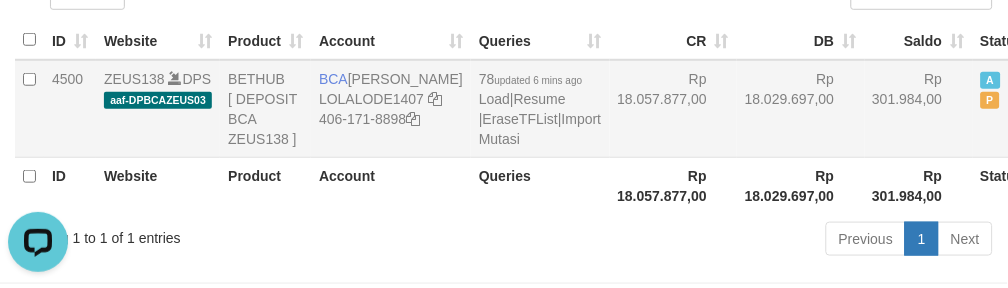 click on "Rp 18.029.697,00" at bounding box center (801, 109) 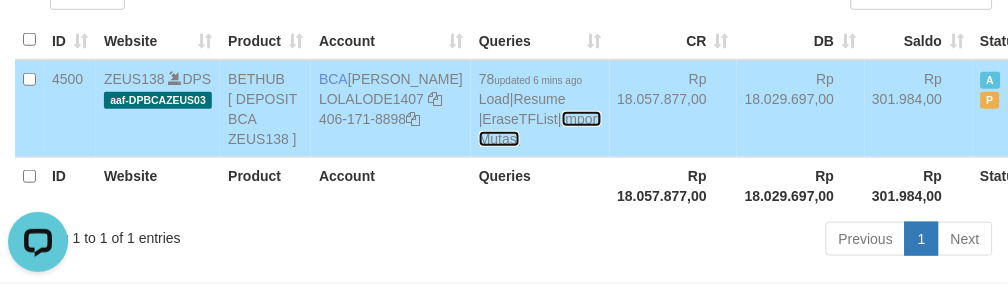 click on "Import Mutasi" at bounding box center [540, 129] 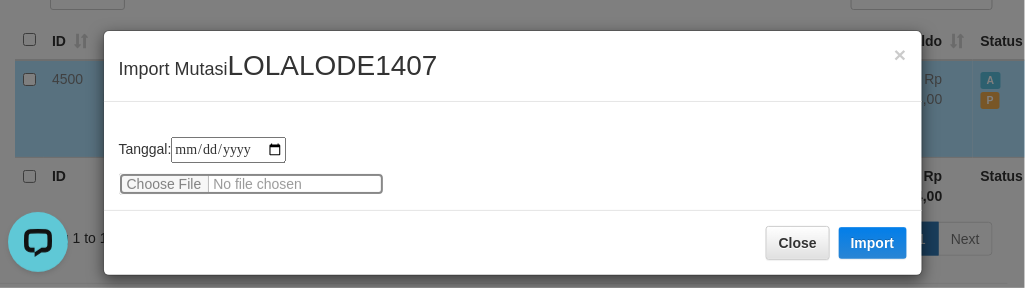 click at bounding box center (251, 184) 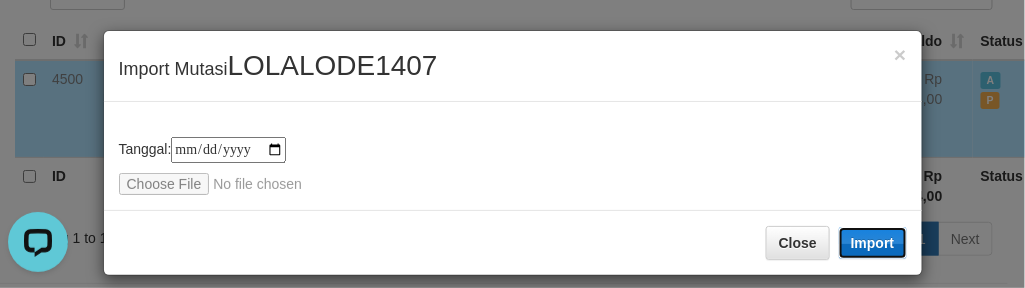 click on "Import" at bounding box center [873, 243] 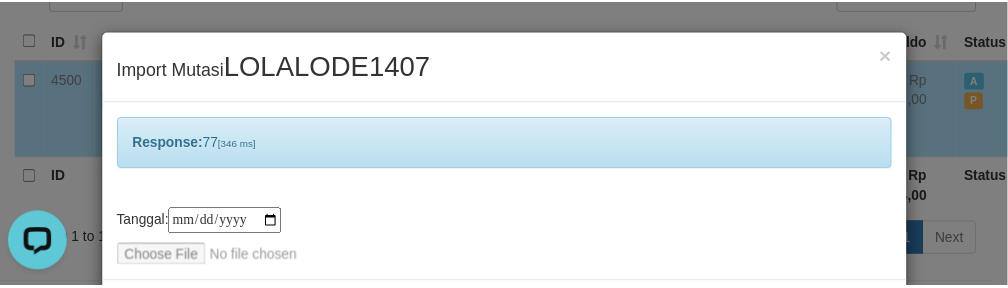 scroll, scrollTop: 86, scrollLeft: 0, axis: vertical 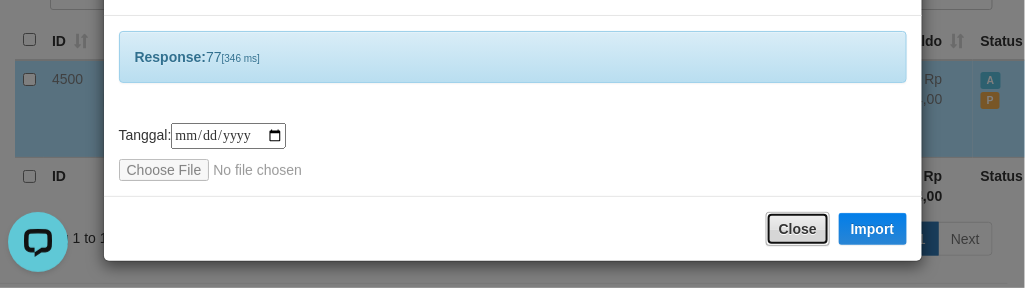 click on "Close" at bounding box center (798, 229) 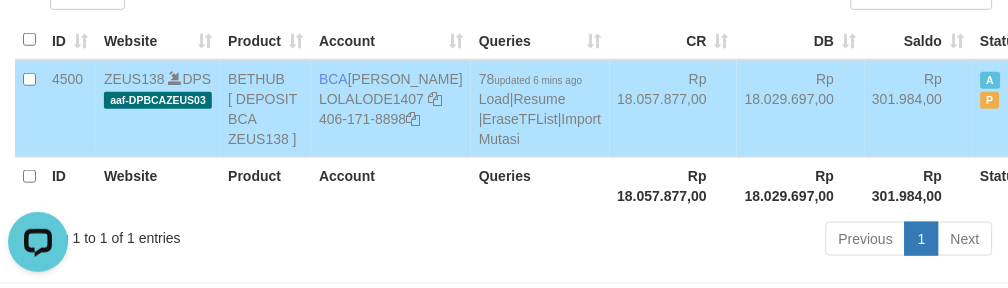 click on "Rp 18.057.877,00" at bounding box center [674, 109] 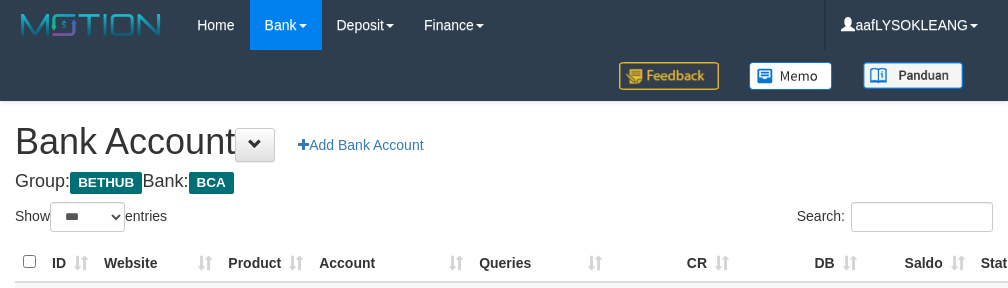 select on "***" 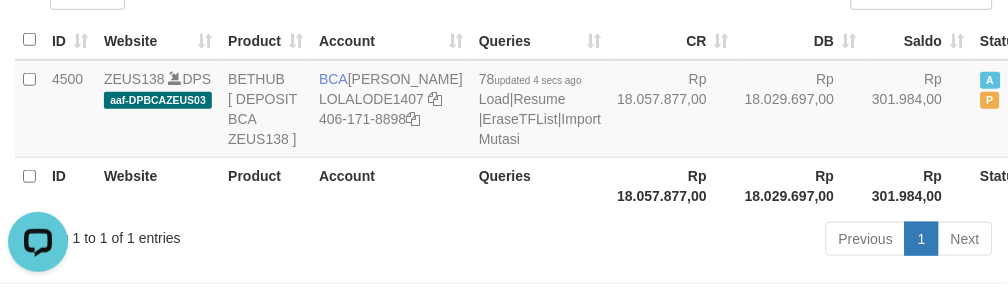 scroll, scrollTop: 0, scrollLeft: 0, axis: both 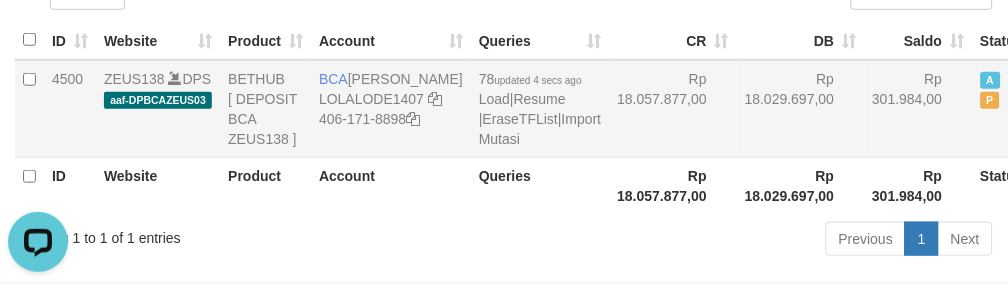 click on "Rp 18.029.697,00" at bounding box center (801, 109) 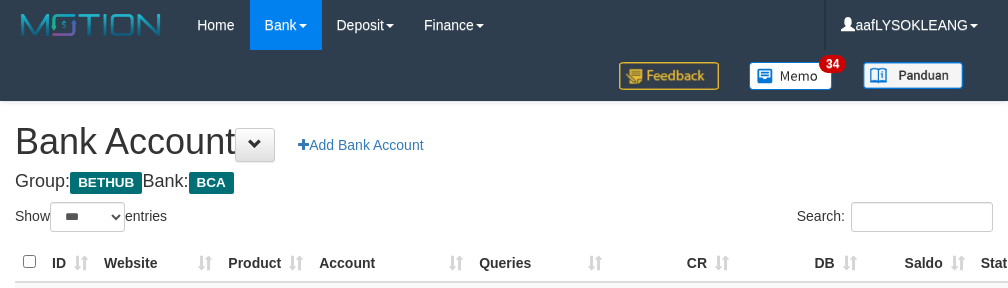 select on "***" 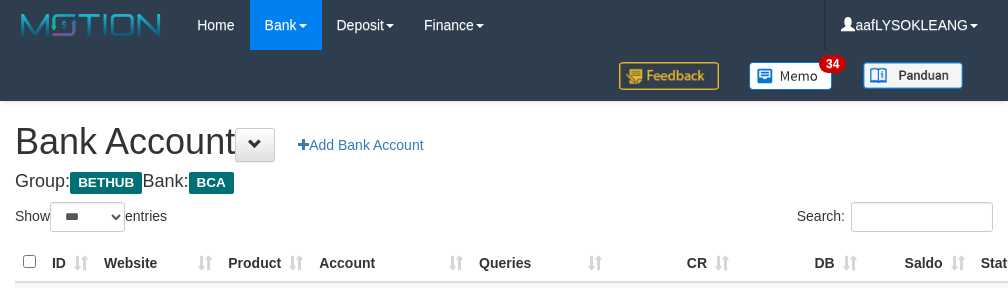 scroll, scrollTop: 222, scrollLeft: 0, axis: vertical 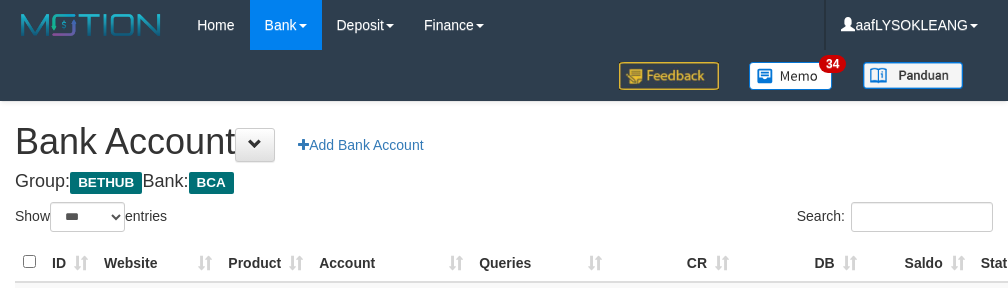 select on "***" 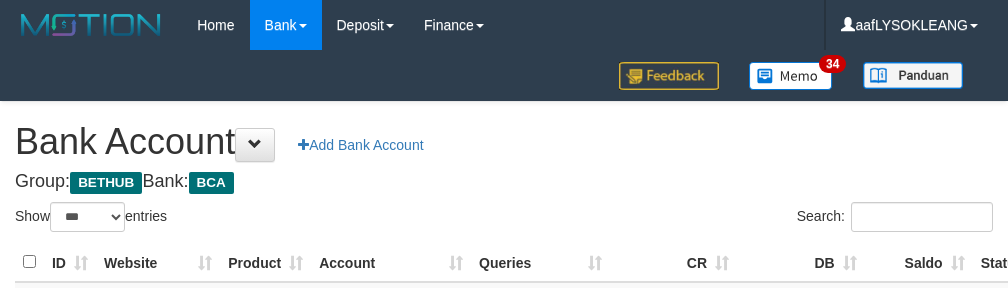 scroll, scrollTop: 222, scrollLeft: 0, axis: vertical 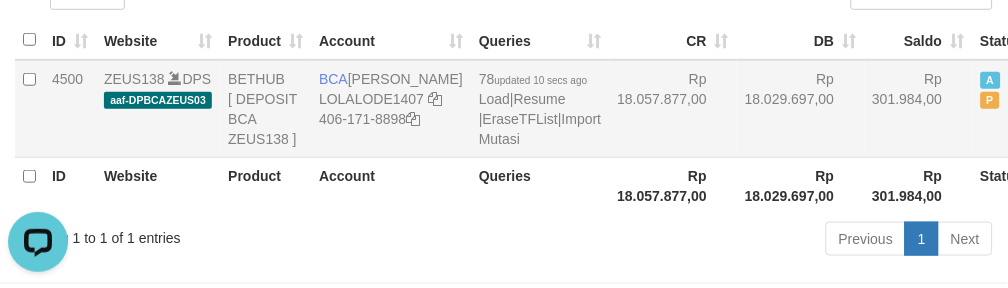 drag, startPoint x: 772, startPoint y: 127, endPoint x: 757, endPoint y: 127, distance: 15 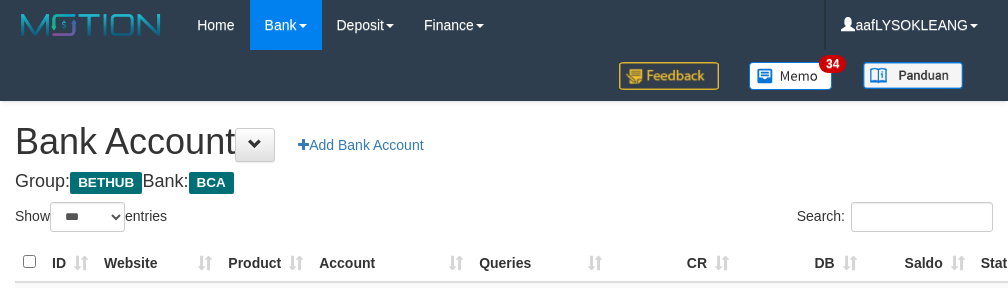 select on "***" 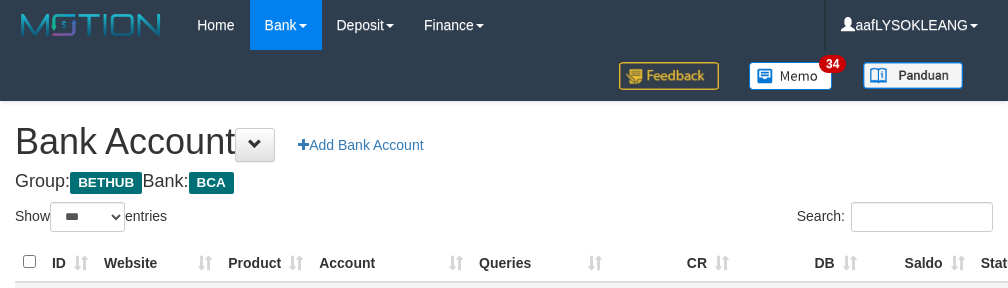scroll, scrollTop: 222, scrollLeft: 0, axis: vertical 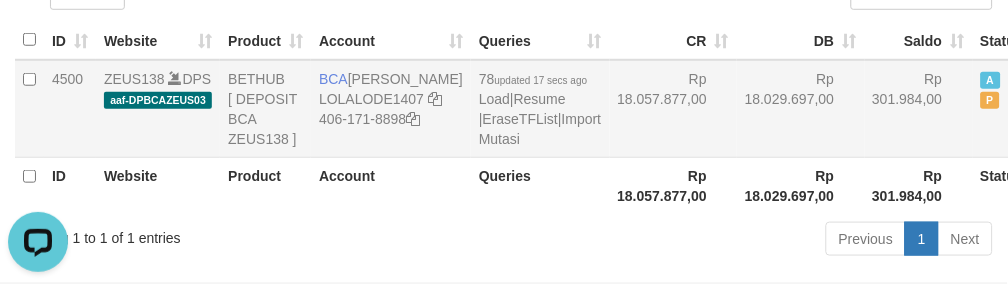 drag, startPoint x: 680, startPoint y: 136, endPoint x: 676, endPoint y: 147, distance: 11.7046995 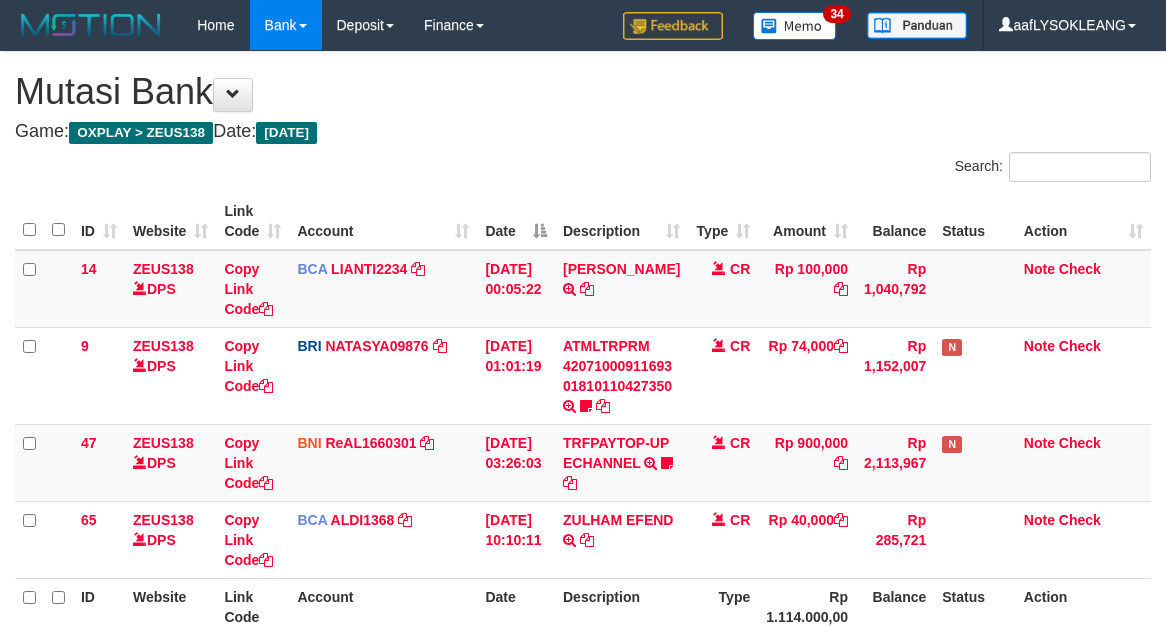 scroll, scrollTop: 186, scrollLeft: 0, axis: vertical 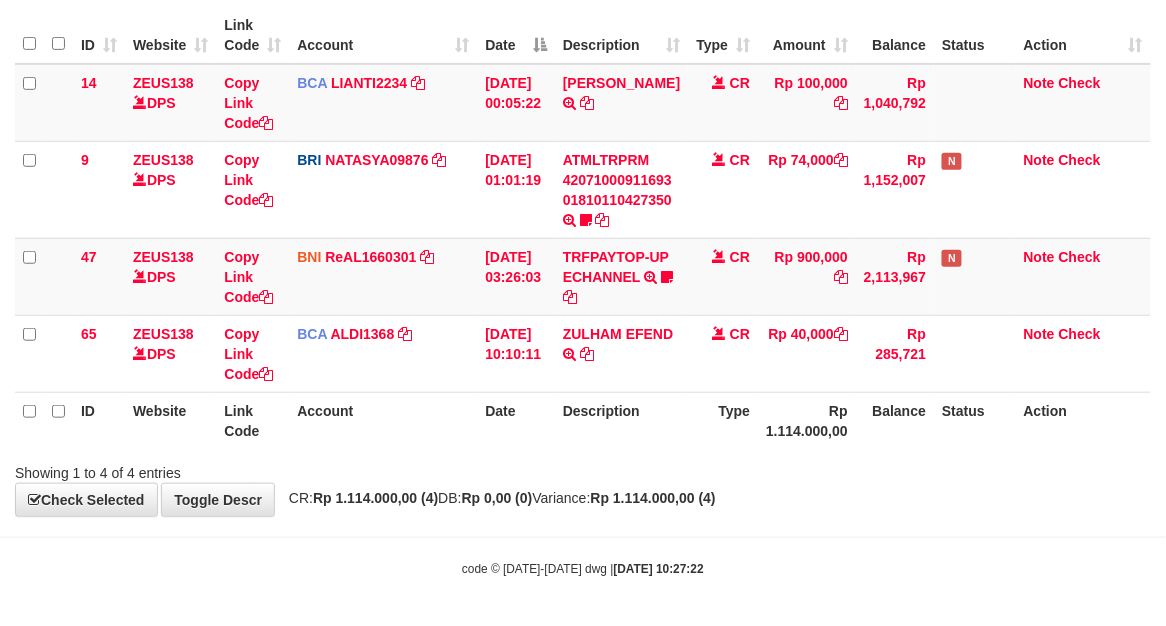 drag, startPoint x: 867, startPoint y: 532, endPoint x: 843, endPoint y: 505, distance: 36.124783 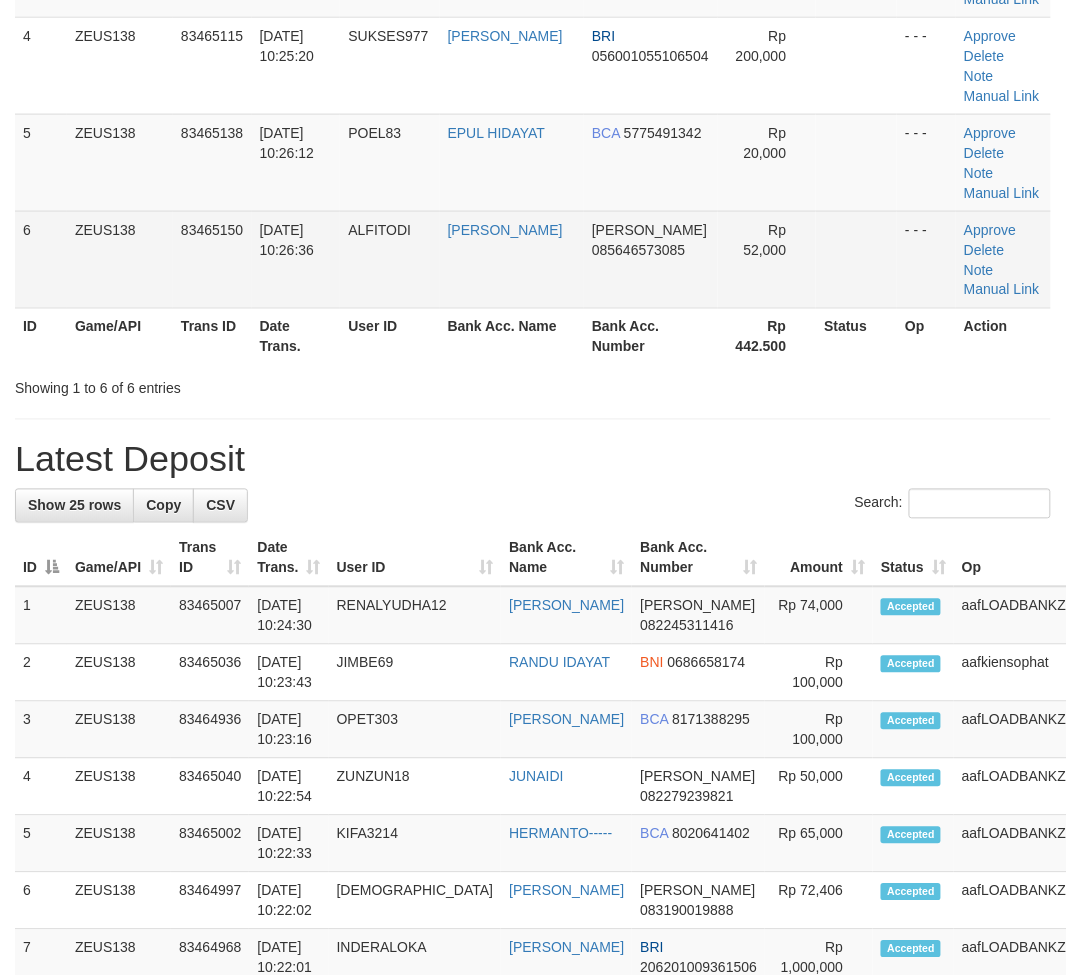 scroll, scrollTop: 0, scrollLeft: 0, axis: both 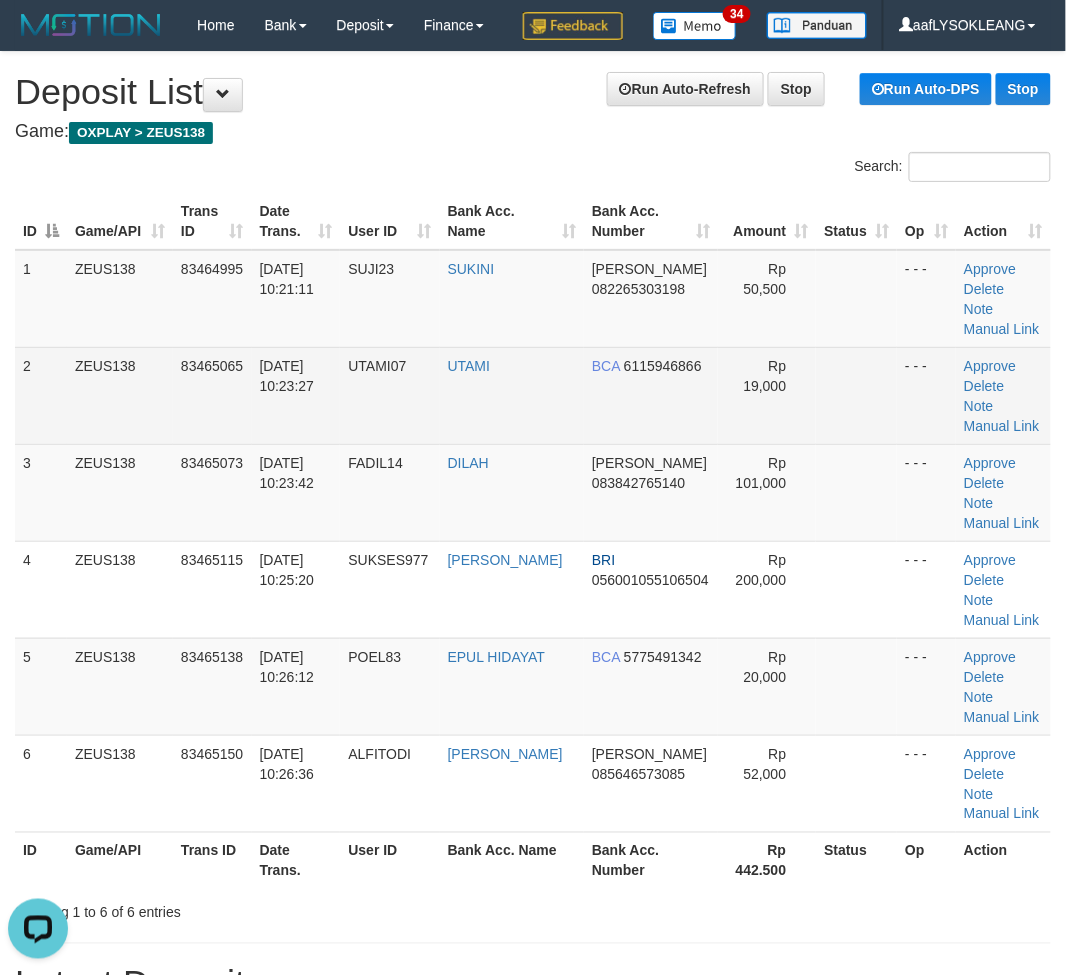 drag, startPoint x: 840, startPoint y: 454, endPoint x: 854, endPoint y: 463, distance: 16.643316 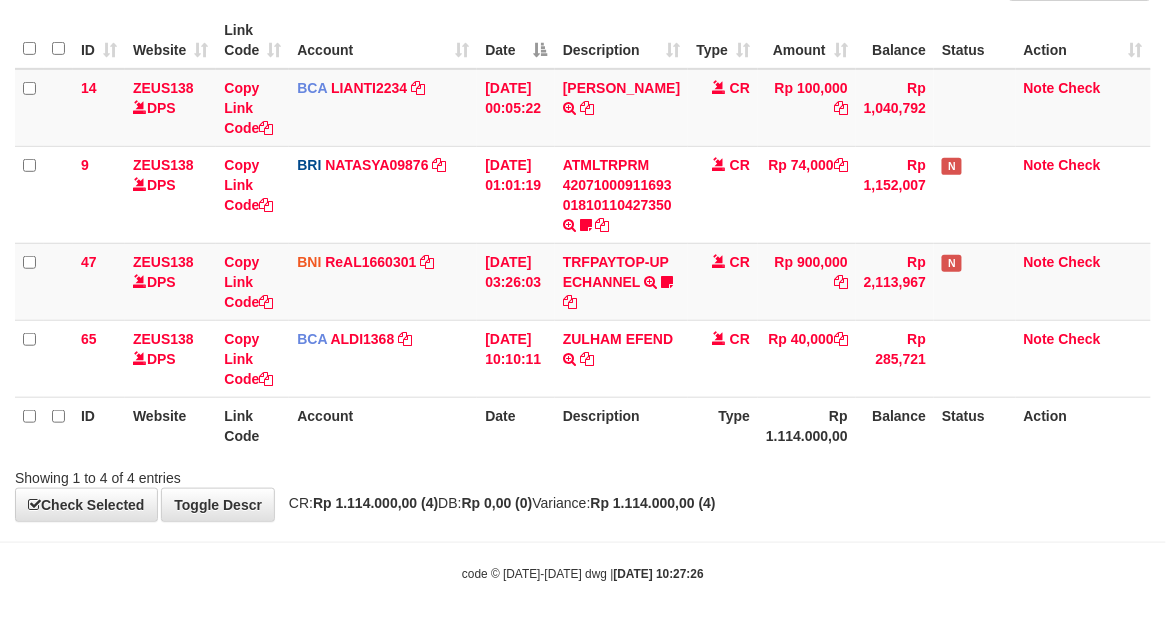 scroll, scrollTop: 186, scrollLeft: 0, axis: vertical 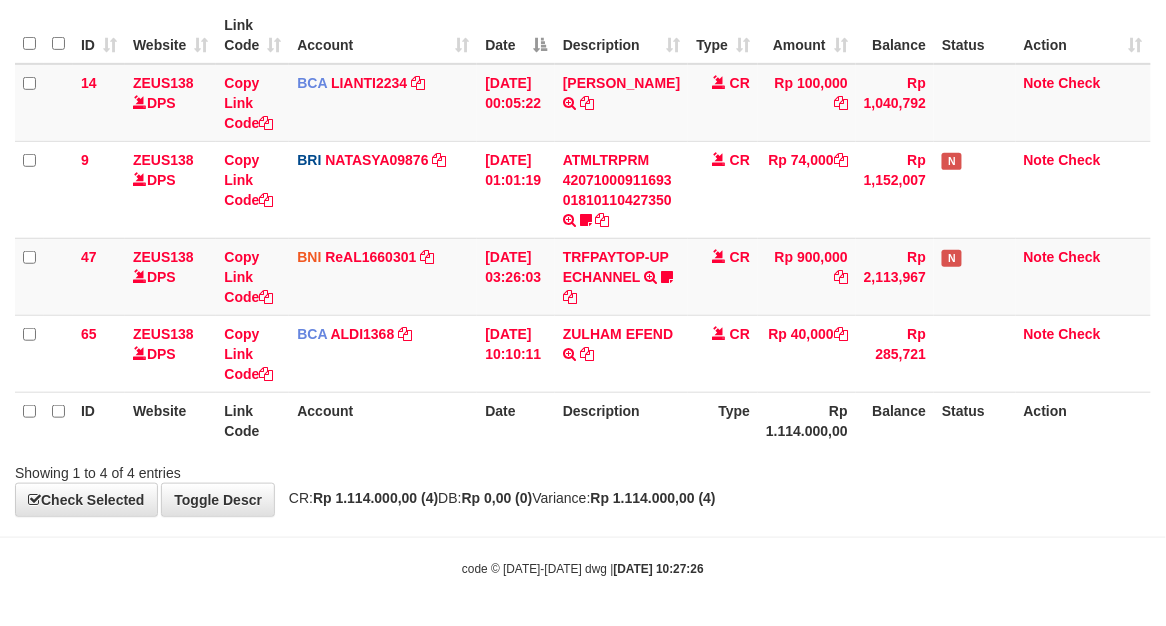 drag, startPoint x: 617, startPoint y: 431, endPoint x: 493, endPoint y: 405, distance: 126.69649 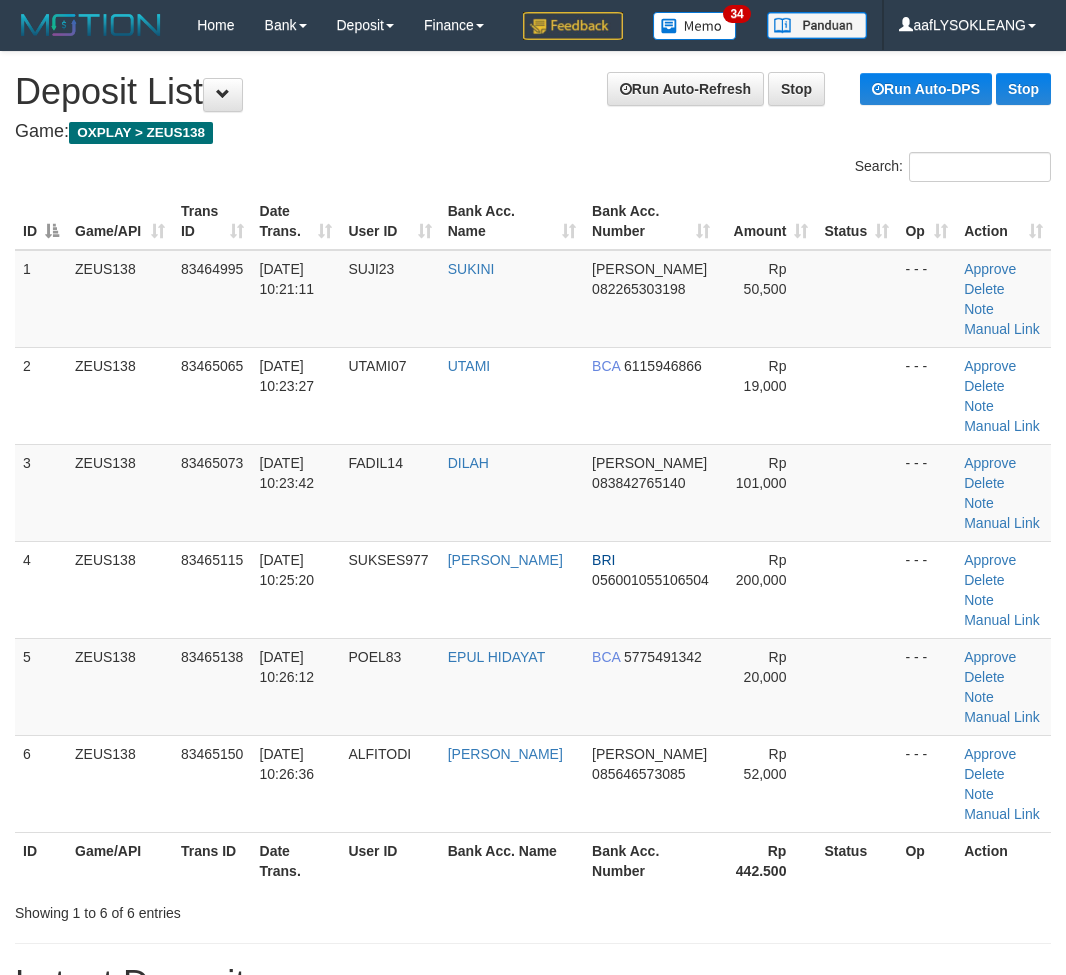 scroll, scrollTop: 0, scrollLeft: 0, axis: both 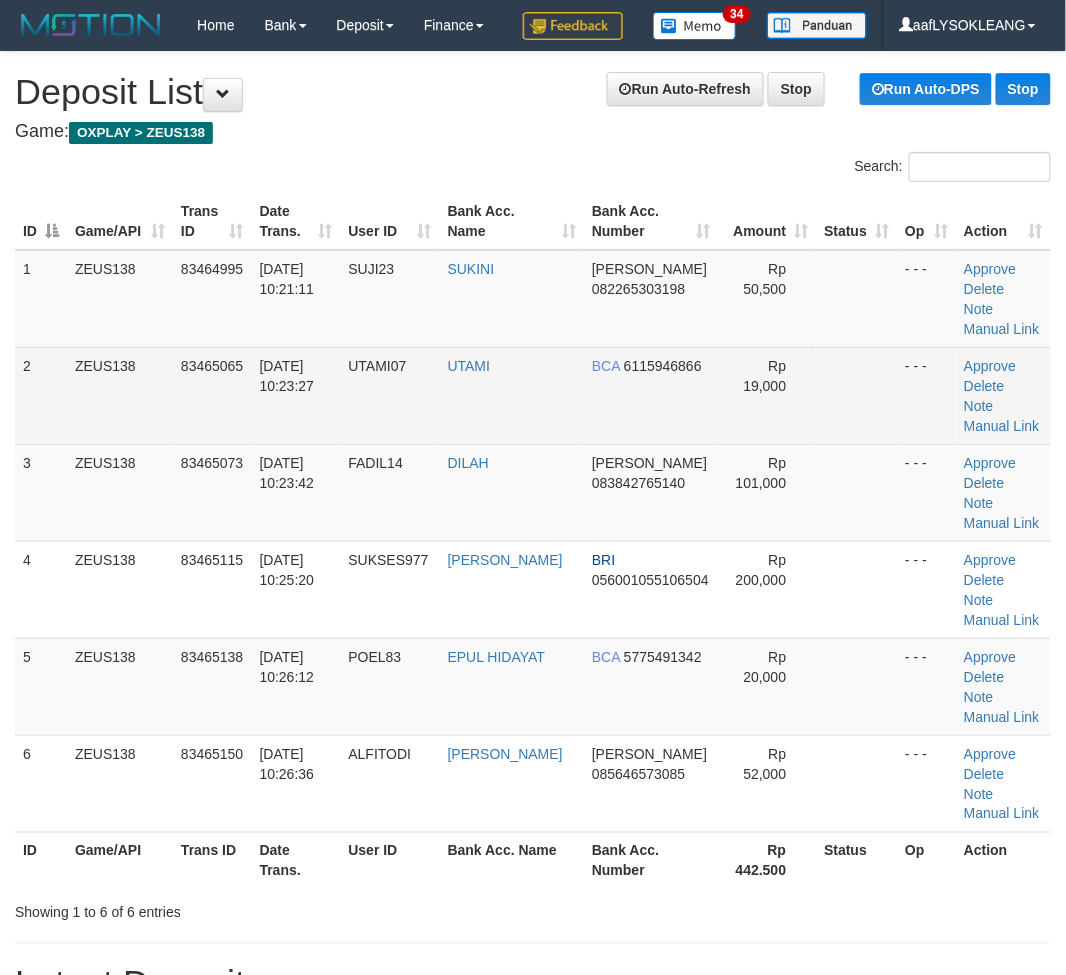 click at bounding box center (856, 395) 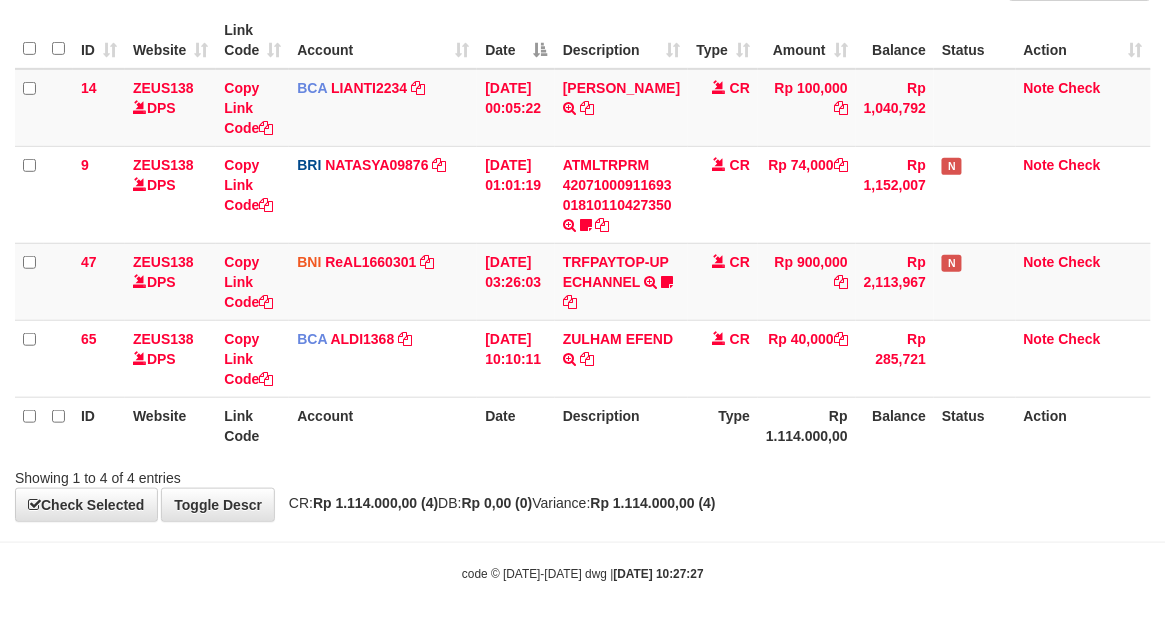 scroll, scrollTop: 186, scrollLeft: 0, axis: vertical 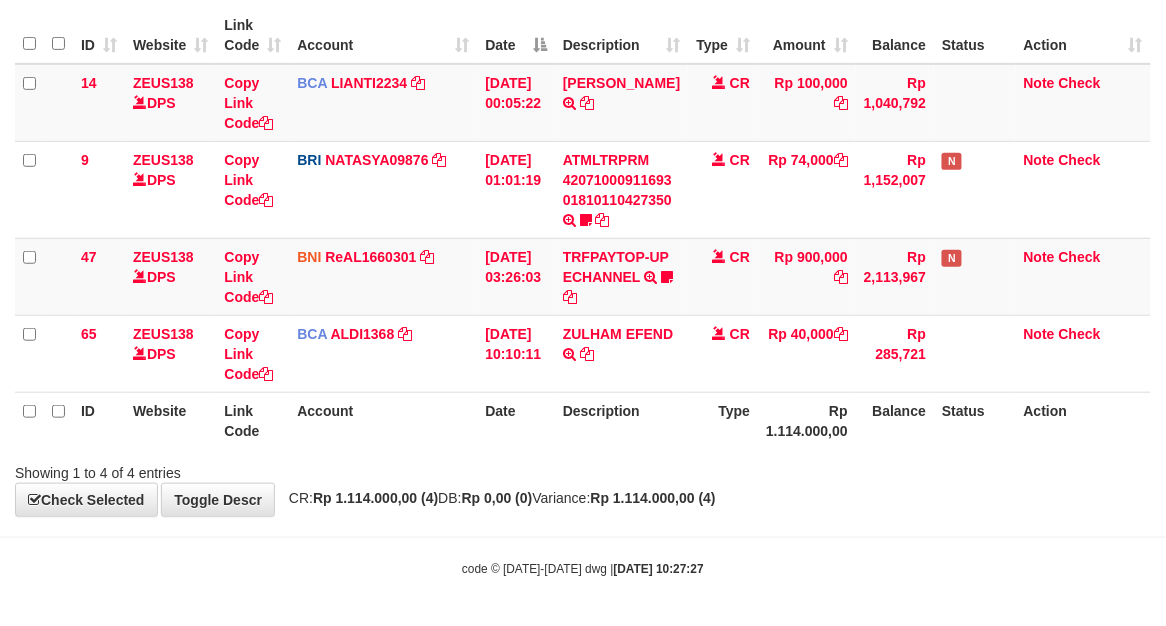 drag, startPoint x: 658, startPoint y: 457, endPoint x: 647, endPoint y: 456, distance: 11.045361 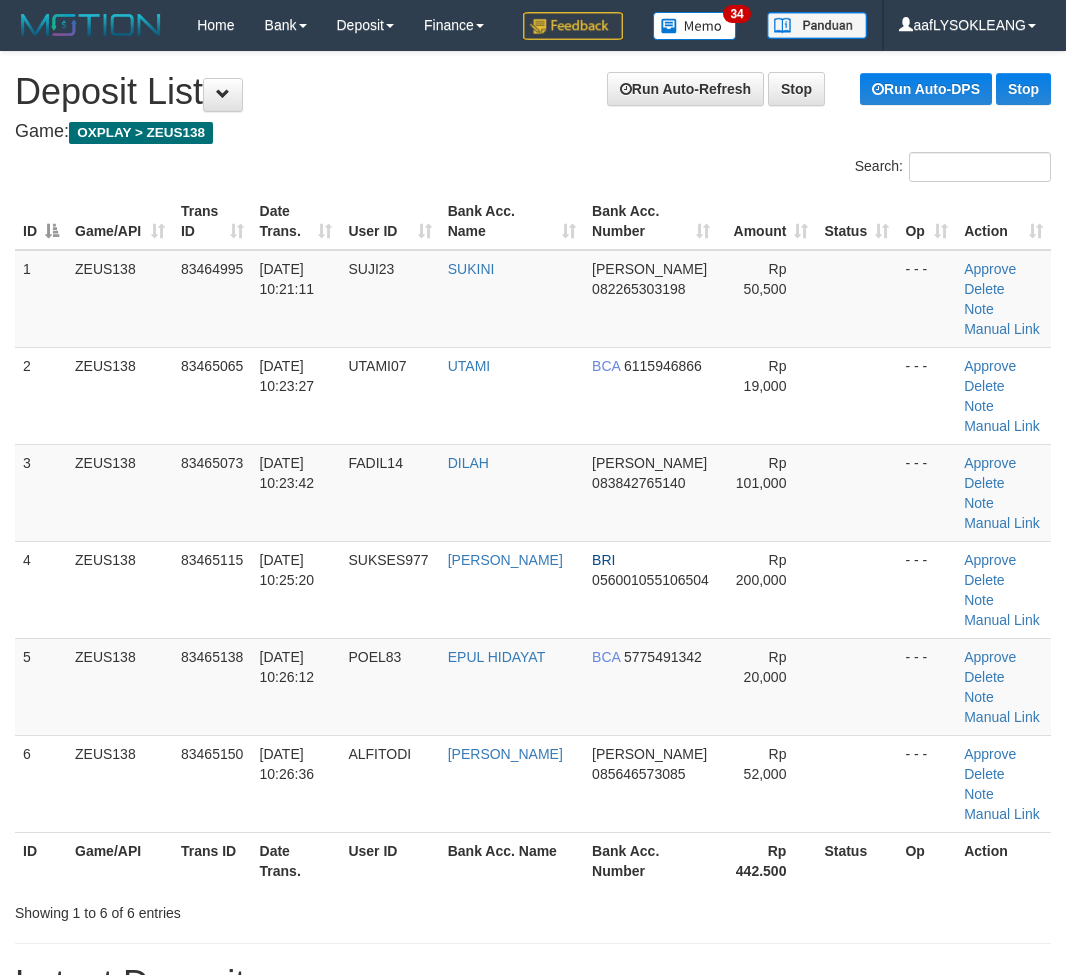 scroll, scrollTop: 0, scrollLeft: 0, axis: both 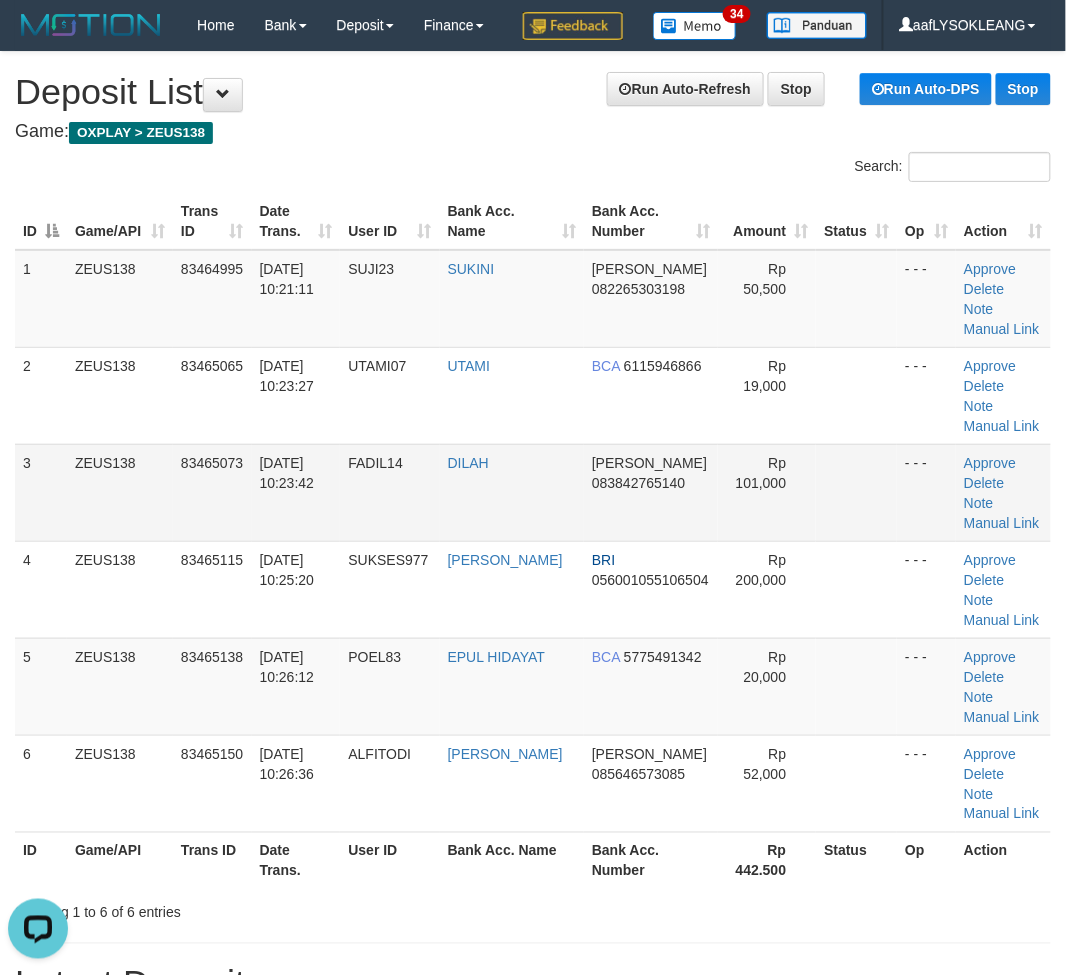 drag, startPoint x: 817, startPoint y: 447, endPoint x: 1042, endPoint y: 548, distance: 246.62927 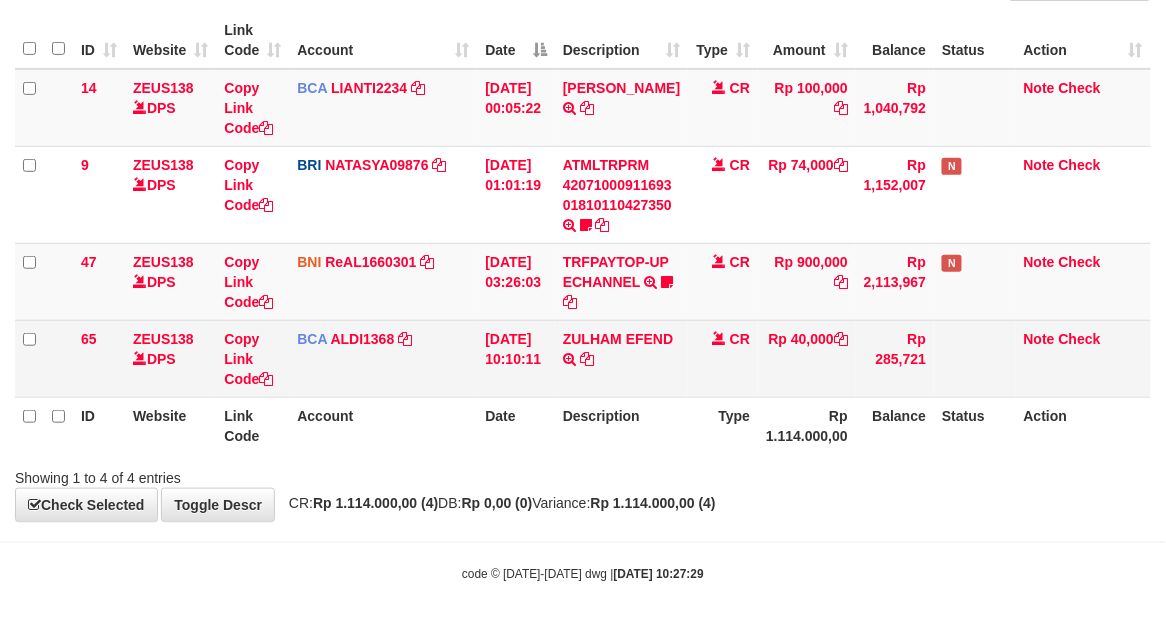 scroll, scrollTop: 186, scrollLeft: 0, axis: vertical 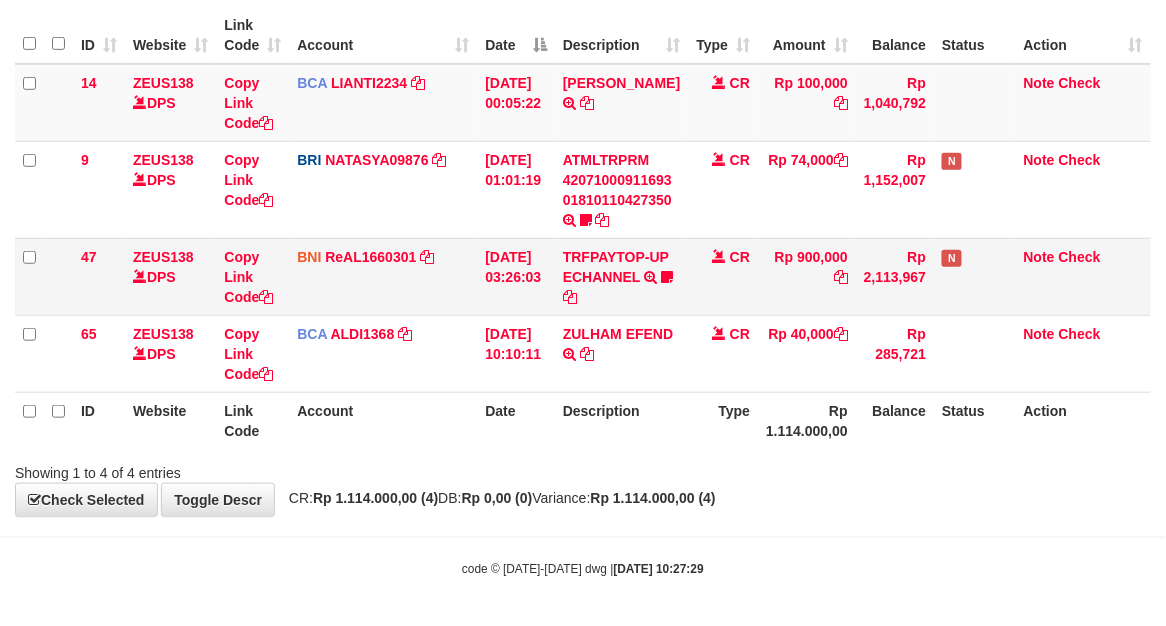 click on "BNI
ReAL1660301
DPS
REYHAN ALMANSYAH
mutasi_20250712_4647 | 47
mutasi_20250712_4647 | 47" at bounding box center [383, 276] 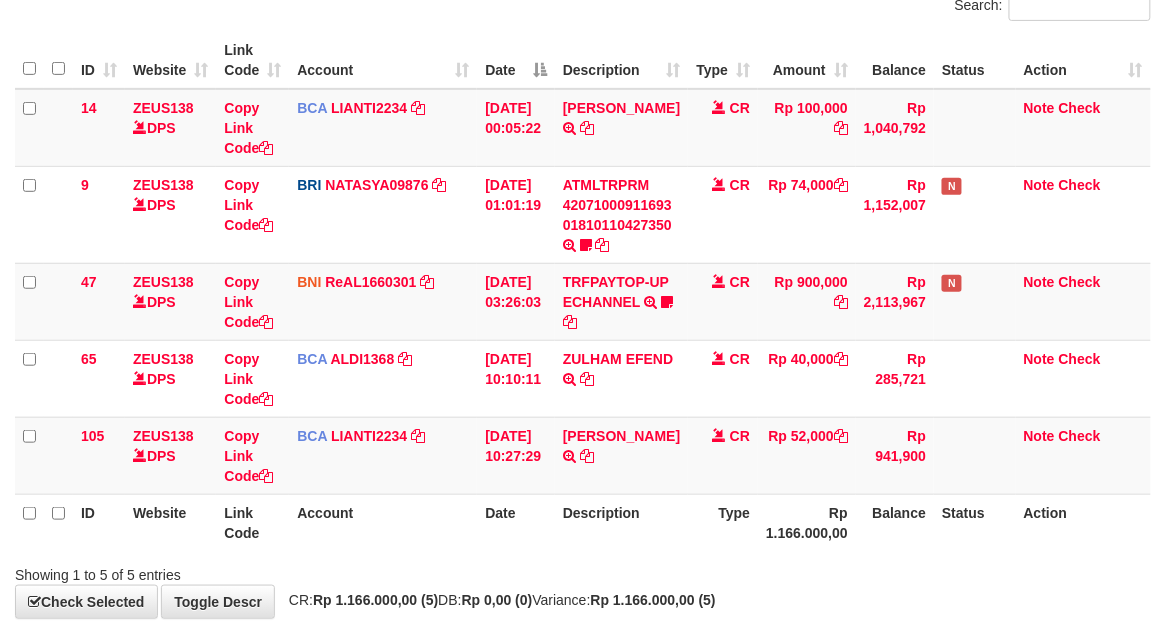 scroll, scrollTop: 263, scrollLeft: 0, axis: vertical 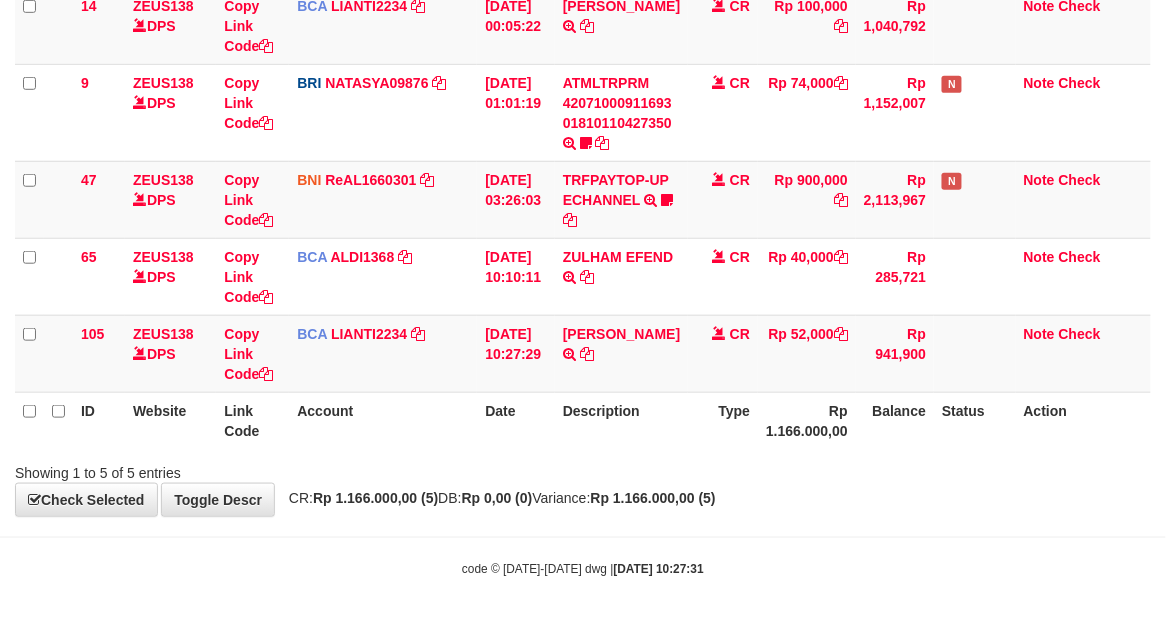 click on "Showing 1 to 5 of 5 entries" at bounding box center (583, 469) 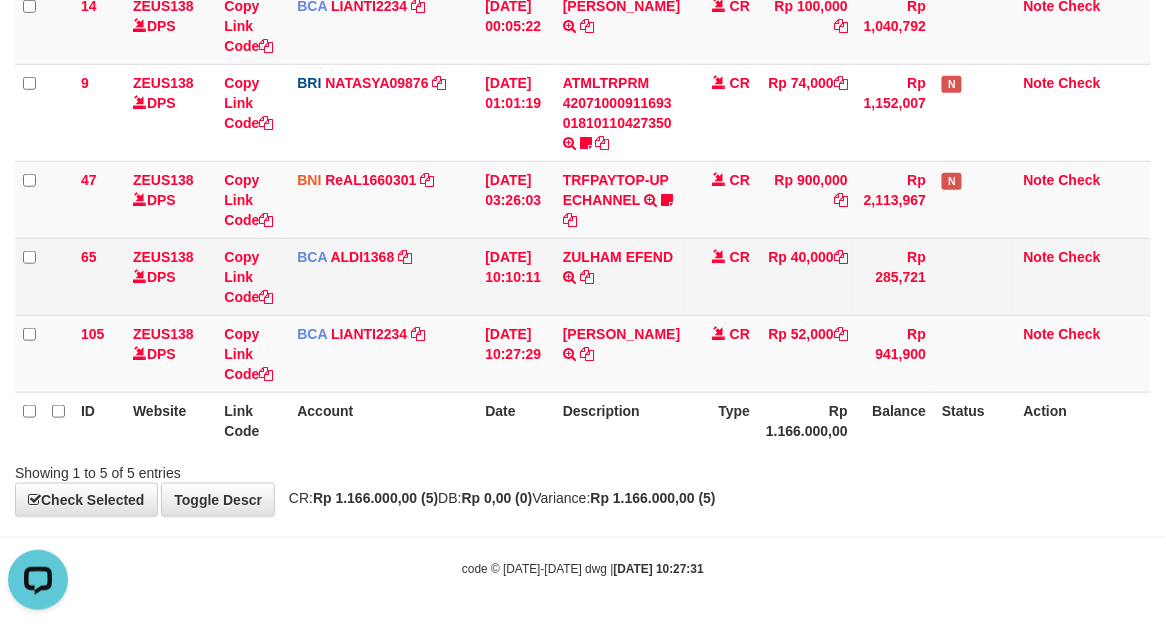 scroll, scrollTop: 0, scrollLeft: 0, axis: both 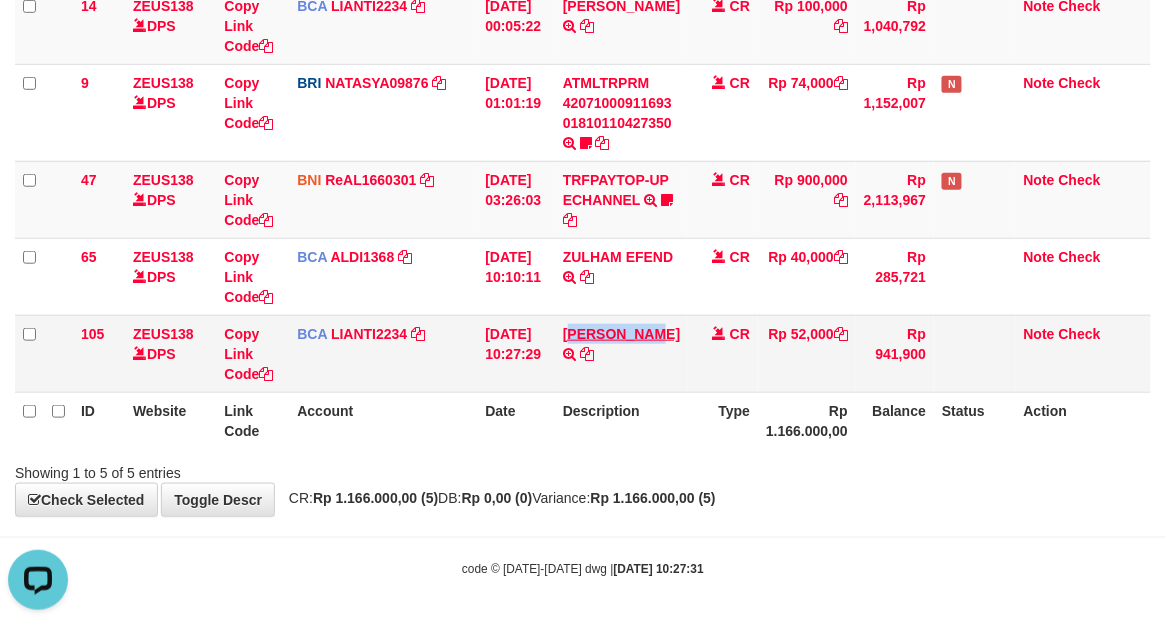 drag, startPoint x: 578, startPoint y: 315, endPoint x: 665, endPoint y: 335, distance: 89.26926 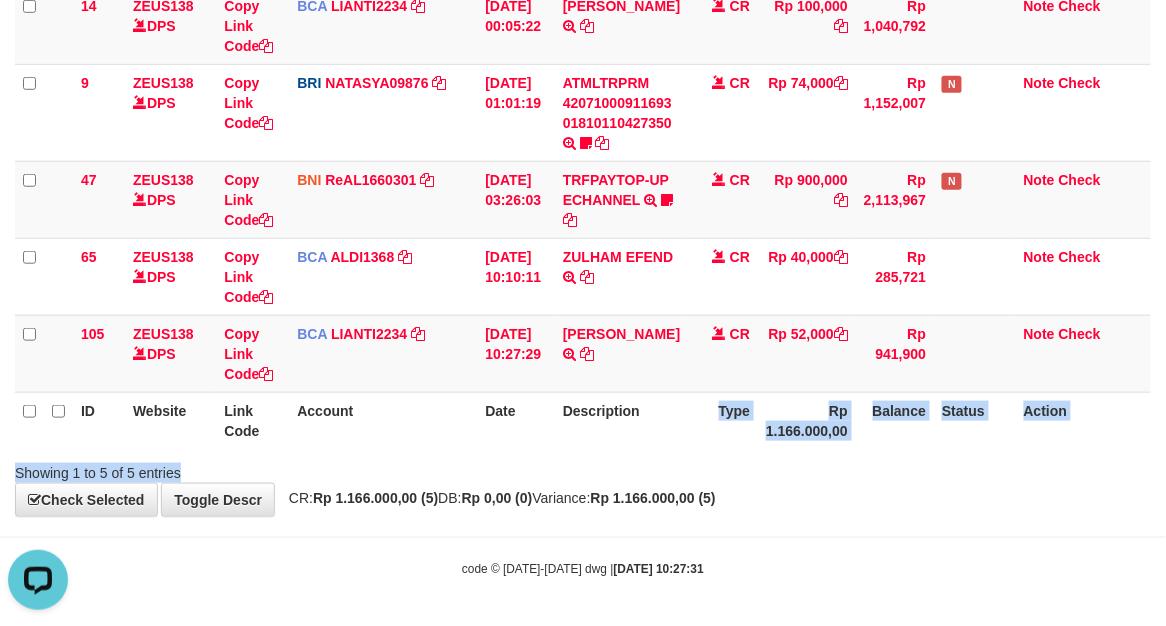 drag, startPoint x: 705, startPoint y: 455, endPoint x: 684, endPoint y: 441, distance: 25.23886 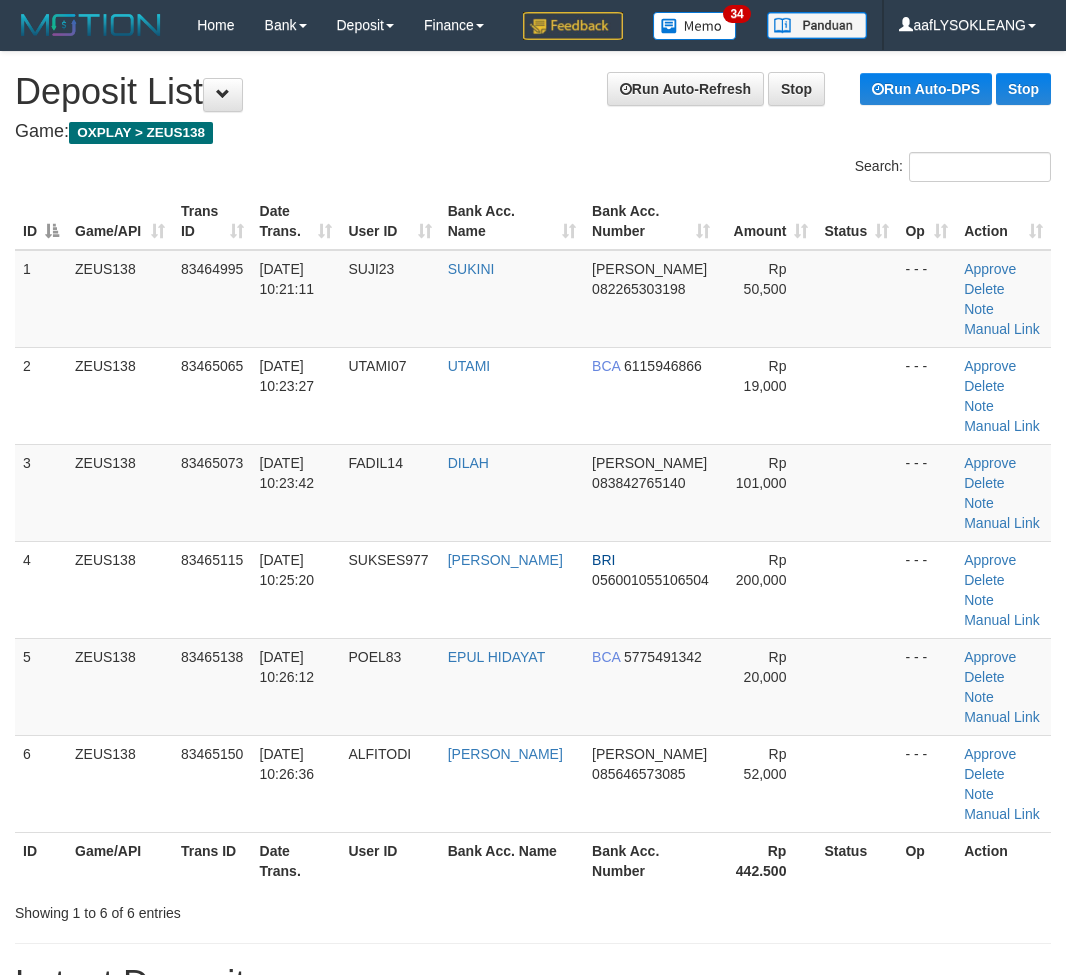 scroll, scrollTop: 0, scrollLeft: 0, axis: both 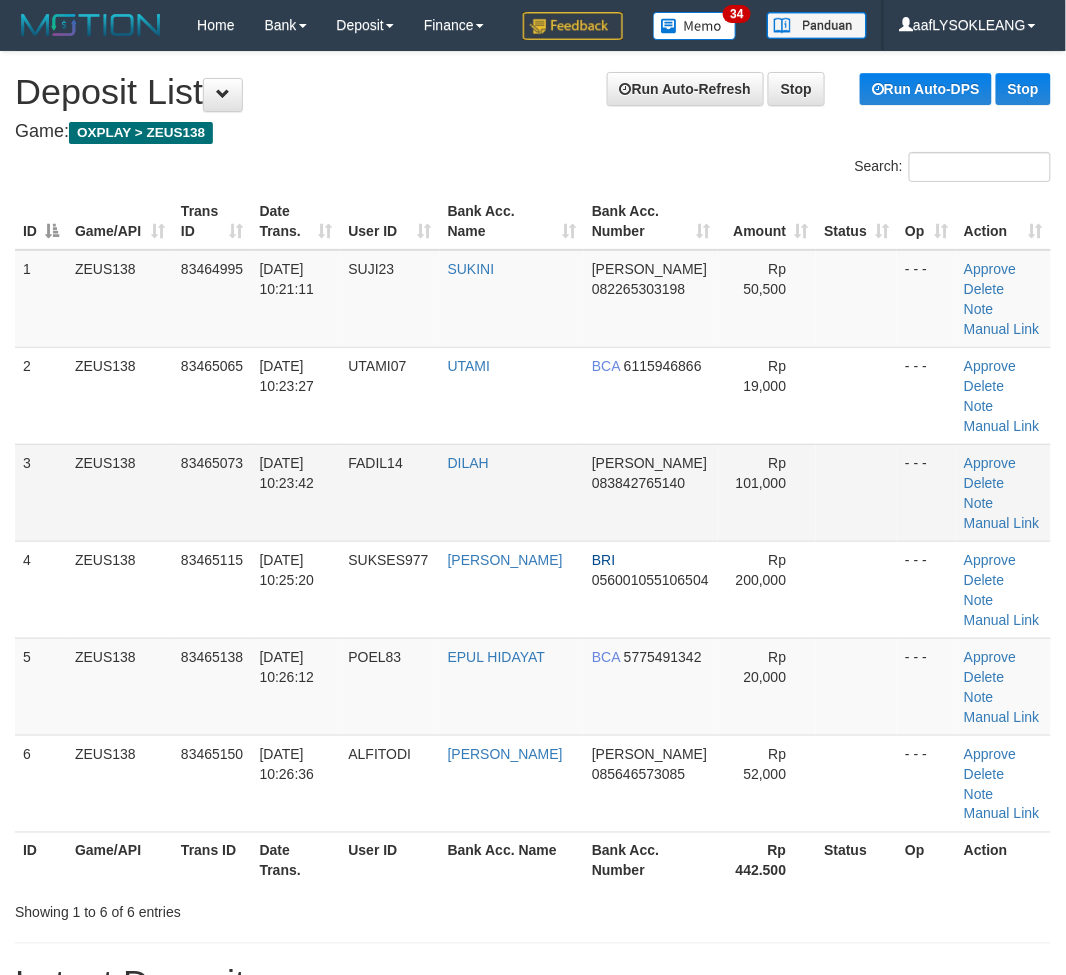 drag, startPoint x: 867, startPoint y: 565, endPoint x: 881, endPoint y: 574, distance: 16.643316 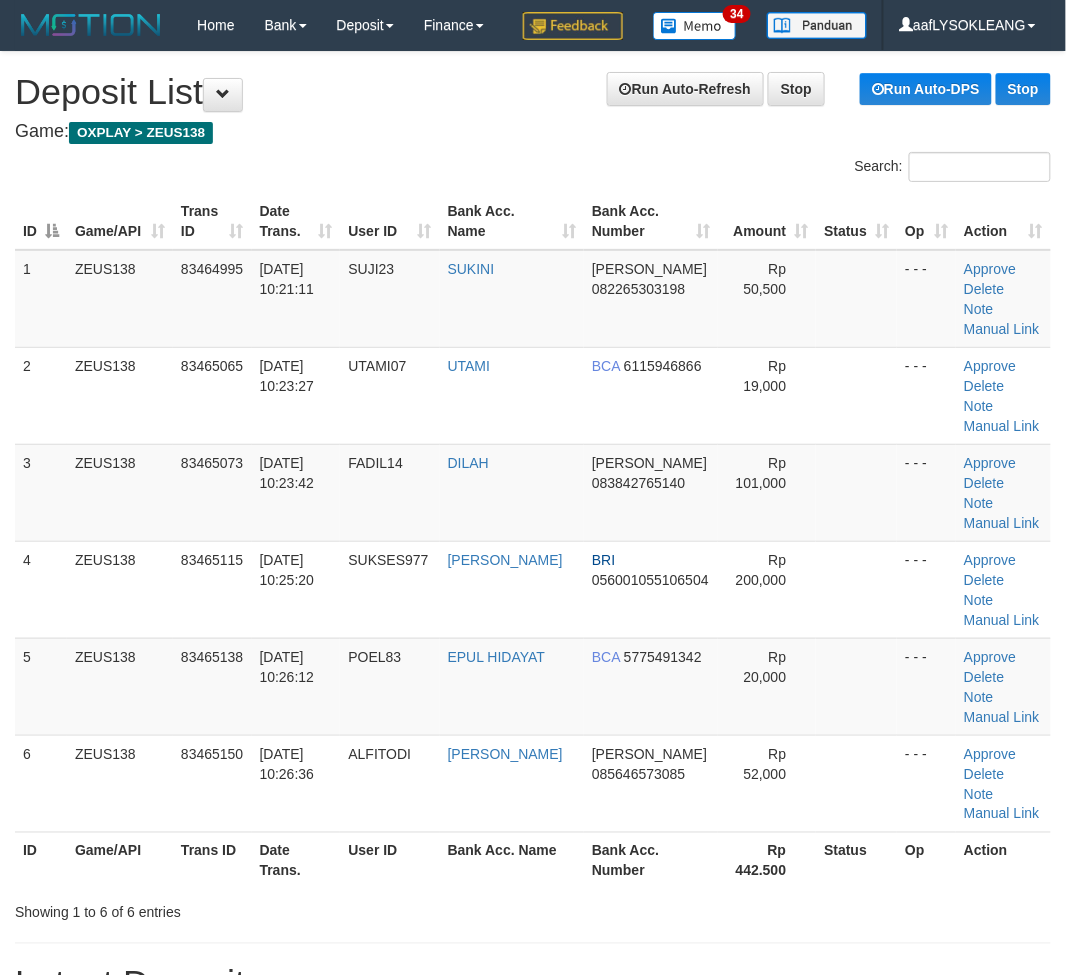 scroll, scrollTop: 147, scrollLeft: 0, axis: vertical 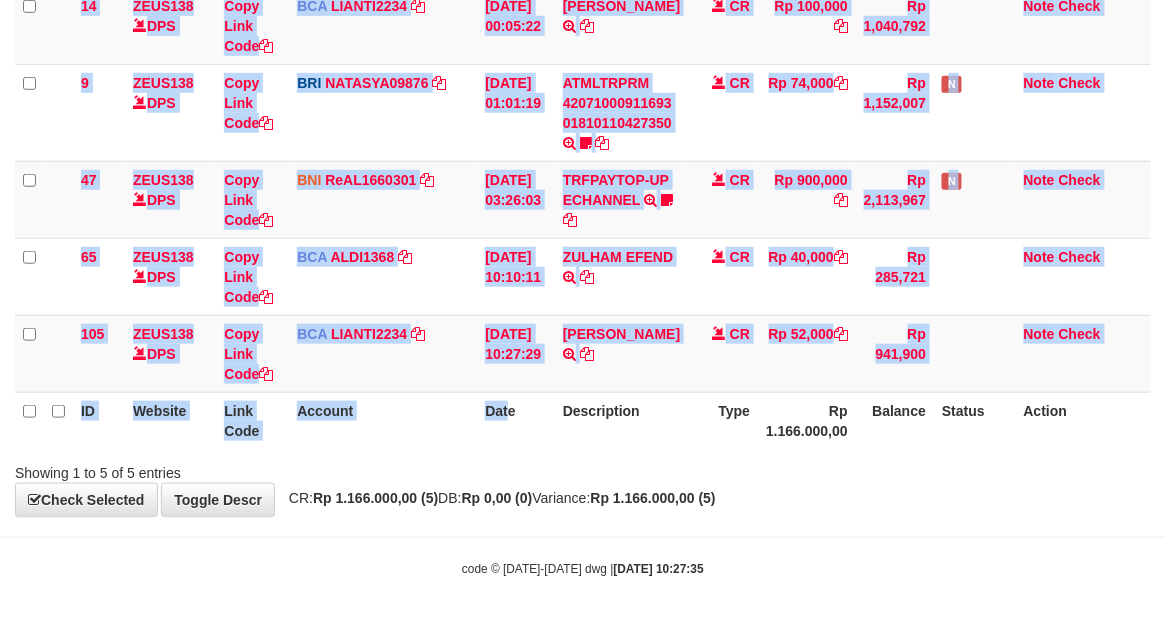 drag, startPoint x: 548, startPoint y: 448, endPoint x: 2, endPoint y: 290, distance: 568.40125 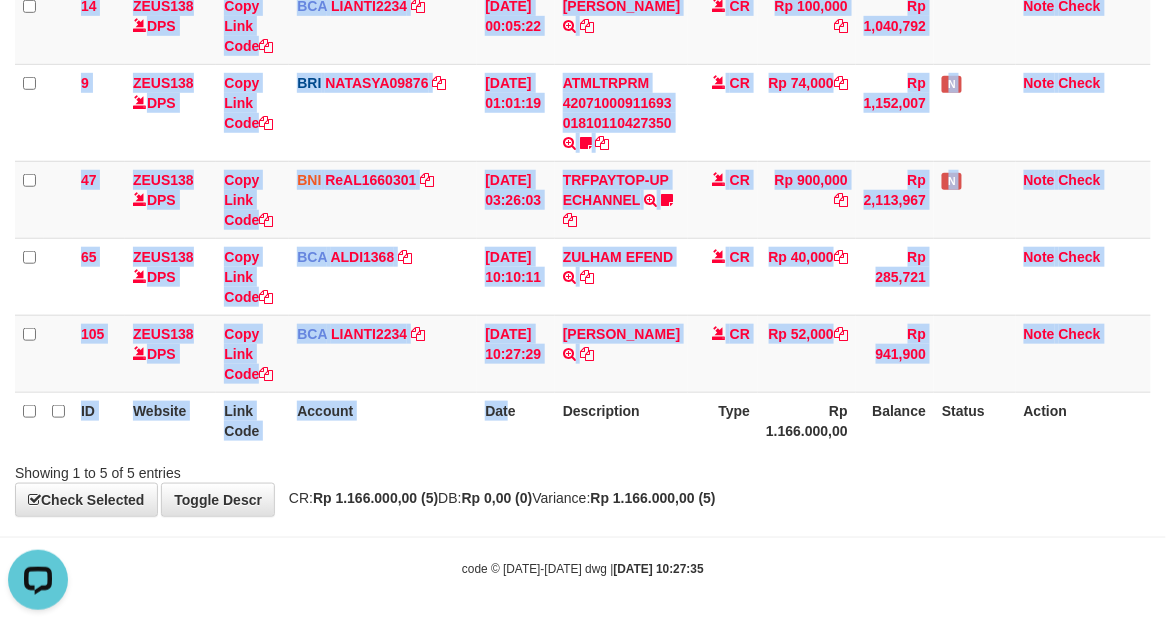 scroll, scrollTop: 0, scrollLeft: 0, axis: both 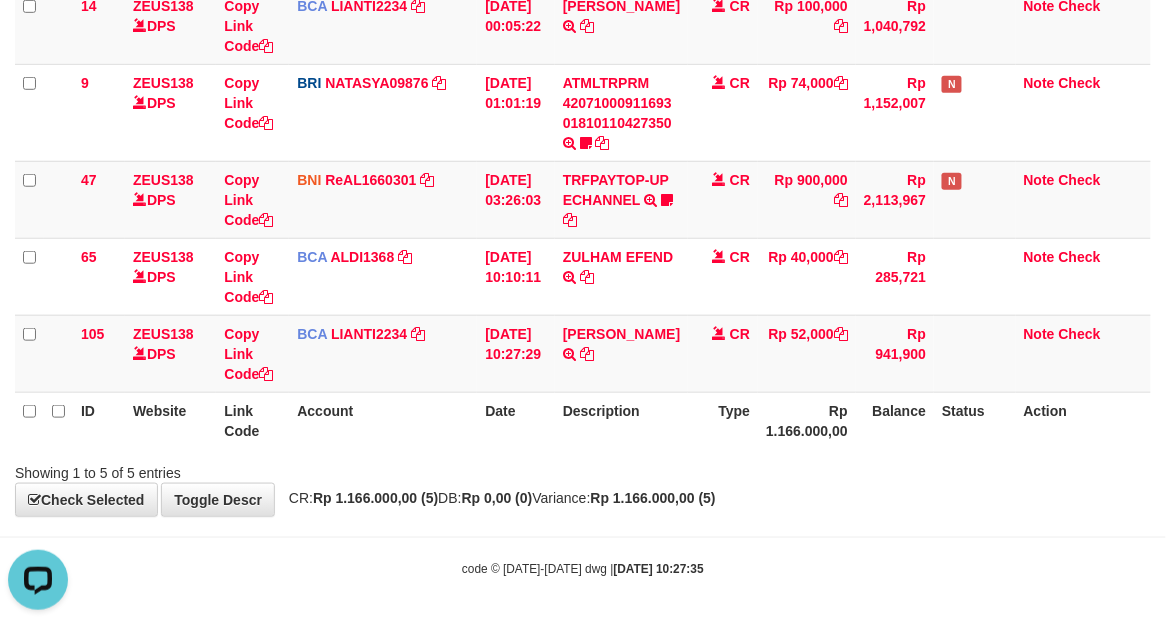 drag, startPoint x: 522, startPoint y: 400, endPoint x: 503, endPoint y: 400, distance: 19 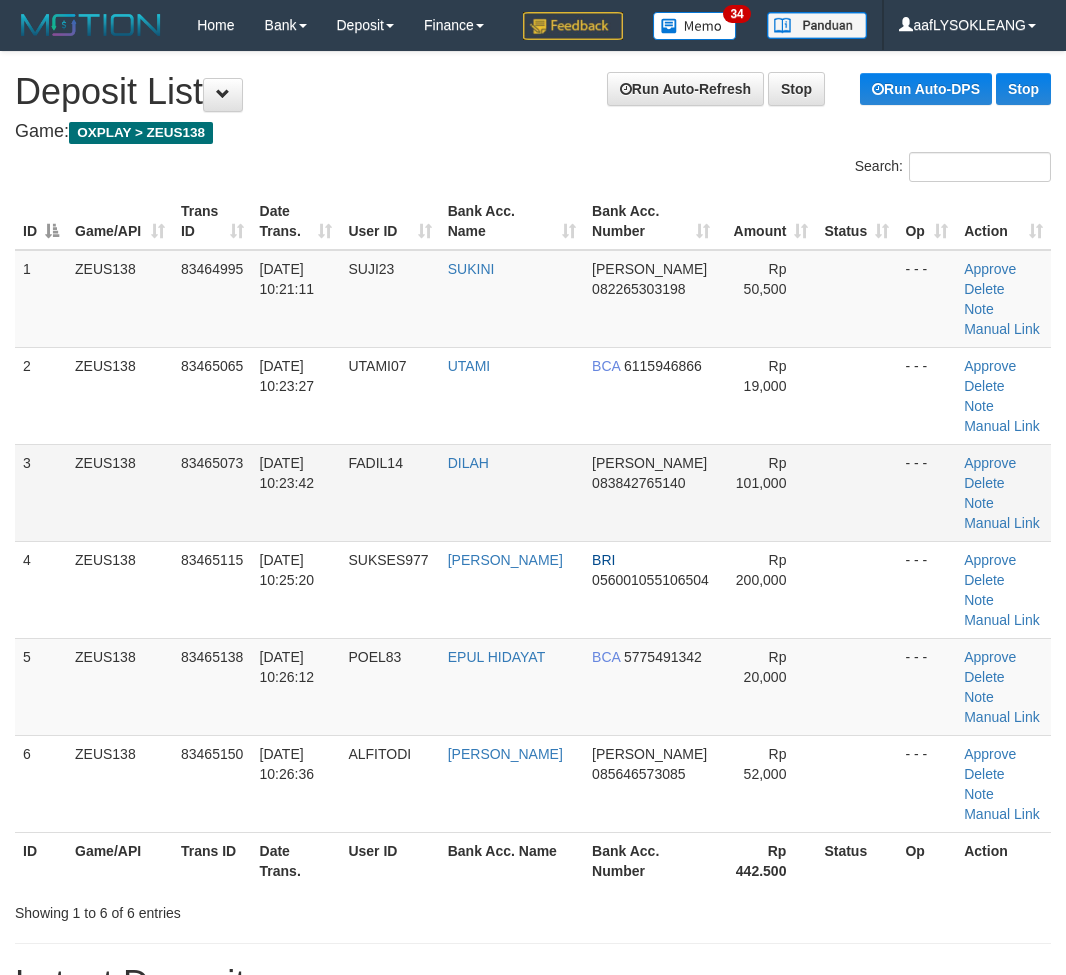 scroll, scrollTop: 147, scrollLeft: 0, axis: vertical 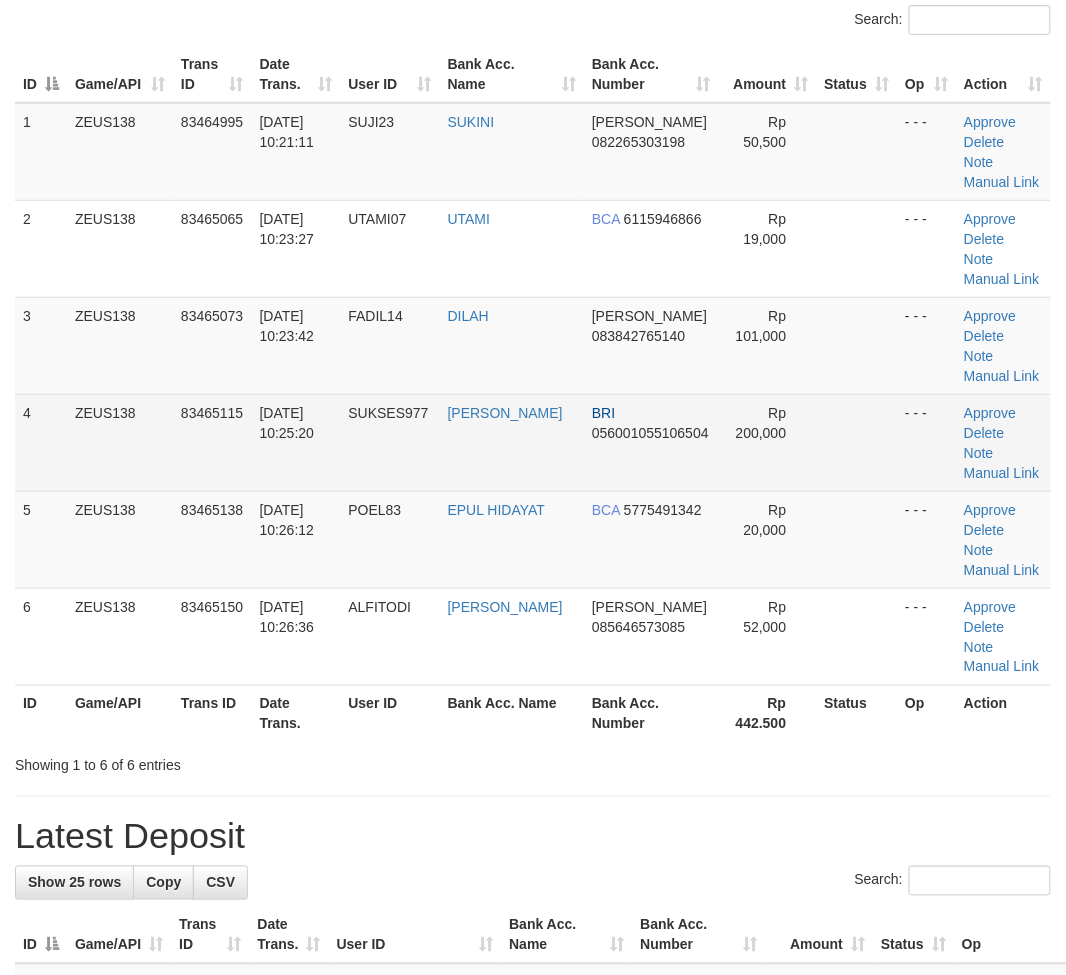 drag, startPoint x: 882, startPoint y: 423, endPoint x: 911, endPoint y: 444, distance: 35.805027 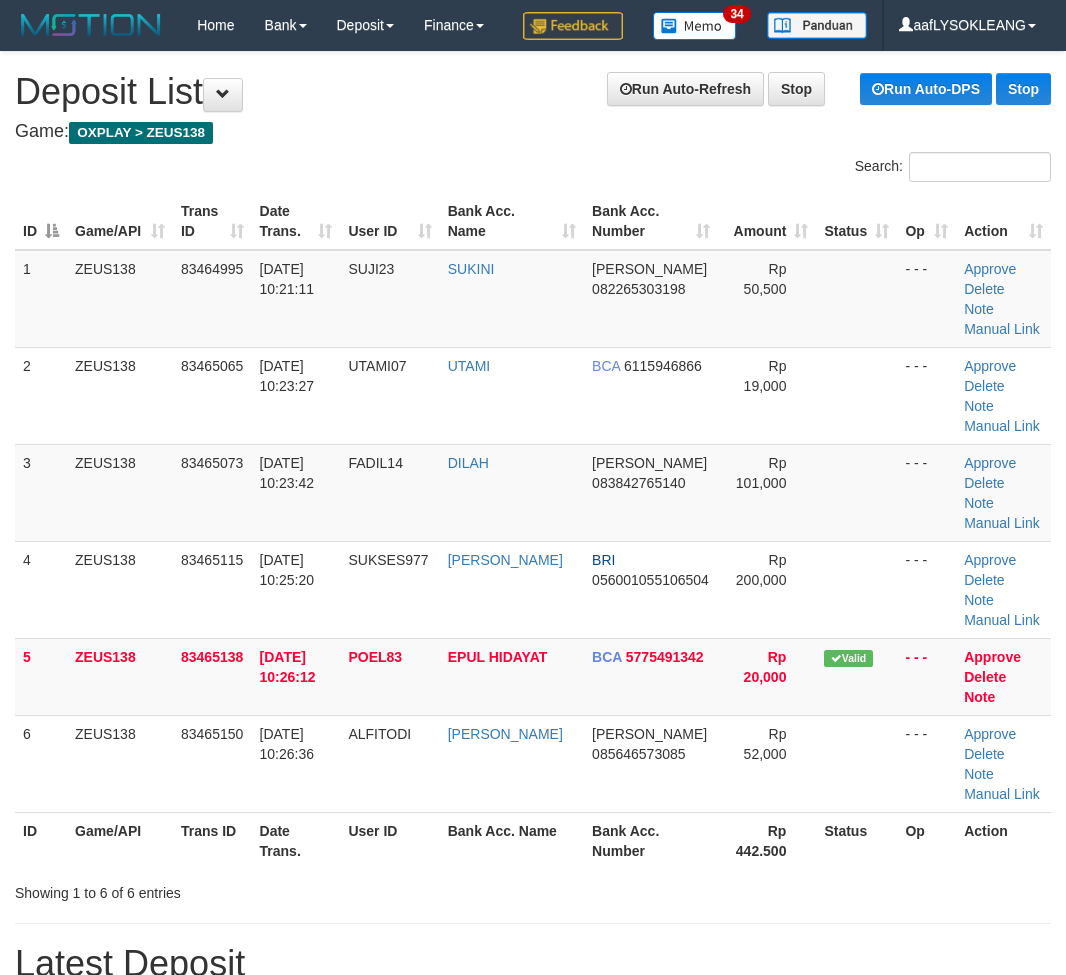 scroll, scrollTop: 147, scrollLeft: 0, axis: vertical 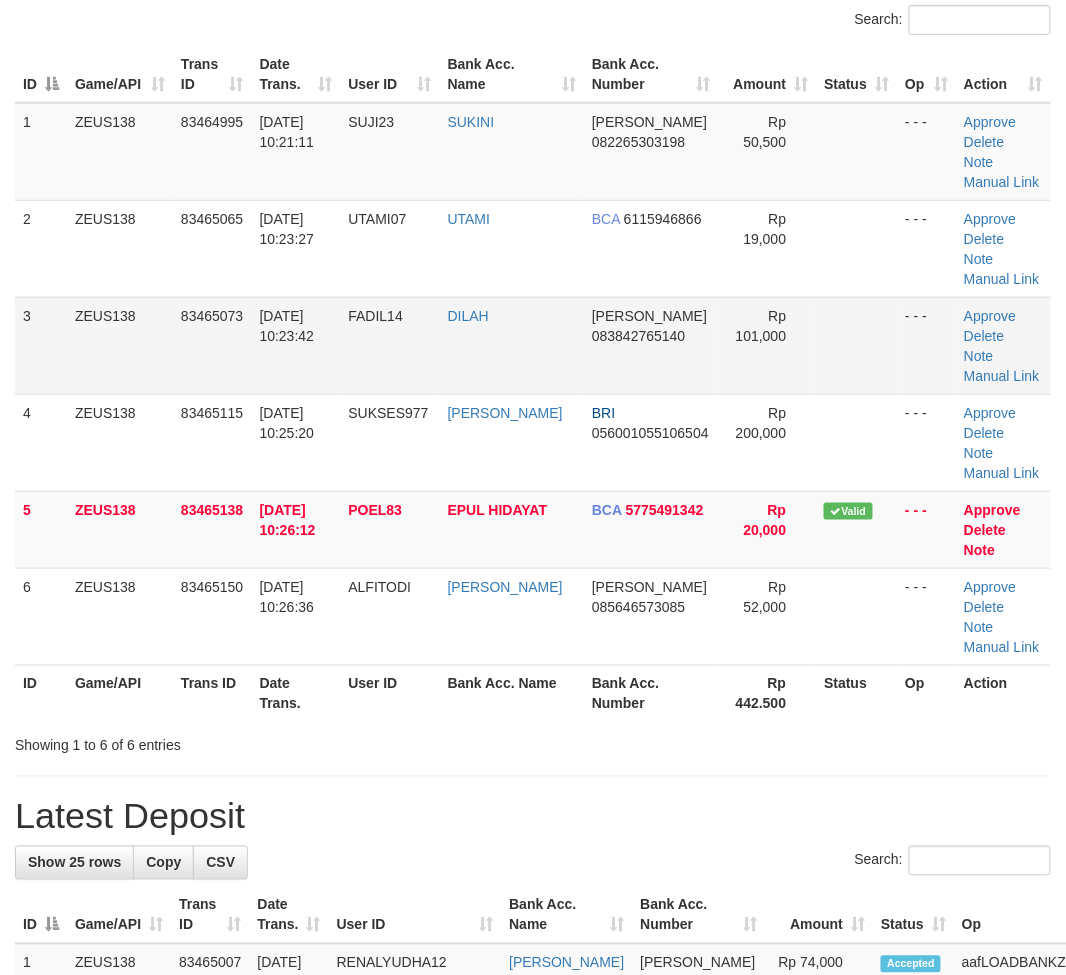 click at bounding box center (856, 345) 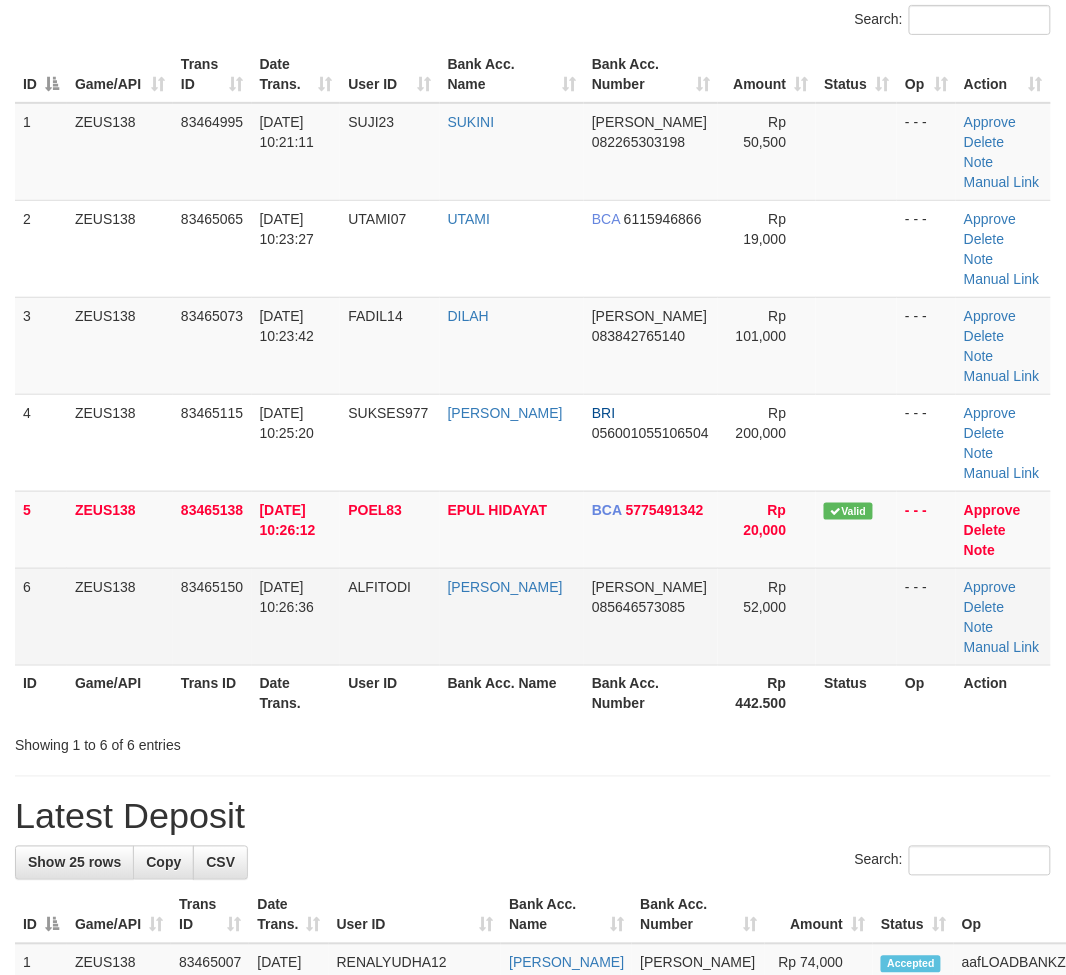 scroll, scrollTop: 444, scrollLeft: 0, axis: vertical 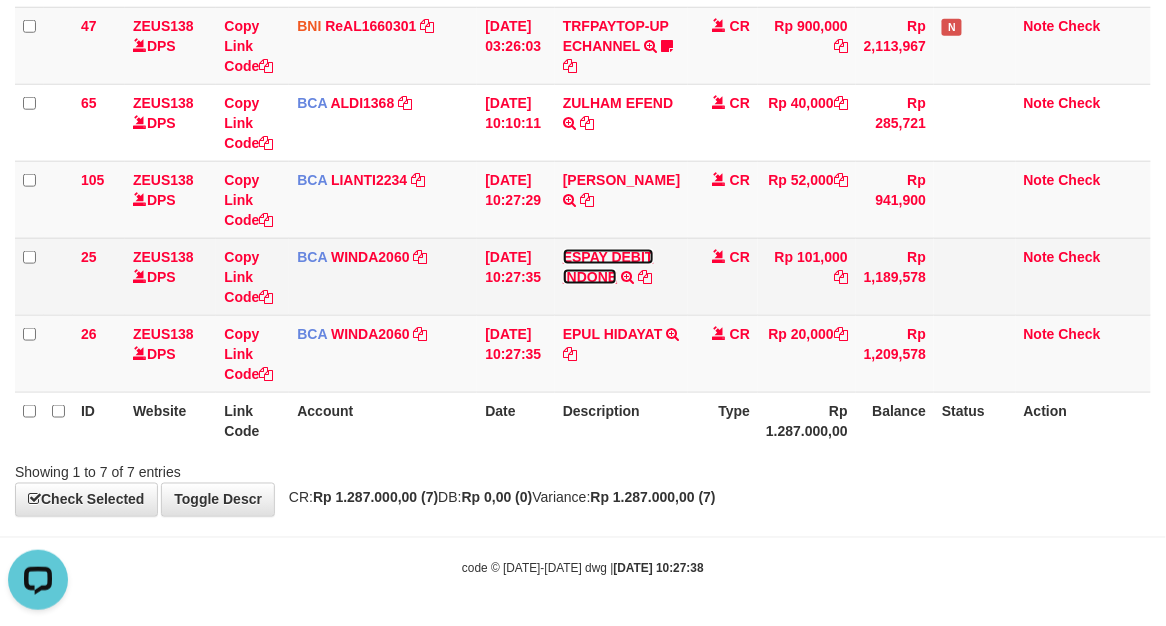 click on "ESPAY DEBIT INDONE" at bounding box center [608, 267] 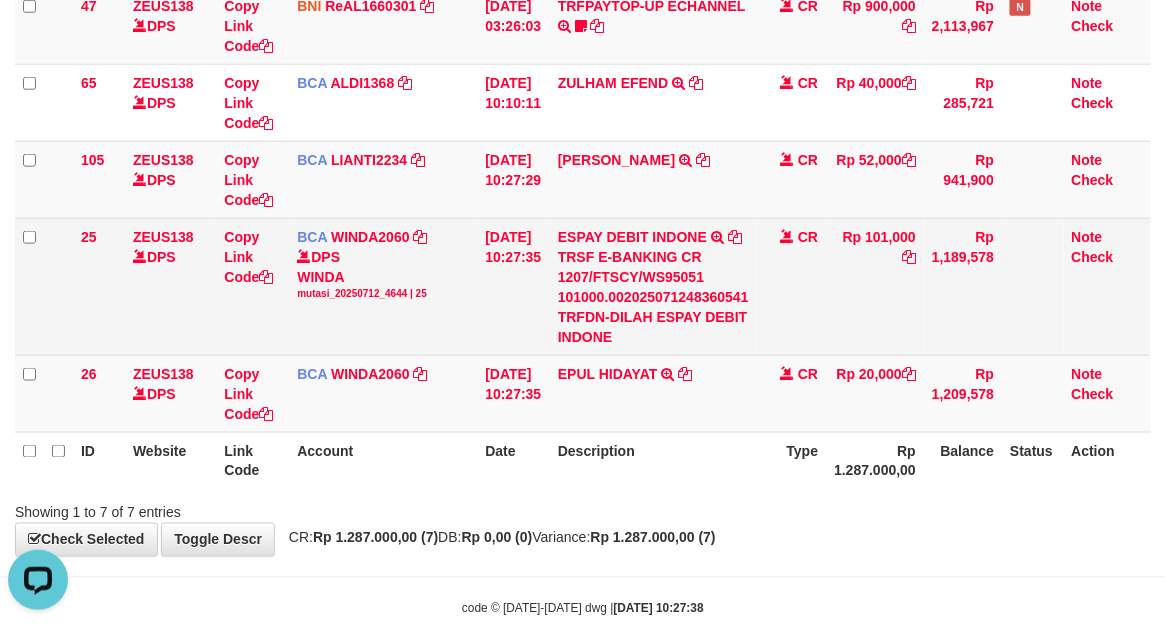 click on "TRSF E-BANKING CR 1207/FTSCY/WS95051
101000.002025071248360541 TRFDN-DILAH
ESPAY DEBIT INDONE" at bounding box center [653, 297] 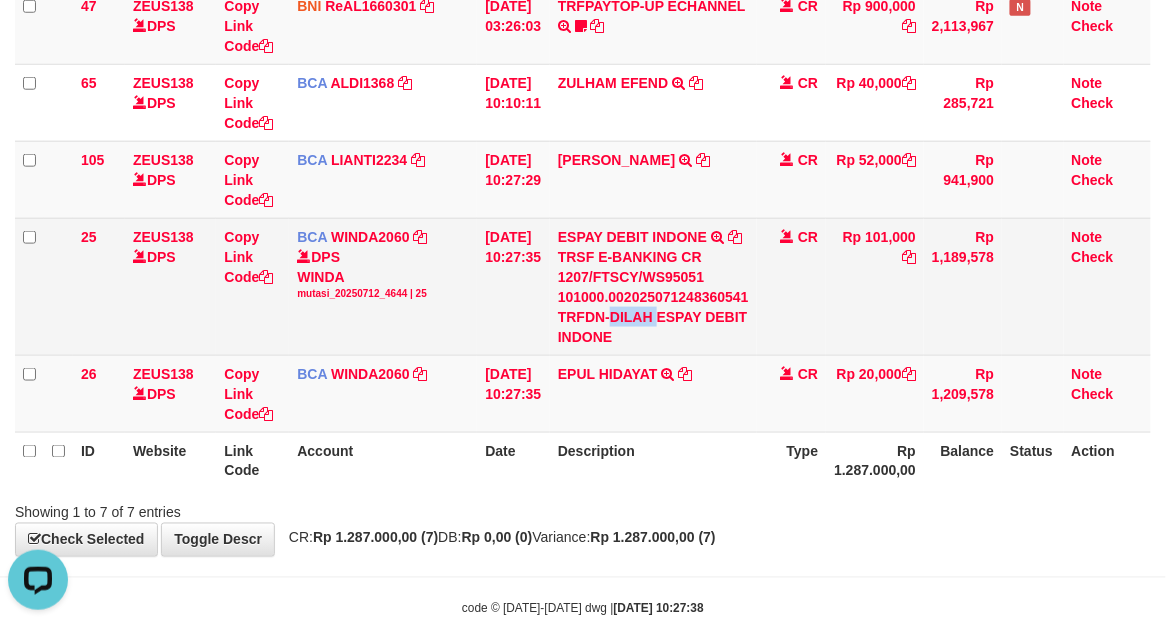 click on "TRSF E-BANKING CR 1207/FTSCY/WS95051
101000.002025071248360541 TRFDN-DILAH
ESPAY DEBIT INDONE" at bounding box center [653, 297] 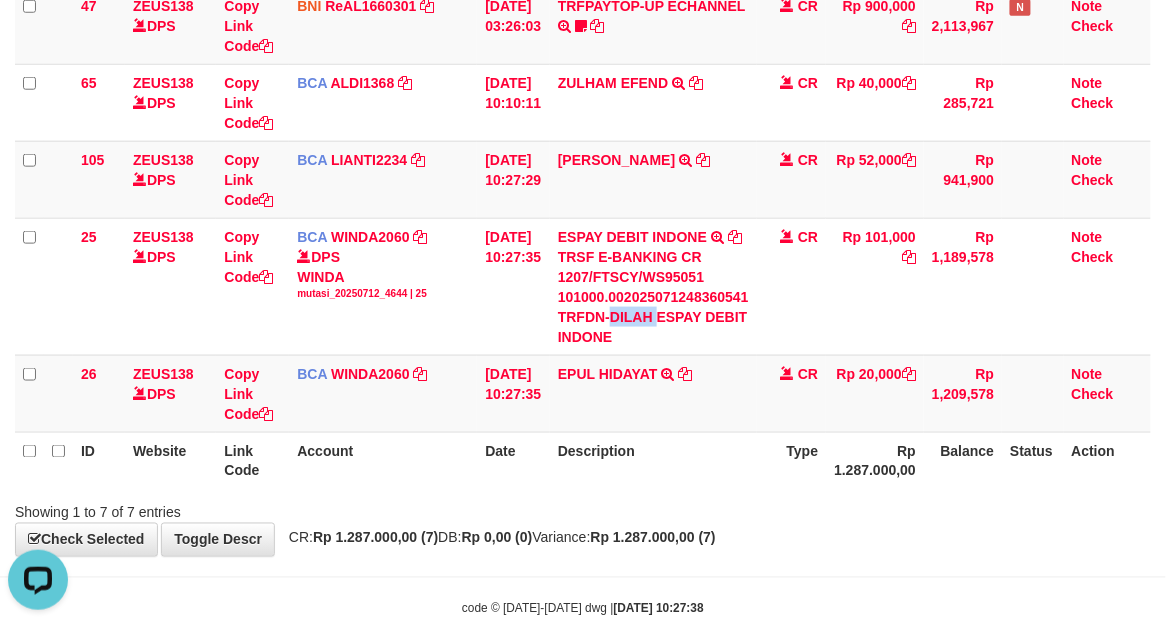 copy on "DILAH" 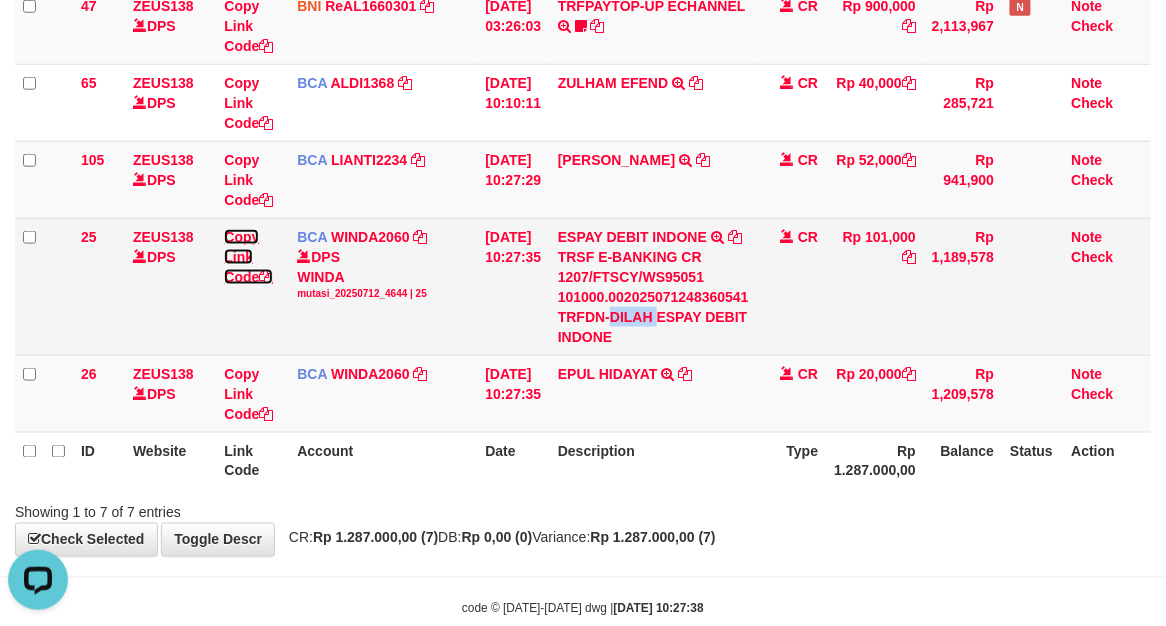 click on "Copy Link Code" at bounding box center (248, 257) 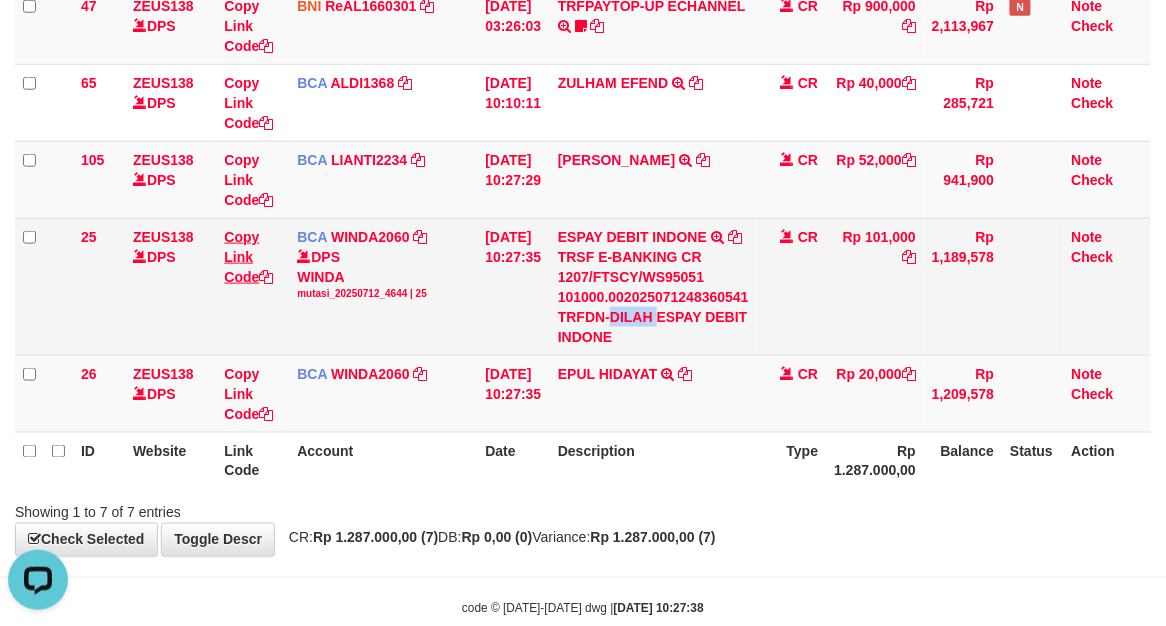 copy on "DILAH" 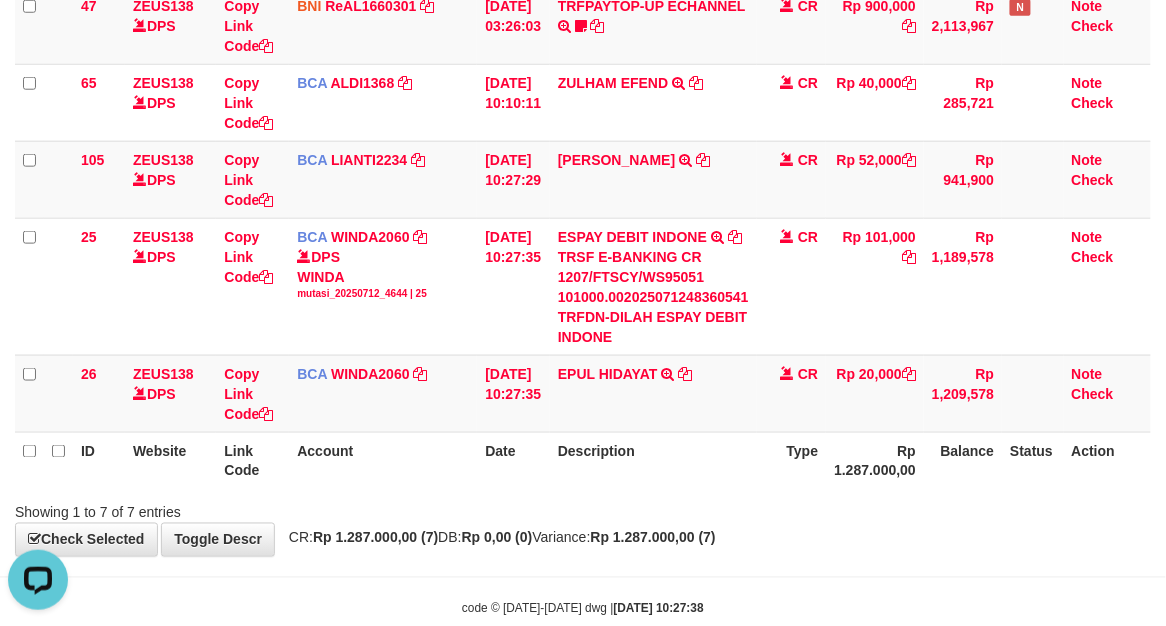 scroll, scrollTop: 274, scrollLeft: 0, axis: vertical 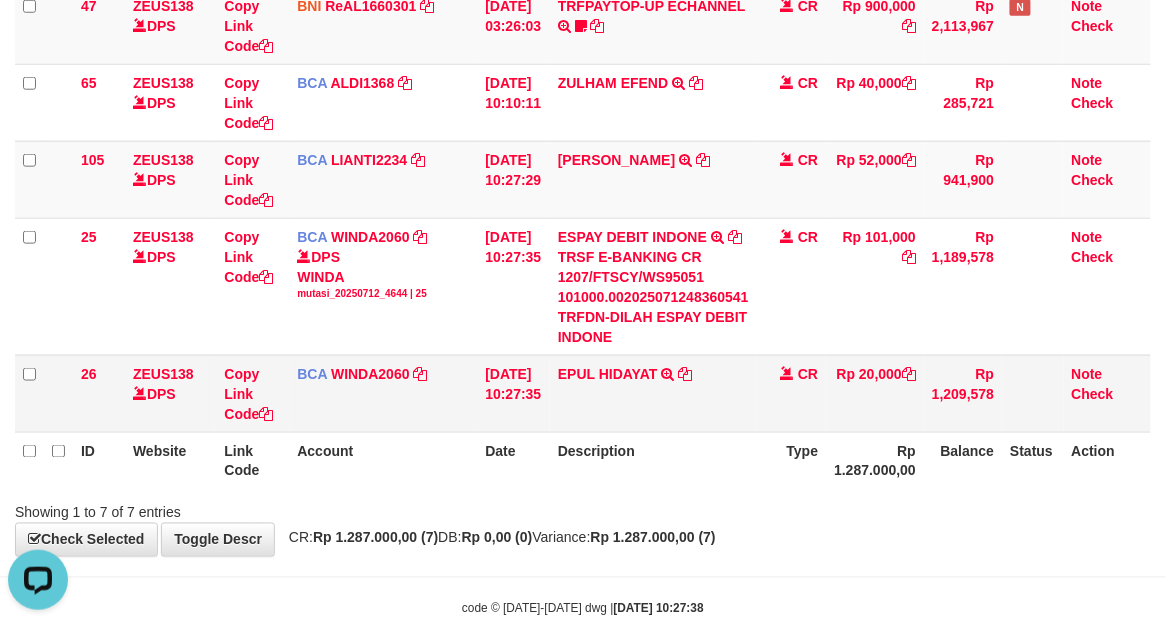 click on "EPUL HIDAYAT         TRSF E-BANKING CR 1207/FTSCY/WS95031
20000.00EPUL HIDAYAT" at bounding box center [653, 393] 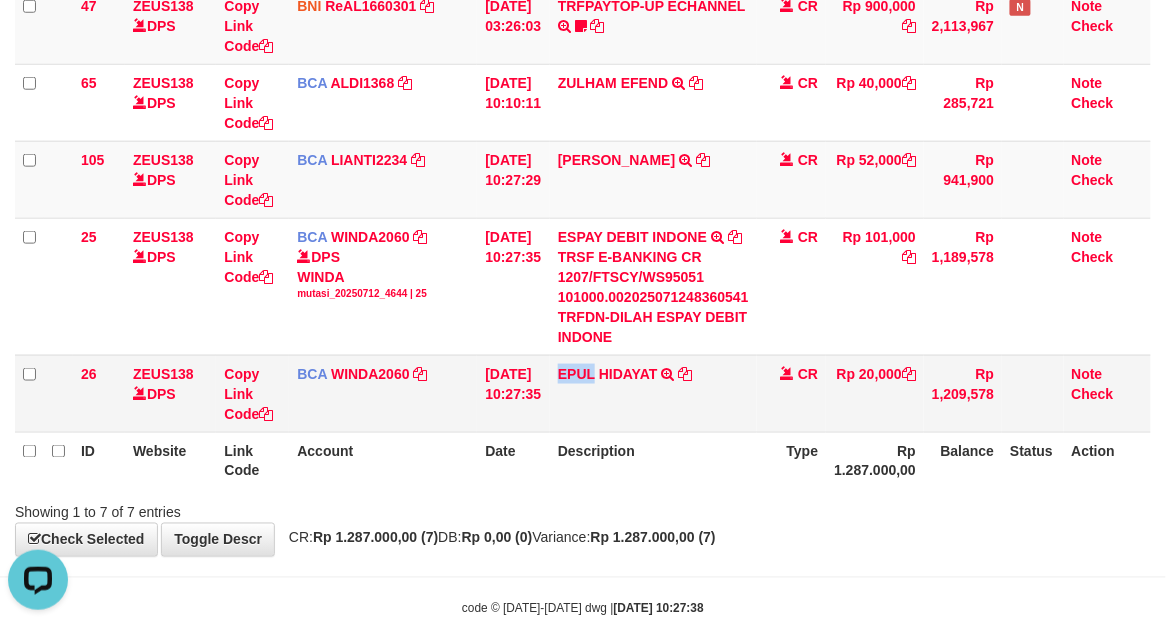 copy on "EPUL" 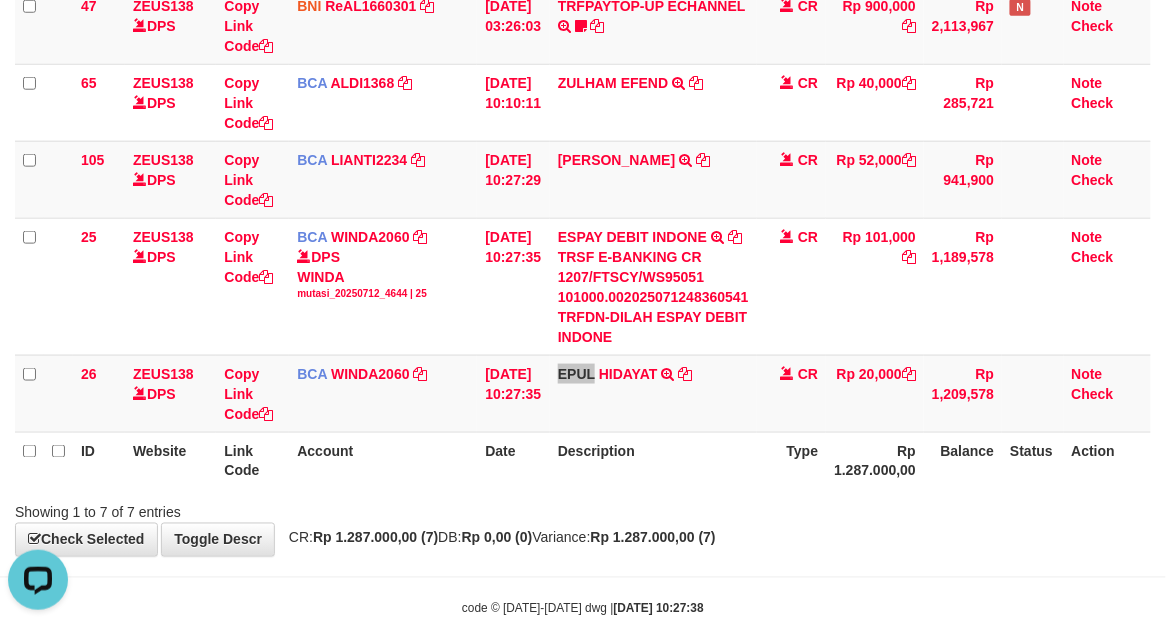scroll, scrollTop: 457, scrollLeft: 0, axis: vertical 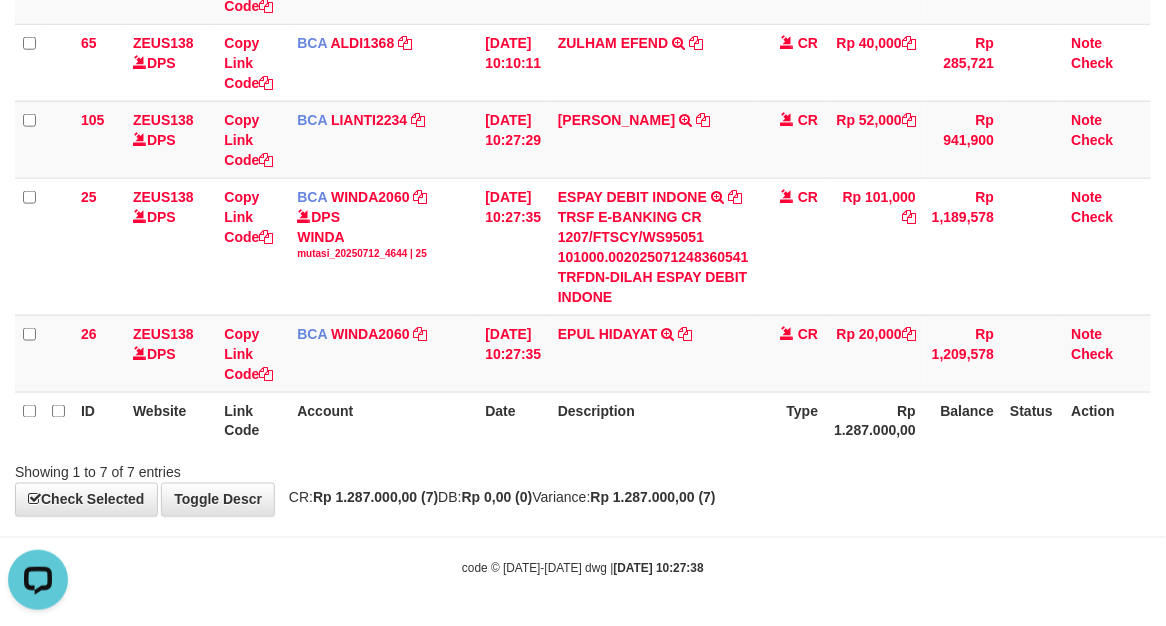 drag, startPoint x: 1066, startPoint y: 467, endPoint x: 1031, endPoint y: 465, distance: 35.057095 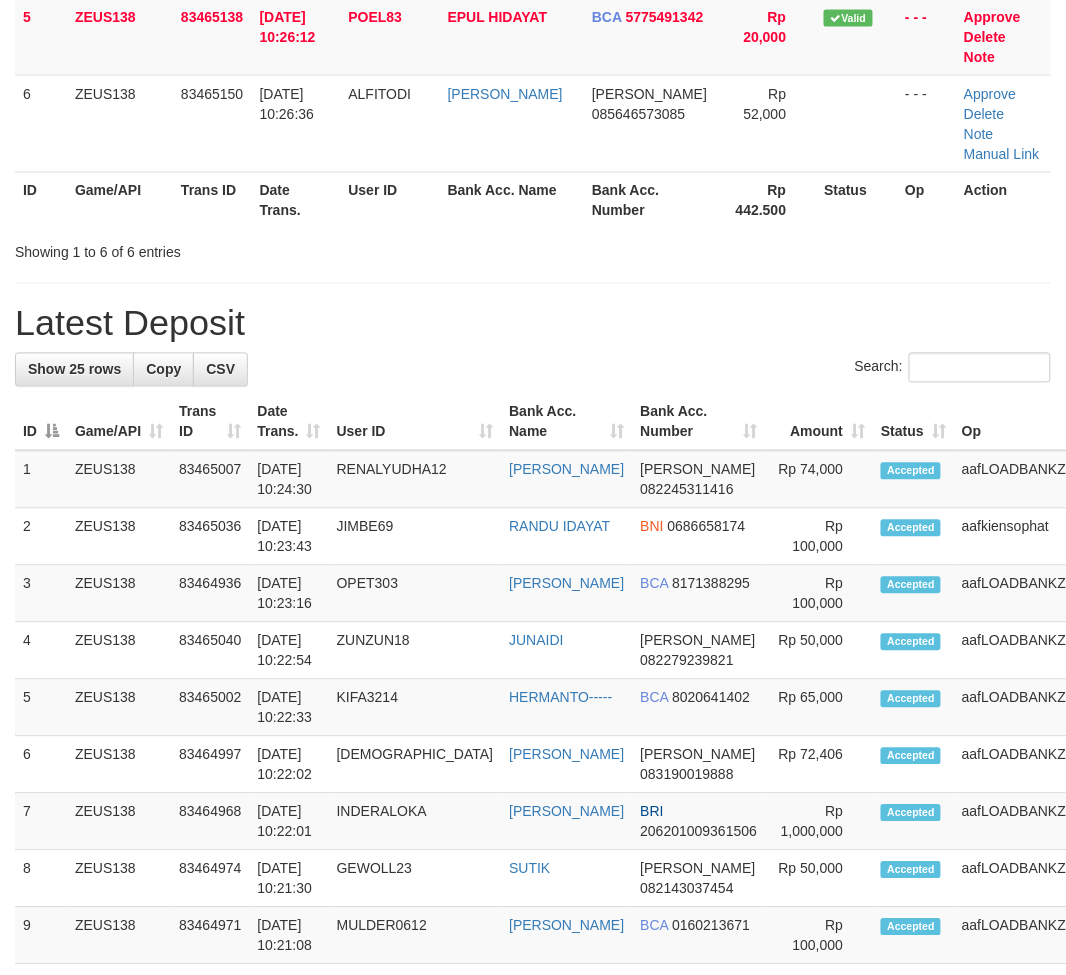 scroll, scrollTop: 444, scrollLeft: 0, axis: vertical 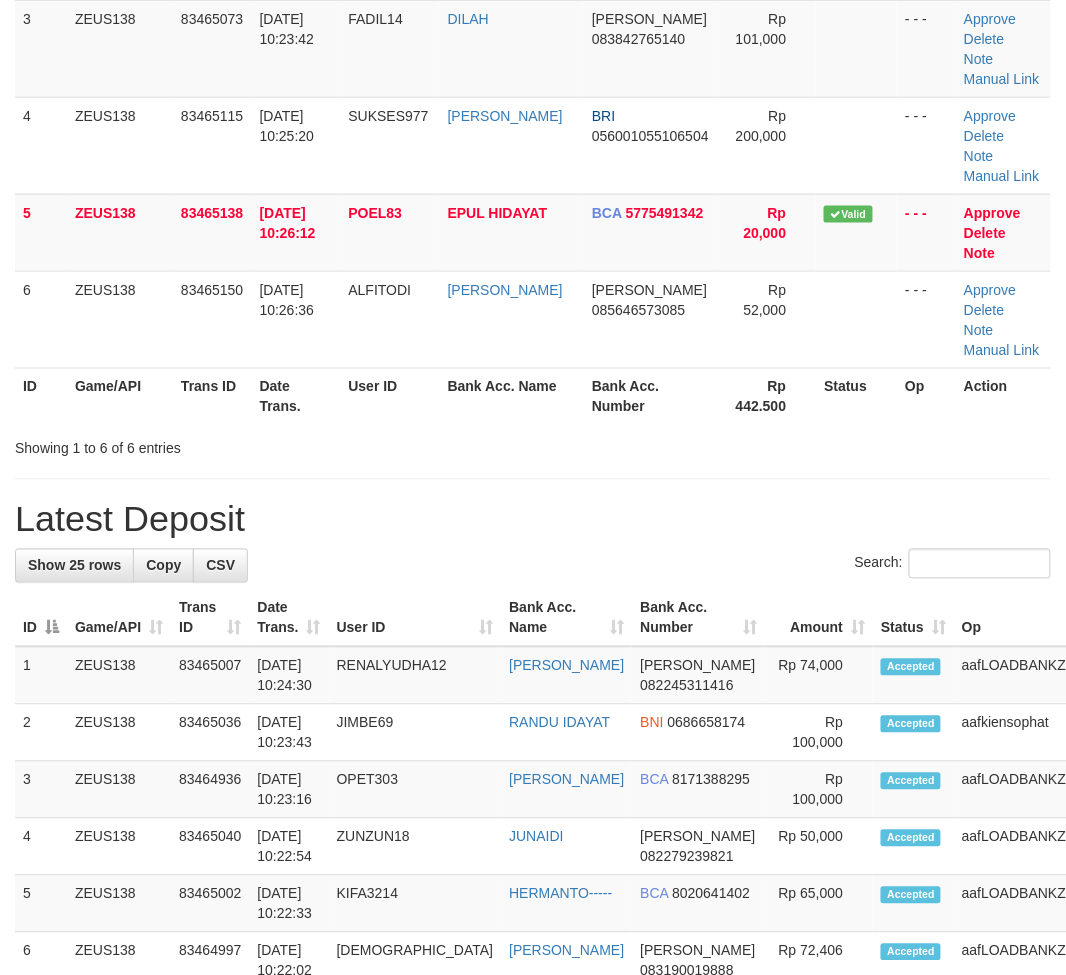 click on "**********" at bounding box center (533, 927) 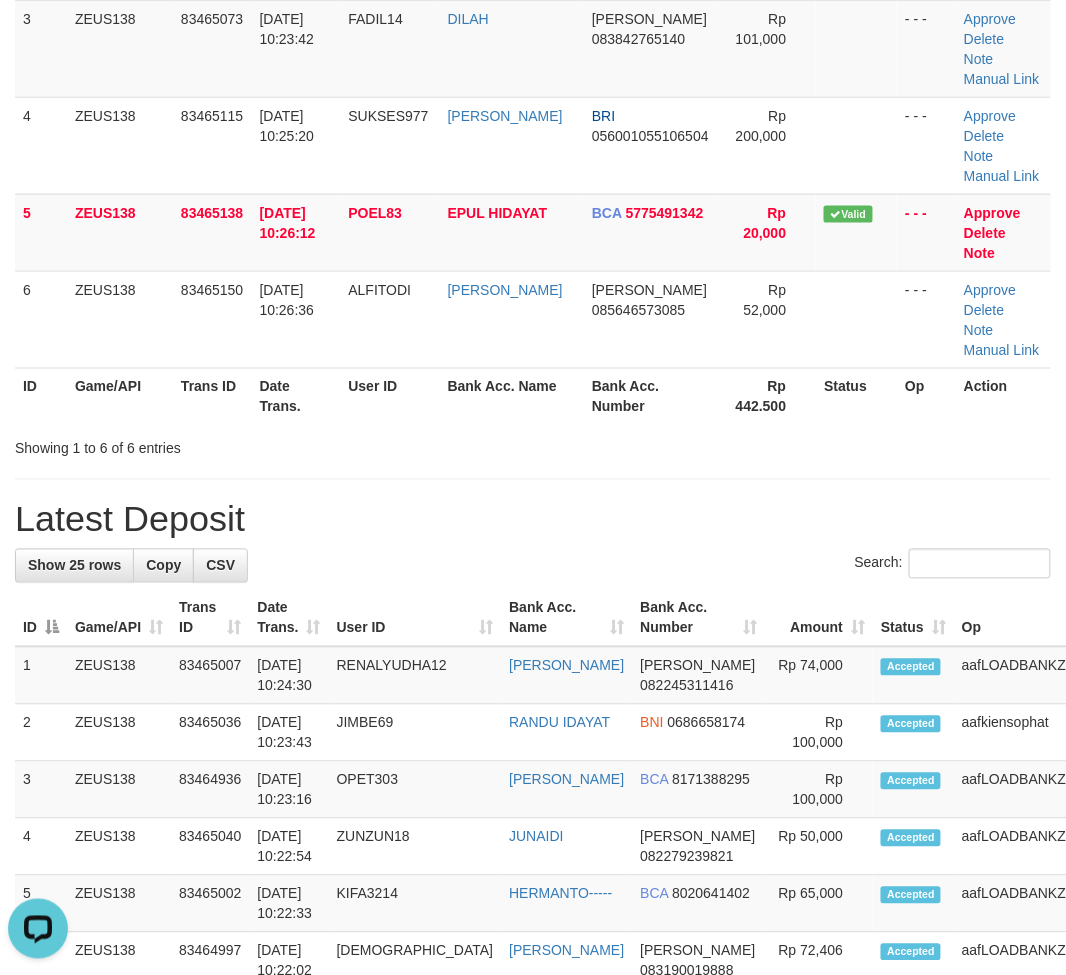 scroll, scrollTop: 0, scrollLeft: 0, axis: both 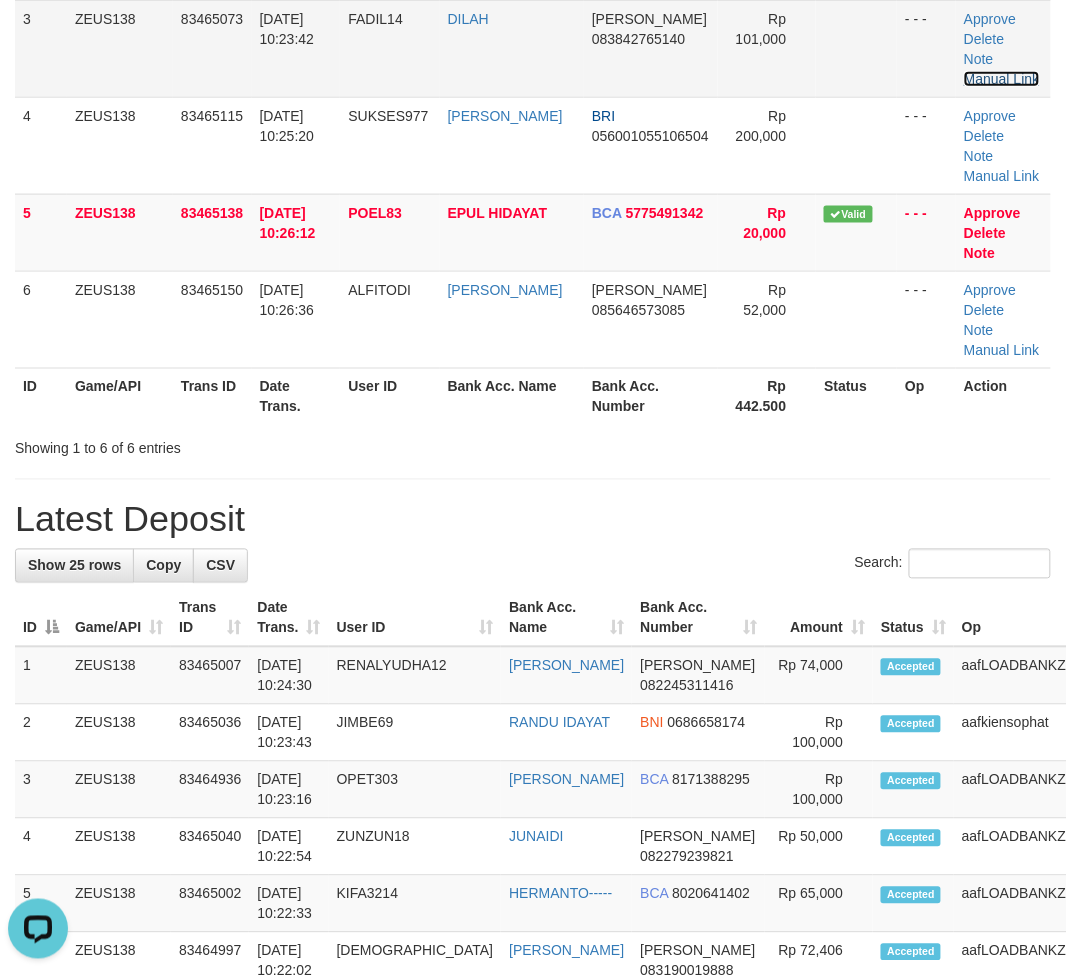 click on "Manual Link" at bounding box center [1002, 79] 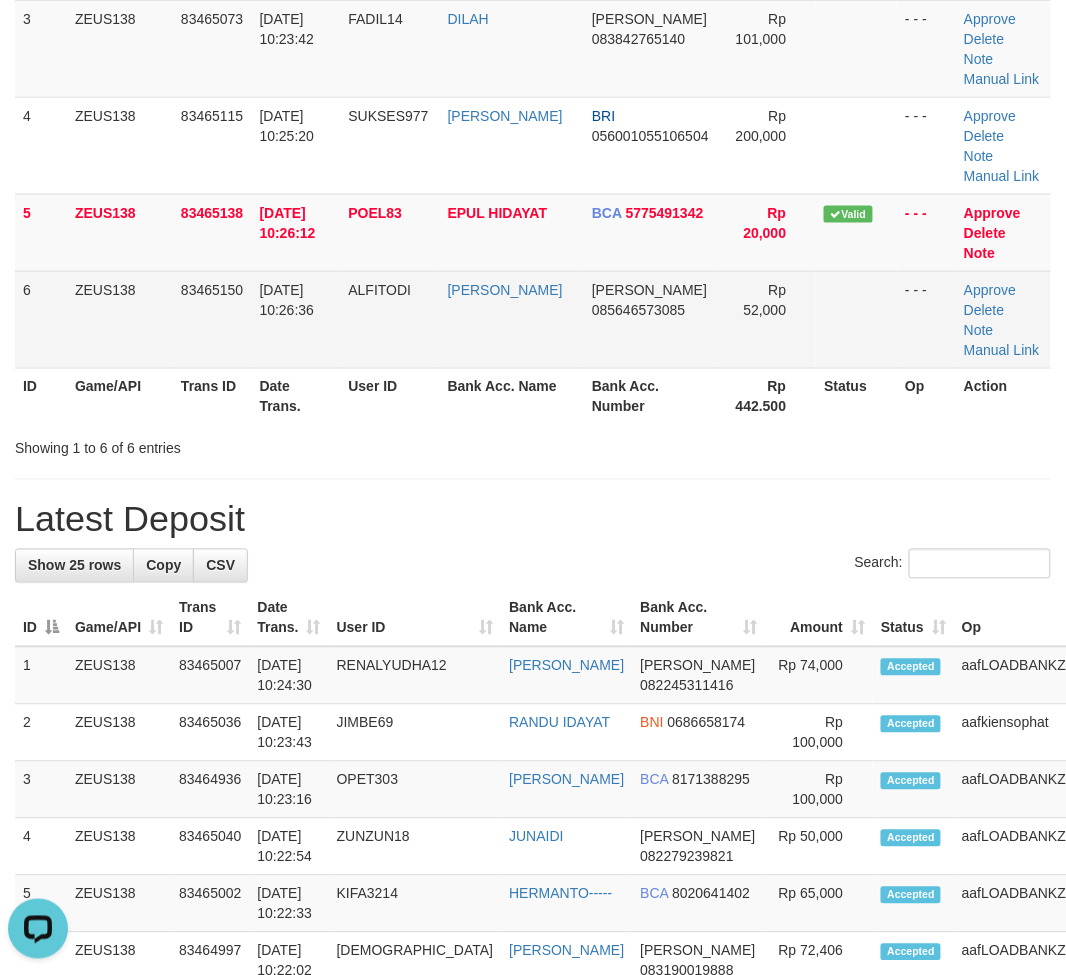 click at bounding box center [856, 319] 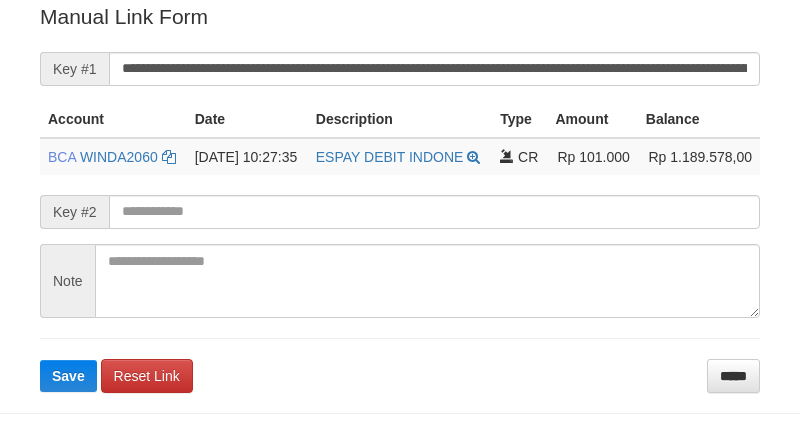 scroll, scrollTop: 404, scrollLeft: 0, axis: vertical 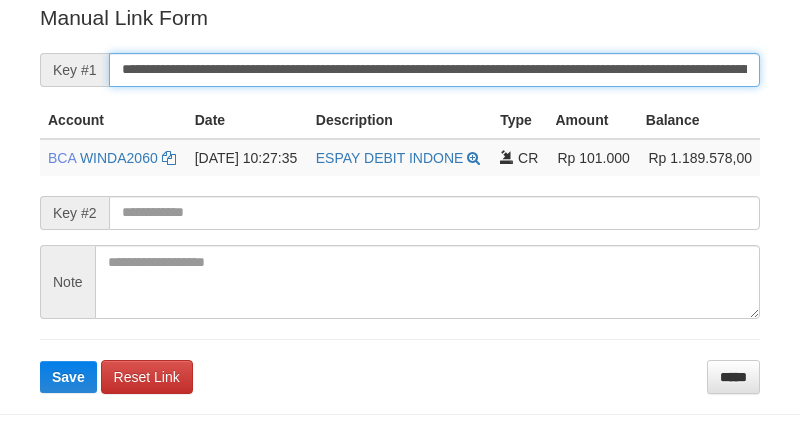 click on "**********" at bounding box center [434, 70] 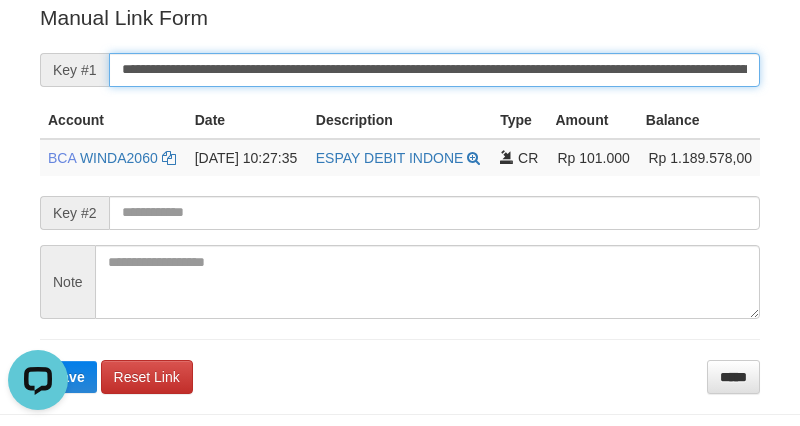 click on "Save" at bounding box center (68, 377) 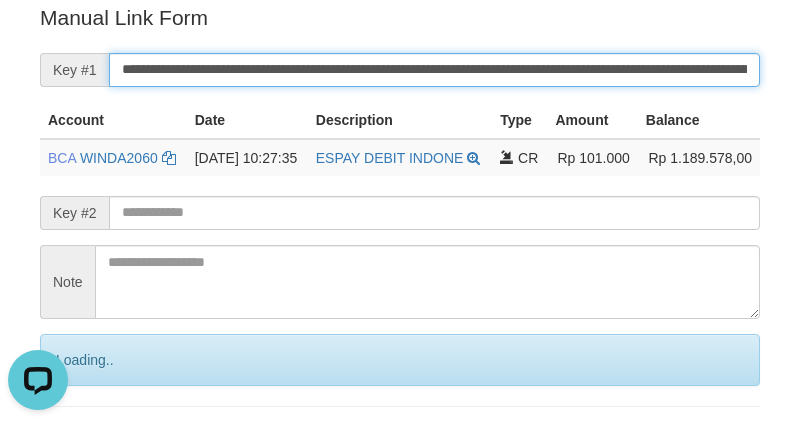 click on "Save" at bounding box center [90, 444] 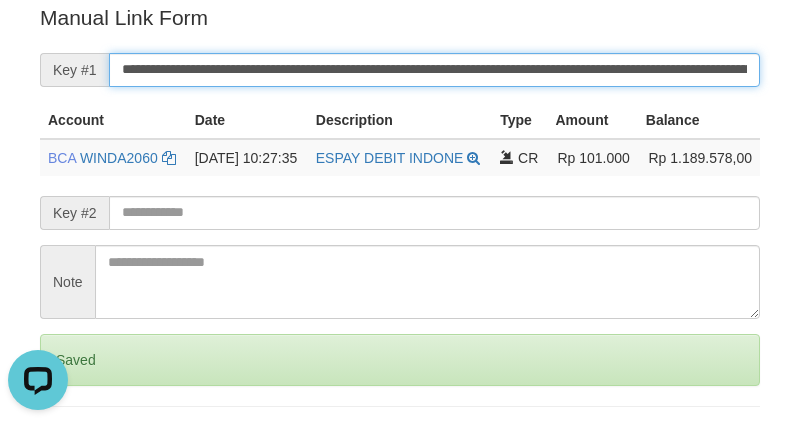 click on "Save" at bounding box center [68, 444] 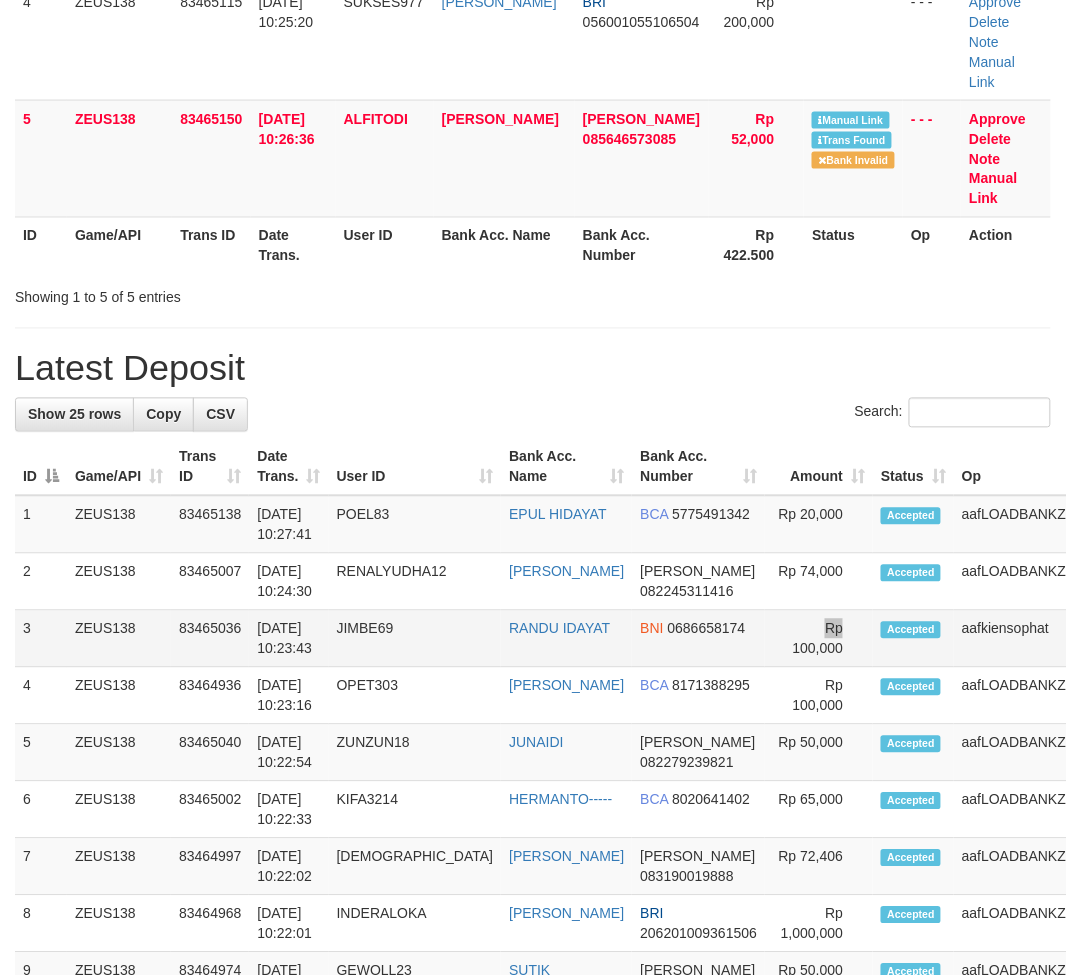 click on "Rp 100,000" at bounding box center [819, 639] 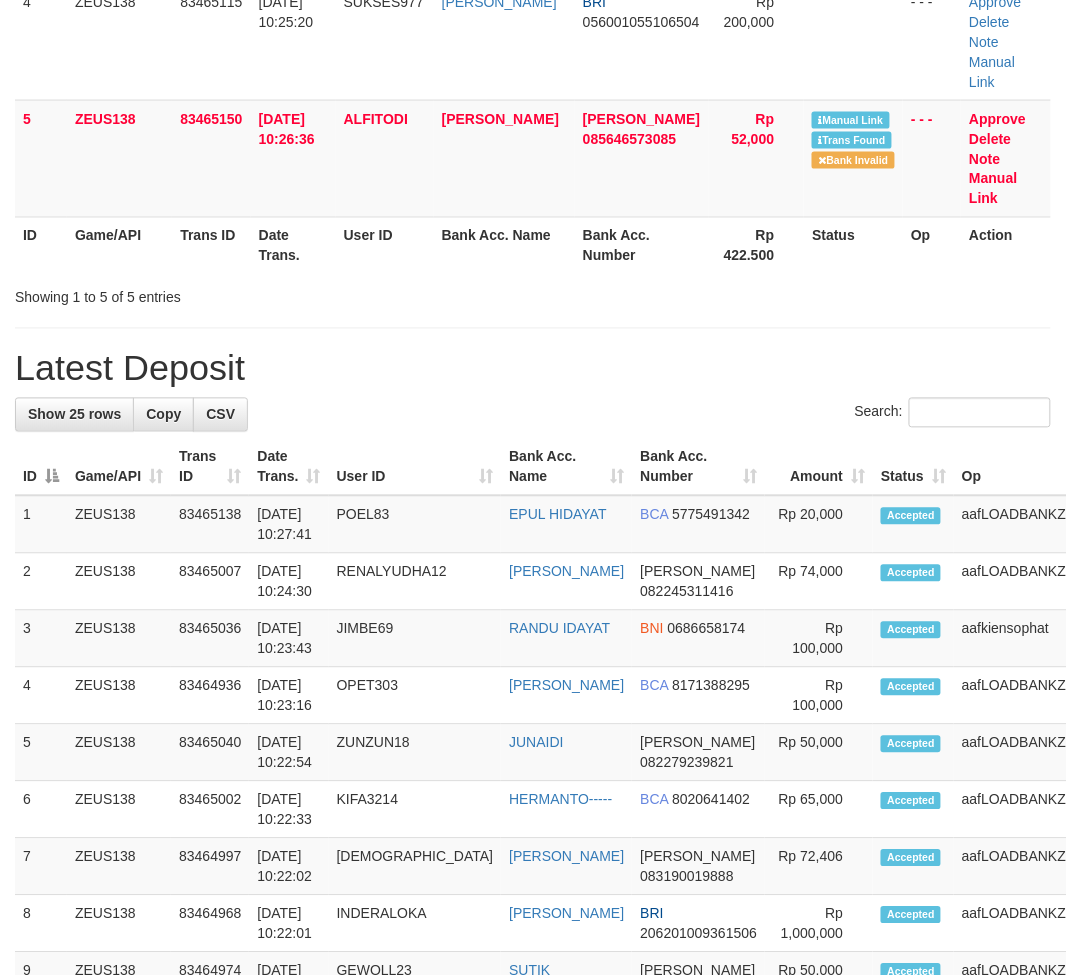 scroll, scrollTop: 444, scrollLeft: 0, axis: vertical 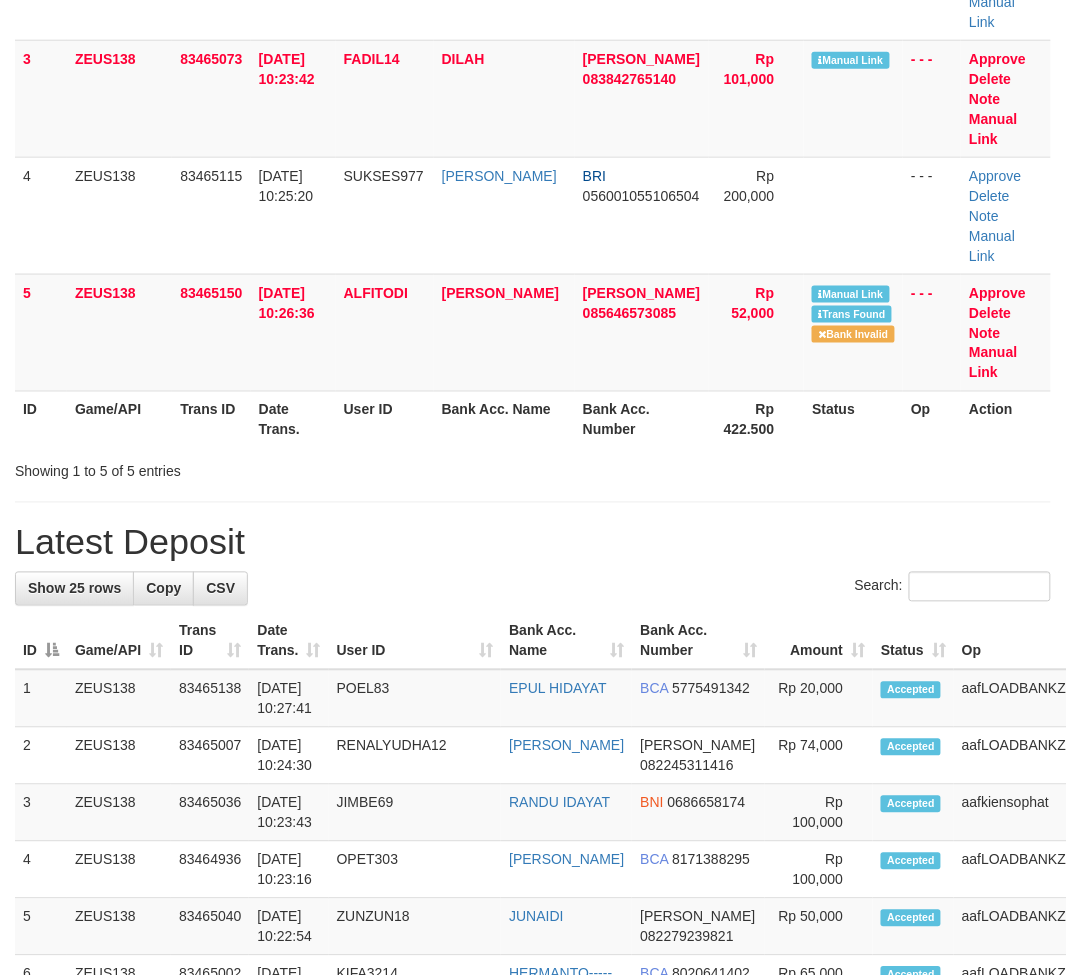 click on "**********" at bounding box center [533, 938] 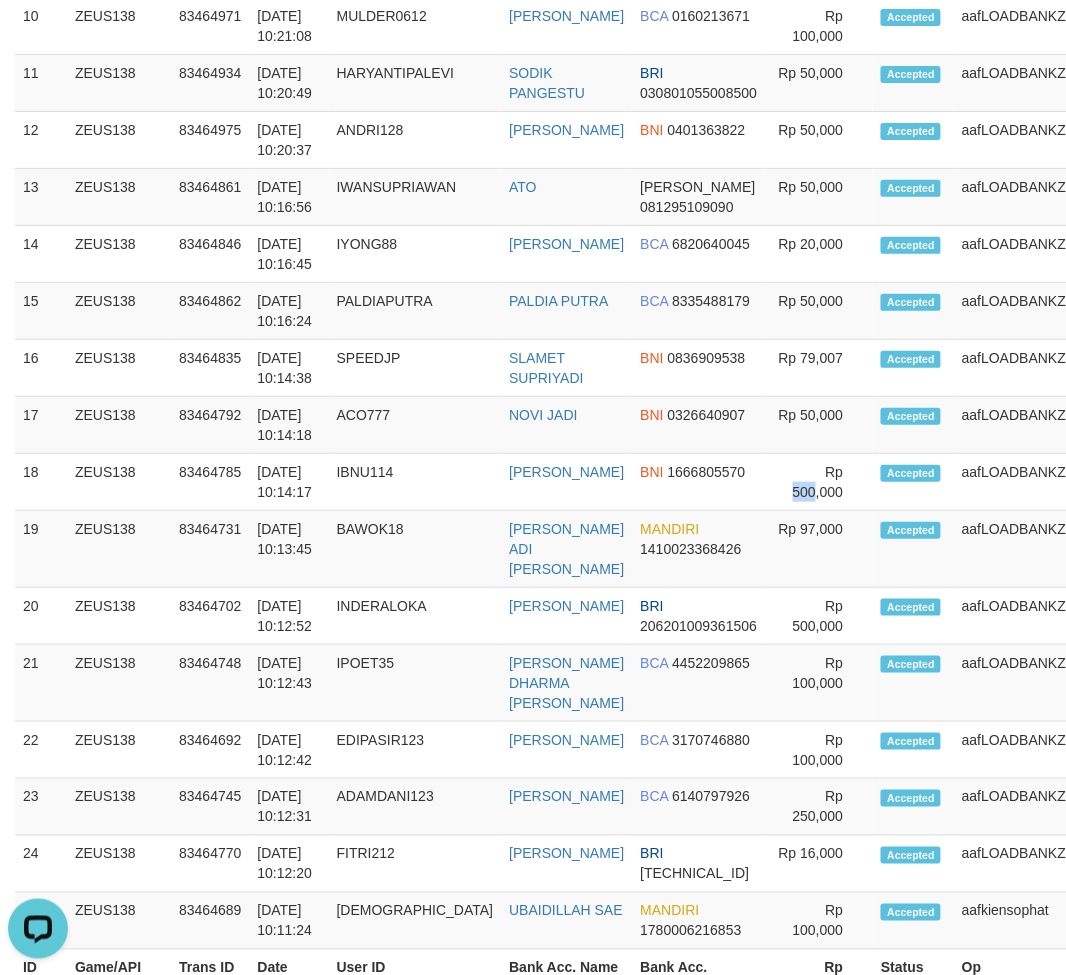 scroll, scrollTop: 0, scrollLeft: 0, axis: both 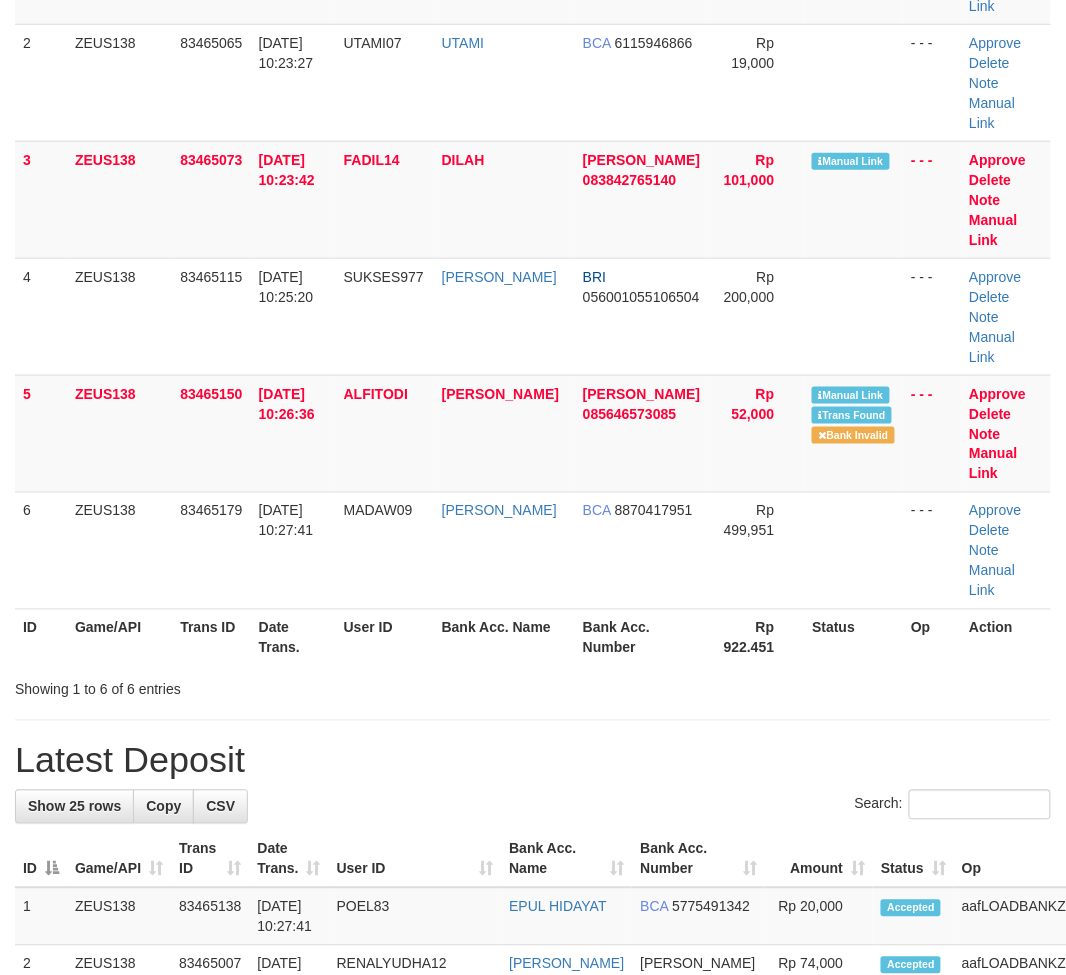 drag, startPoint x: 857, startPoint y: 584, endPoint x: 1078, endPoint y: 614, distance: 223.0269 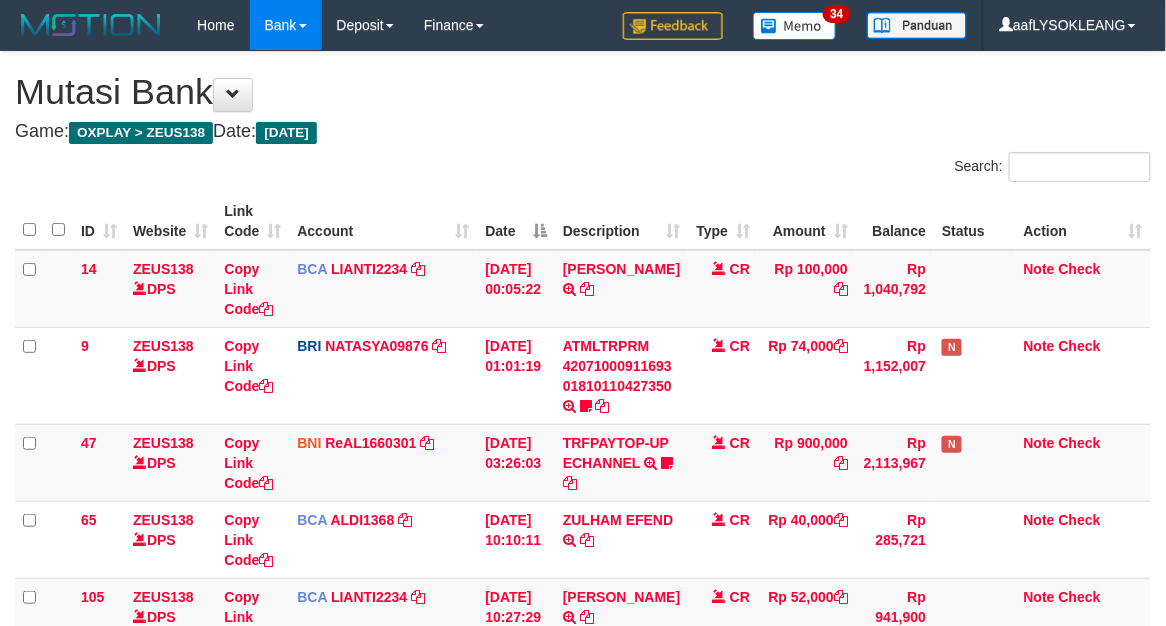 scroll, scrollTop: 340, scrollLeft: 0, axis: vertical 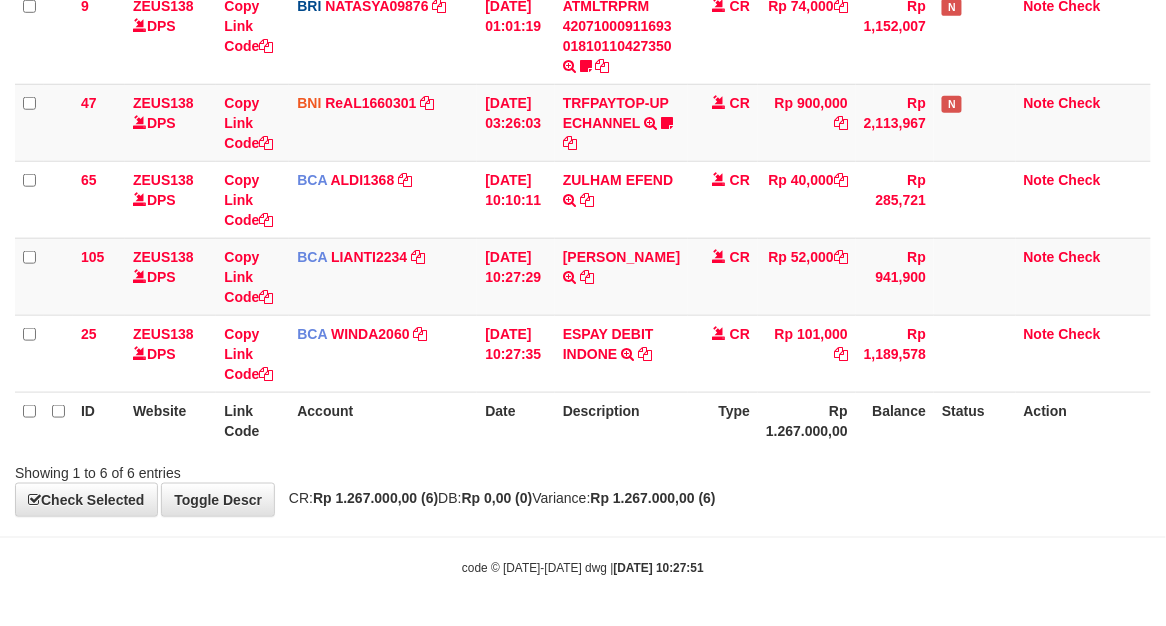 click on "ID Website Link Code Account Date Description Type Amount Balance Status Action
14
ZEUS138    DPS
Copy Link Code
BCA
LIANTI2234
DPS
YULIANTI
mutasi_20250712_4646 | 14
mutasi_20250712_4646 | 14
[DATE] 00:05:22
[PERSON_NAME]         TRSF E-BANKING CR 1207/FTSCY/WS95051
100000.002025071262819090 TRFDN-YUSUP MAULANESPAY DEBIT INDONE
CR
Rp 100,000
Rp 1,040,792
Note
Check
9
ZEUS138    DPS
Copy Link Code
BRI
NATASYA09876" at bounding box center (583, 151) 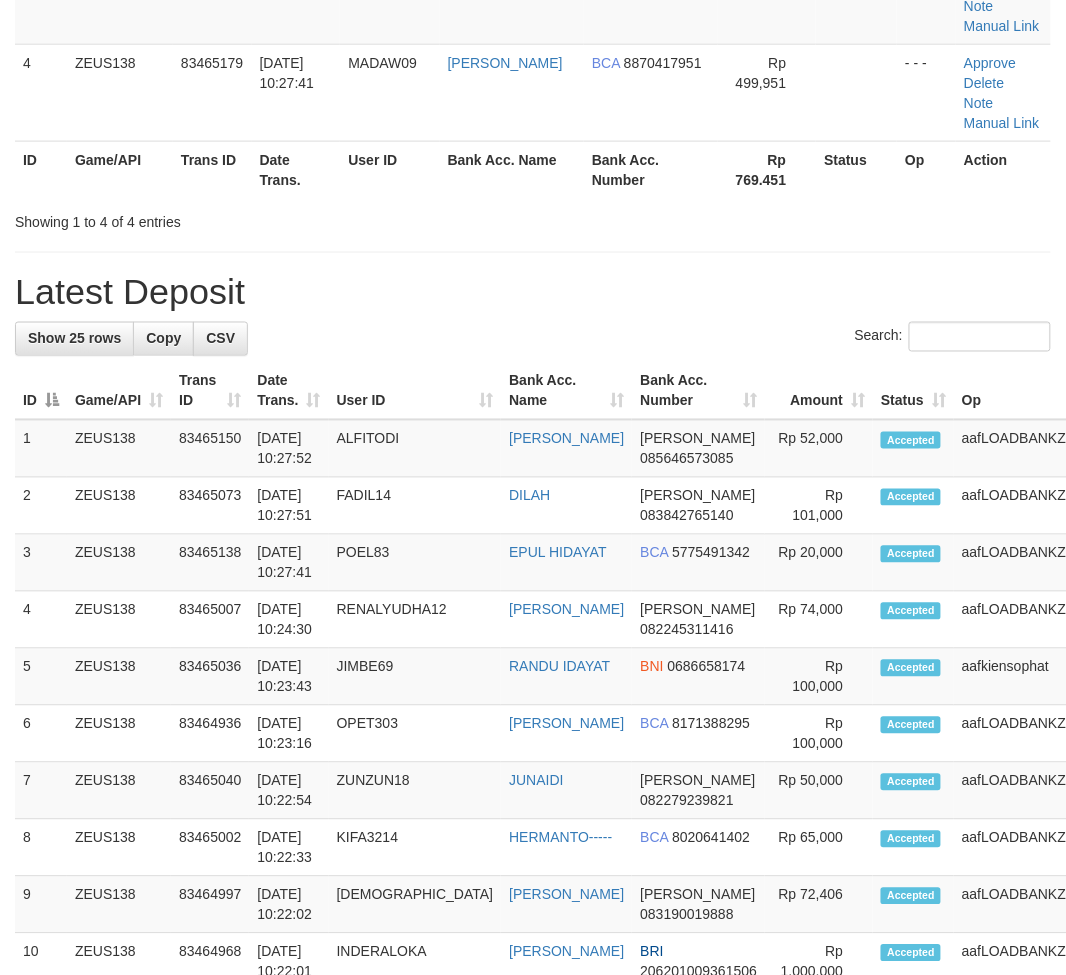 scroll, scrollTop: 343, scrollLeft: 0, axis: vertical 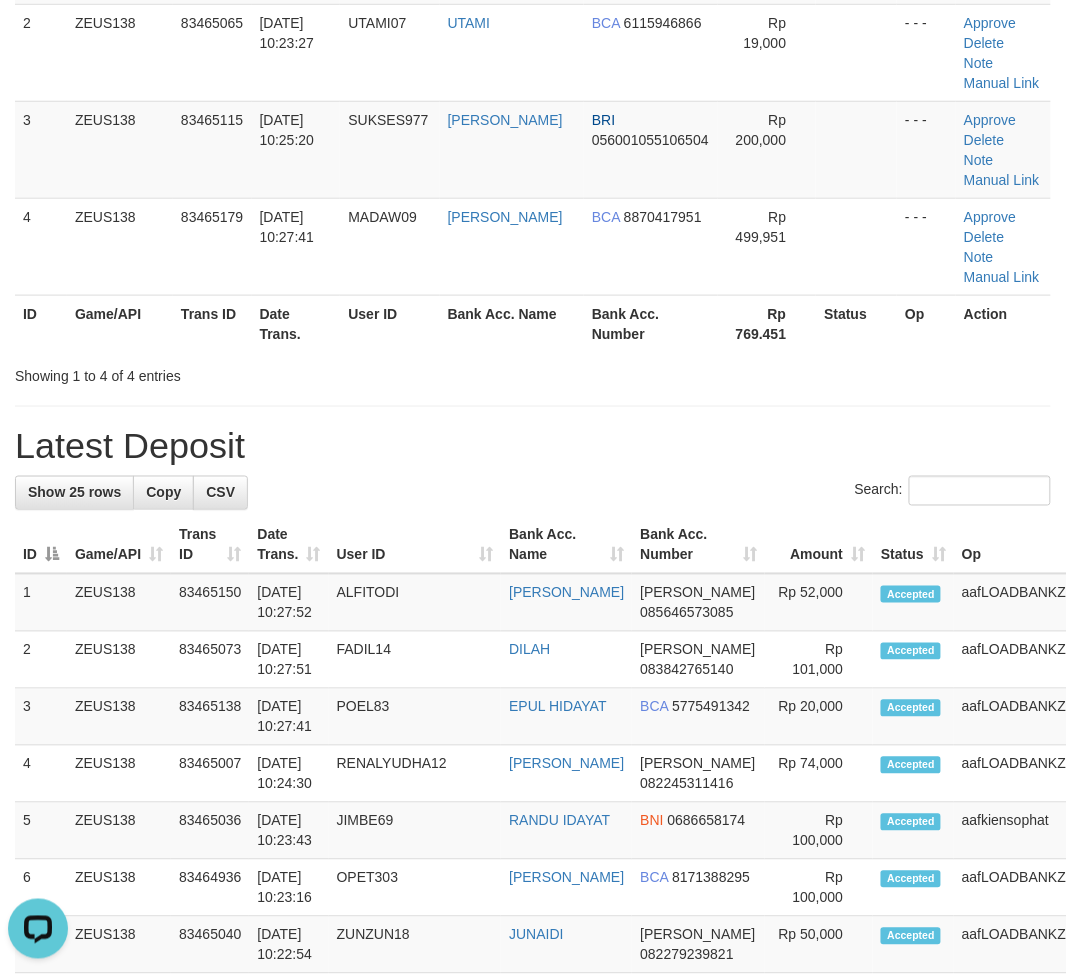 click on "**********" at bounding box center [533, 941] 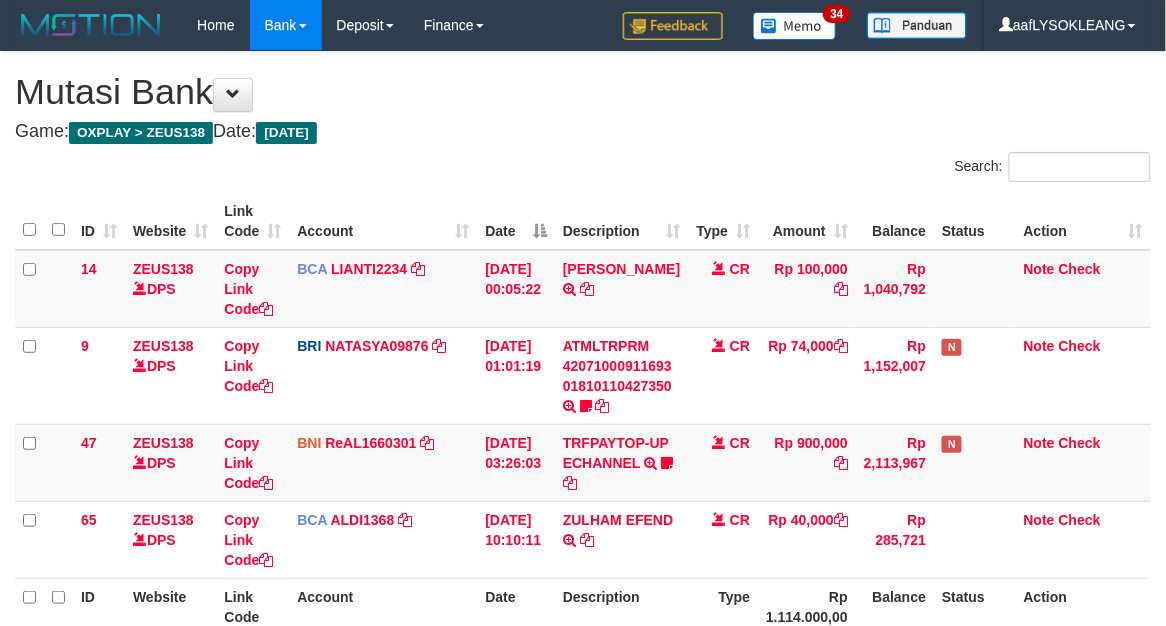 scroll, scrollTop: 186, scrollLeft: 0, axis: vertical 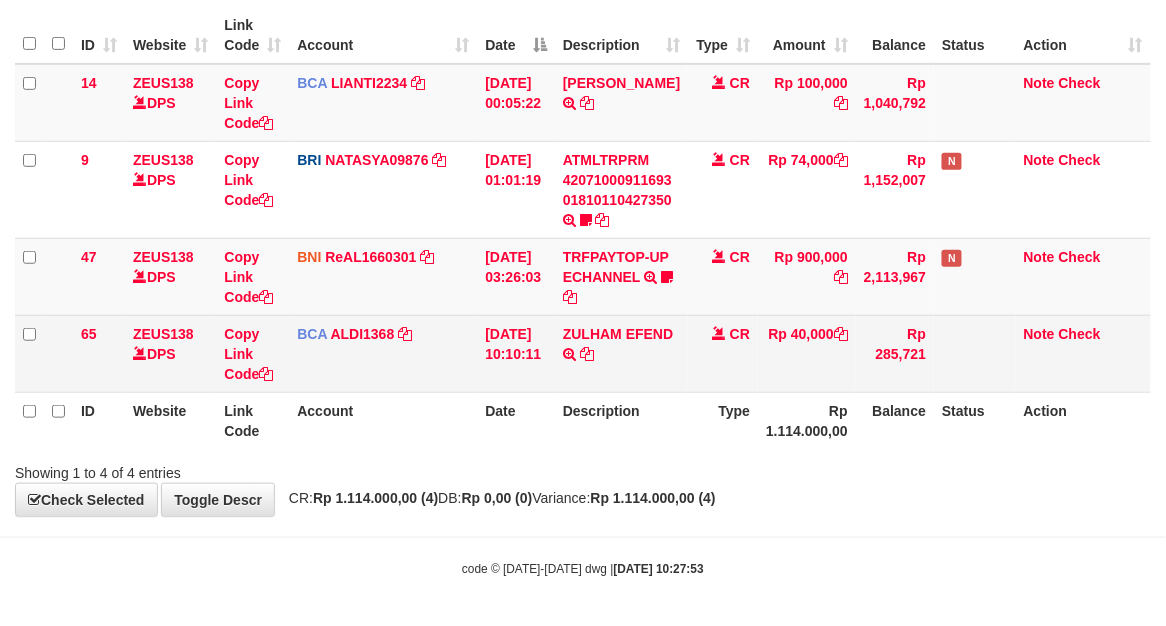 click on "ZULHAM EFEND         TRSF E-BANKING CR 1207/FTSCY/WS95051
40000.002025071255133322 TRFDN-ZULHAM EFENDESPAY DEBIT INDONE" at bounding box center (621, 353) 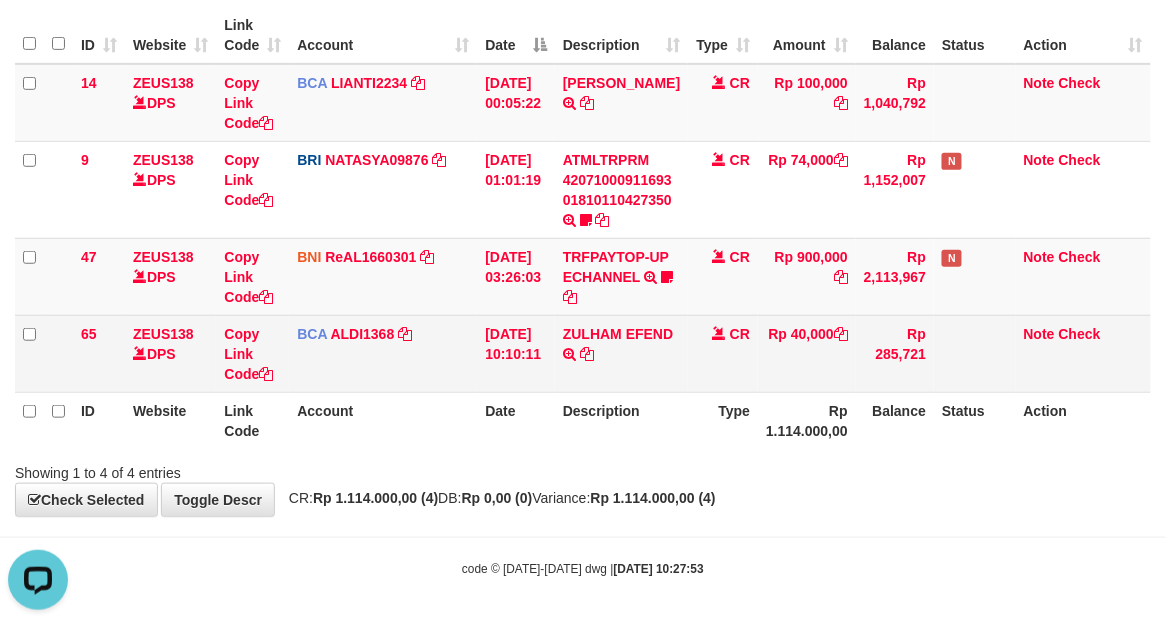 scroll, scrollTop: 0, scrollLeft: 0, axis: both 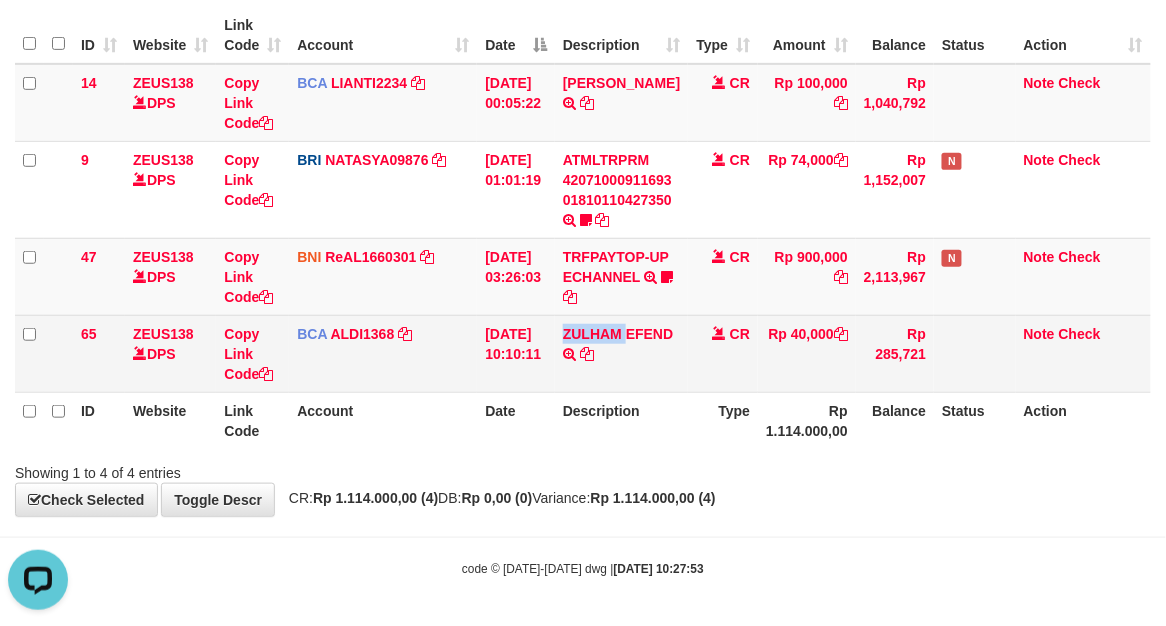 click on "ZULHAM EFEND         TRSF E-BANKING CR 1207/FTSCY/WS95051
40000.002025071255133322 TRFDN-ZULHAM EFENDESPAY DEBIT INDONE" at bounding box center (621, 353) 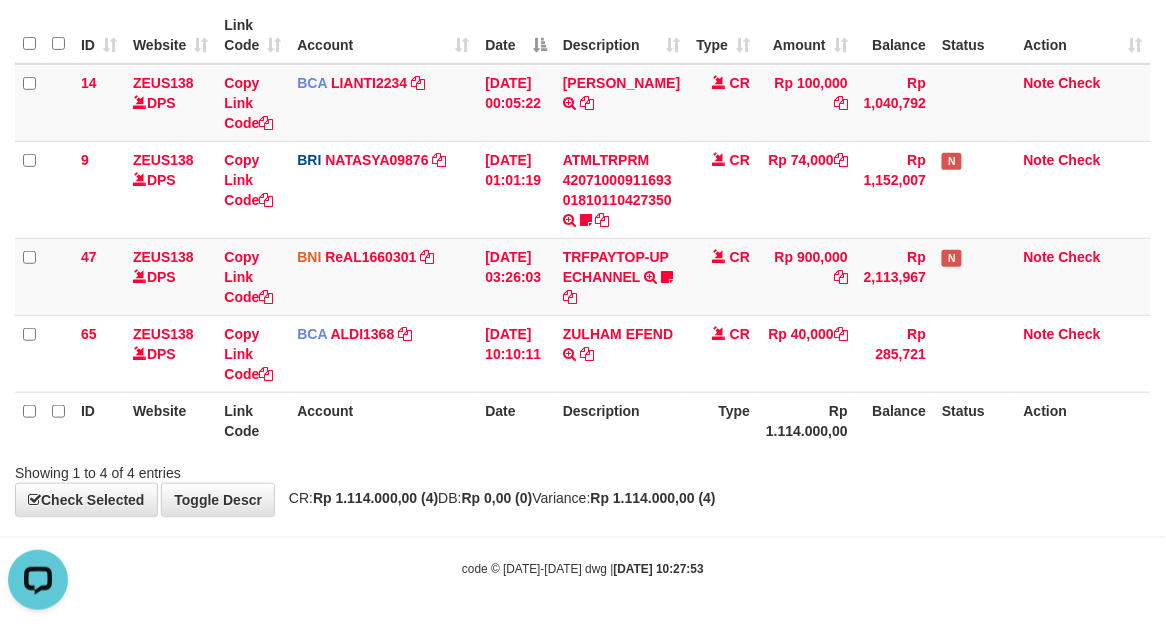 drag, startPoint x: 648, startPoint y: 454, endPoint x: 554, endPoint y: 432, distance: 96.540146 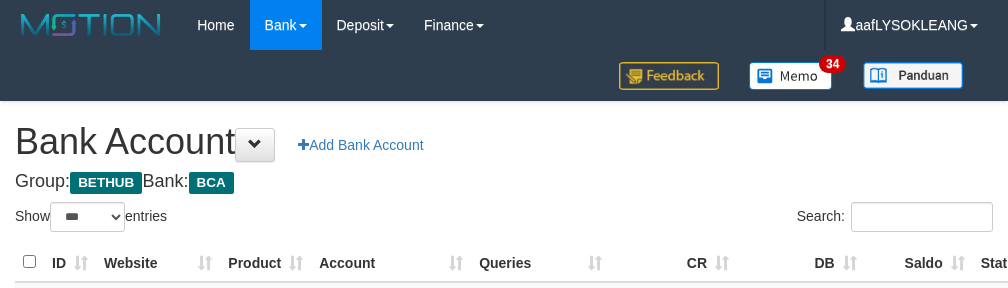 select on "***" 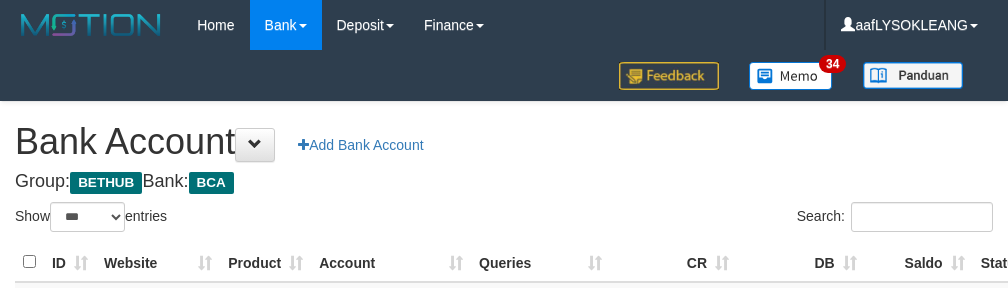 scroll, scrollTop: 222, scrollLeft: 0, axis: vertical 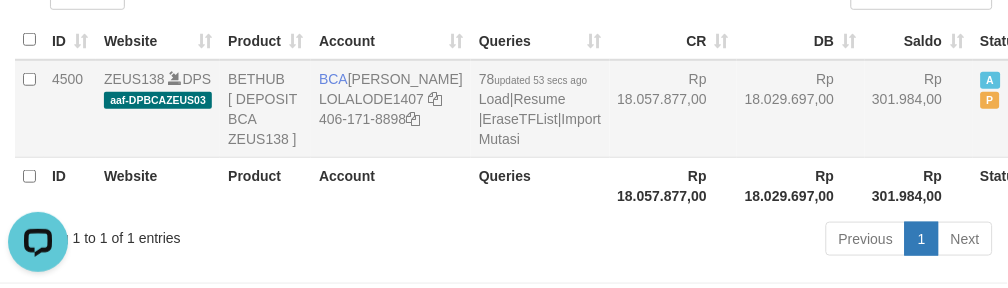 drag, startPoint x: 750, startPoint y: 142, endPoint x: 735, endPoint y: 134, distance: 17 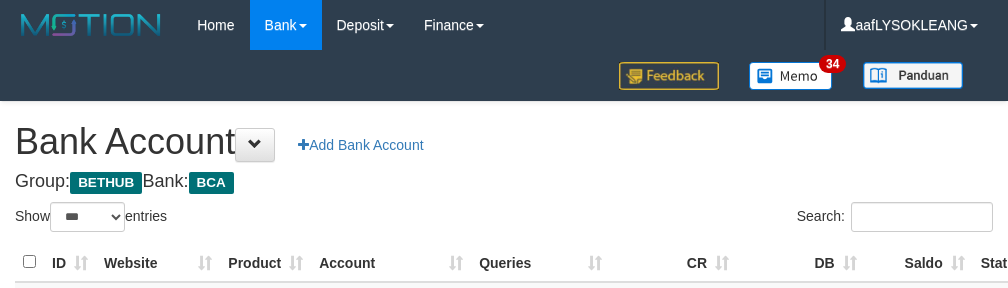 select on "***" 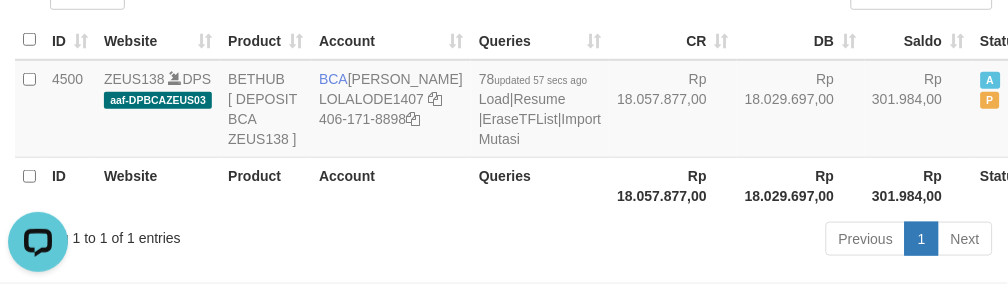 scroll, scrollTop: 0, scrollLeft: 0, axis: both 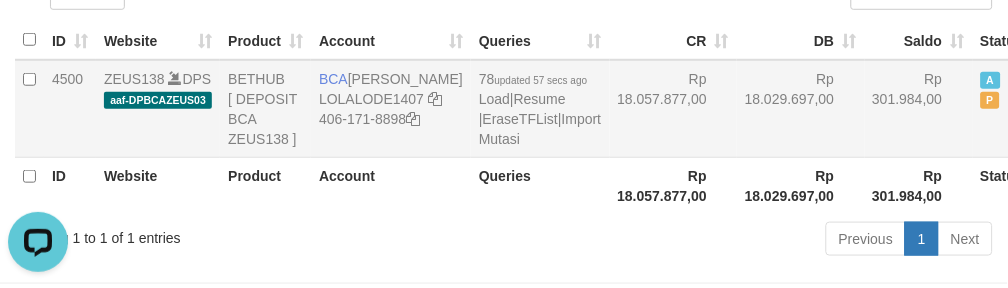 click on "Rp 18.057.877,00" at bounding box center (674, 109) 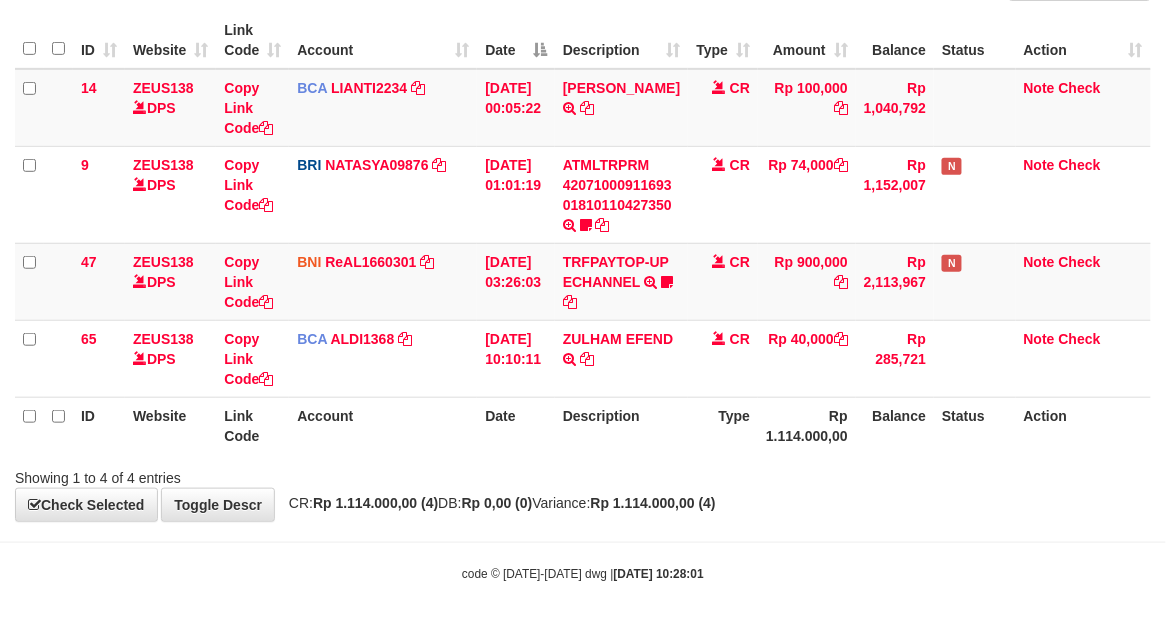 scroll, scrollTop: 186, scrollLeft: 0, axis: vertical 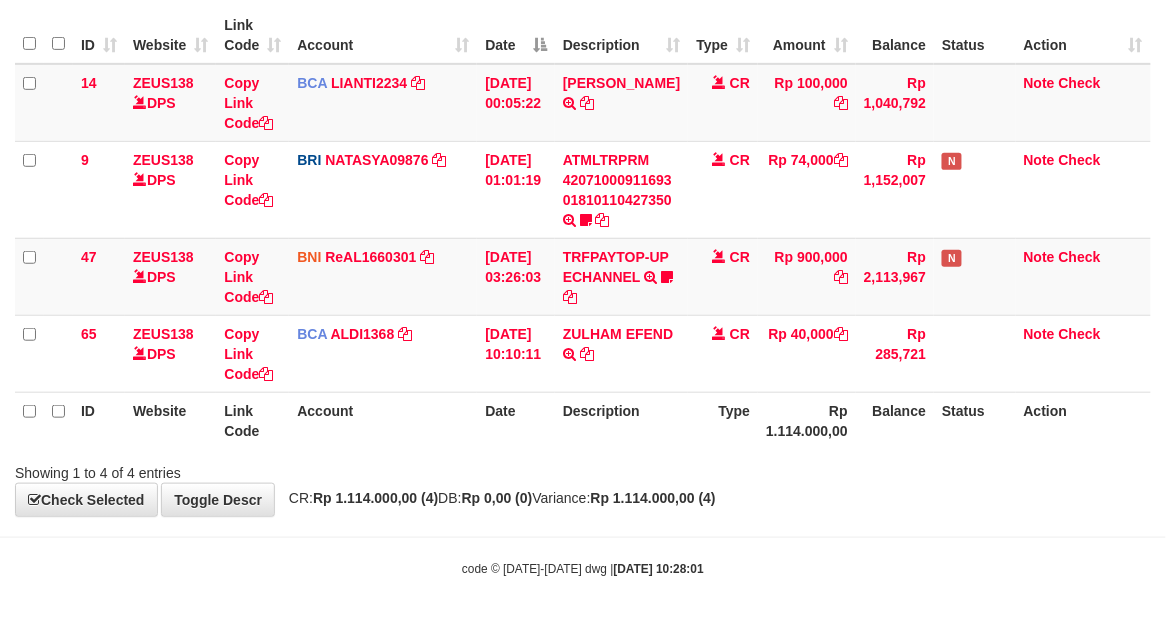 click on "Account" at bounding box center [383, 420] 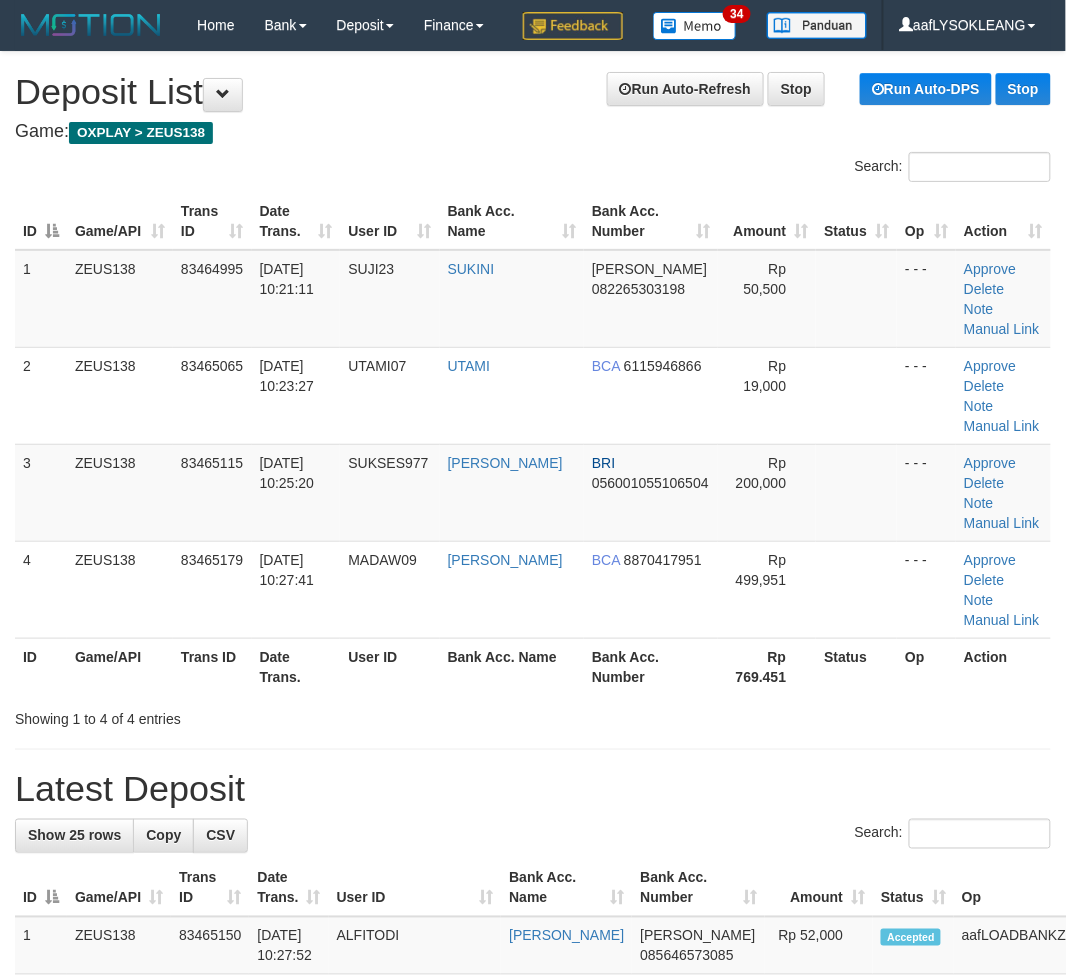 scroll, scrollTop: 147, scrollLeft: 0, axis: vertical 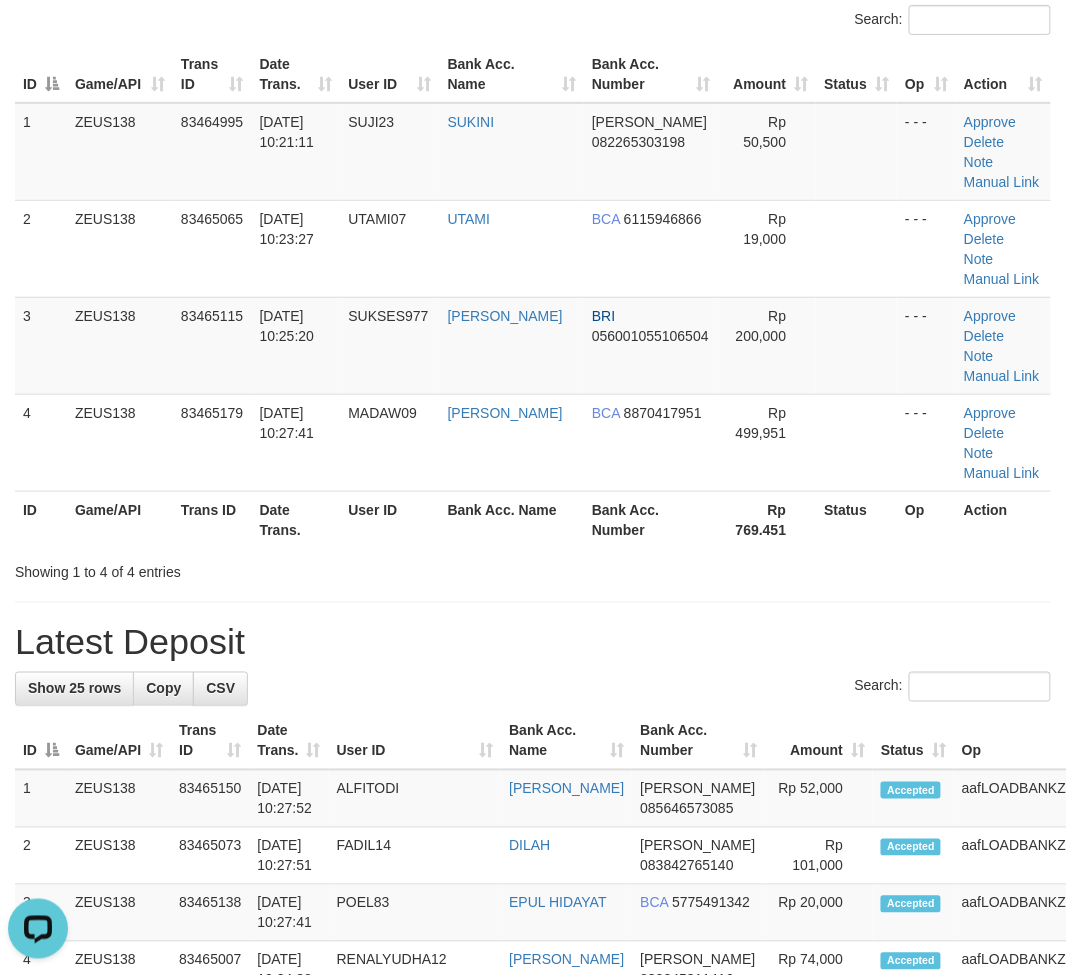 drag, startPoint x: 756, startPoint y: 685, endPoint x: 1074, endPoint y: 762, distance: 327.18954 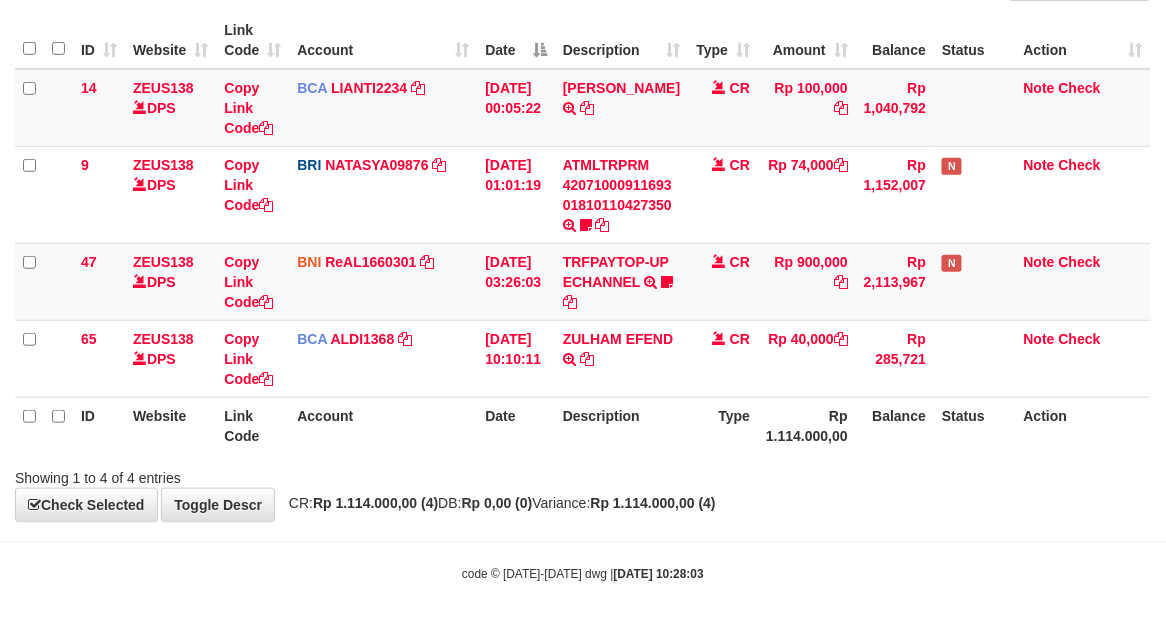 scroll, scrollTop: 186, scrollLeft: 0, axis: vertical 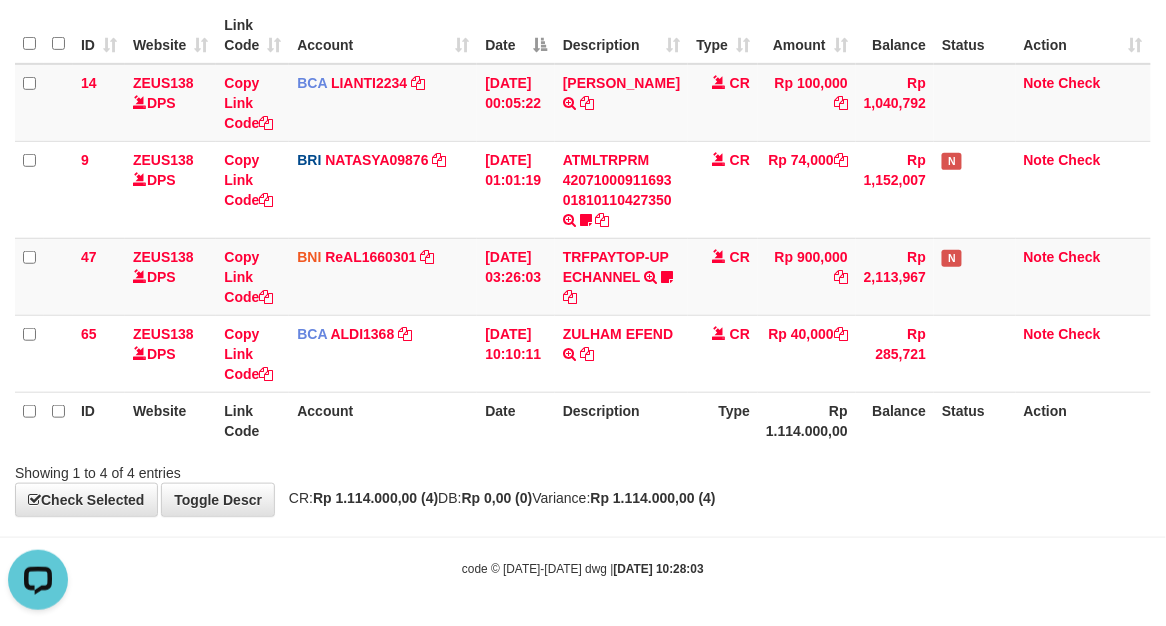 drag, startPoint x: 384, startPoint y: 426, endPoint x: 1, endPoint y: 271, distance: 413.1755 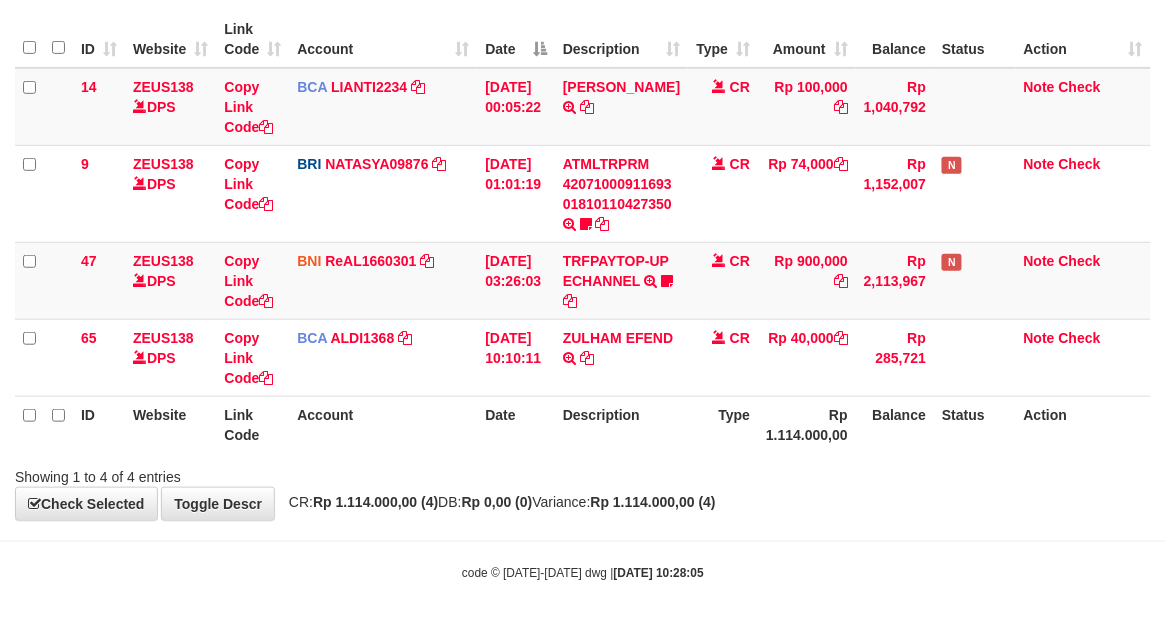scroll, scrollTop: 186, scrollLeft: 0, axis: vertical 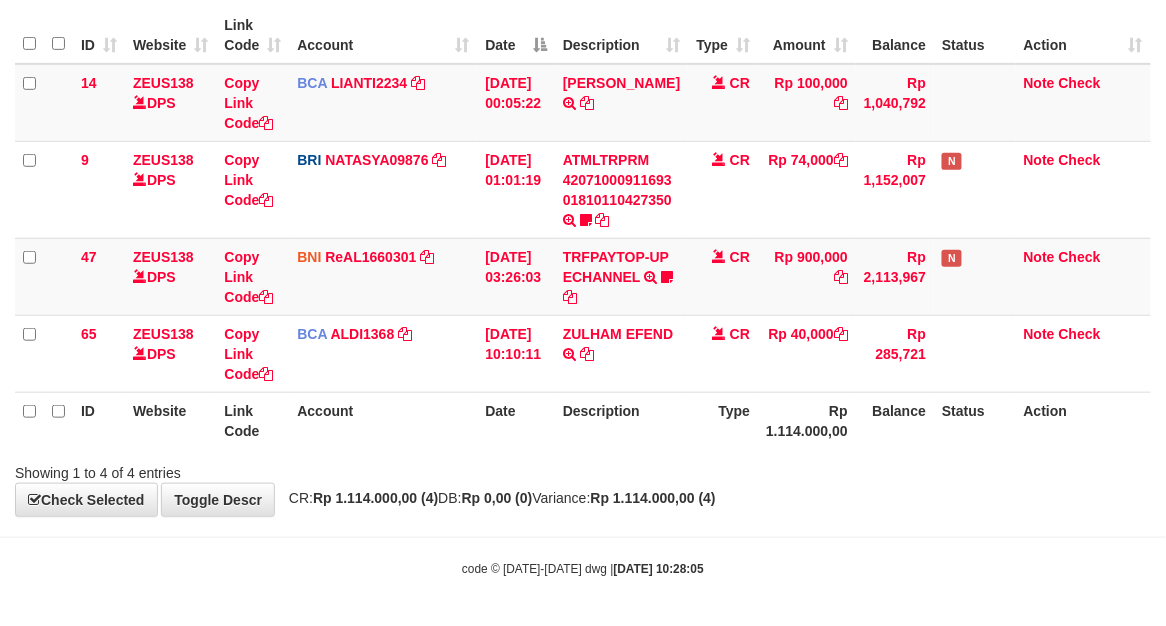 drag, startPoint x: 441, startPoint y: 405, endPoint x: 0, endPoint y: 327, distance: 447.84485 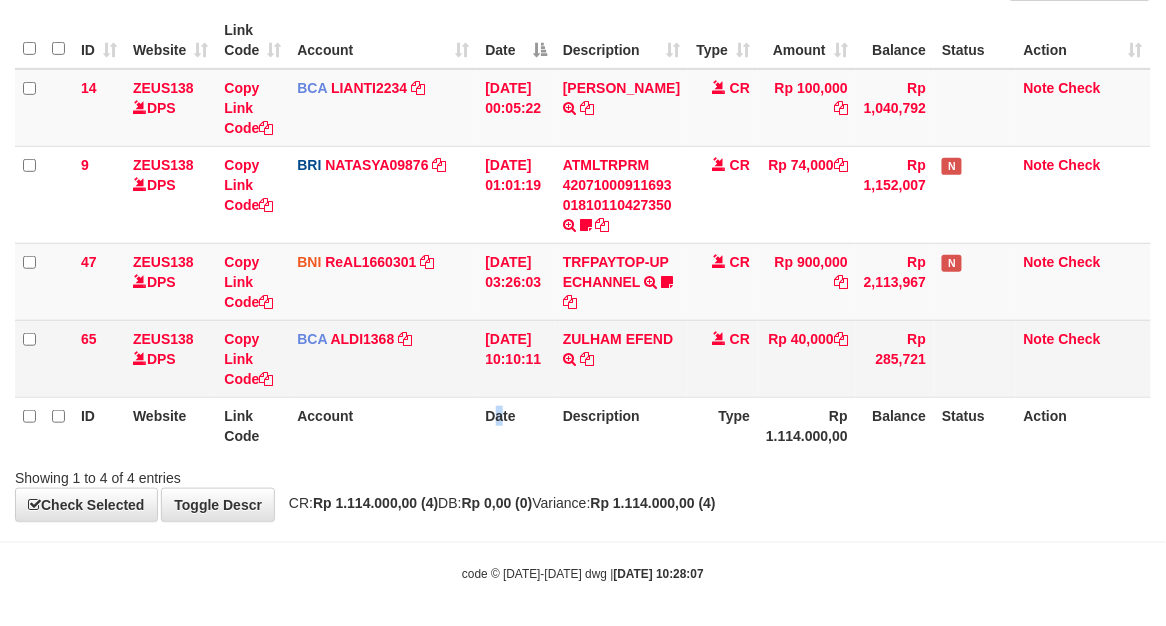 drag, startPoint x: 498, startPoint y: 438, endPoint x: 330, endPoint y: 380, distance: 177.73013 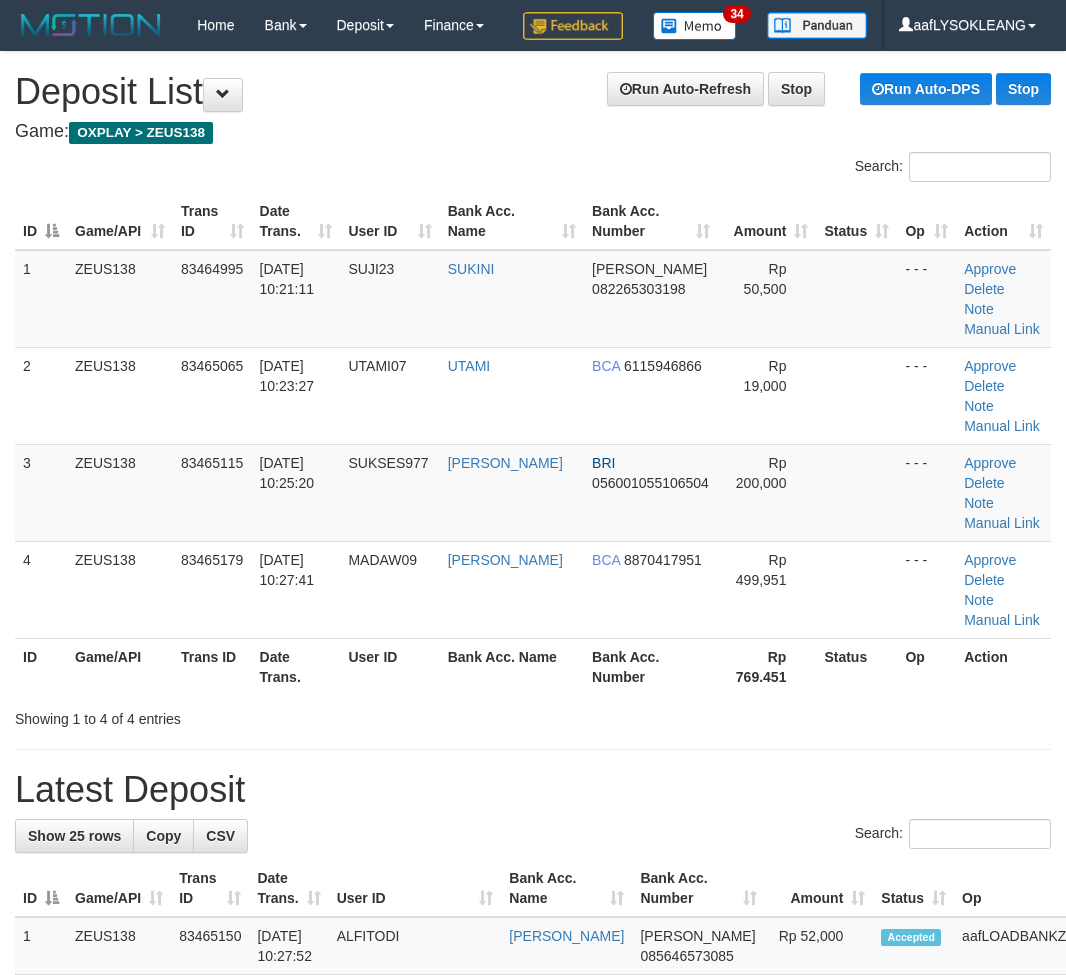 scroll, scrollTop: 147, scrollLeft: 4, axis: both 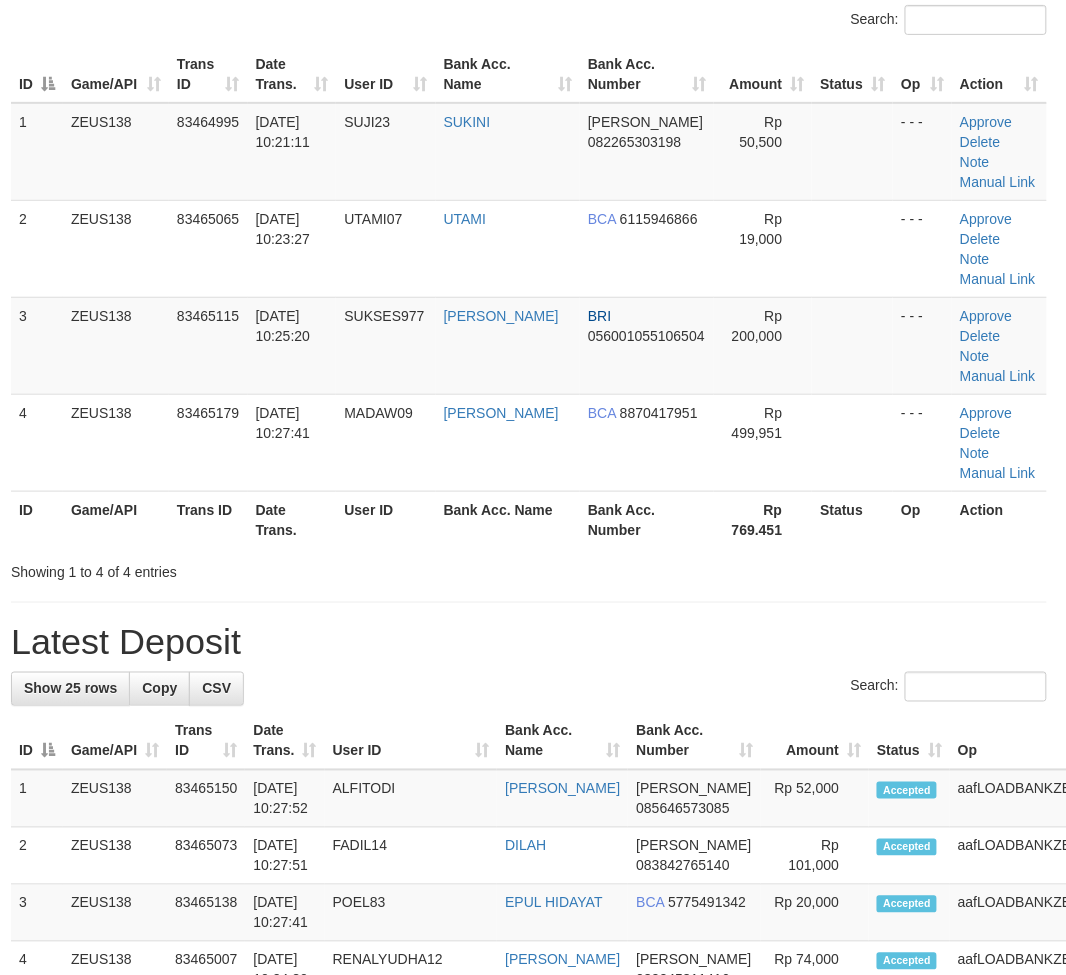 click on "Rp 769.451" at bounding box center [763, 519] 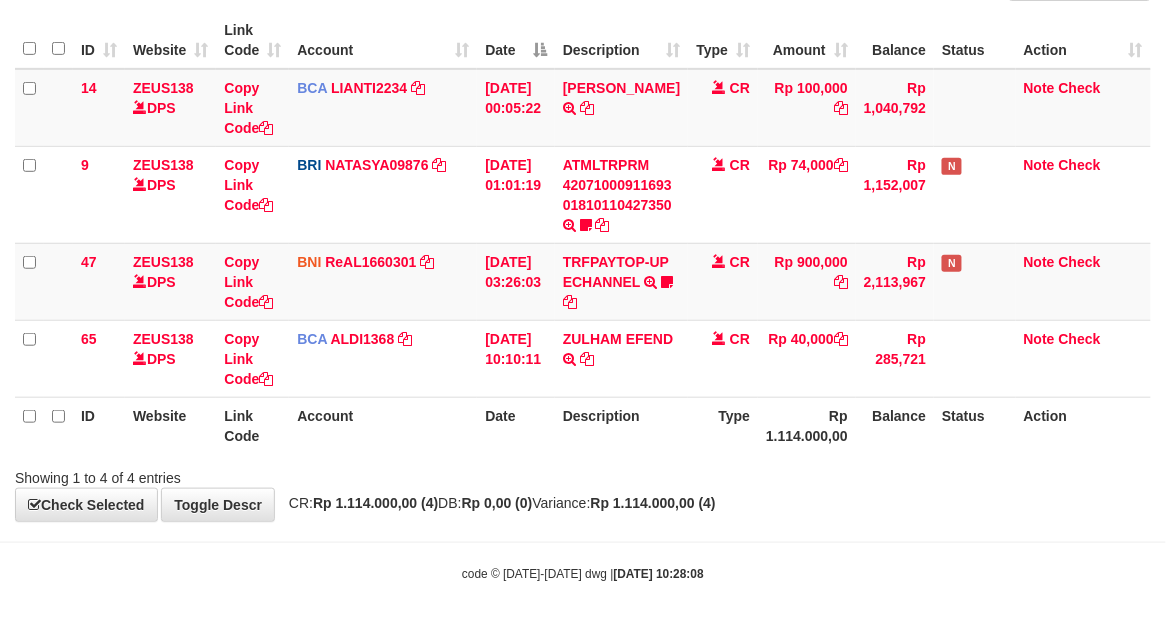 scroll, scrollTop: 186, scrollLeft: 0, axis: vertical 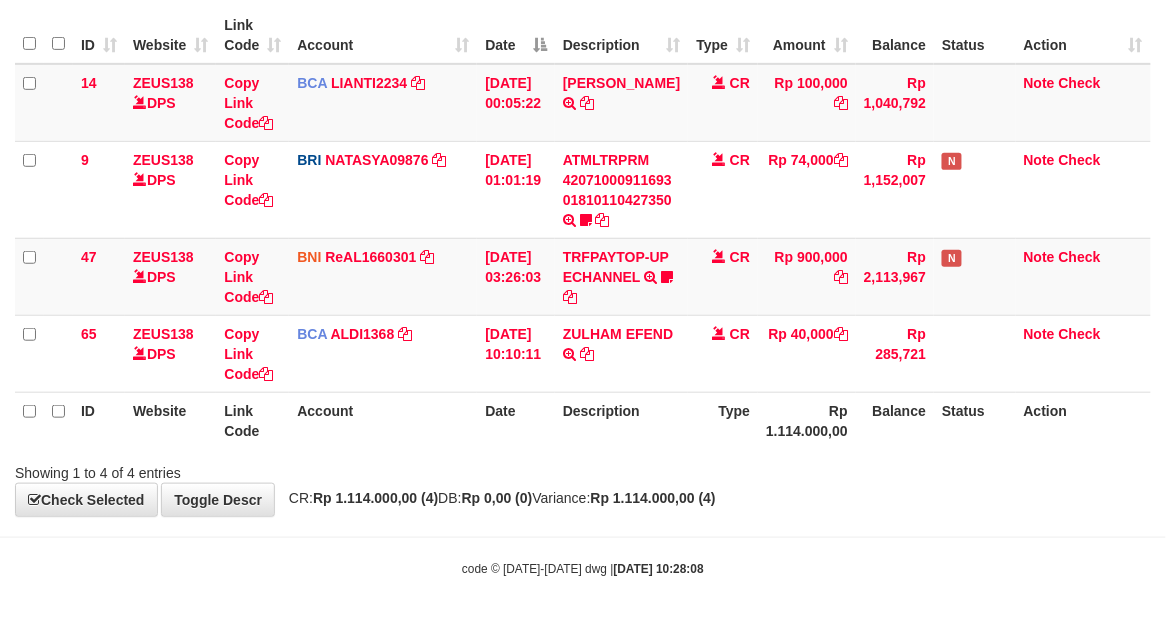 drag, startPoint x: 437, startPoint y: 444, endPoint x: 1, endPoint y: 380, distance: 440.6722 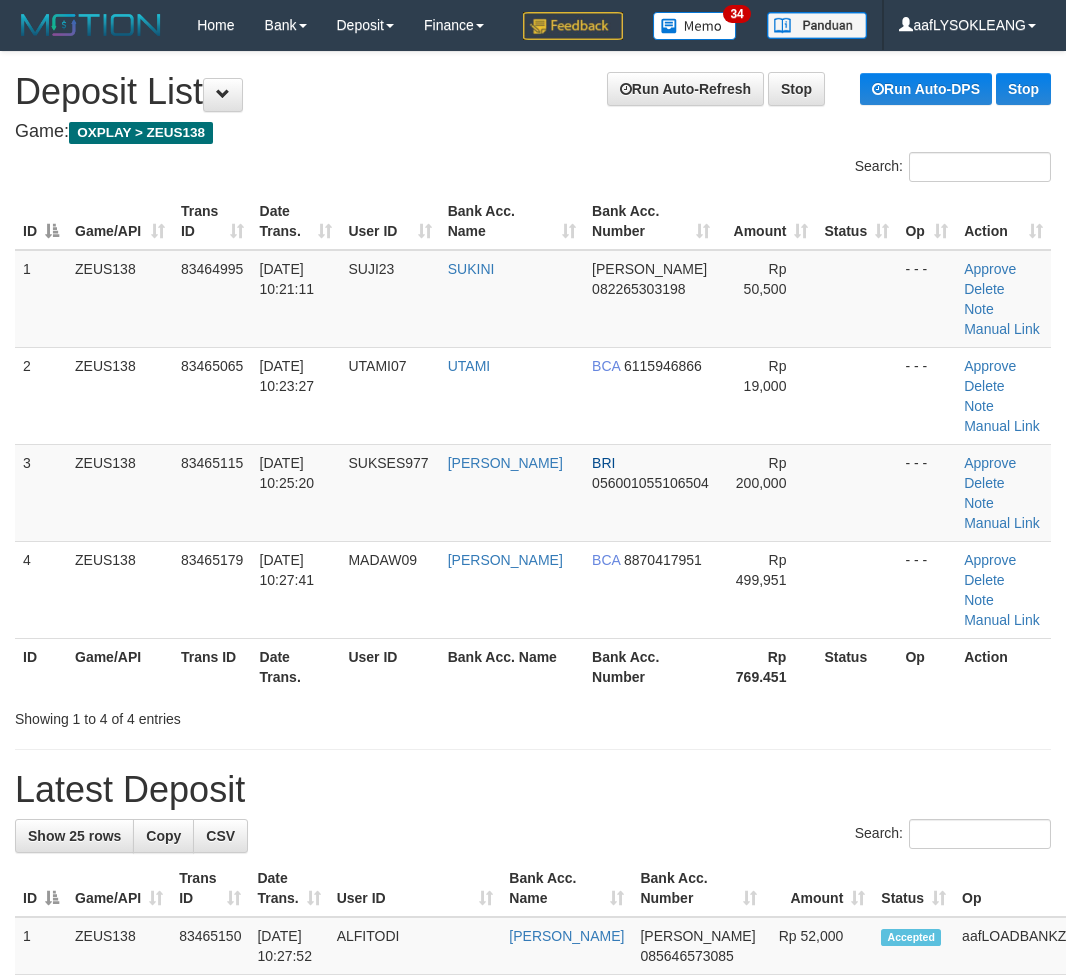 scroll, scrollTop: 147, scrollLeft: 4, axis: both 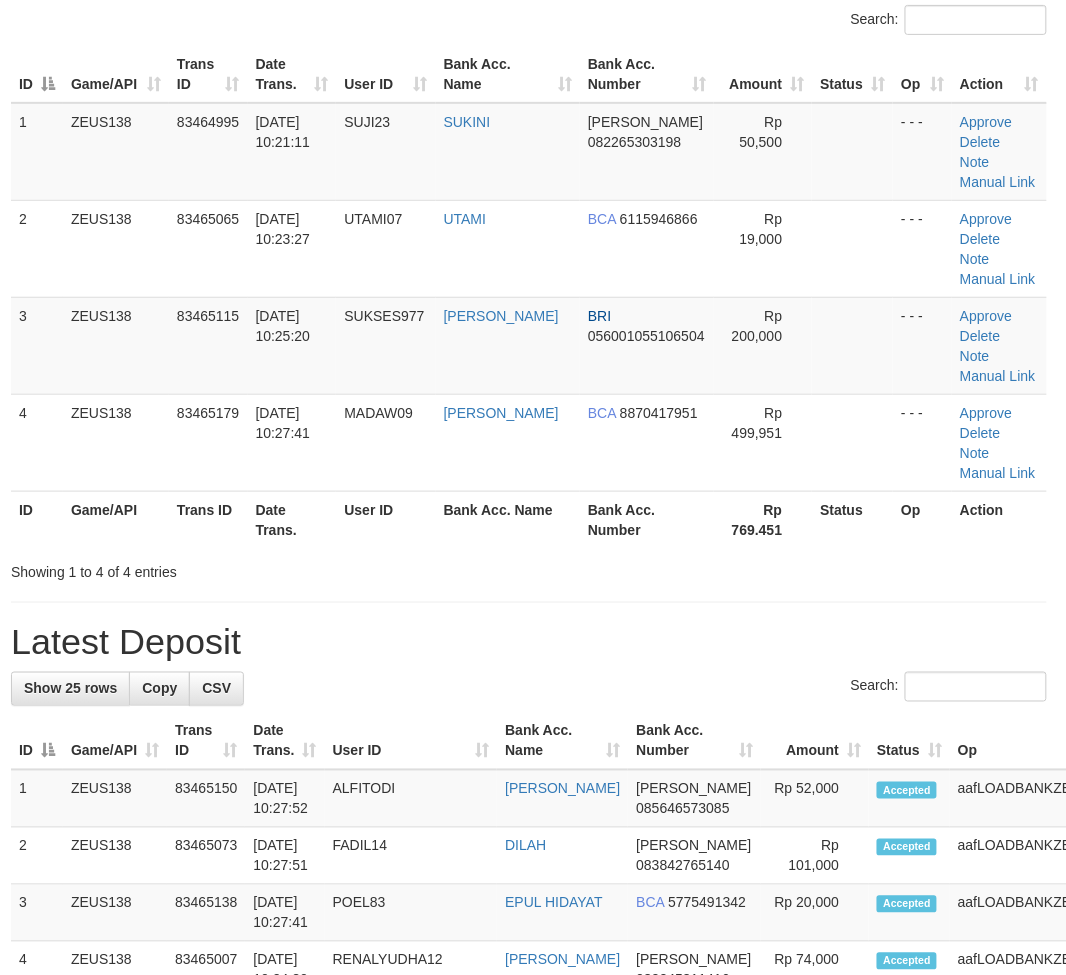 click on "**********" at bounding box center (529, 1137) 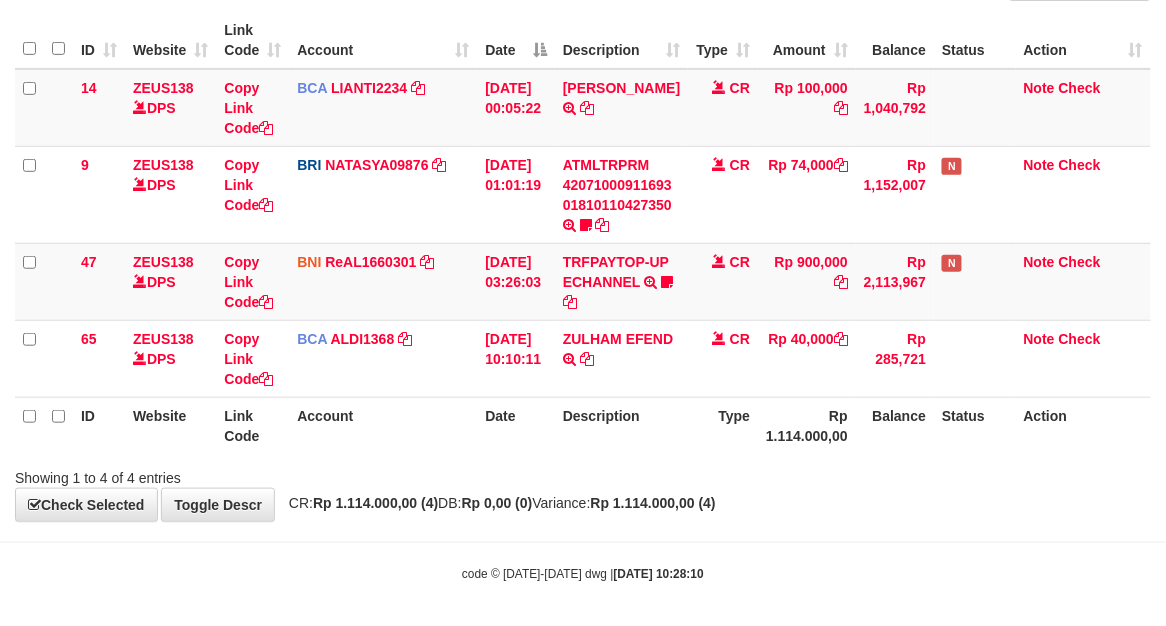 scroll, scrollTop: 186, scrollLeft: 0, axis: vertical 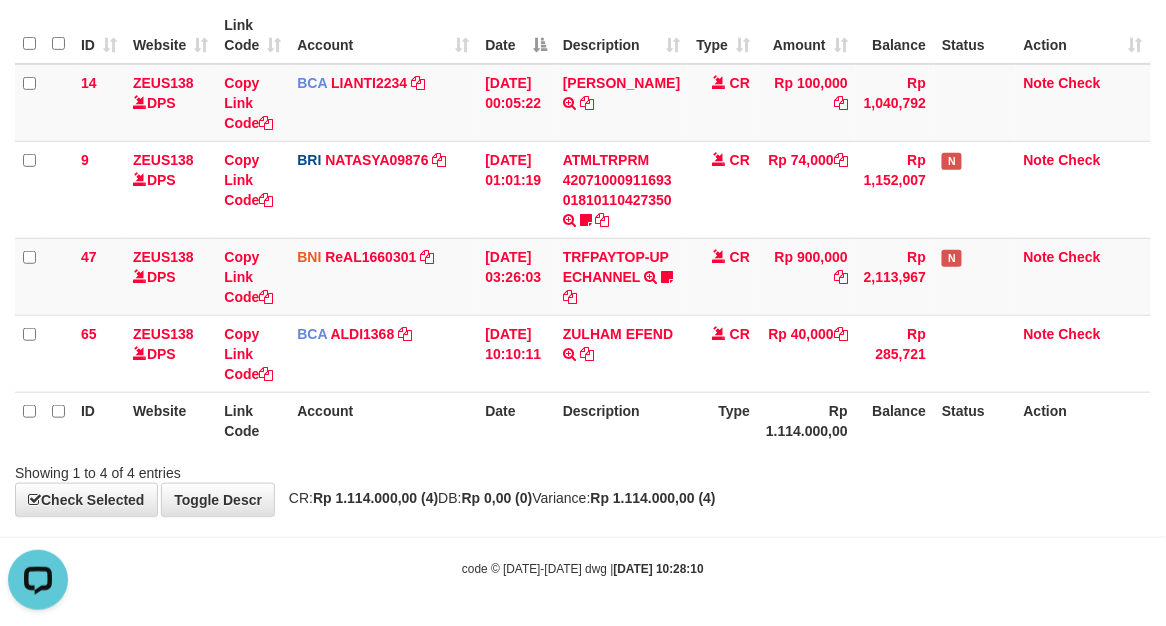 click on "ID Website Link Code Account Date Description Type Rp 1.114.000,00 Balance Status Action" at bounding box center [583, 420] 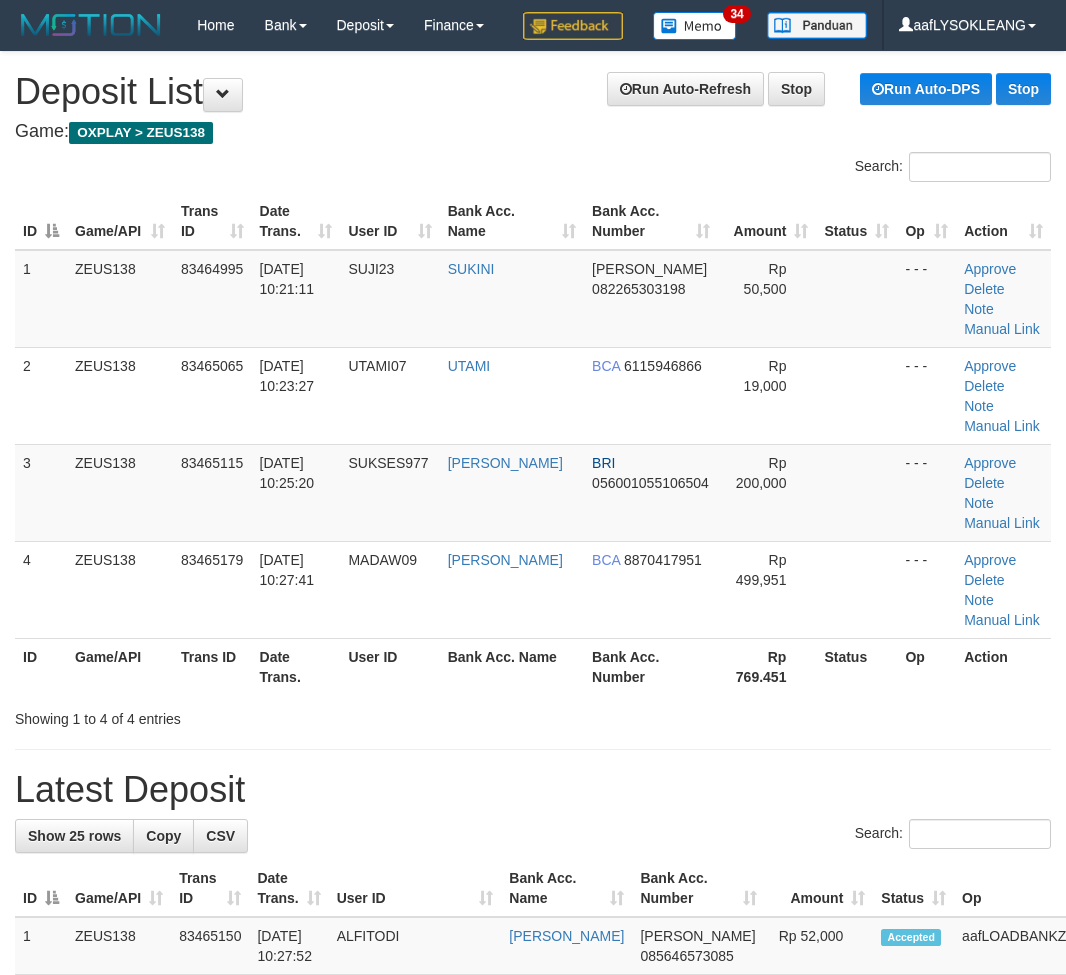 scroll, scrollTop: 147, scrollLeft: 4, axis: both 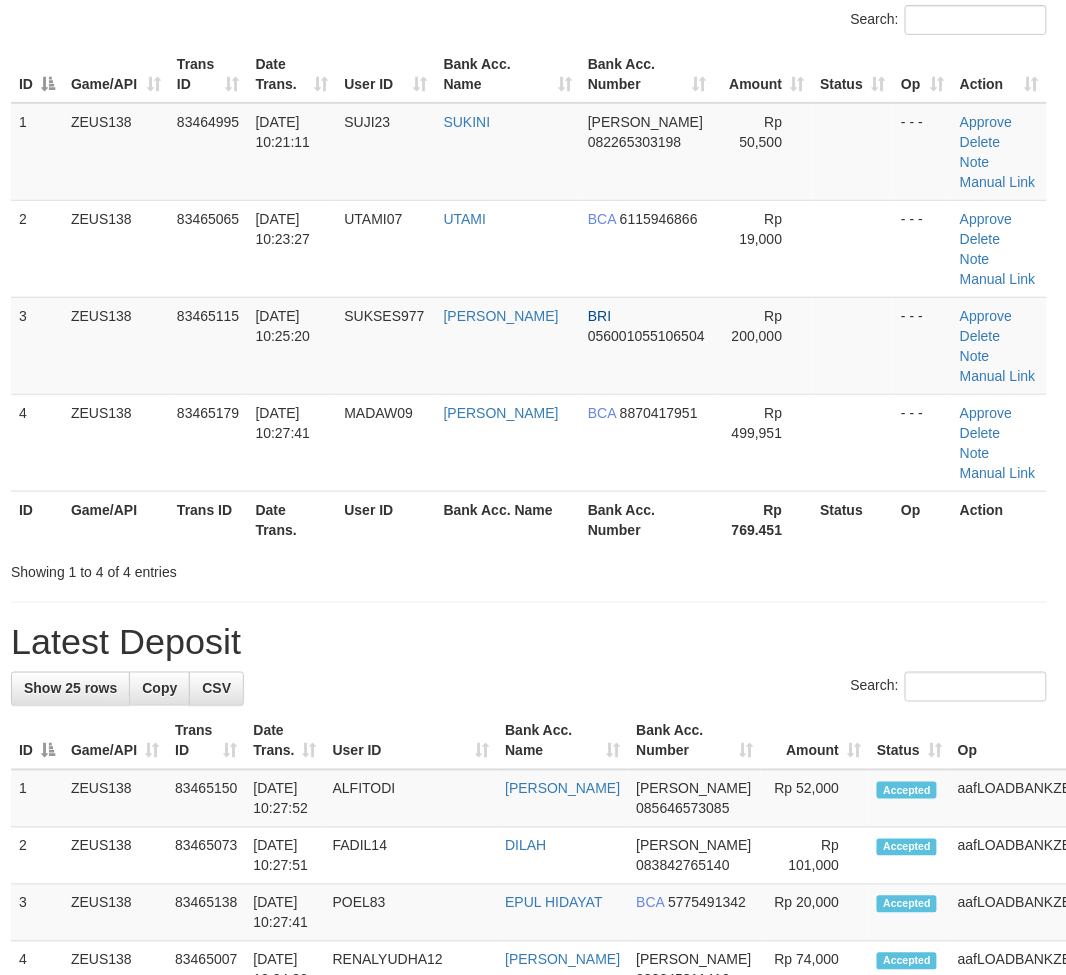 drag, startPoint x: 782, startPoint y: 615, endPoint x: 1078, endPoint y: 645, distance: 297.5164 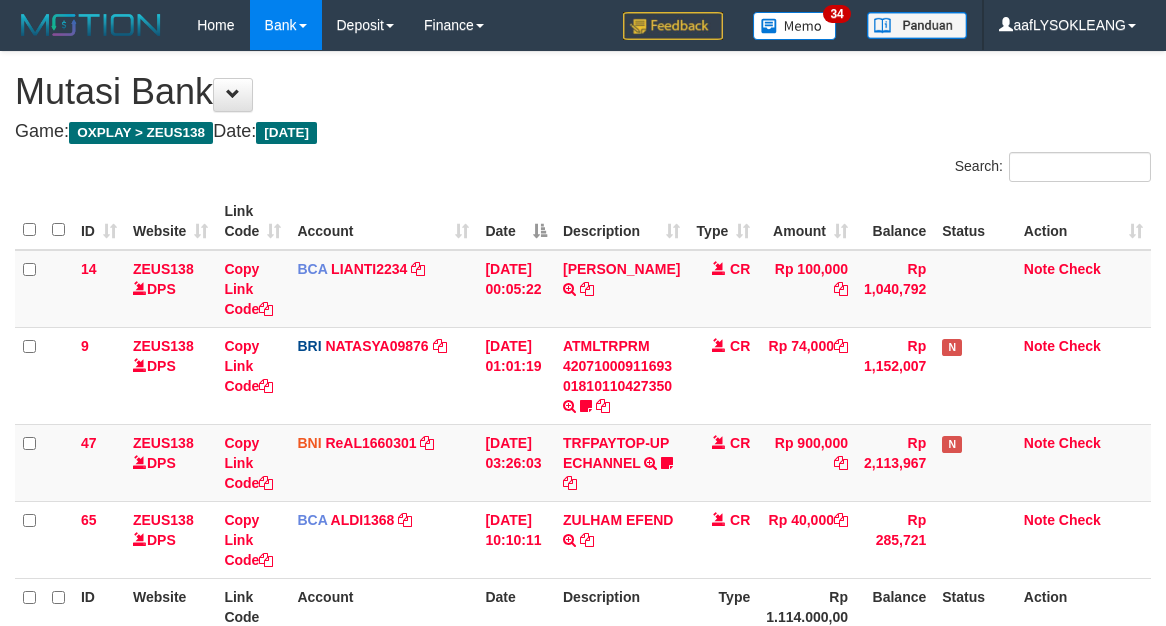 scroll, scrollTop: 186, scrollLeft: 0, axis: vertical 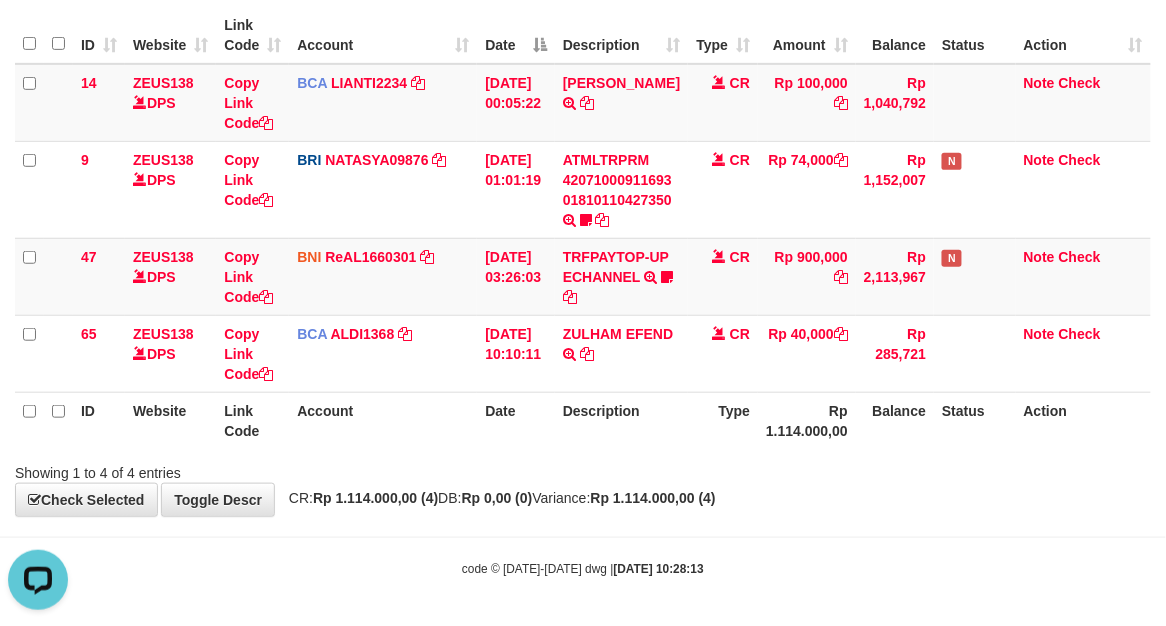 drag, startPoint x: 1058, startPoint y: 530, endPoint x: 763, endPoint y: 450, distance: 305.65503 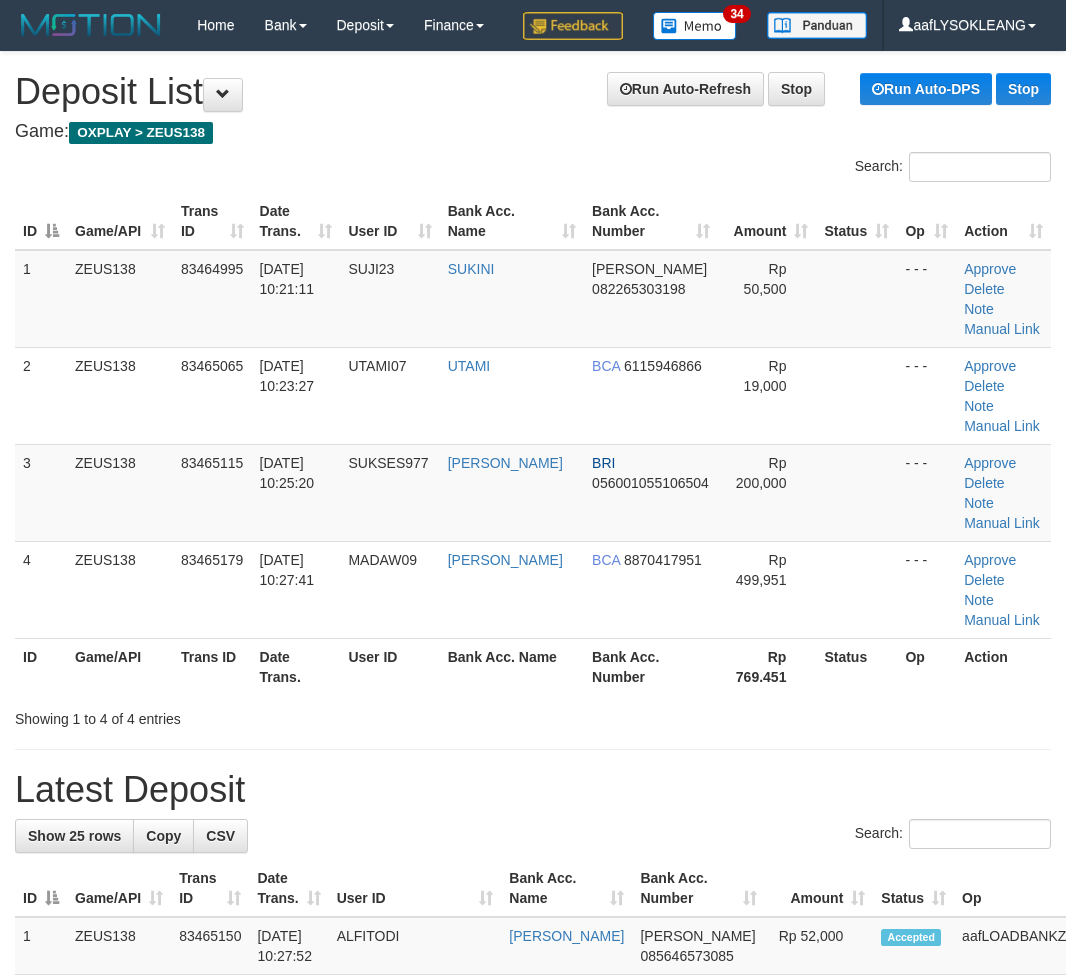 scroll, scrollTop: 147, scrollLeft: 4, axis: both 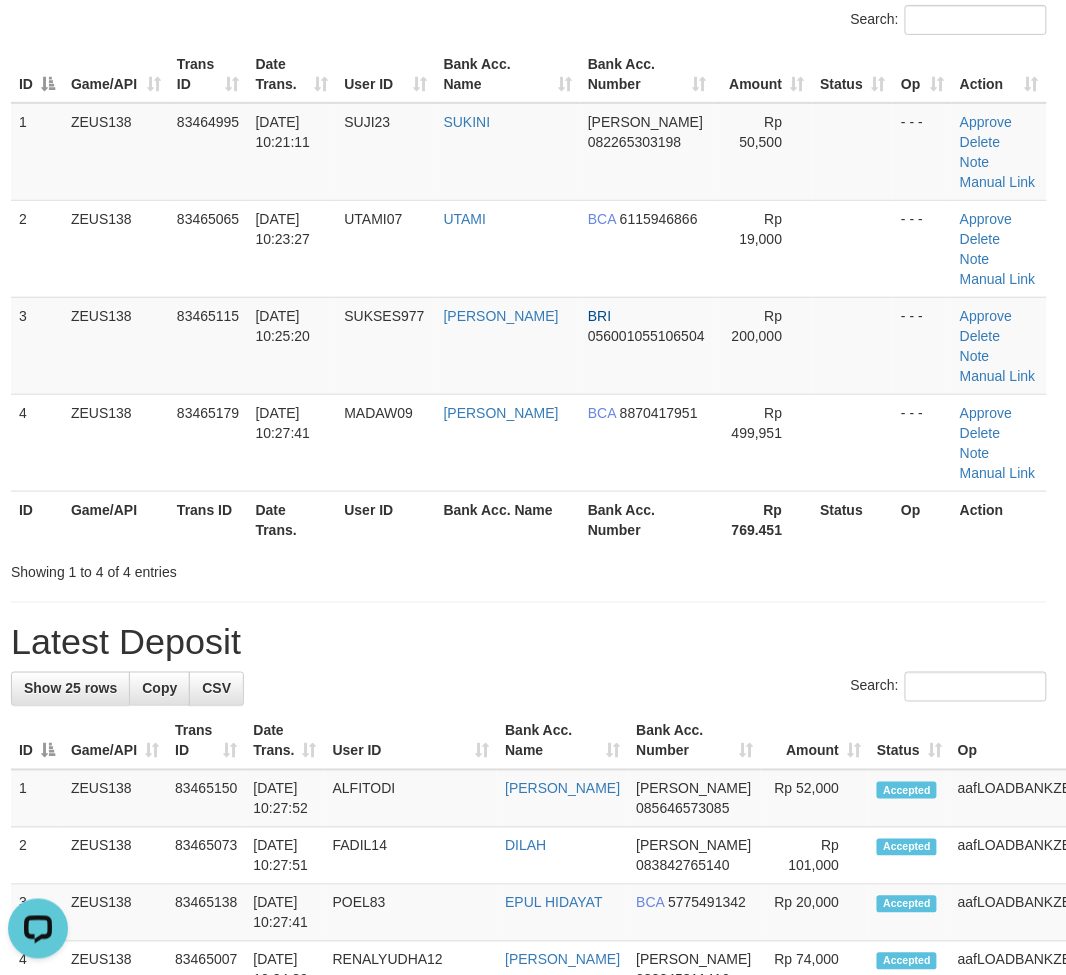 drag, startPoint x: 720, startPoint y: 633, endPoint x: 594, endPoint y: 623, distance: 126.3962 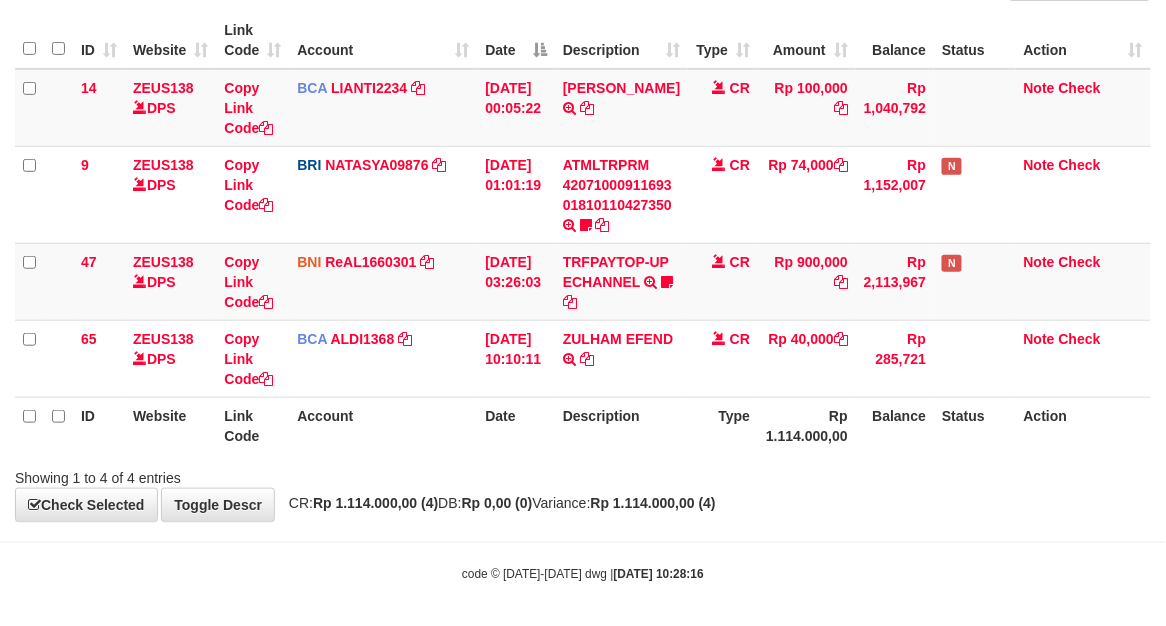 scroll, scrollTop: 186, scrollLeft: 0, axis: vertical 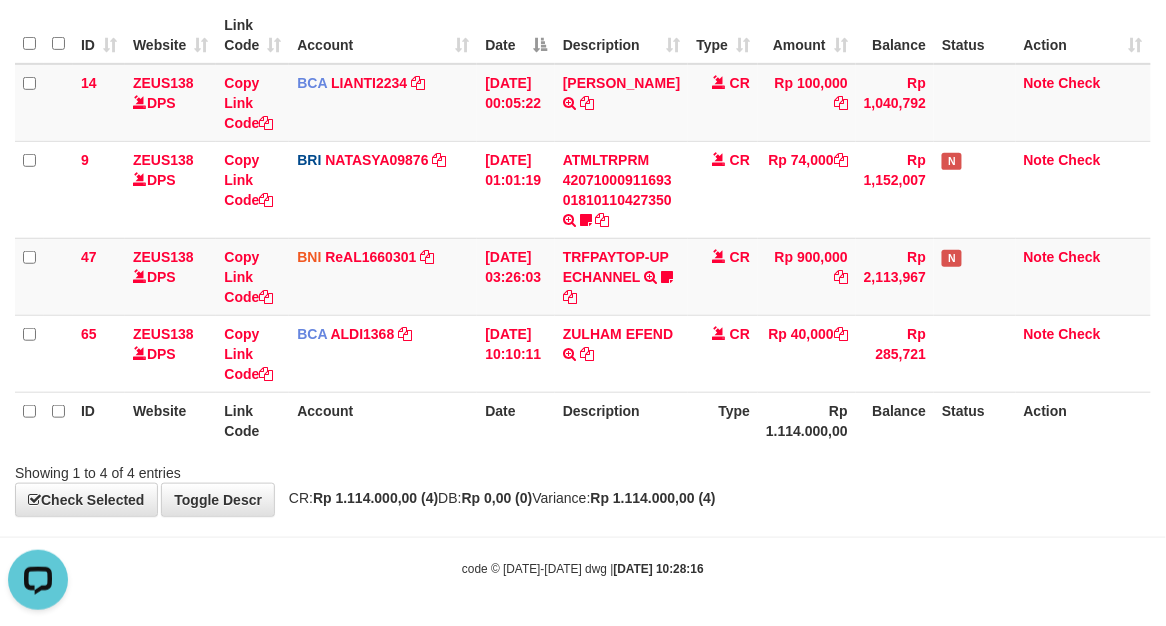 drag, startPoint x: 448, startPoint y: 441, endPoint x: 343, endPoint y: 460, distance: 106.7052 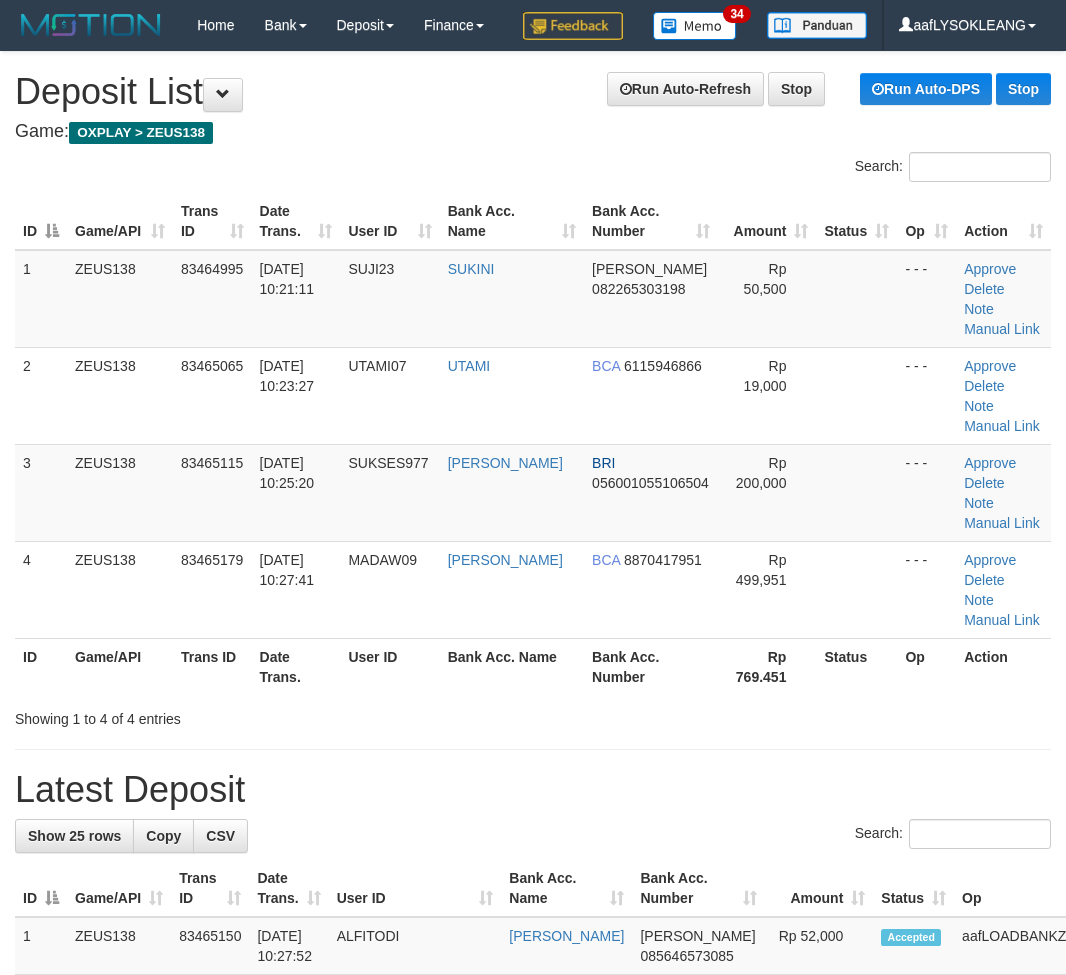 scroll, scrollTop: 147, scrollLeft: 4, axis: both 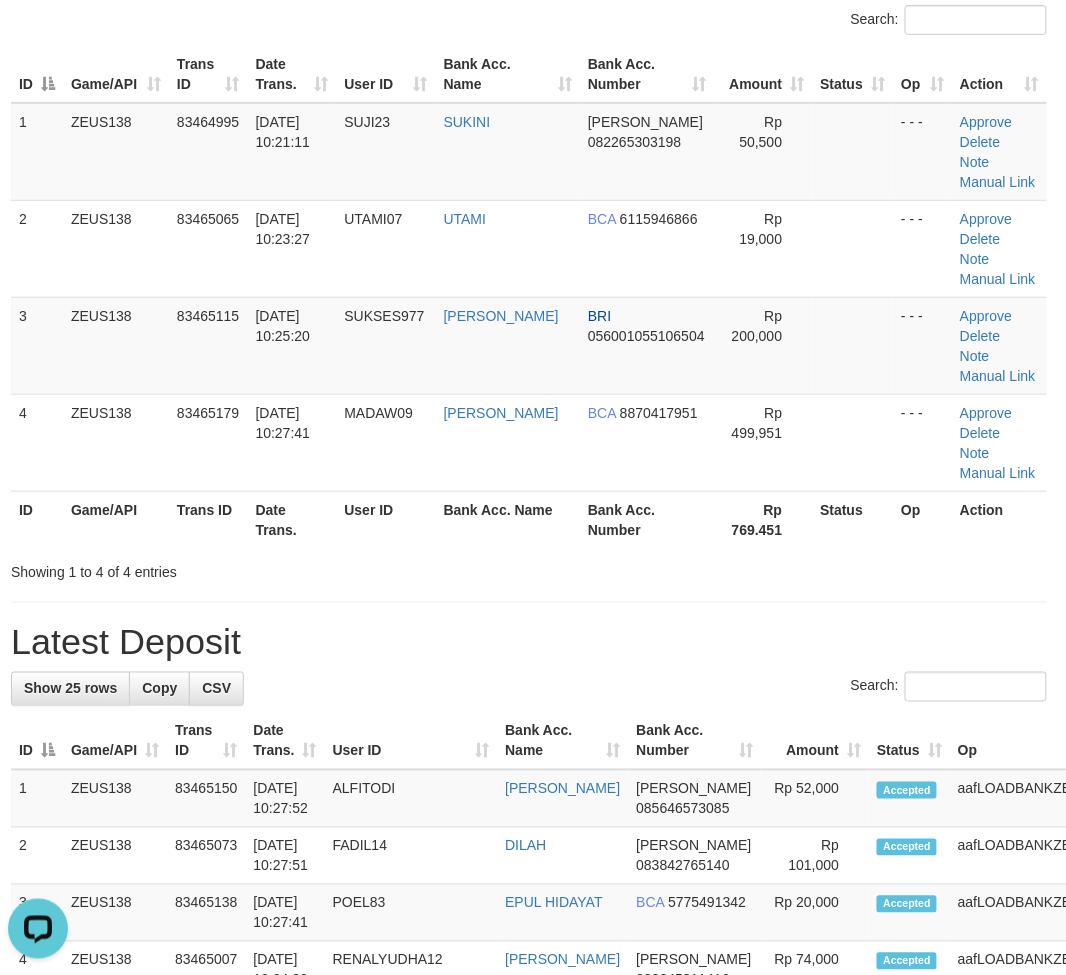 drag, startPoint x: 683, startPoint y: 625, endPoint x: 710, endPoint y: 645, distance: 33.600594 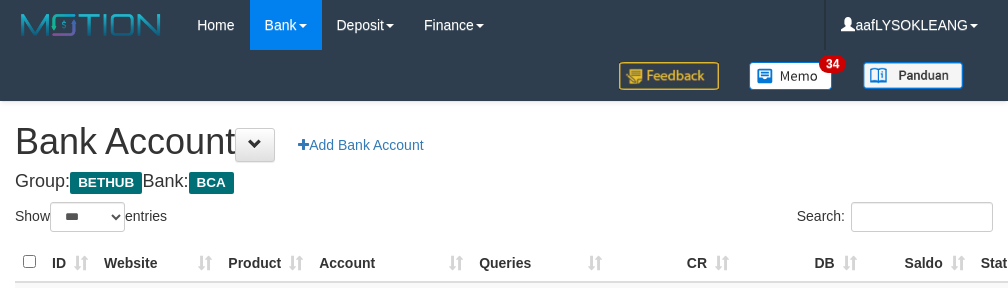 select on "***" 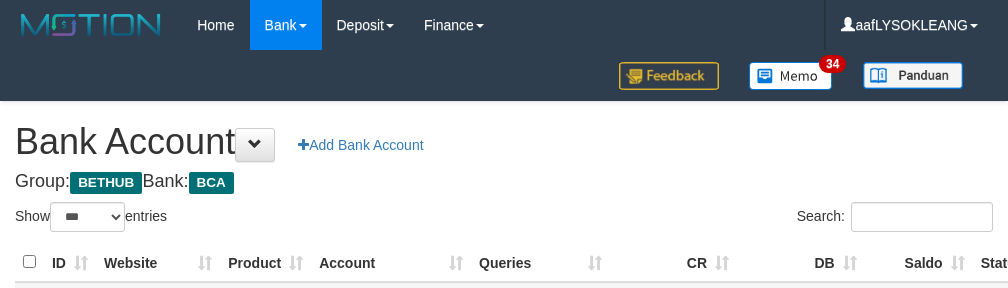 scroll, scrollTop: 222, scrollLeft: 0, axis: vertical 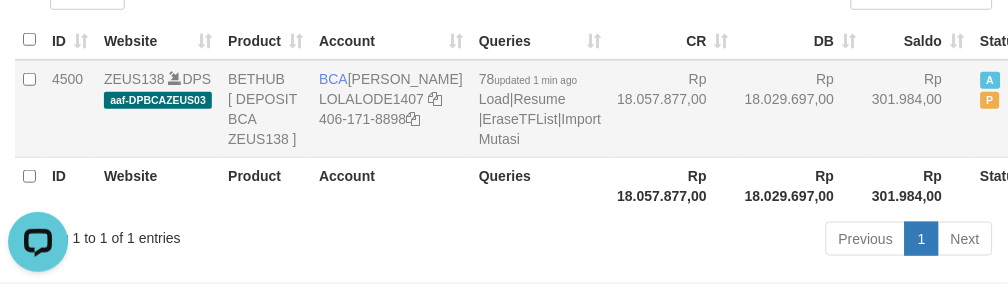drag, startPoint x: 614, startPoint y: 114, endPoint x: 646, endPoint y: 125, distance: 33.83785 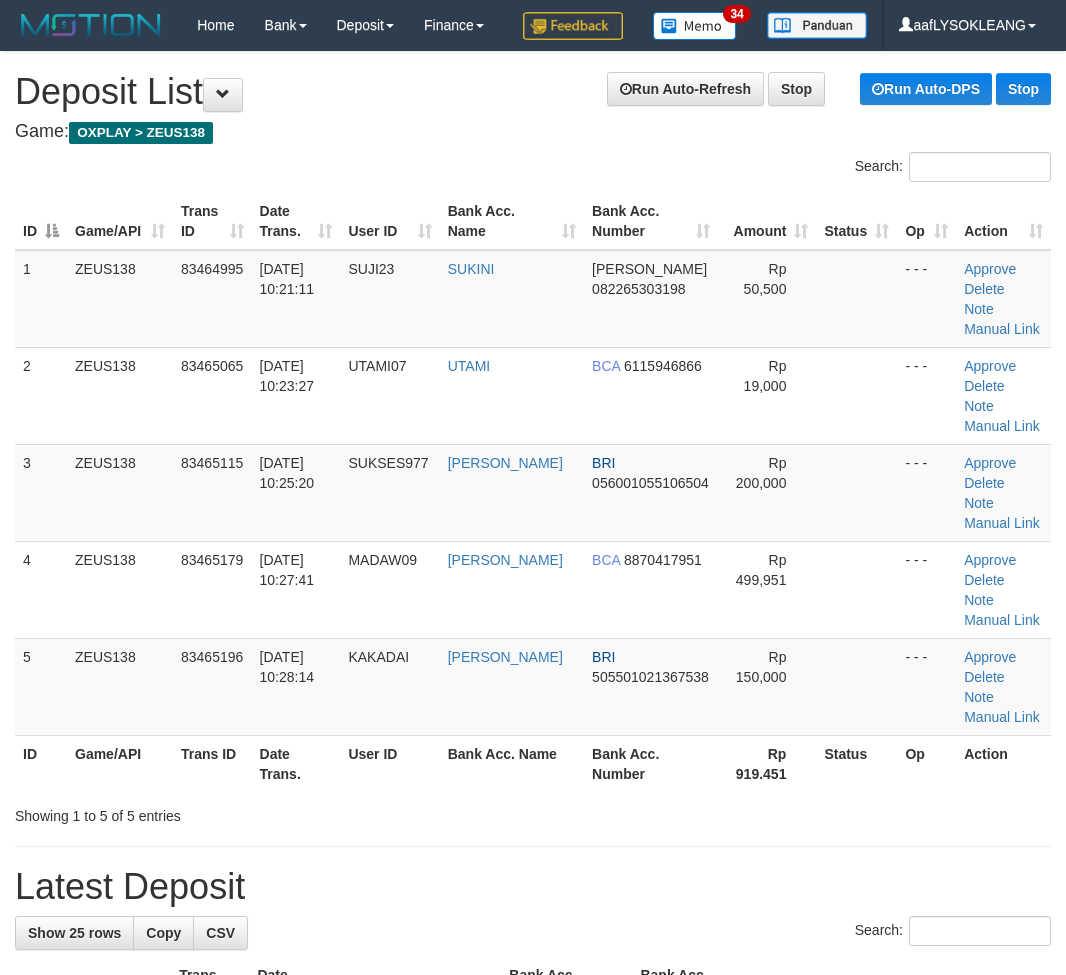 scroll, scrollTop: 147, scrollLeft: 4, axis: both 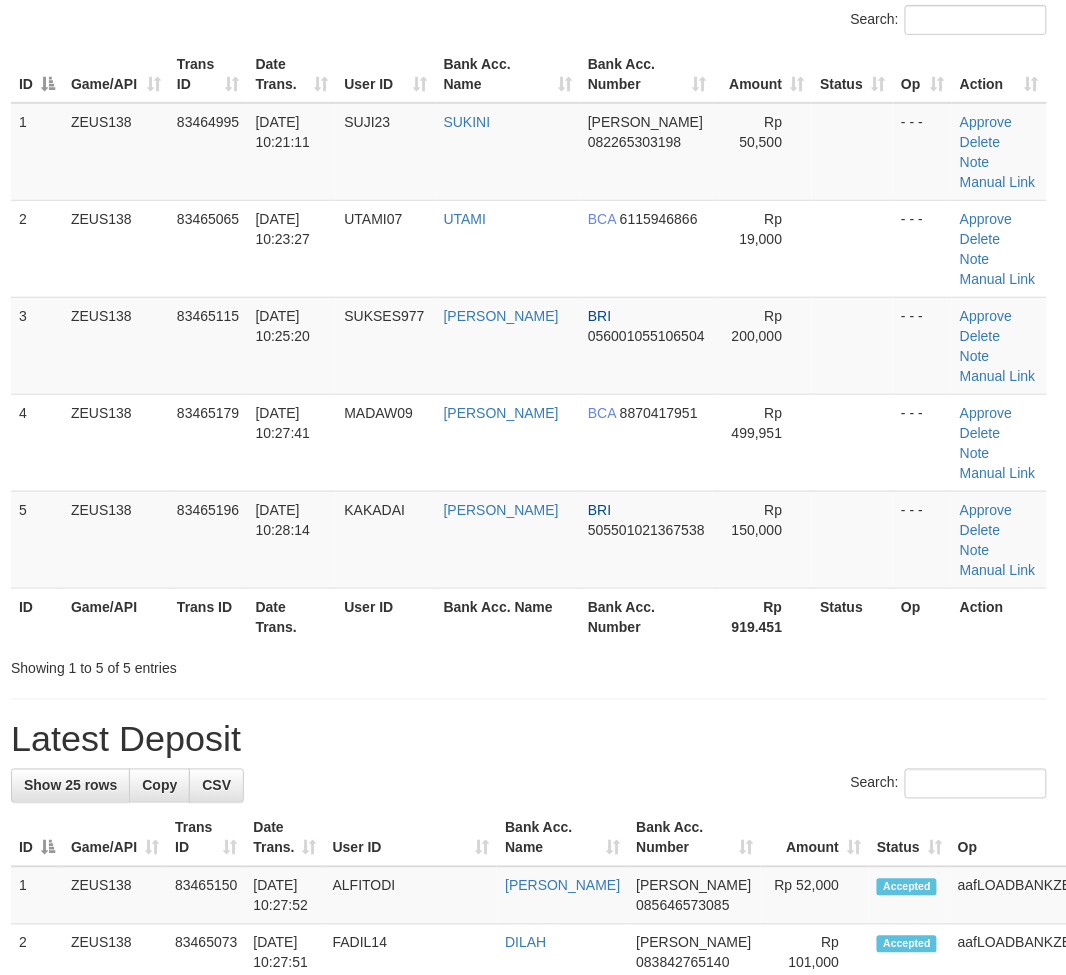 click on "**********" at bounding box center (529, 1185) 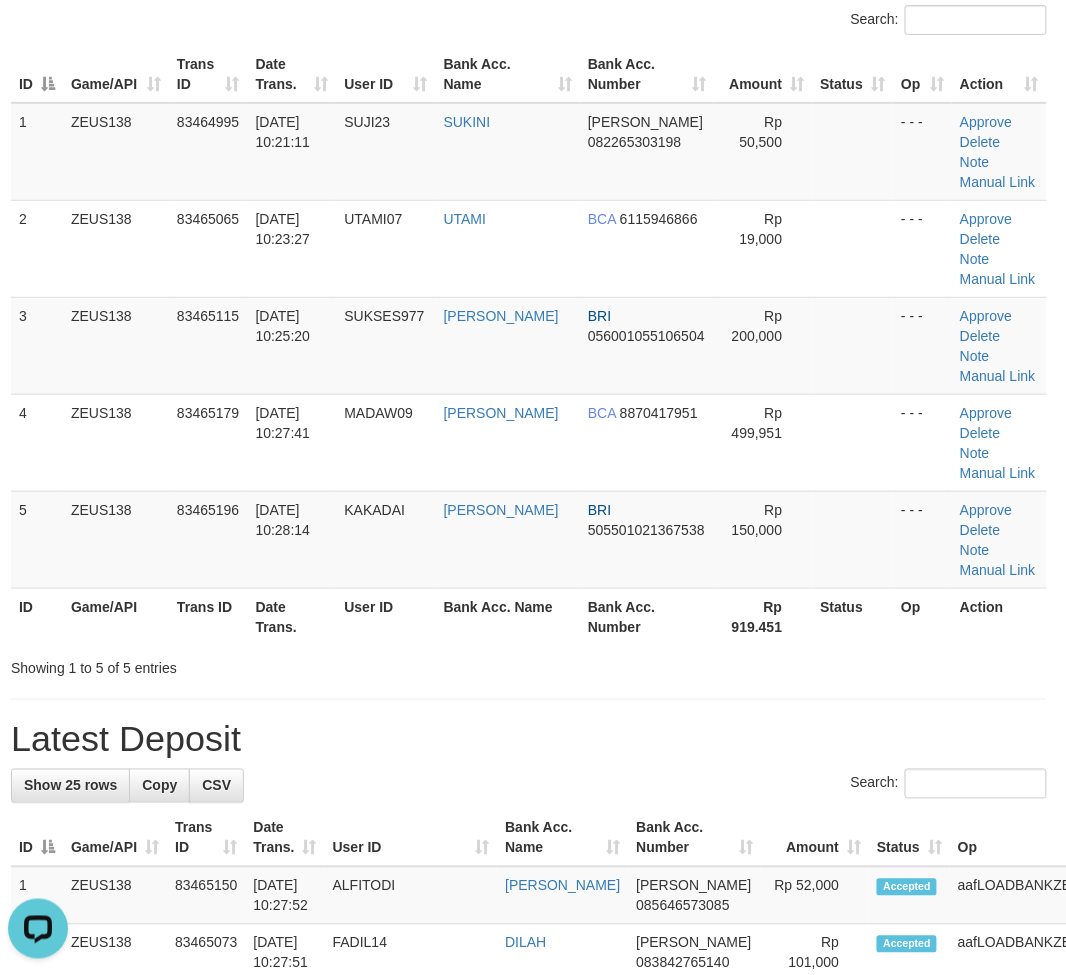 scroll, scrollTop: 0, scrollLeft: 0, axis: both 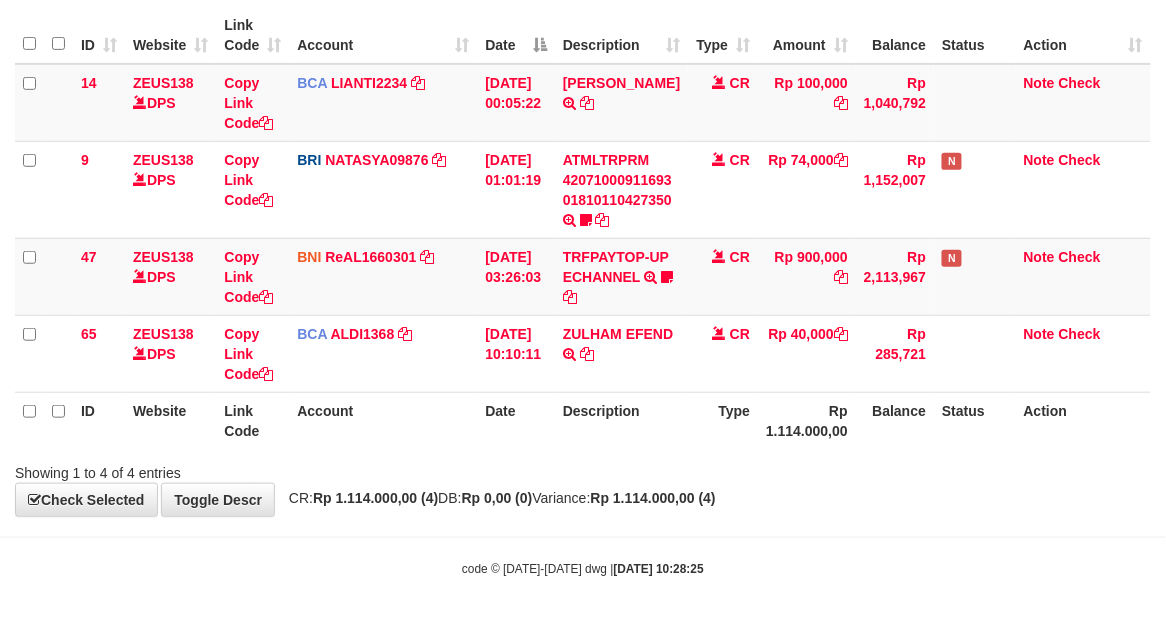 drag, startPoint x: 418, startPoint y: 440, endPoint x: 372, endPoint y: 435, distance: 46.270943 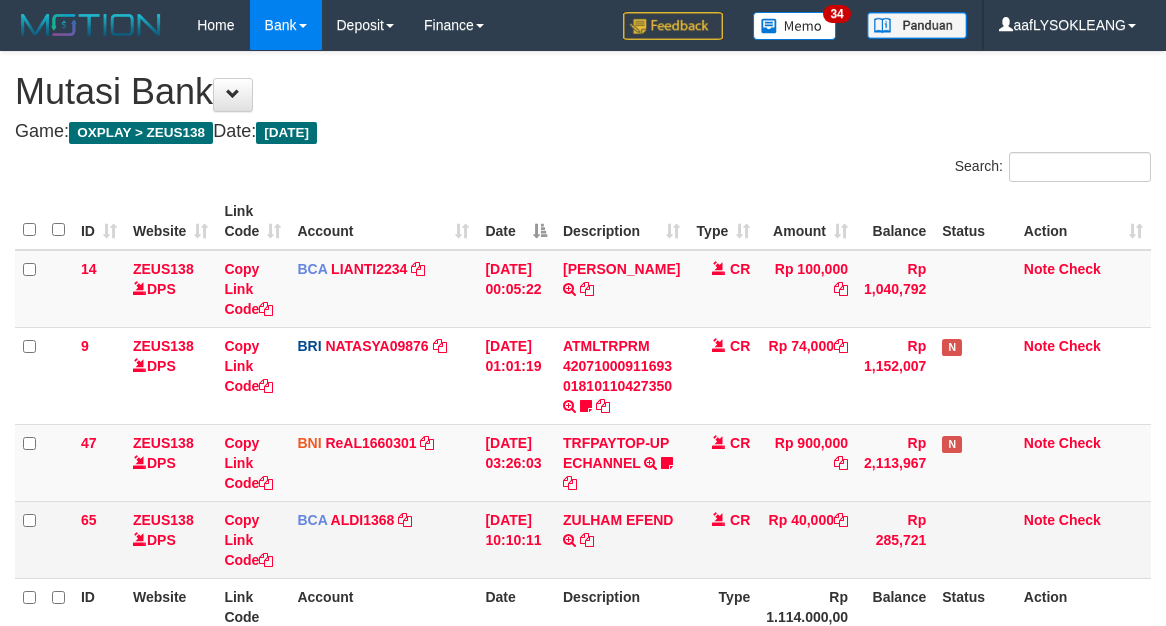 scroll, scrollTop: 186, scrollLeft: 0, axis: vertical 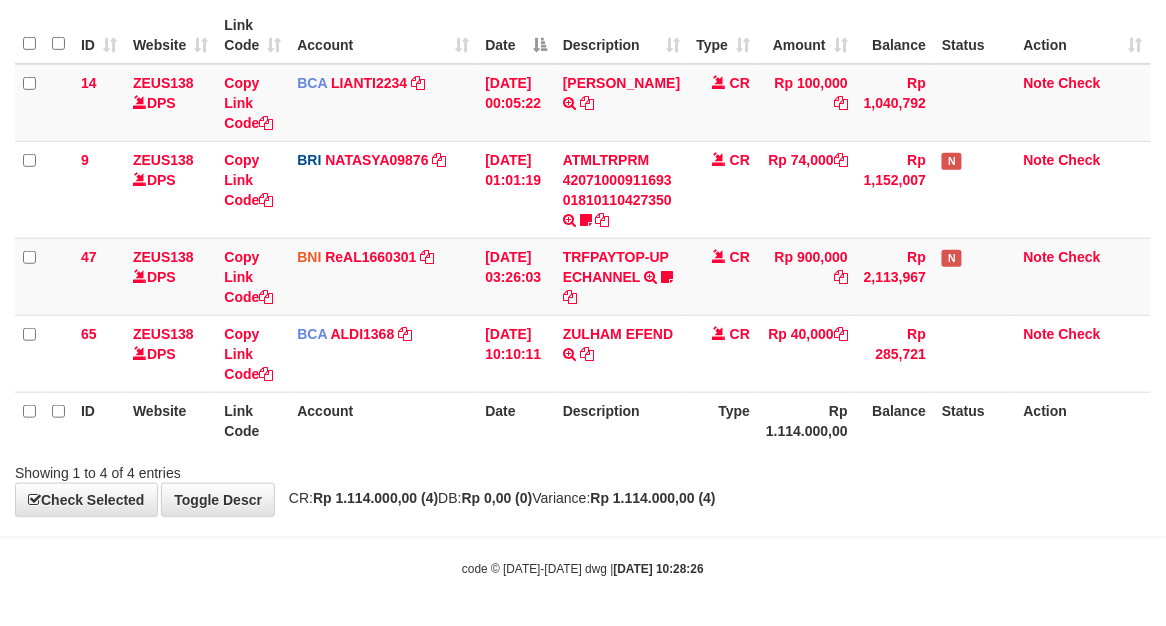 drag, startPoint x: 414, startPoint y: 413, endPoint x: 211, endPoint y: 395, distance: 203.79646 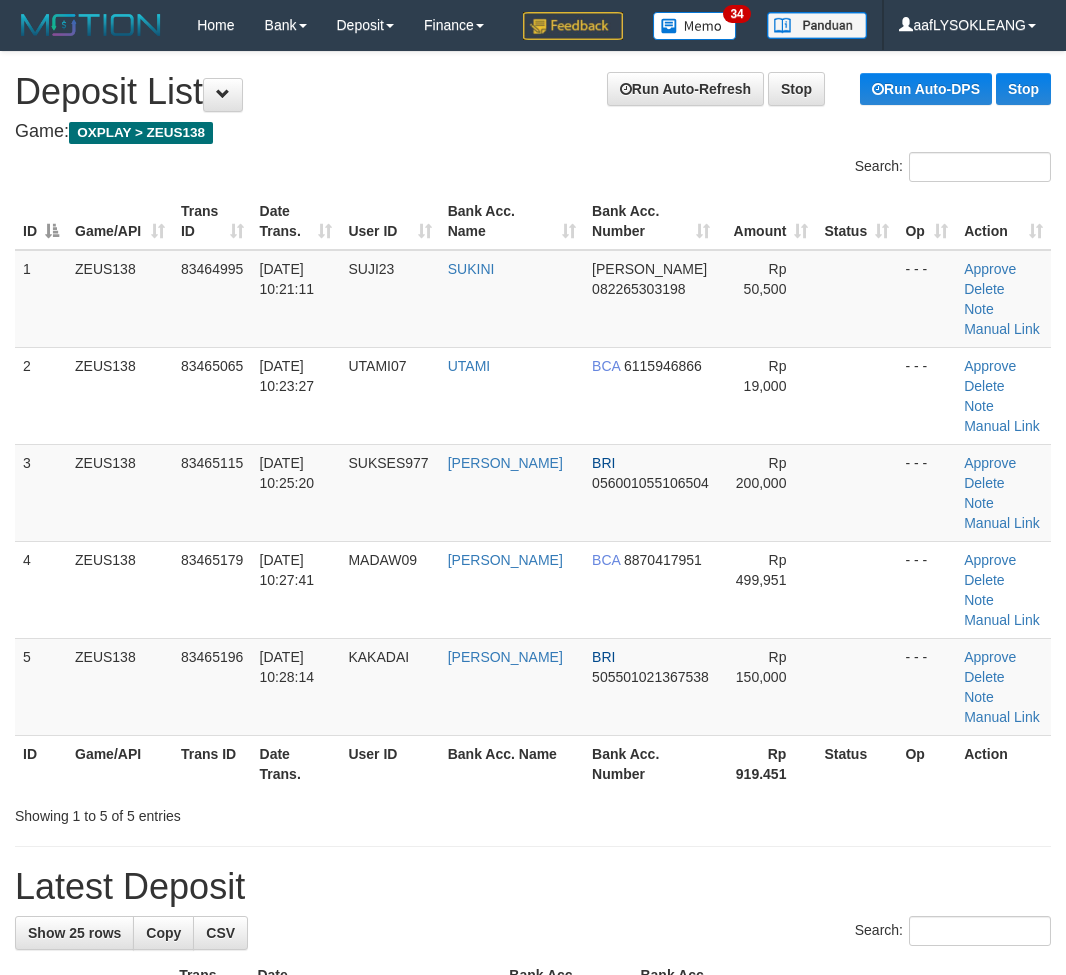 scroll, scrollTop: 147, scrollLeft: 4, axis: both 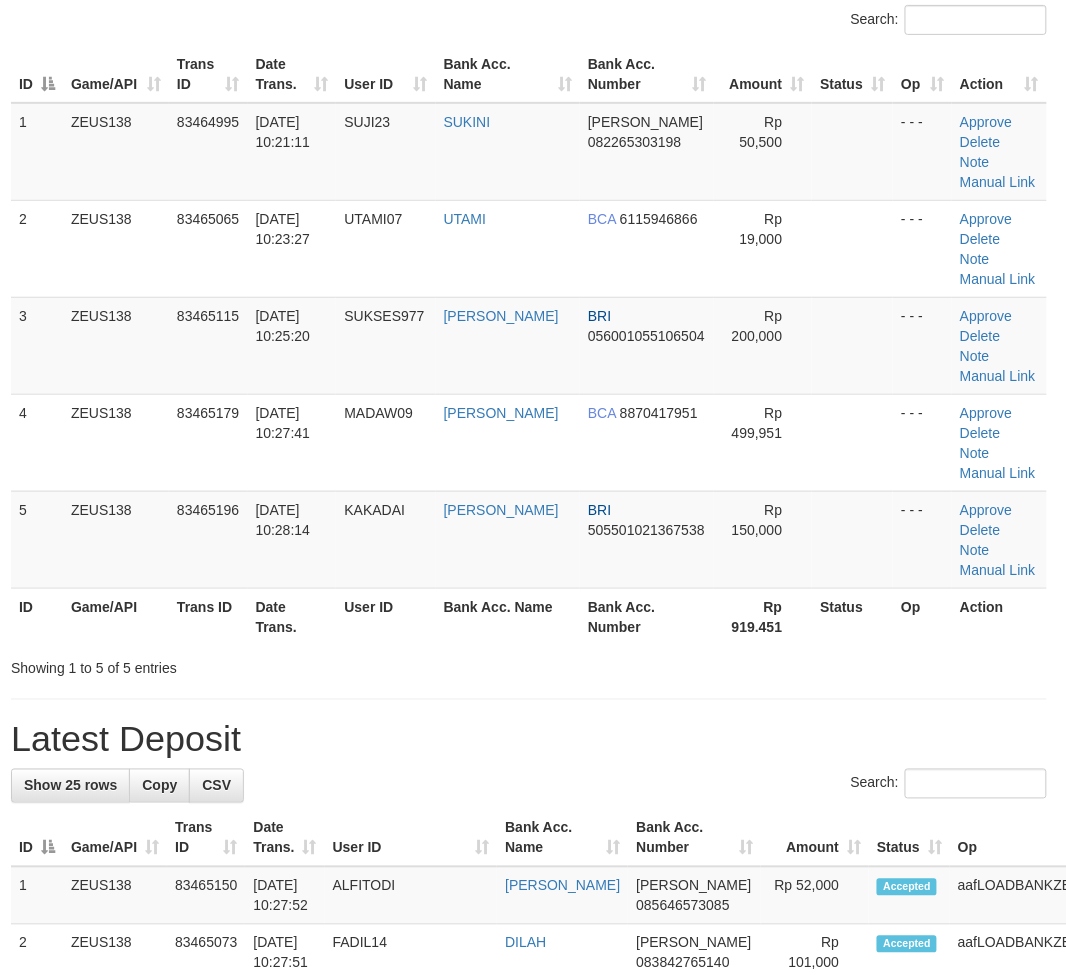 drag, startPoint x: 720, startPoint y: 770, endPoint x: 388, endPoint y: 681, distance: 343.72226 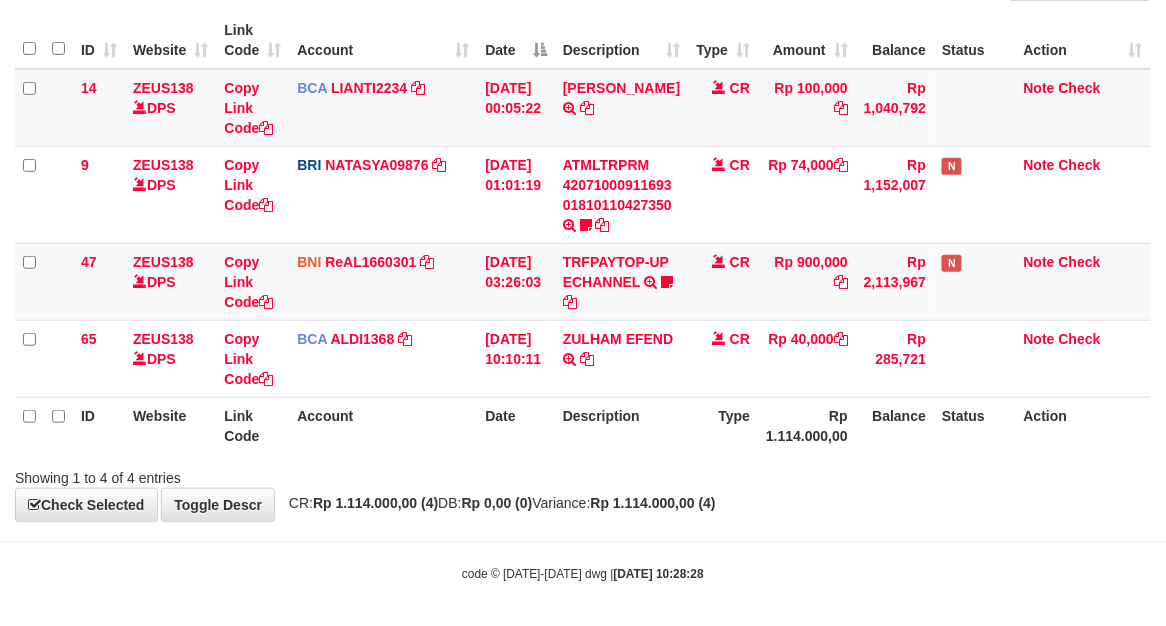 scroll, scrollTop: 186, scrollLeft: 0, axis: vertical 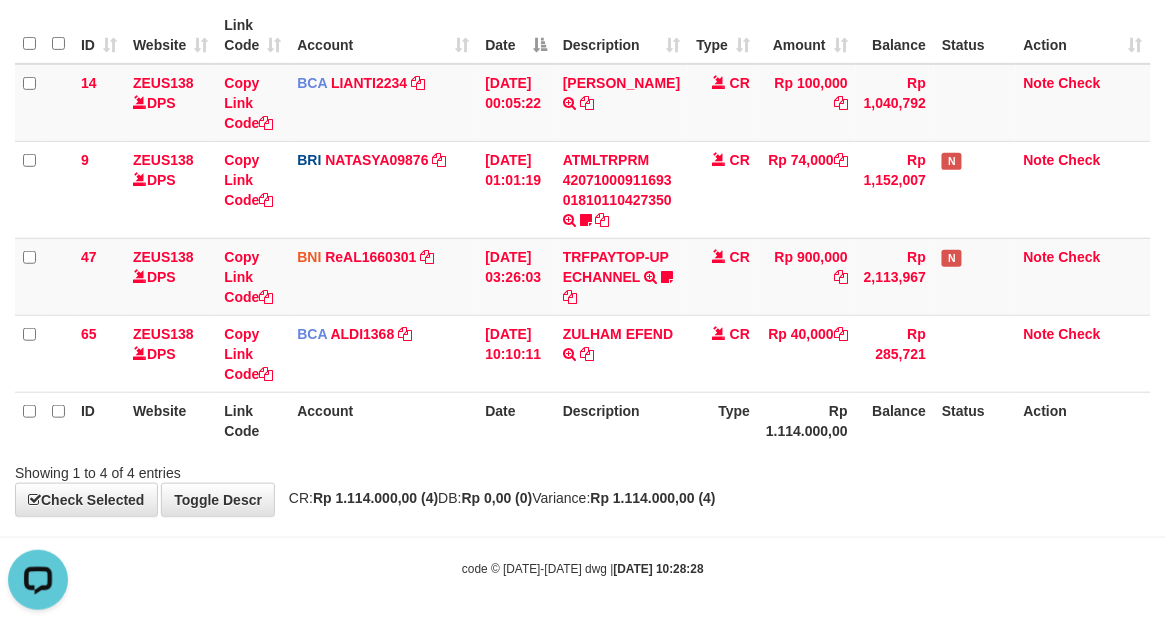 drag, startPoint x: 363, startPoint y: 436, endPoint x: 158, endPoint y: 397, distance: 208.67679 